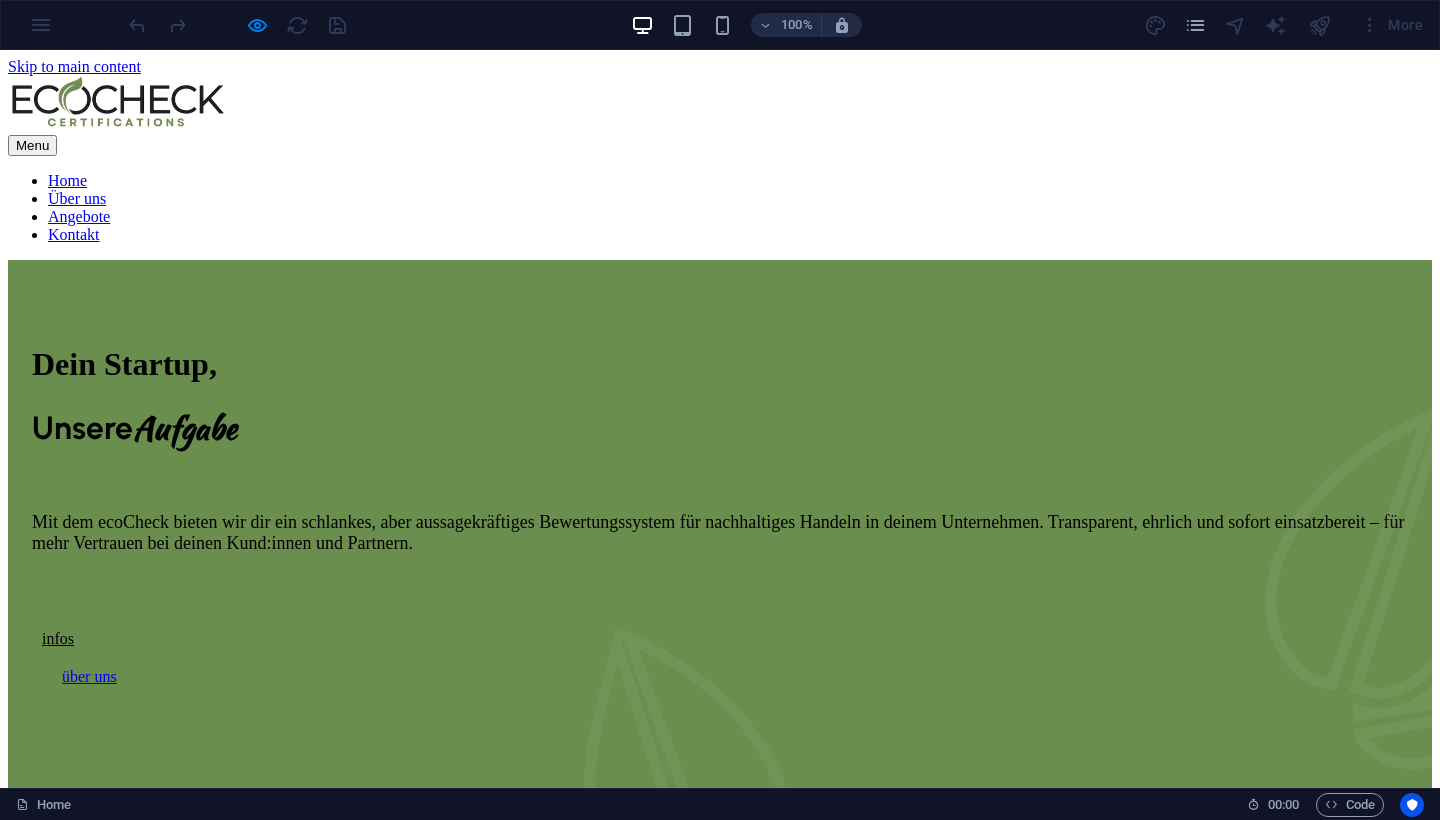 scroll, scrollTop: 939, scrollLeft: 0, axis: vertical 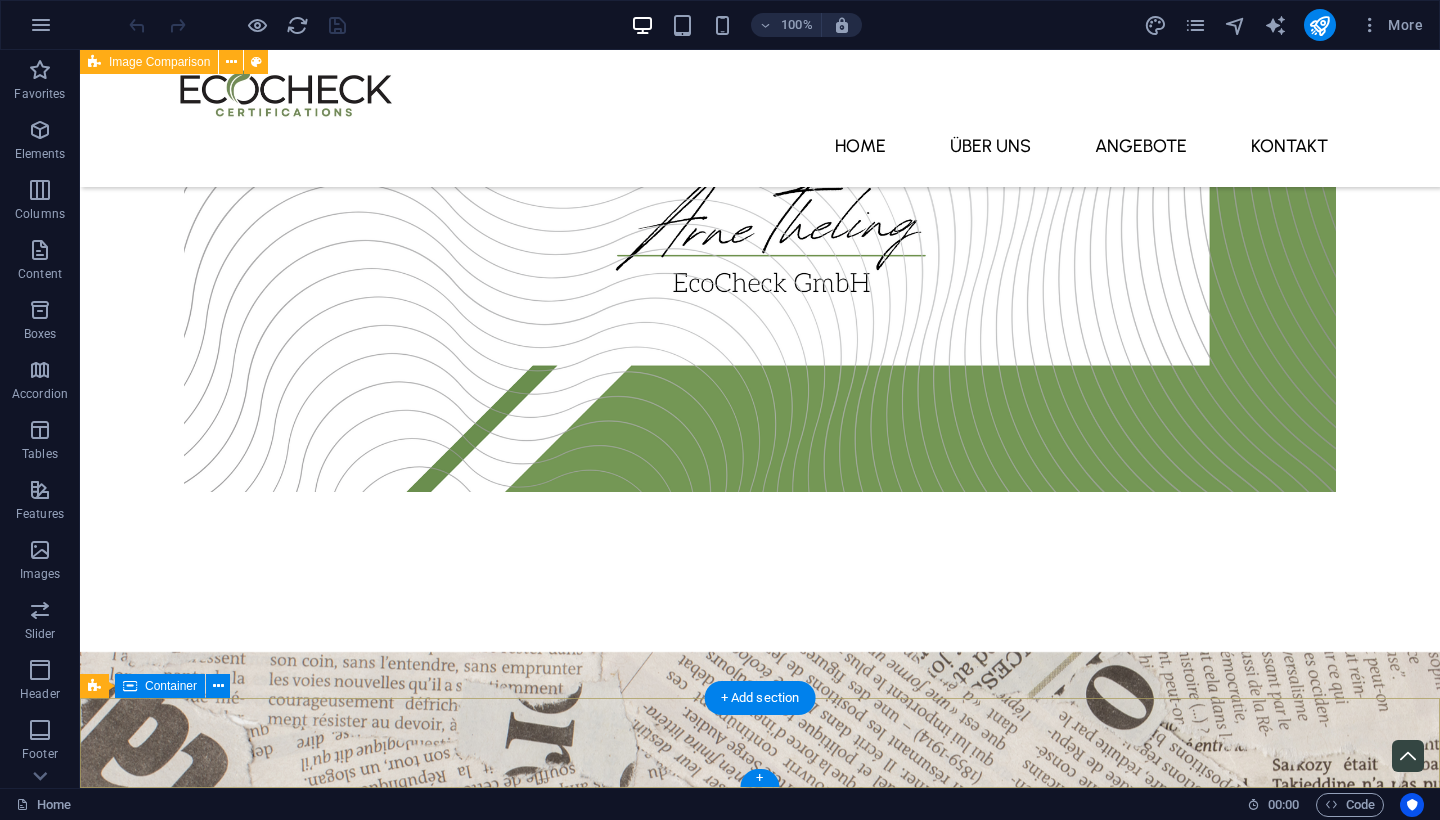 click on "© 2023. Dream Garden. All Rights Reserved." at bounding box center [760, 3180] 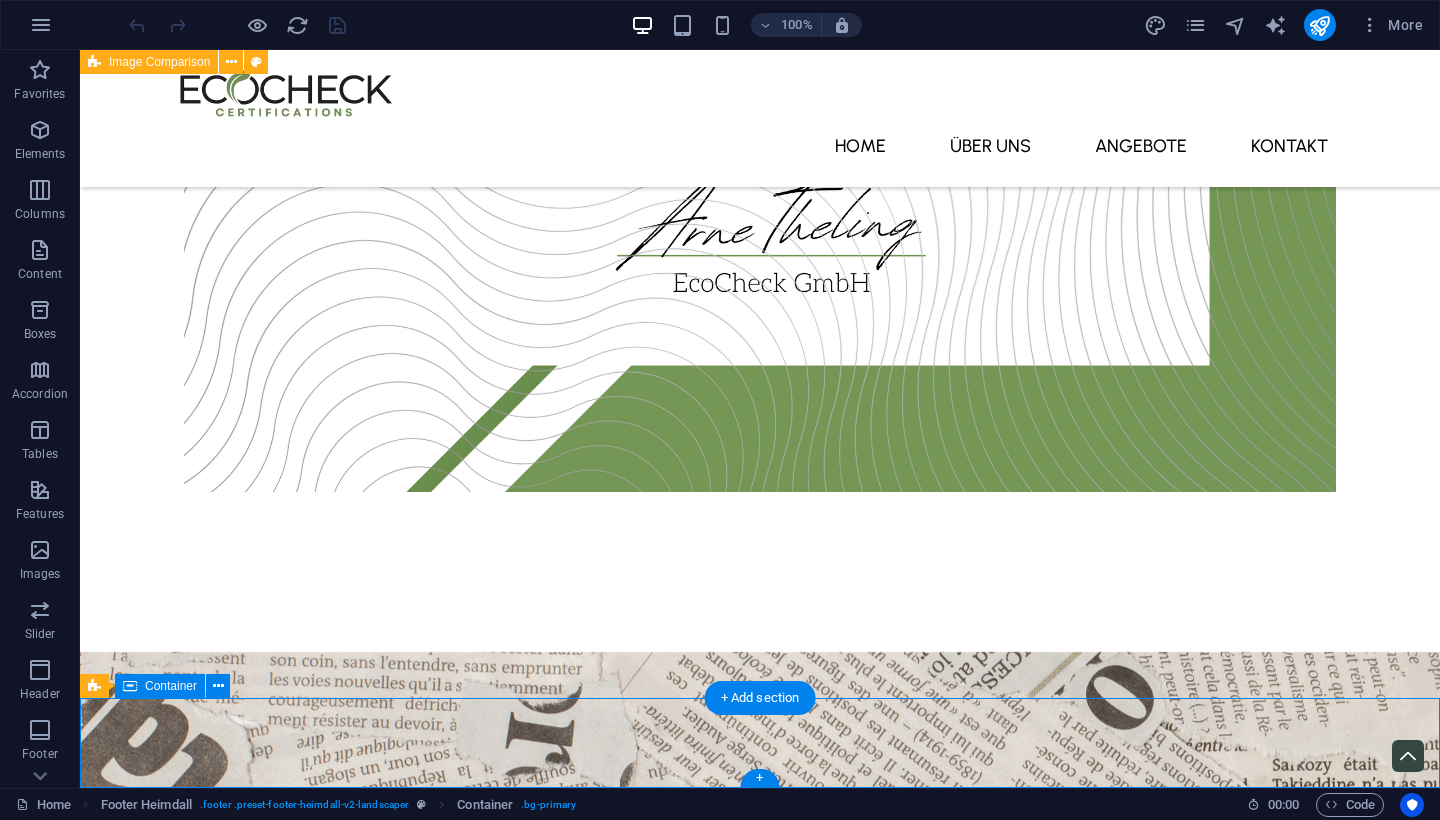 click on "© 2023. Dream Garden. All Rights Reserved." at bounding box center (760, 3180) 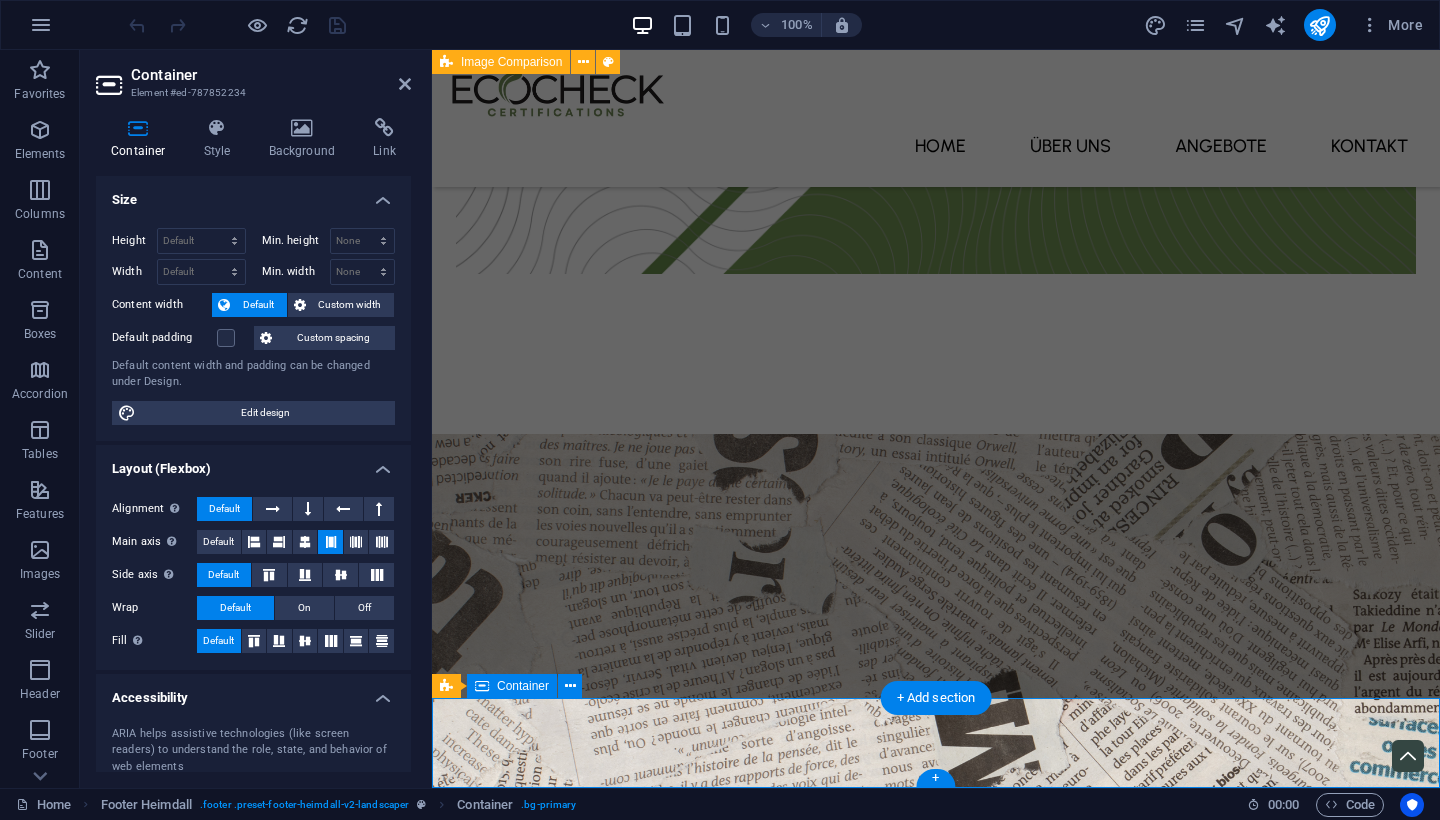 scroll, scrollTop: 3068, scrollLeft: 0, axis: vertical 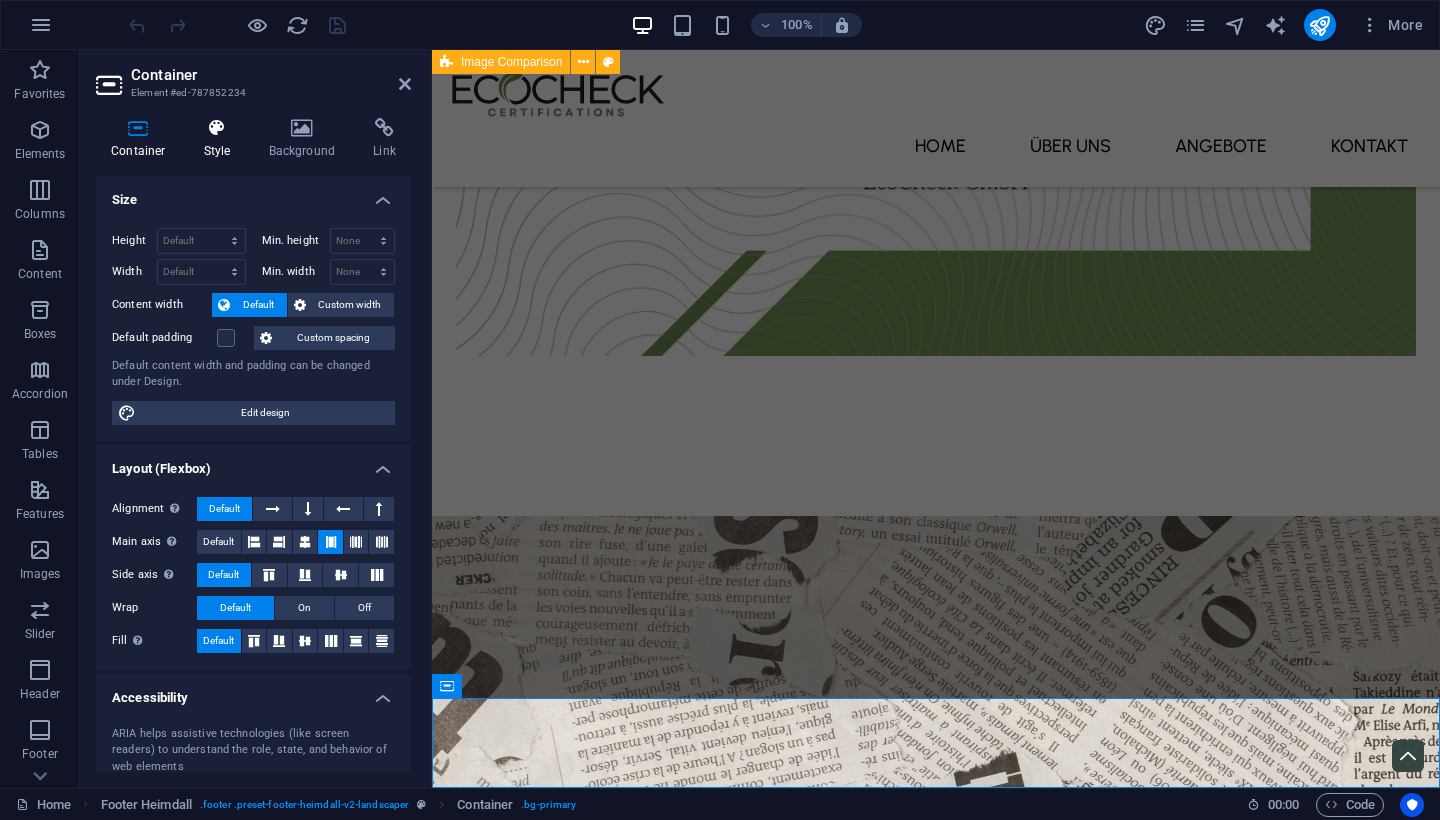 click on "Style" at bounding box center [221, 139] 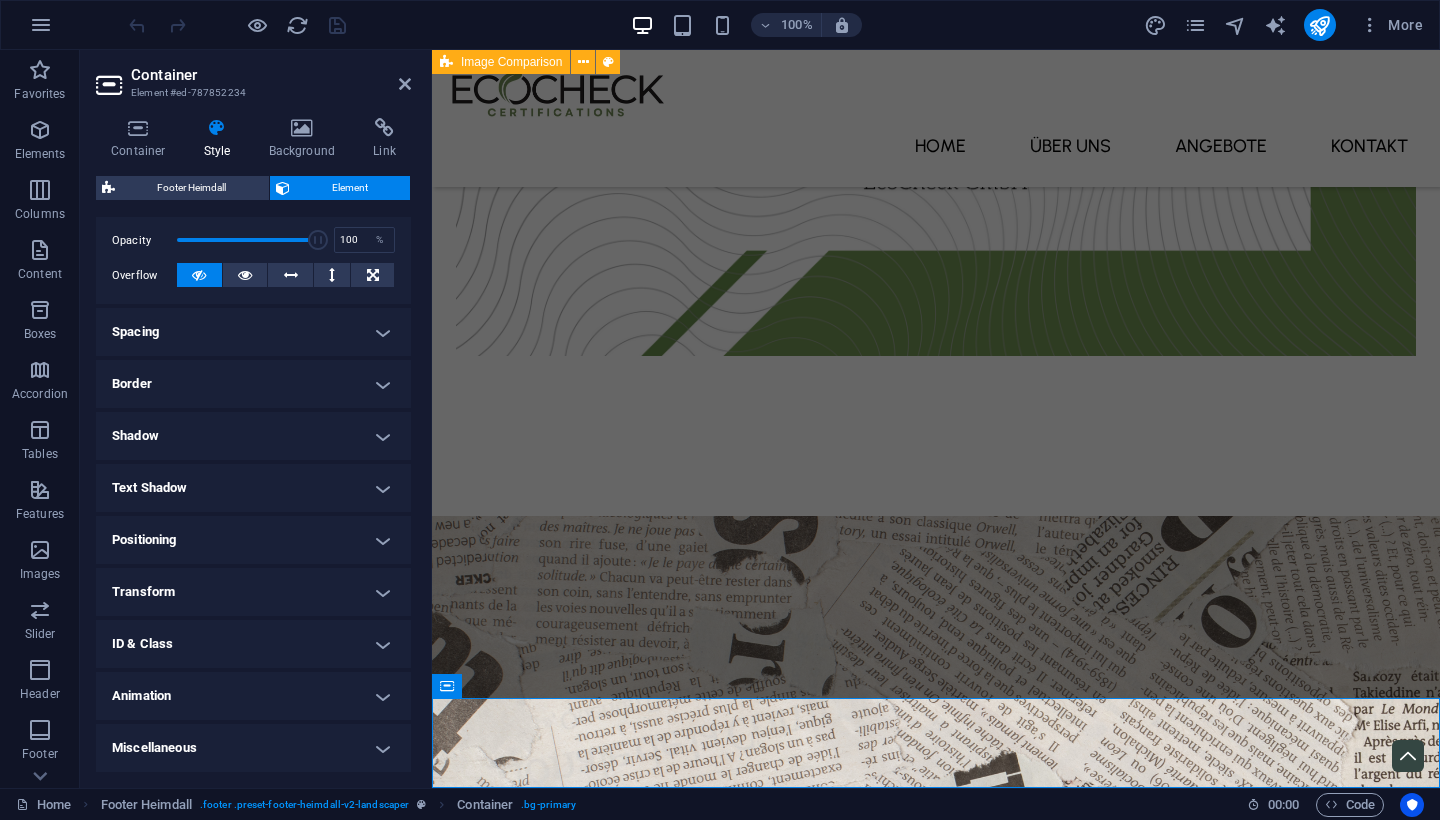 scroll, scrollTop: 289, scrollLeft: 0, axis: vertical 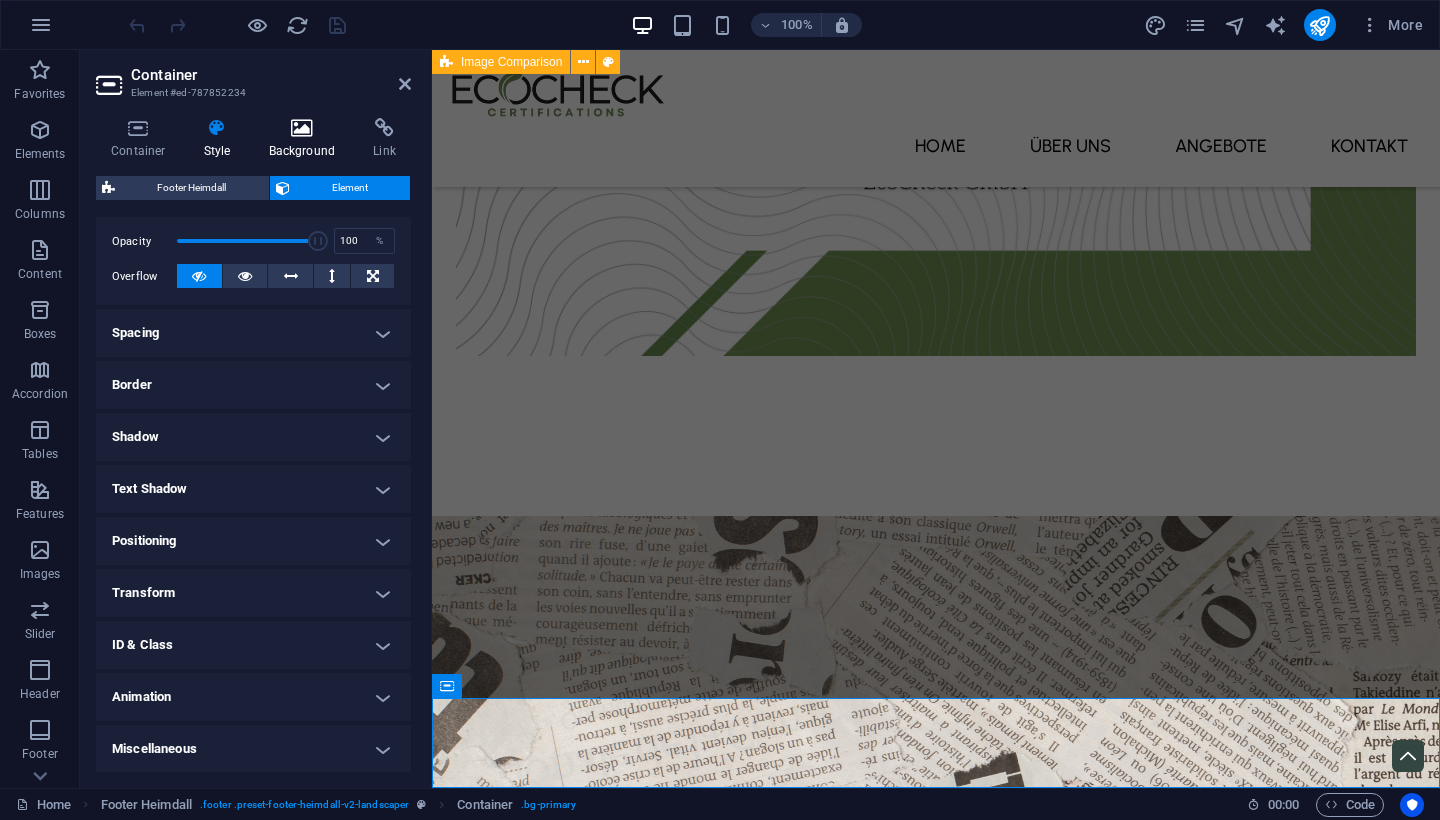 click at bounding box center [302, 128] 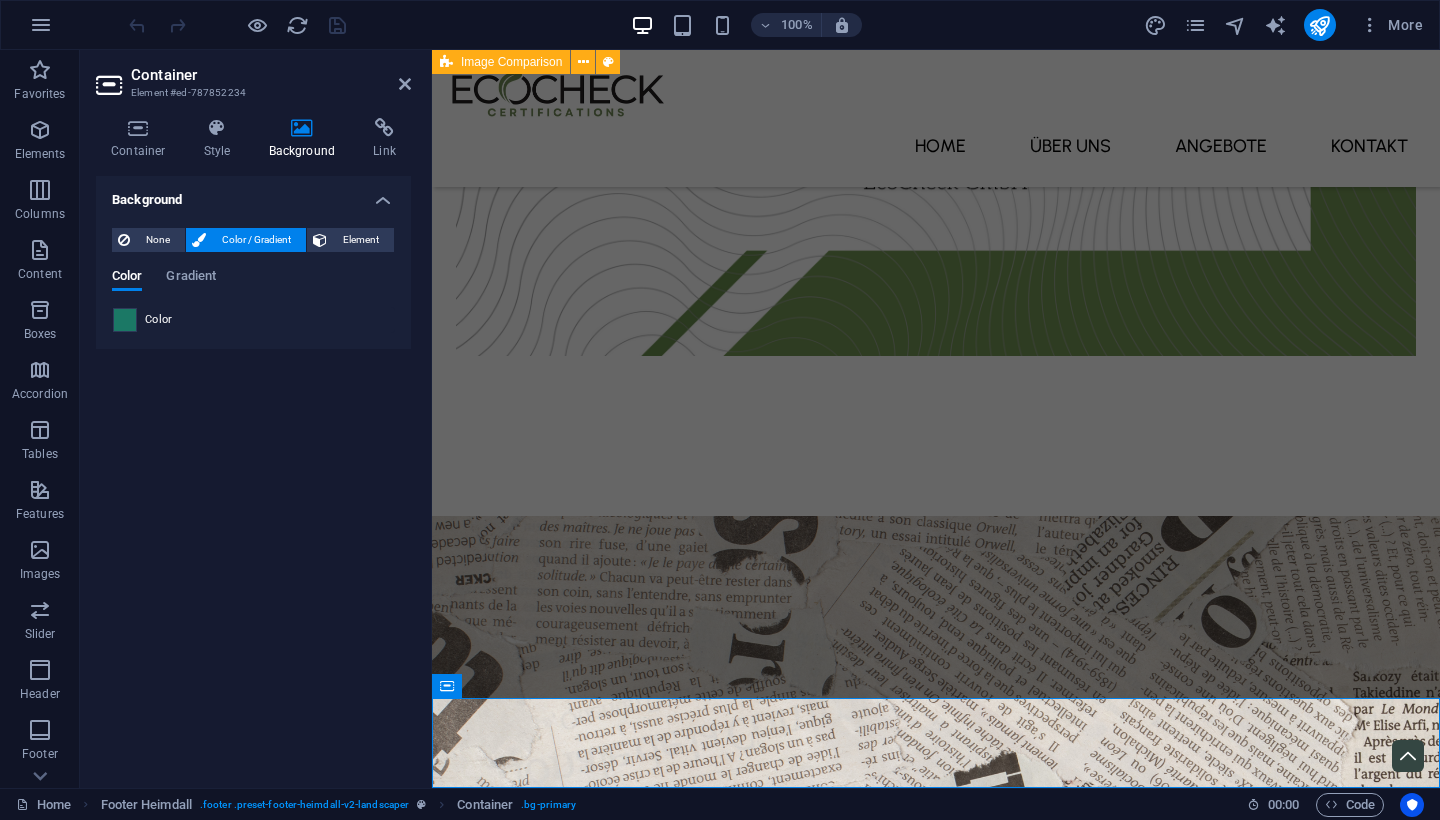 click at bounding box center [125, 320] 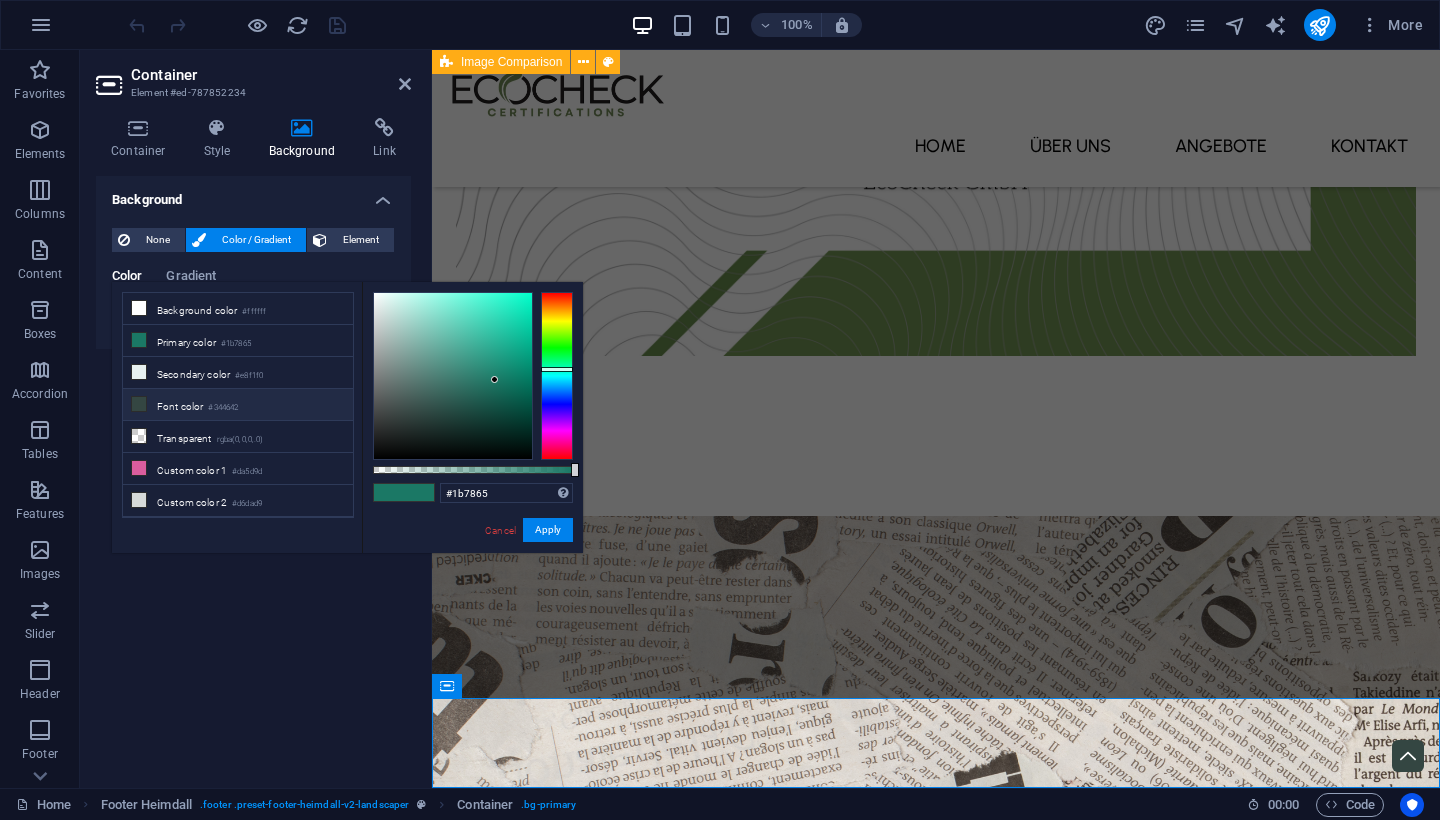 click on "Font color
#344642" at bounding box center (238, 405) 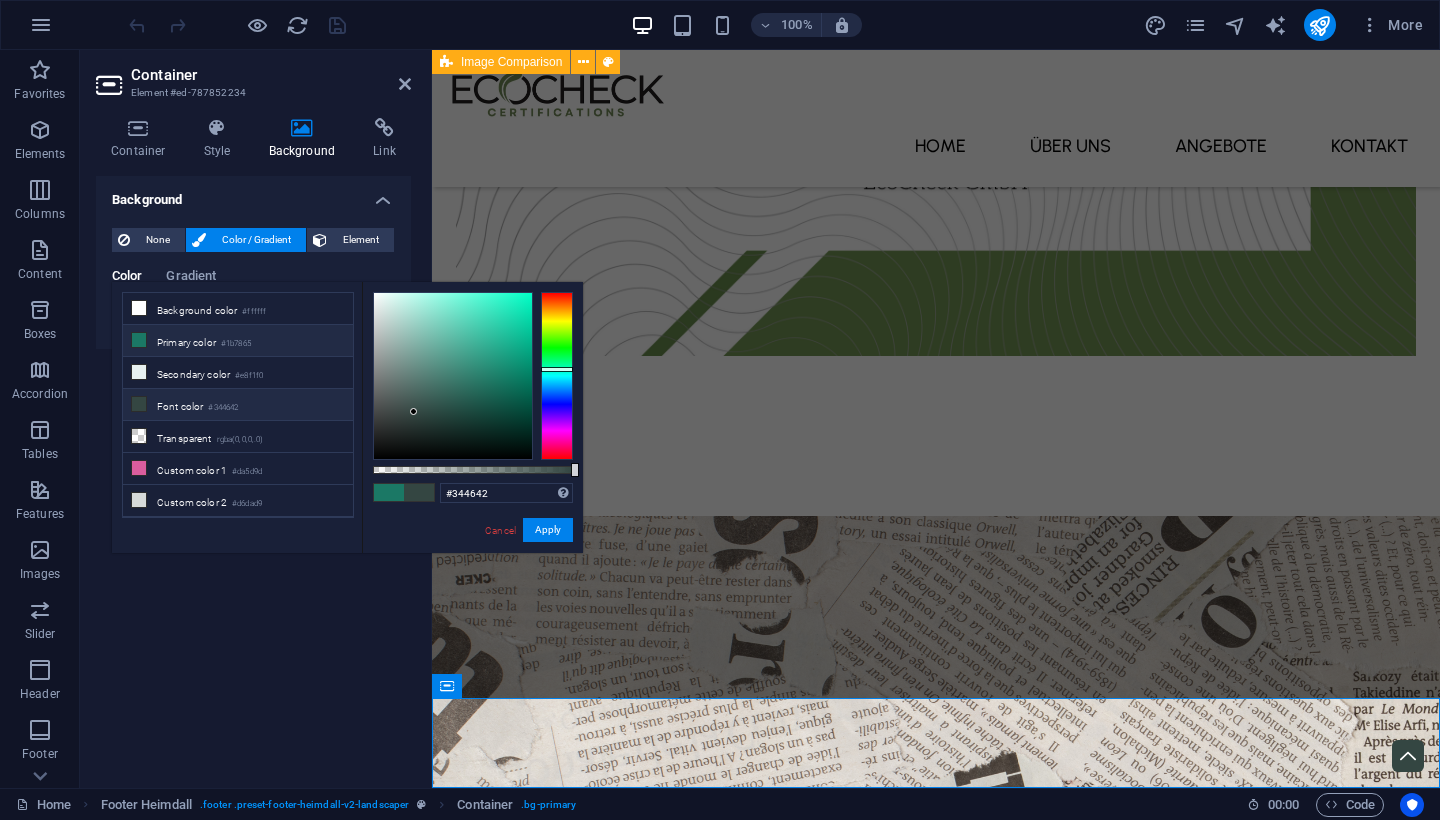 click on "Primary color
#1b7865" at bounding box center [238, 341] 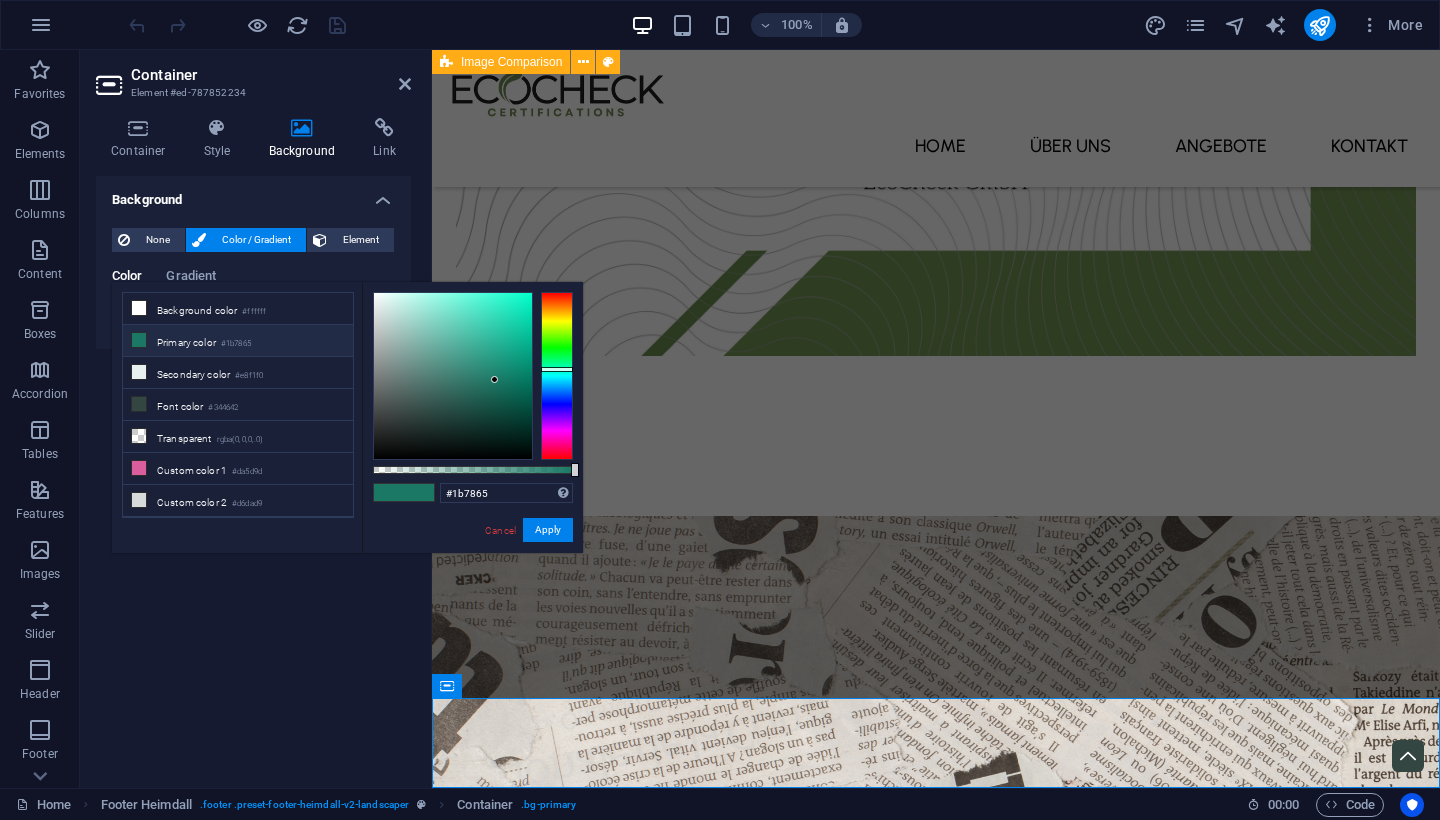 click on "Background None Color / Gradient Element Stretch background to full-width Color overlay Places an overlay over the background to colorize it Parallax 0 % Image Image slider Map Video YouTube Vimeo HTML Color Gradient Color A parent element contains a background. Edit background on parent element" at bounding box center [253, 474] 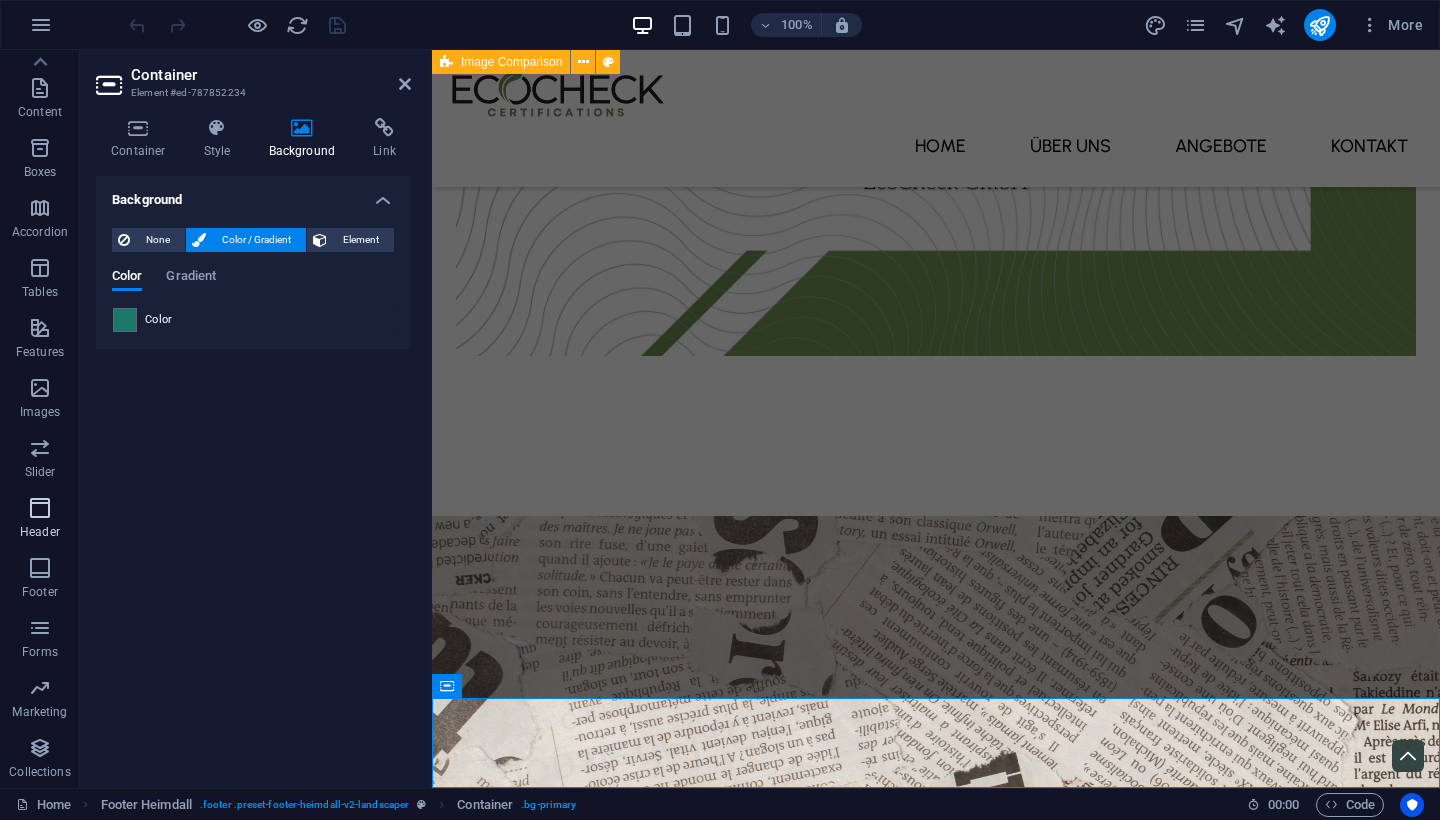 scroll, scrollTop: 162, scrollLeft: 0, axis: vertical 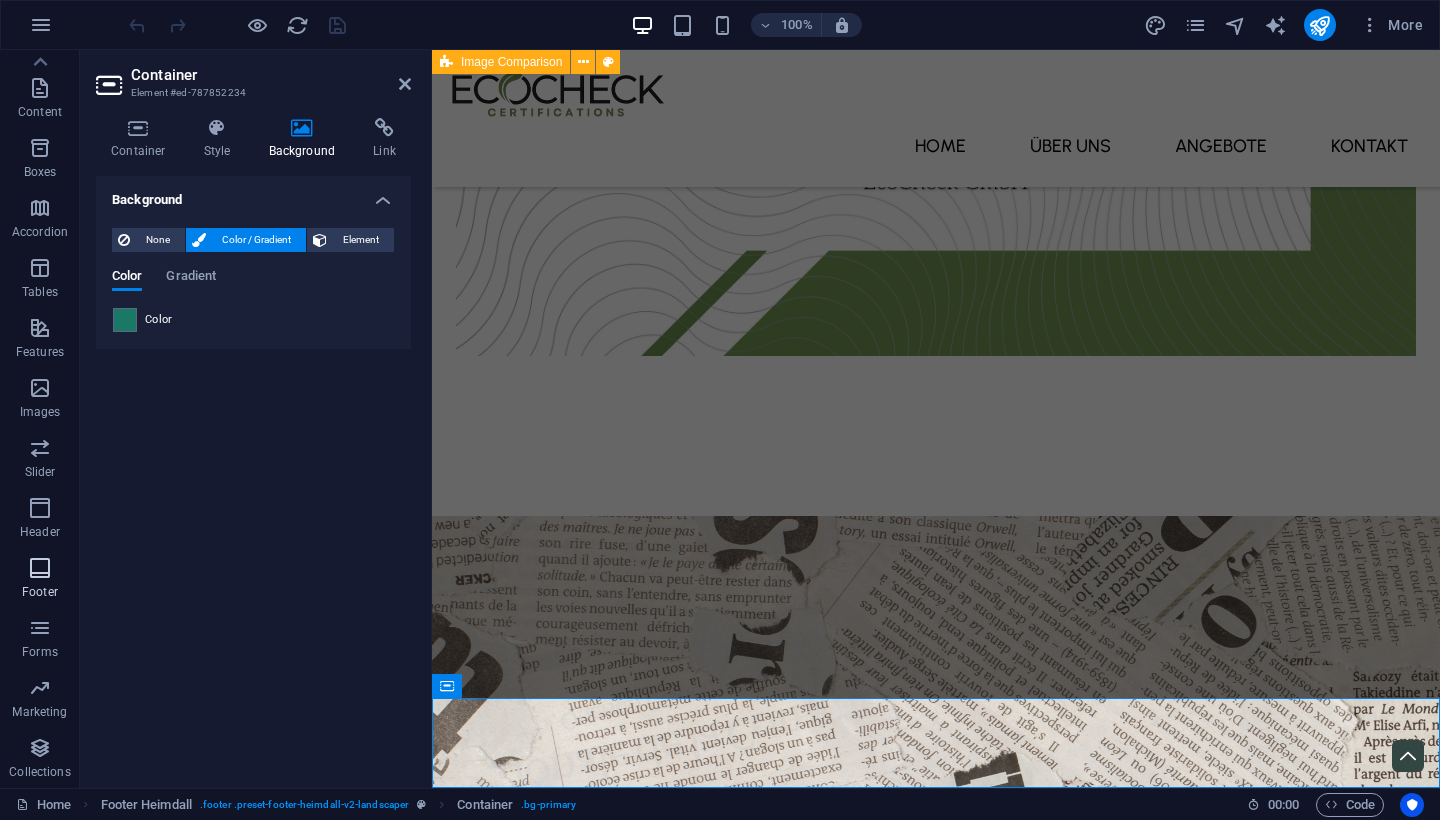 click at bounding box center [40, 568] 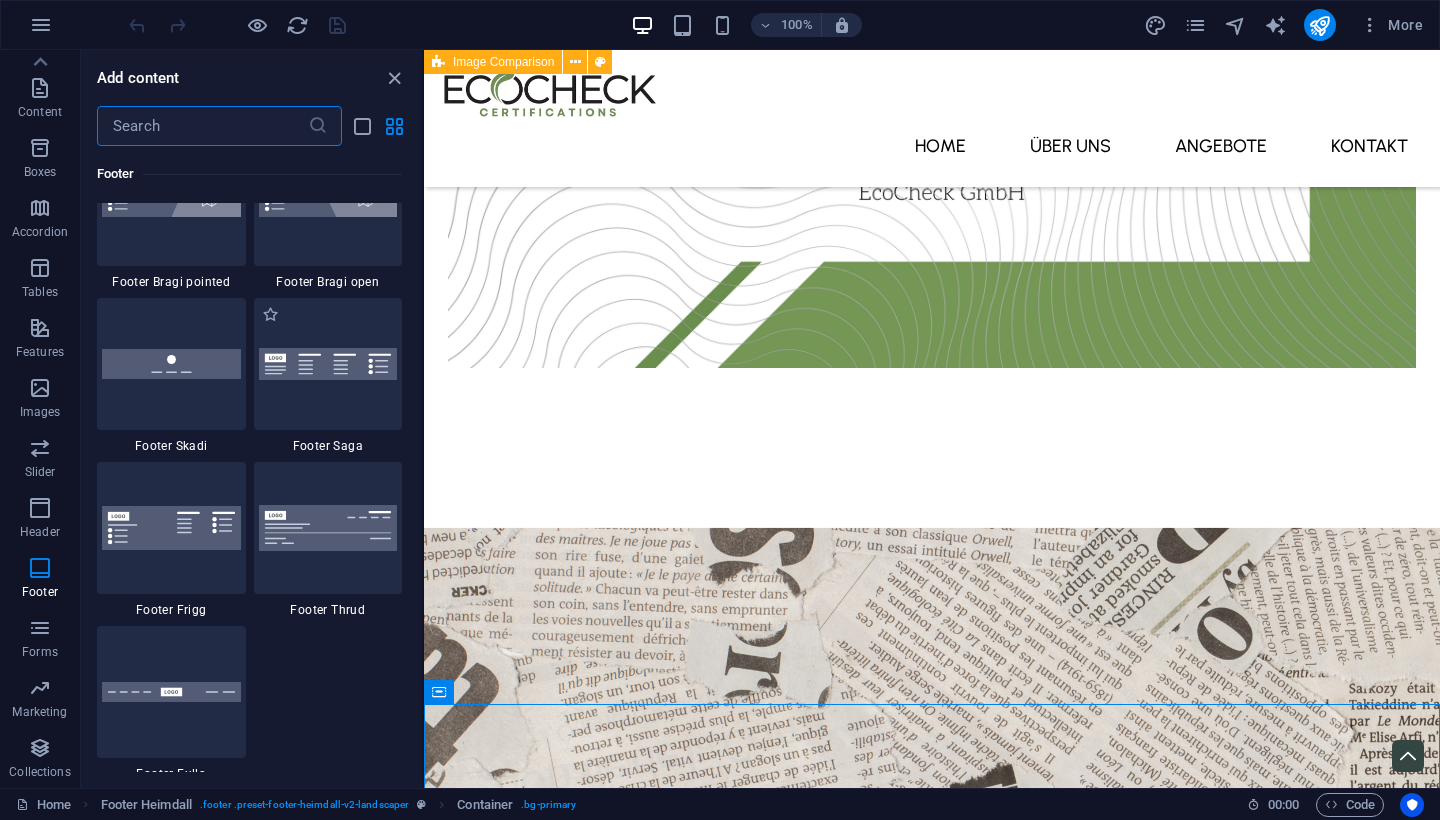 scroll, scrollTop: 13959, scrollLeft: 0, axis: vertical 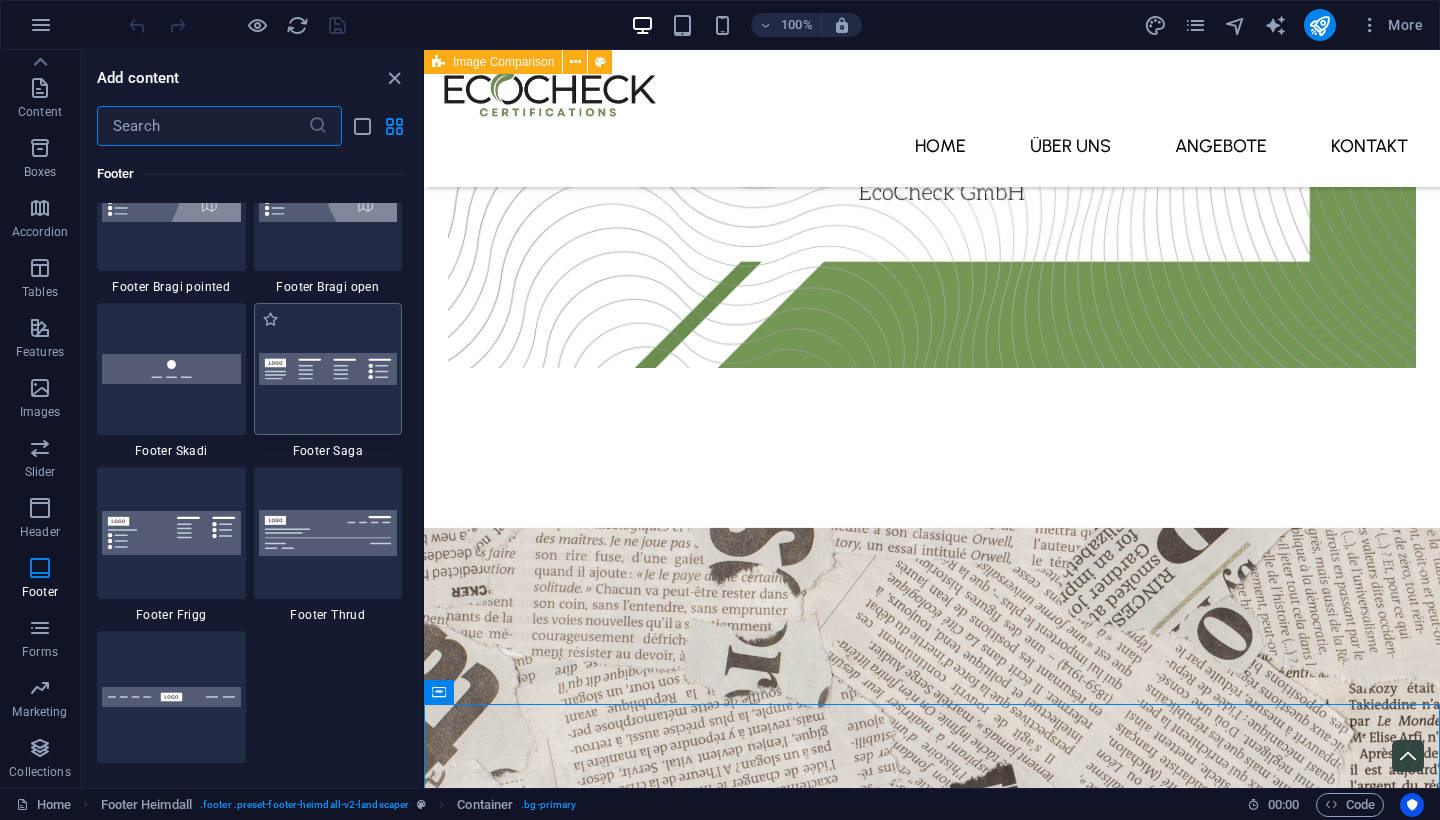 click at bounding box center (328, 369) 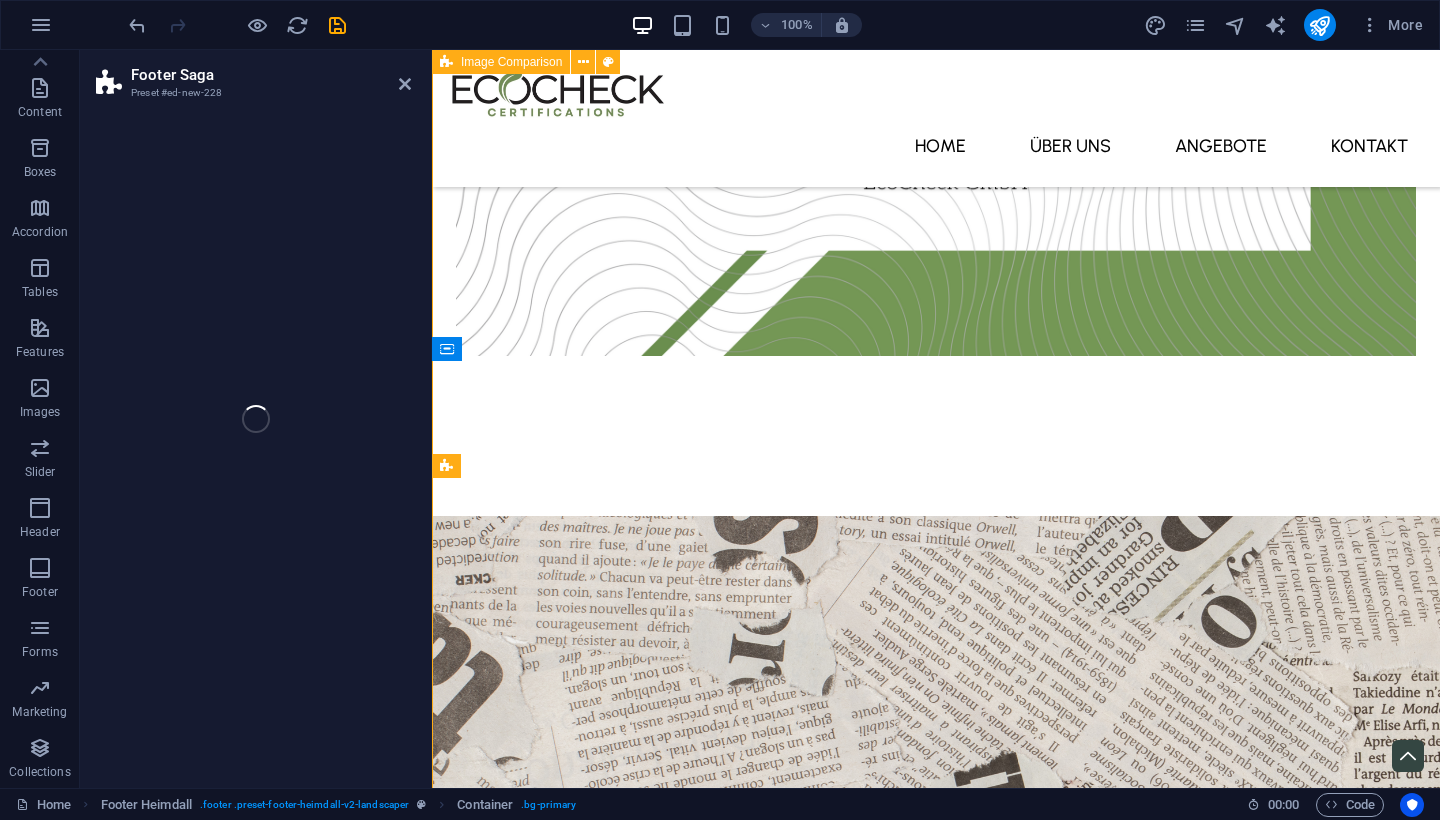 select on "rem" 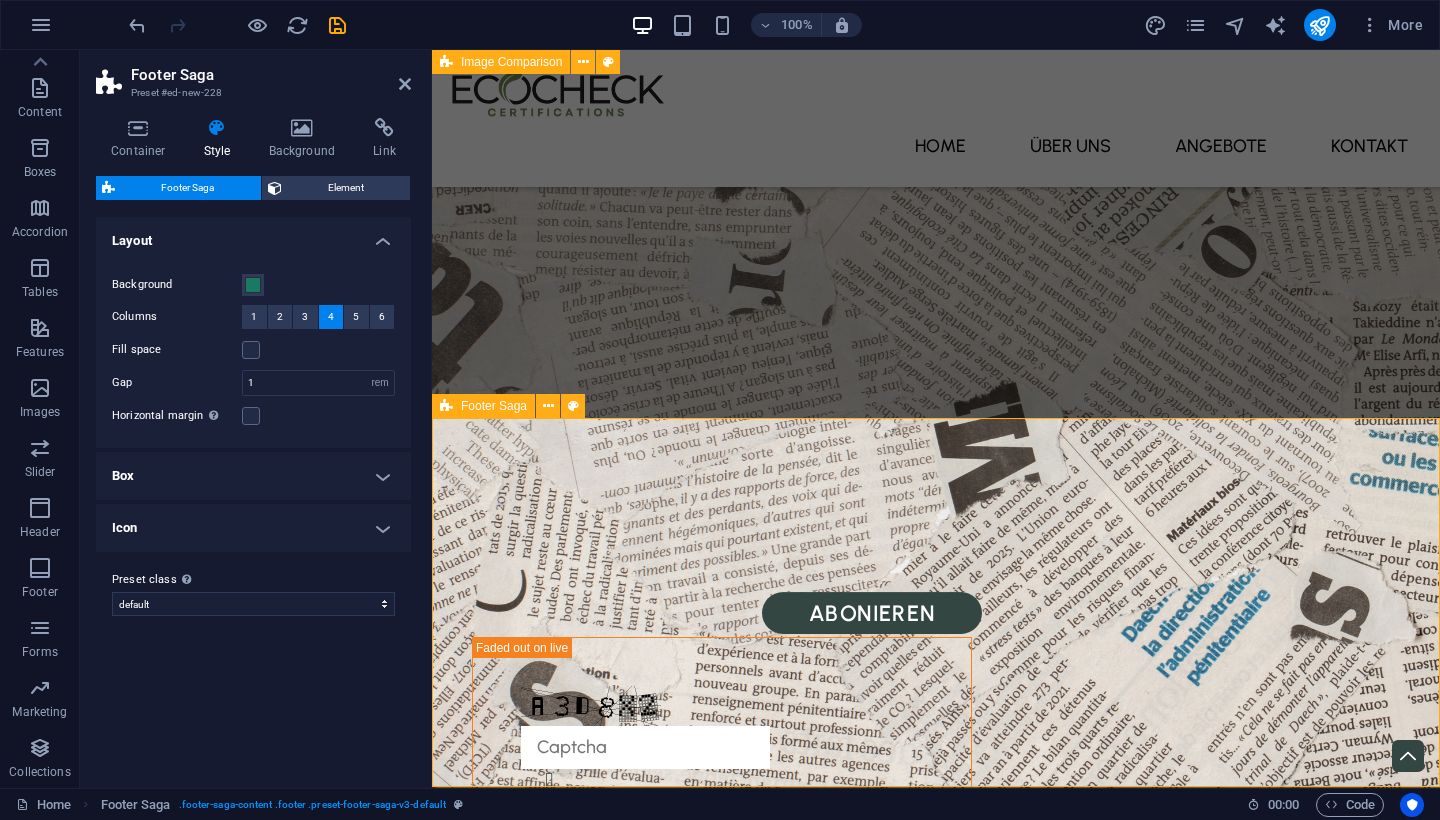scroll, scrollTop: 3437, scrollLeft: 0, axis: vertical 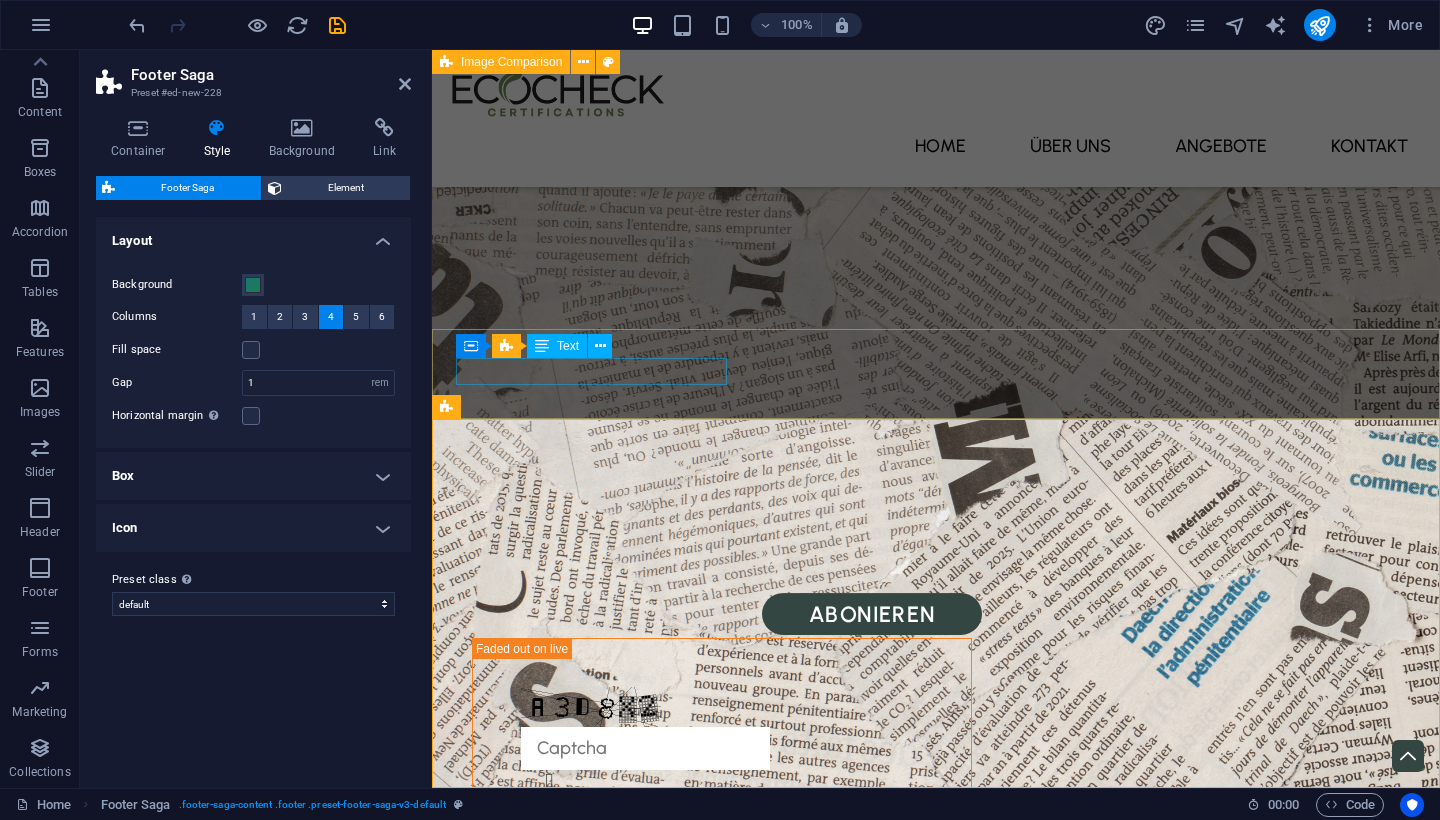 click on "© 2023. Dream Garden. All Rights Reserved." at bounding box center (936, 2645) 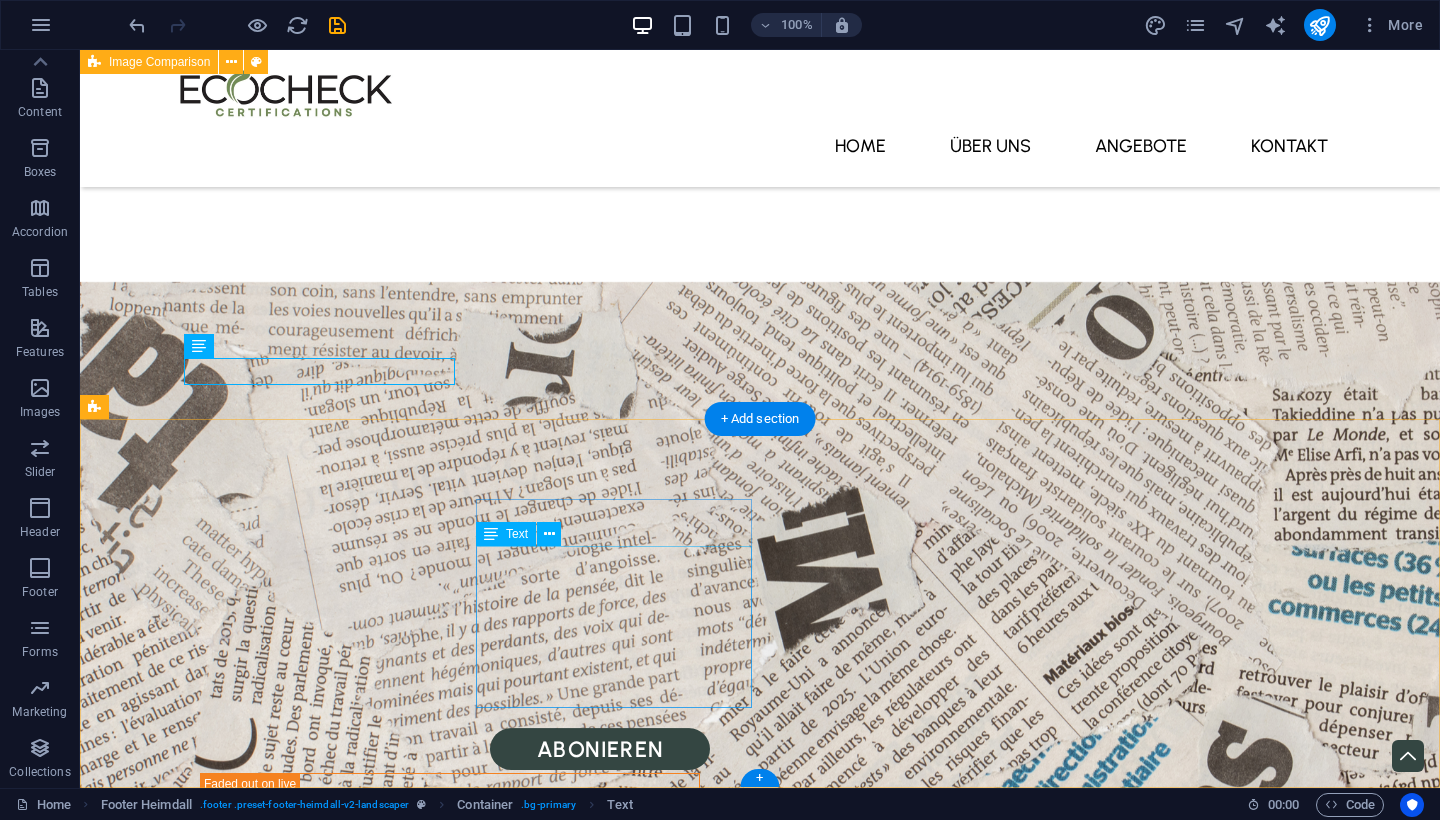 scroll, scrollTop: 3519, scrollLeft: 0, axis: vertical 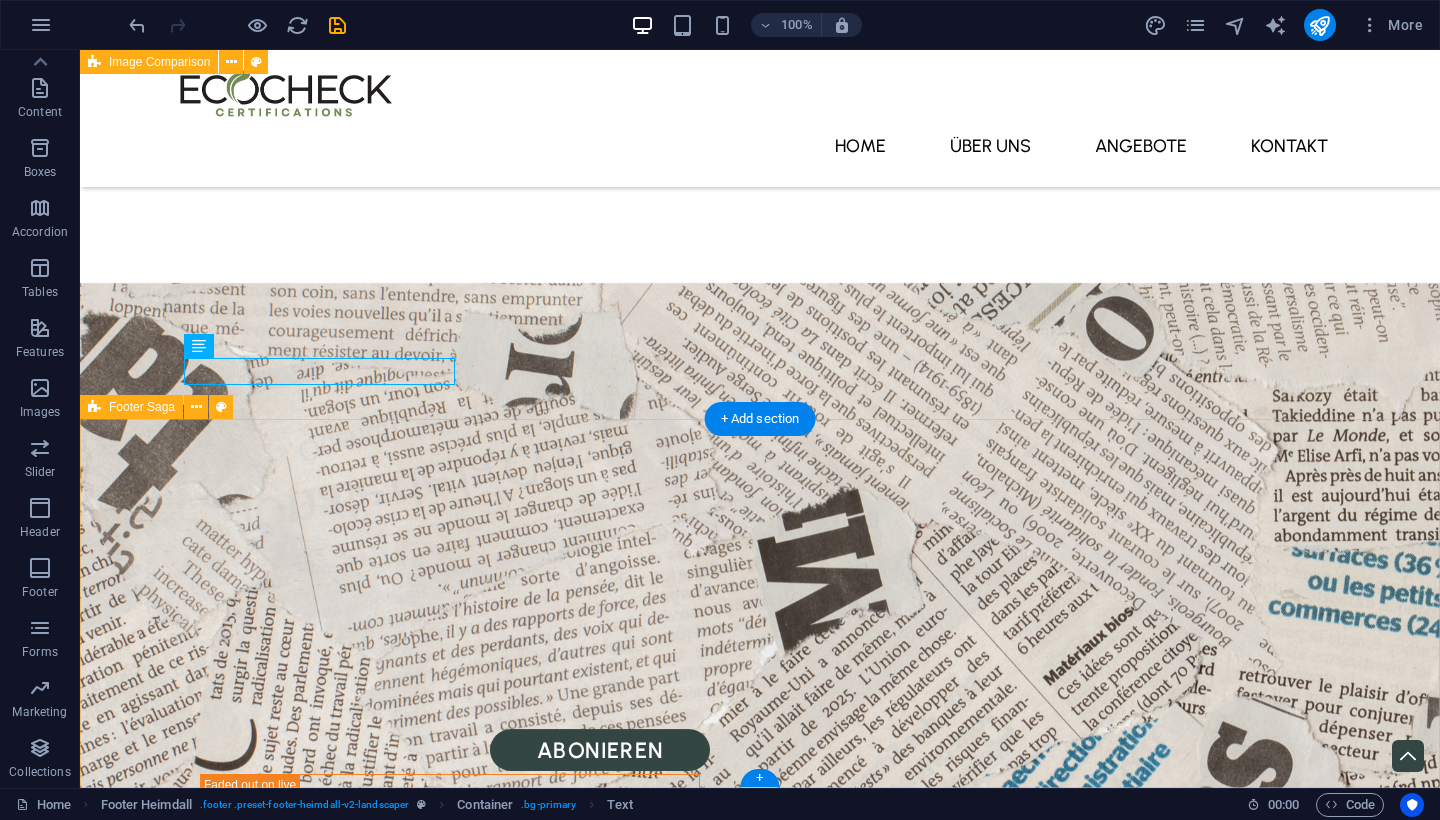click on "Lorem ipsum dolor sit amet, consectetuer adipiscing elit. Aenean commodo ligula eget dolor. Contact Street 12345   Berlin Phone:  0123 - 456789 Mobile:  Email:  efeaadec67a3a5d5171fba1eda0e2f@plesk.local Navigation Home About Service Contact Legal Notice Privacy Policy Social media Facebook Twitter Instagram" at bounding box center (760, 3445) 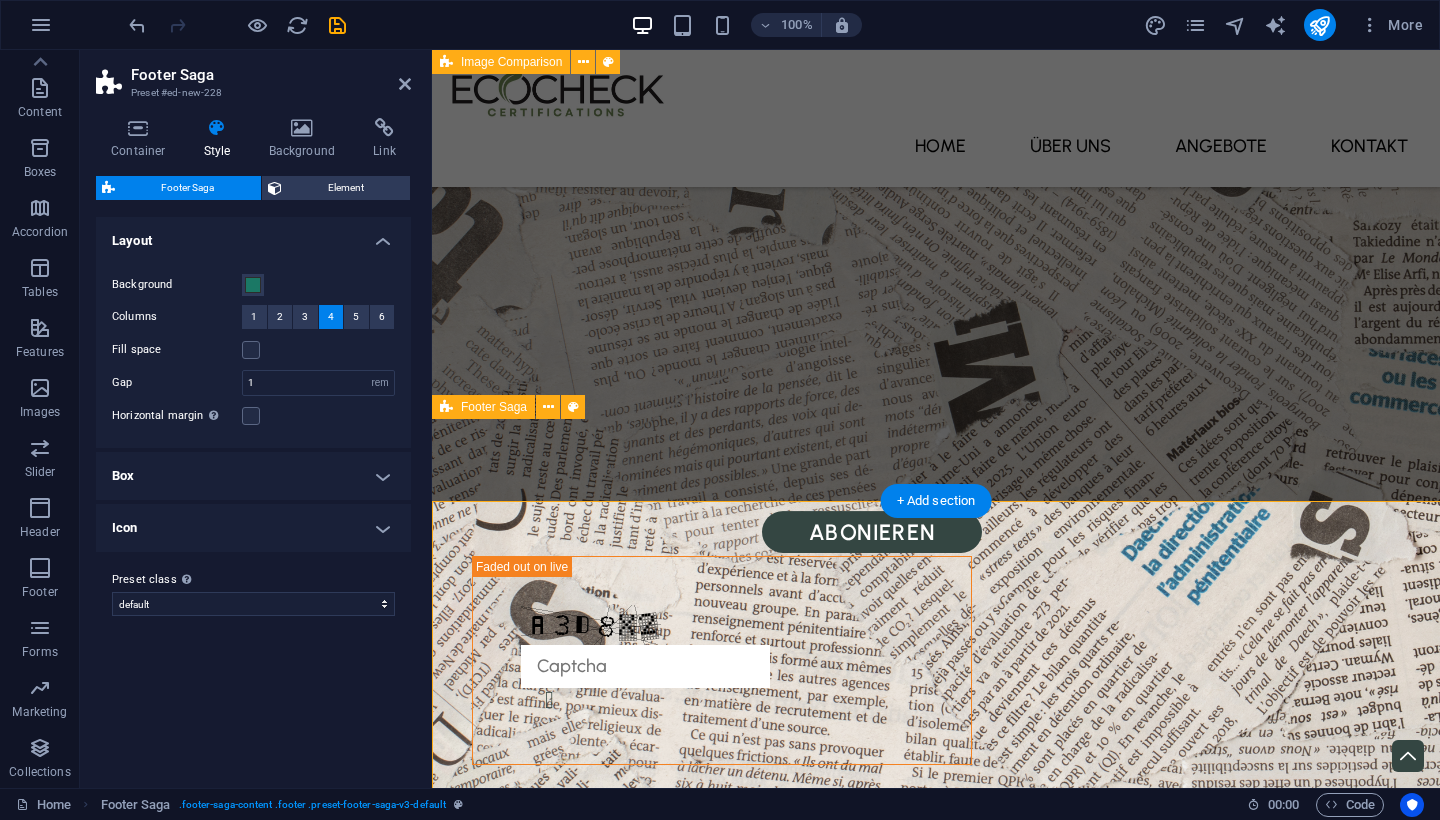 scroll, scrollTop: 3437, scrollLeft: 0, axis: vertical 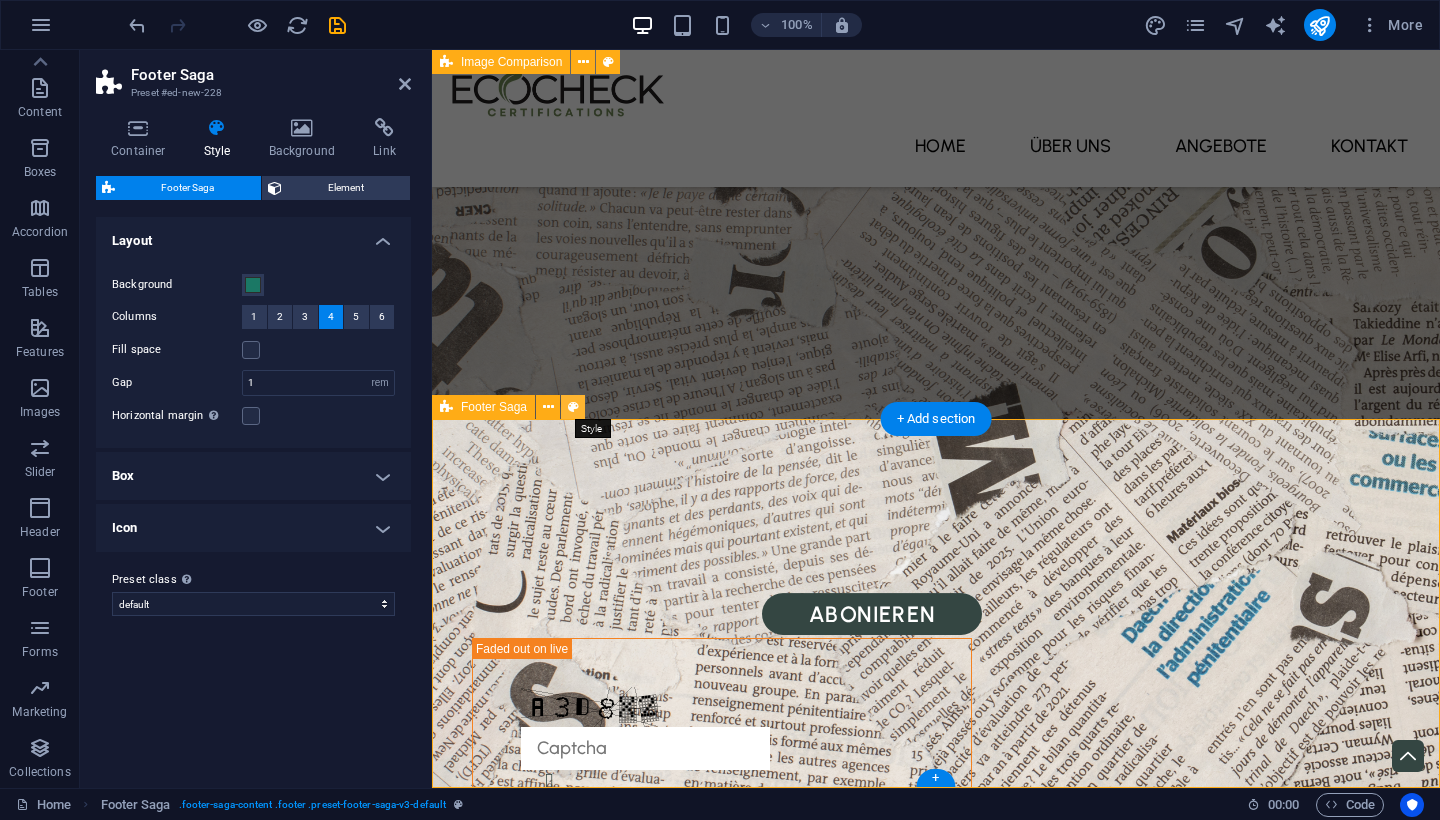 click at bounding box center [573, 407] 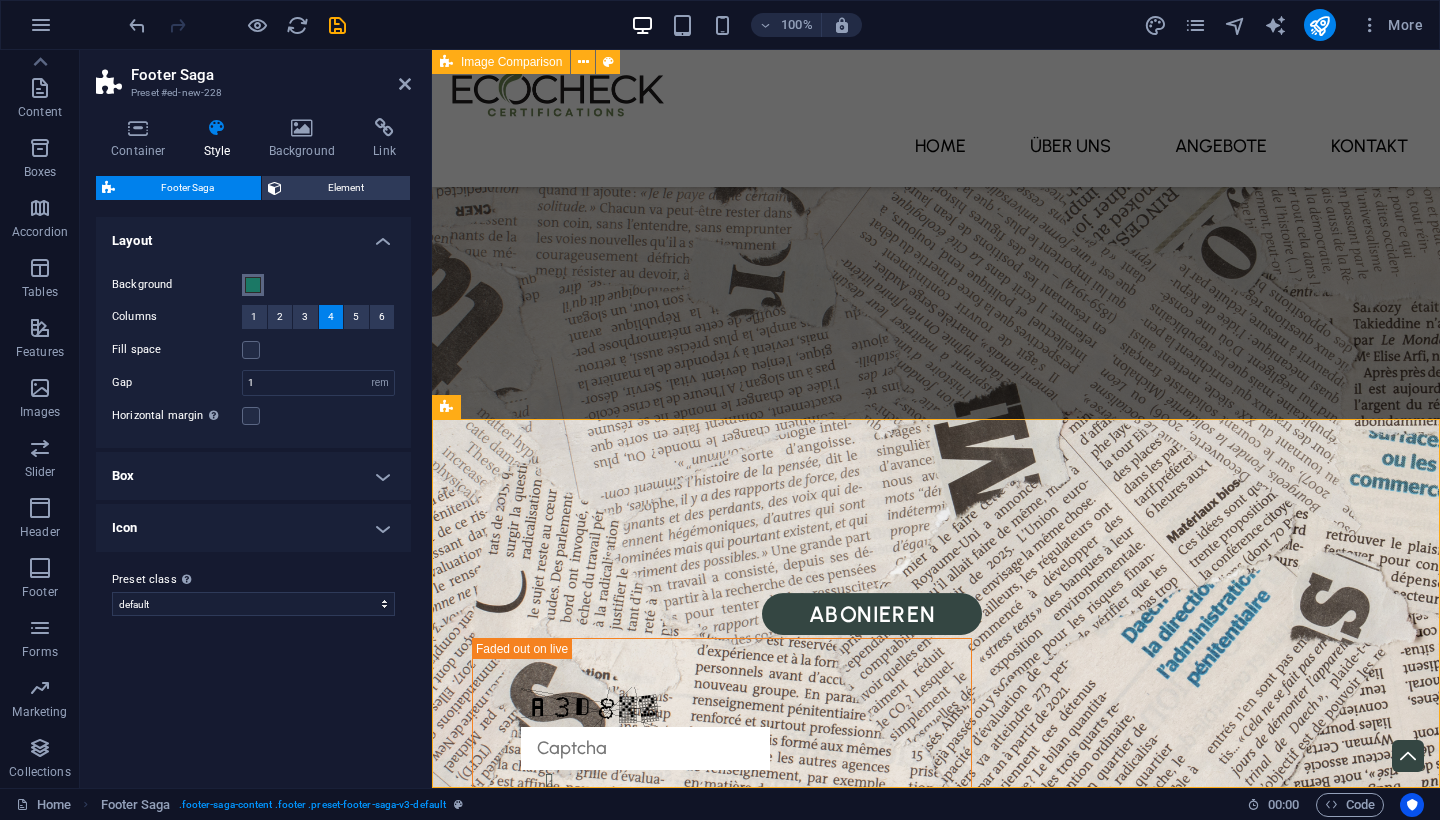click at bounding box center [253, 285] 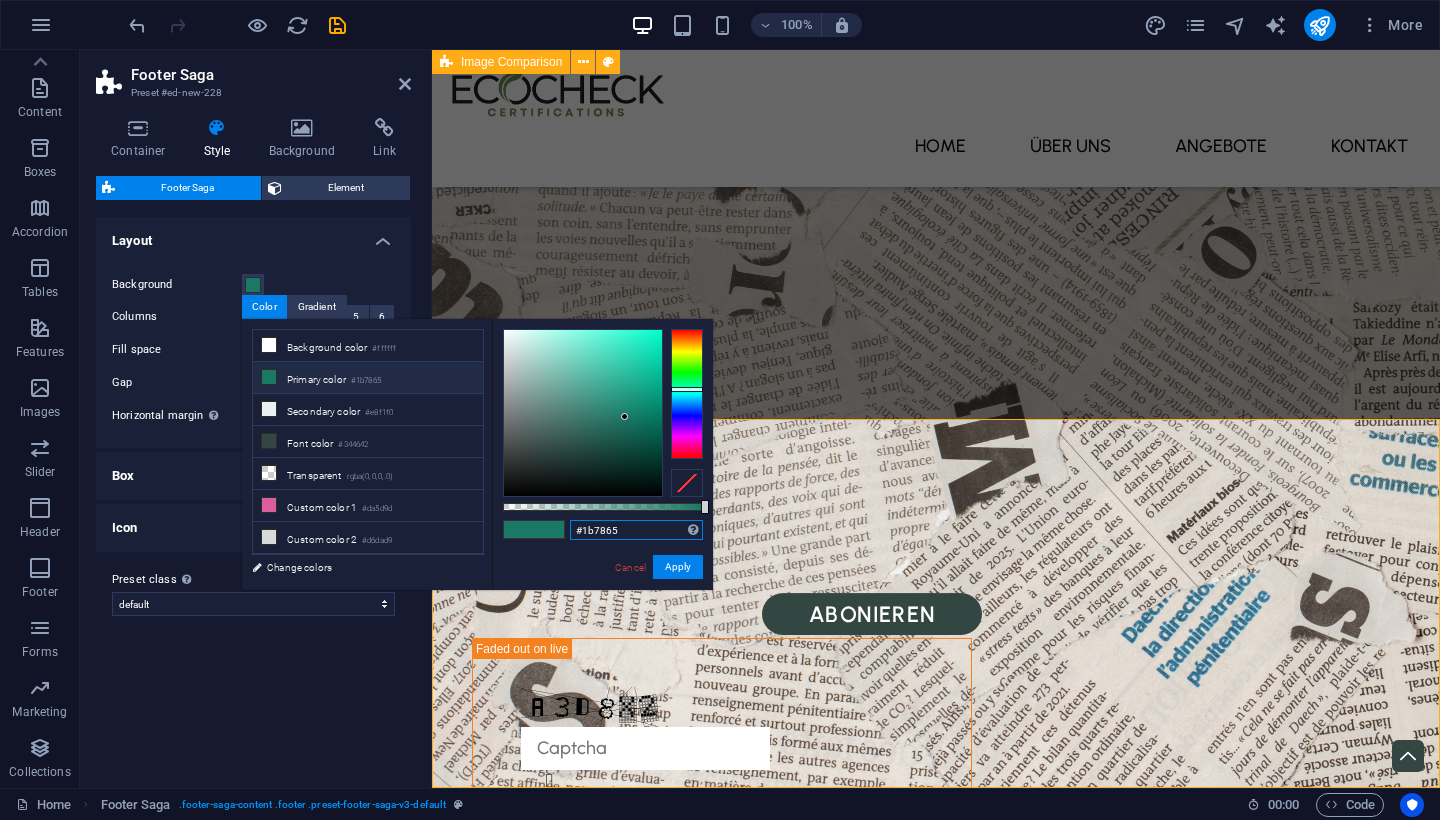 click on "#1b7865" at bounding box center (636, 530) 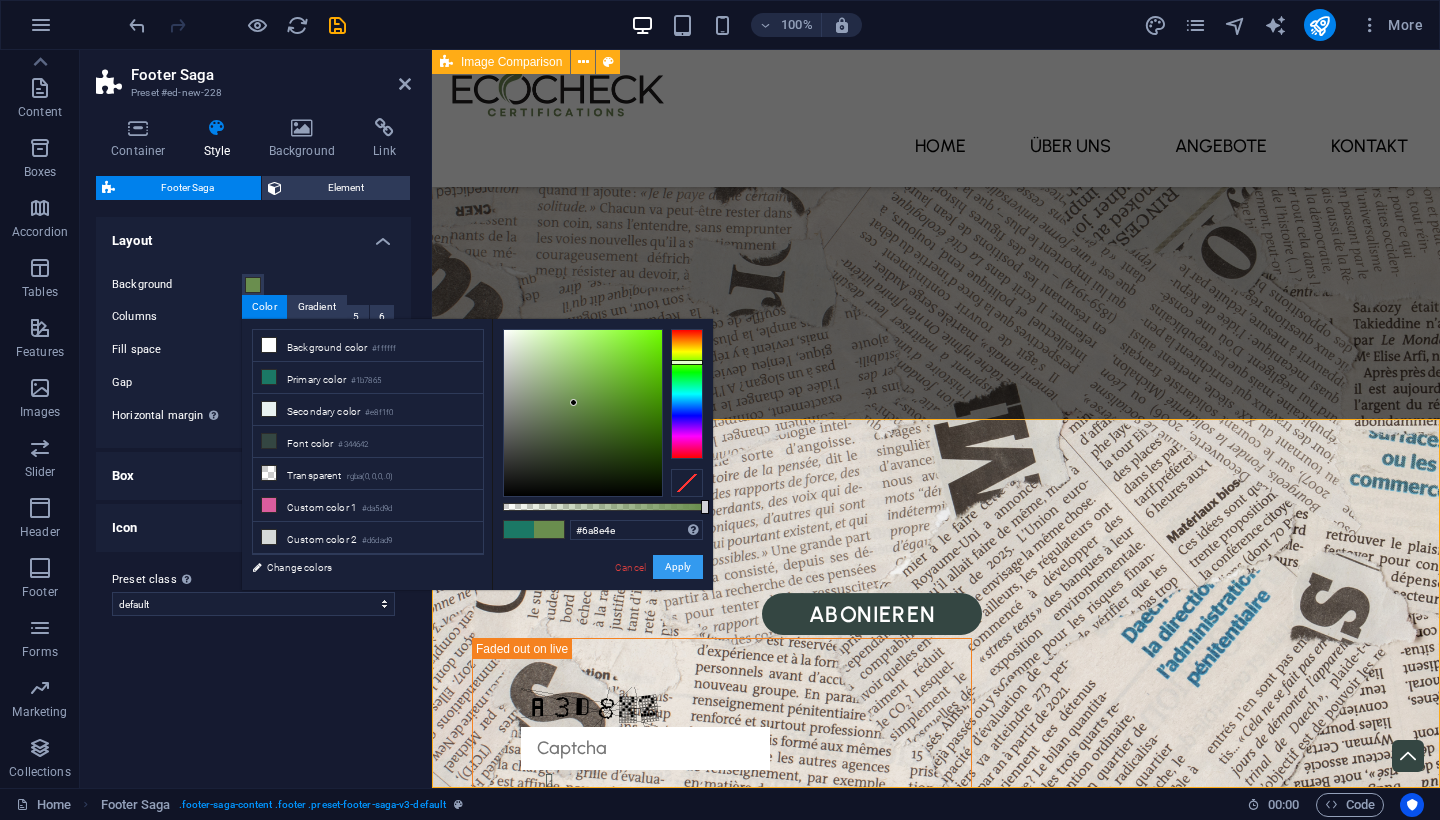 click on "Apply" at bounding box center [678, 567] 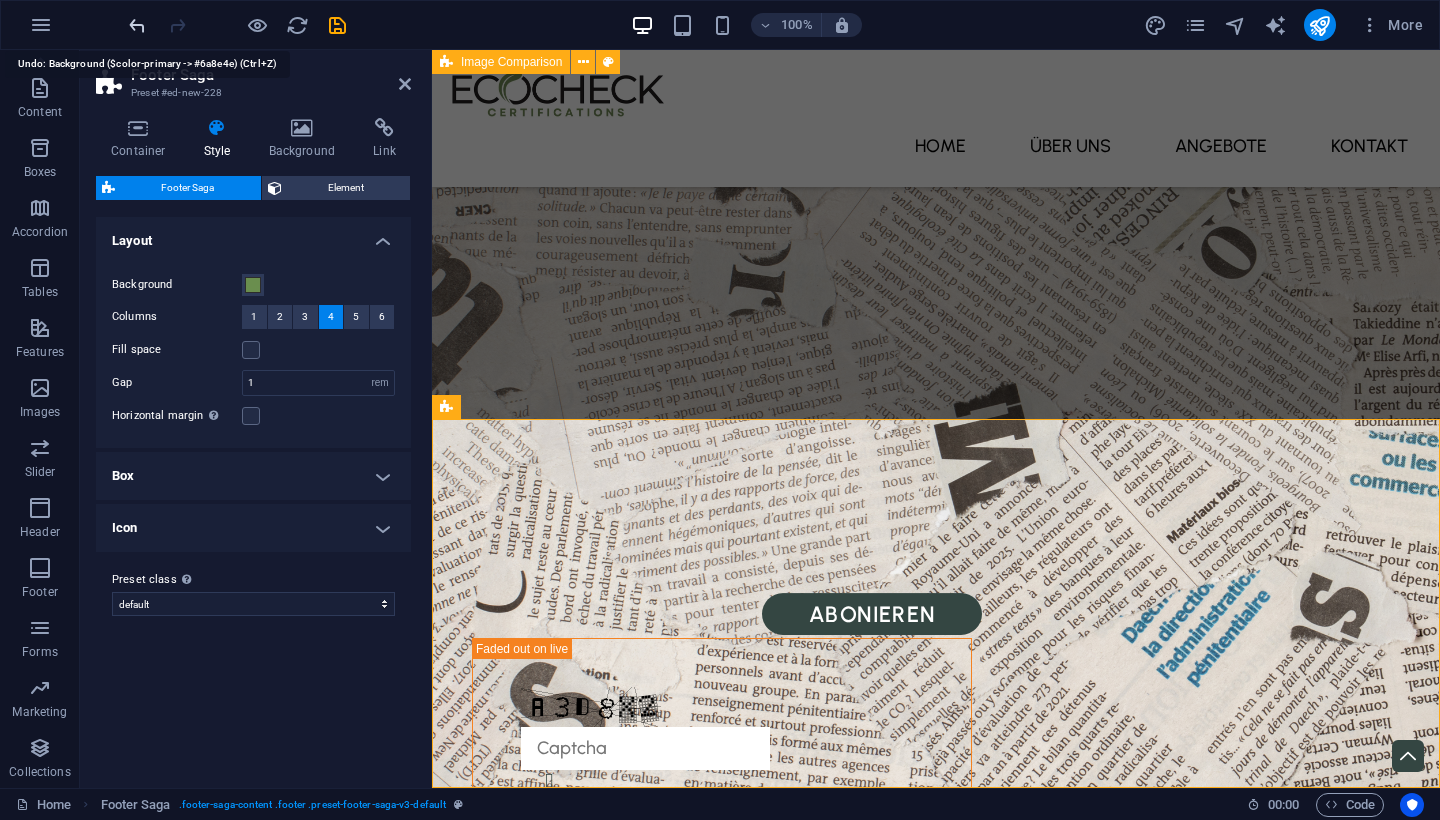 click at bounding box center [137, 25] 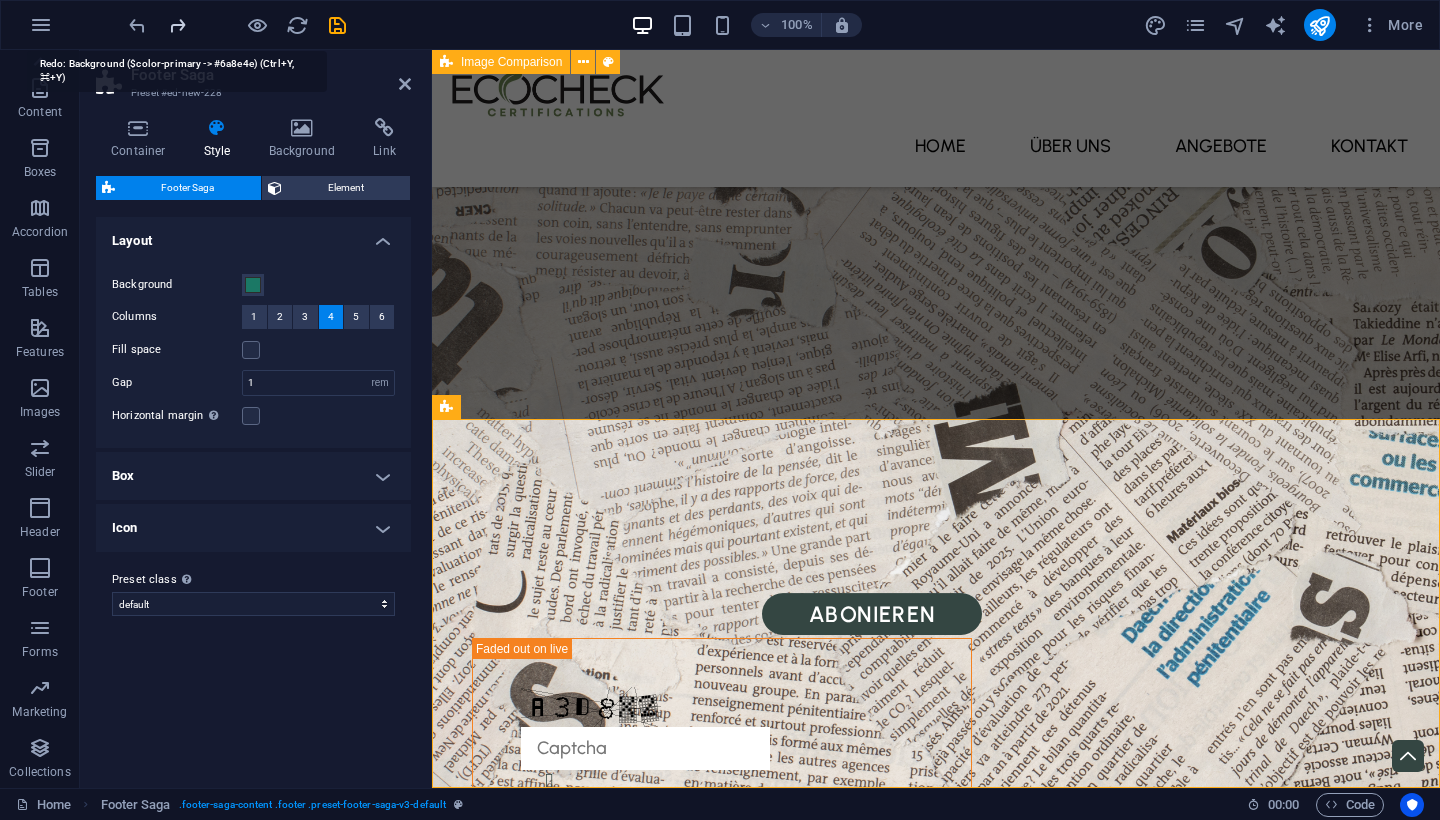 click at bounding box center [177, 25] 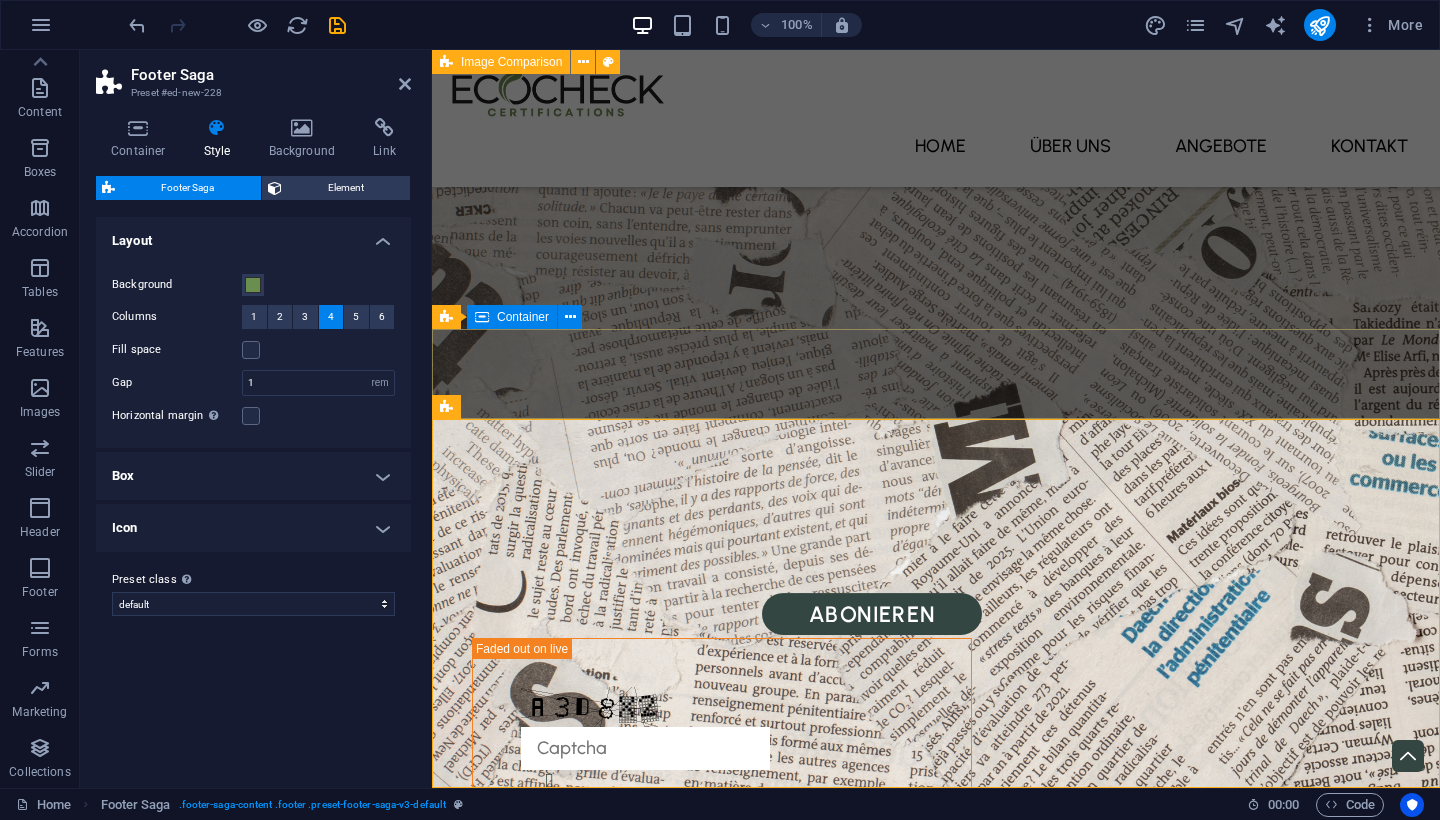 click on "© 2023. Dream Garden. All Rights Reserved." at bounding box center [936, 2757] 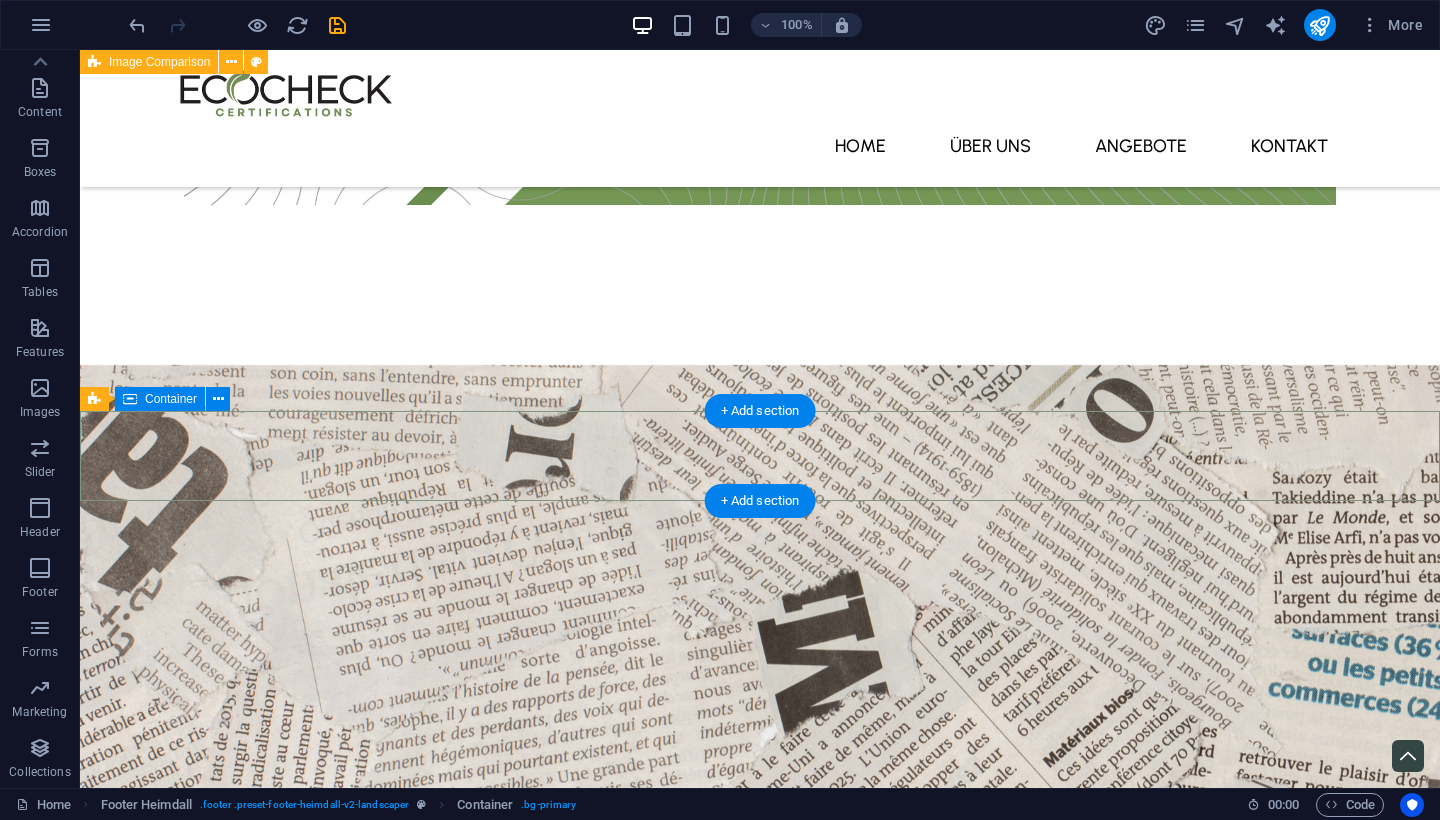 click on "© 2023. Dream Garden. All Rights Reserved." at bounding box center (760, 2893) 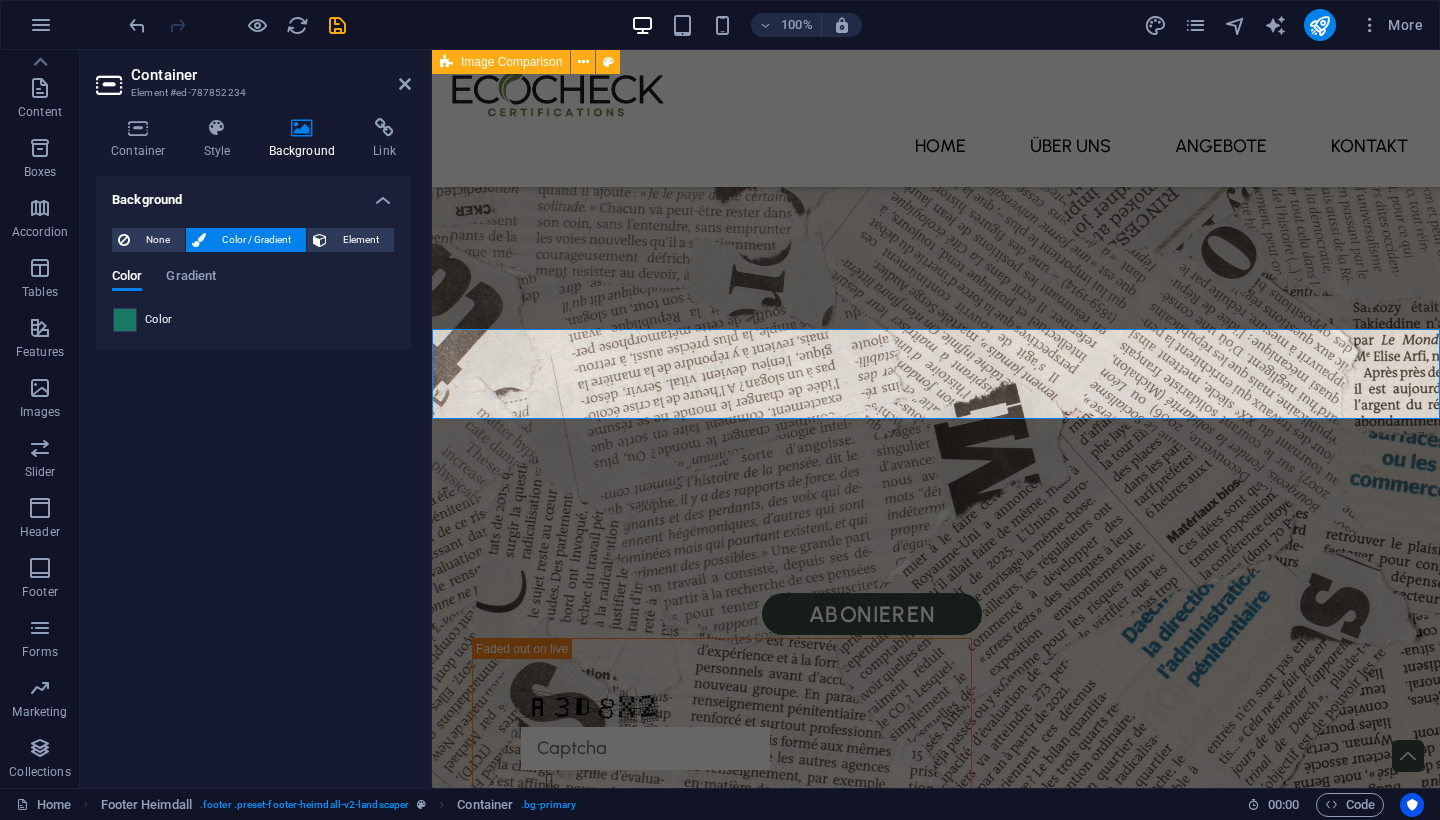 click at bounding box center [125, 320] 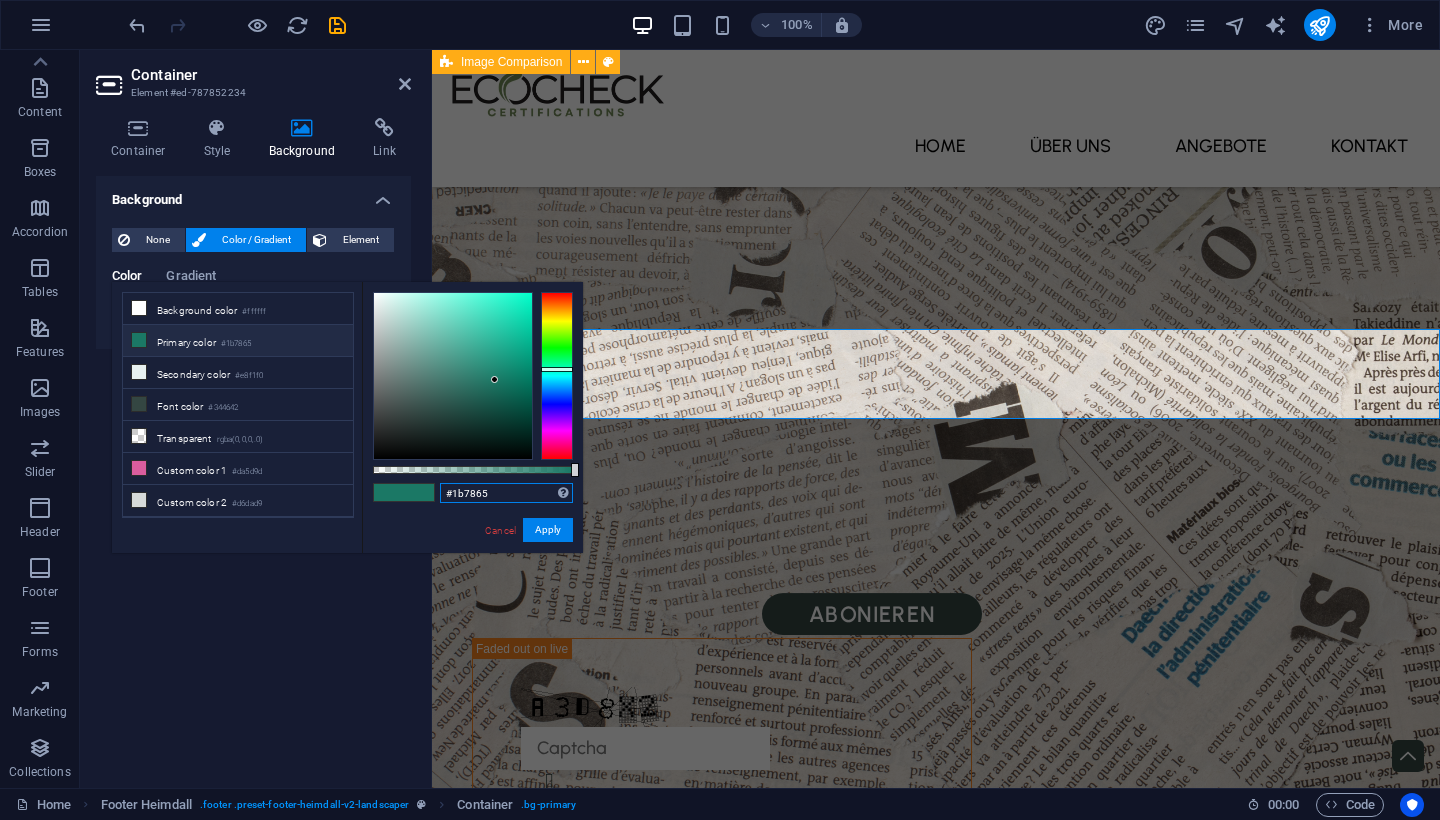 click on "#1b7865" at bounding box center [506, 493] 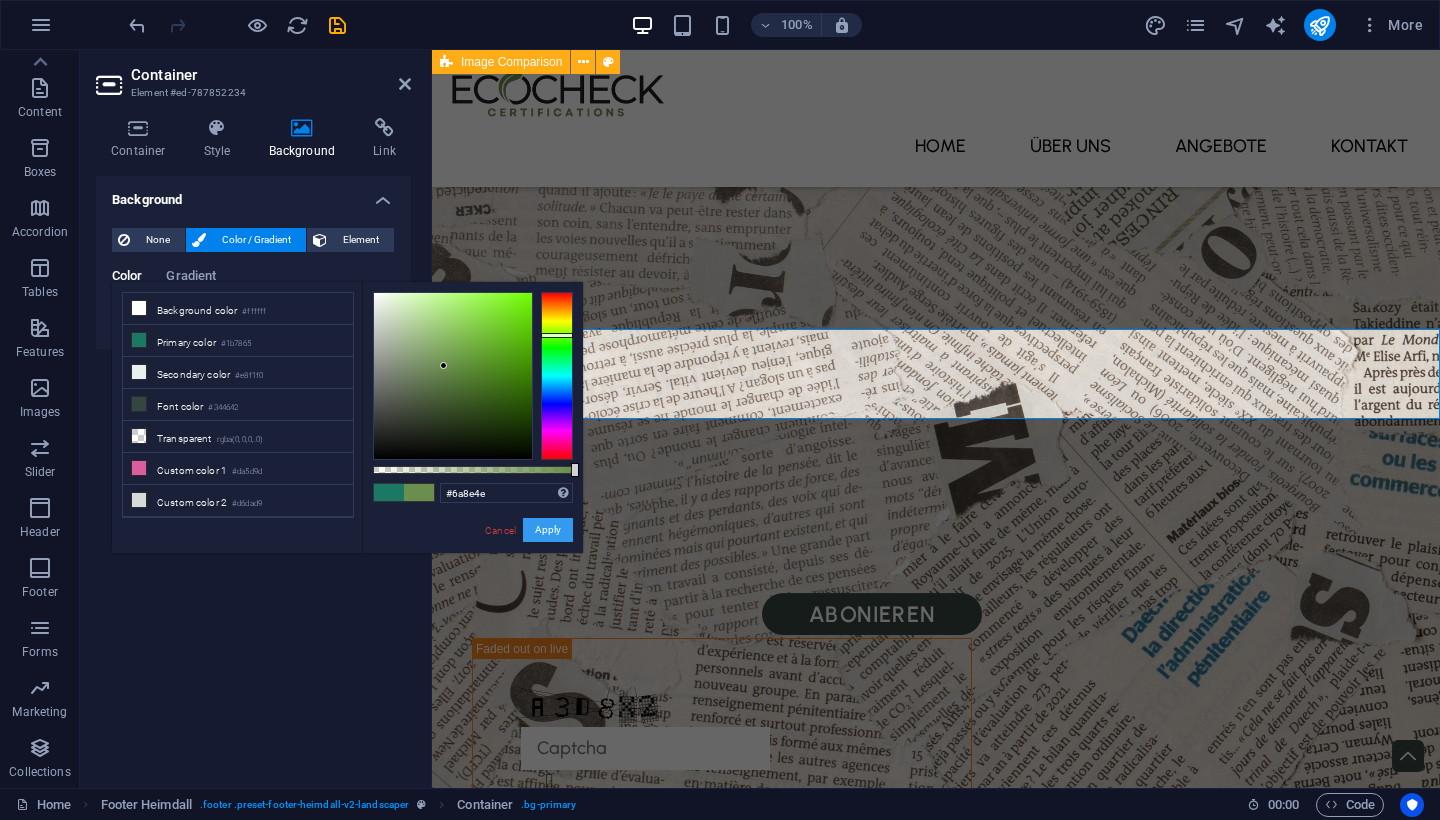 click on "Apply" at bounding box center (548, 530) 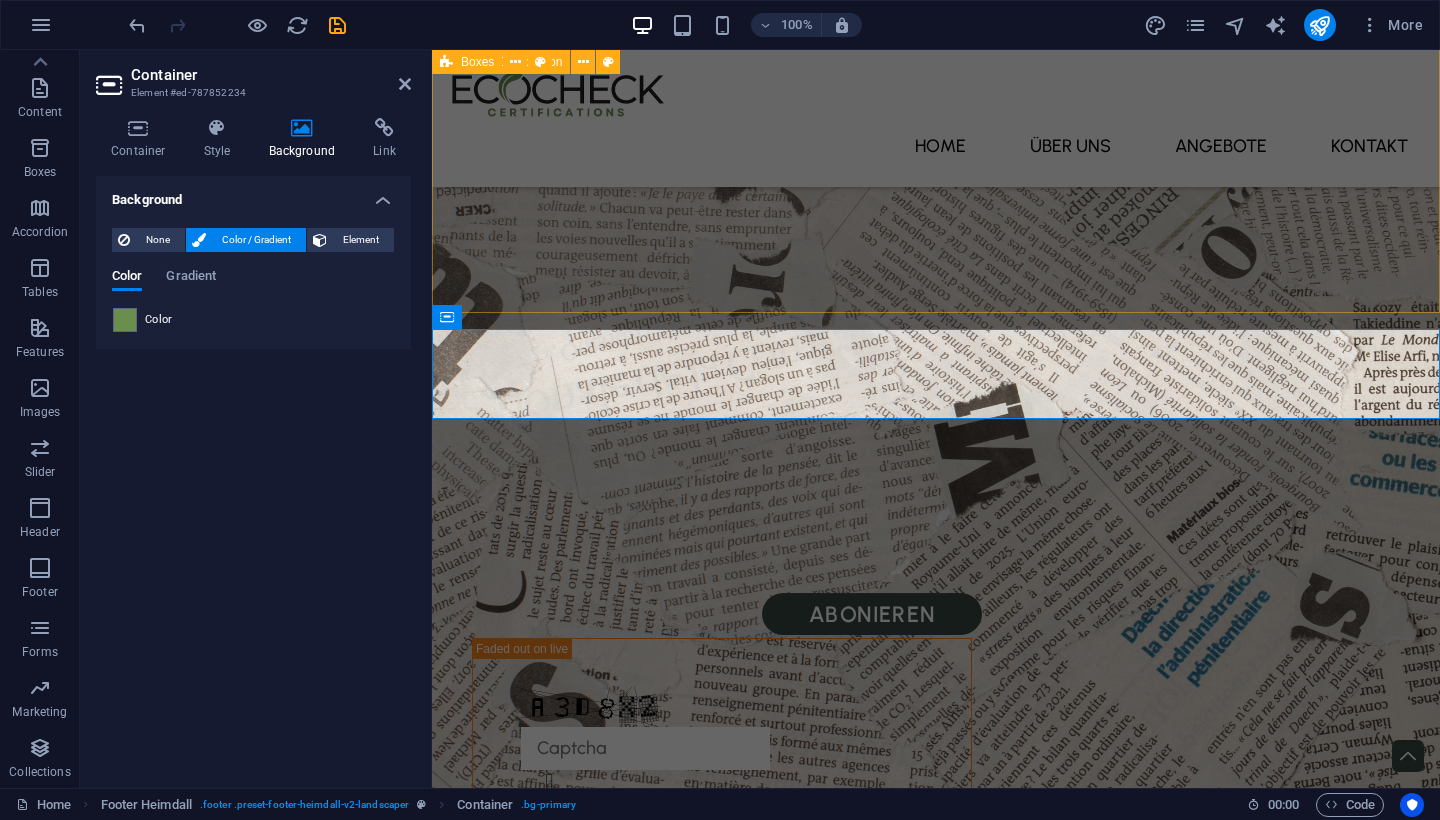 click on "Simpel ecoCheck funktioniert ohne komplizierte Prozesse oder Fachchinesisch. Du beantwortest ein paar gezielte Fragen – und erhältst eine klare Einschätzung. So einfach kann Nachhaltigkeit bewertet werden. Preiswert Statt Tausende Euro in langwierige Zertifizierungen zu investieren, bekommst du mit ecoCheck eine transparente und faire Lösung – speziell entwickelt für Startups, junge Unternehmen und alle mit begrenztem Budget. Direkt Du wartest nicht tagelang auf Rückmeldungen. Mit ecoCheck erhältst du dein Ergebnis sofort nach dem Ausfüllen – digital, verständlich aufbereitet und bereit, mit Kund:innen und Partnern geteilt zu werden." at bounding box center (936, 2127) 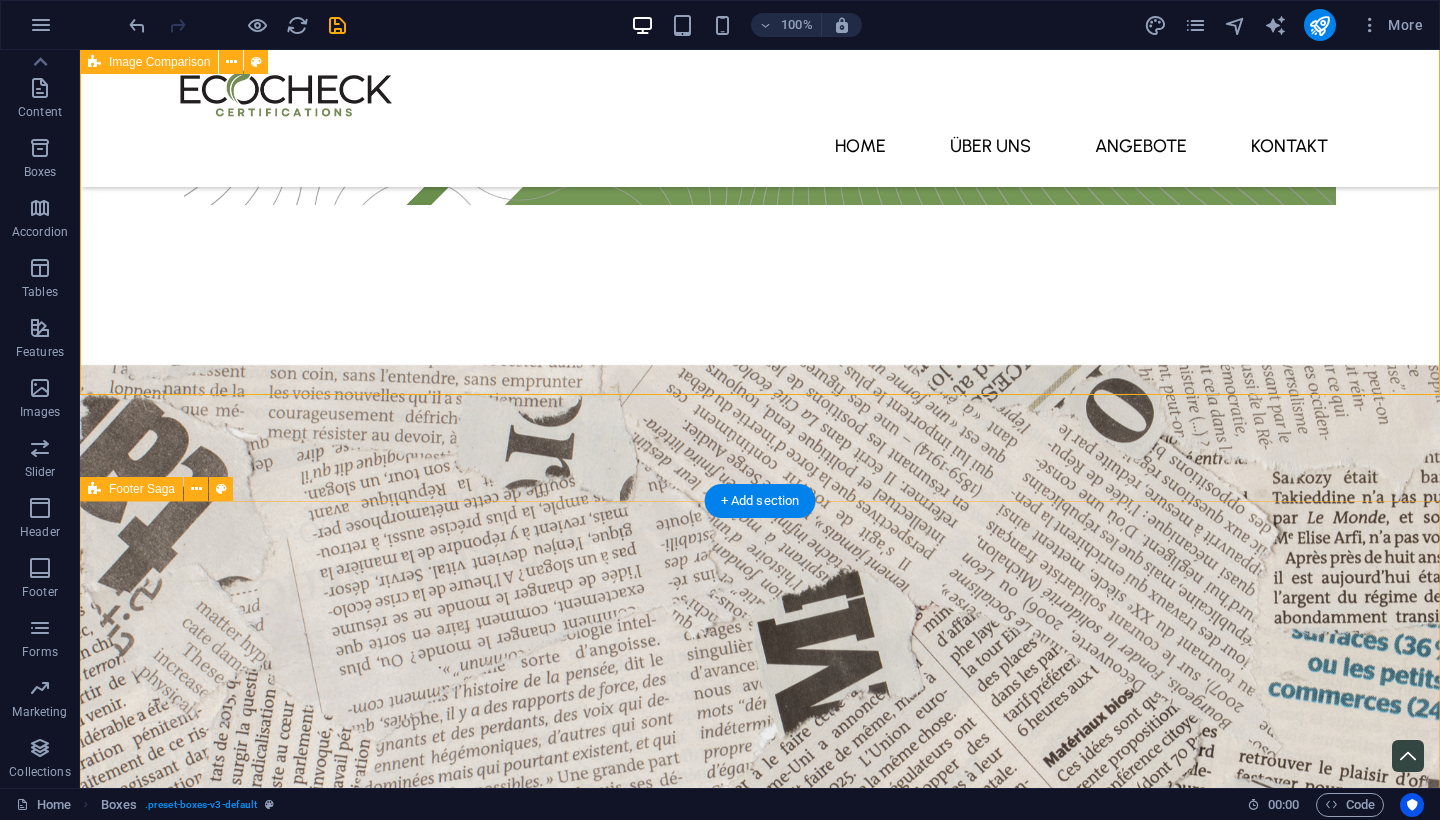 click on "Lorem ipsum dolor sit amet, consectetuer adipiscing elit. Aenean commodo ligula eget dolor. Contact Street 12345   Berlin Phone:  0123 - 456789 Mobile:  Email:  efeaadec67a3a5d5171fba1eda0e2f@plesk.local Navigation Home About Service Contact Legal Notice Privacy Policy Social media Facebook Twitter Instagram" at bounding box center [760, 3527] 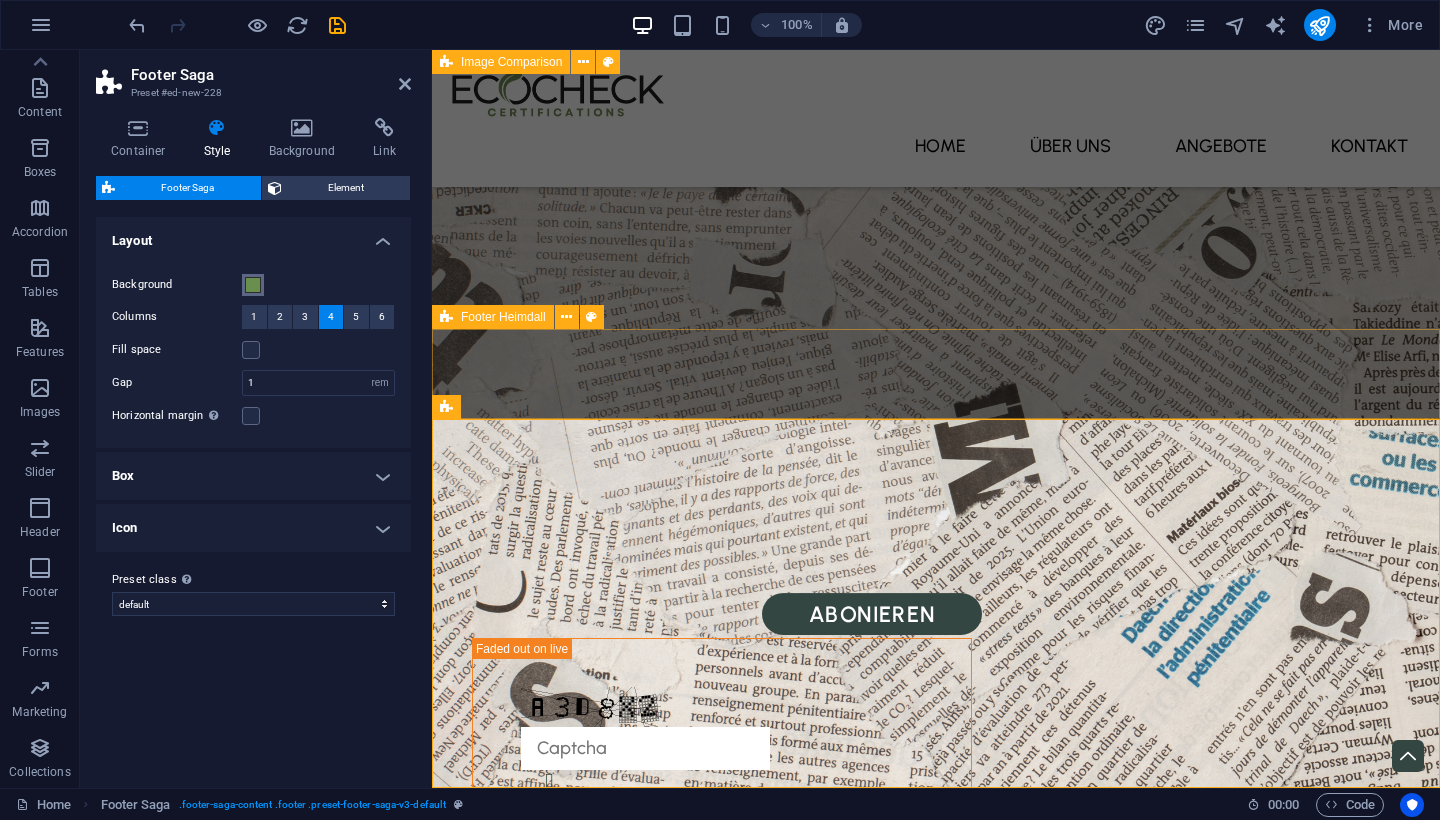 click at bounding box center (253, 285) 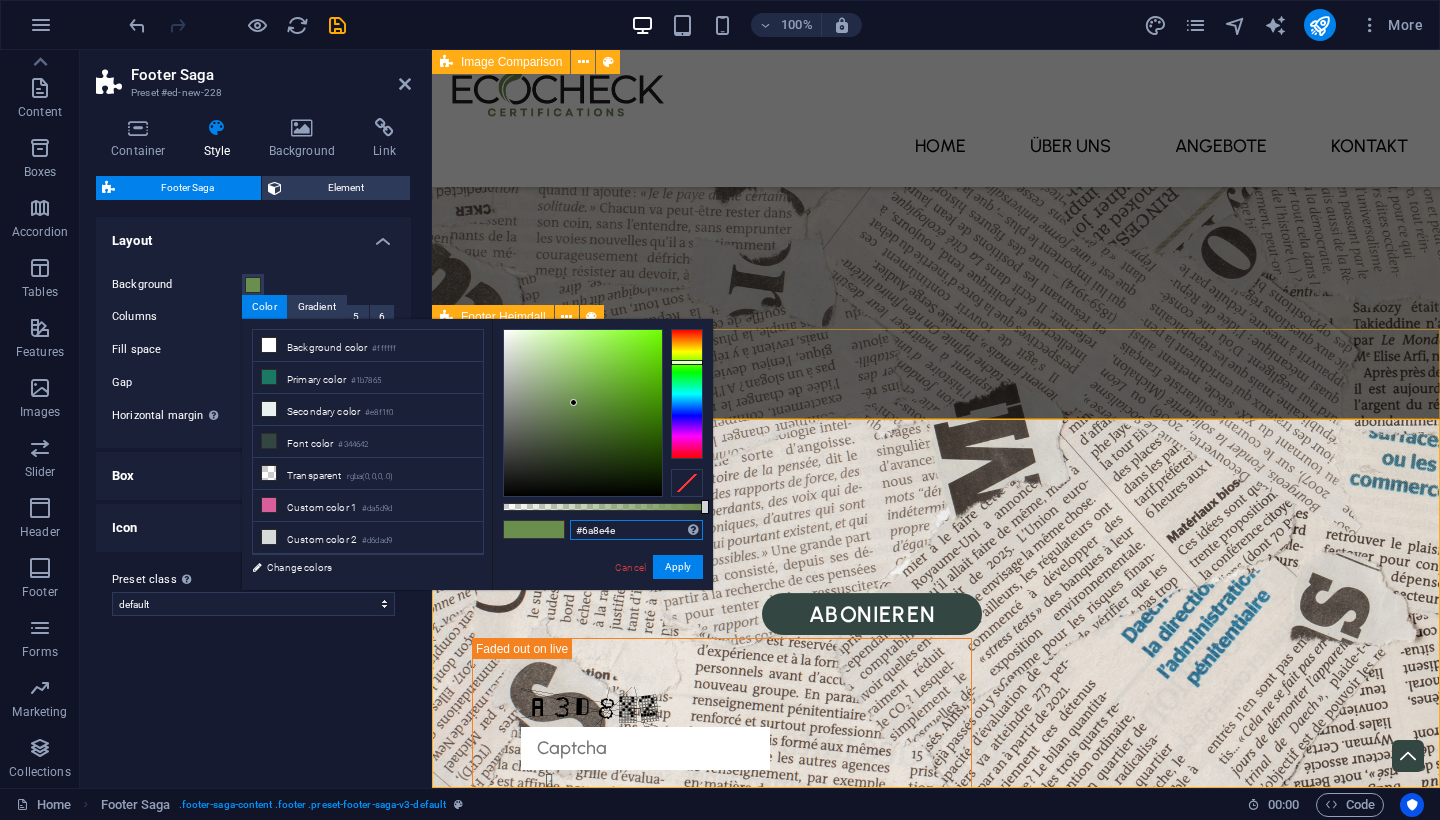 click on "#6a8e4e" at bounding box center [636, 530] 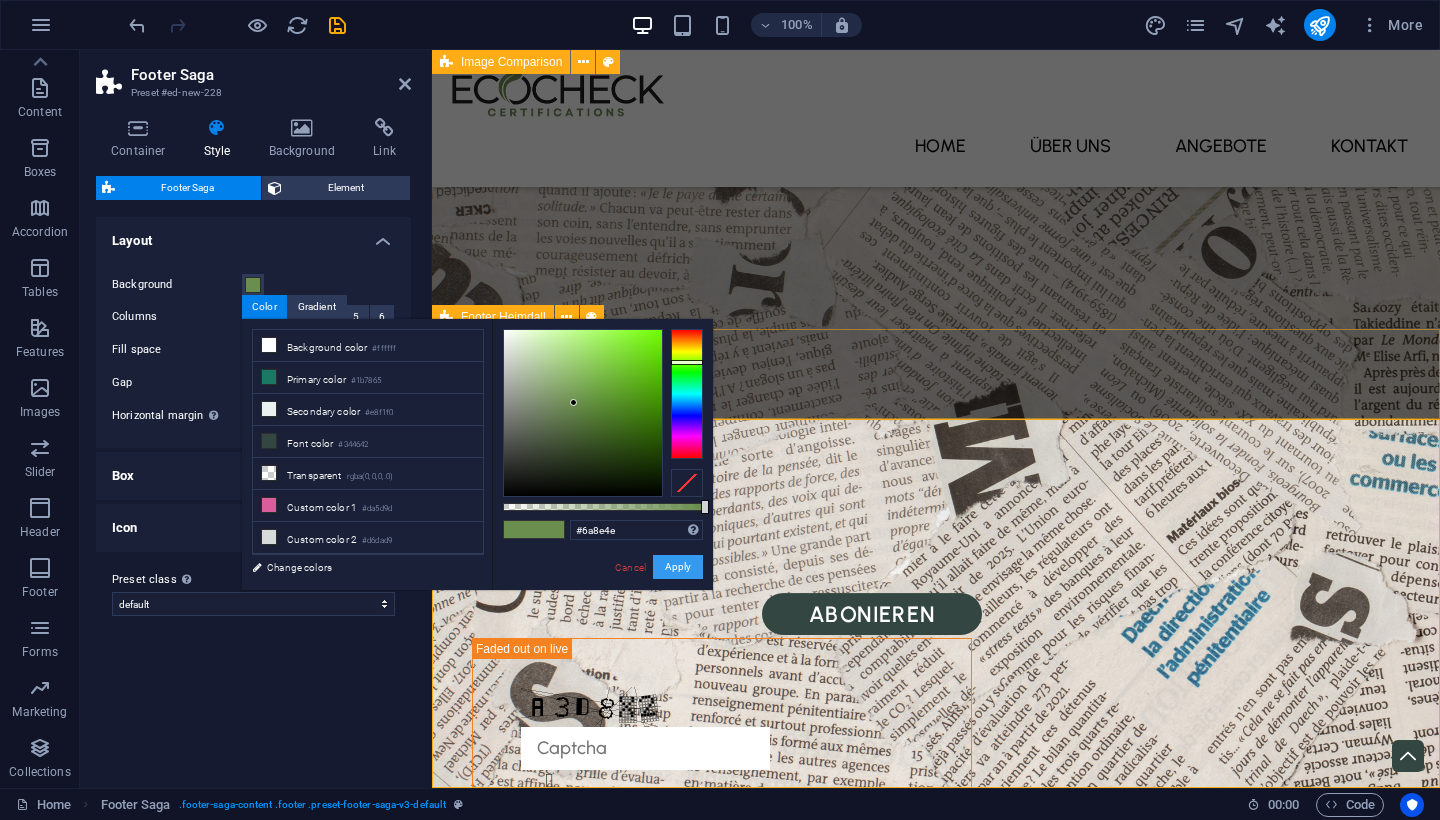 click on "Apply" at bounding box center [678, 567] 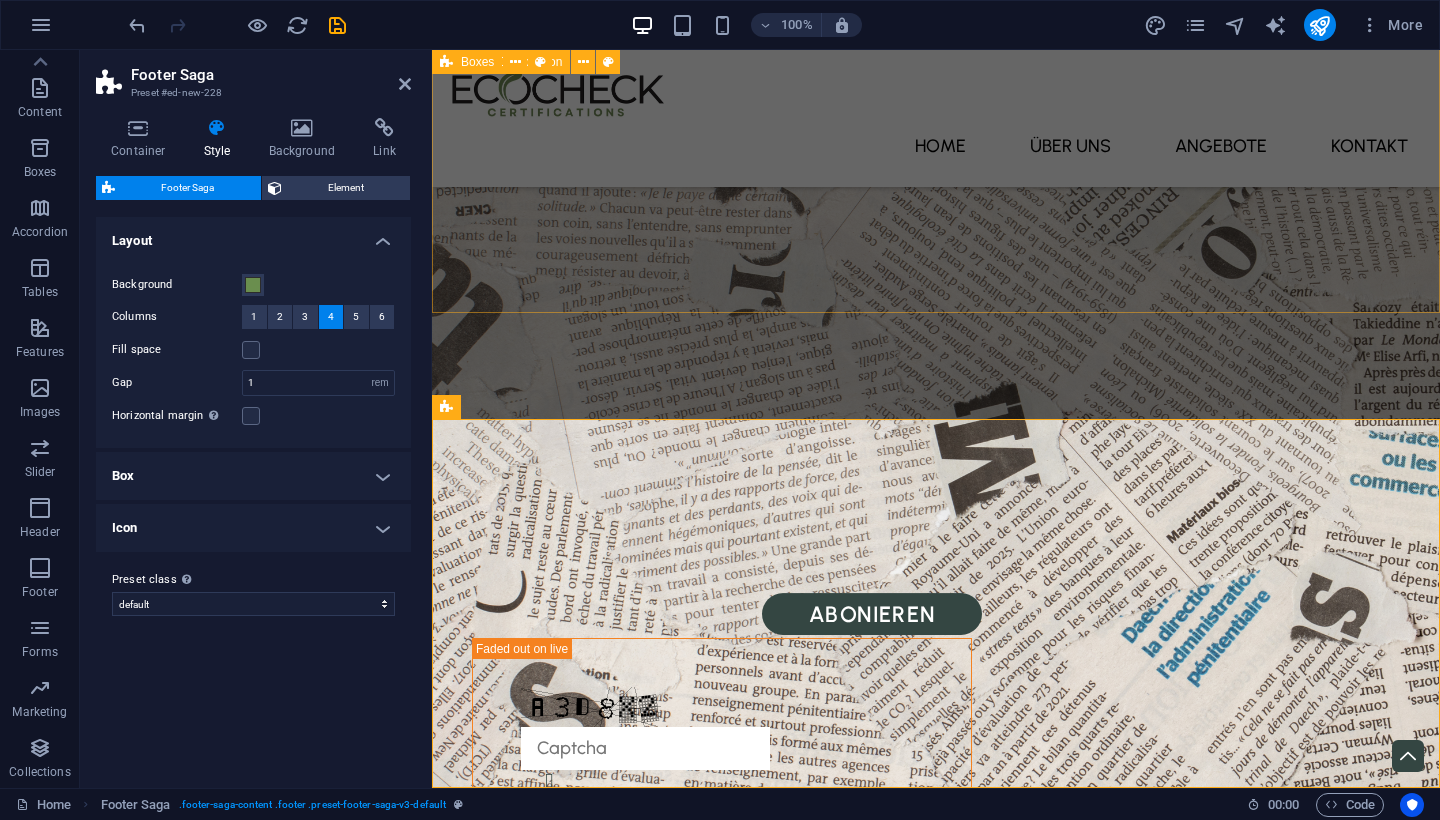 click on "Simpel ecoCheck funktioniert ohne komplizierte Prozesse oder Fachchinesisch. Du beantwortest ein paar gezielte Fragen – und erhältst eine klare Einschätzung. So einfach kann Nachhaltigkeit bewertet werden. Preiswert Statt Tausende Euro in langwierige Zertifizierungen zu investieren, bekommst du mit ecoCheck eine transparente und faire Lösung – speziell entwickelt für Startups, junge Unternehmen und alle mit begrenztem Budget. Direkt Du wartest nicht tagelang auf Rückmeldungen. Mit ecoCheck erhältst du dein Ergebnis sofort nach dem Ausfüllen – digital, verständlich aufbereitet und bereit, mit Kund:innen und Partnern geteilt zu werden." at bounding box center [936, 2127] 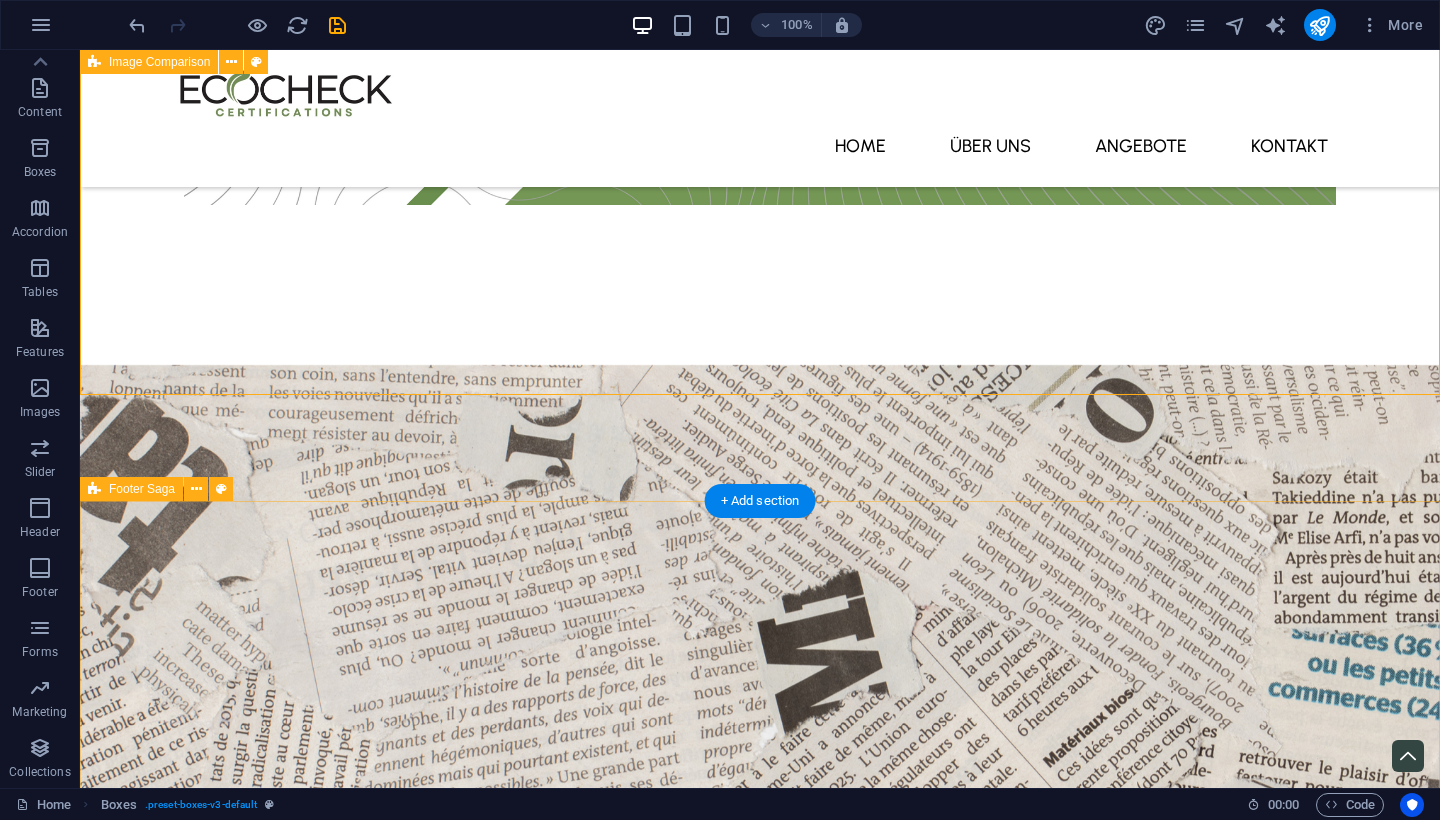 click on "Lorem ipsum dolor sit amet, consectetuer adipiscing elit. Aenean commodo ligula eget dolor. Contact Street 12345   Berlin Phone:  0123 - 456789 Mobile:  Email:  efeaadec67a3a5d5171fba1eda0e2f@plesk.local Navigation Home About Service Contact Legal Notice Privacy Policy Social media Facebook Twitter Instagram" at bounding box center [760, 3527] 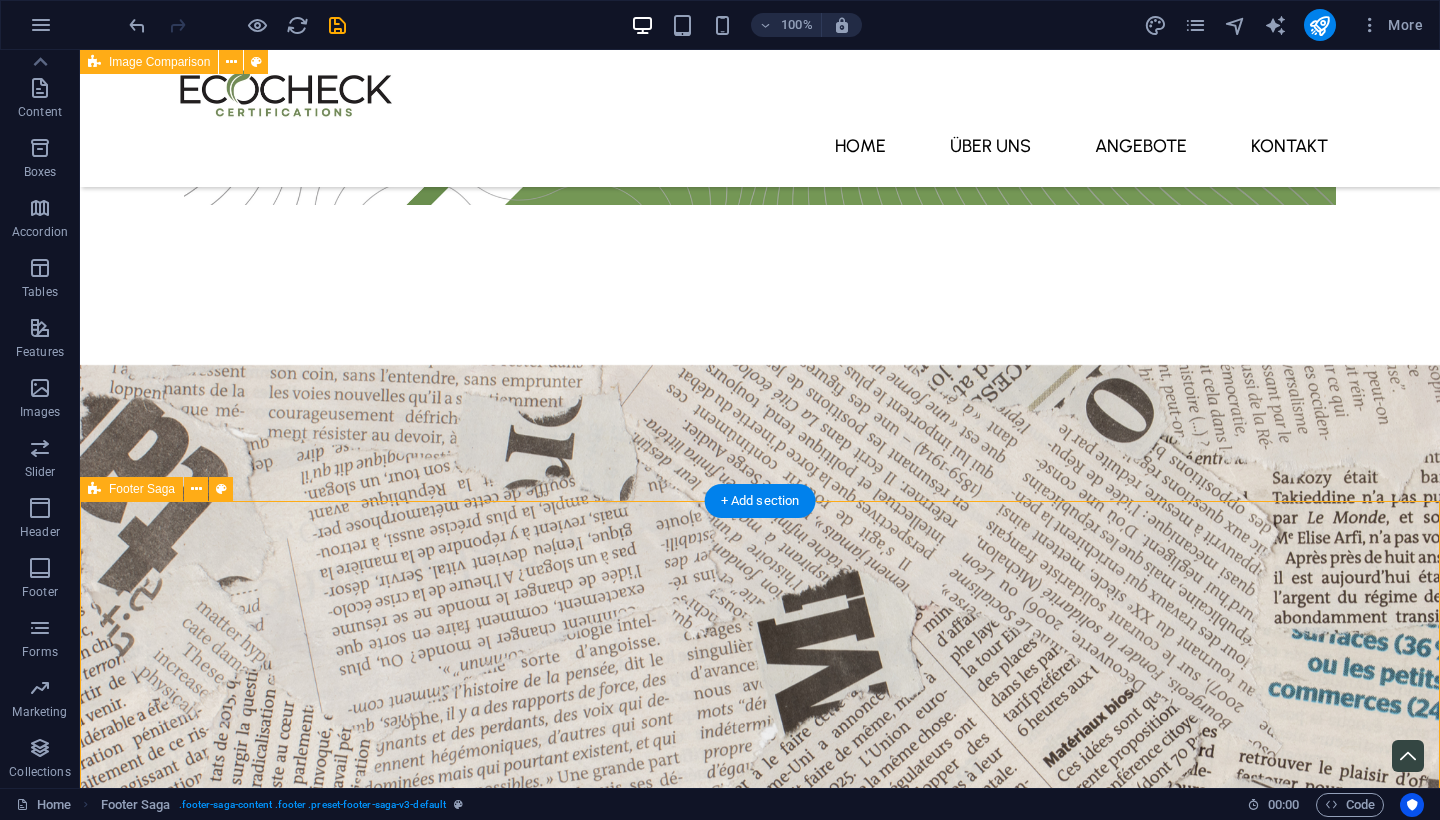 click on "Lorem ipsum dolor sit amet, consectetuer adipiscing elit. Aenean commodo ligula eget dolor. Contact Street 12345   Berlin Phone:  0123 - 456789 Mobile:  Email:  efeaadec67a3a5d5171fba1eda0e2f@plesk.local Navigation Home About Service Contact Legal Notice Privacy Policy Social media Facebook Twitter Instagram" at bounding box center [760, 3527] 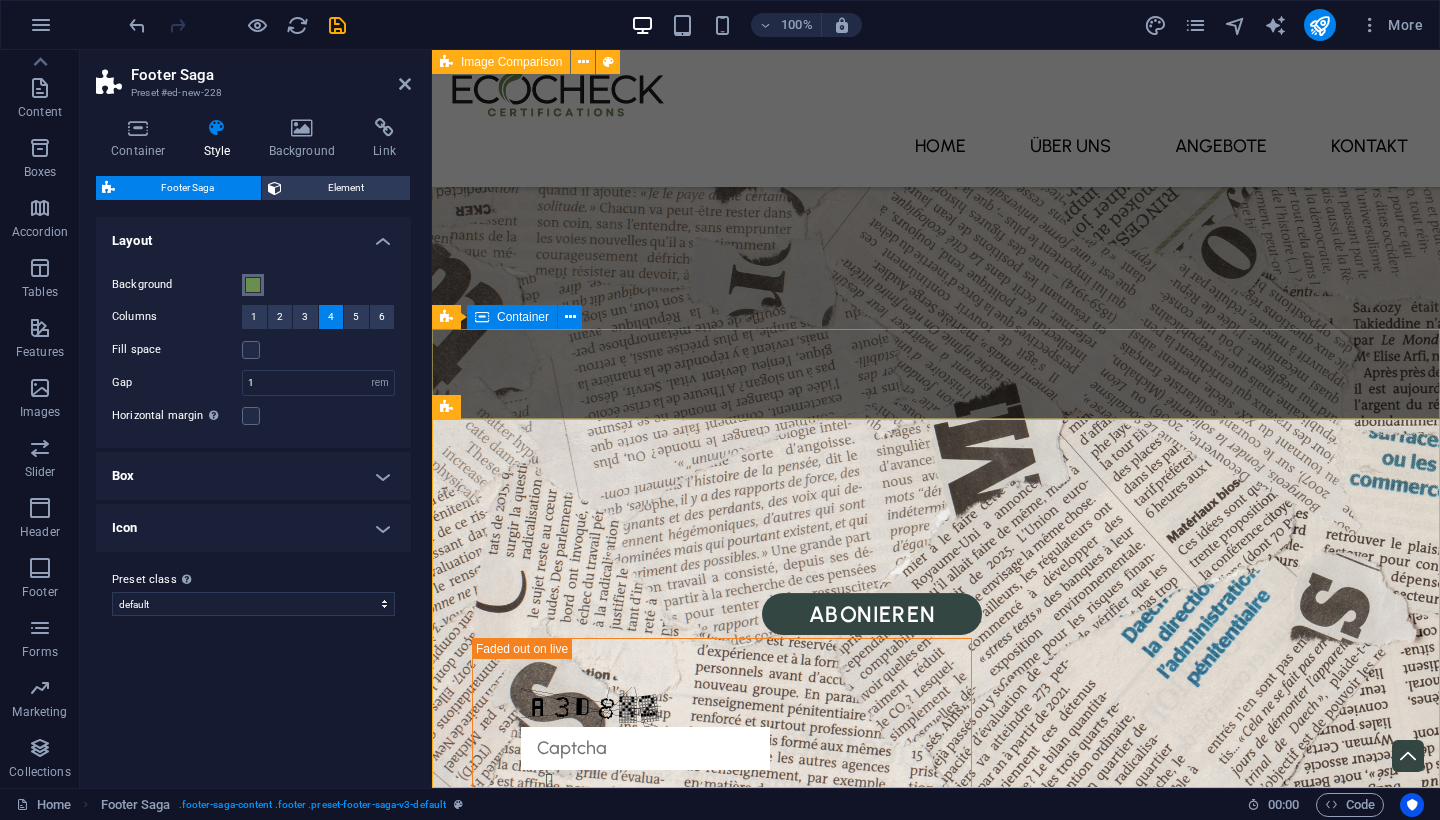 click at bounding box center (253, 285) 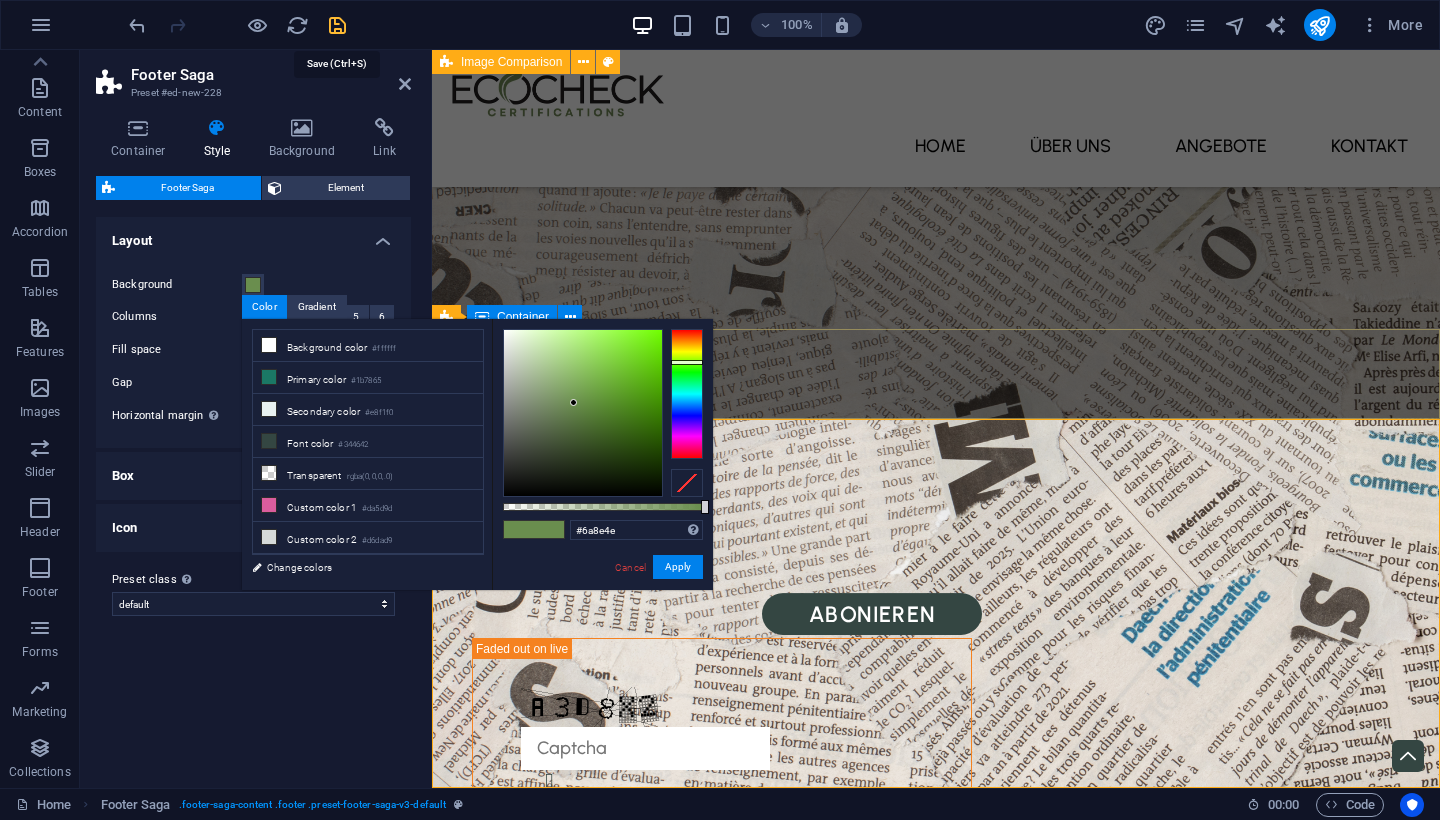click at bounding box center [337, 25] 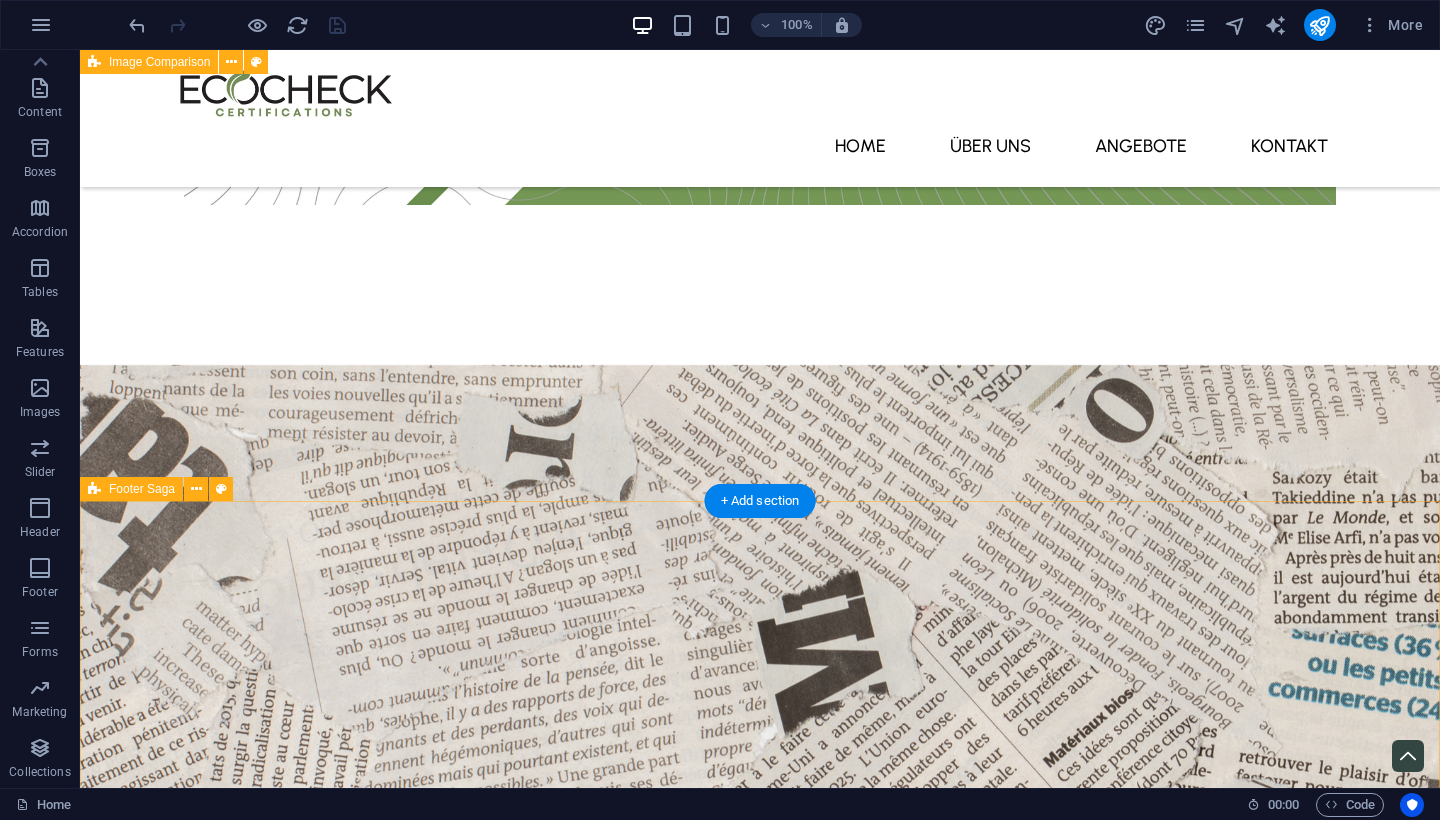 click on "Lorem ipsum dolor sit amet, consectetuer adipiscing elit. Aenean commodo ligula eget dolor. Contact Street 12345   Berlin Phone:  0123 - 456789 Mobile:  Email:  efeaadec67a3a5d5171fba1eda0e2f@plesk.local Navigation Home About Service Contact Legal Notice Privacy Policy Social media Facebook Twitter Instagram" at bounding box center [760, 3527] 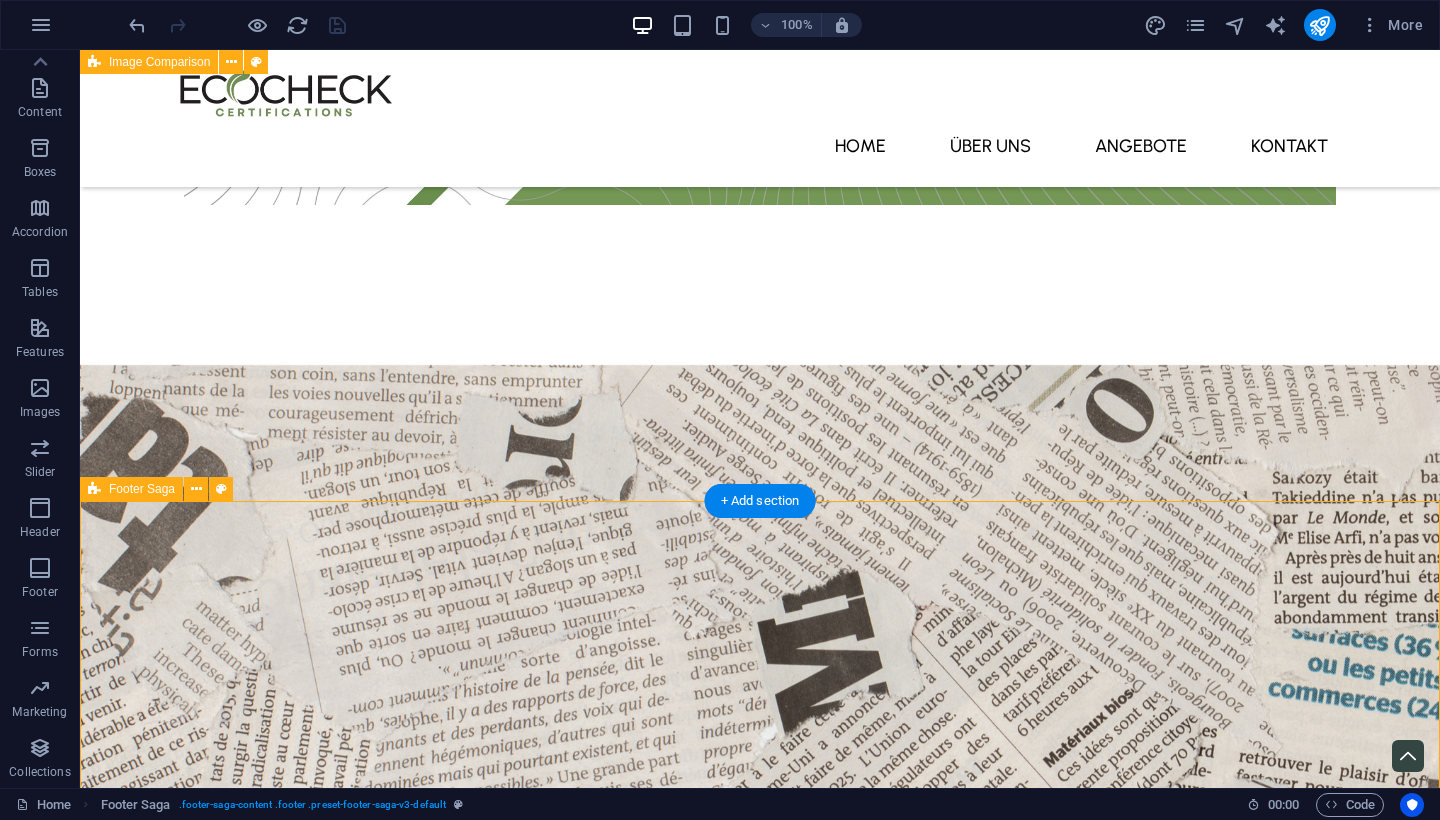 click on "Lorem ipsum dolor sit amet, consectetuer adipiscing elit. Aenean commodo ligula eget dolor. Contact Street 12345   Berlin Phone:  0123 - 456789 Mobile:  Email:  efeaadec67a3a5d5171fba1eda0e2f@plesk.local Navigation Home About Service Contact Legal Notice Privacy Policy Social media Facebook Twitter Instagram" at bounding box center [760, 3527] 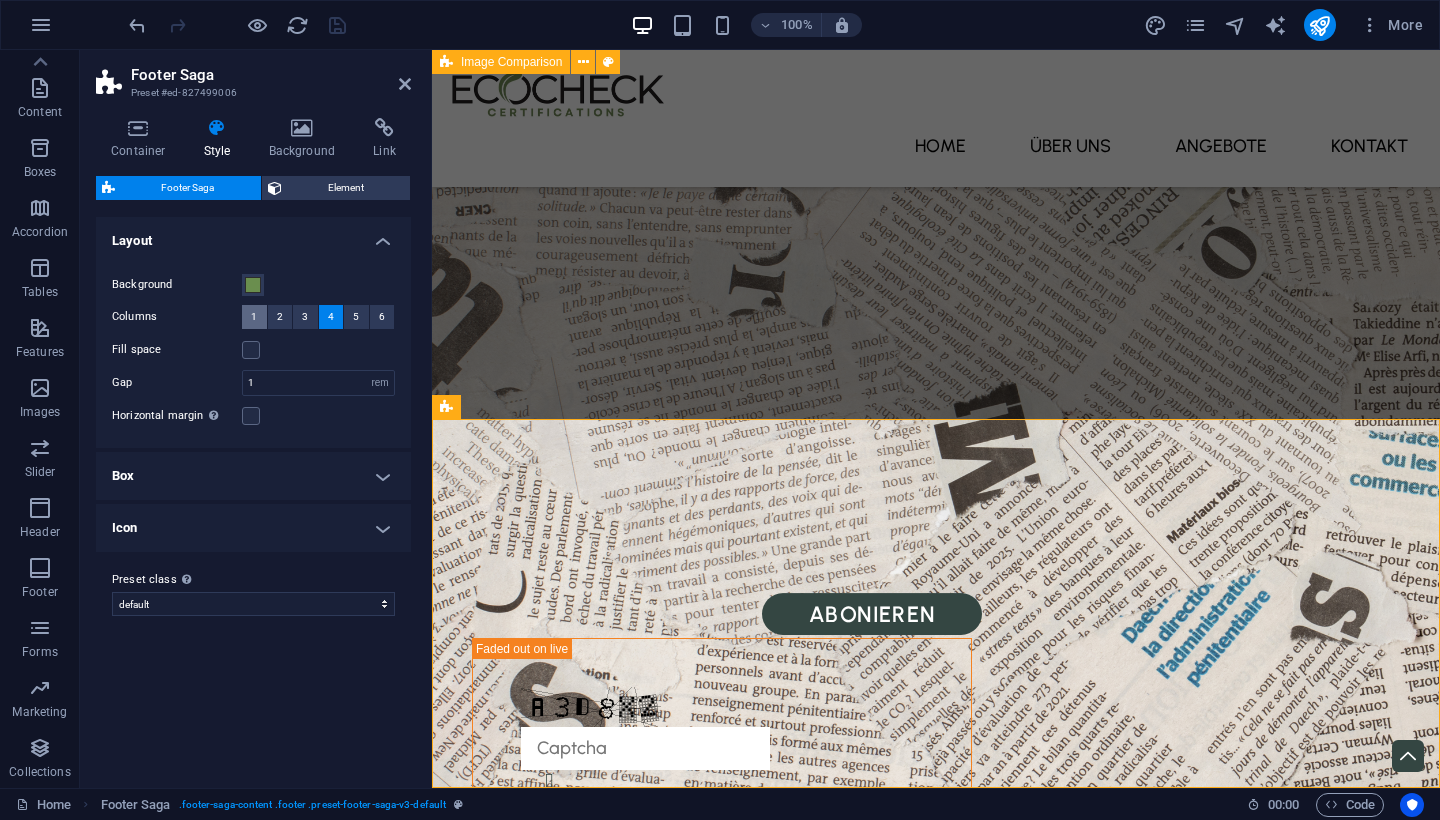 click on "1" at bounding box center [254, 317] 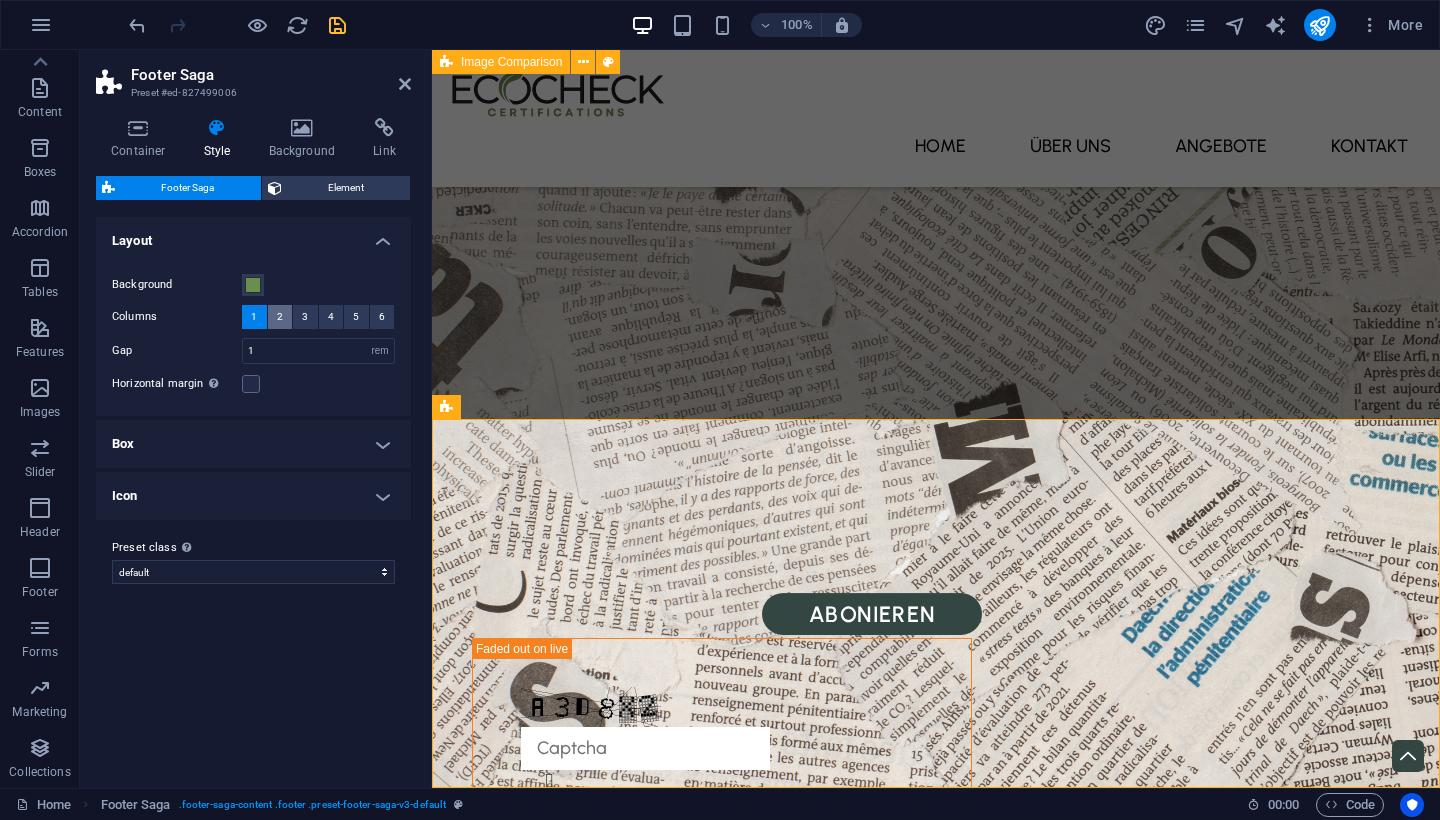 click on "2" at bounding box center [280, 317] 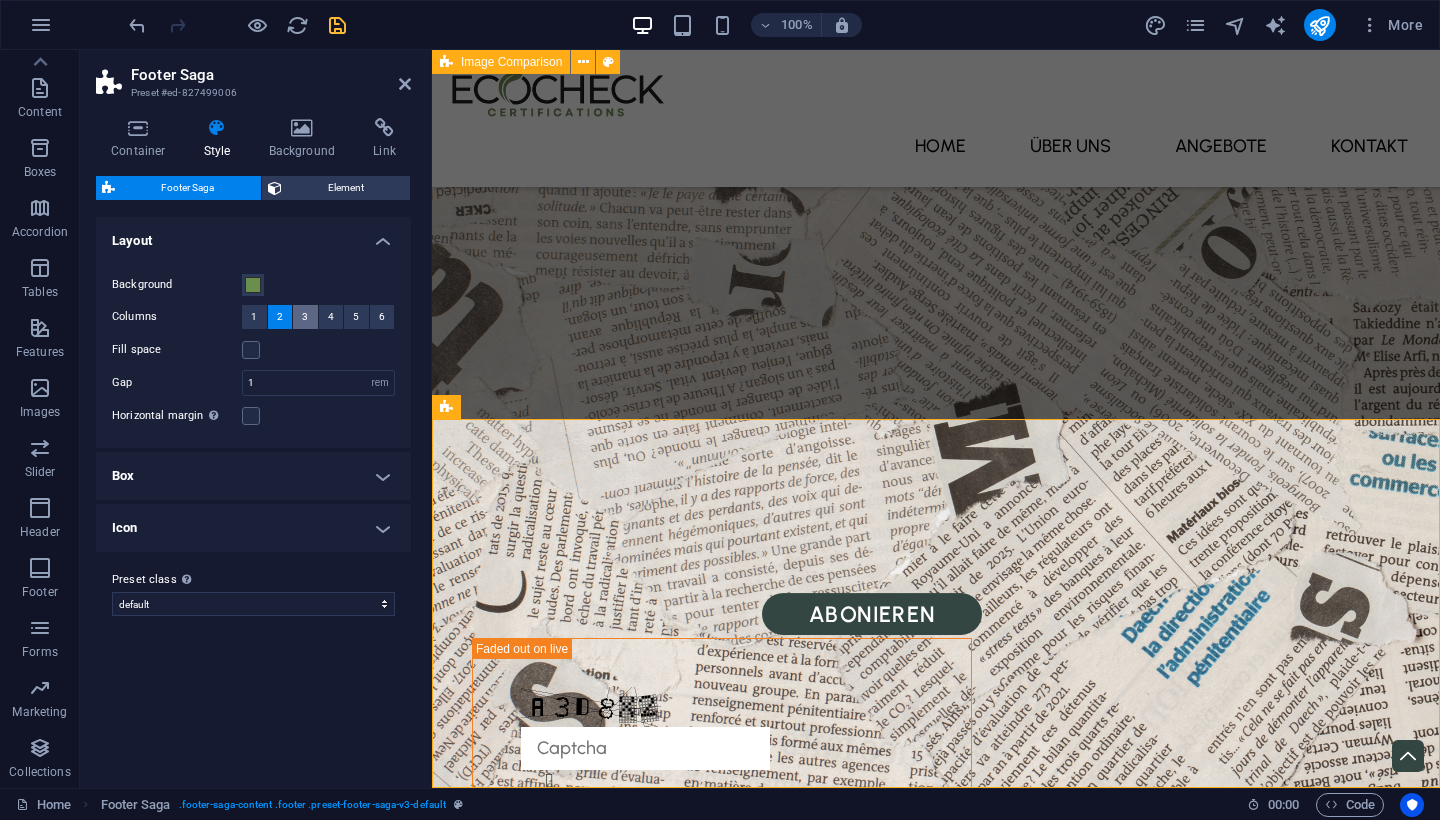 click on "3" at bounding box center (305, 317) 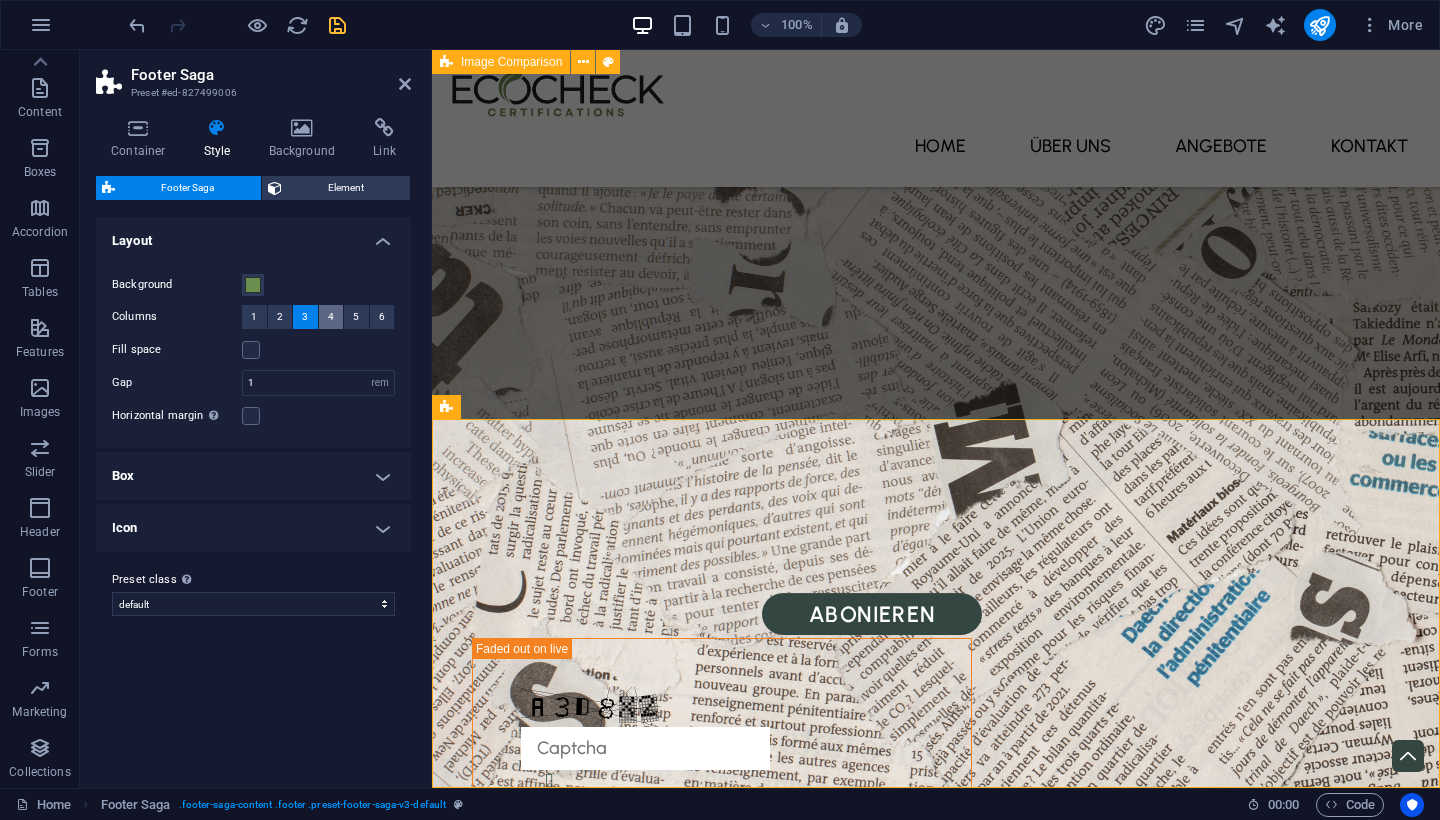 click on "4" at bounding box center (331, 317) 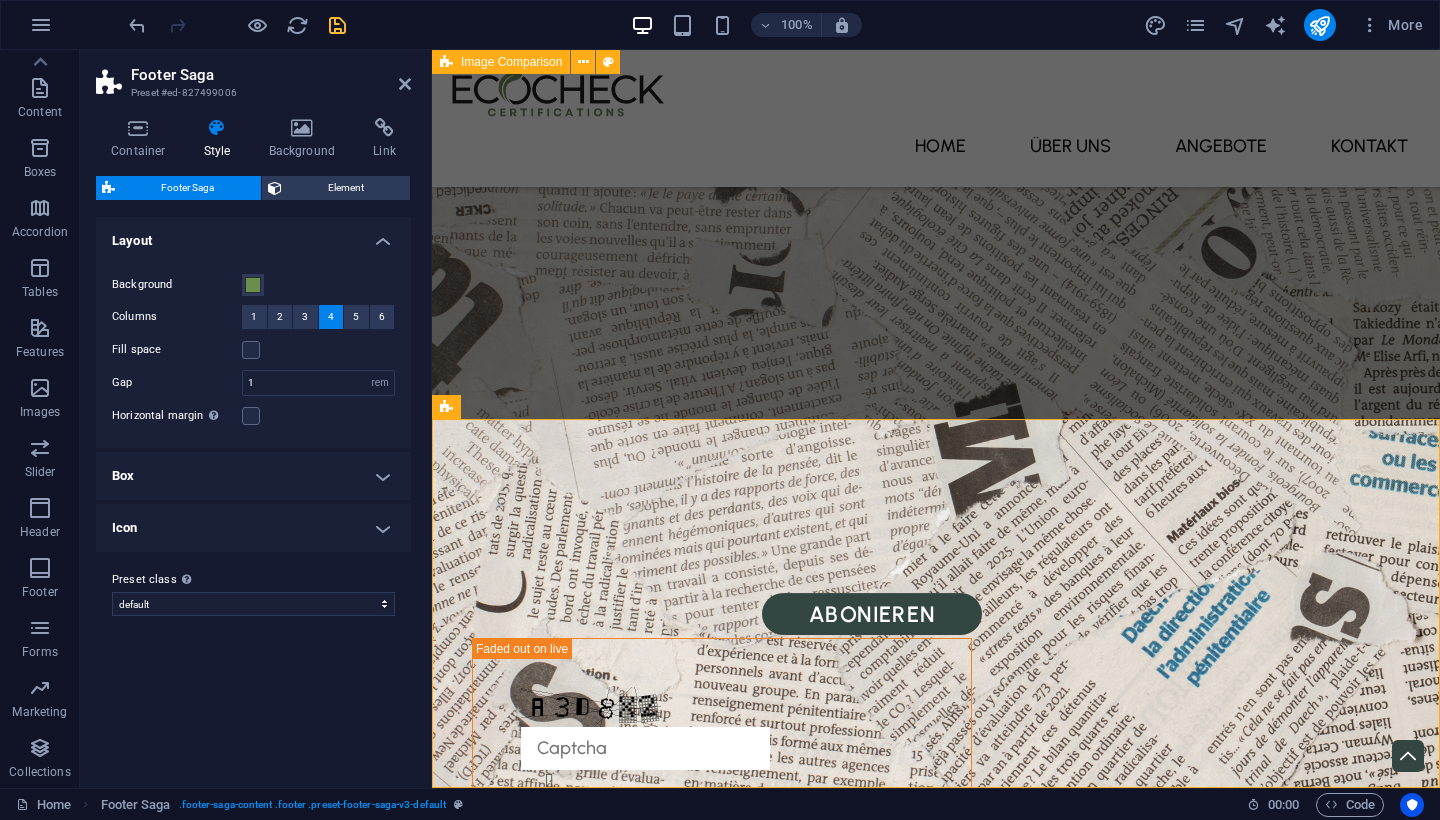 click on "Box" at bounding box center (253, 476) 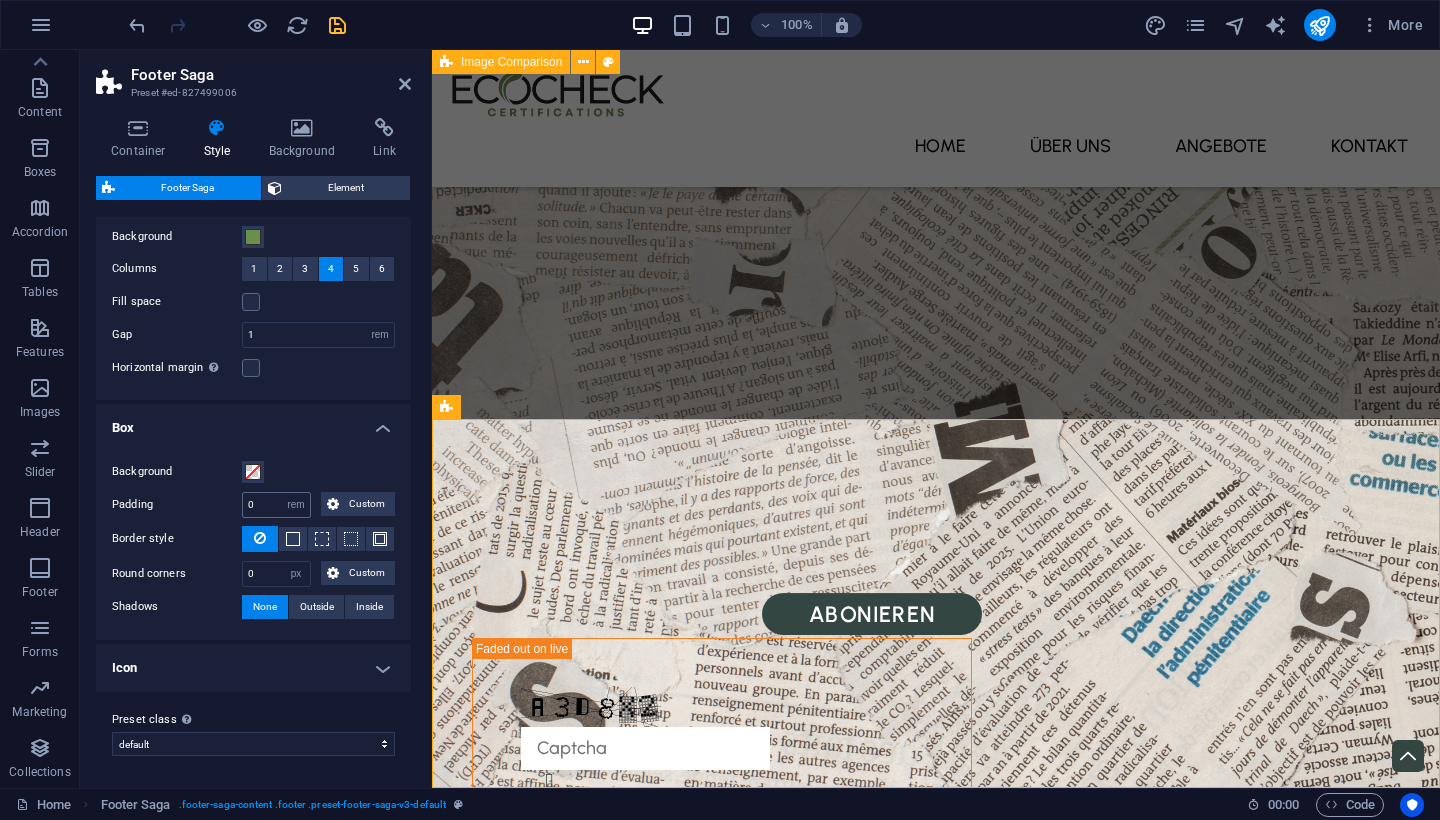 scroll, scrollTop: 47, scrollLeft: 0, axis: vertical 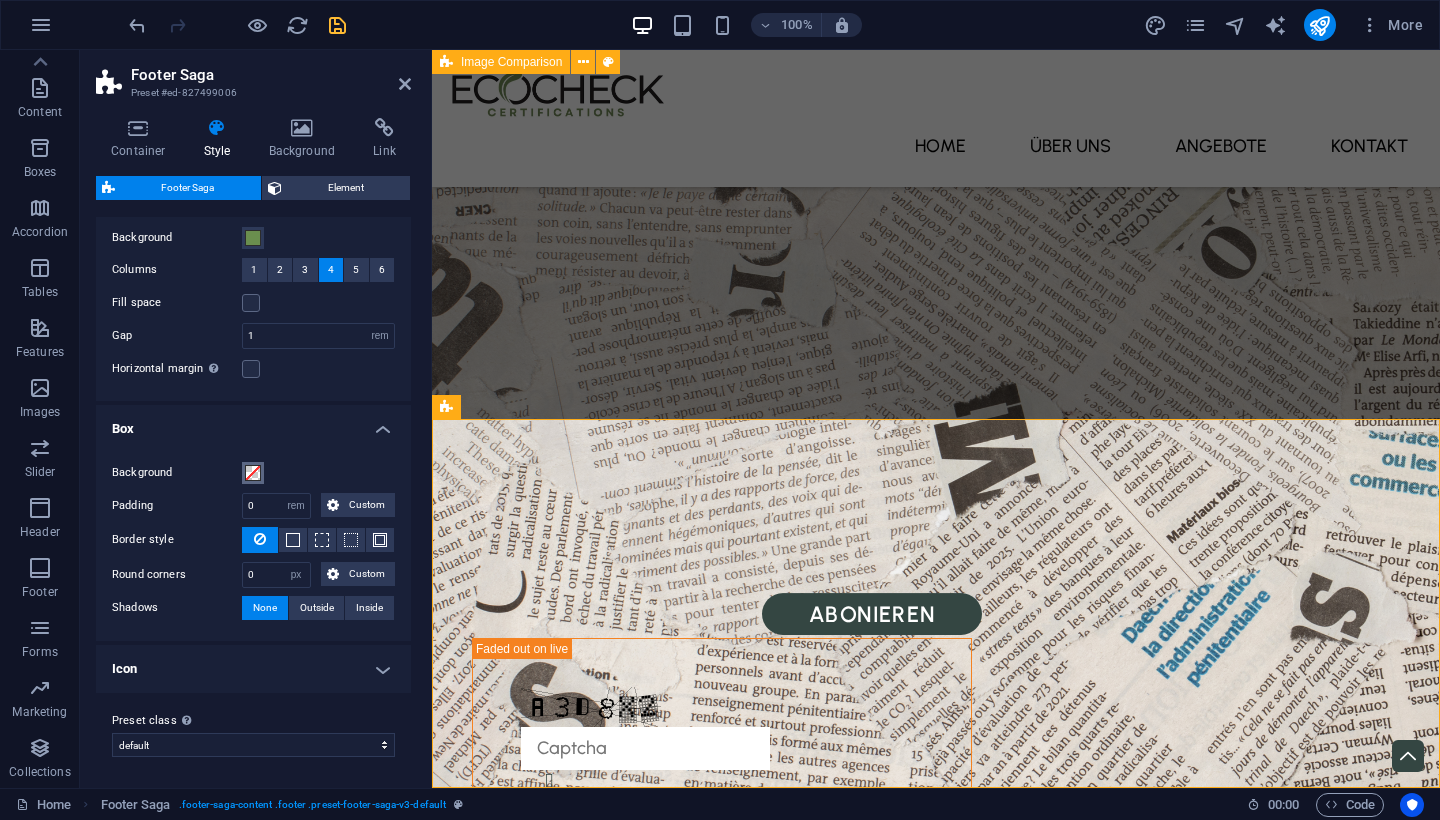 click at bounding box center [253, 473] 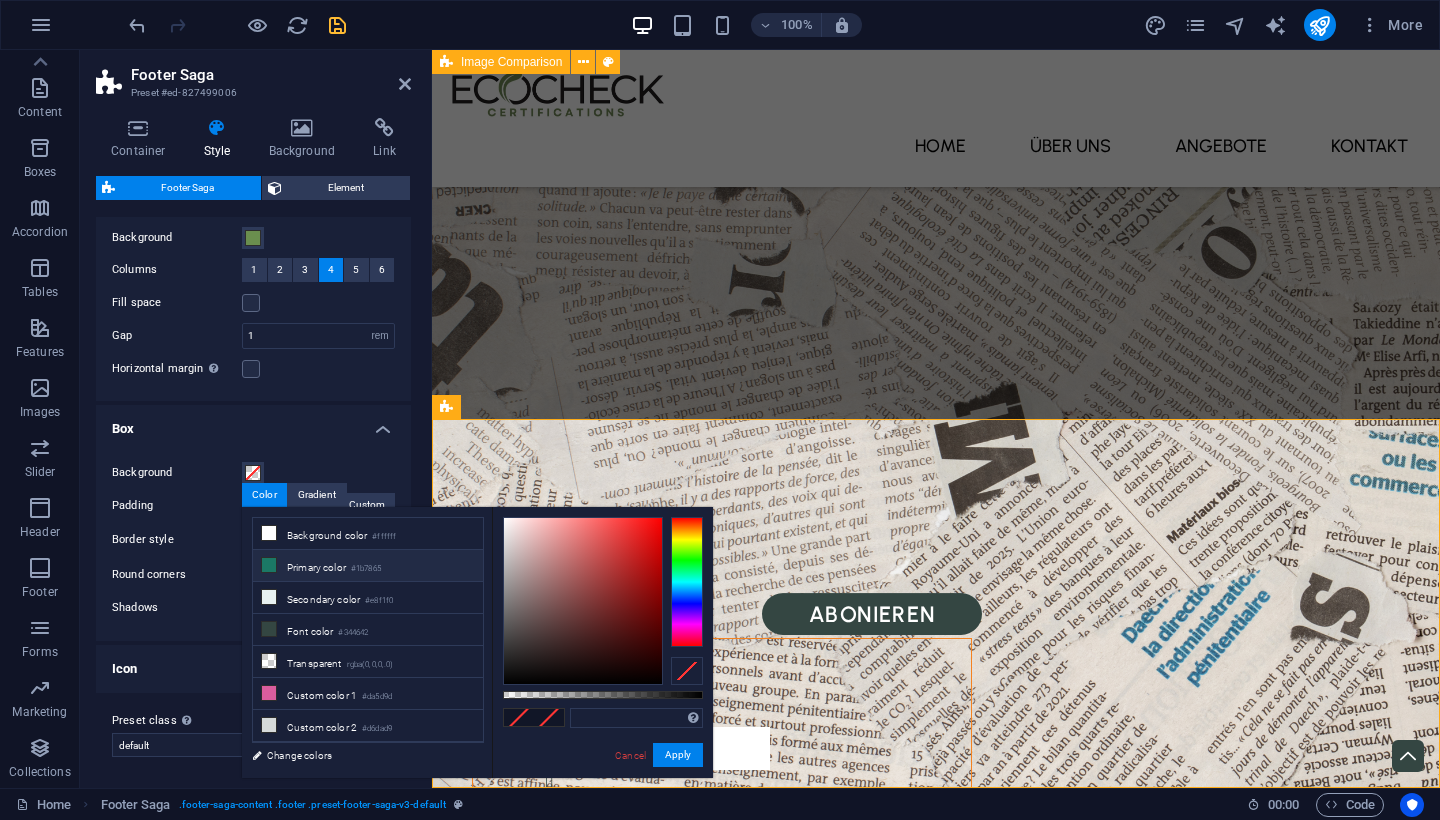 click on "Primary color
#1b7865" at bounding box center (368, 566) 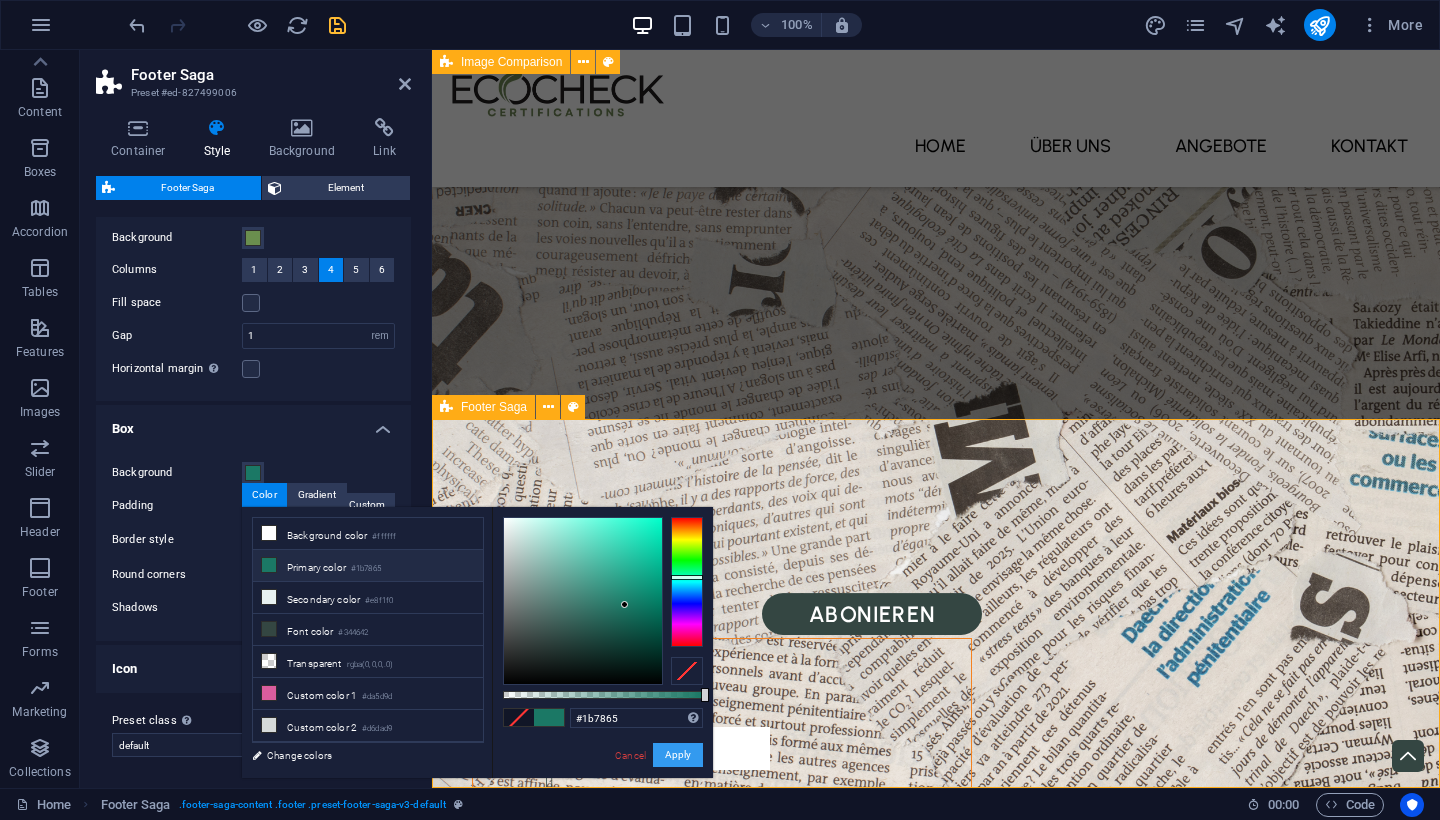 click on "Apply" at bounding box center (678, 755) 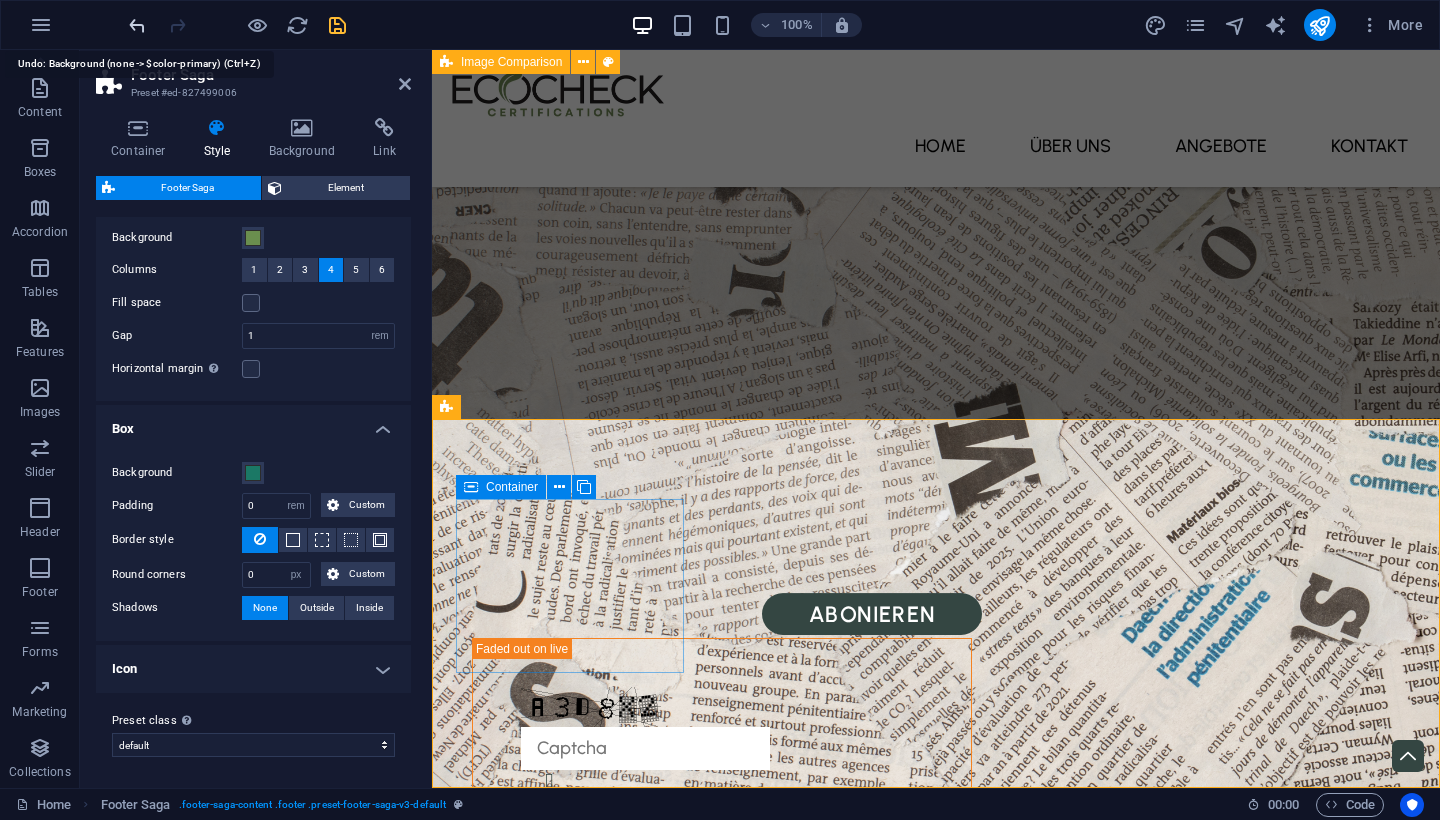 click at bounding box center (137, 25) 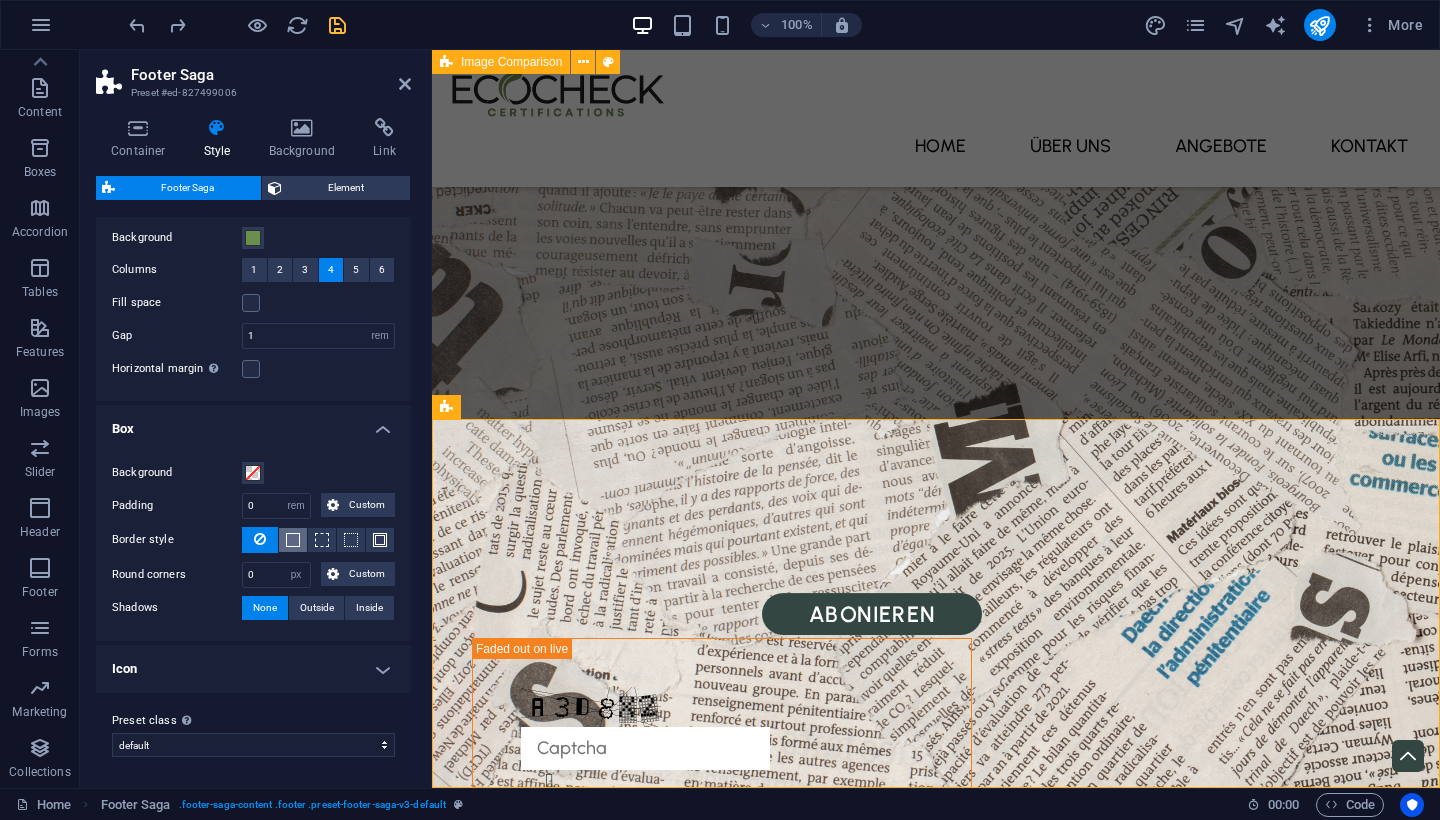 click at bounding box center [293, 540] 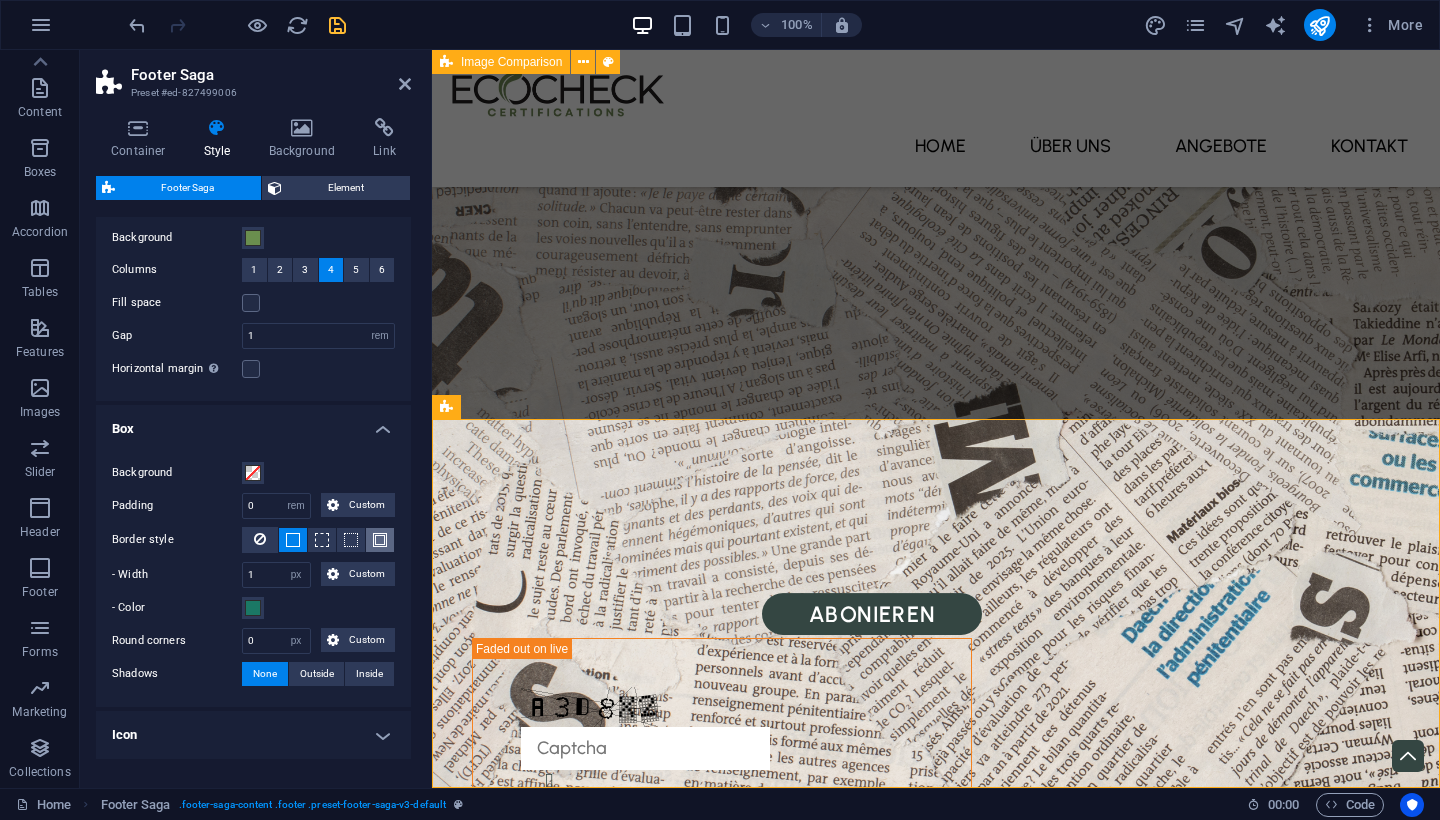 click at bounding box center (380, 540) 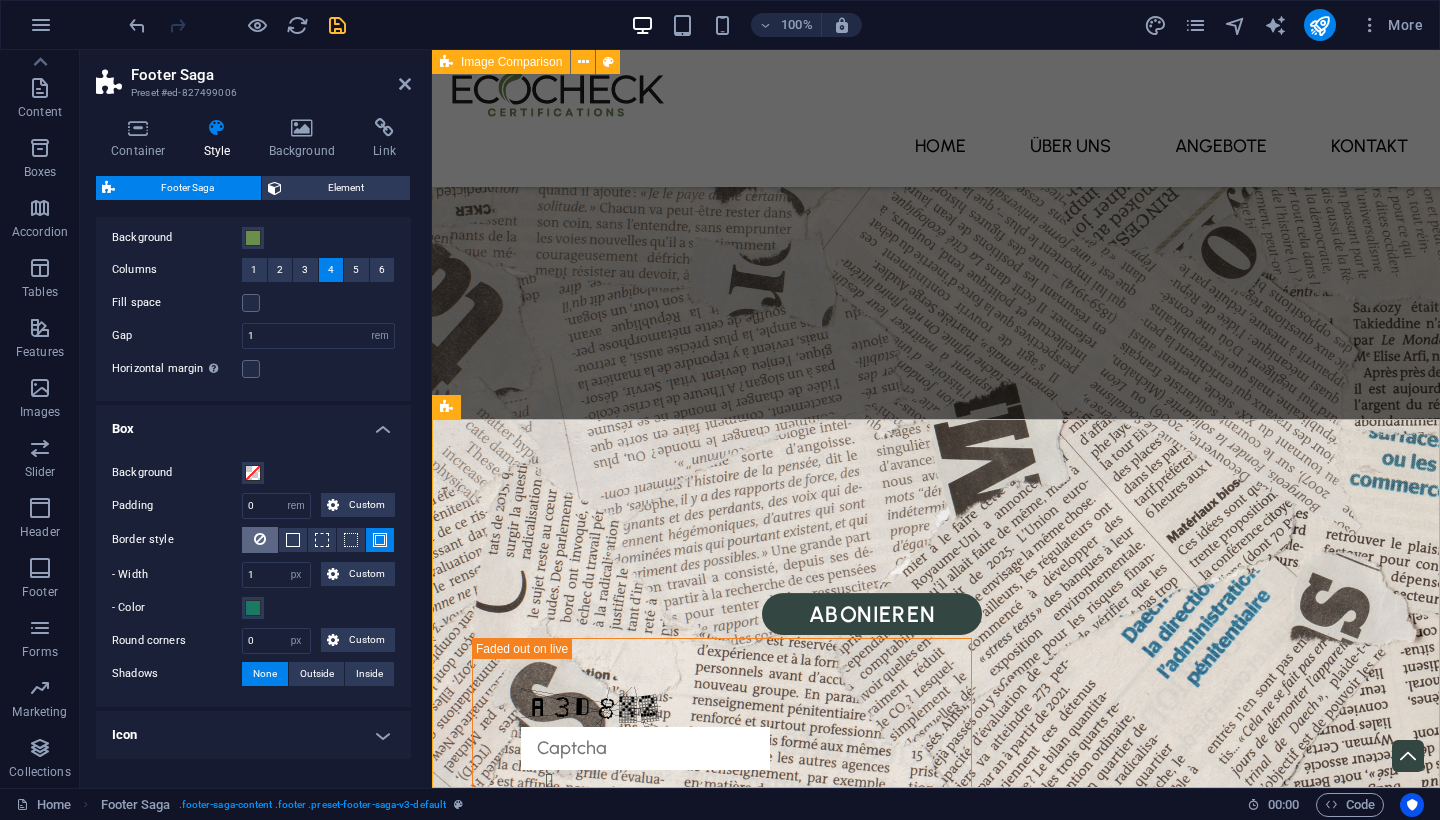 click at bounding box center [260, 539] 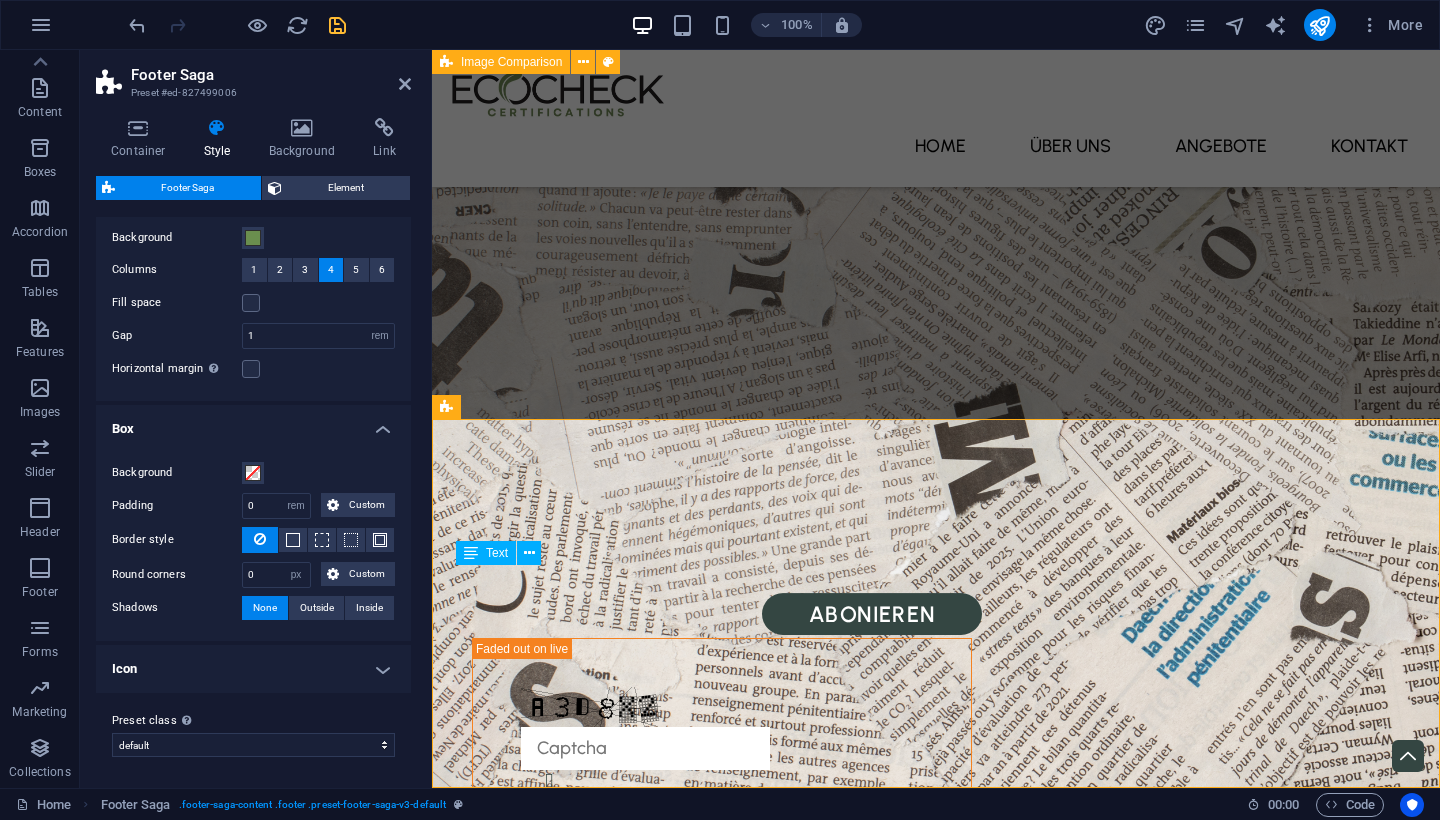 click on "Lorem ipsum dolor sit amet, consectetuer adipiscing elit. Aenean commodo ligula eget dolor." at bounding box center (570, 3112) 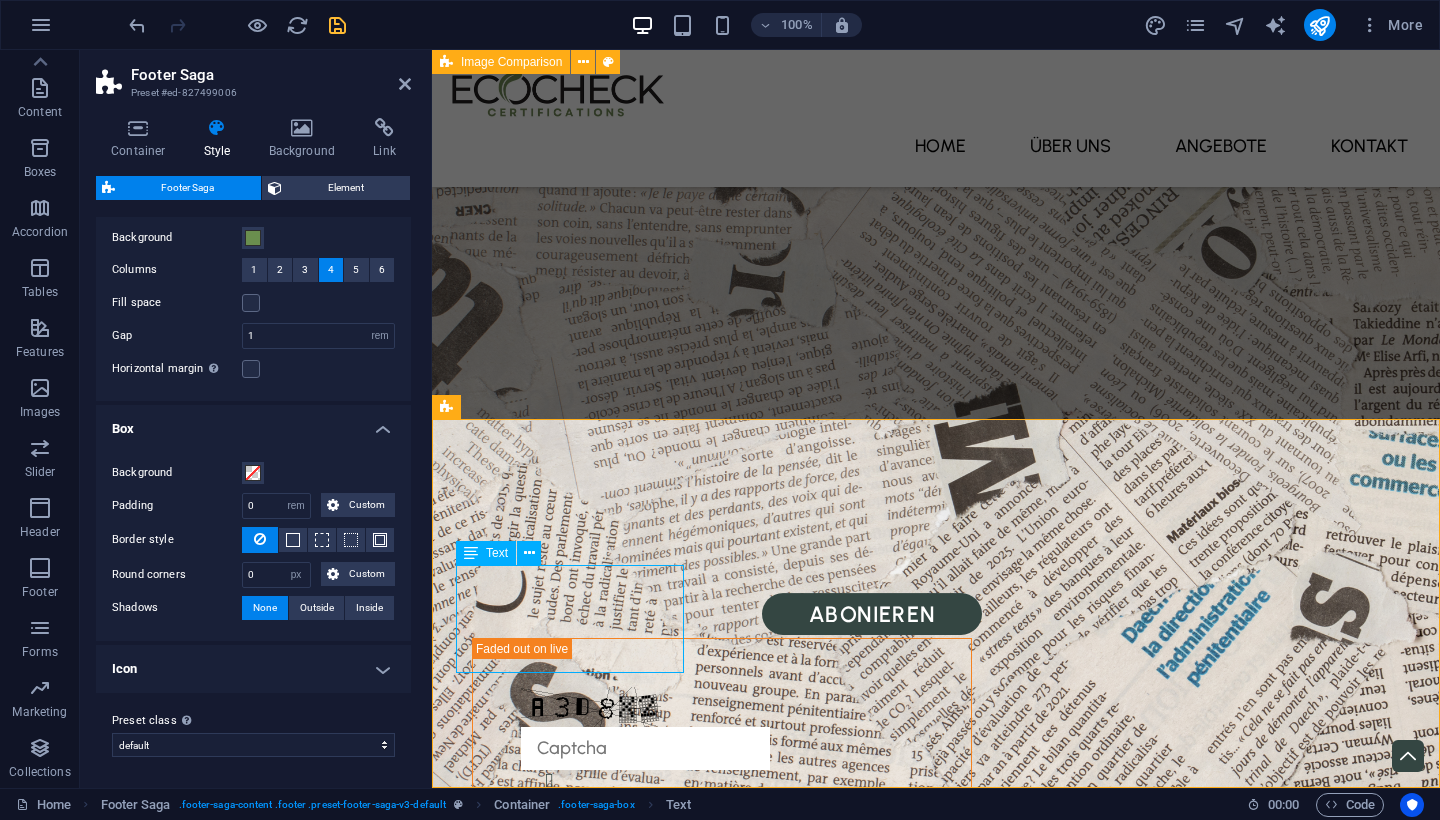 click on "Lorem ipsum dolor sit amet, consectetuer adipiscing elit. Aenean commodo ligula eget dolor." at bounding box center [570, 3112] 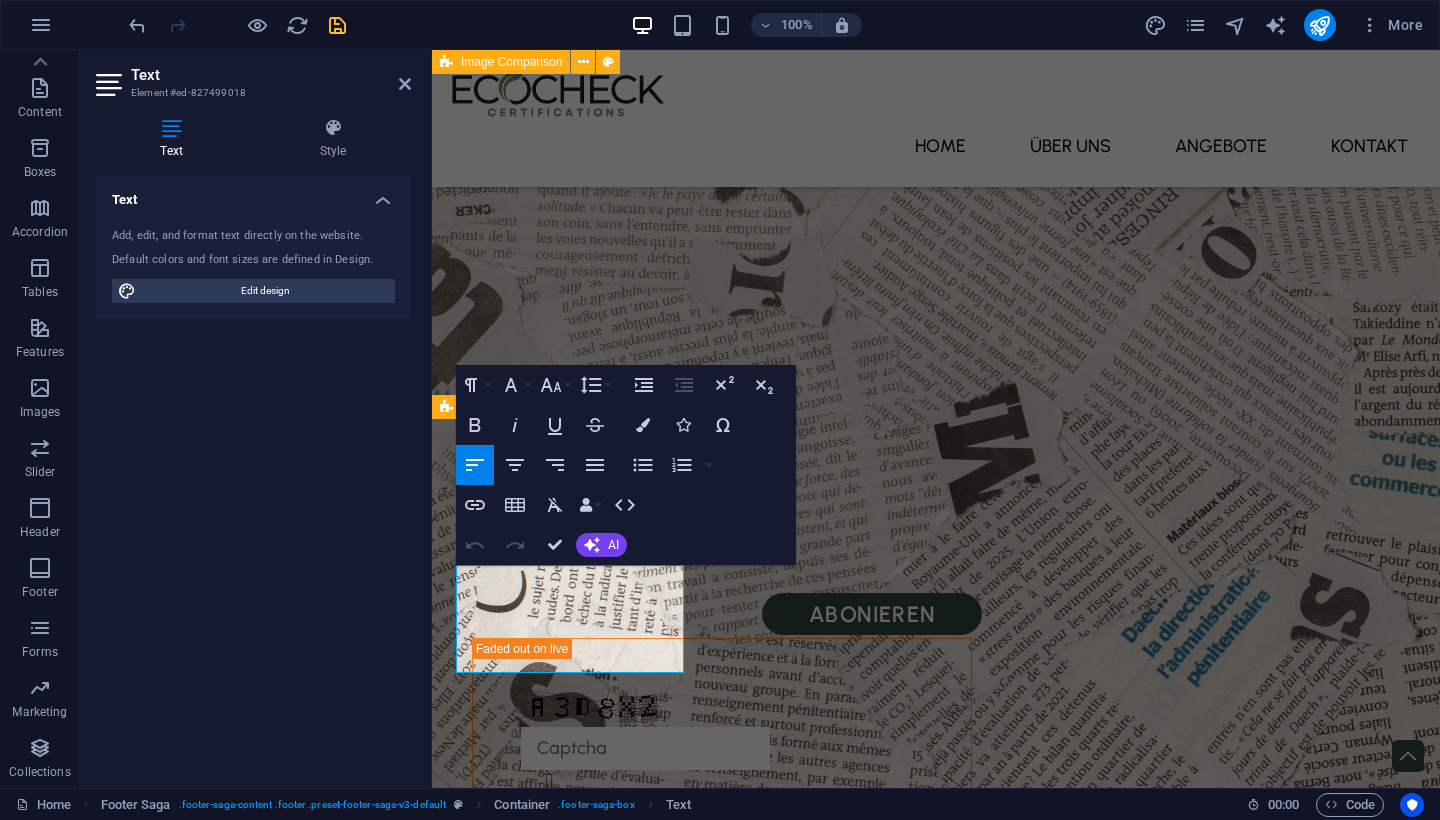 click on "Lorem ipsum dolor sit amet, consectetuer adipiscing elit. Aenean commodo ligula eget dolor." at bounding box center (570, 3112) 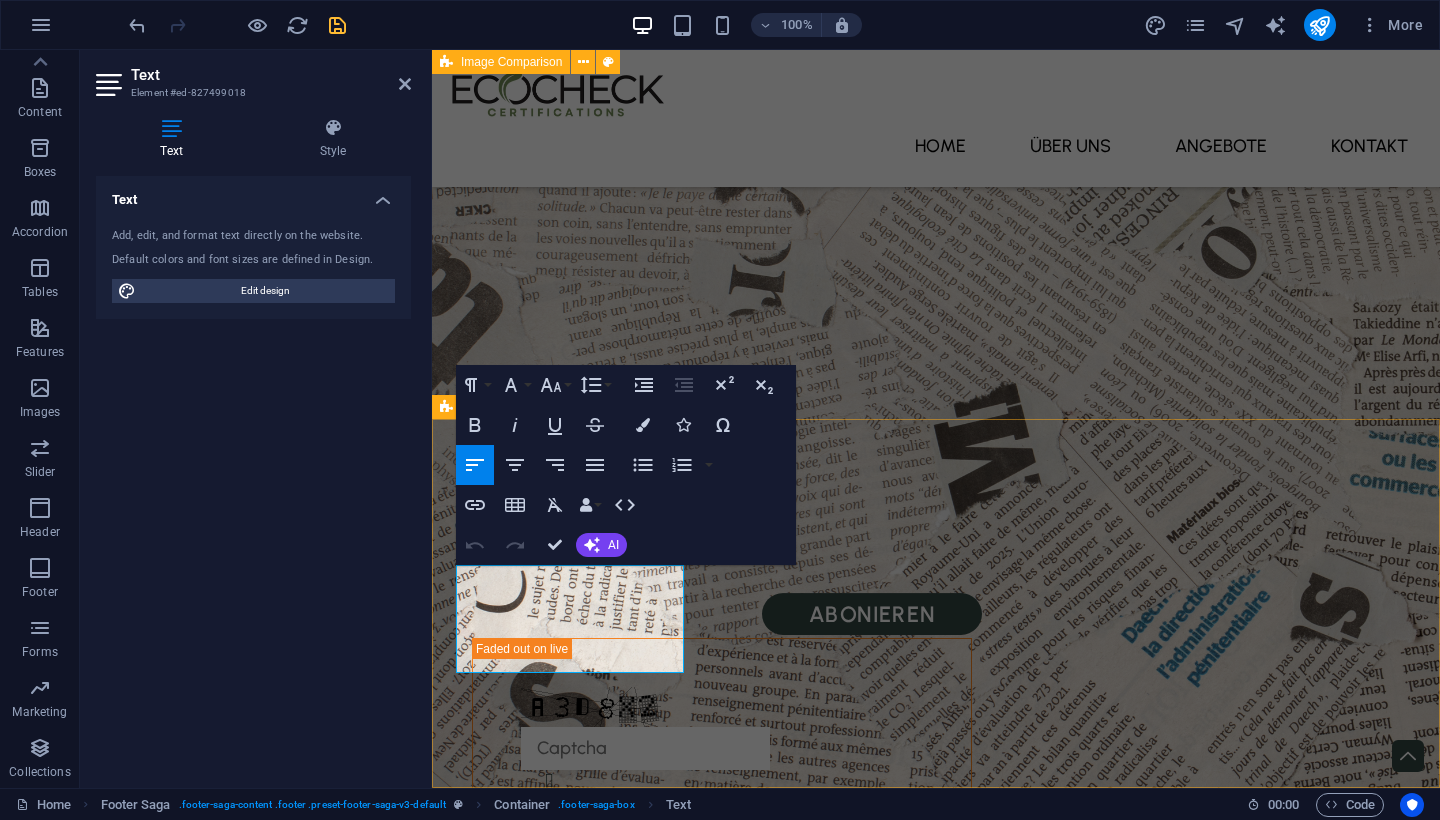 click on "Lorem ipsum dolor sit amet, consectetuer adipiscing elit. Aenean commodo ligula eget dolor. Contact Street 12345   Berlin Phone:  0123 - 456789 Mobile:  Email:  efeaadec67a3a5d5171fba1eda0e2f@plesk.local Navigation Home About Service Contact Legal Notice Privacy Policy Social media Facebook Twitter Instagram" at bounding box center [936, 3391] 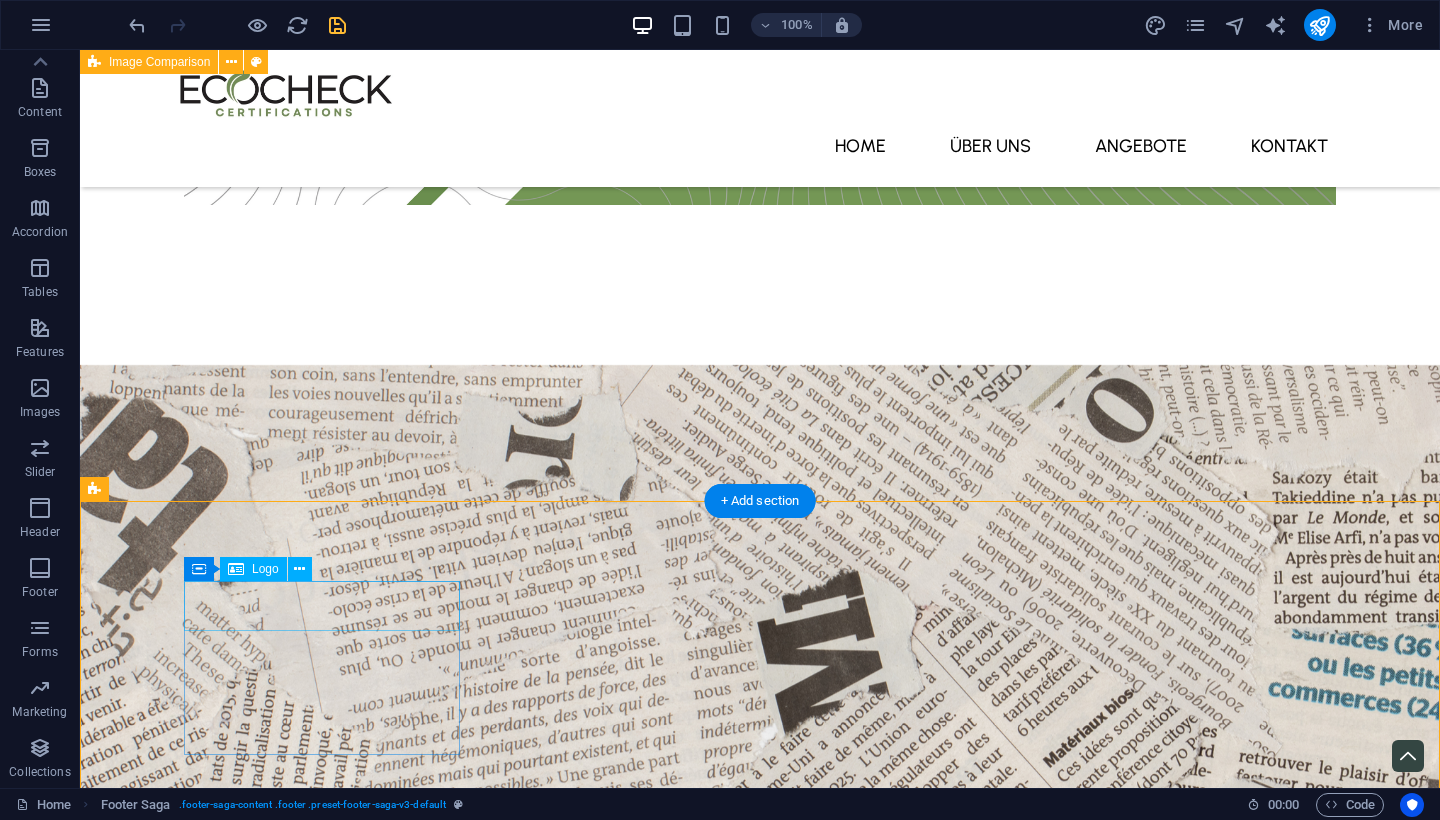 click at bounding box center [242, 3153] 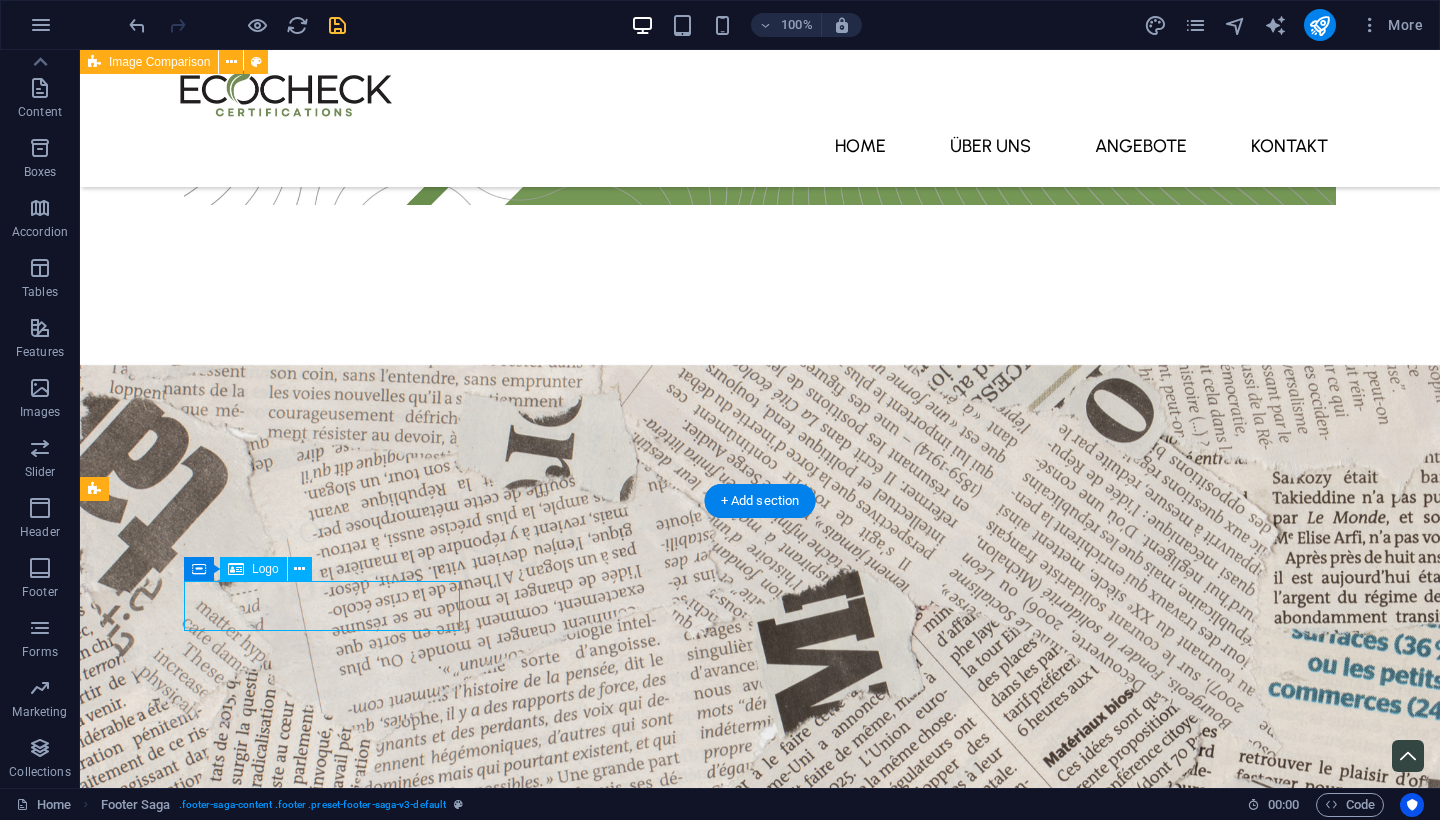 click at bounding box center [242, 3153] 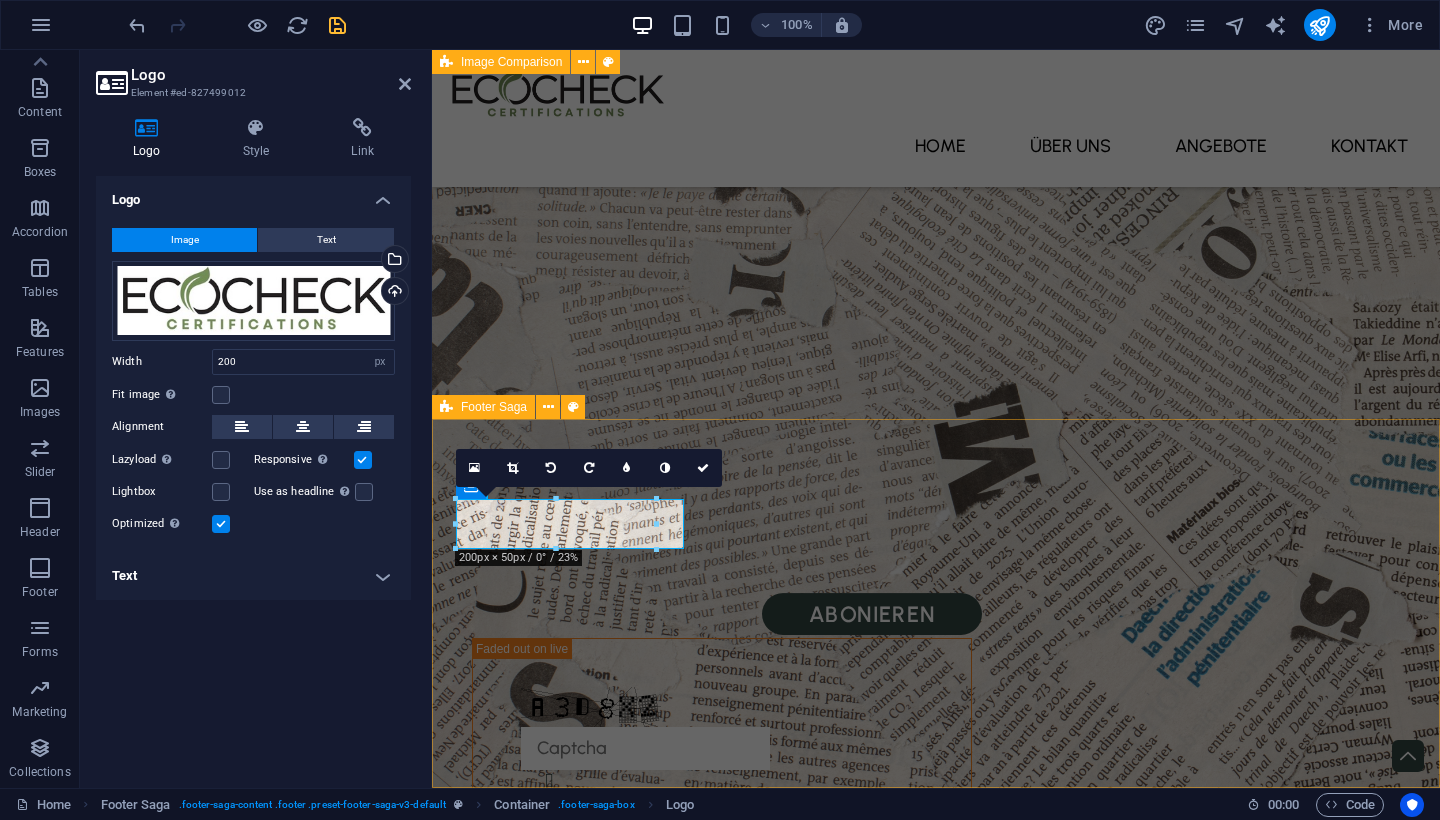click on "Lorem ipsum dolor sit amet, consectetuer adipiscing elit. Aenean commodo ligula eget dolor. Contact Street 12345   Berlin Phone:  0123 - 456789 Mobile:  Email:  efeaadec67a3a5d5171fba1eda0e2f@plesk.local Navigation Home About Service Contact Legal Notice Privacy Policy Social media Facebook Twitter Instagram" at bounding box center (936, 3391) 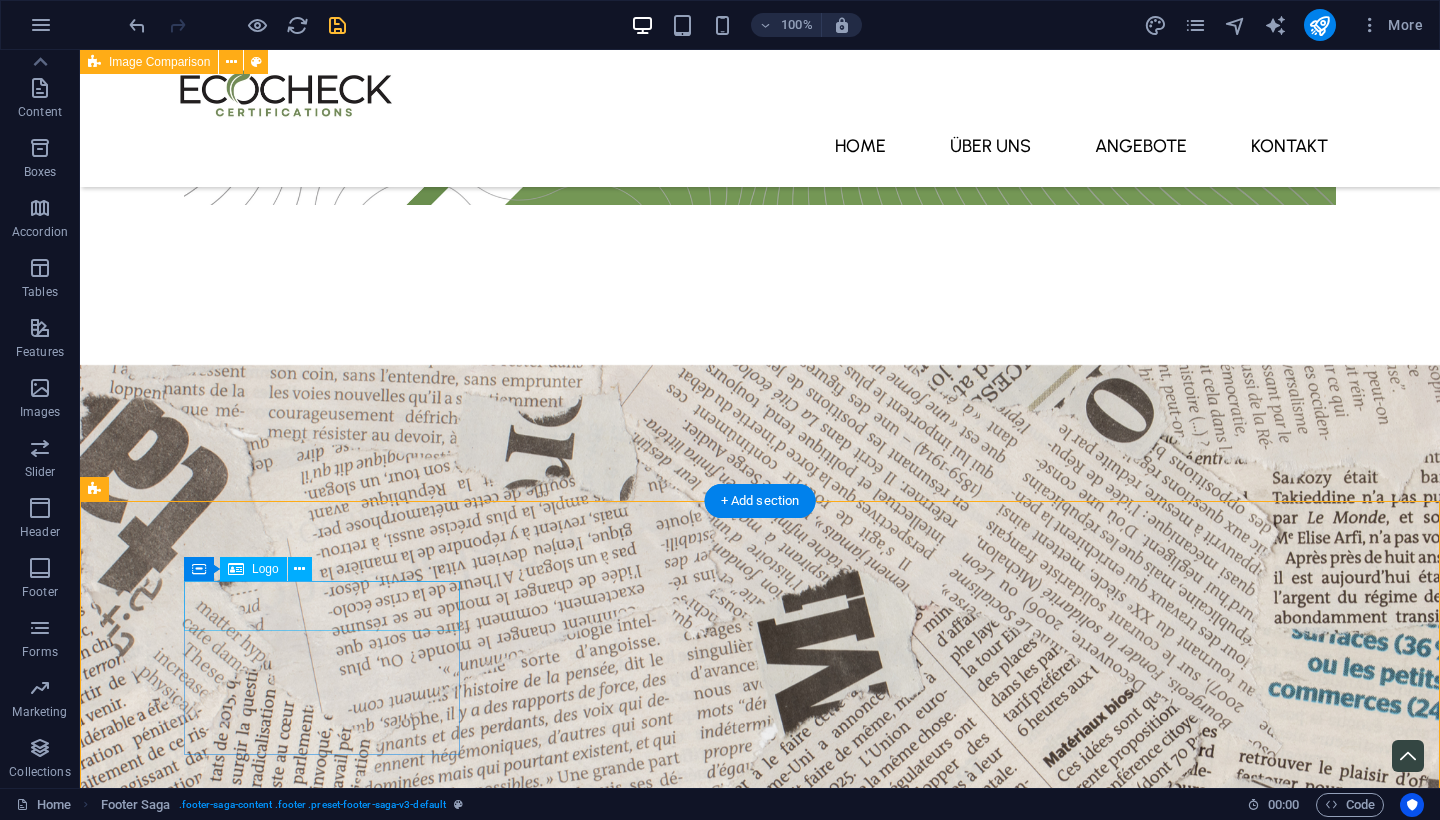 click at bounding box center (242, 3153) 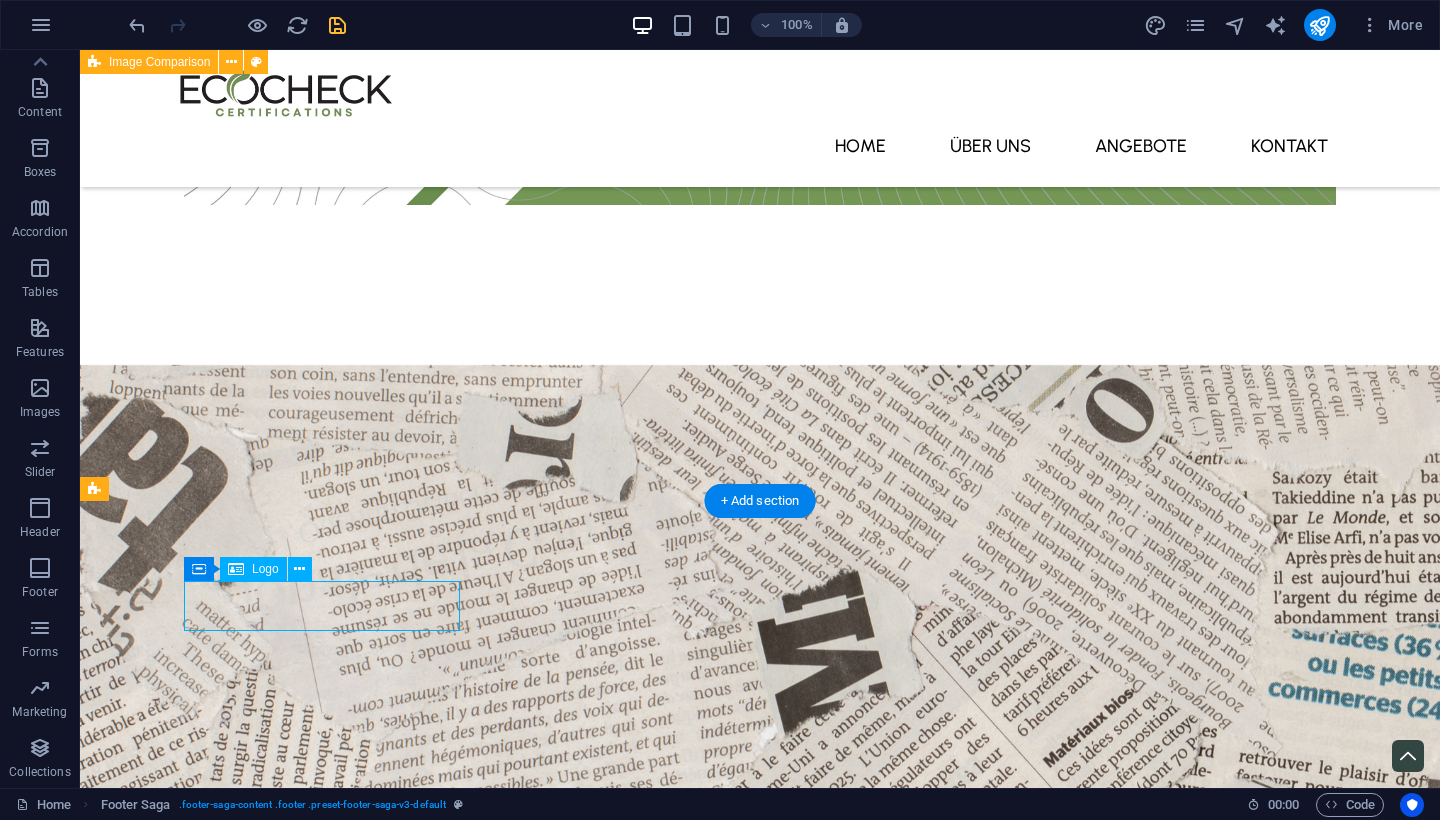 click at bounding box center [242, 3153] 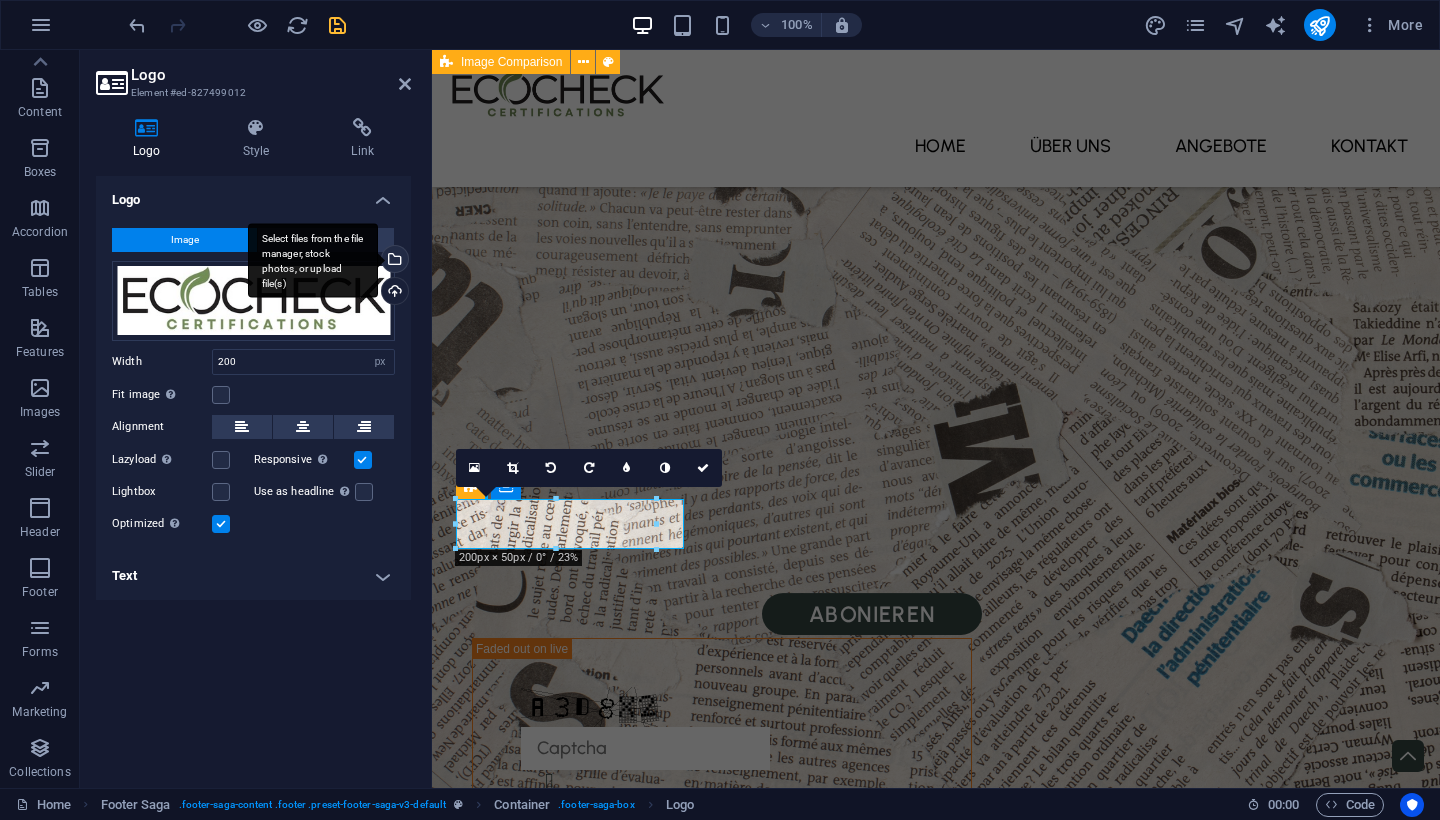 click on "Select files from the file manager, stock photos, or upload file(s)" at bounding box center (393, 261) 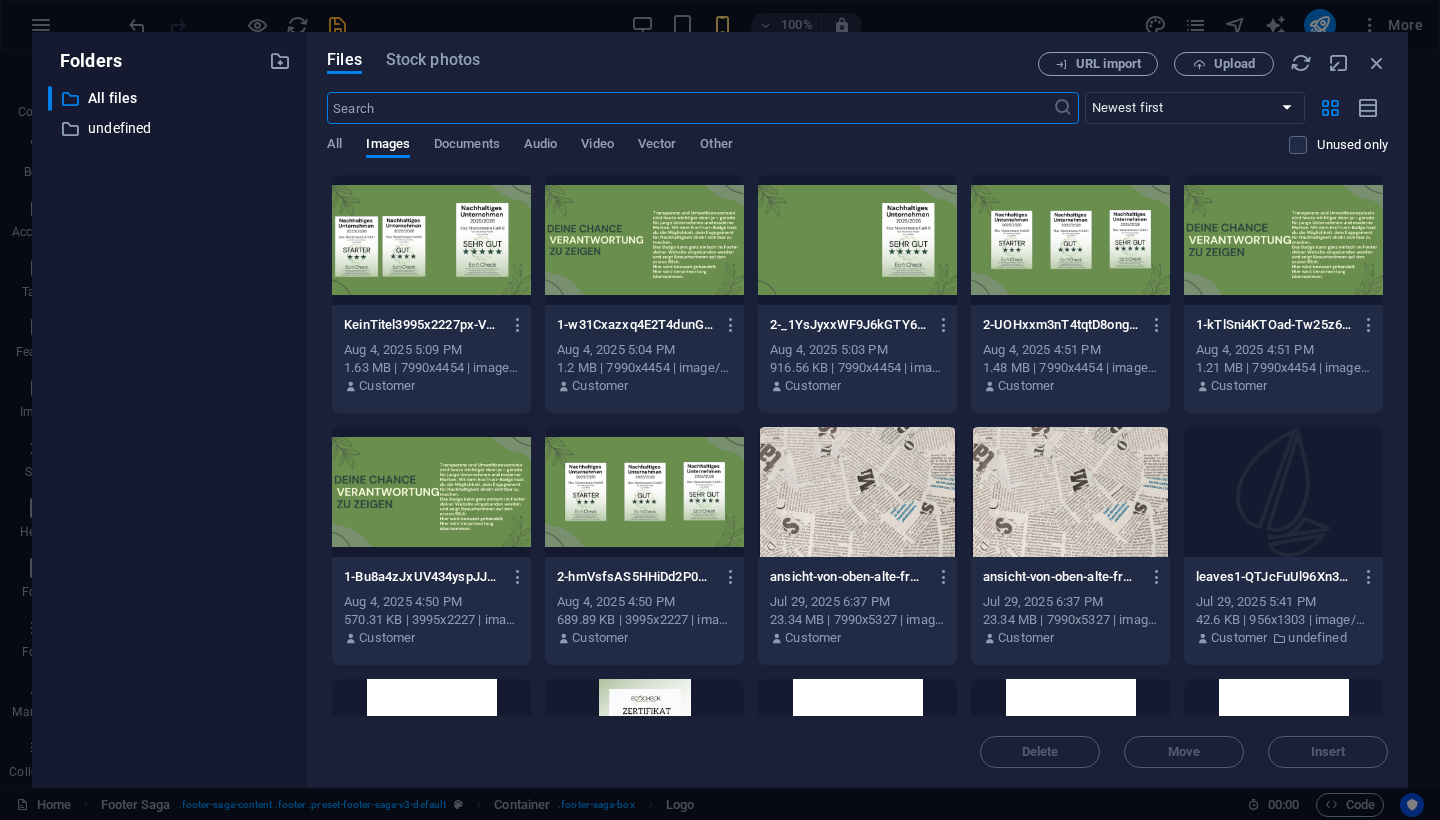 scroll, scrollTop: 4849, scrollLeft: 0, axis: vertical 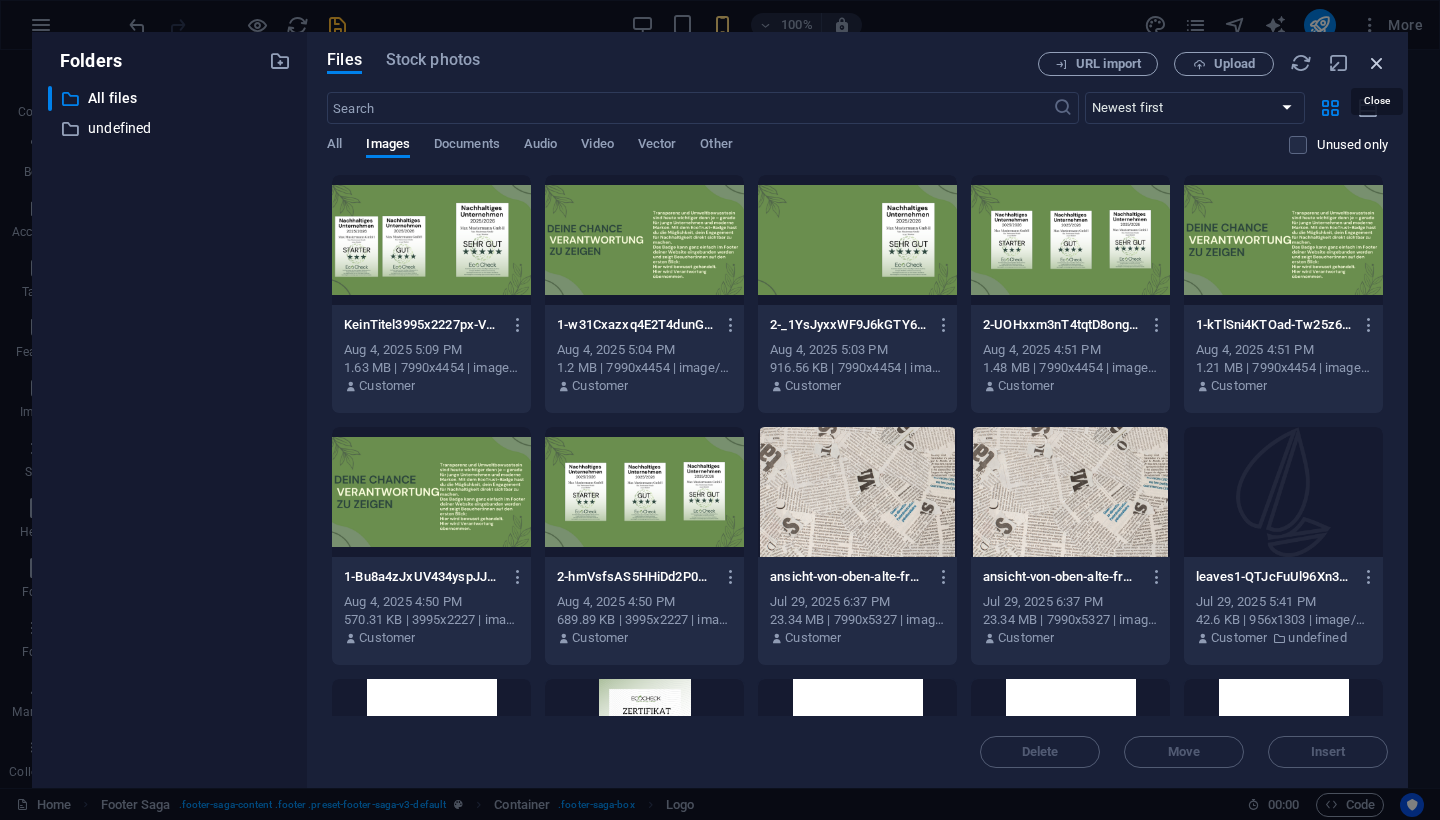click at bounding box center (1377, 63) 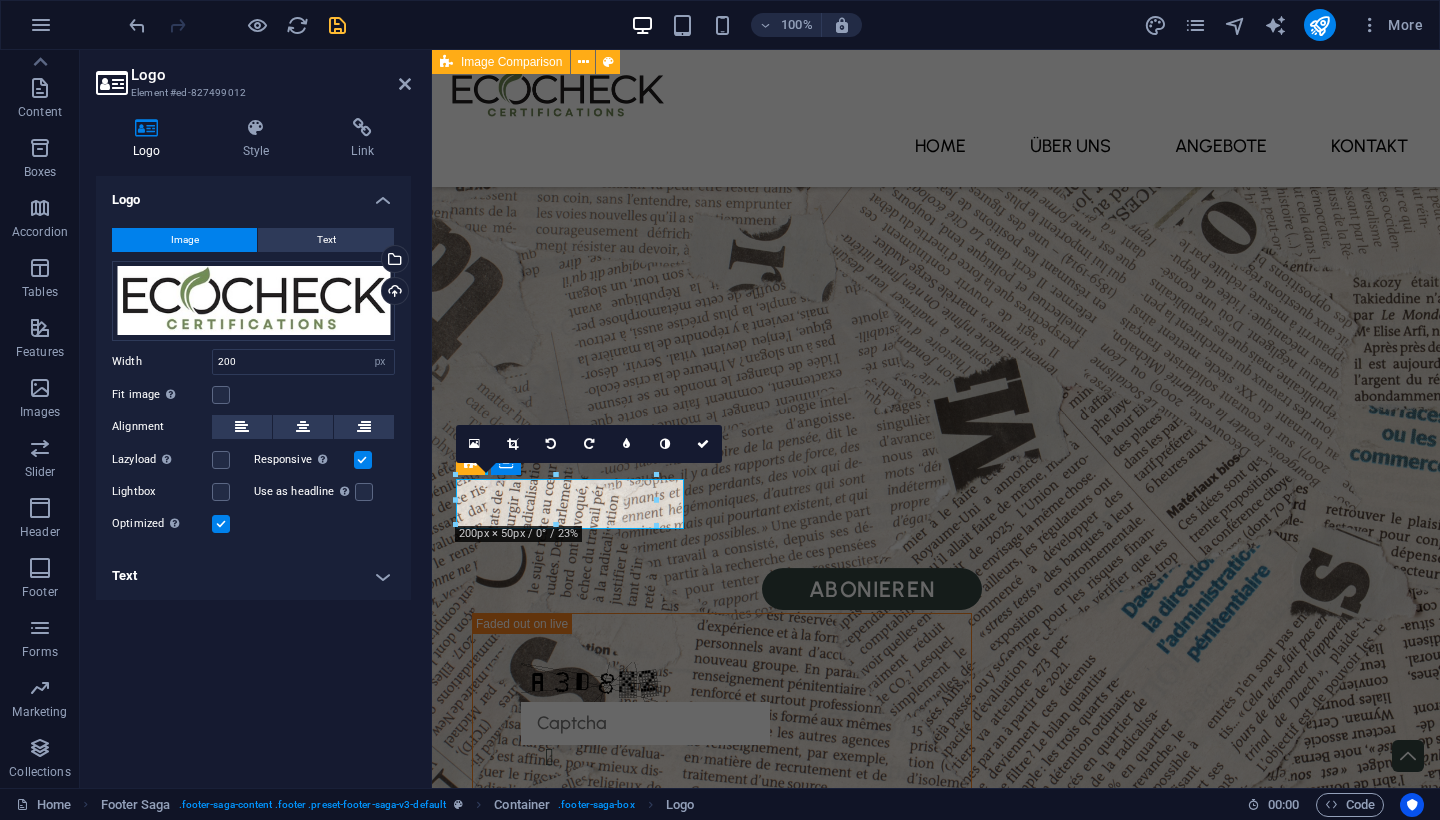 scroll, scrollTop: 3437, scrollLeft: 0, axis: vertical 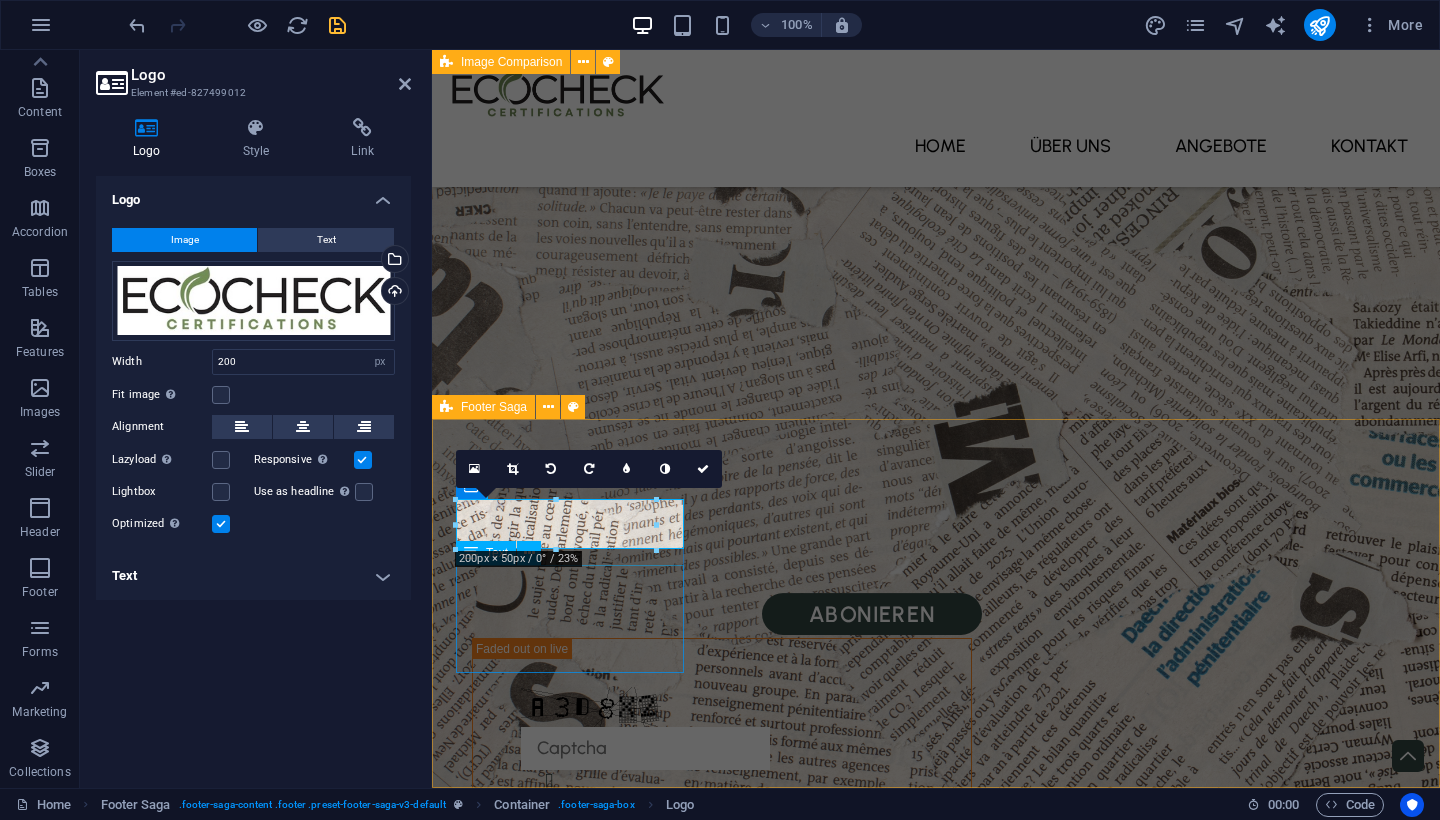 click on "Lorem ipsum dolor sit amet, consectetuer adipiscing elit. Aenean commodo ligula eget dolor." at bounding box center (570, 3112) 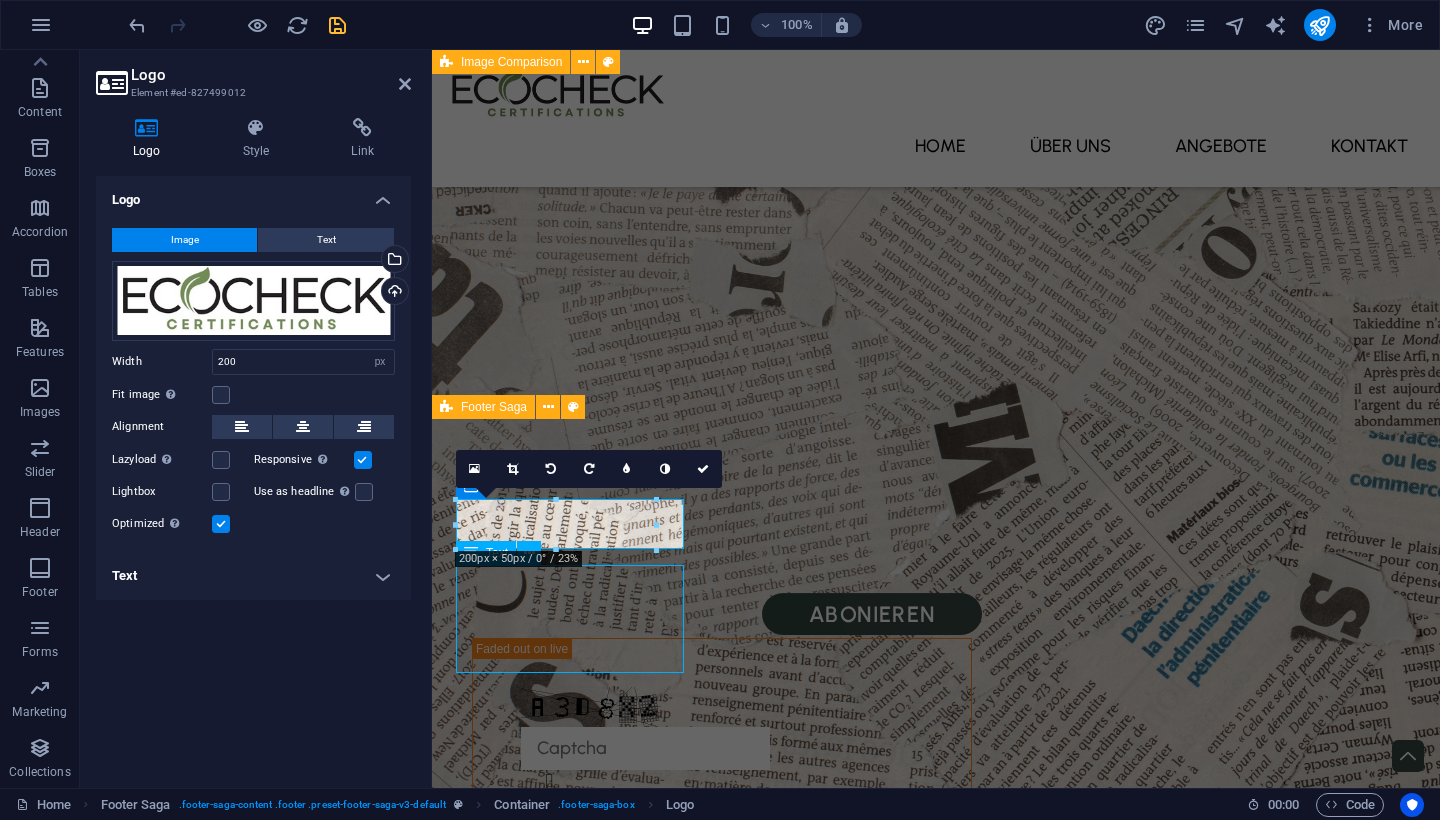 click on "Lorem ipsum dolor sit amet, consectetuer adipiscing elit. Aenean commodo ligula eget dolor." at bounding box center (570, 3112) 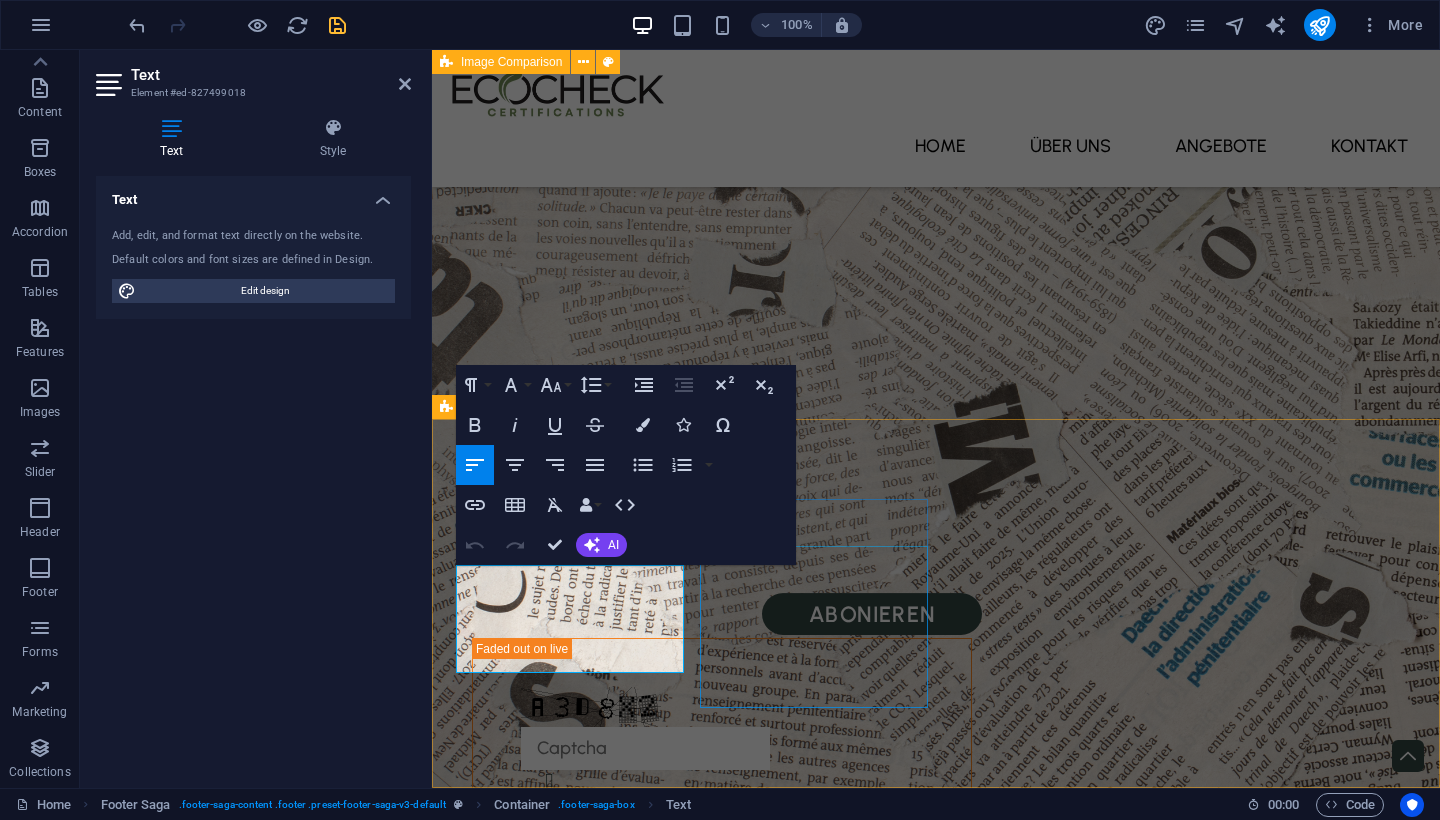 click on "Street 12345   Berlin Phone:  0123 - 456789 Mobile:  Email:  efeaadec67a3a5d5171fba1eda0e2f@plesk.local" at bounding box center [570, 3288] 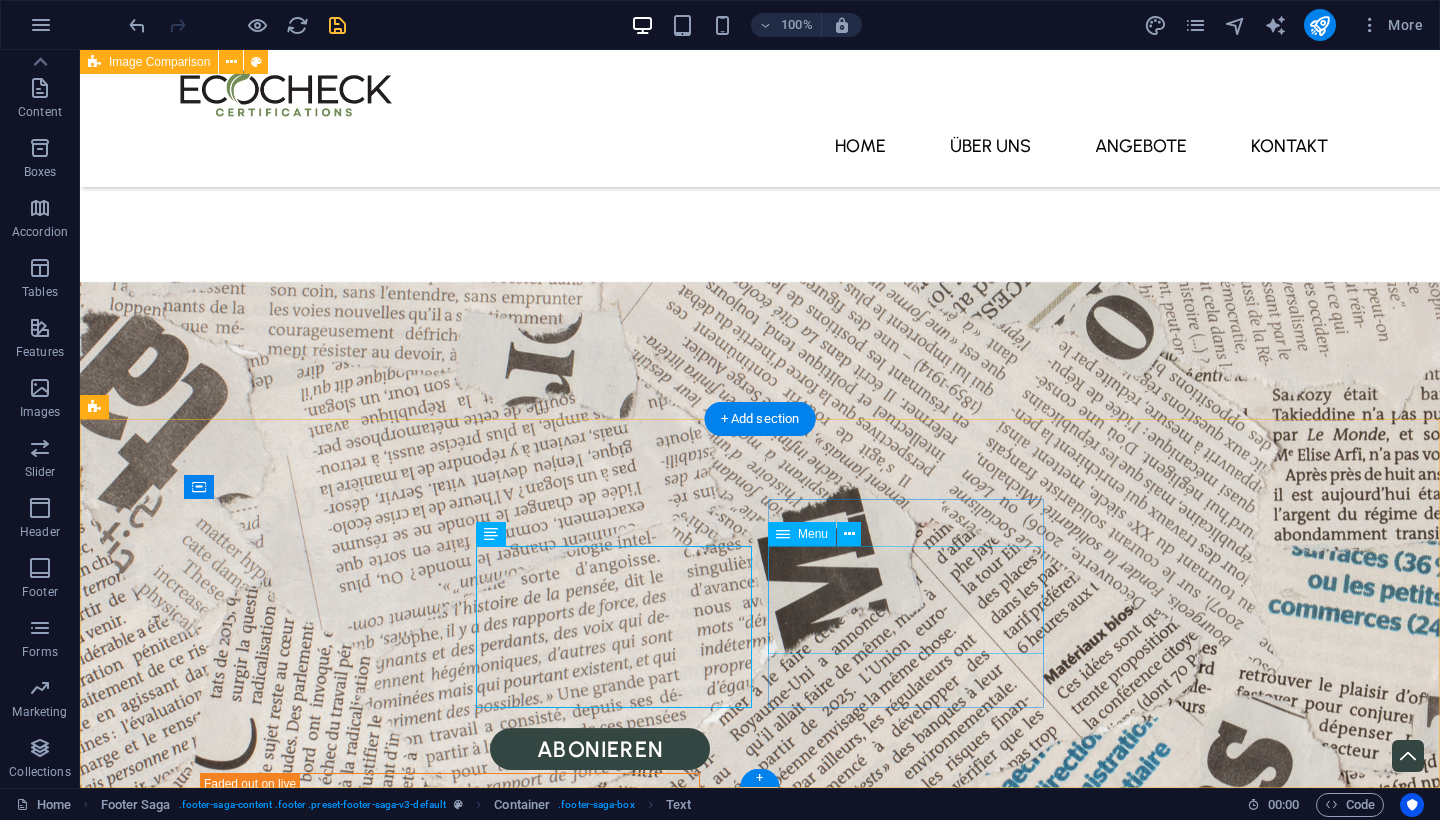 scroll, scrollTop: 3519, scrollLeft: 0, axis: vertical 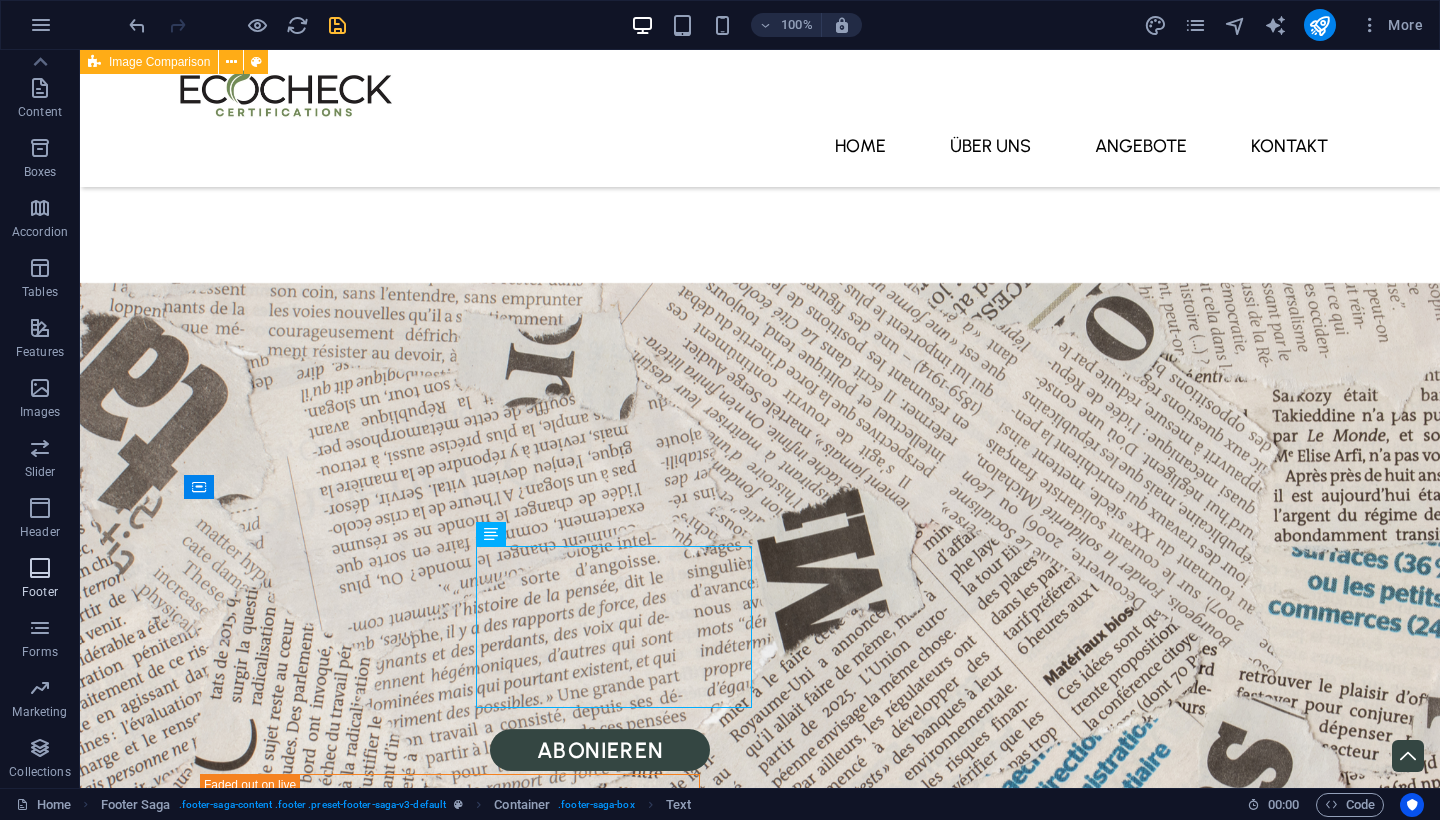 click at bounding box center (40, 568) 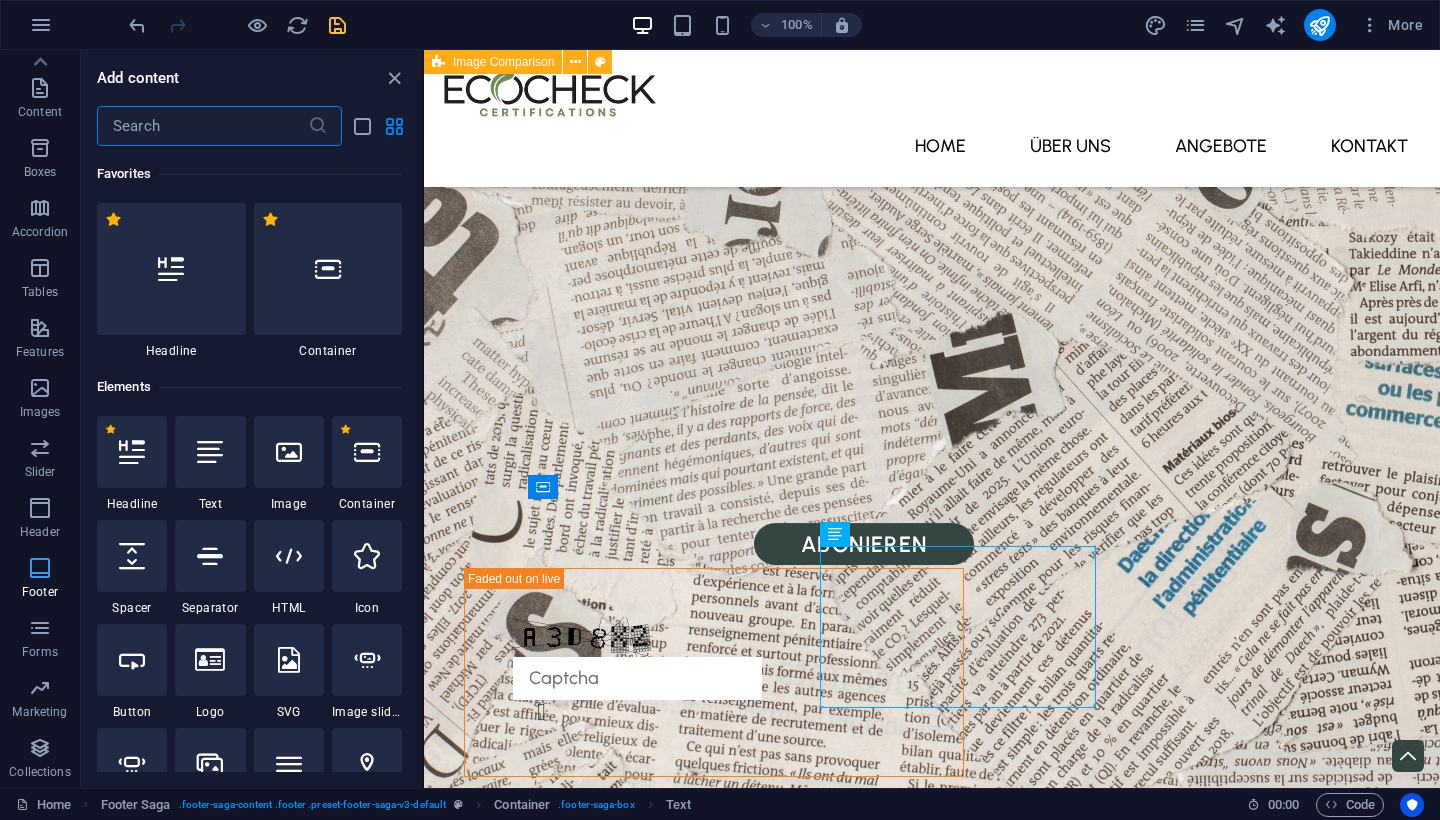 scroll, scrollTop: 3443, scrollLeft: 0, axis: vertical 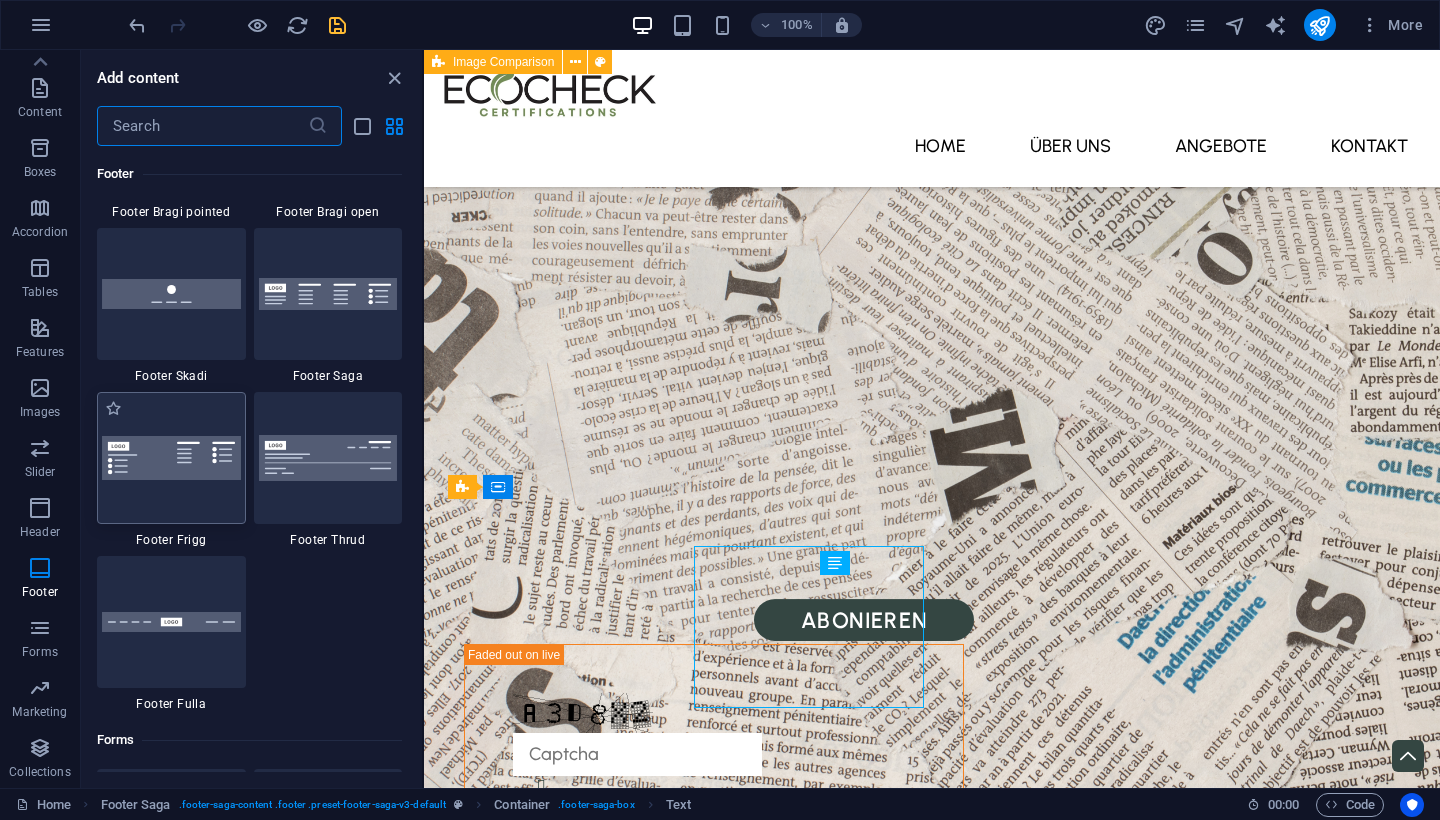 click at bounding box center [171, 458] 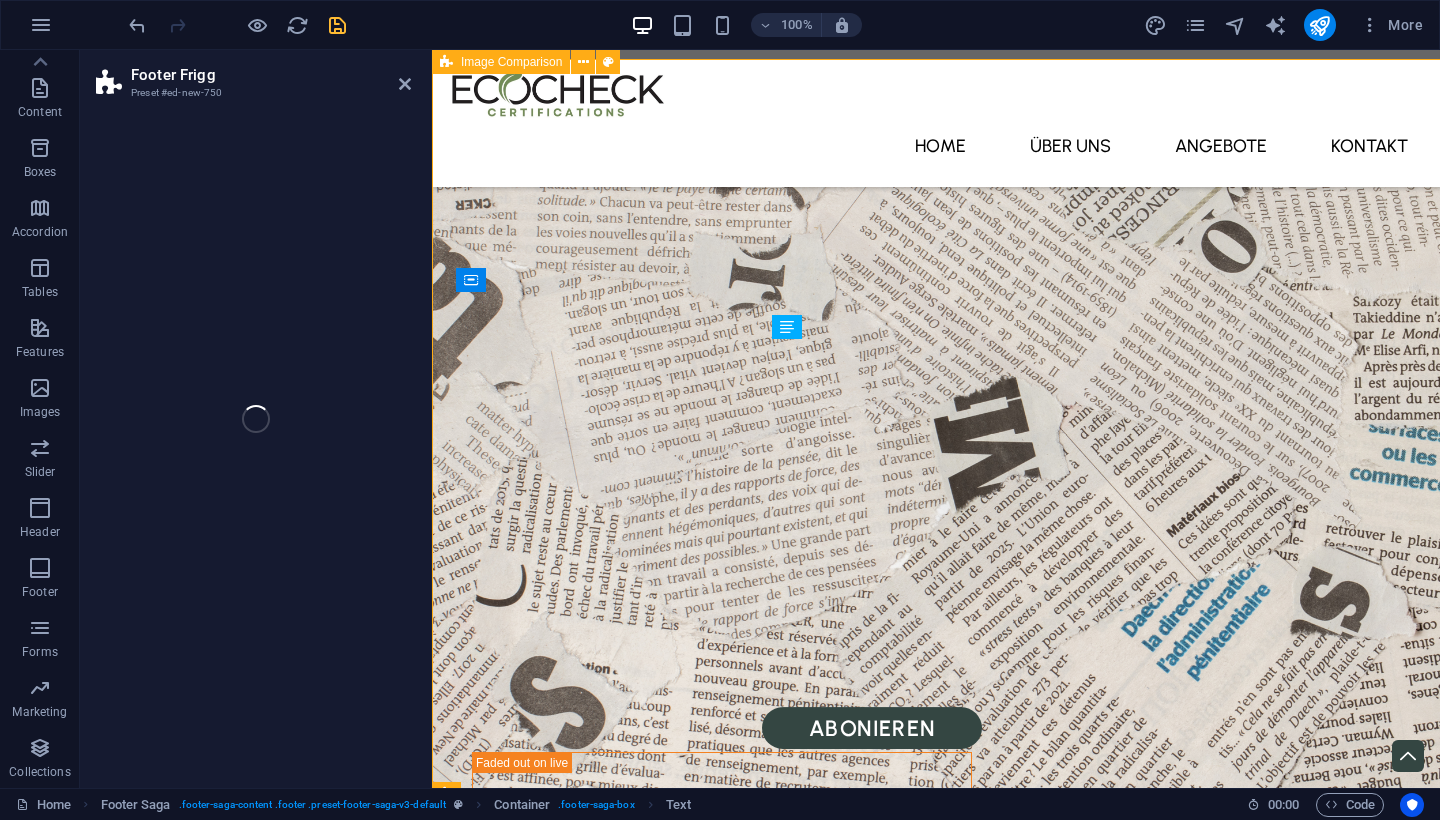 select on "rem" 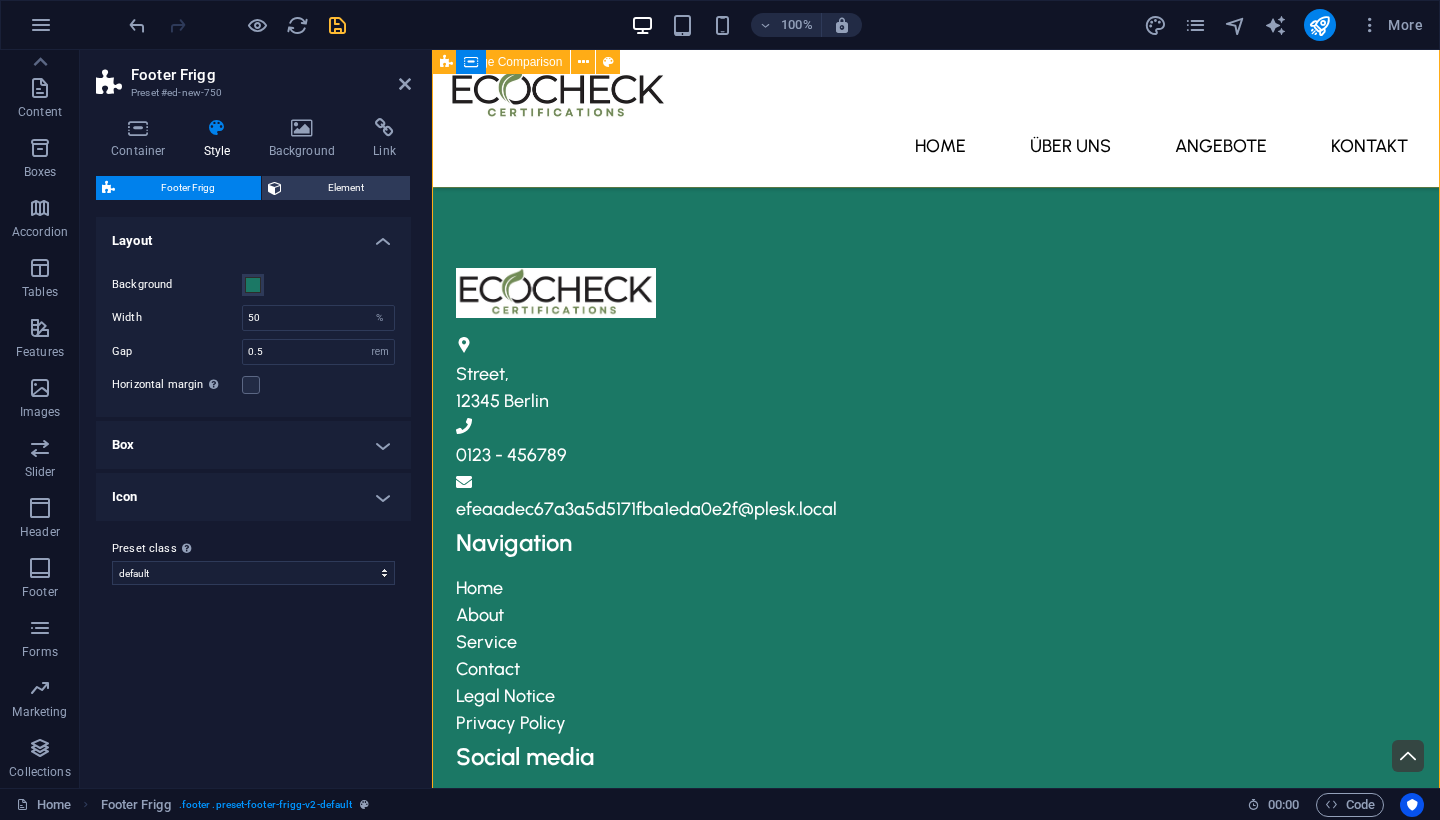 scroll, scrollTop: 3806, scrollLeft: 0, axis: vertical 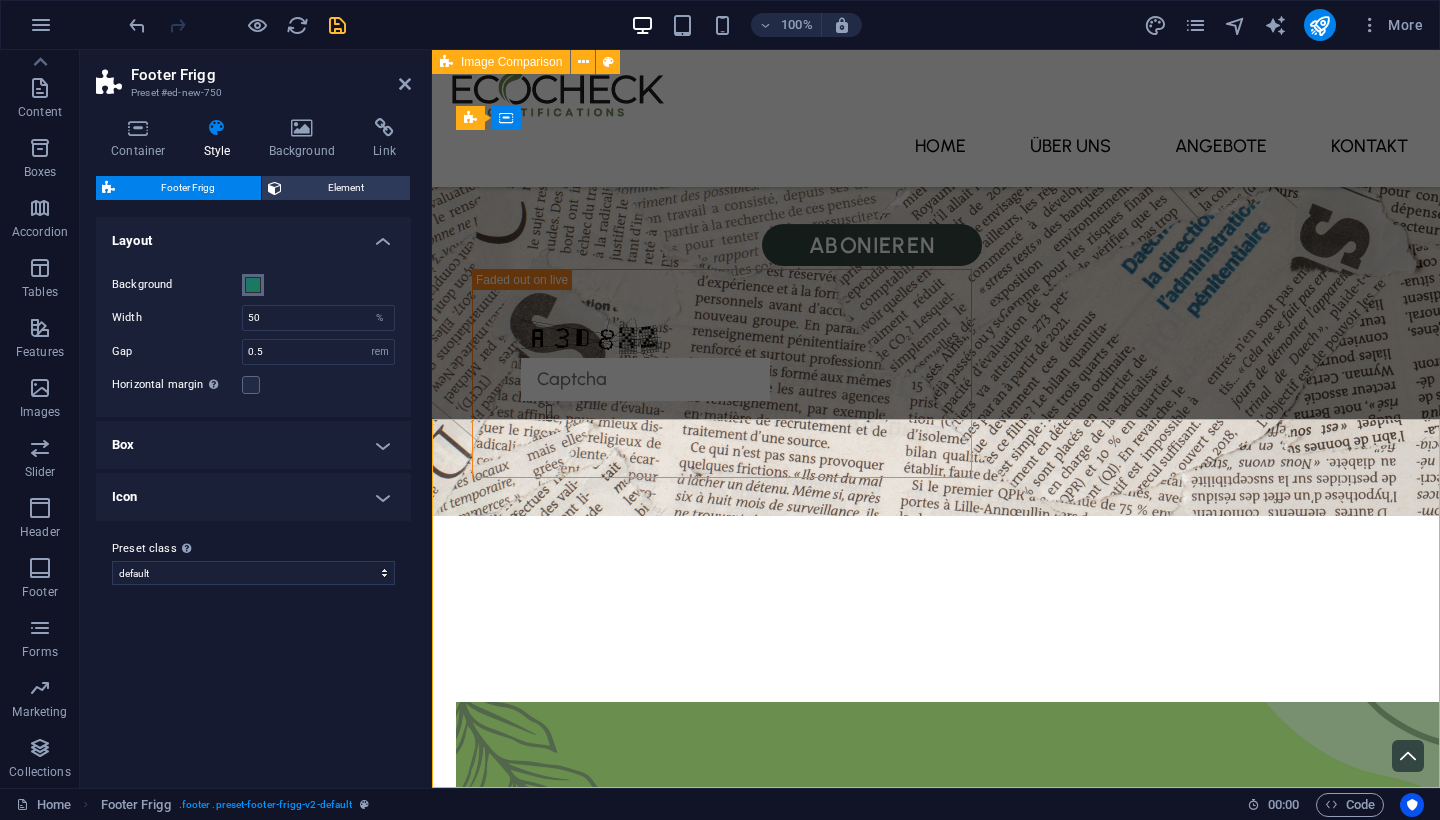 click at bounding box center [253, 285] 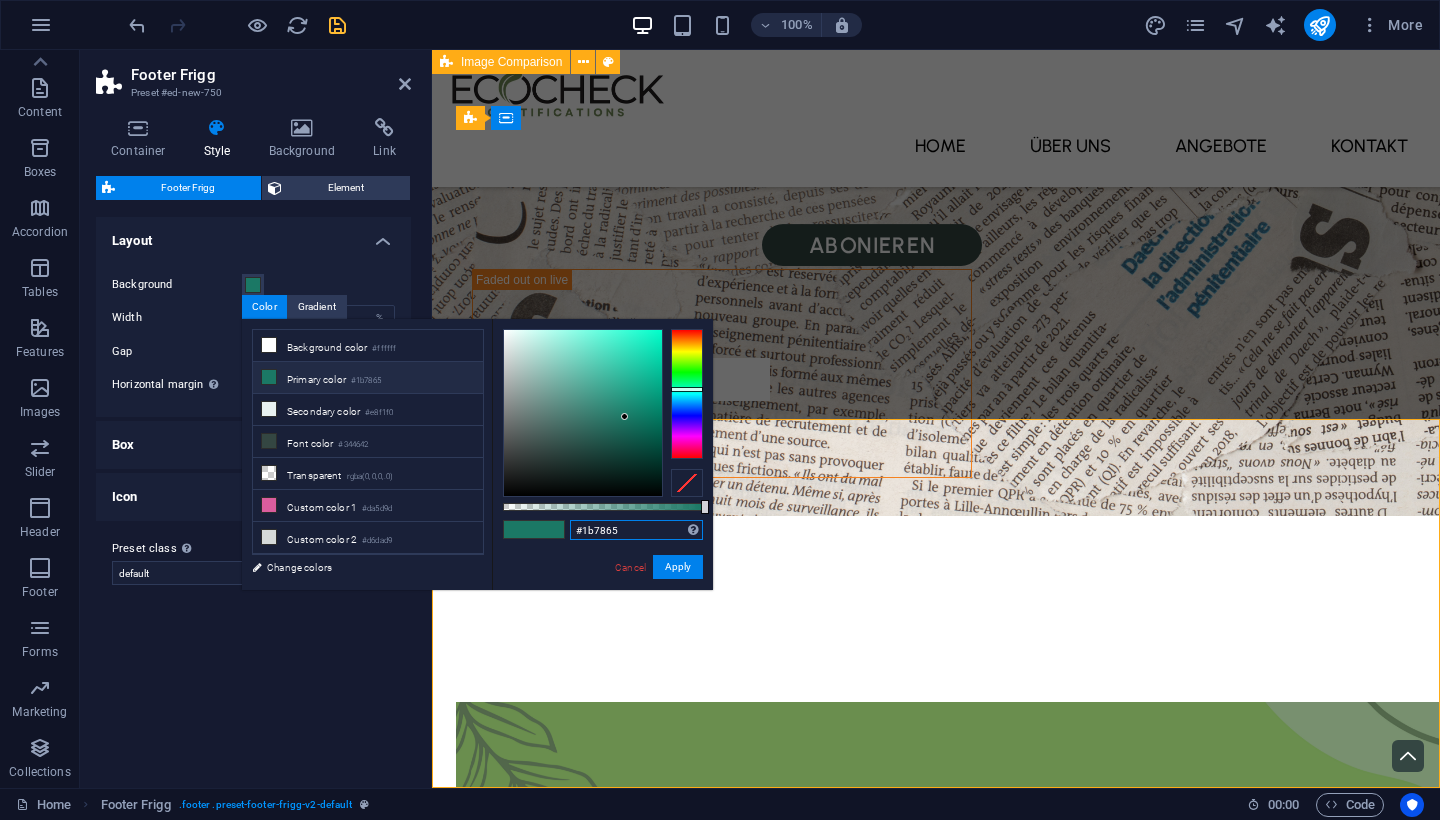click on "#1b7865" at bounding box center [636, 530] 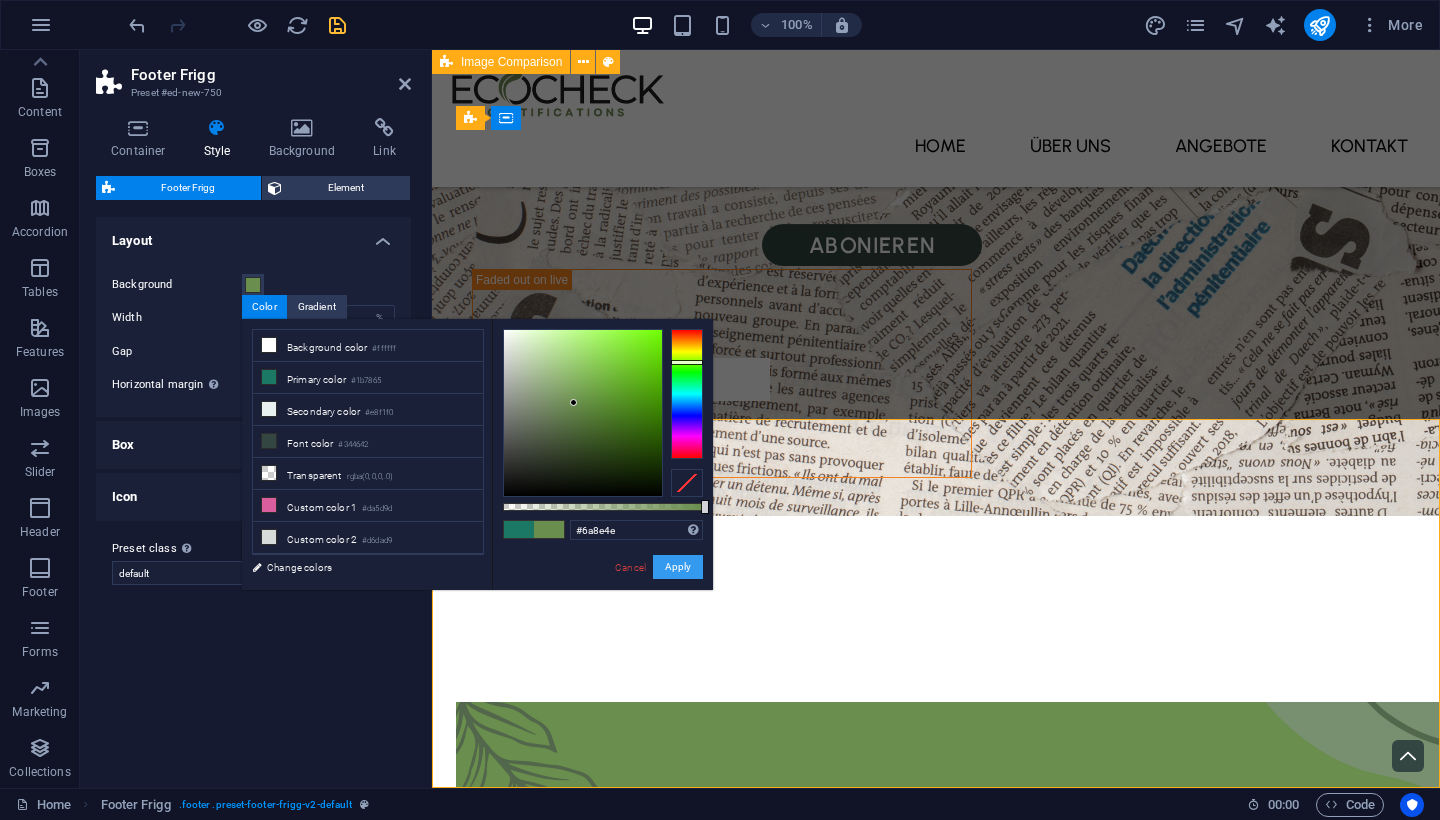 click on "Apply" at bounding box center (678, 567) 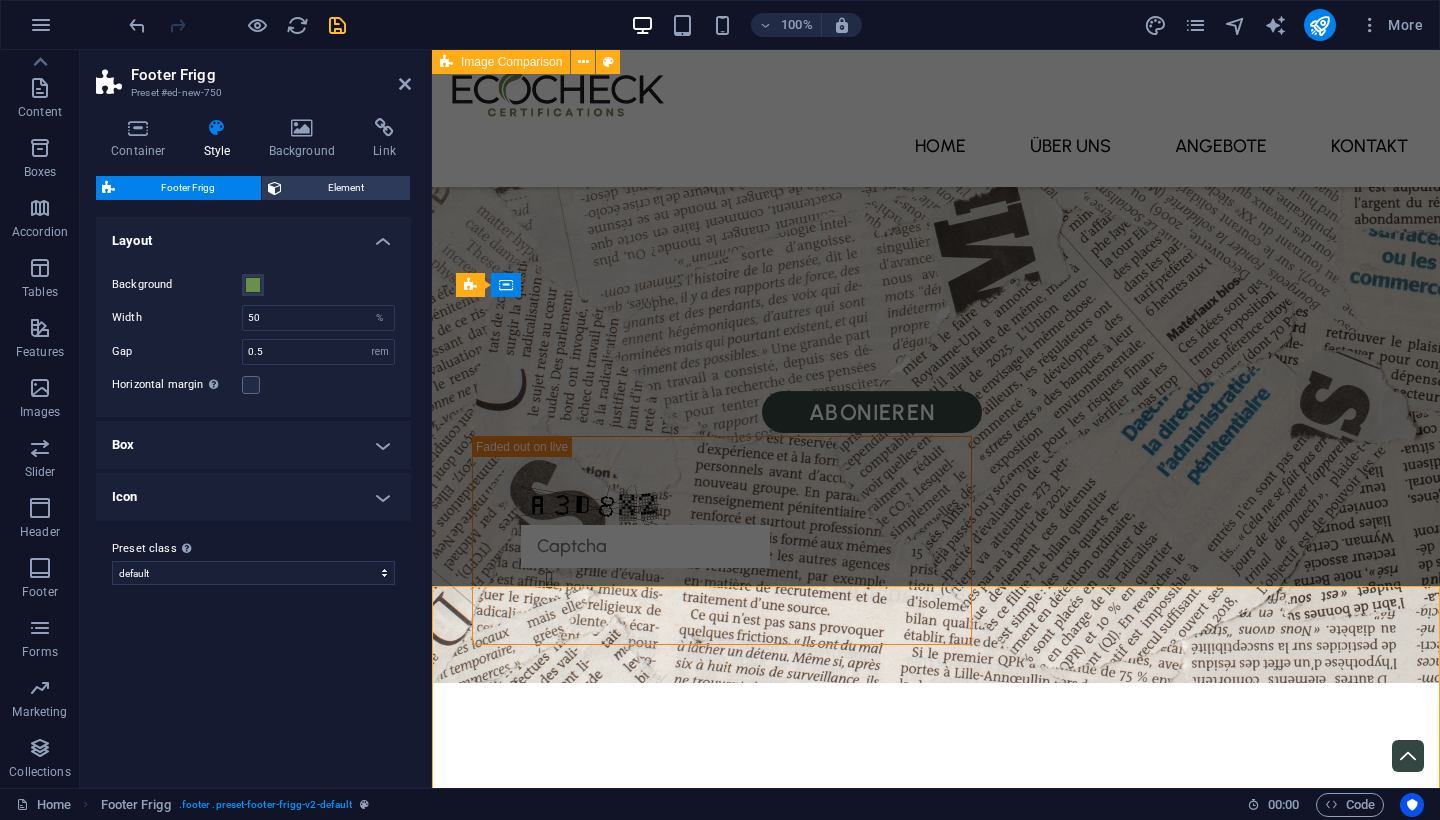 scroll, scrollTop: 3638, scrollLeft: 0, axis: vertical 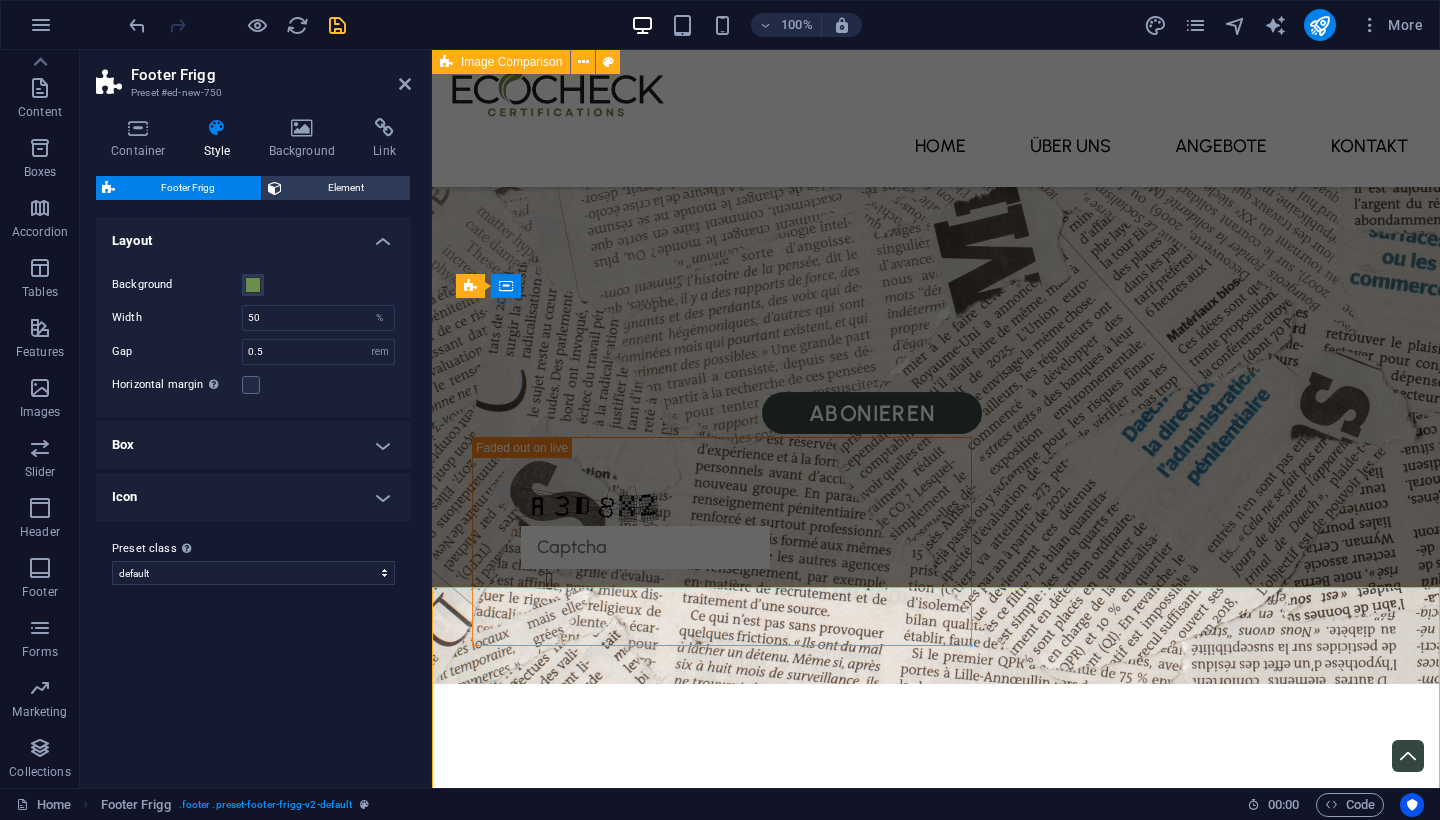 click on "Lorem ipsum dolor sit amet, consectetuer adipiscing elit. Aenean commodo ligula eget dolor. Contact Street 12345   Berlin Phone:  0123 - 456789 Mobile:  Email:  efeaadec67a3a5d5171fba1eda0e2f@plesk.local Navigation Home About Service Contact Legal Notice Privacy Policy Social media Facebook Twitter Instagram" at bounding box center (936, 3190) 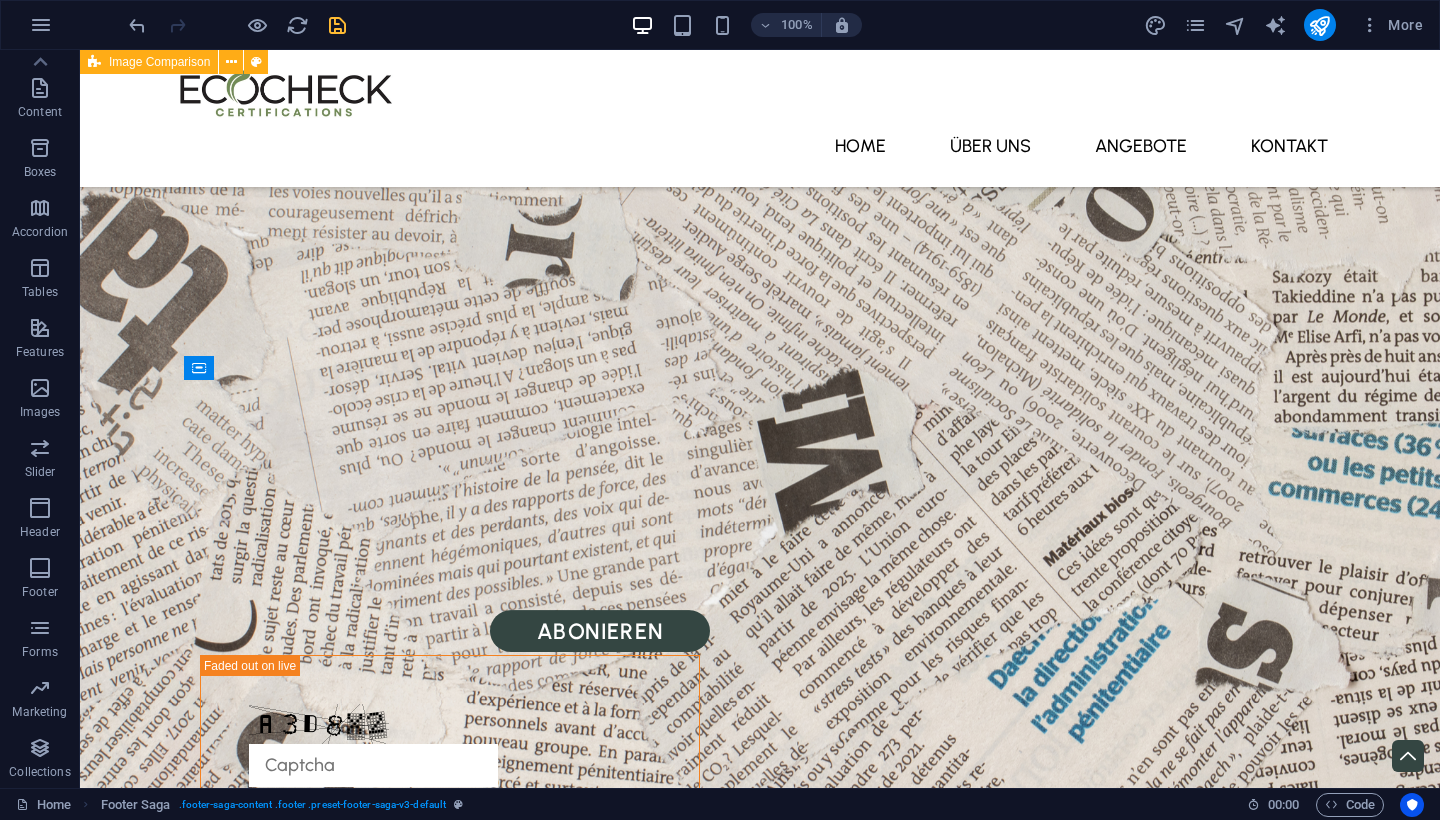 scroll, scrollTop: 3519, scrollLeft: 0, axis: vertical 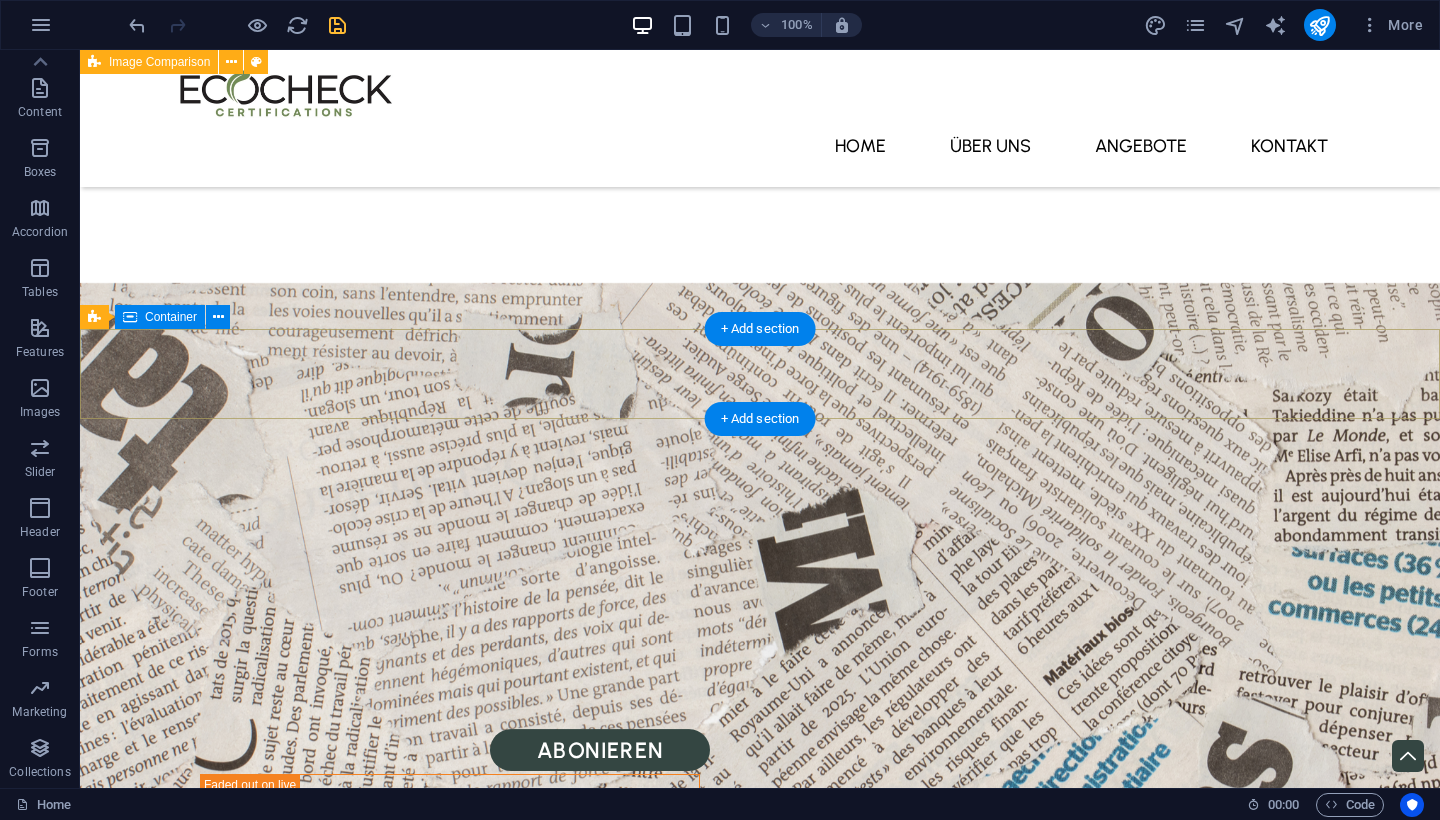 click on "© 2023. Dream Garden. All Rights Reserved." at bounding box center [760, 2811] 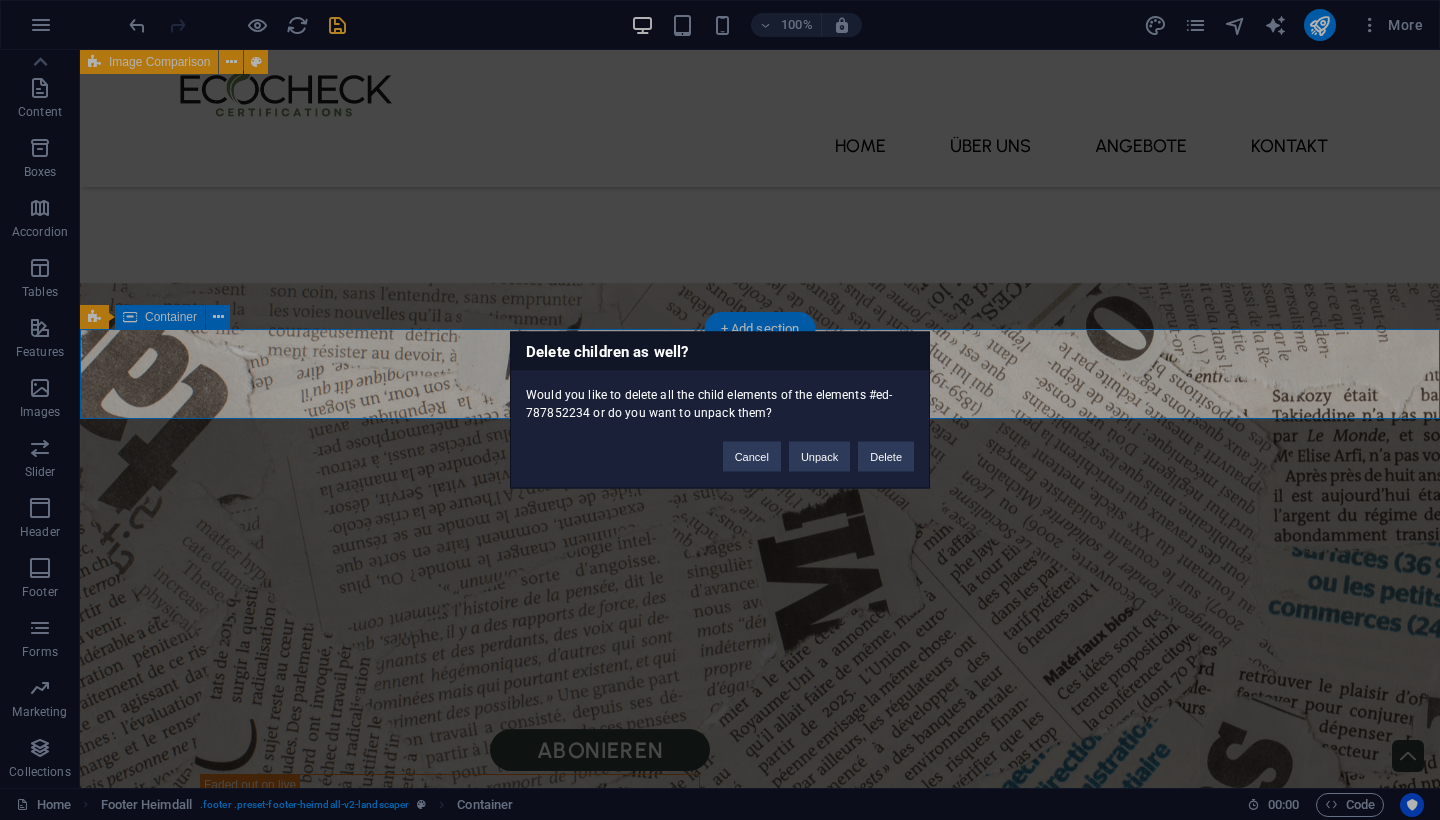 scroll, scrollTop: 3429, scrollLeft: 0, axis: vertical 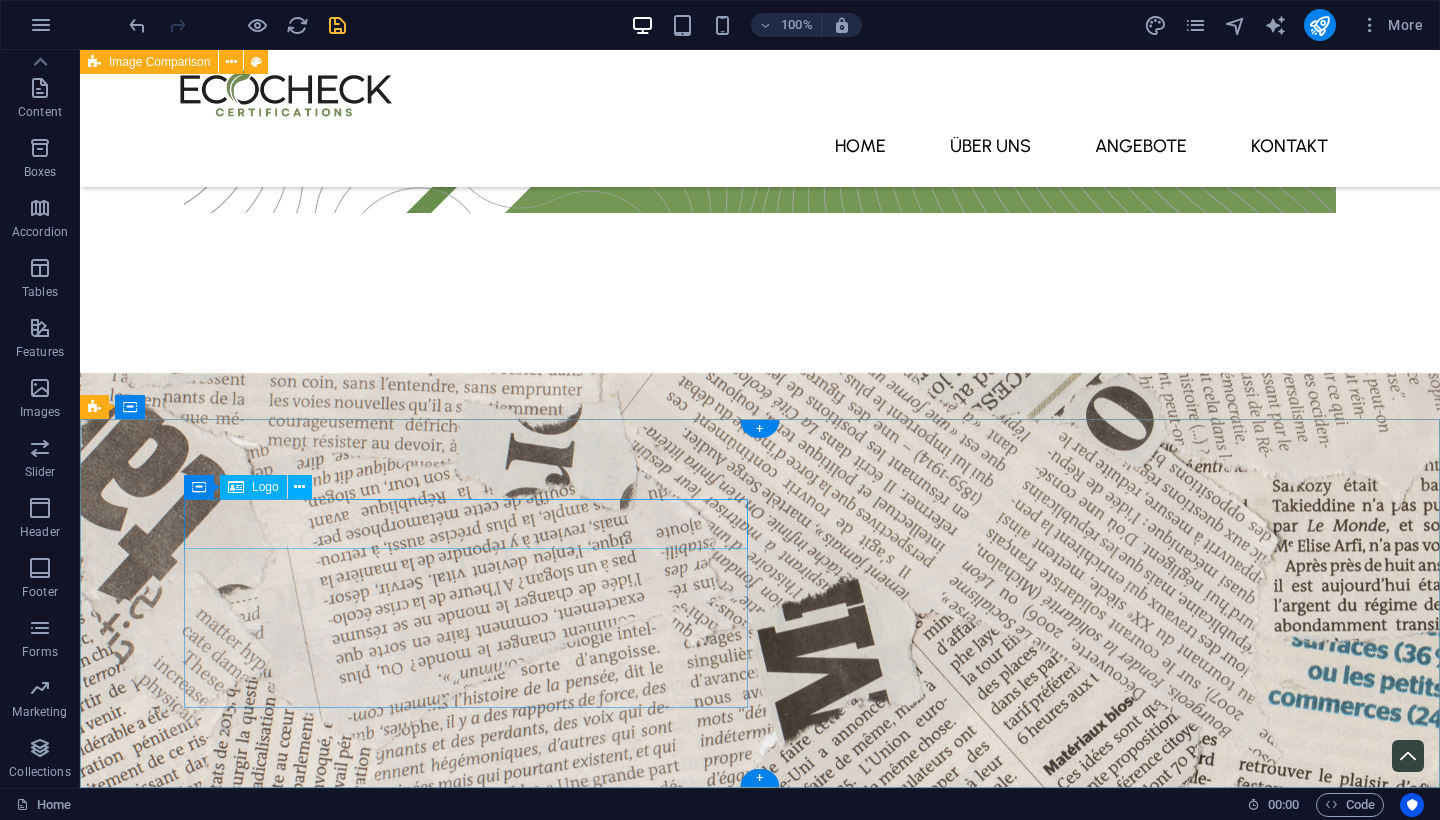 click at bounding box center (680, 2852) 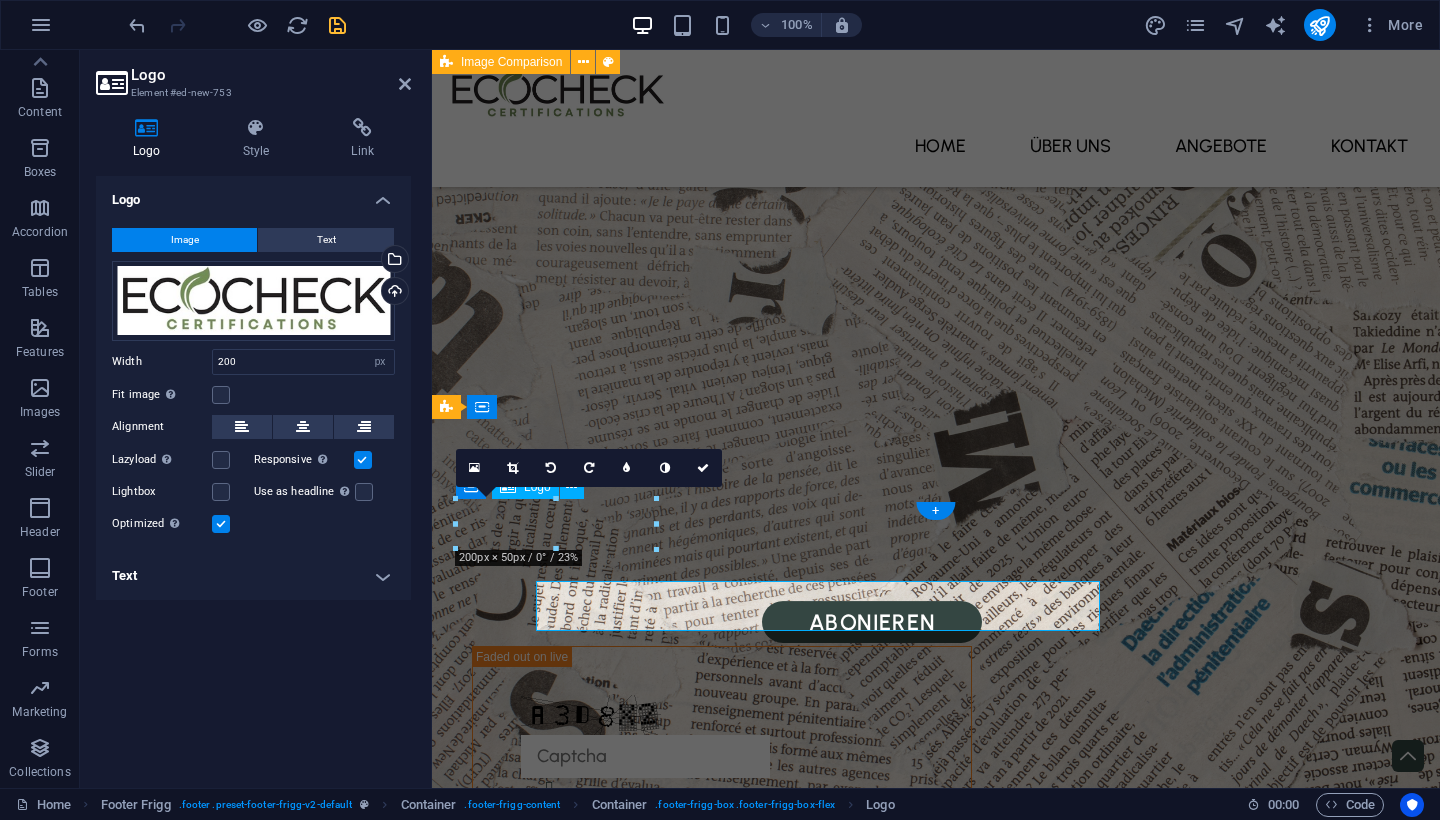 scroll, scrollTop: 3347, scrollLeft: 0, axis: vertical 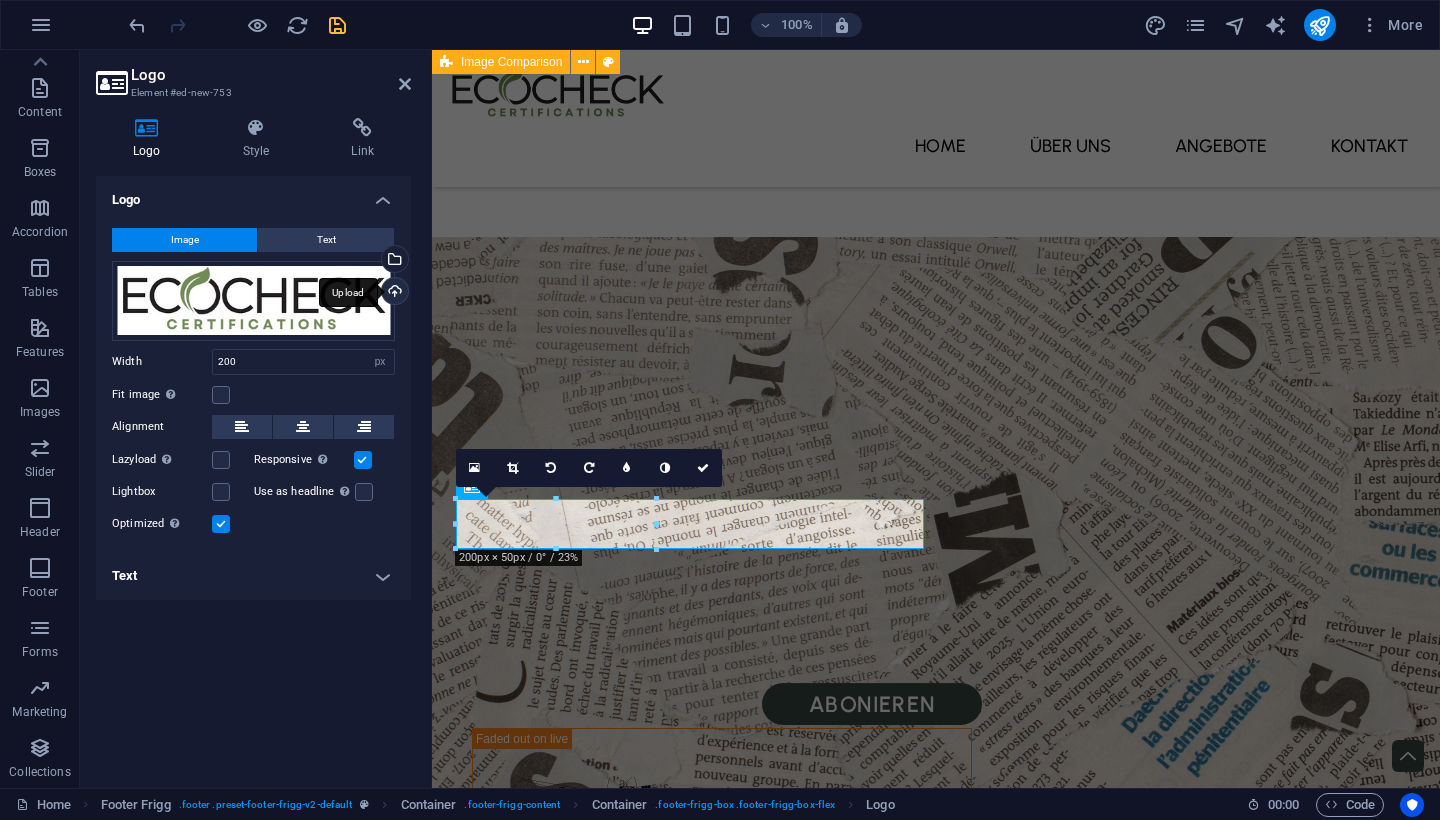 click on "Upload" at bounding box center (393, 293) 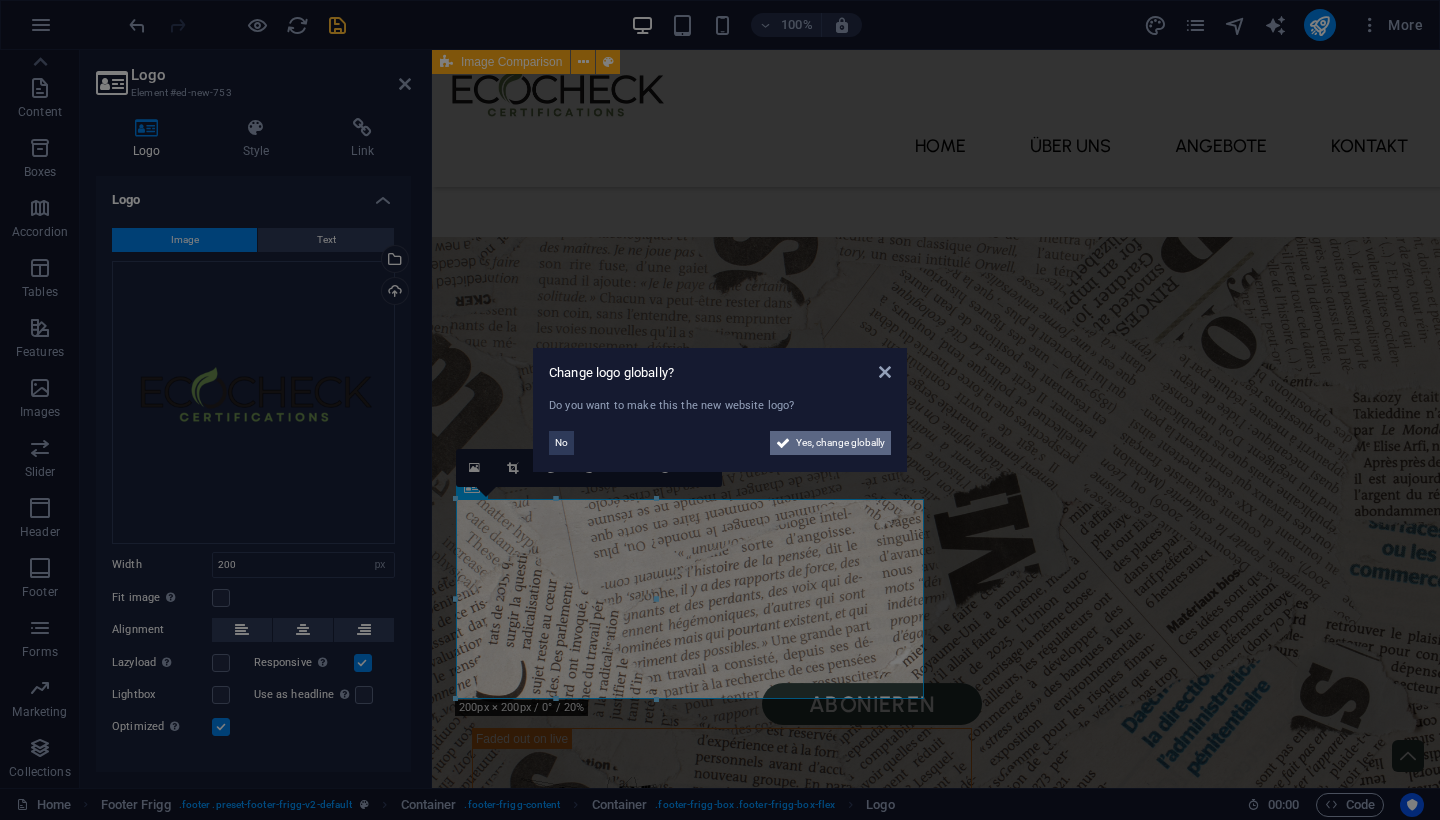 click on "Yes, change globally" at bounding box center [840, 443] 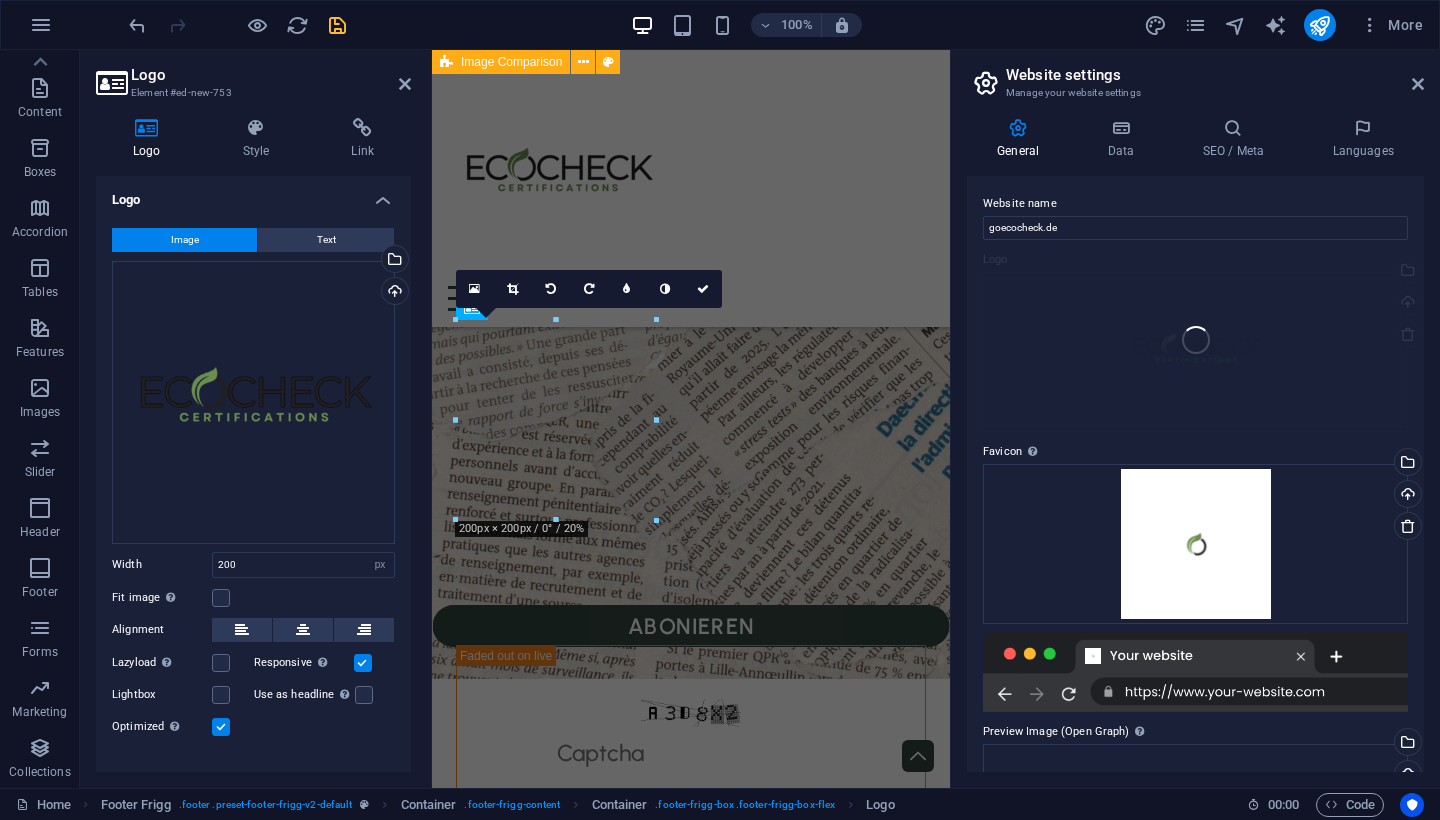 scroll, scrollTop: 4762, scrollLeft: 0, axis: vertical 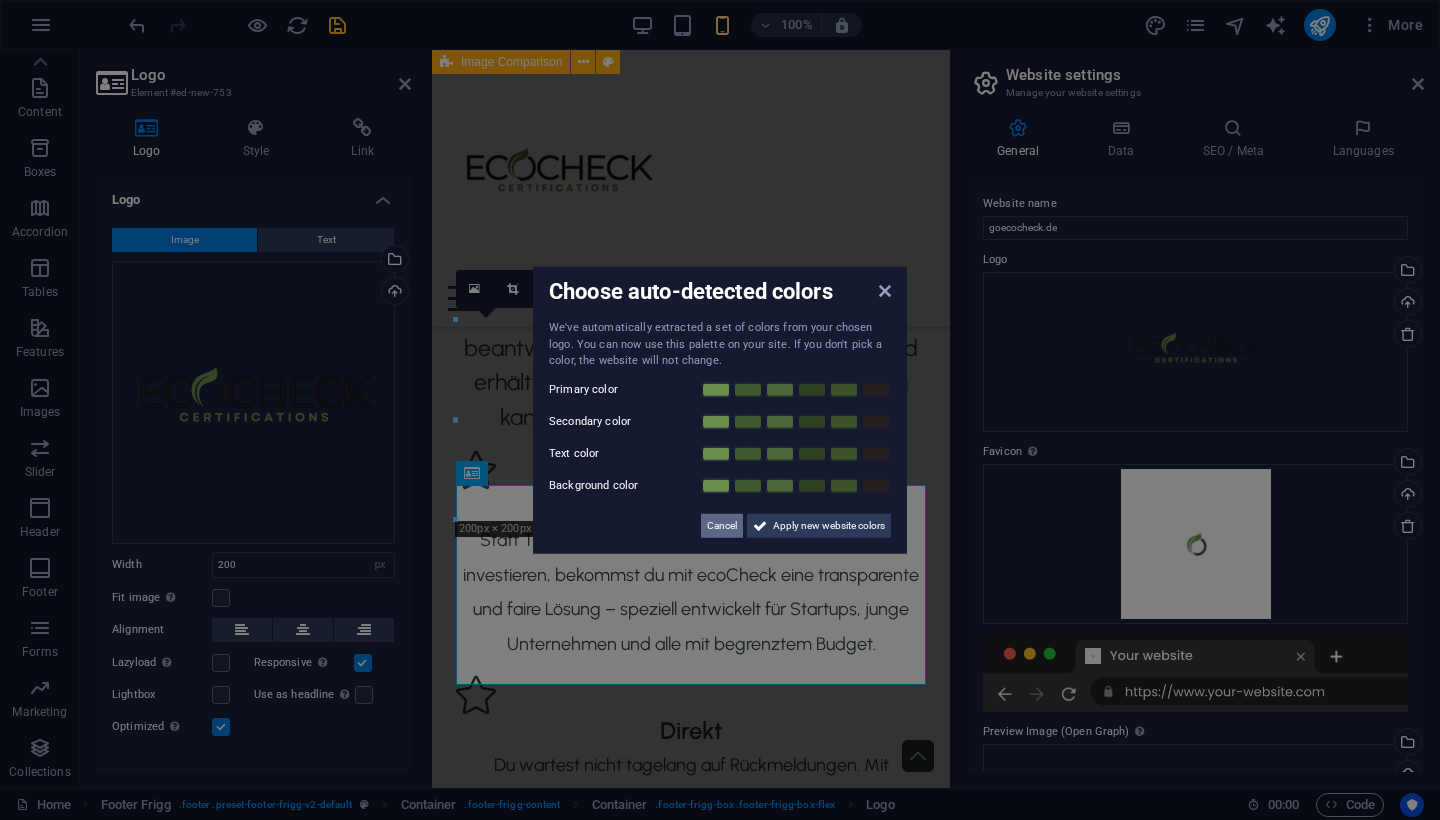 click on "Cancel" at bounding box center [722, 525] 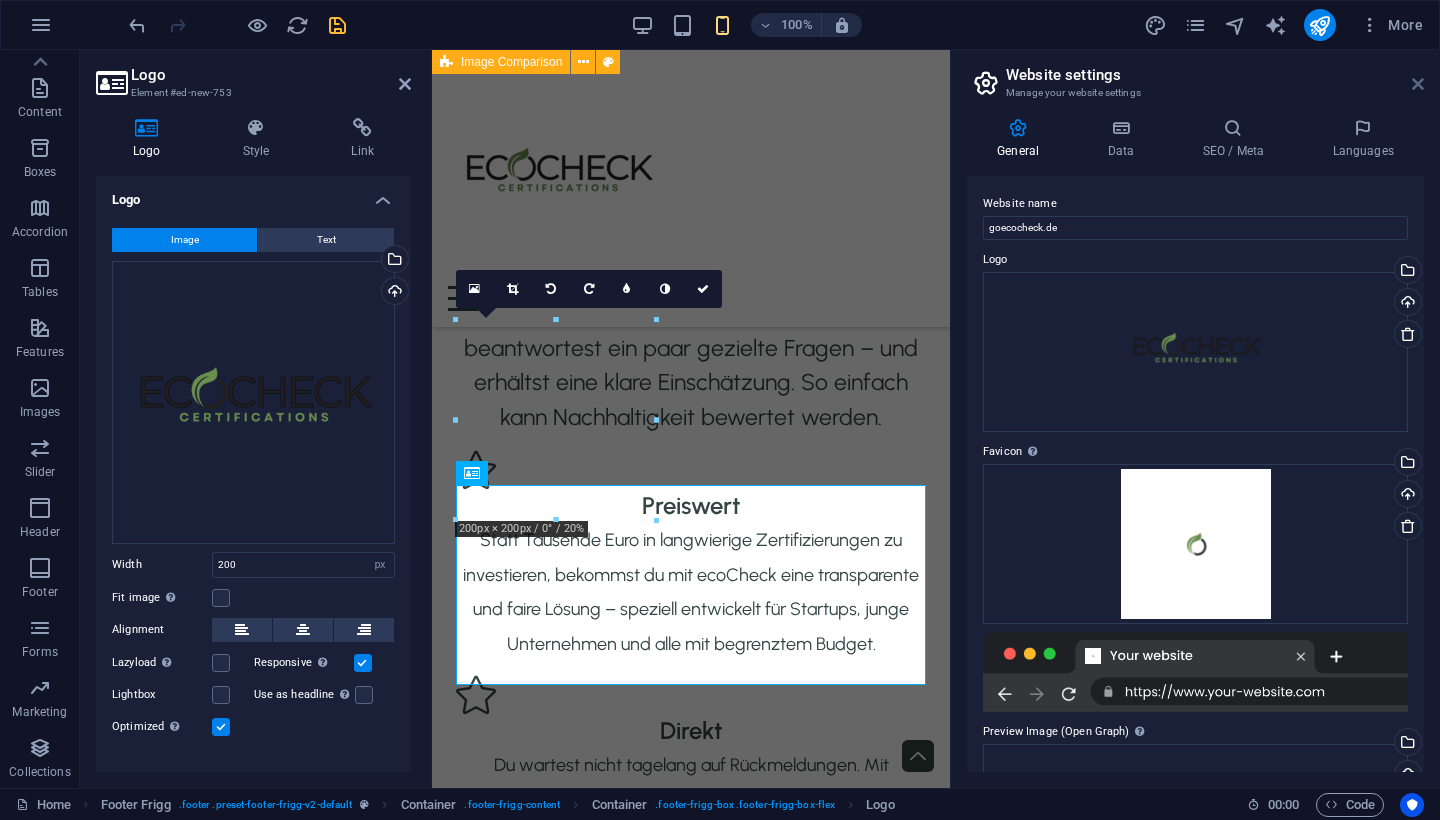 click at bounding box center [1418, 84] 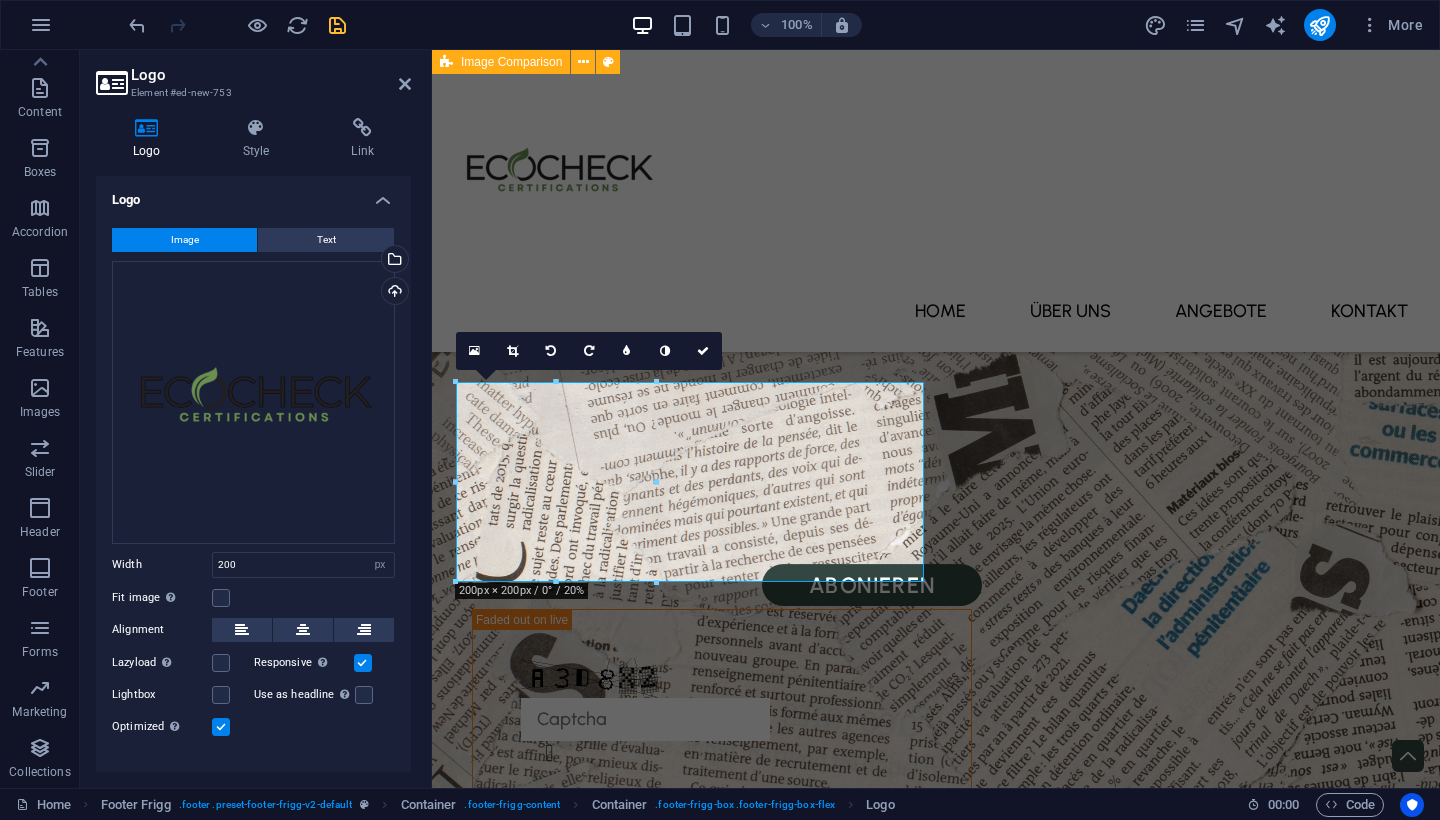 scroll, scrollTop: 3627, scrollLeft: 0, axis: vertical 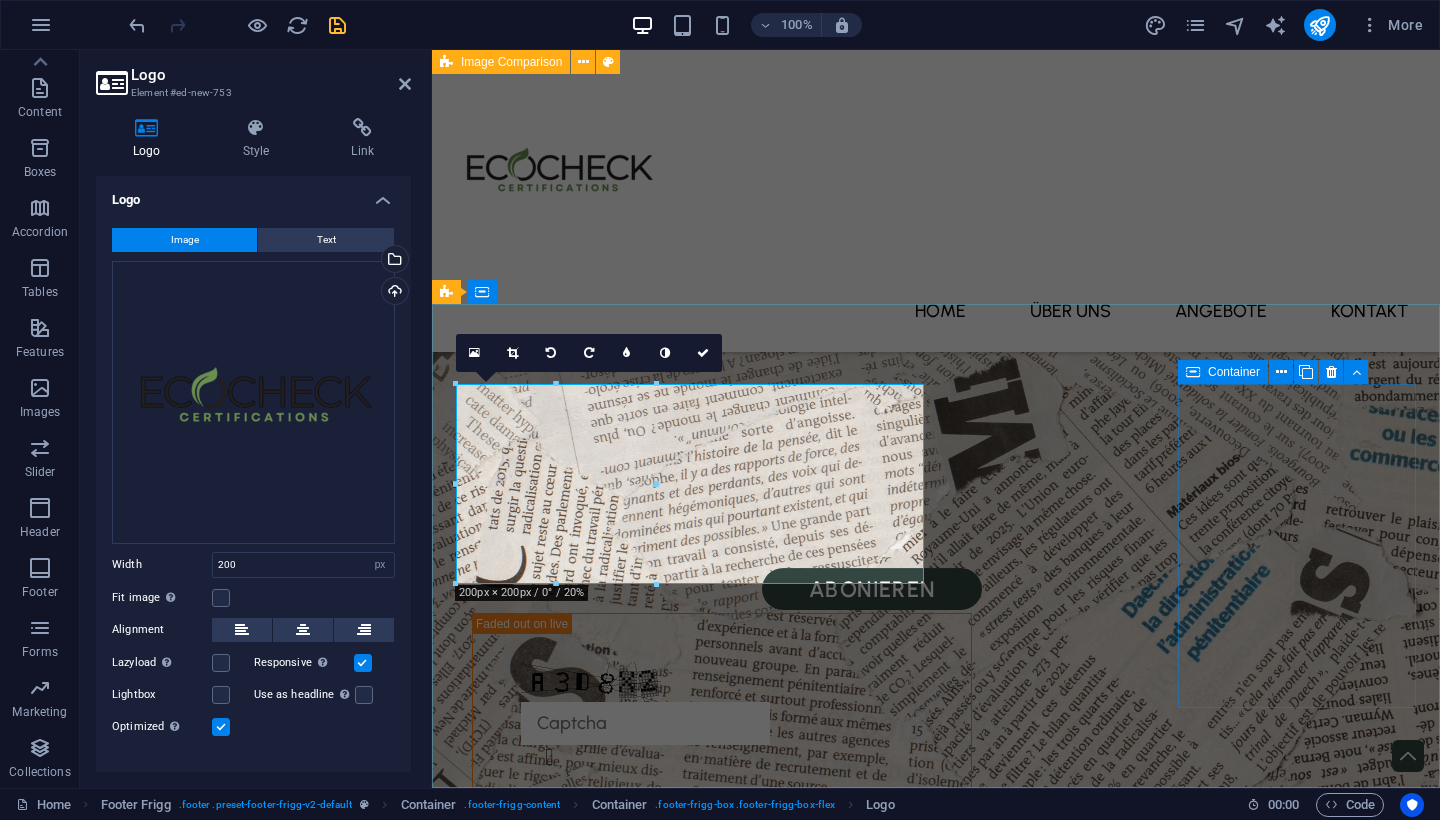 click on "Social media Facebook Twitter Instagram" at bounding box center (936, 3384) 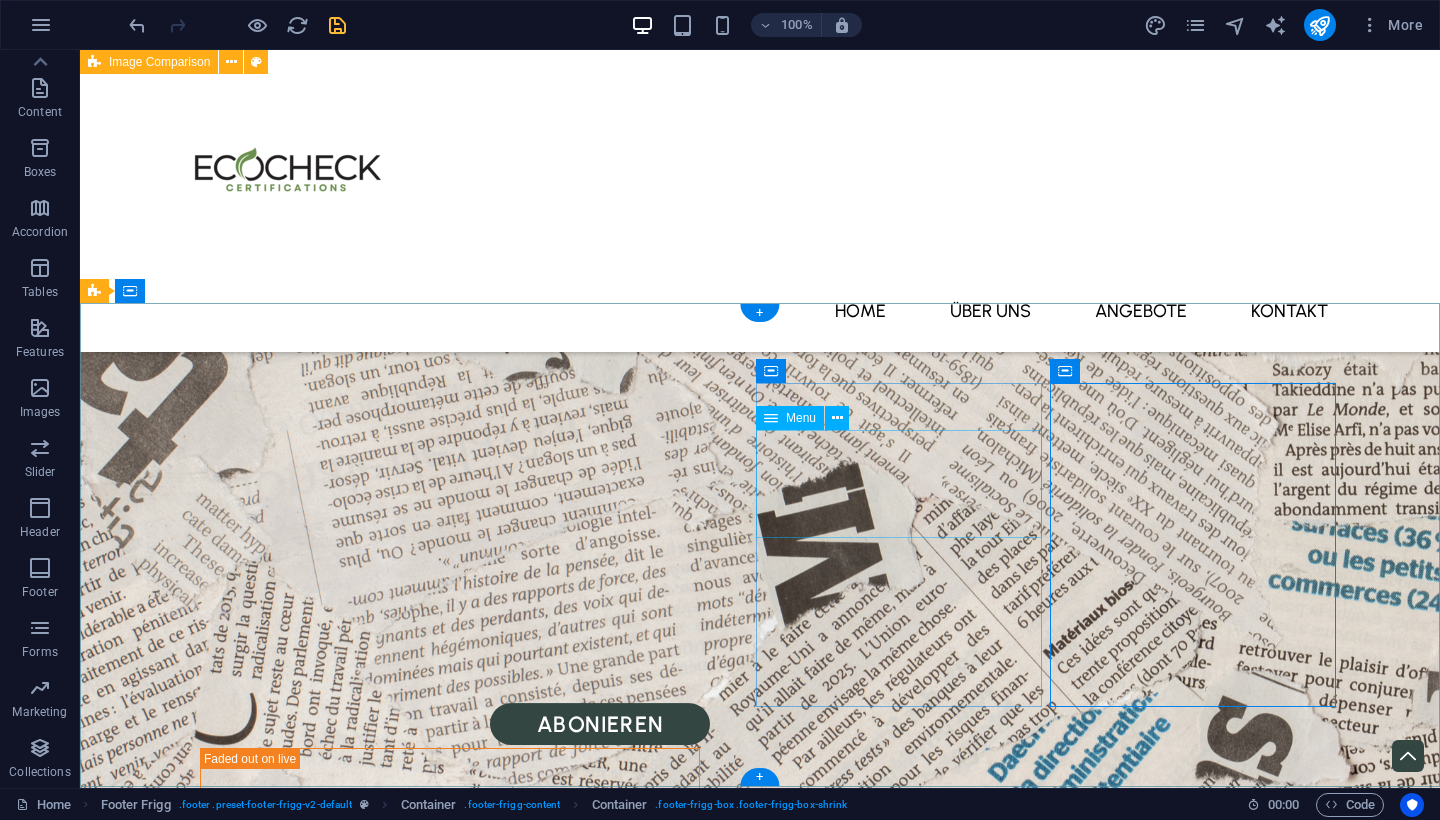 scroll, scrollTop: 3709, scrollLeft: 0, axis: vertical 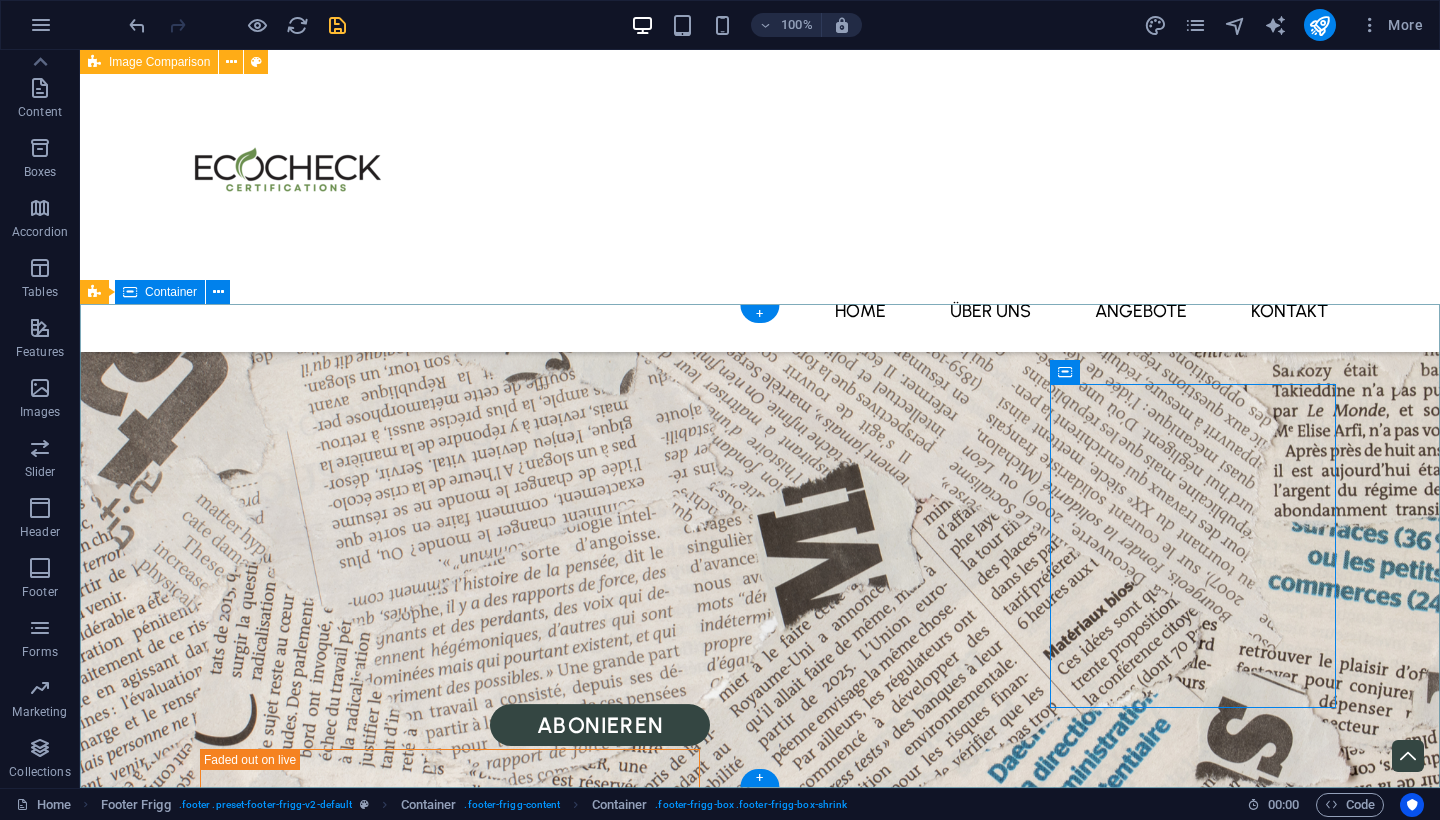 click on "Street , 12345   Berlin 0123 - 456789 efeaadec67a3a5d5171fba1eda0e2f@plesk.local Navigation Home About Service Contact Legal Notice Privacy Policy Social media Facebook Twitter Instagram" at bounding box center (760, 3127) 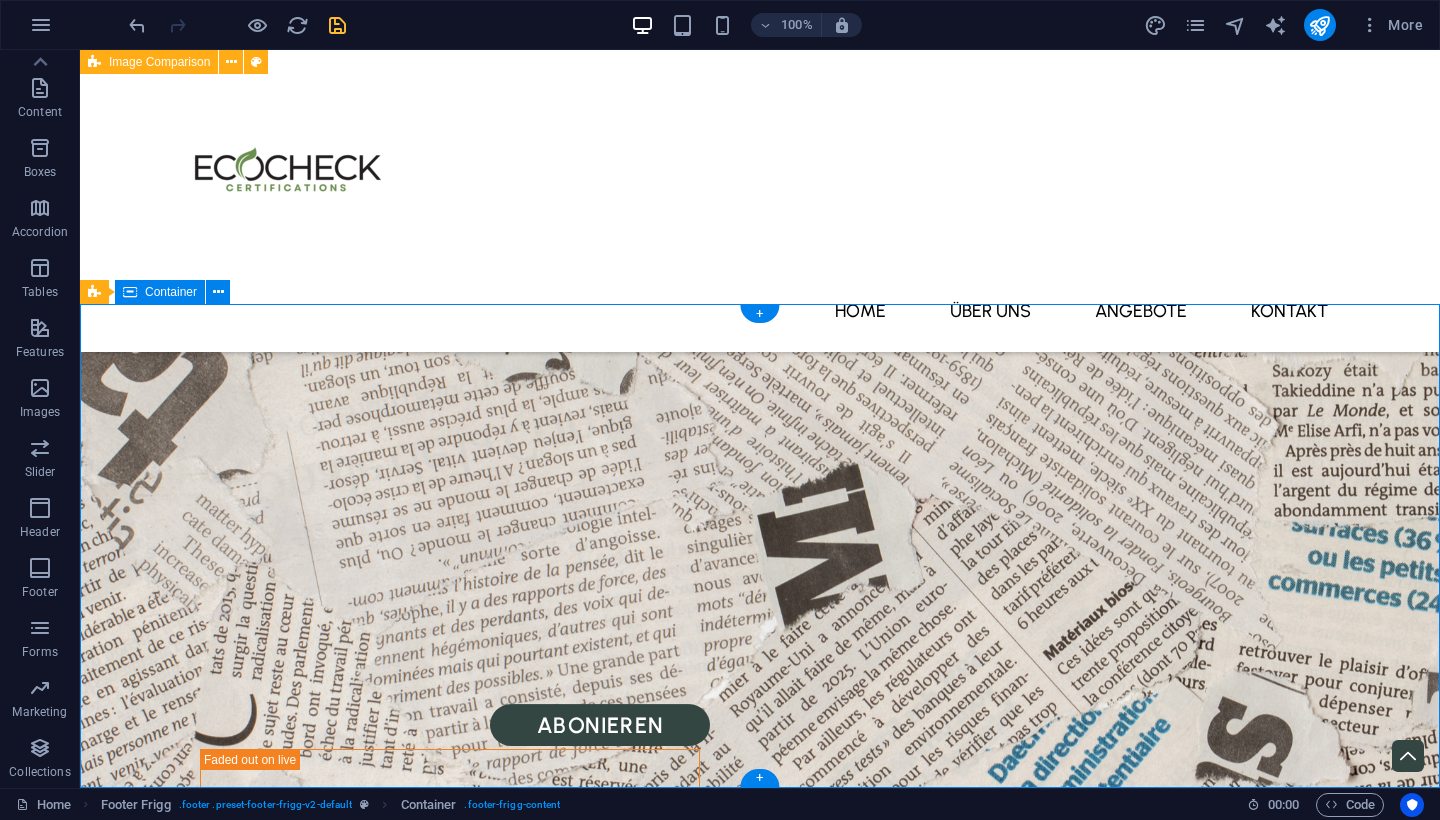 click on "Street , 12345   Berlin 0123 - 456789 efeaadec67a3a5d5171fba1eda0e2f@plesk.local Navigation Home About Service Contact Legal Notice Privacy Policy Social media Facebook Twitter Instagram" at bounding box center (760, 3127) 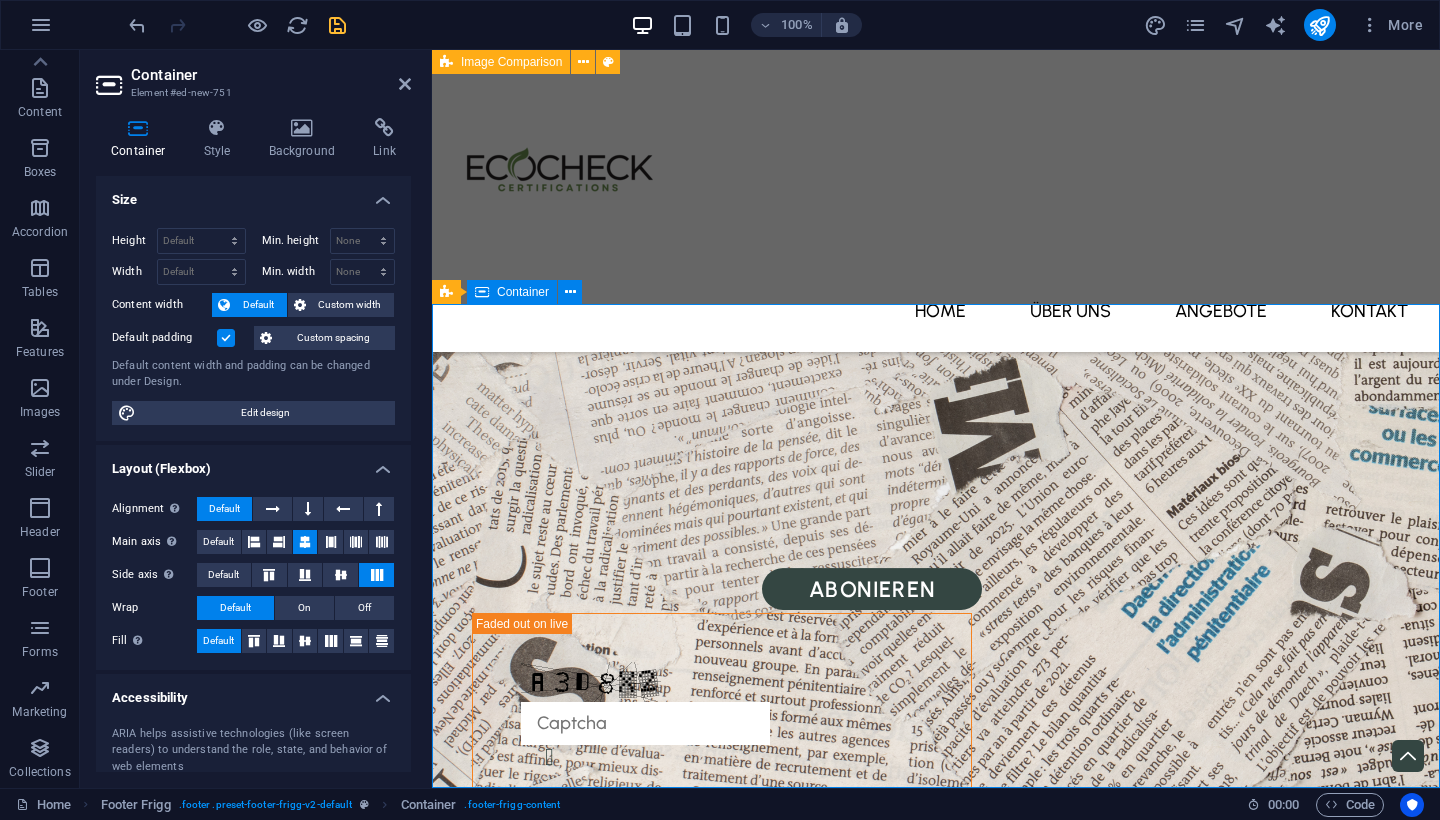 click on "Street , 12345   Berlin 0123 - 456789 efeaadec67a3a5d5171fba1eda0e2f@plesk.local Navigation Home About Service Contact Legal Notice Privacy Policy Social media Facebook Twitter Instagram" at bounding box center (936, 3073) 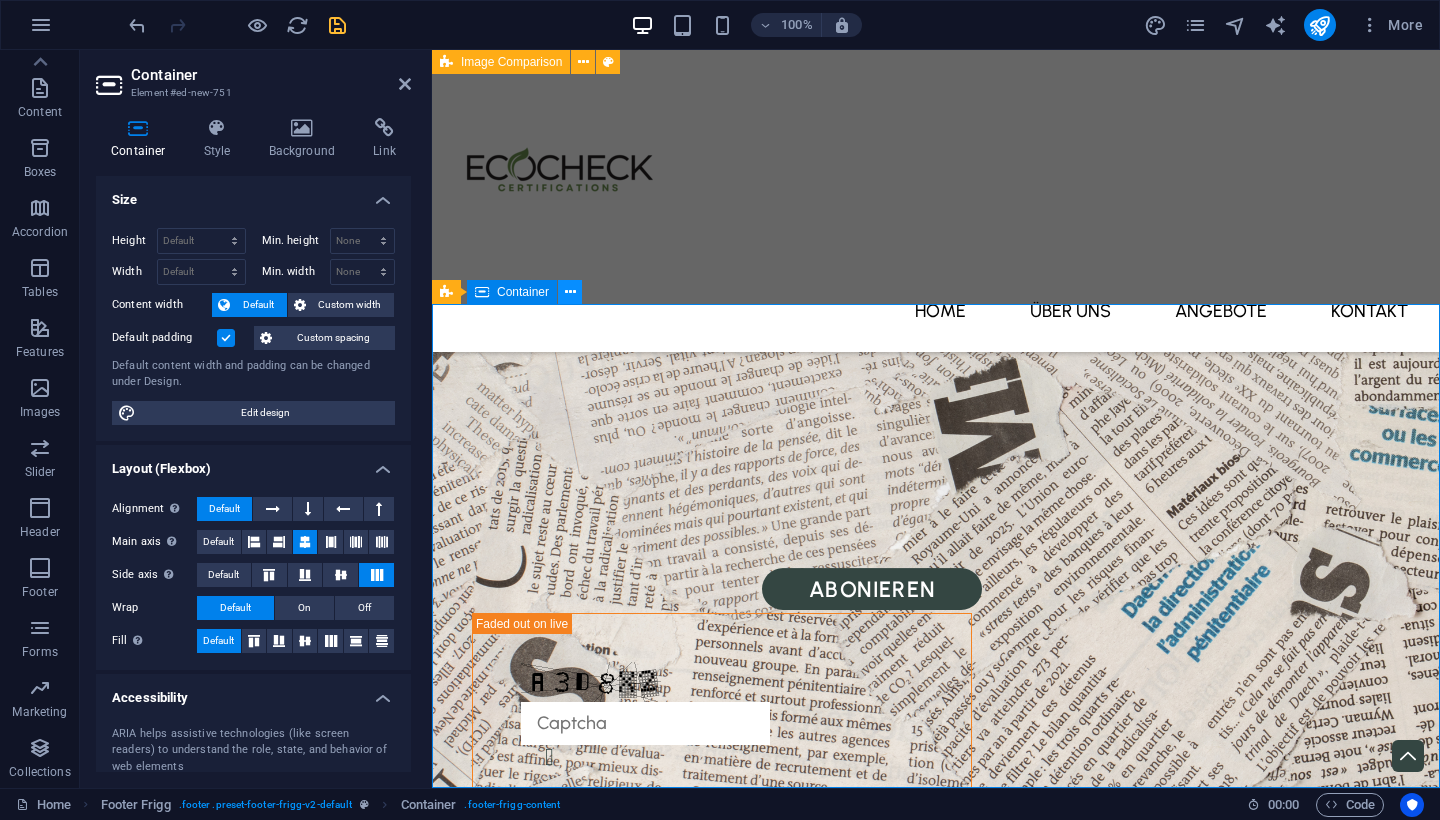 click at bounding box center [570, 292] 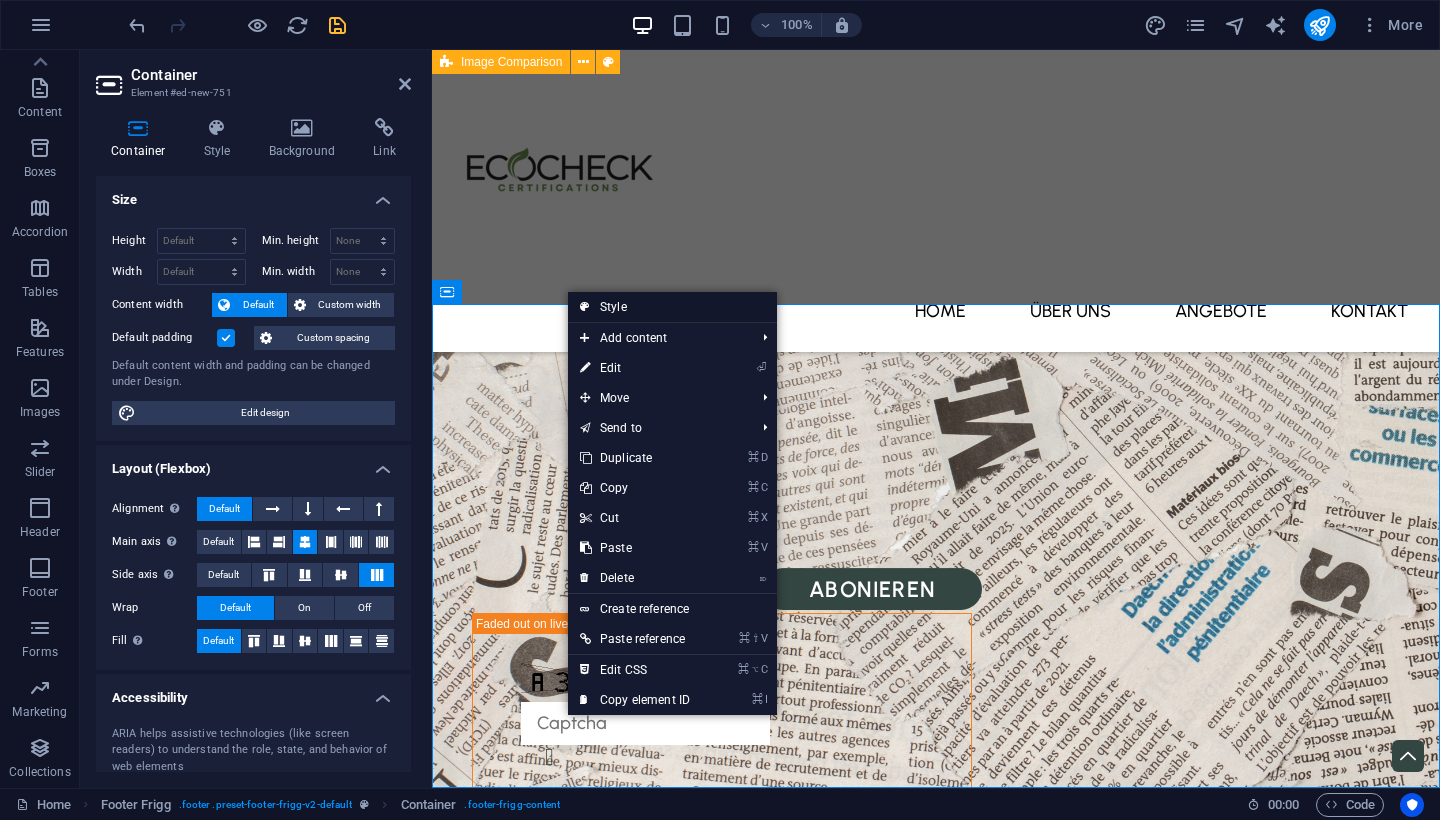 click on "Style" at bounding box center (672, 307) 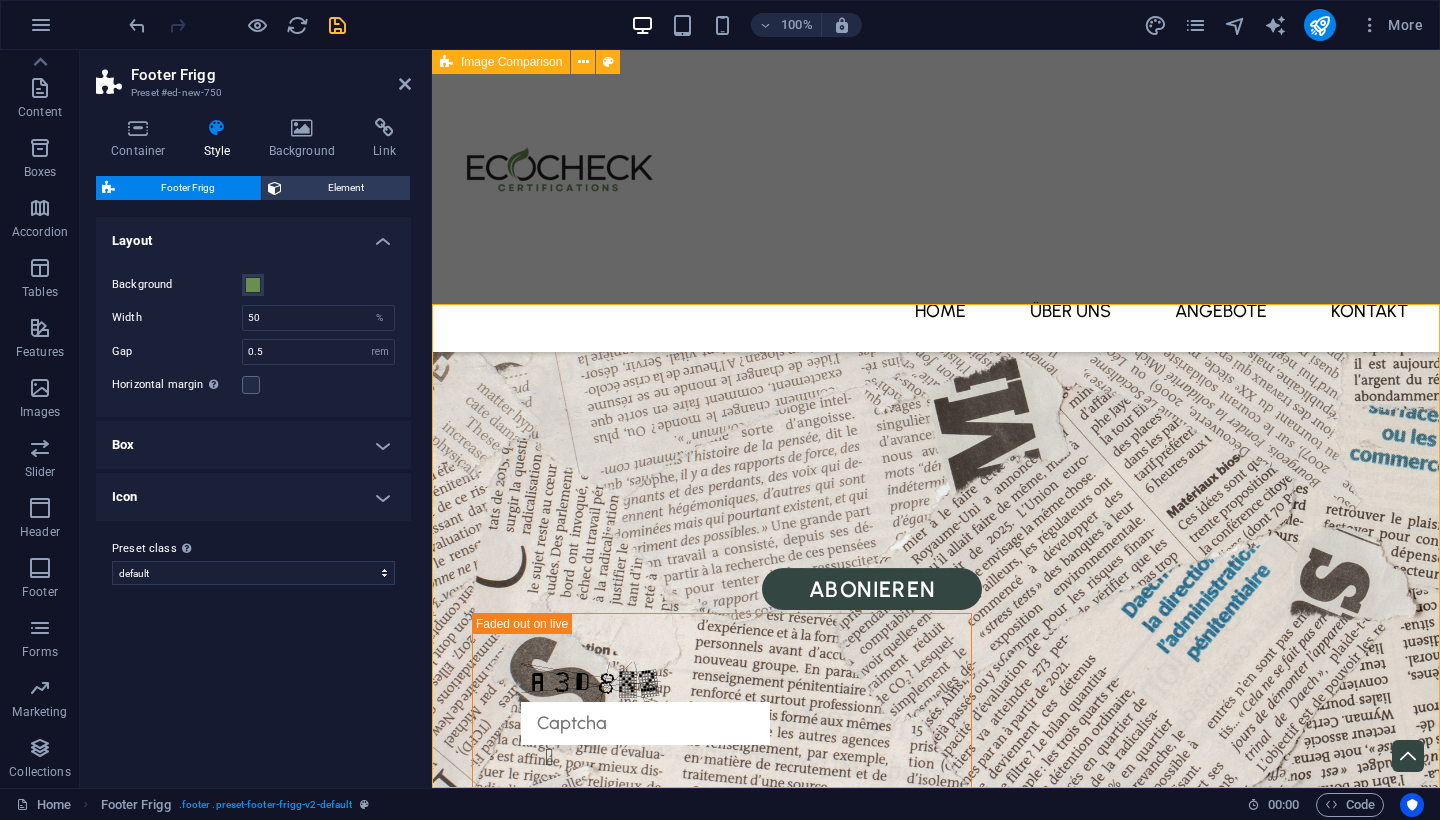 click on "Background" at bounding box center [177, 285] 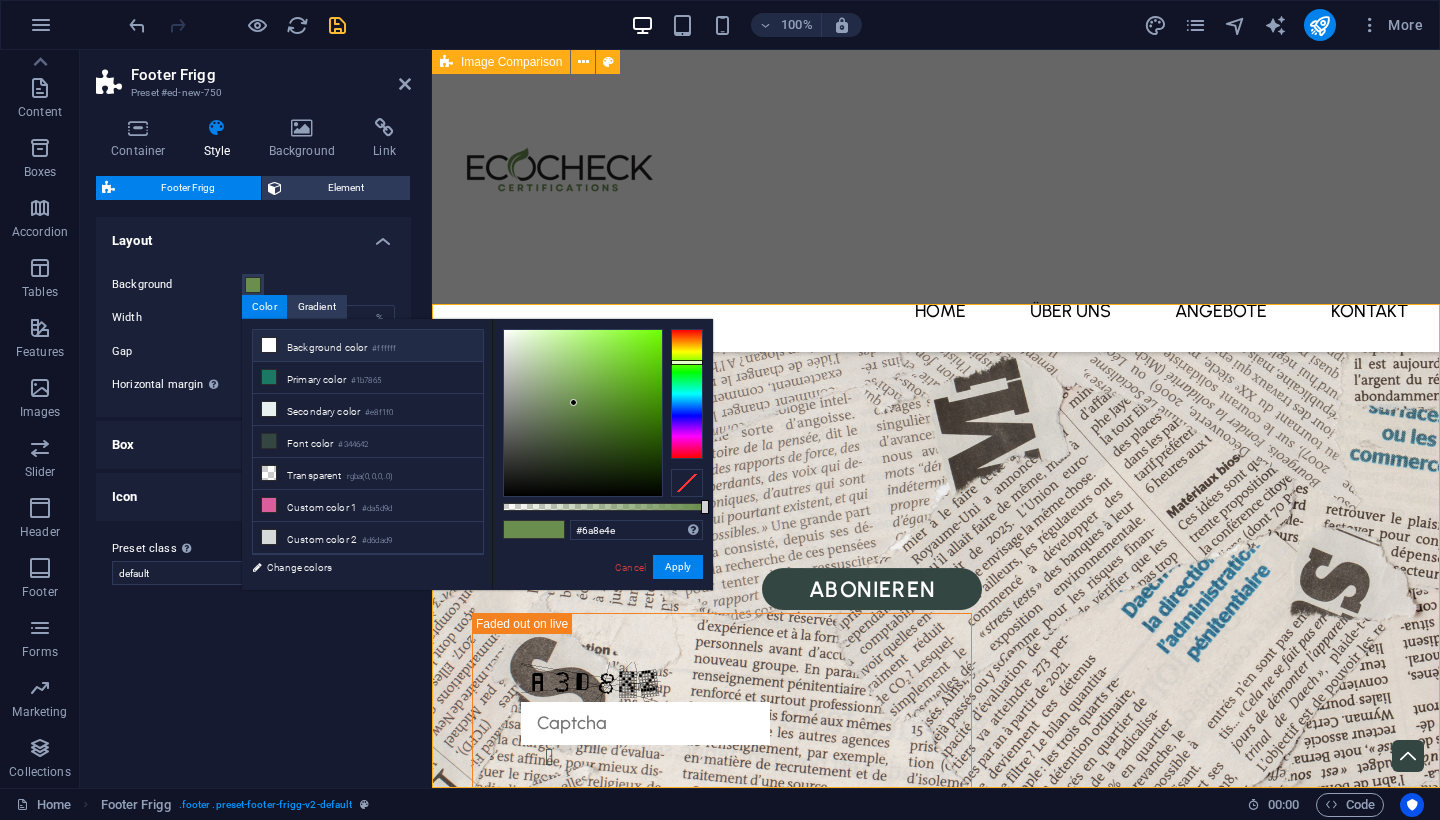 click on "Background color
#ffffff" at bounding box center (368, 346) 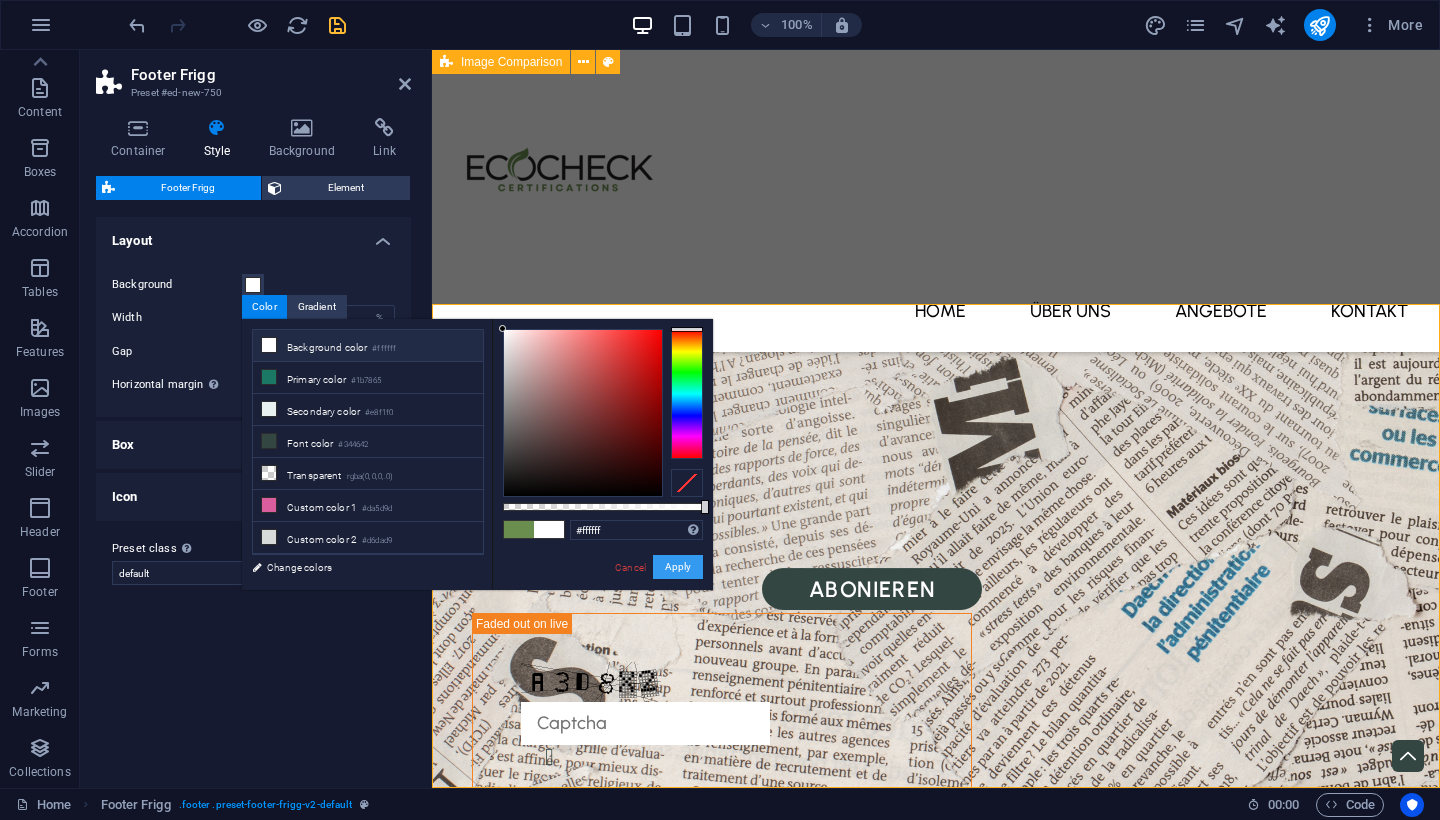 click on "Apply" at bounding box center (678, 567) 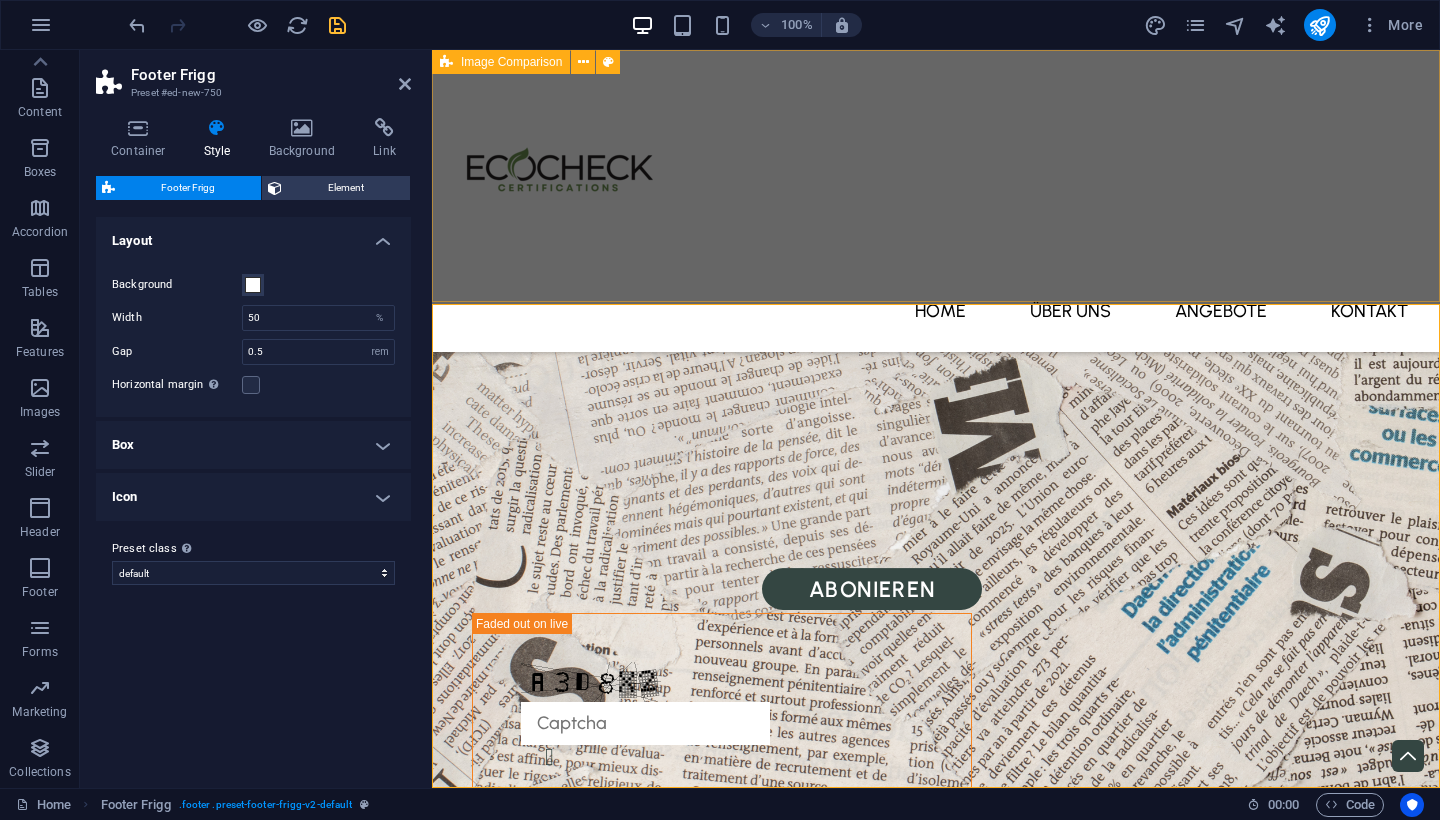 click on "Menu Home Über uns Angebote Kontakt" at bounding box center [936, 201] 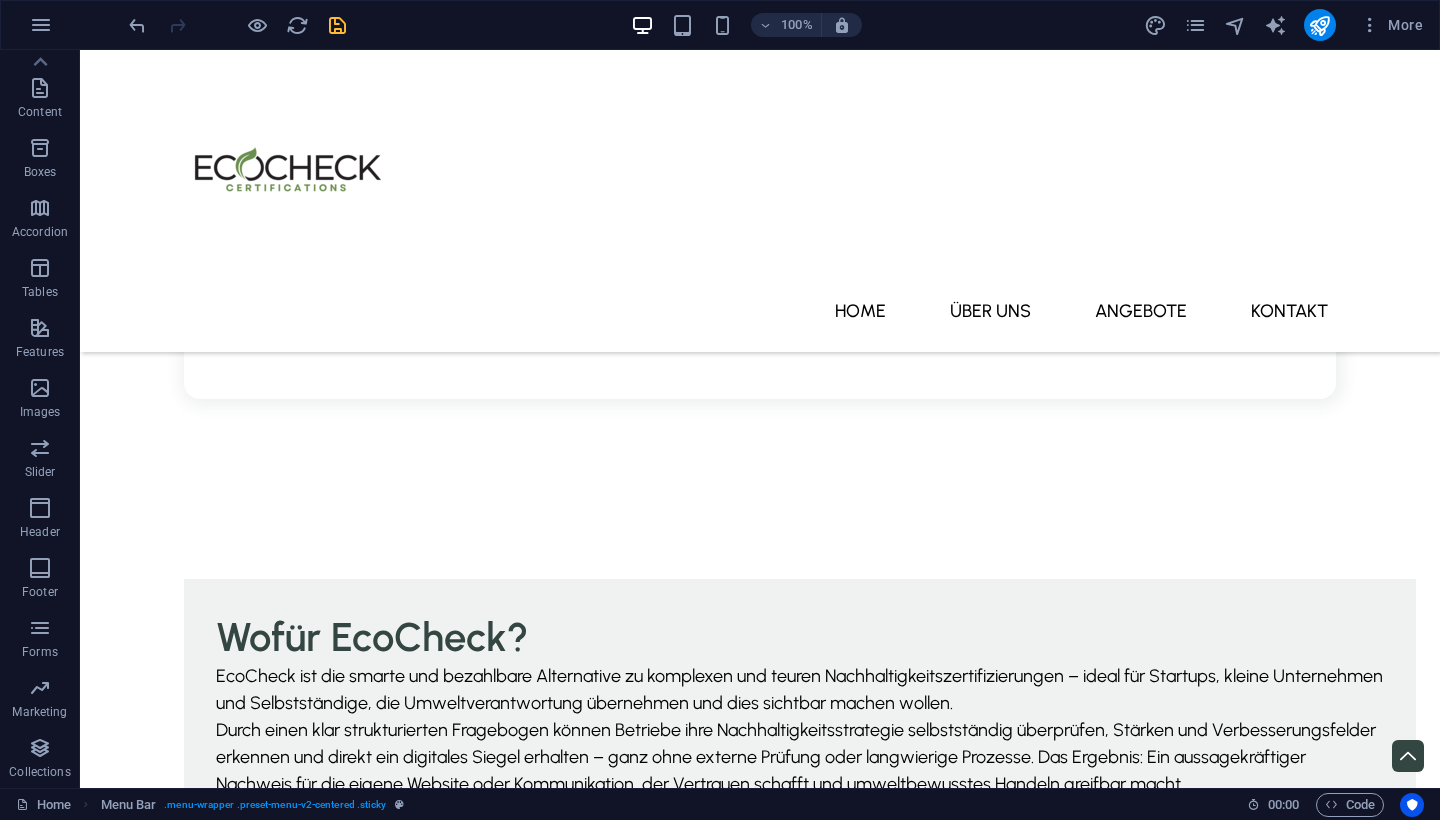 scroll, scrollTop: 1104, scrollLeft: 0, axis: vertical 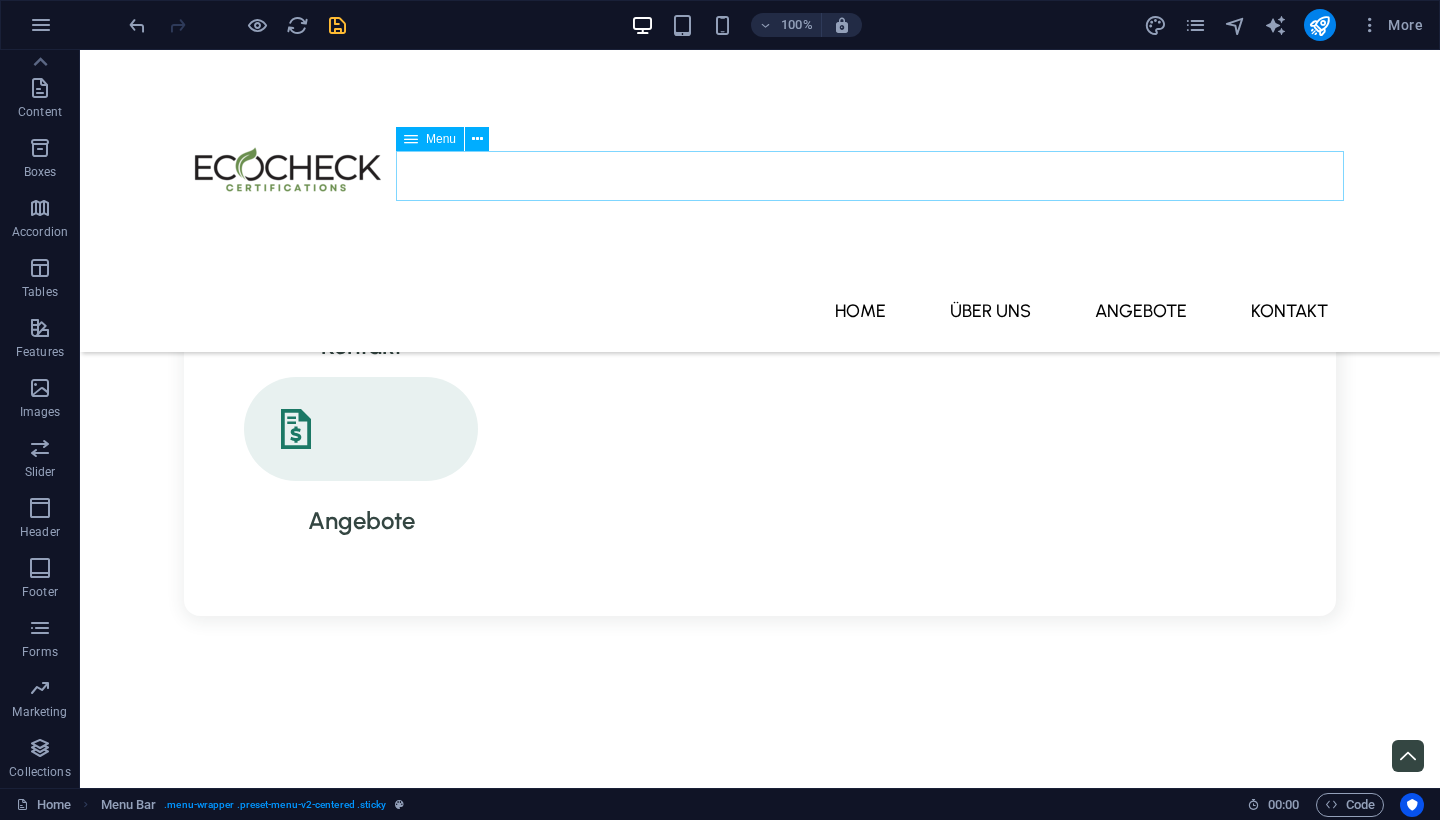 click on "Home Über uns Angebote Kontakt" at bounding box center (760, 311) 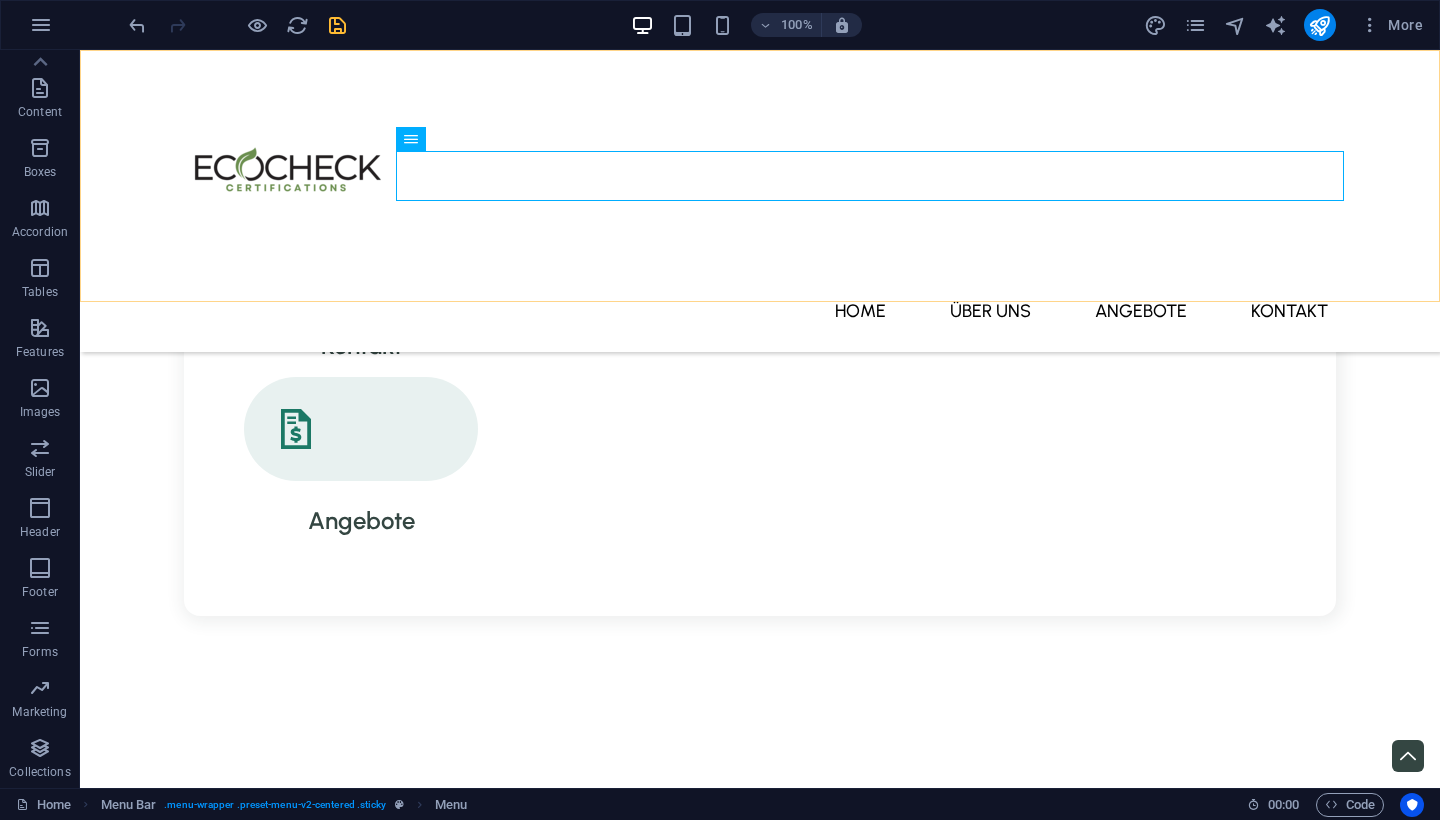 click on "Menu Home Über uns Angebote Kontakt" at bounding box center [760, 201] 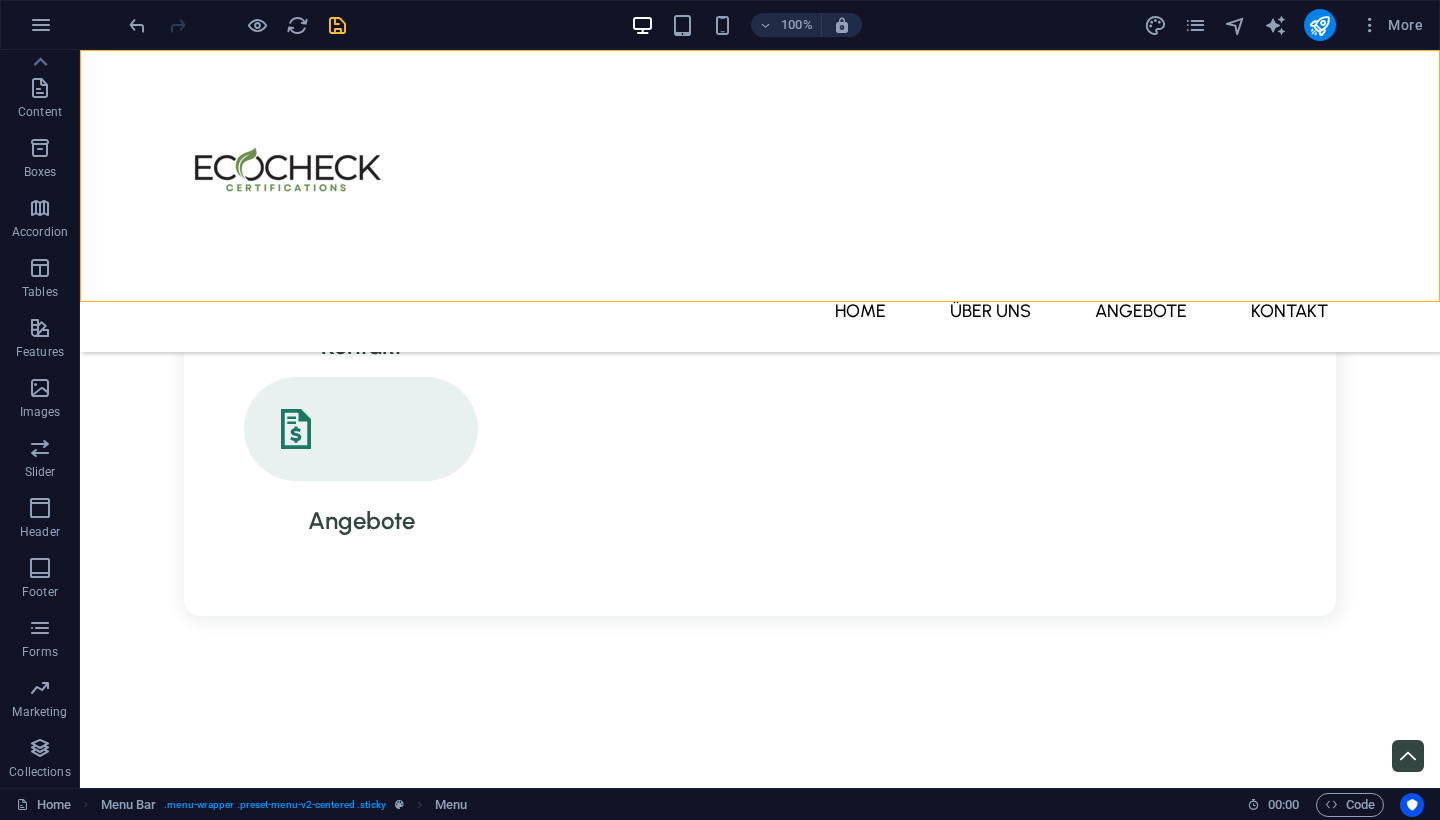click on "Menu Home Über uns Angebote Kontakt" at bounding box center [760, 201] 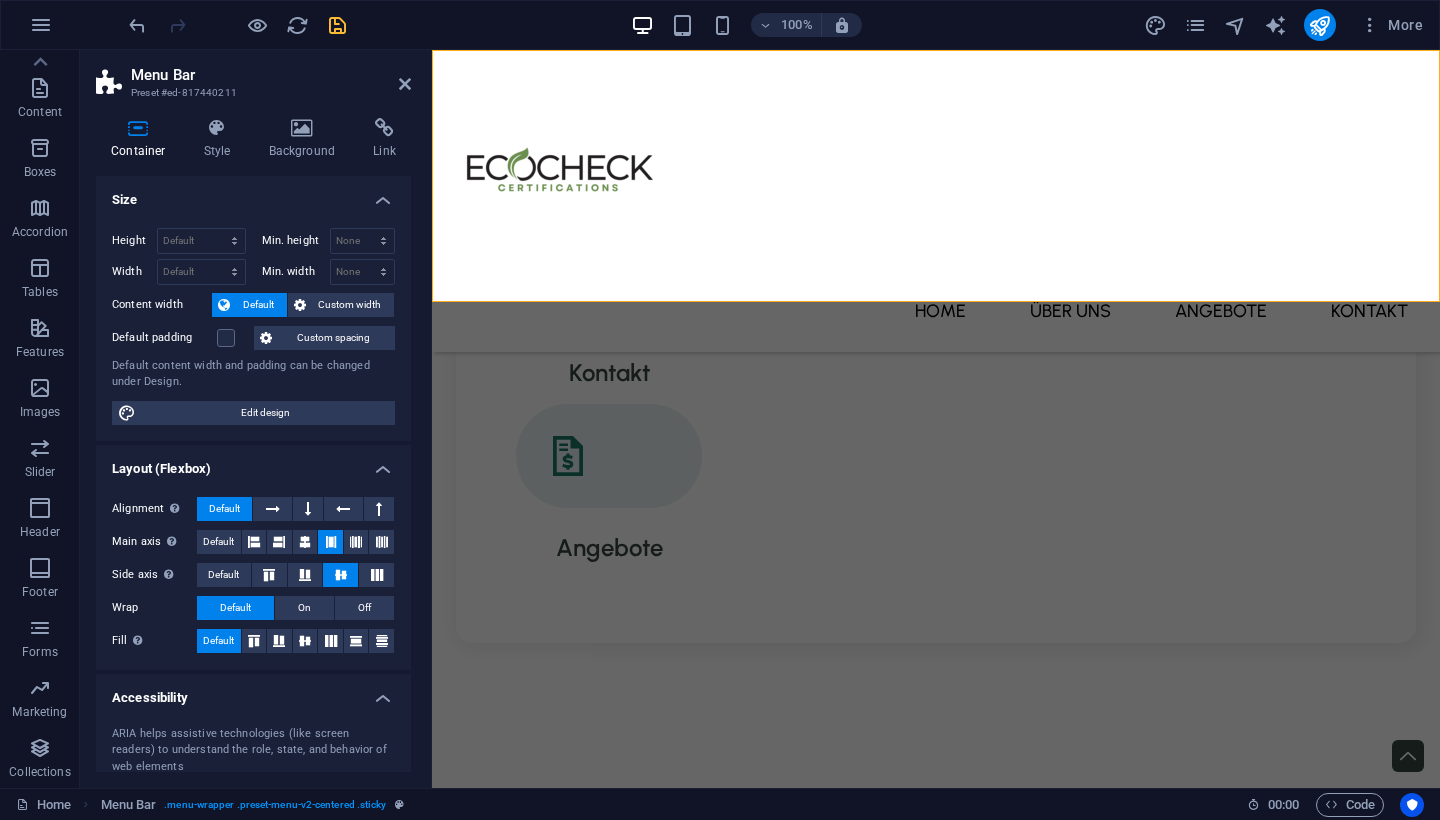 click on "Menu Home Über uns Angebote Kontakt" at bounding box center (936, 201) 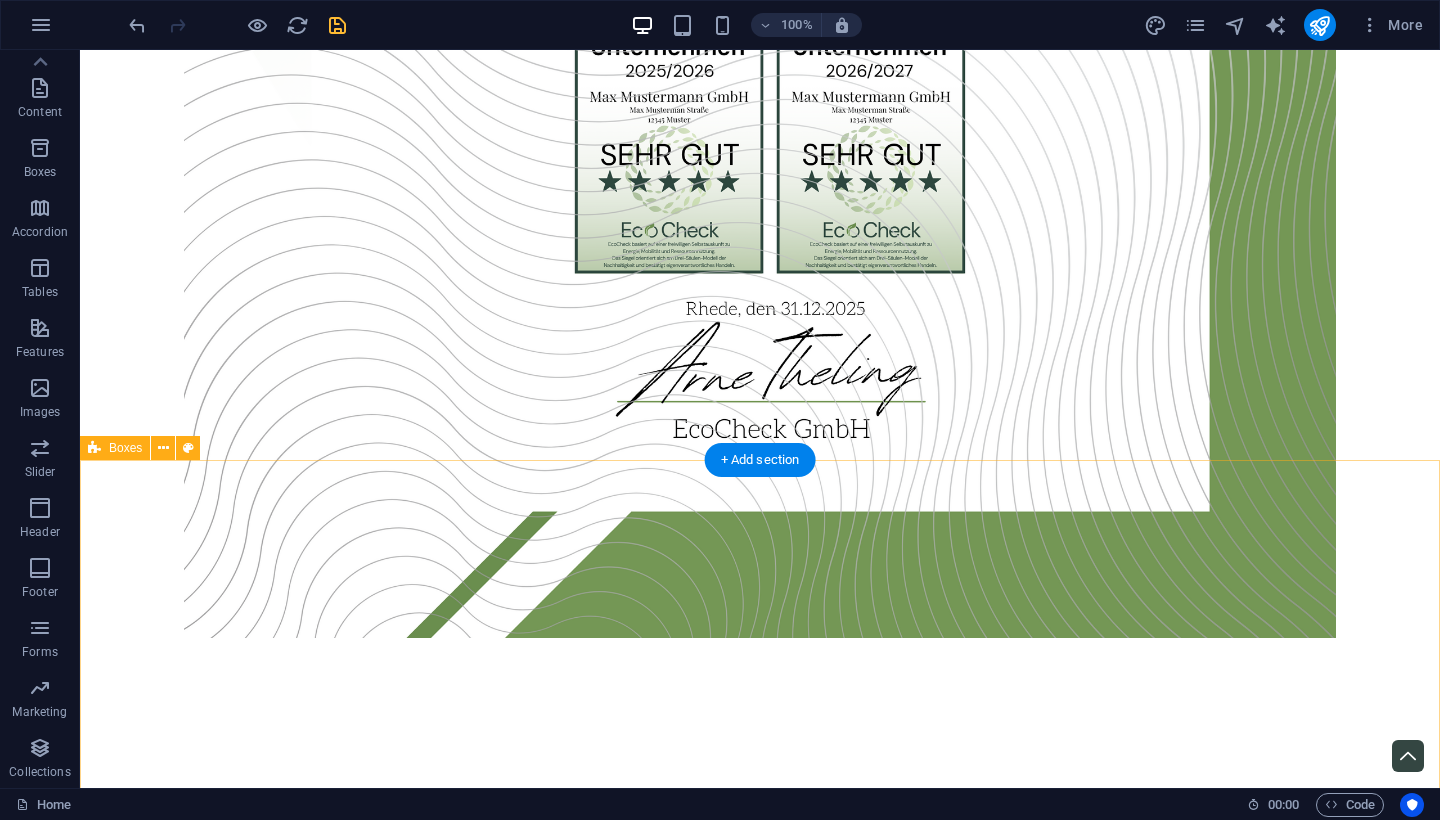 scroll, scrollTop: 2925, scrollLeft: 0, axis: vertical 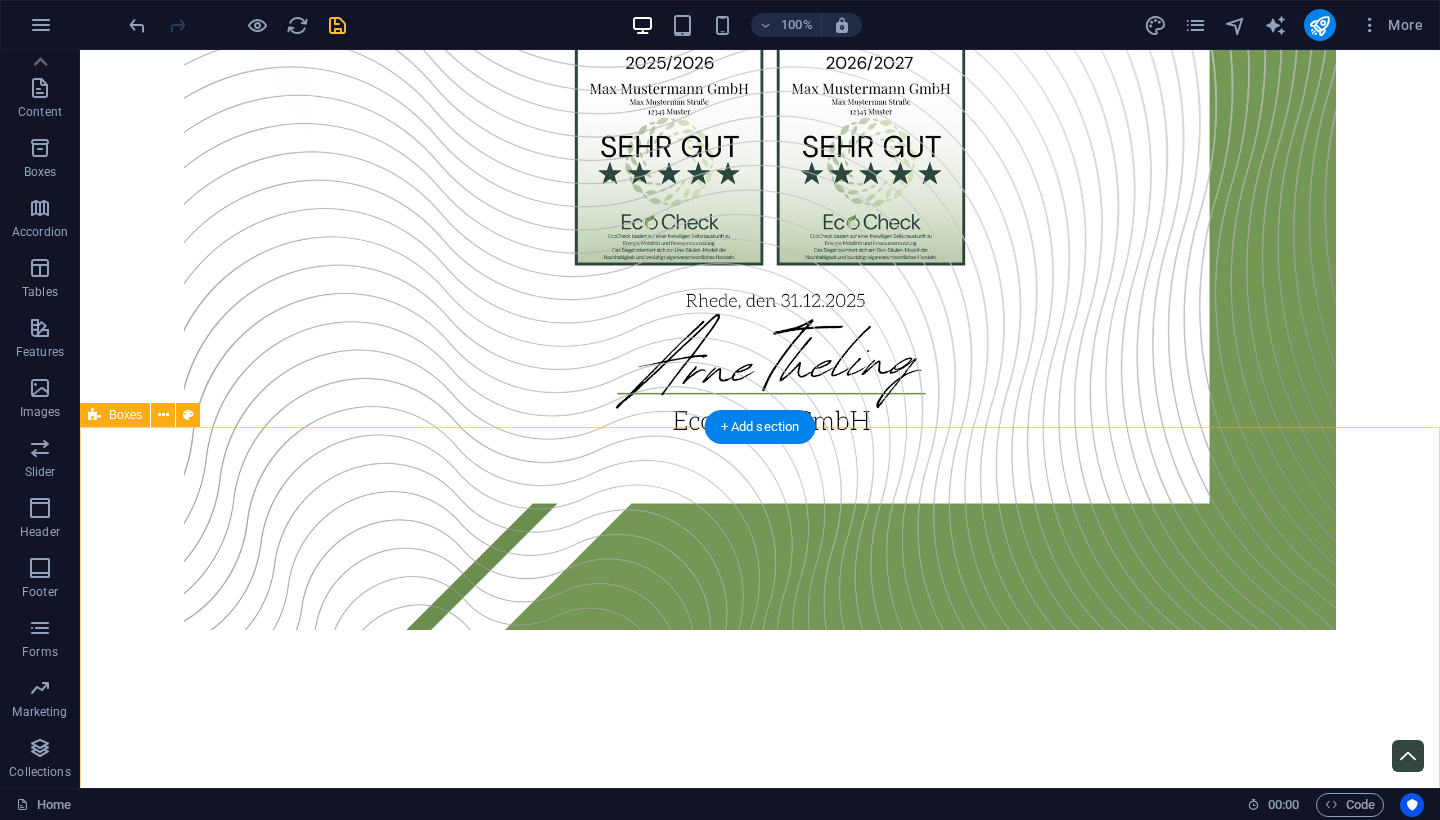 click on "Preiswert Statt Tausende Euro in langwierige Zertifizierungen zu investieren, bekommst du mit ecoCheck eine transparente und faire Lösung – speziell entwickelt für Startups, junge Unternehmen und alle mit begrenztem Budget." at bounding box center [285, 2729] 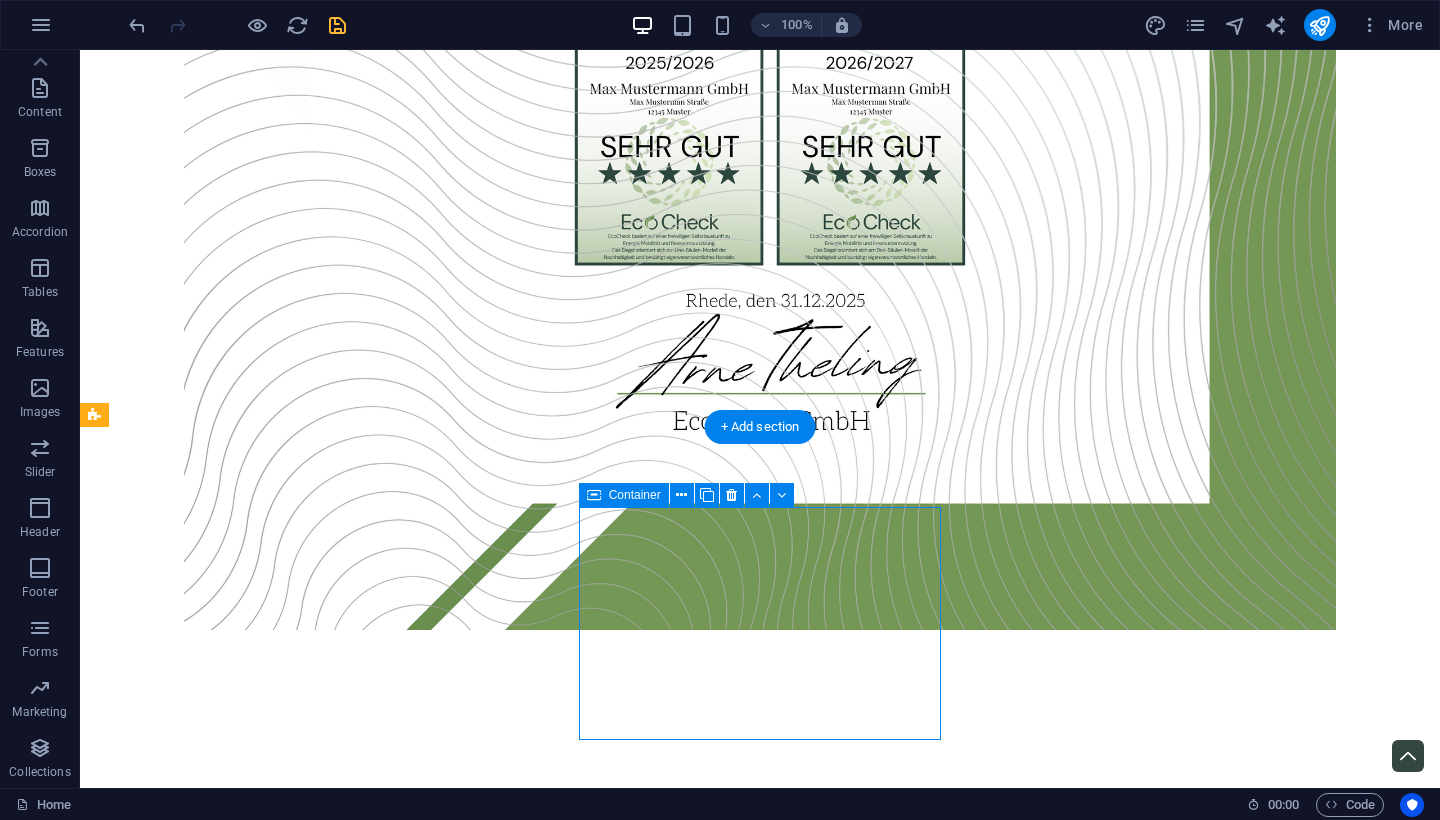 click on "Preiswert Statt Tausende Euro in langwierige Zertifizierungen zu investieren, bekommst du mit ecoCheck eine transparente und faire Lösung – speziell entwickelt für Startups, junge Unternehmen und alle mit begrenztem Budget." at bounding box center [285, 2729] 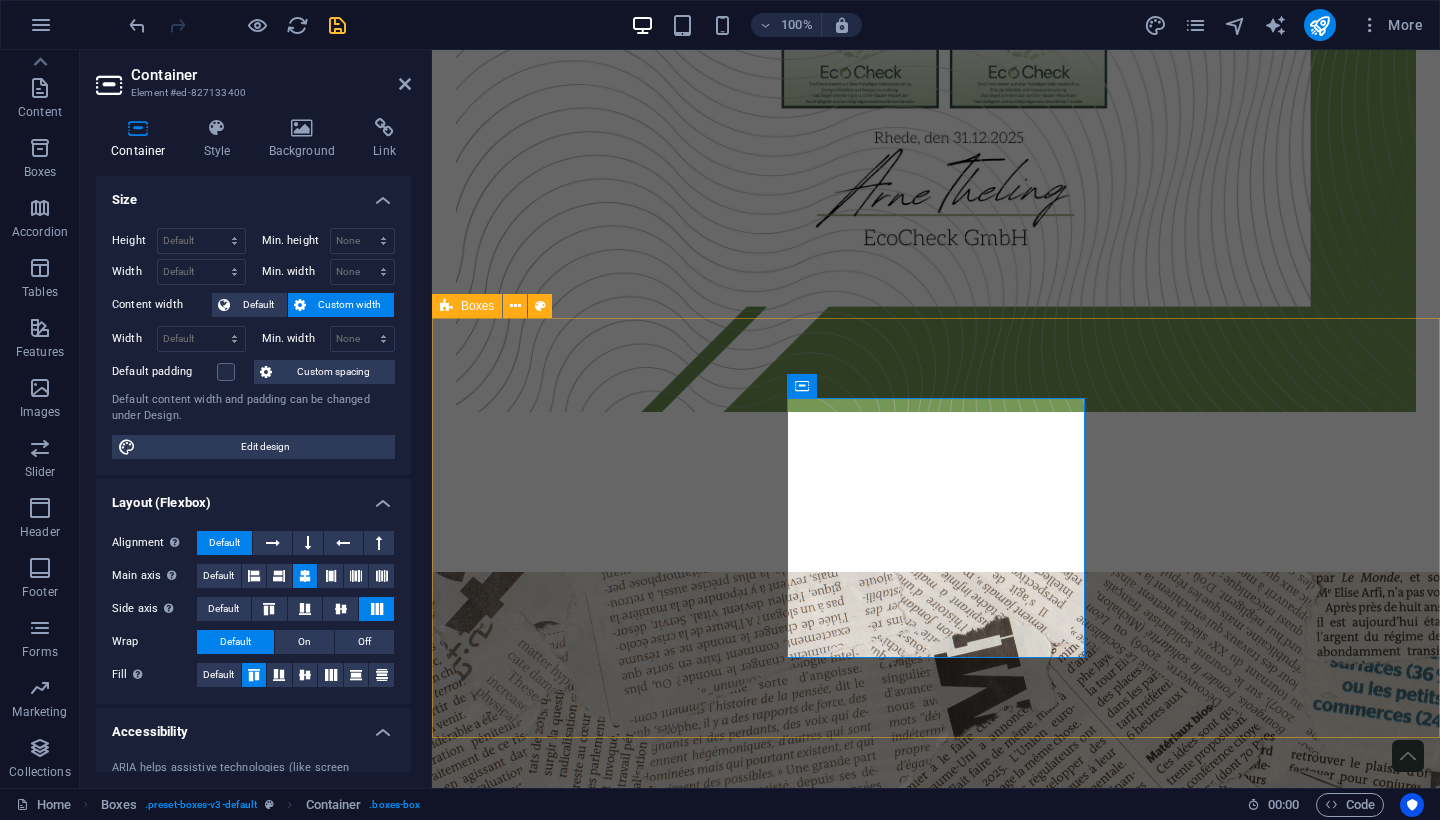 click on "Simpel ecoCheck funktioniert ohne komplizierte Prozesse oder Fachchinesisch. Du beantwortest ein paar gezielte Fragen – und erhältst eine klare Einschätzung. So einfach kann Nachhaltigkeit bewertet werden. Preiswert Statt Tausende Euro in langwierige Zertifizierungen zu investieren, bekommst du mit ecoCheck eine transparente und faire Lösung – speziell entwickelt für Startups, junge Unternehmen und alle mit begrenztem Budget. Direkt Du wartest nicht tagelang auf Rückmeldungen. Mit ecoCheck erhältst du dein Ergebnis sofort nach dem Ausfüllen – digital, verständlich aufbereitet und bereit, mit Kund:innen und Partnern geteilt zu werden." at bounding box center [936, 2552] 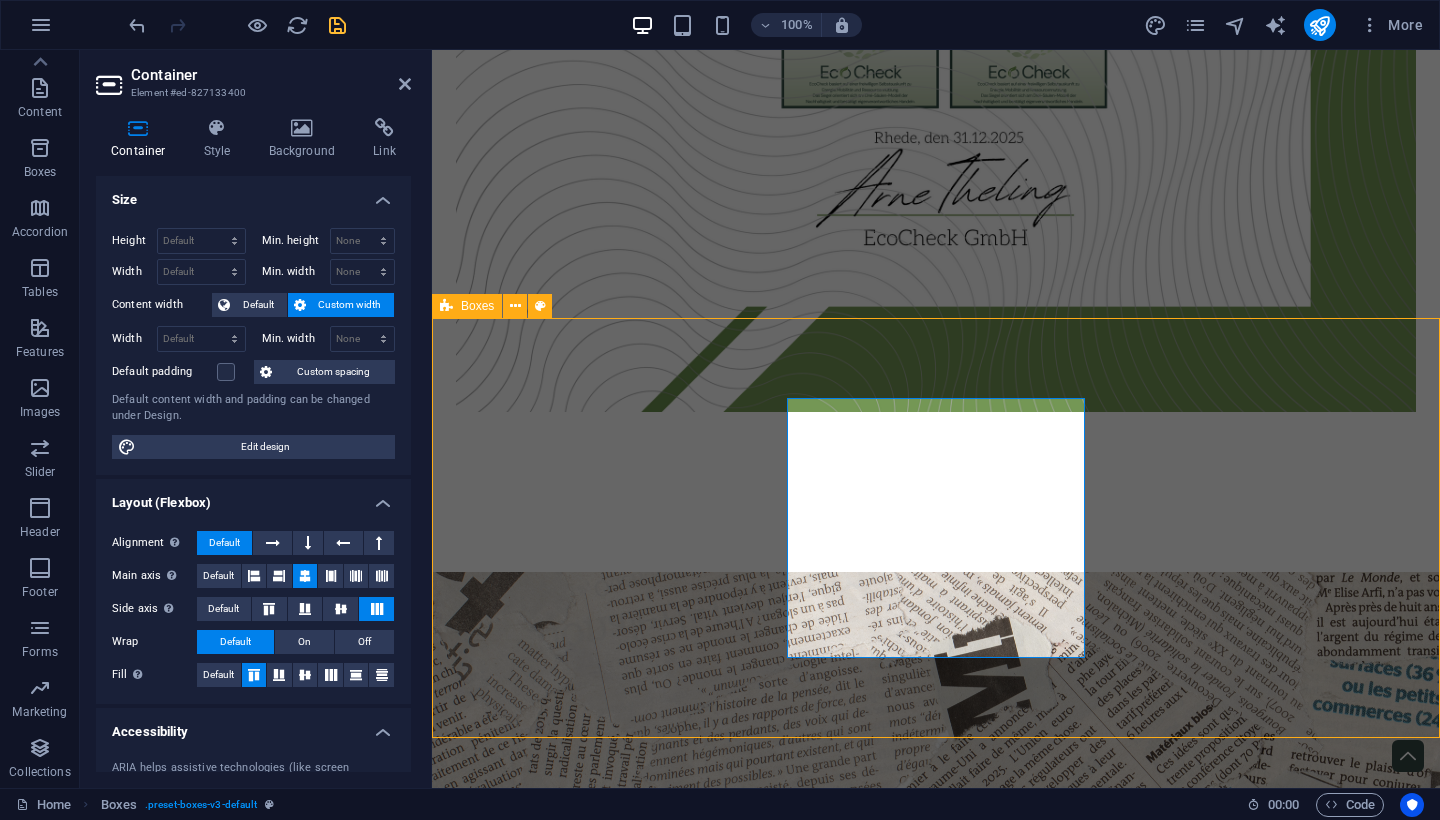 click on "Drop content here or  Add elements  Paste clipboard" at bounding box center [936, 1754] 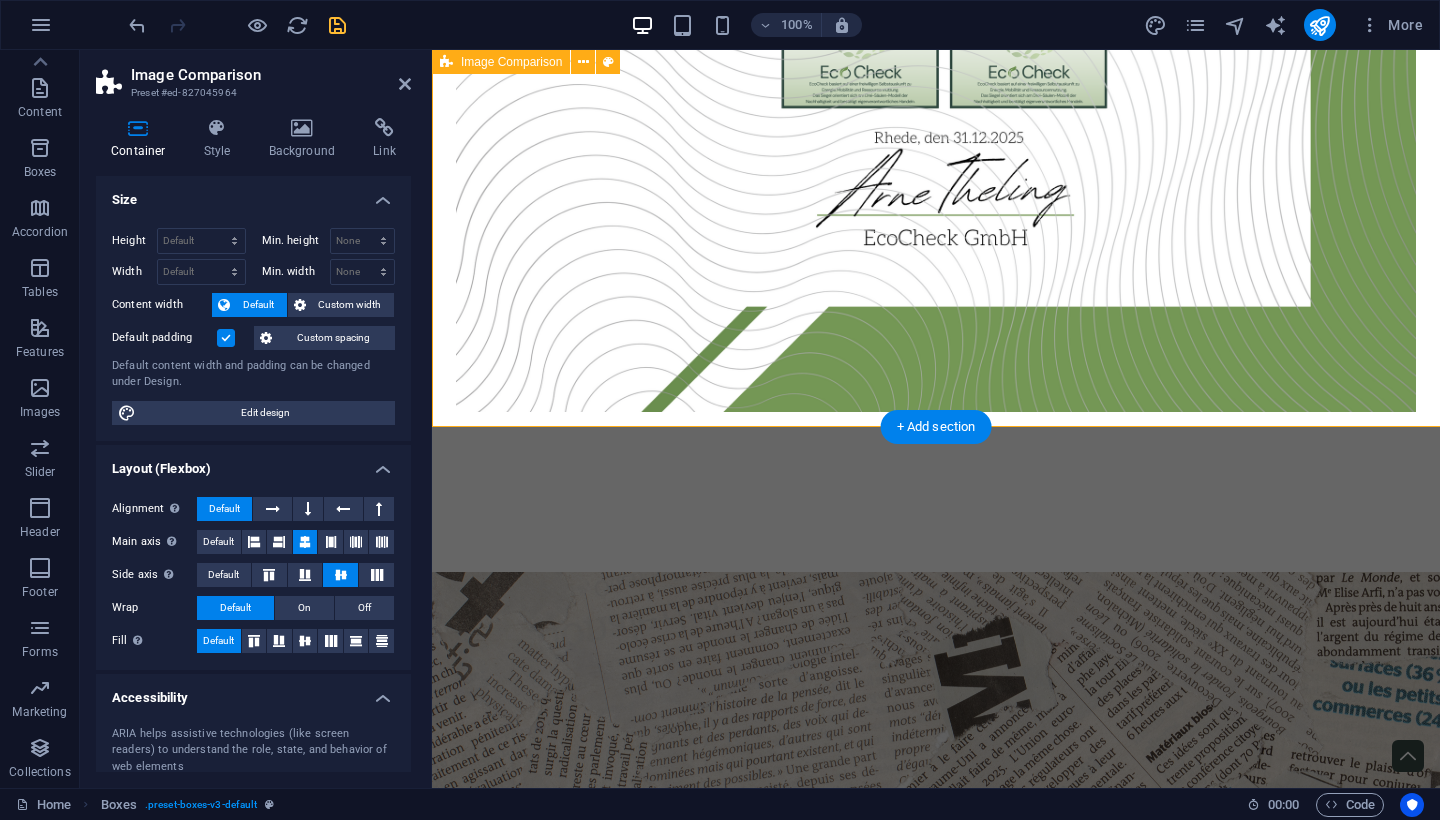 click on "Simpel ecoCheck funktioniert ohne komplizierte Prozesse oder Fachchinesisch. Du beantwortest ein paar gezielte Fragen – und erhältst eine klare Einschätzung. So einfach kann Nachhaltigkeit bewertet werden. Preiswert Statt Tausende Euro in langwierige Zertifizierungen zu investieren, bekommst du mit ecoCheck eine transparente und faire Lösung – speziell entwickelt für Startups, junge Unternehmen und alle mit begrenztem Budget. Direkt Du wartest nicht tagelang auf Rückmeldungen. Mit ecoCheck erhältst du dein Ergebnis sofort nach dem Ausfüllen – digital, verständlich aufbereitet und bereit, mit Kund:innen und Partnern geteilt zu werden." at bounding box center (936, 2552) 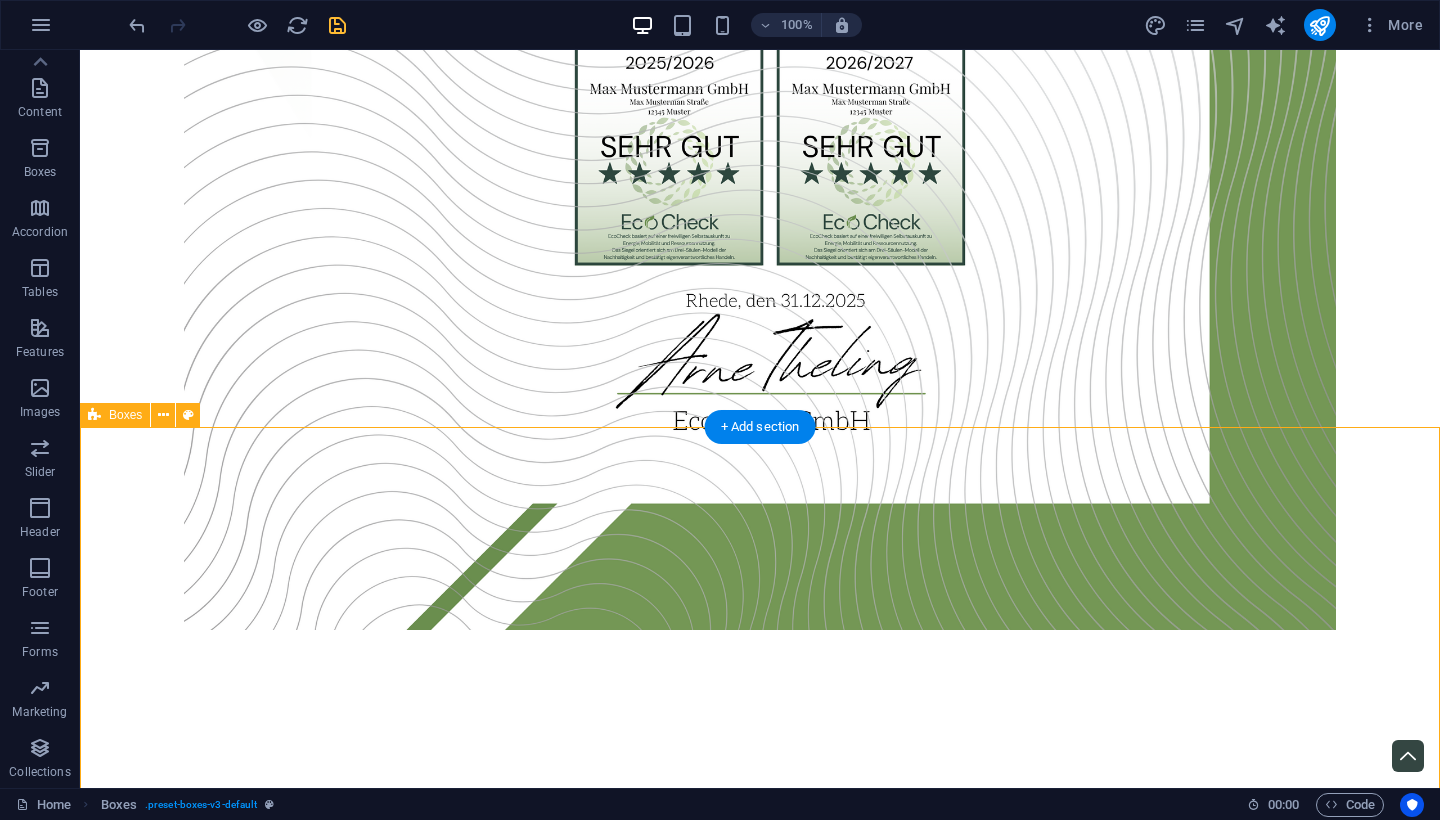 click on "Simpel ecoCheck funktioniert ohne komplizierte Prozesse oder Fachchinesisch. Du beantwortest ein paar gezielte Fragen – und erhältst eine klare Einschätzung. So einfach kann Nachhaltigkeit bewertet werden. Preiswert Statt Tausende Euro in langwierige Zertifizierungen zu investieren, bekommst du mit ecoCheck eine transparente und faire Lösung – speziell entwickelt für Startups, junge Unternehmen und alle mit begrenztem Budget. Direkt Du wartest nicht tagelang auf Rückmeldungen. Mit ecoCheck erhältst du dein Ergebnis sofort nach dem Ausfüllen – digital, verständlich aufbereitet und bereit, mit Kund:innen und Partnern geteilt zu werden." at bounding box center (760, 2730) 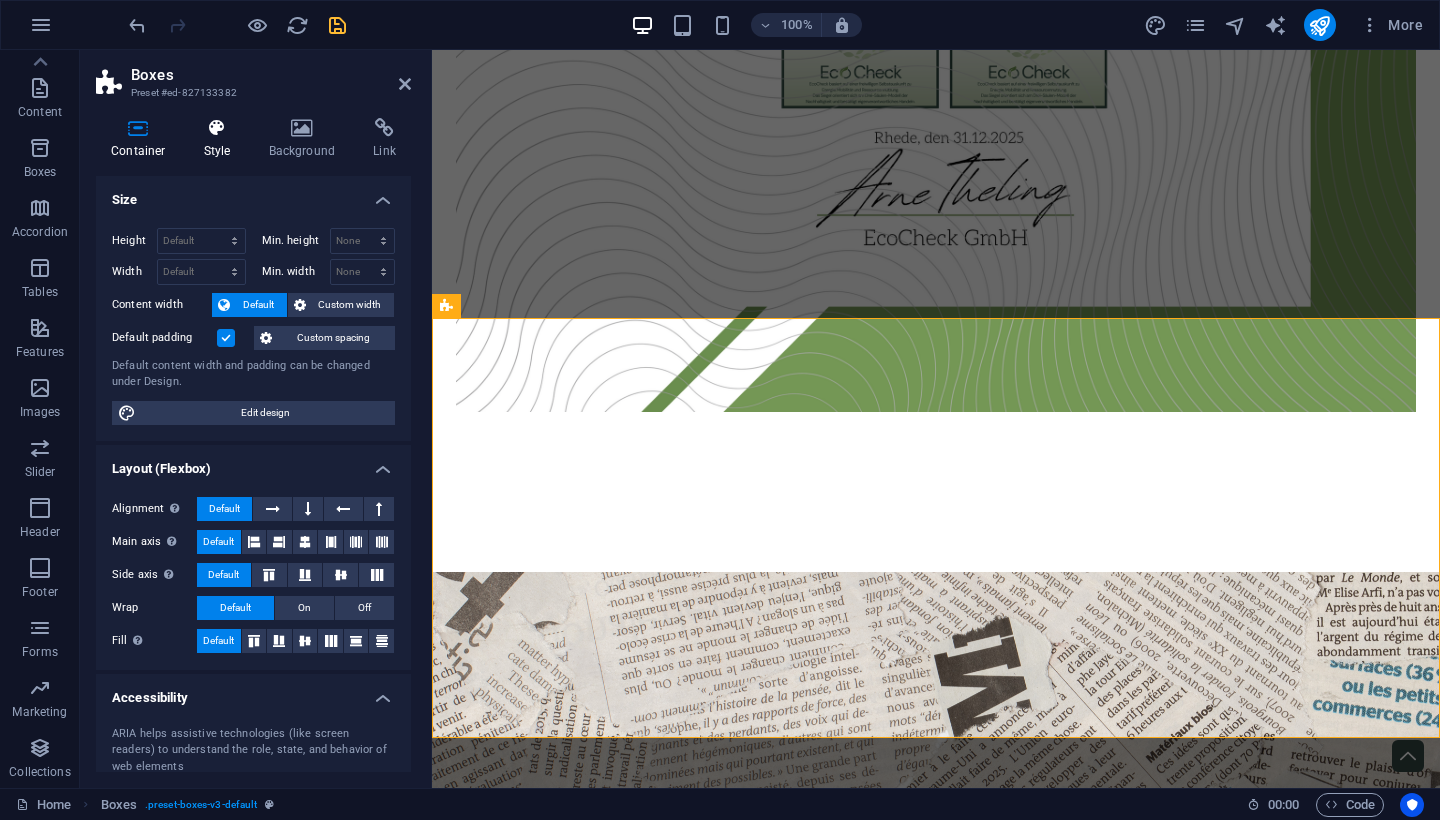 click on "Style" at bounding box center [221, 139] 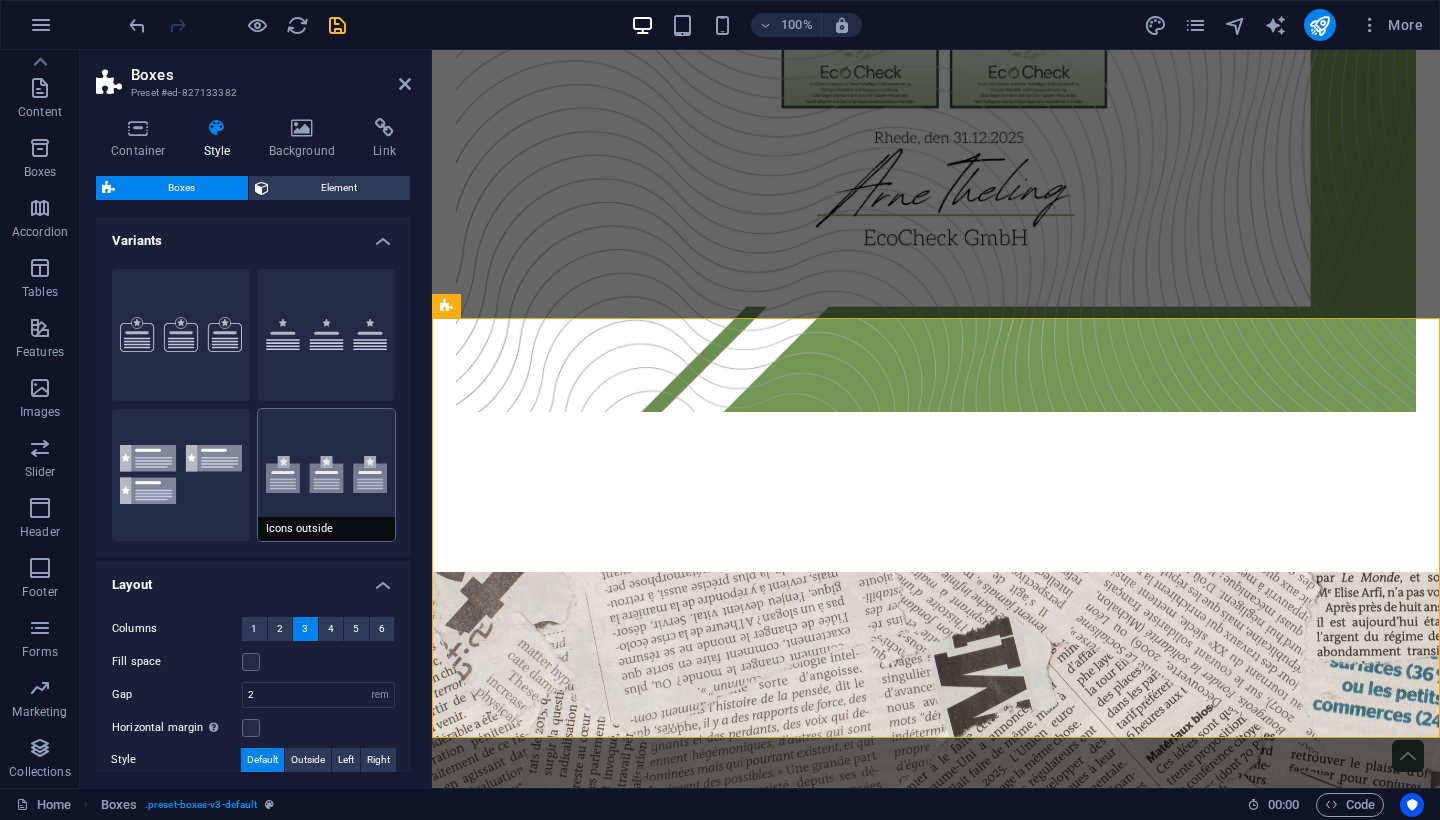 click on "Icons outside" at bounding box center (327, 475) 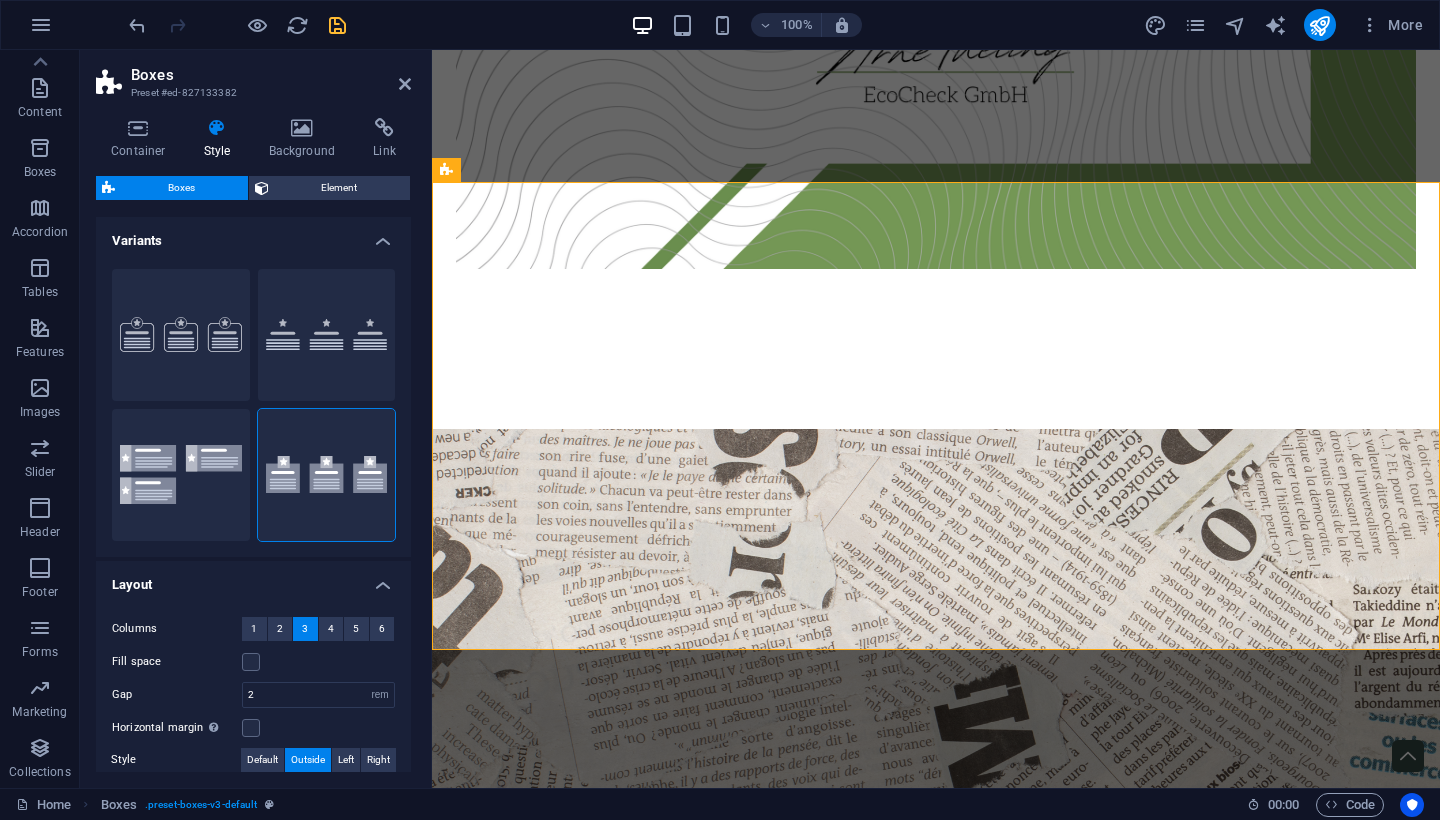 scroll, scrollTop: 3073, scrollLeft: 0, axis: vertical 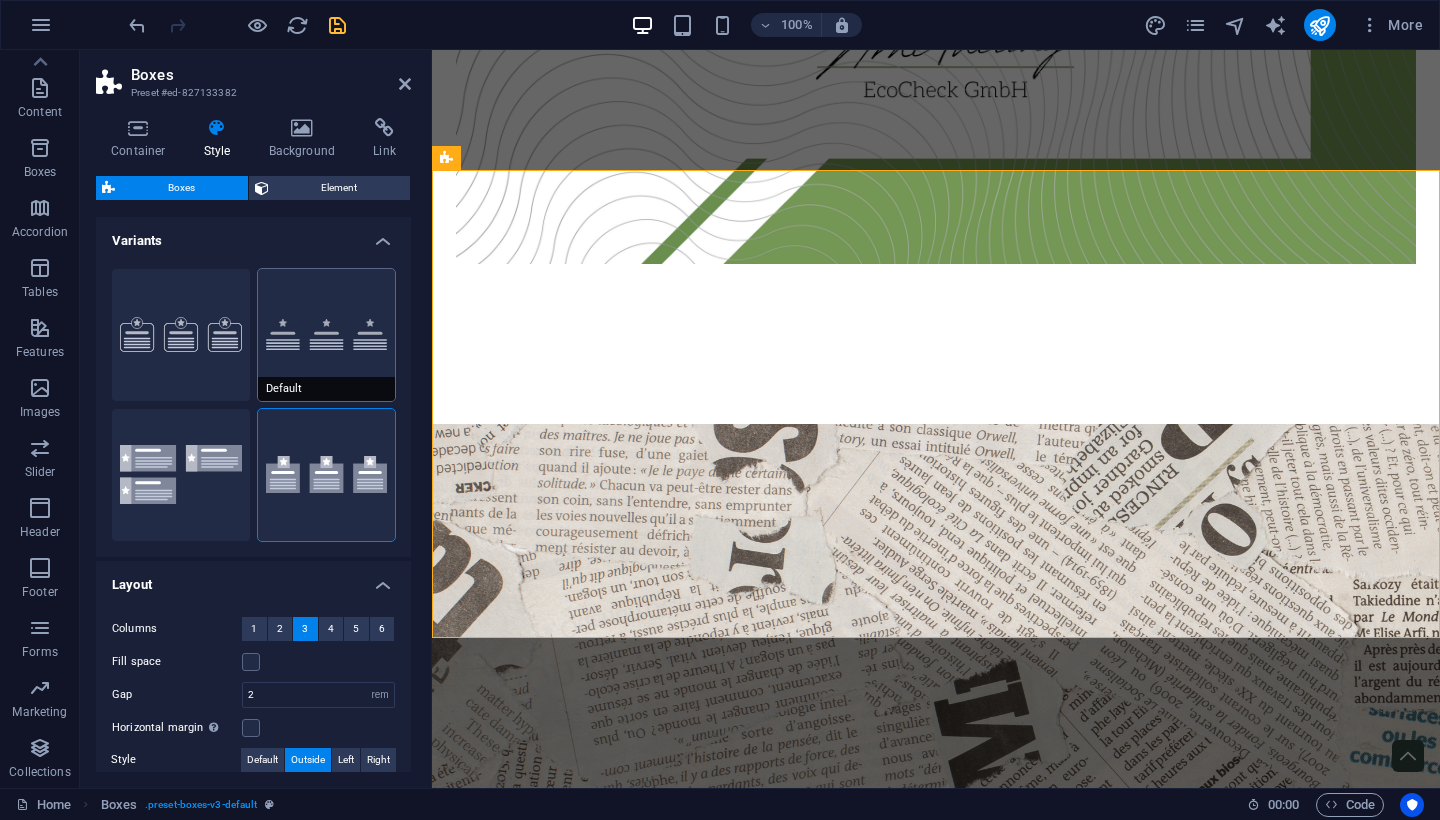 click on "Default" at bounding box center (327, 335) 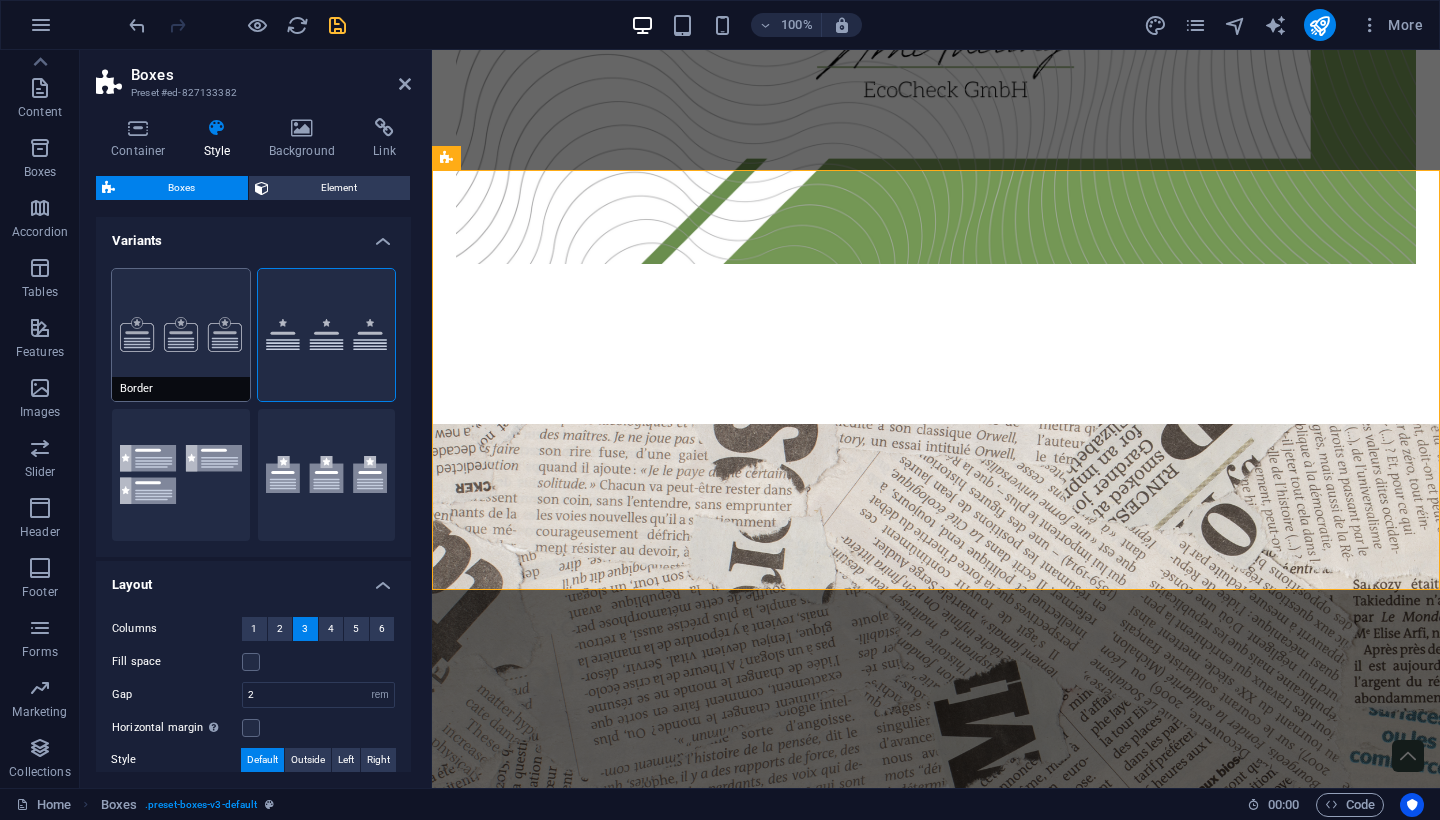 click on "Border" at bounding box center [181, 335] 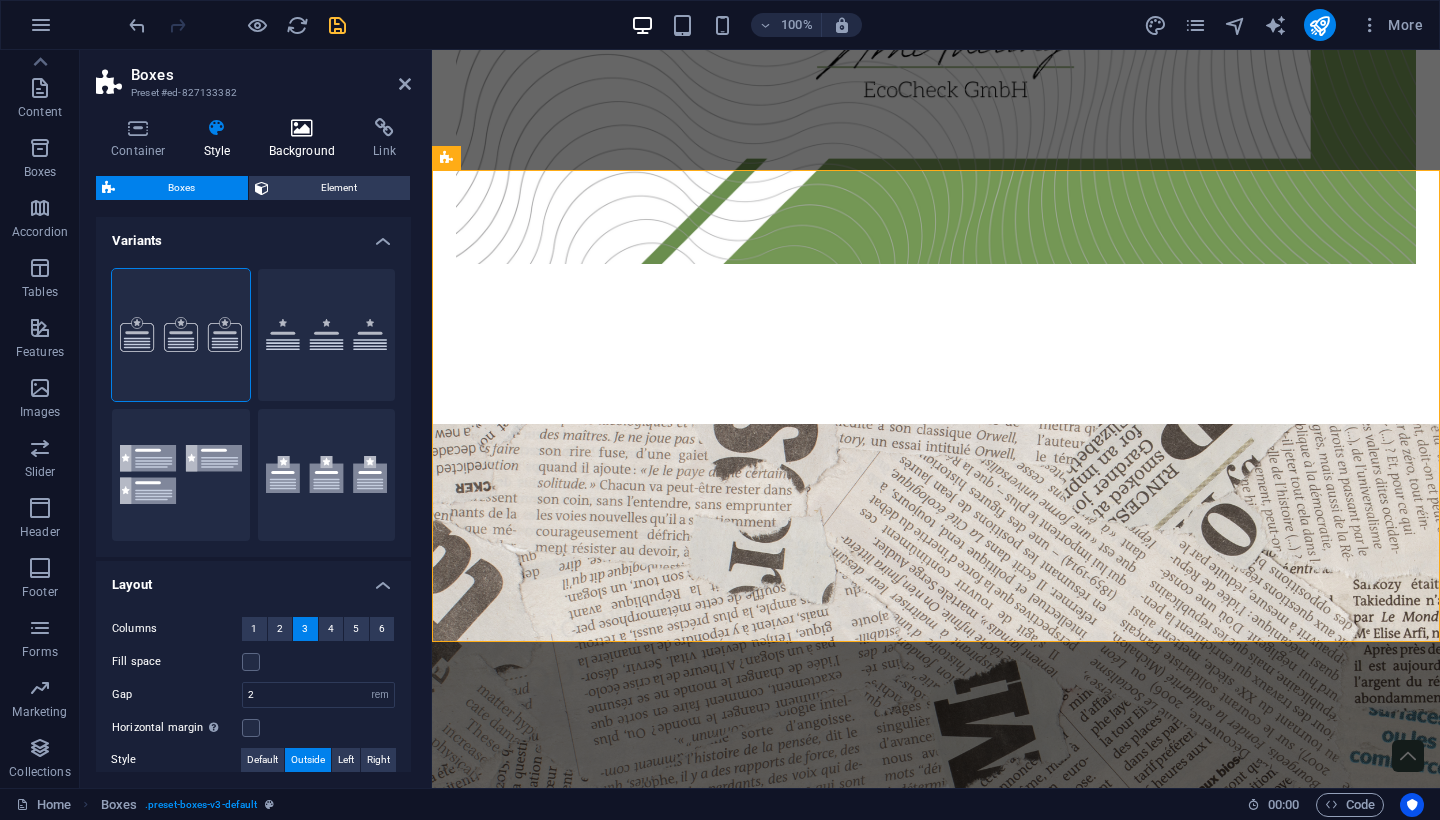click at bounding box center [302, 128] 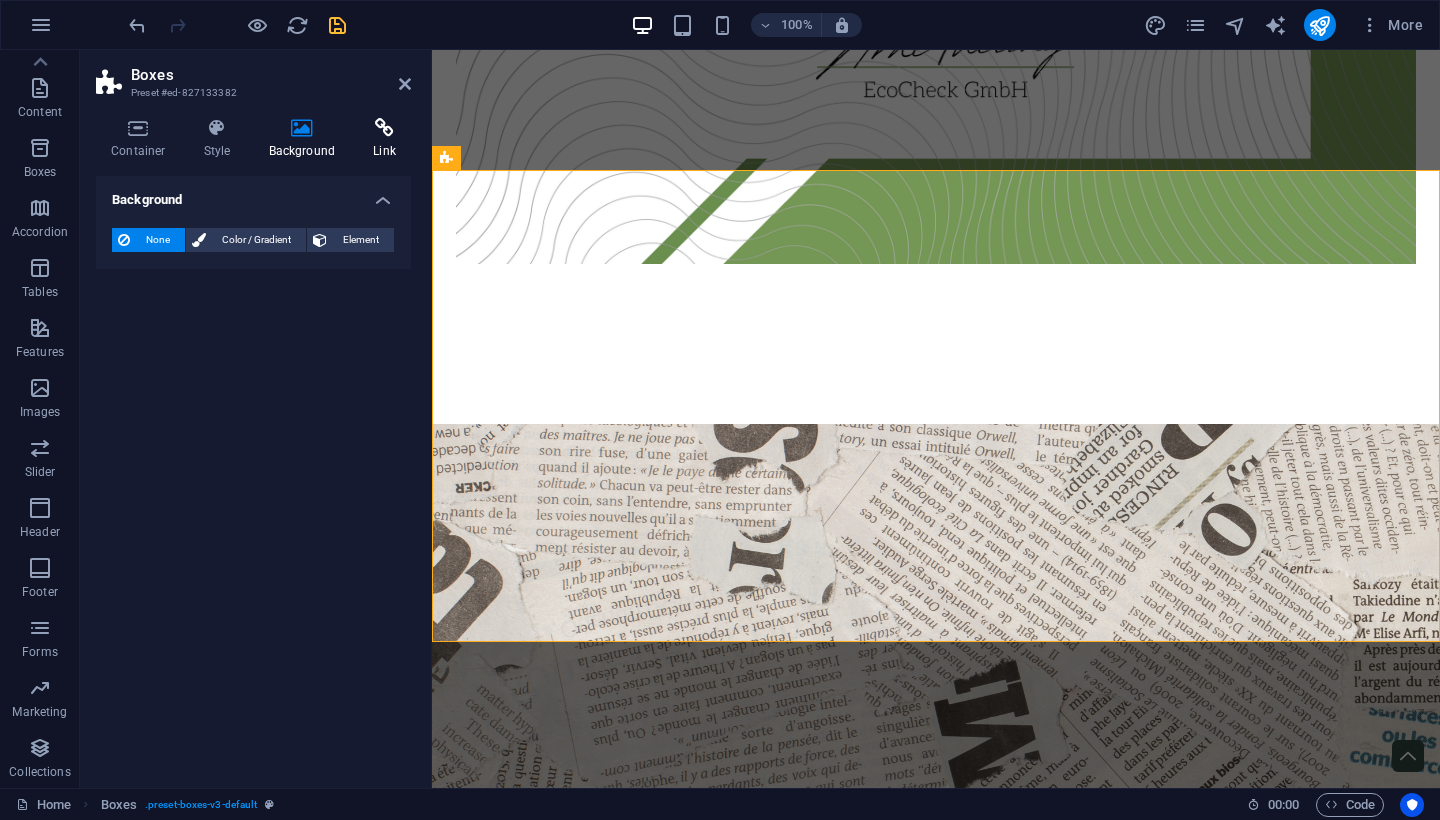 click on "Link" at bounding box center (384, 139) 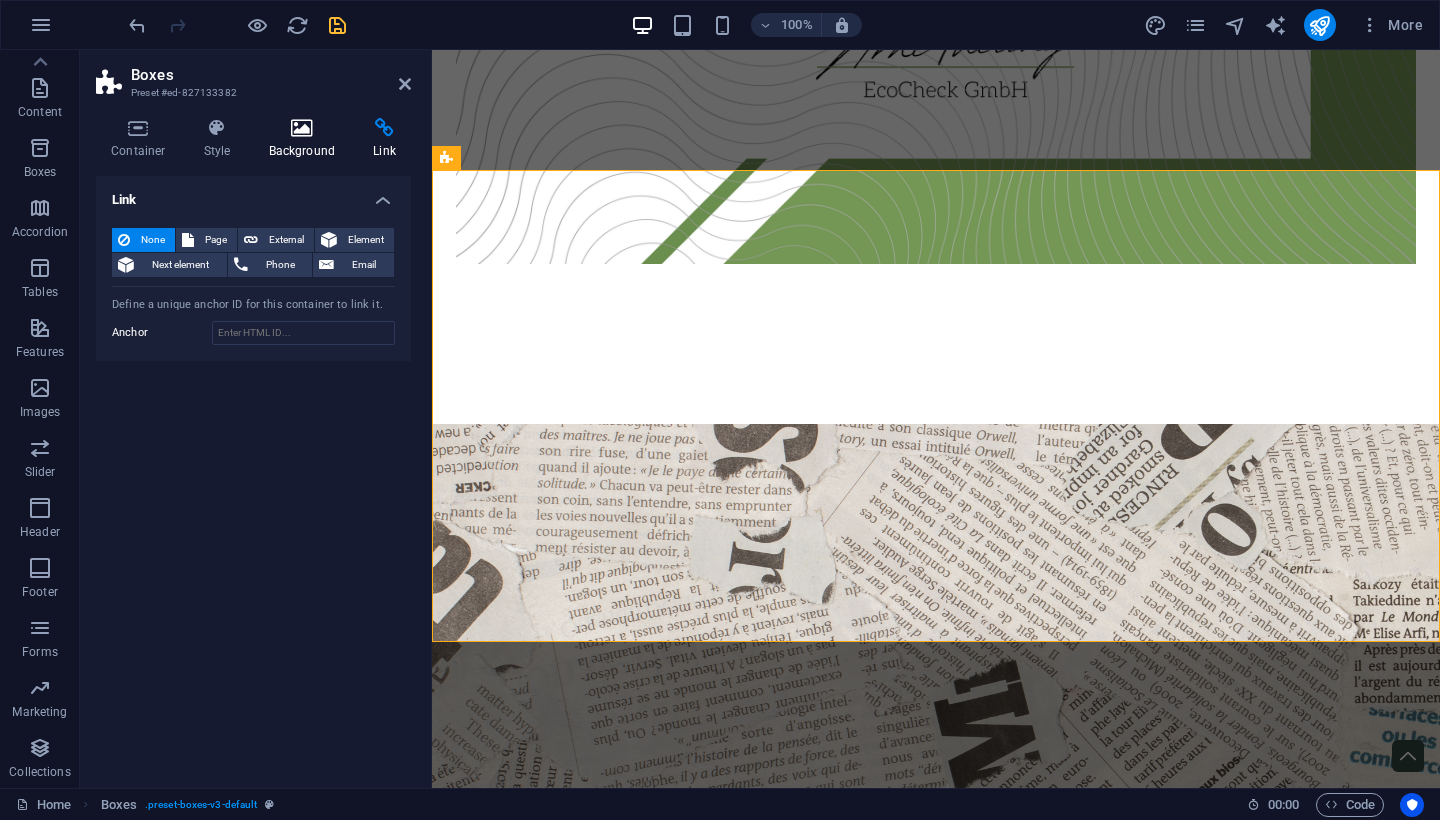 click at bounding box center [302, 128] 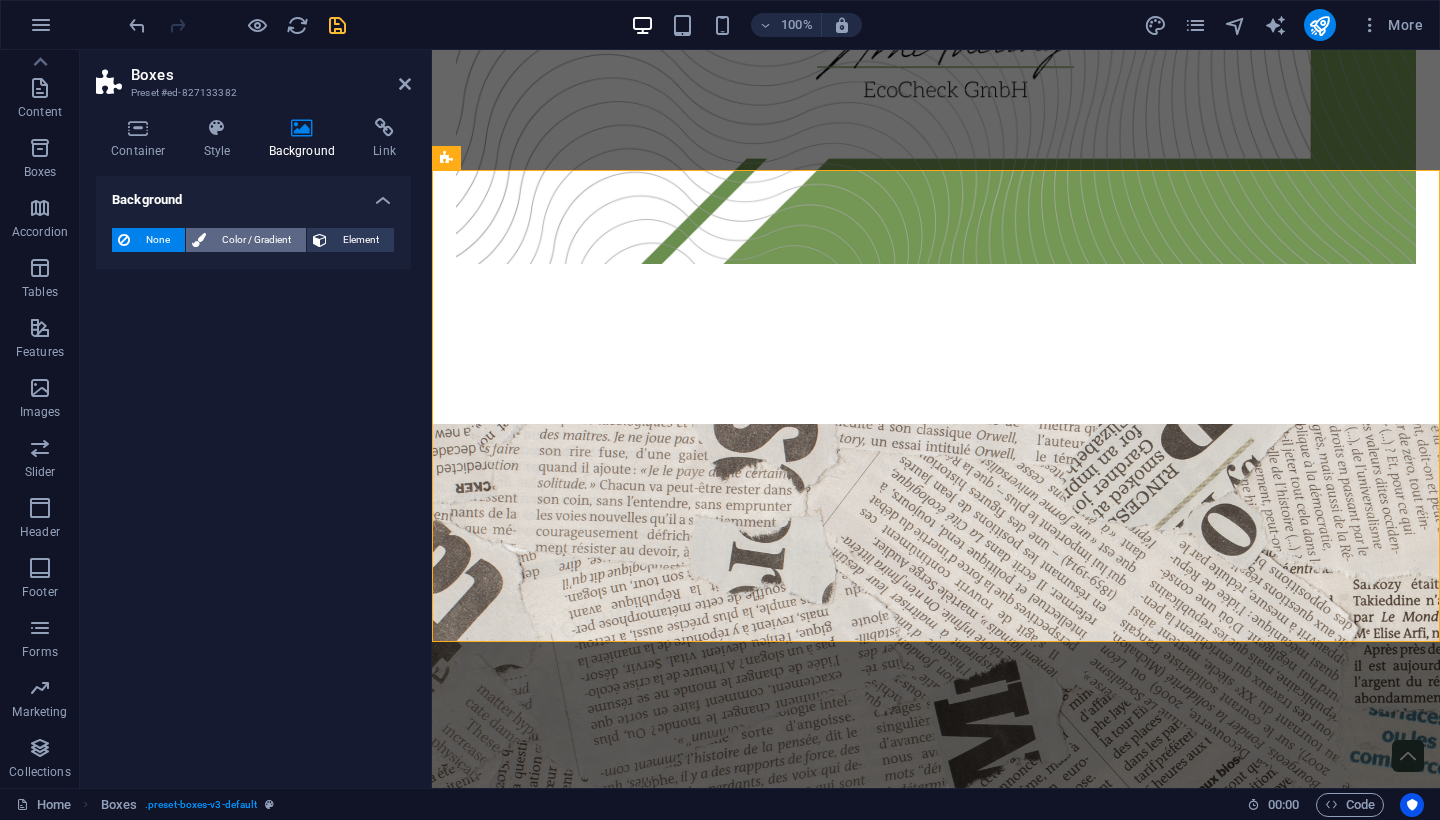 click on "Color / Gradient" at bounding box center (256, 240) 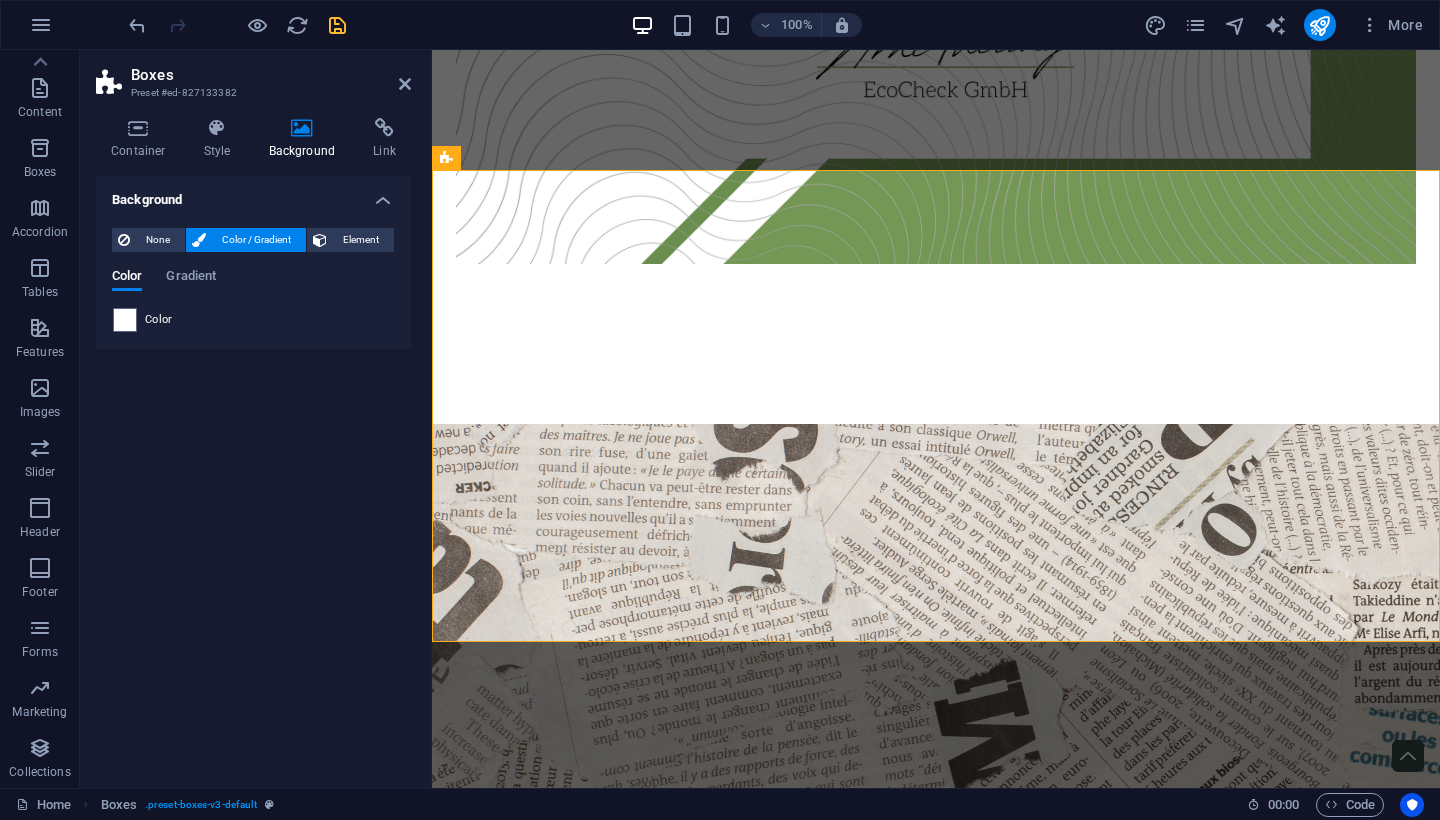 click on "Color" at bounding box center (253, 320) 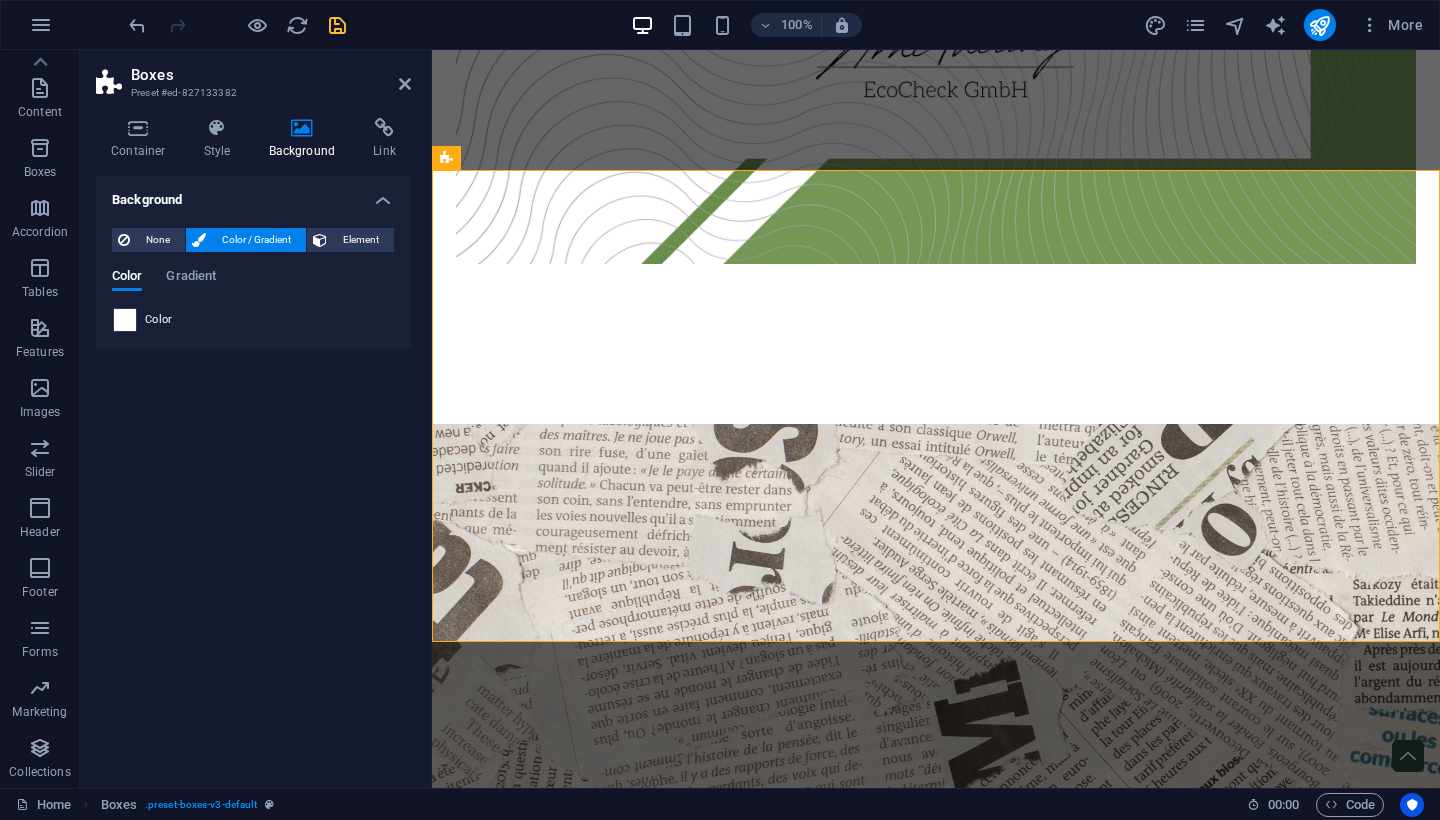 click at bounding box center (125, 320) 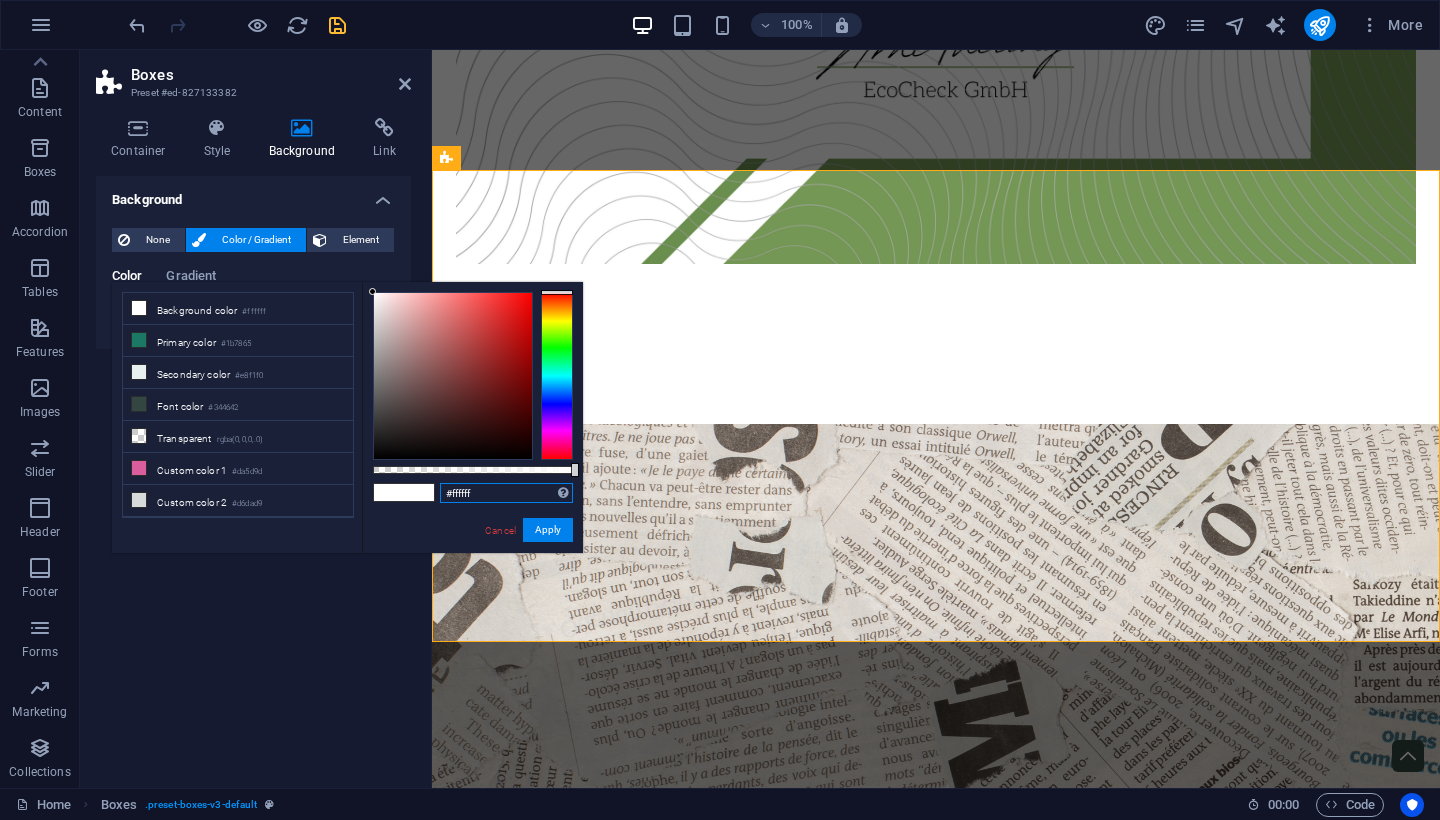 click on "#ffffff" at bounding box center [506, 493] 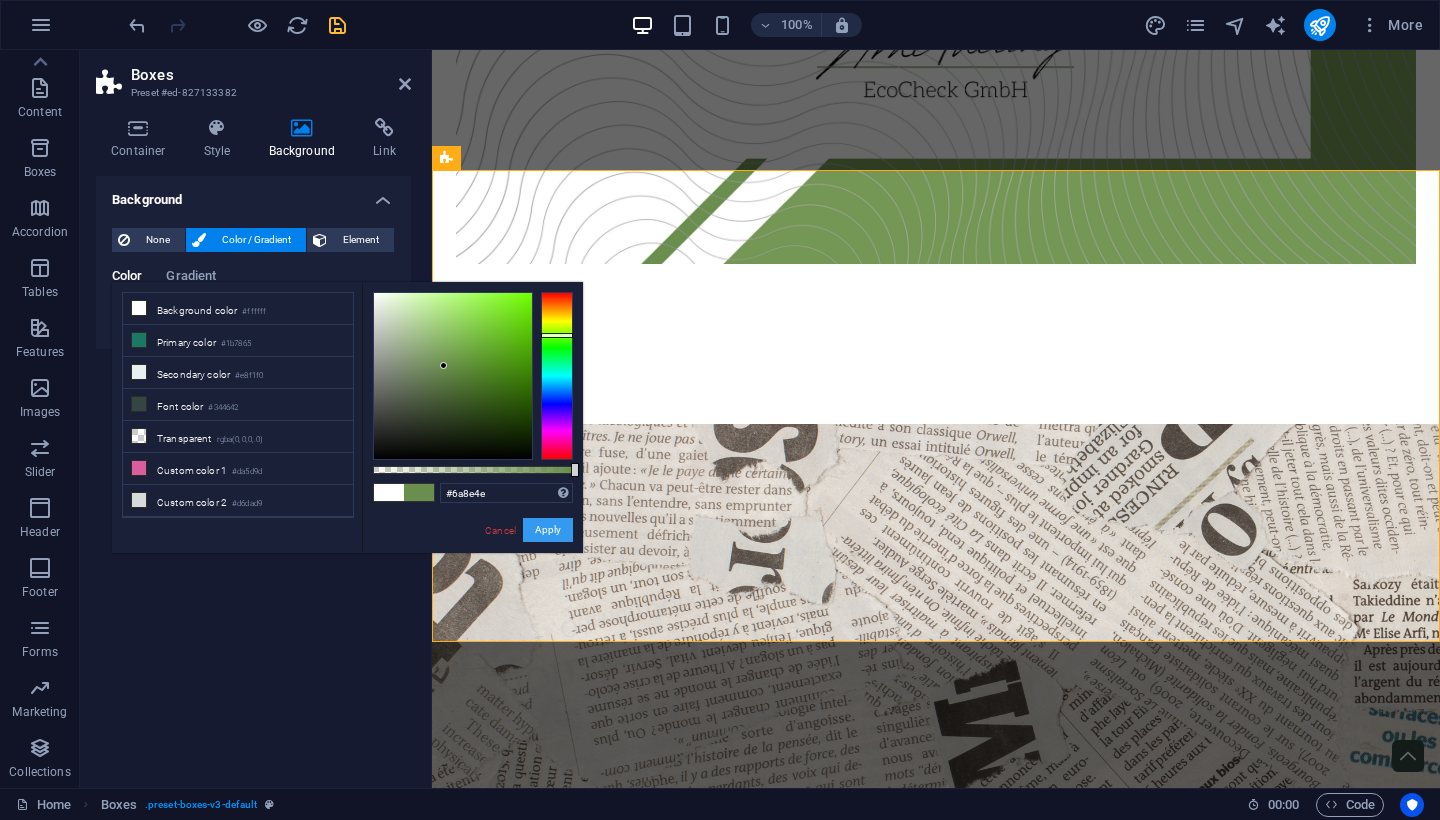 click on "Apply" at bounding box center (548, 530) 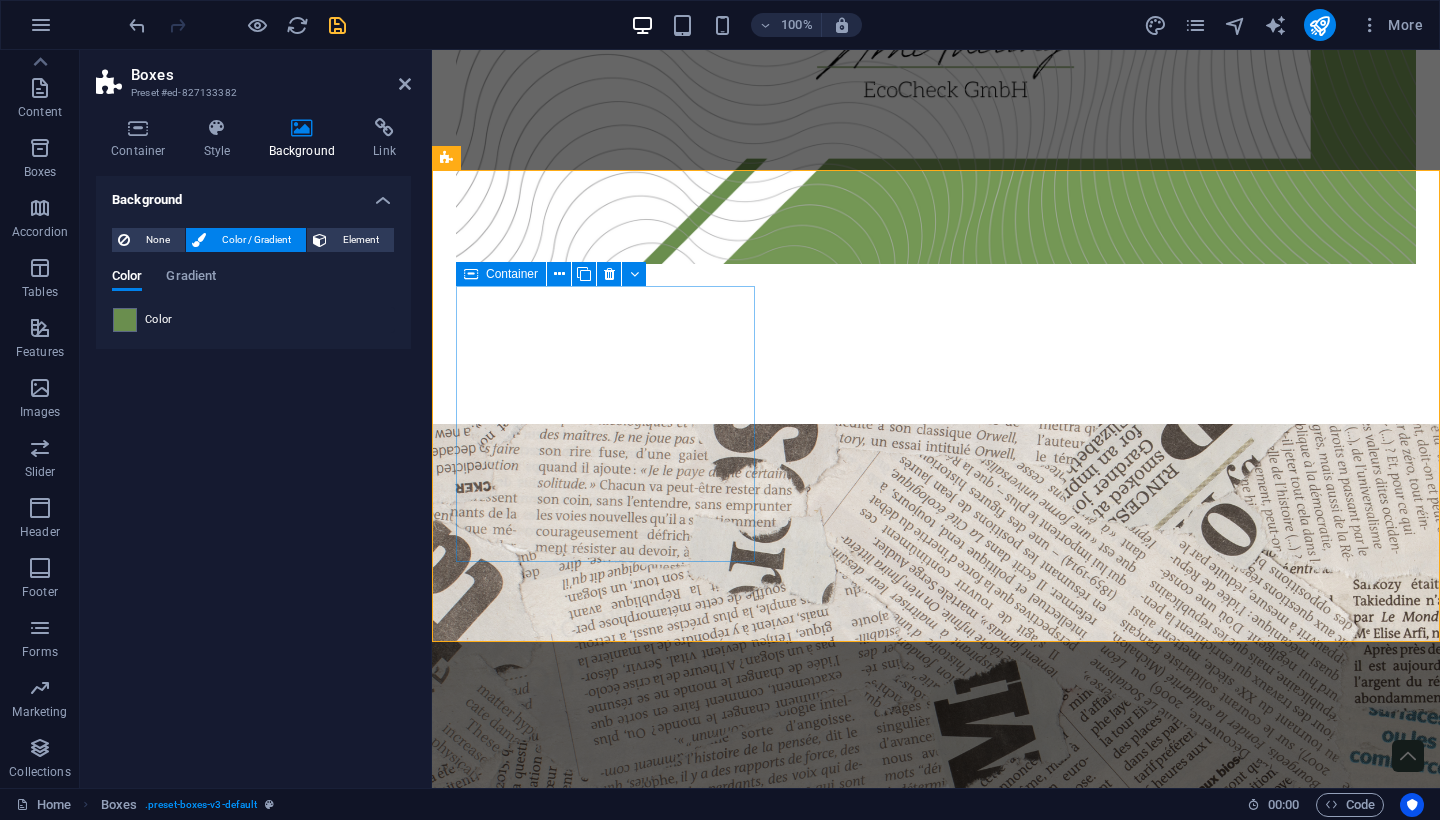 click on "Simpel ecoCheck funktioniert ohne komplizierte Prozesse oder Fachchinesisch. Du beantwortest ein paar gezielte Fragen – und erhältst eine klare Einschätzung. So einfach kann Nachhaltigkeit bewertet werden." at bounding box center [605, 2199] 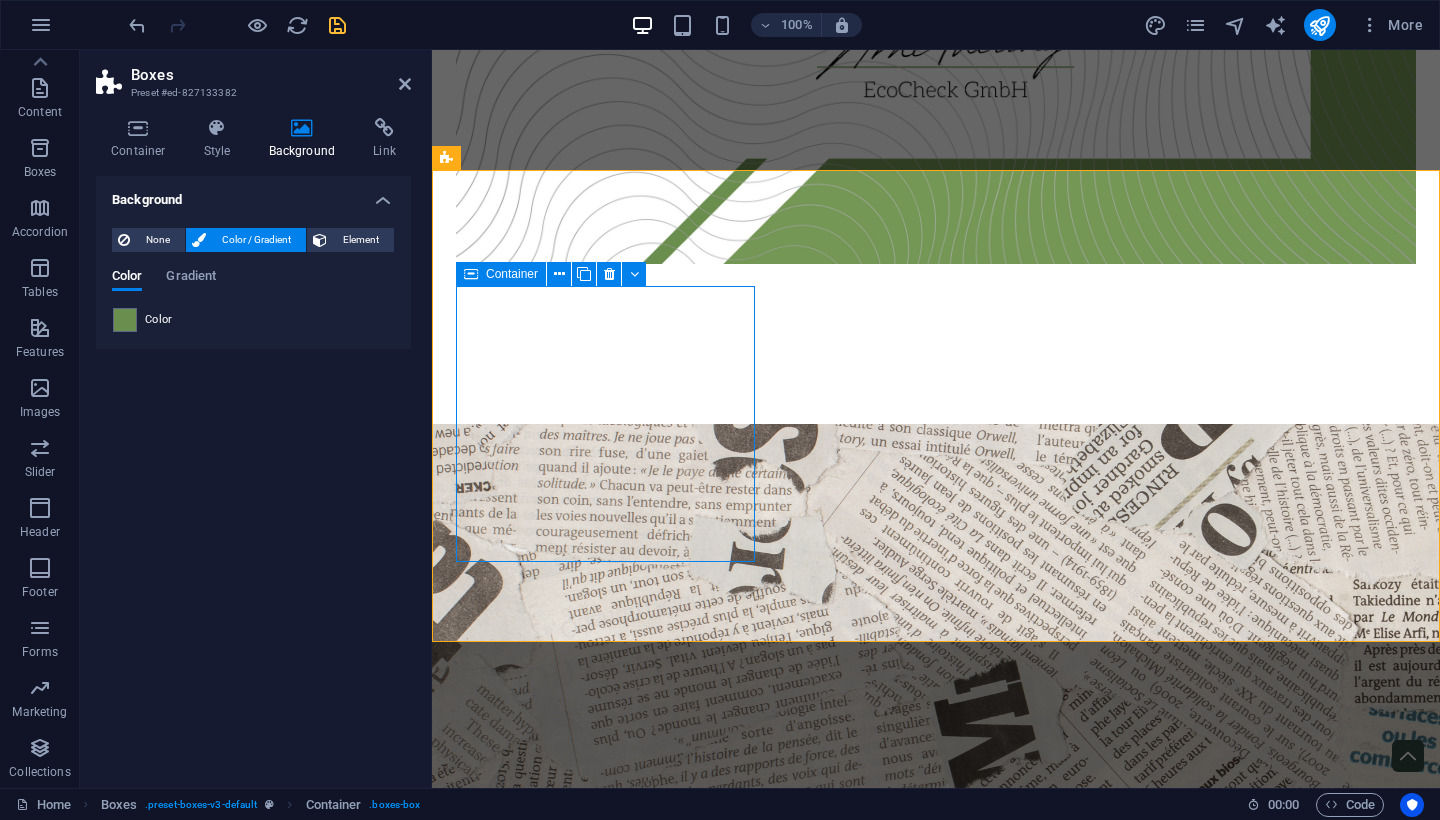 click on "Simpel ecoCheck funktioniert ohne komplizierte Prozesse oder Fachchinesisch. Du beantwortest ein paar gezielte Fragen – und erhältst eine klare Einschätzung. So einfach kann Nachhaltigkeit bewertet werden." at bounding box center [605, 2199] 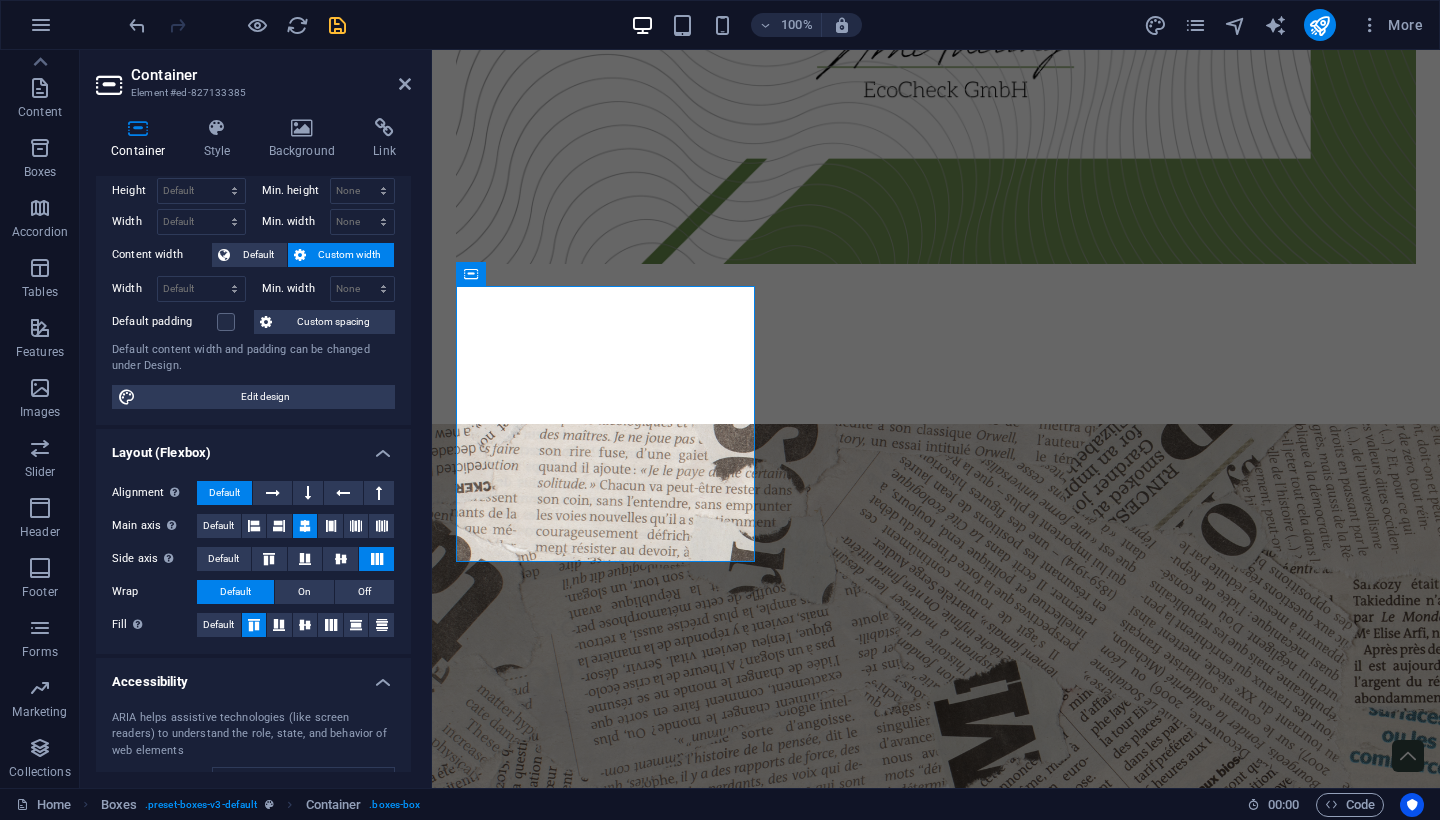 scroll, scrollTop: 32, scrollLeft: 0, axis: vertical 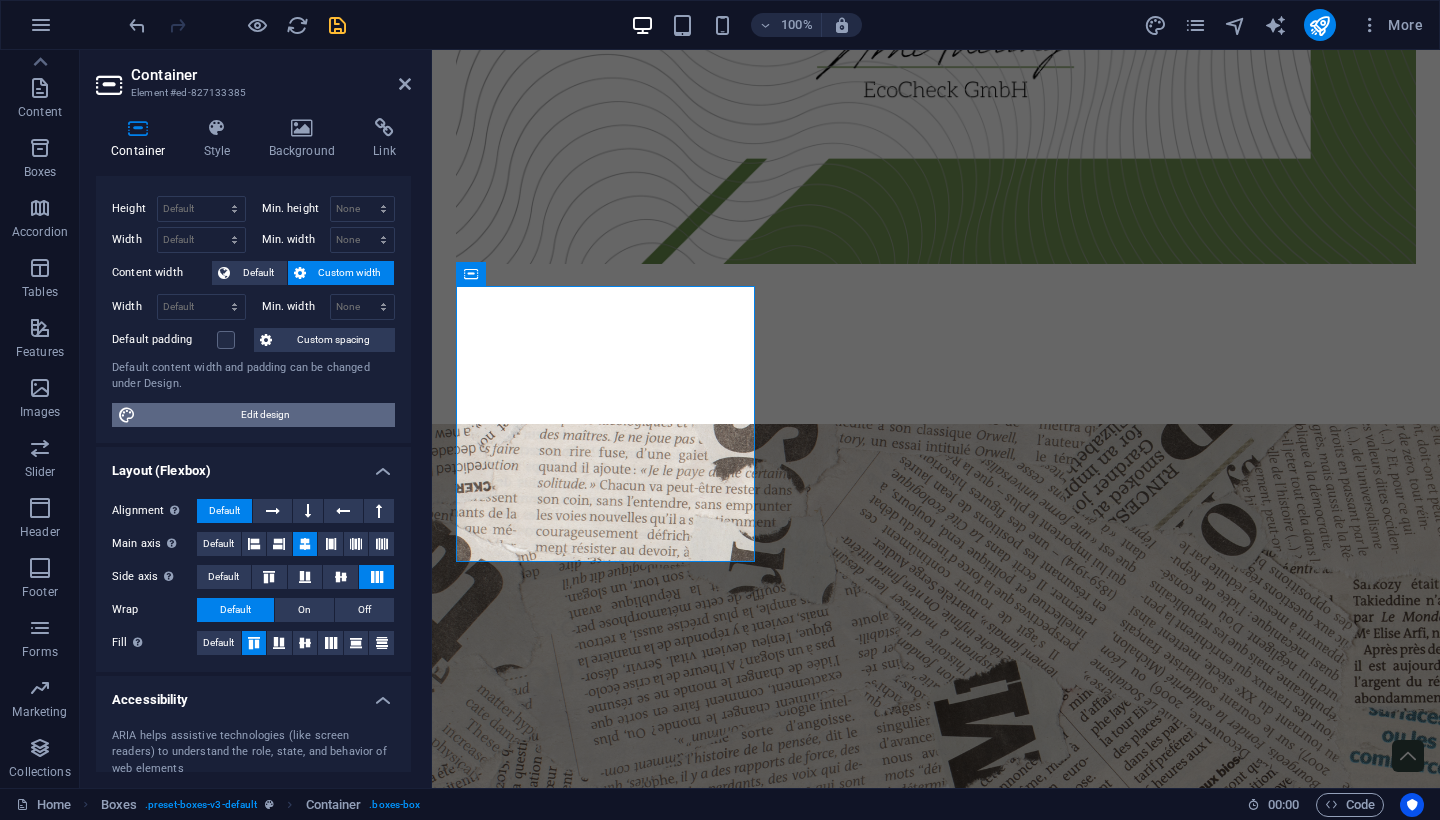 click on "Edit design" at bounding box center [265, 415] 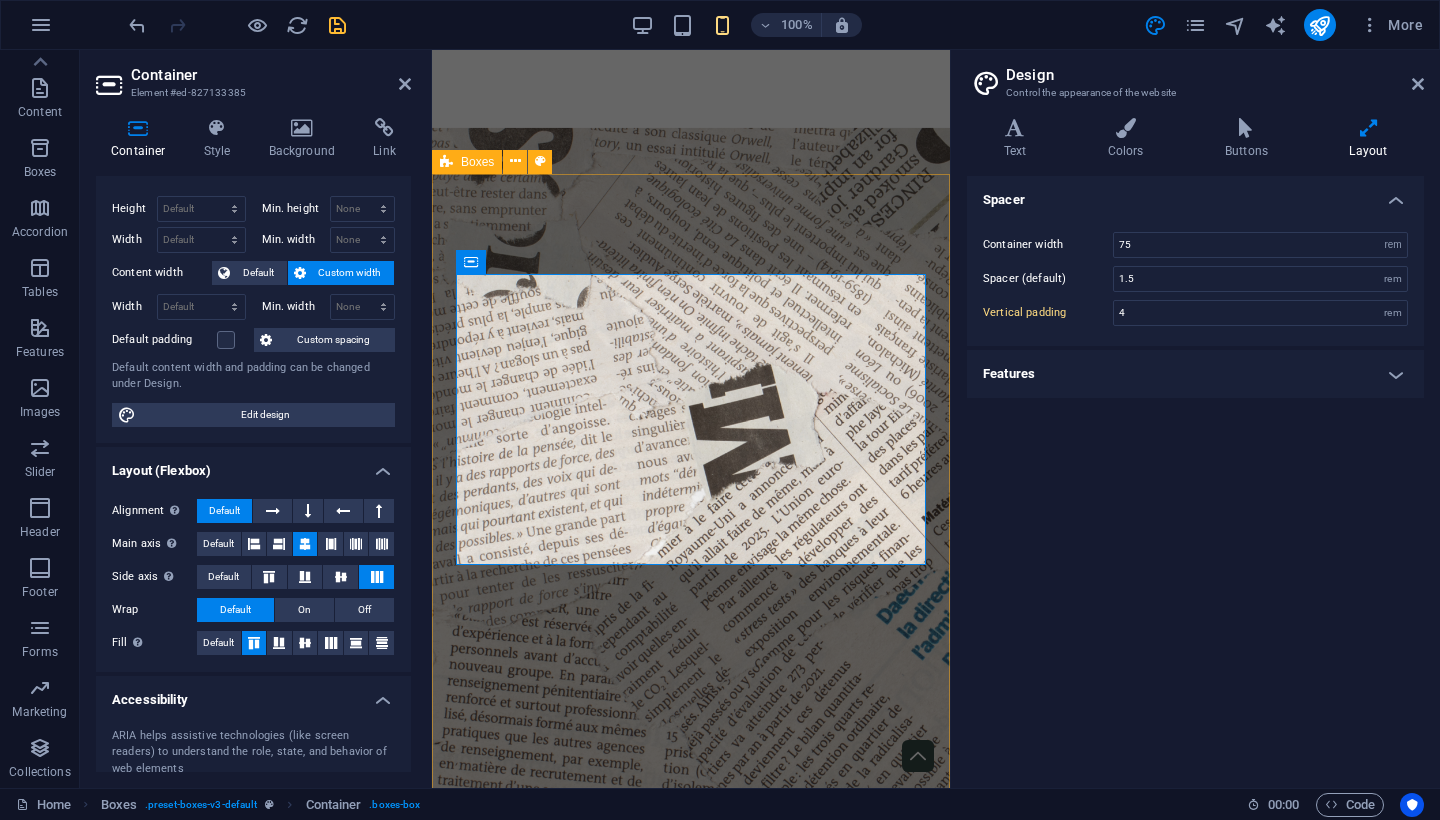 scroll, scrollTop: 3894, scrollLeft: 0, axis: vertical 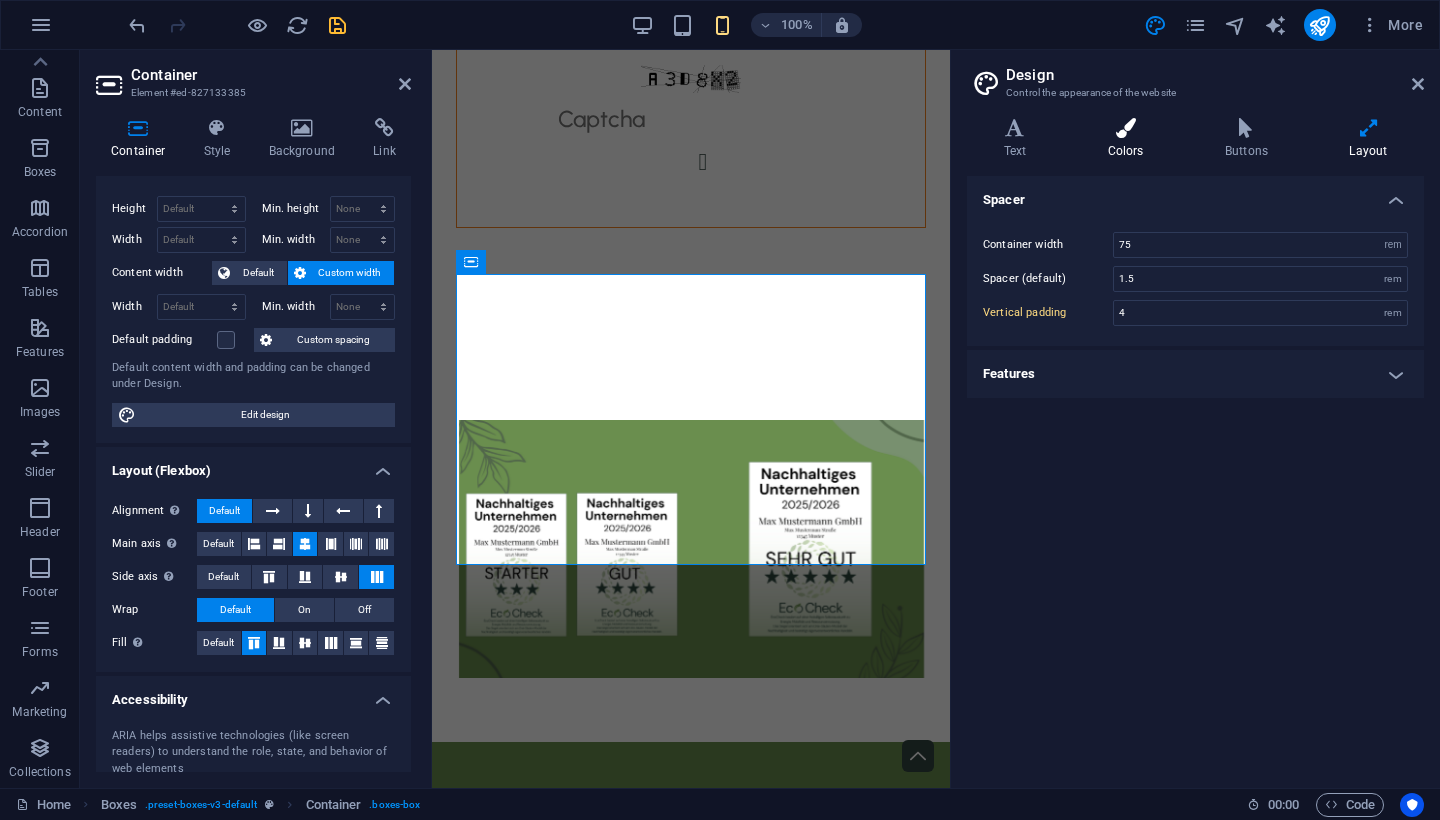 click on "Colors" at bounding box center (1129, 139) 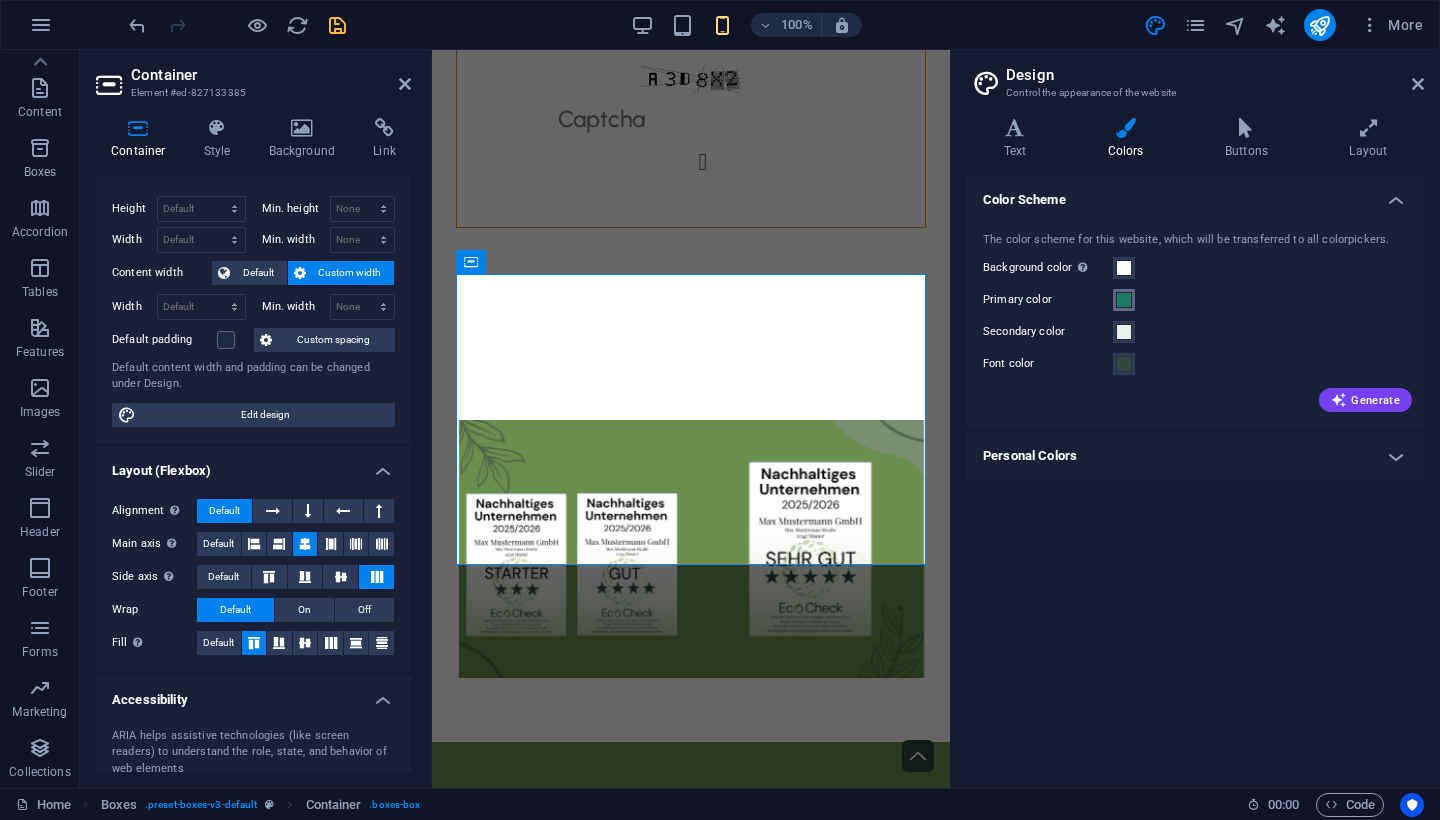 click at bounding box center [1124, 300] 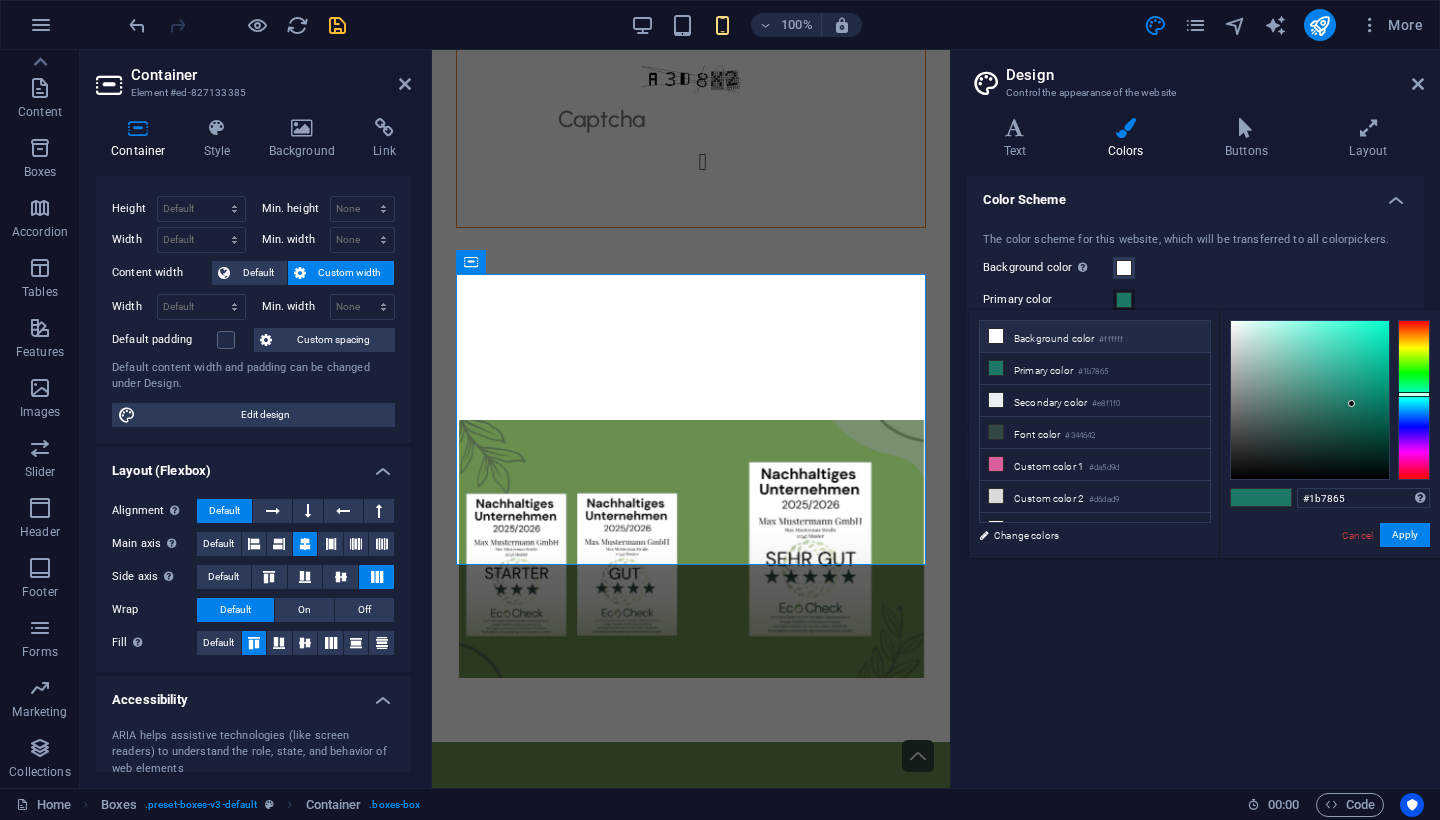click on "Background color
#ffffff" at bounding box center (1095, 337) 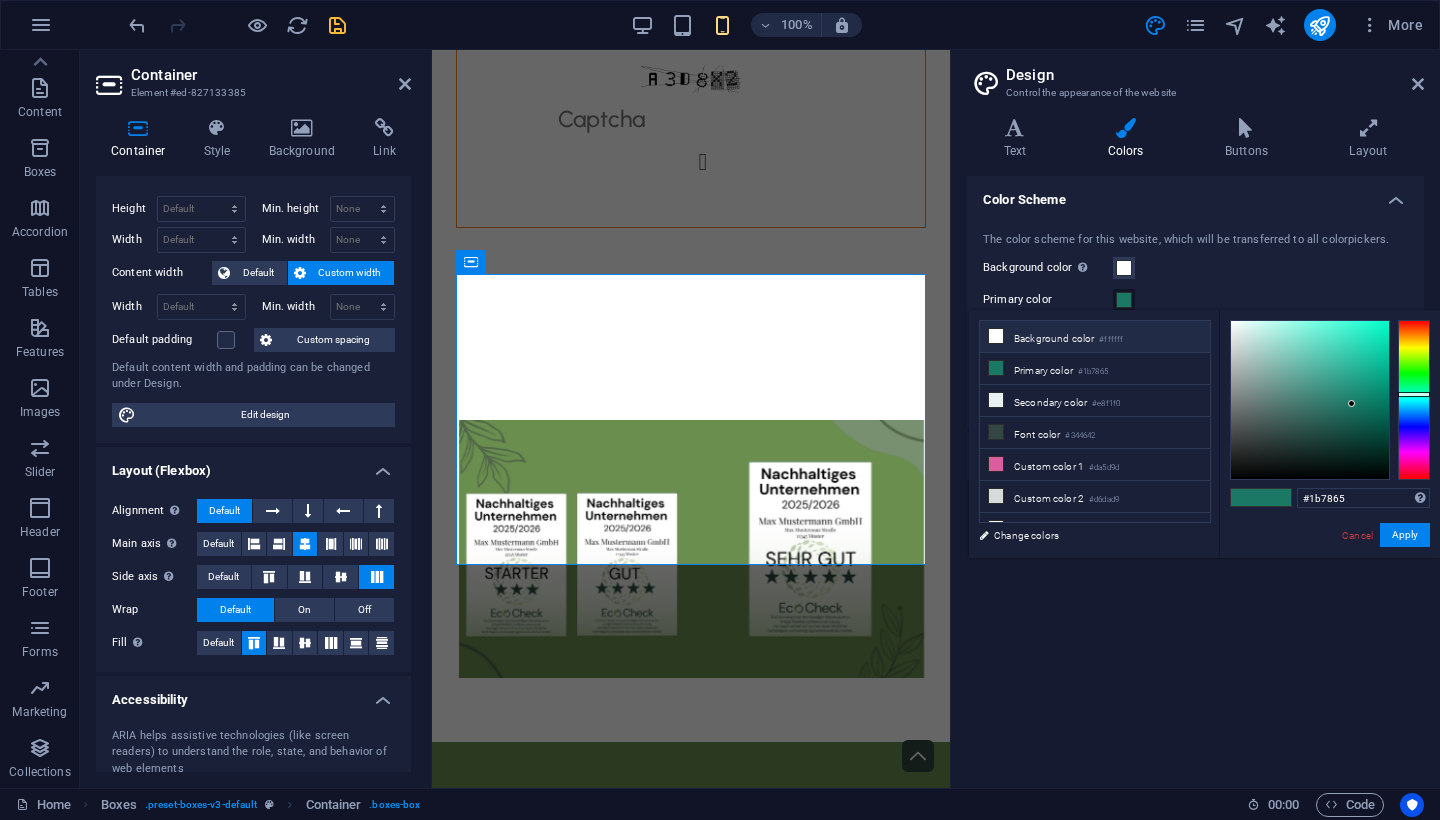 type on "#ffffff" 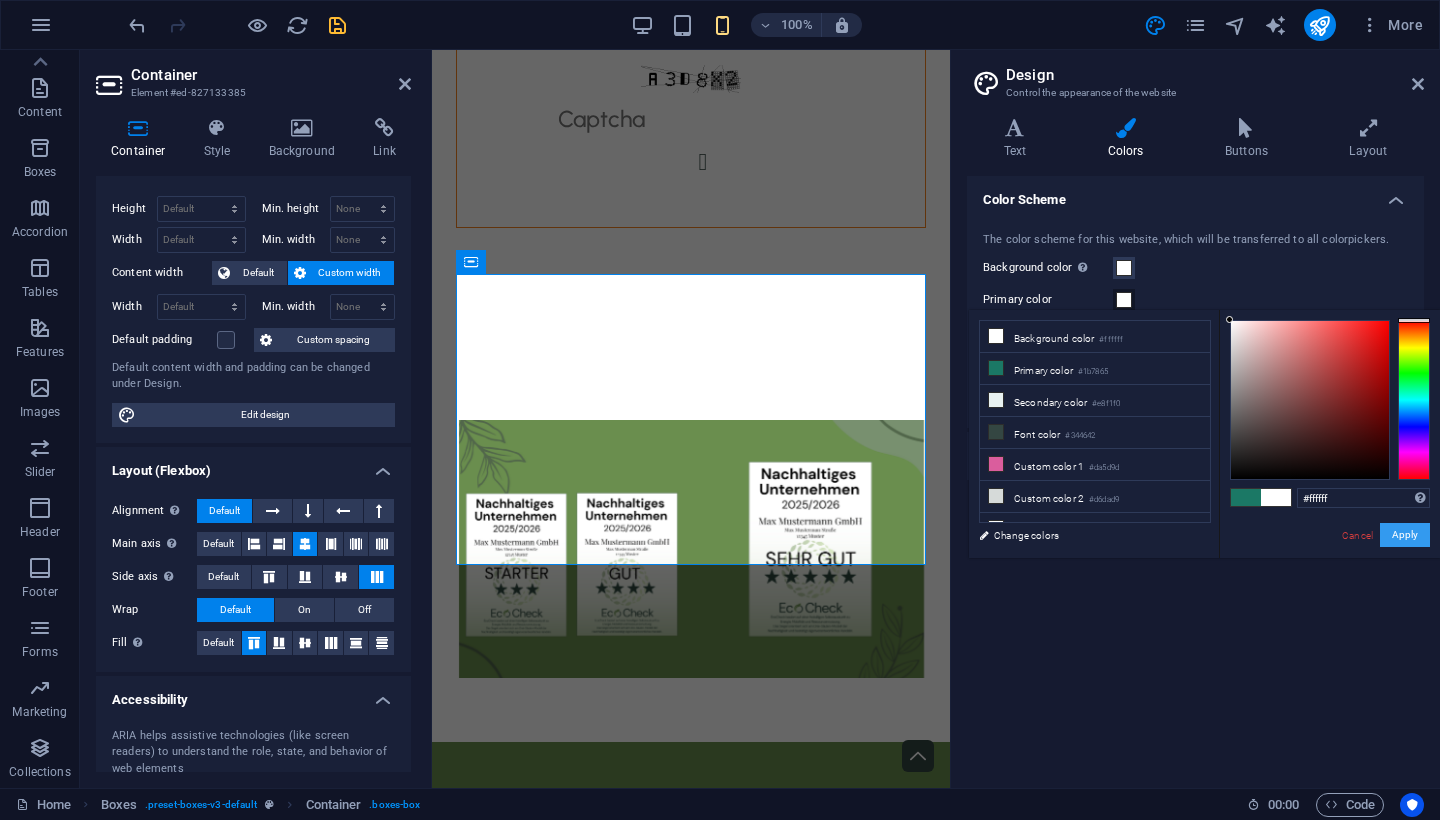 click on "Apply" at bounding box center [1405, 535] 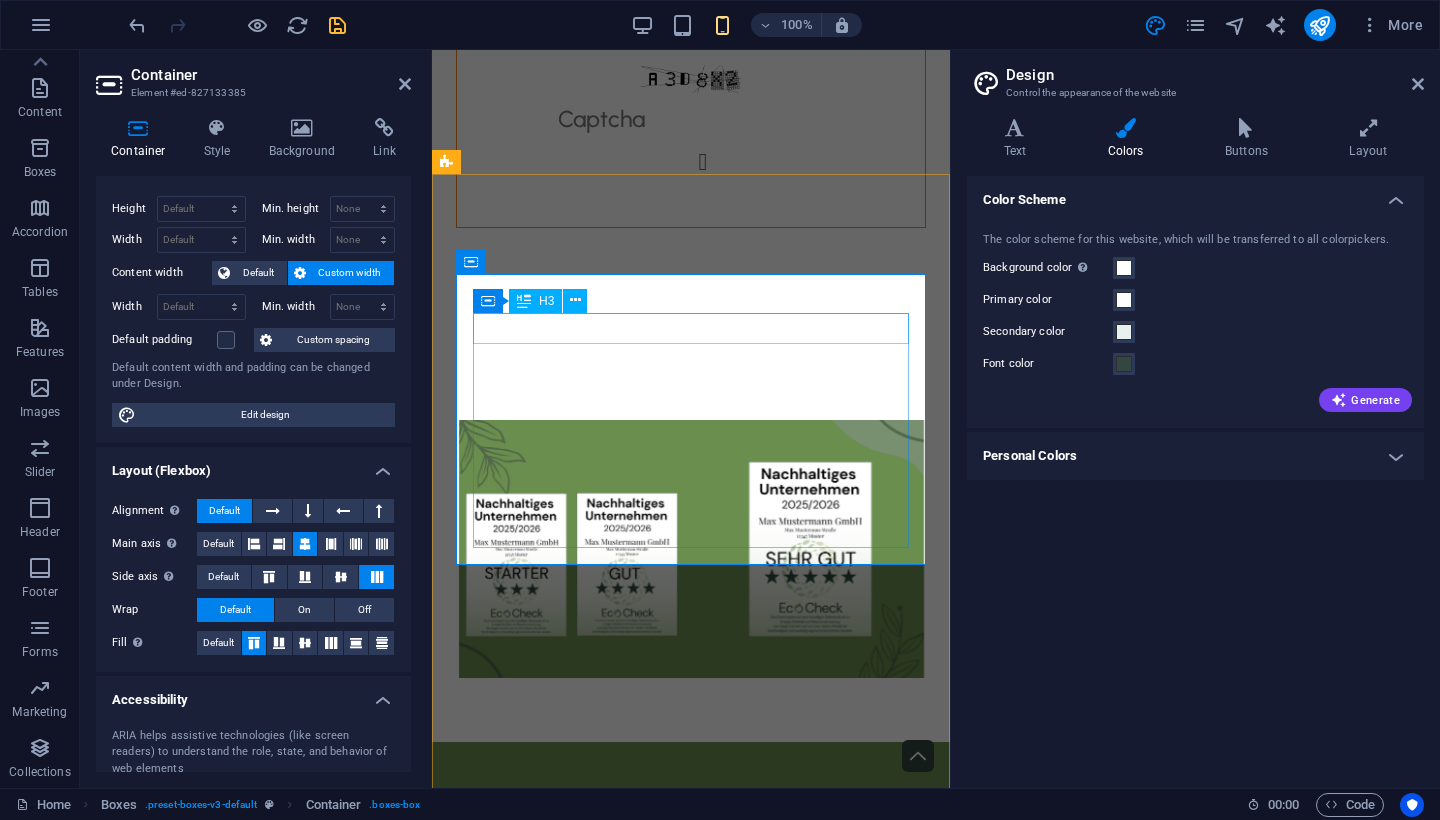 click on "Simpel" at bounding box center (691, 896) 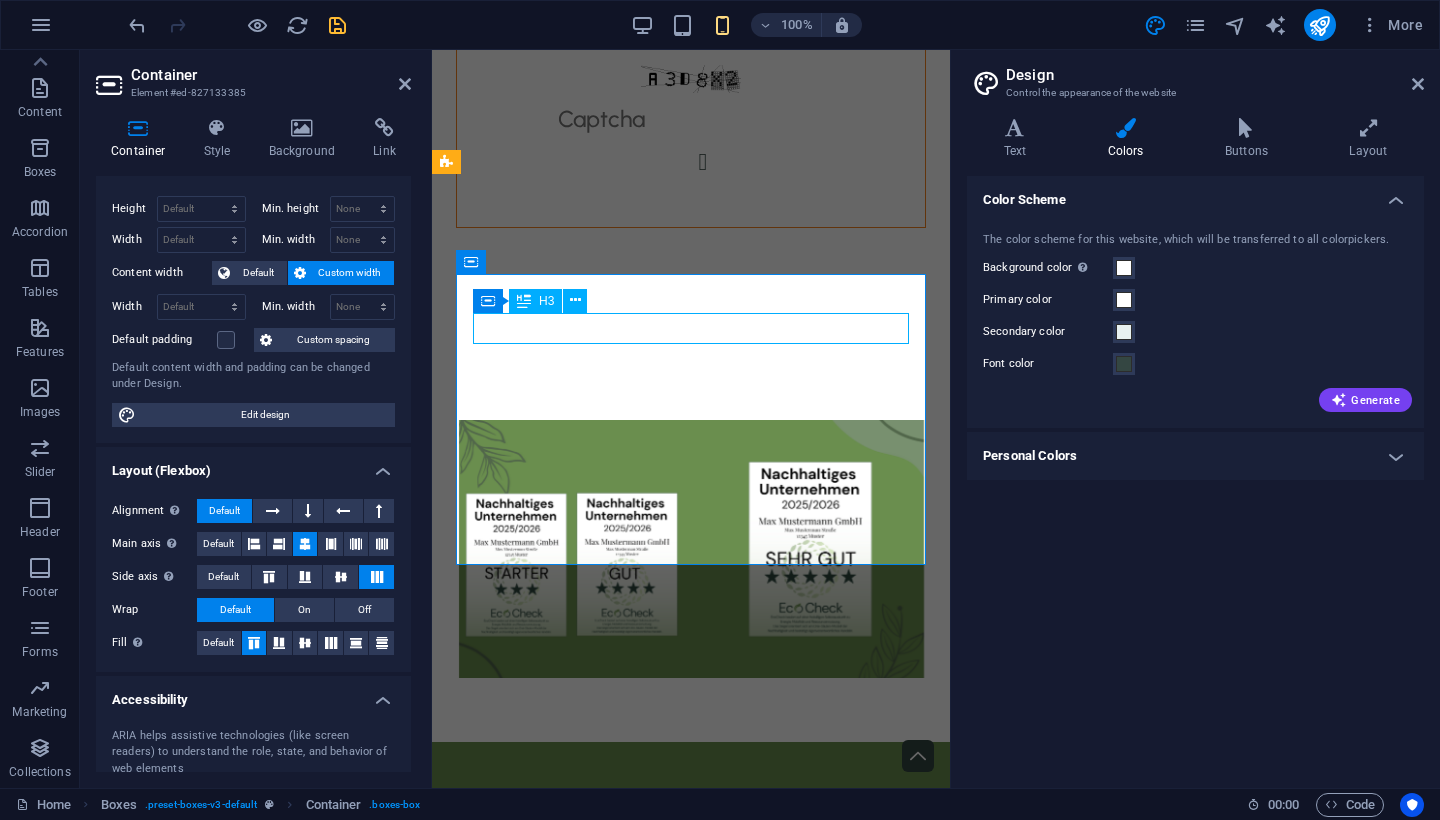 click on "Simpel" at bounding box center [691, 896] 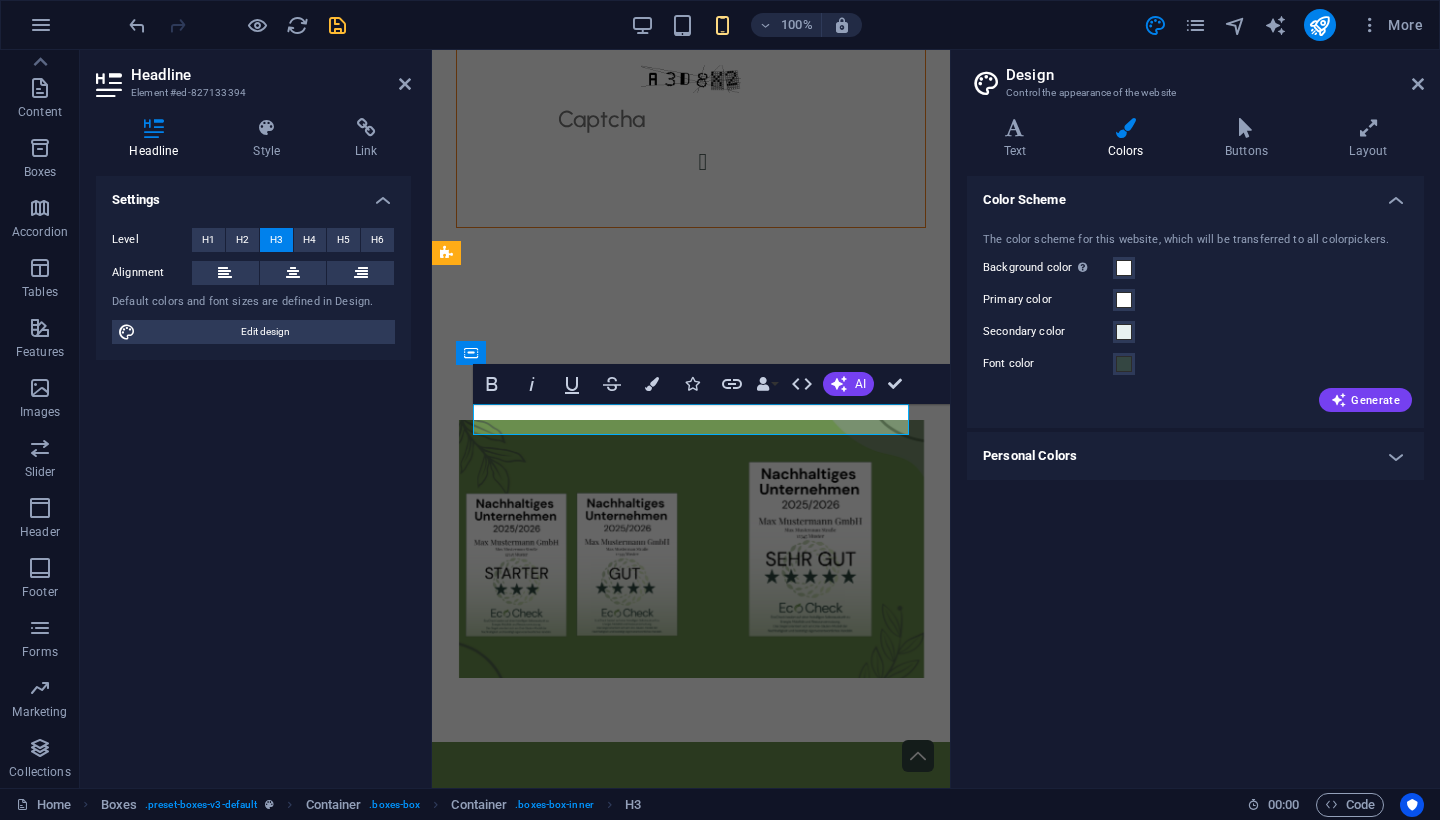 scroll, scrollTop: 3803, scrollLeft: 0, axis: vertical 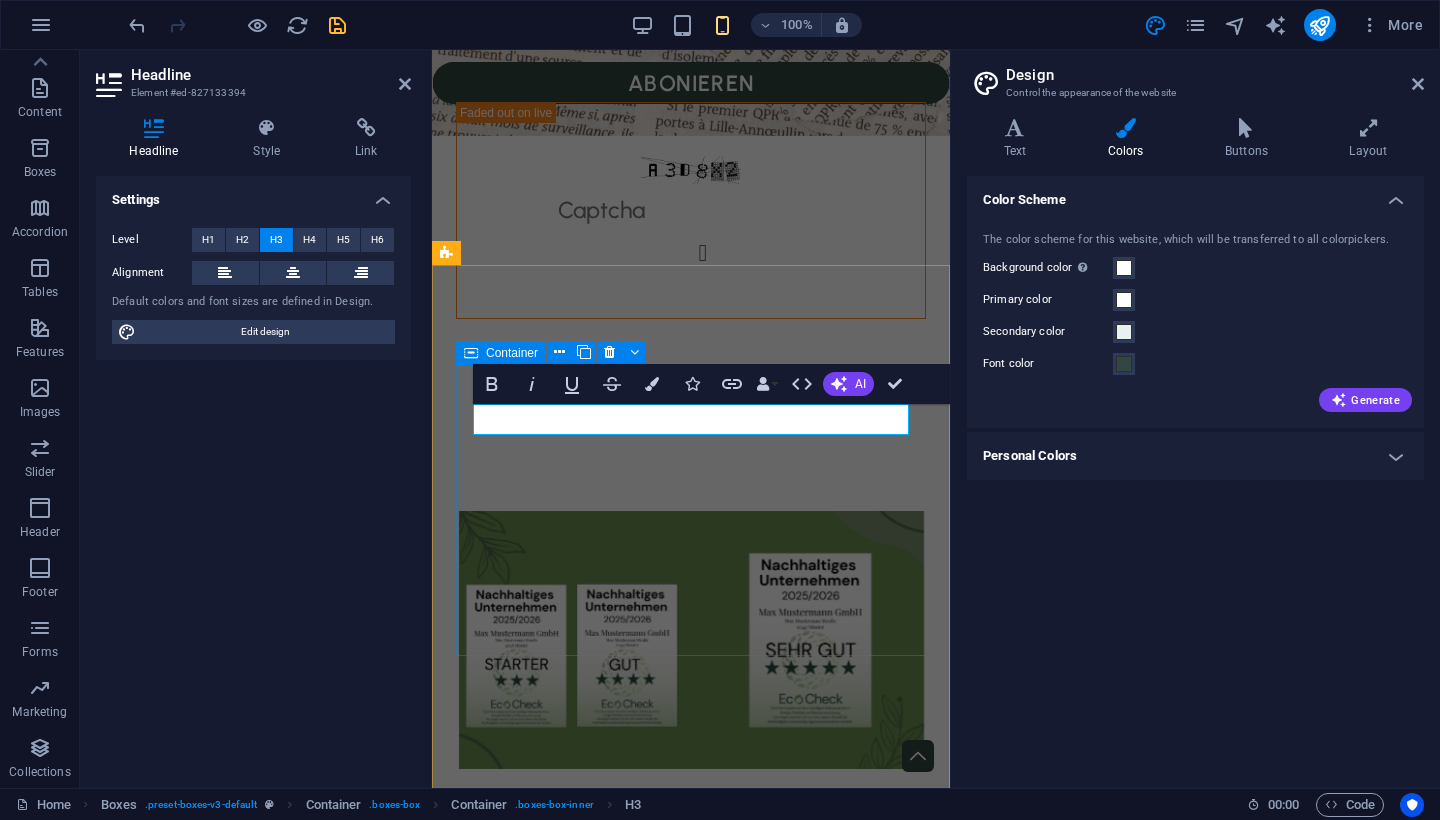 click on "Simpel ecoCheck funktioniert ohne komplizierte Prozesse oder Fachchinesisch. Du beantwortest ein paar gezielte Fragen – und erhältst eine klare Einschätzung. So einfach kann Nachhaltigkeit bewertet werden." at bounding box center [691, 1080] 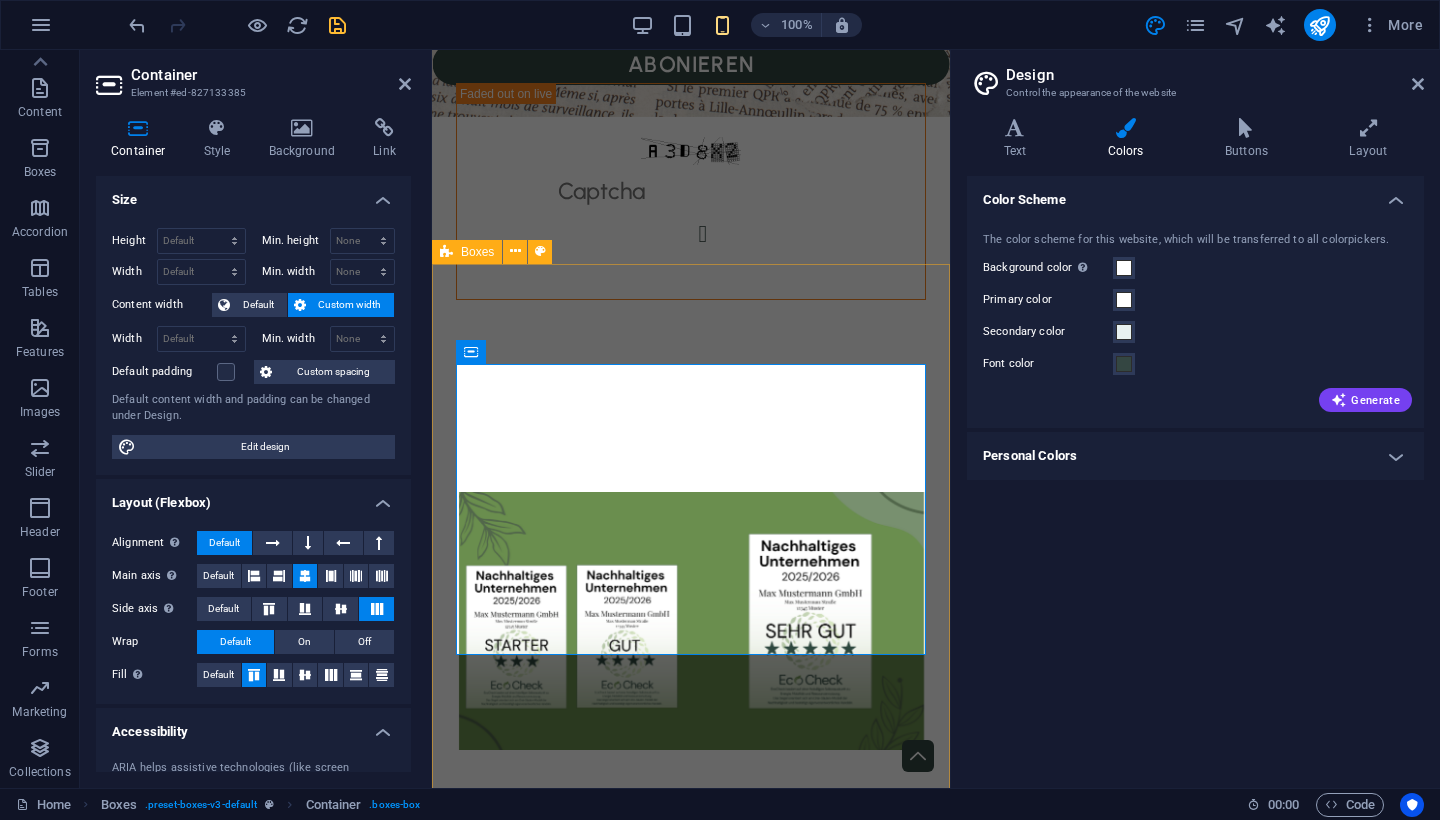 scroll, scrollTop: 3827, scrollLeft: 0, axis: vertical 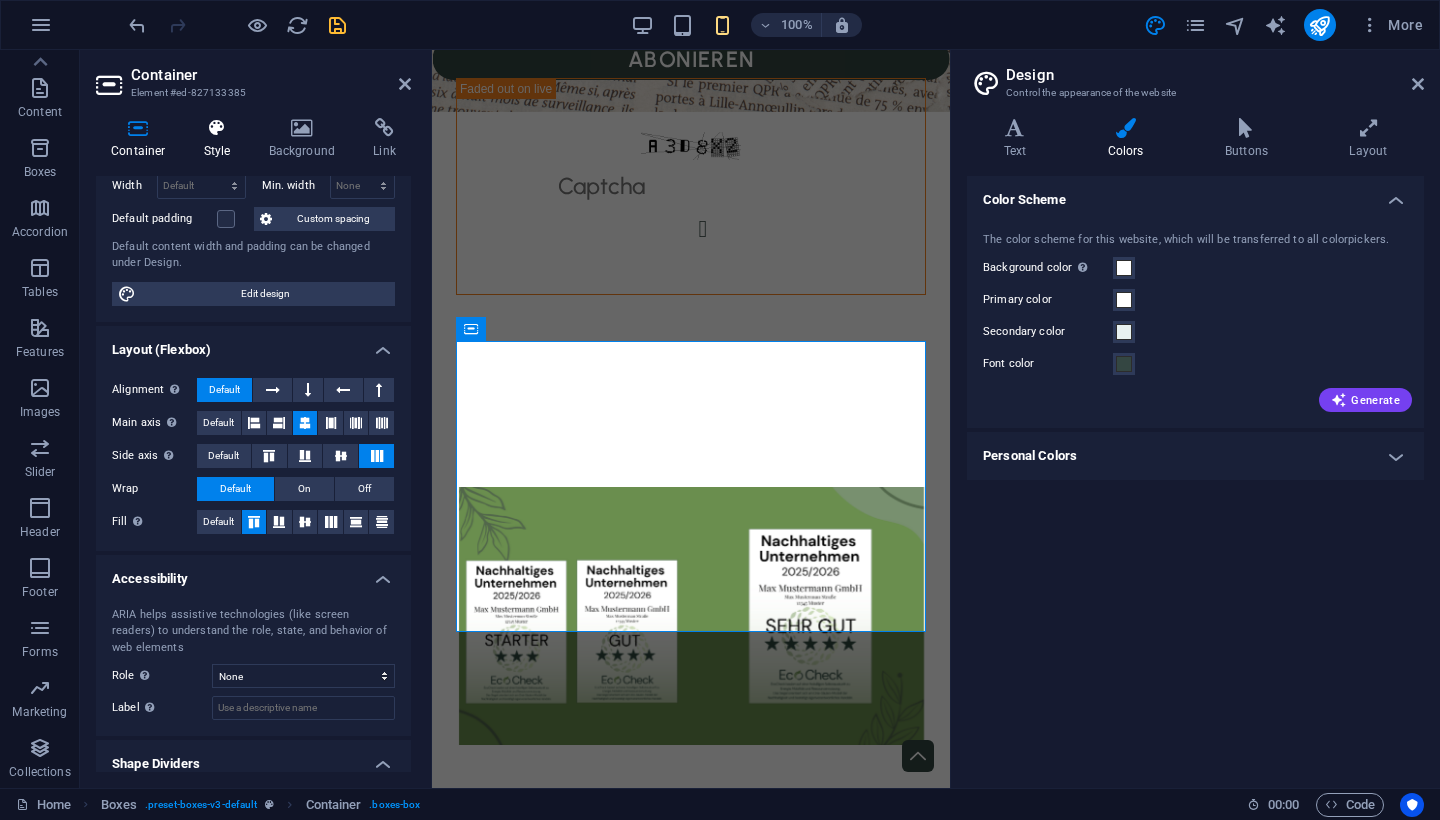 click at bounding box center [217, 128] 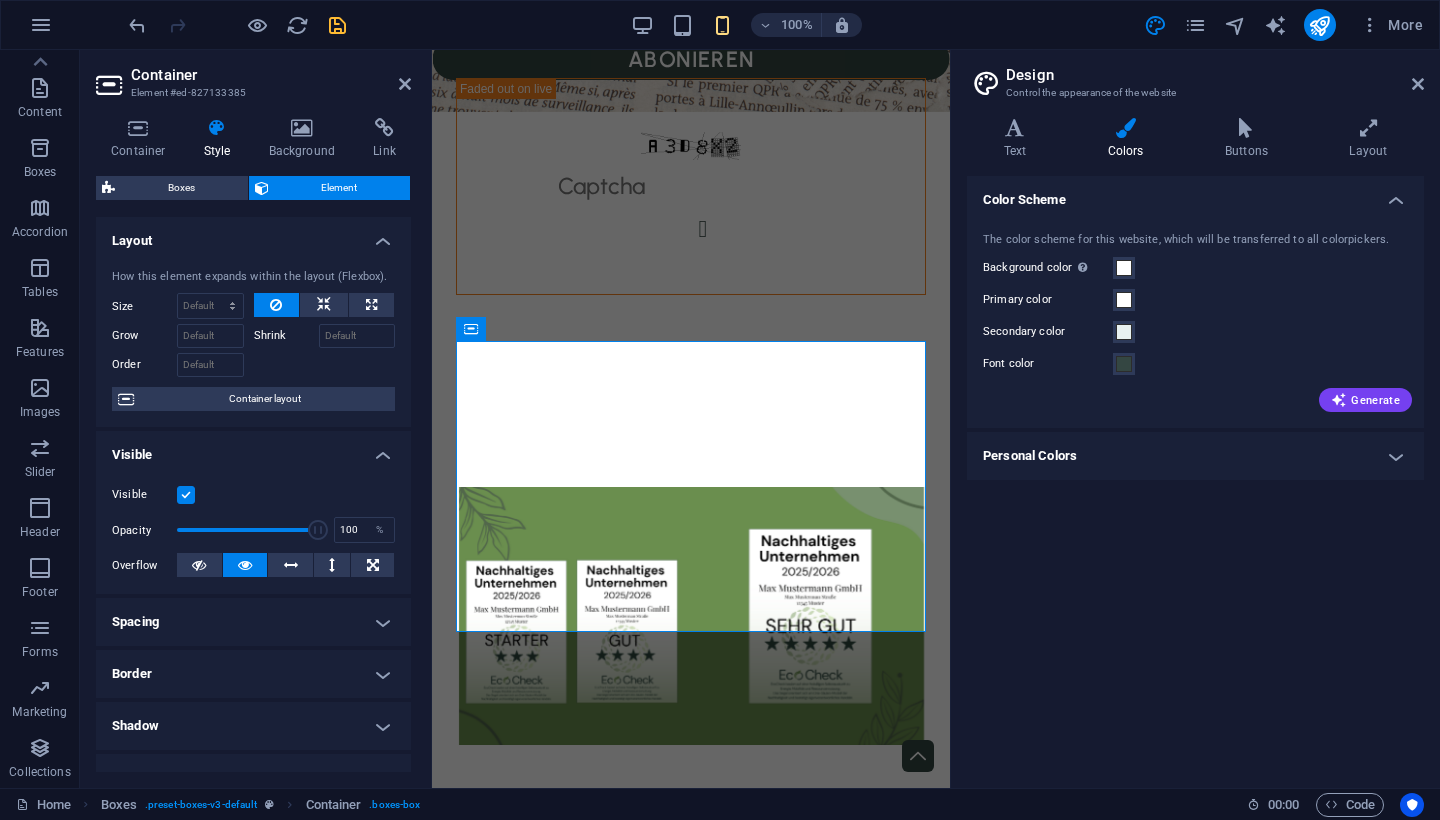 scroll, scrollTop: 0, scrollLeft: 0, axis: both 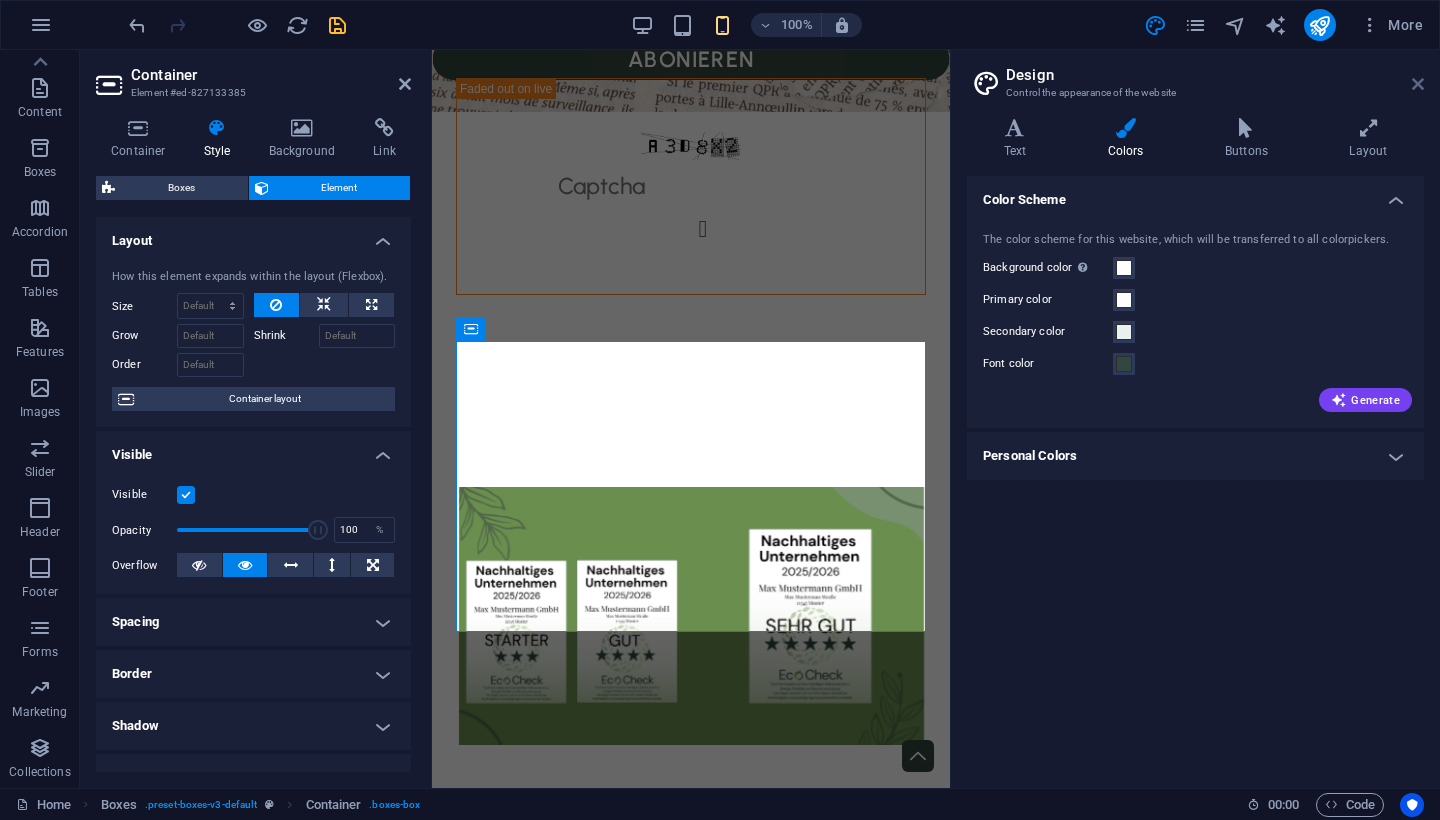 click at bounding box center [1418, 84] 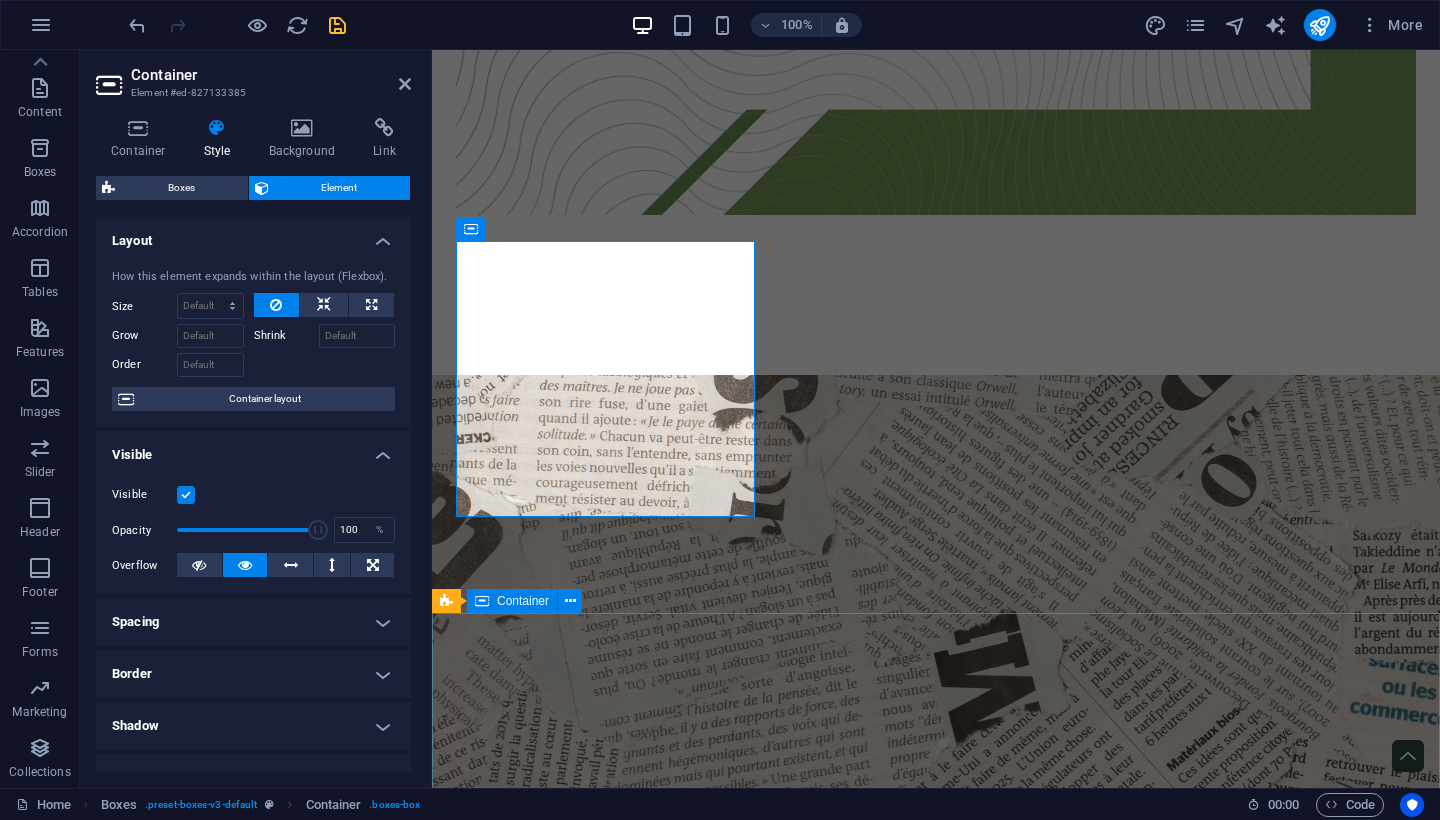 scroll, scrollTop: 3118, scrollLeft: 0, axis: vertical 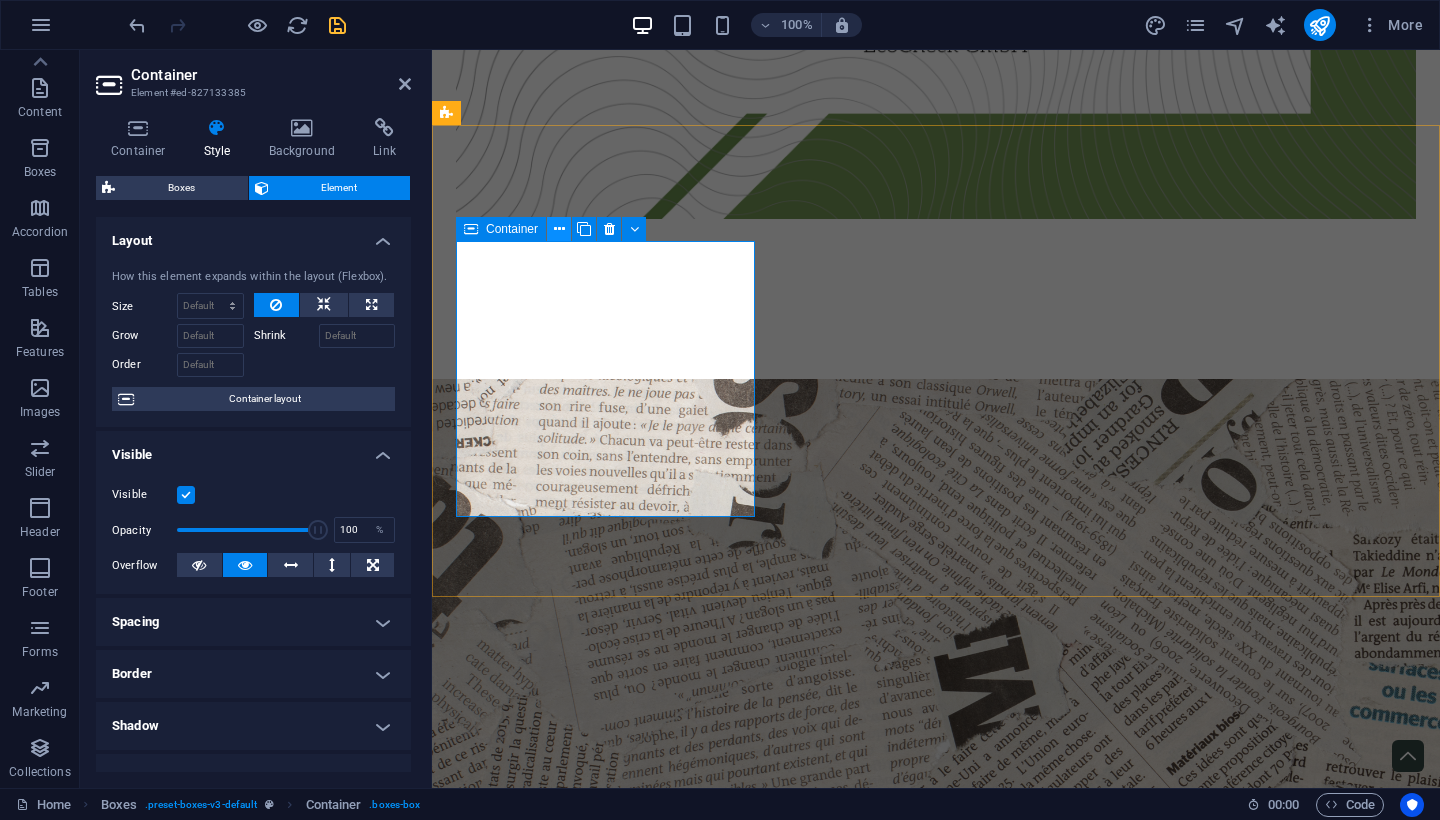 click at bounding box center (559, 229) 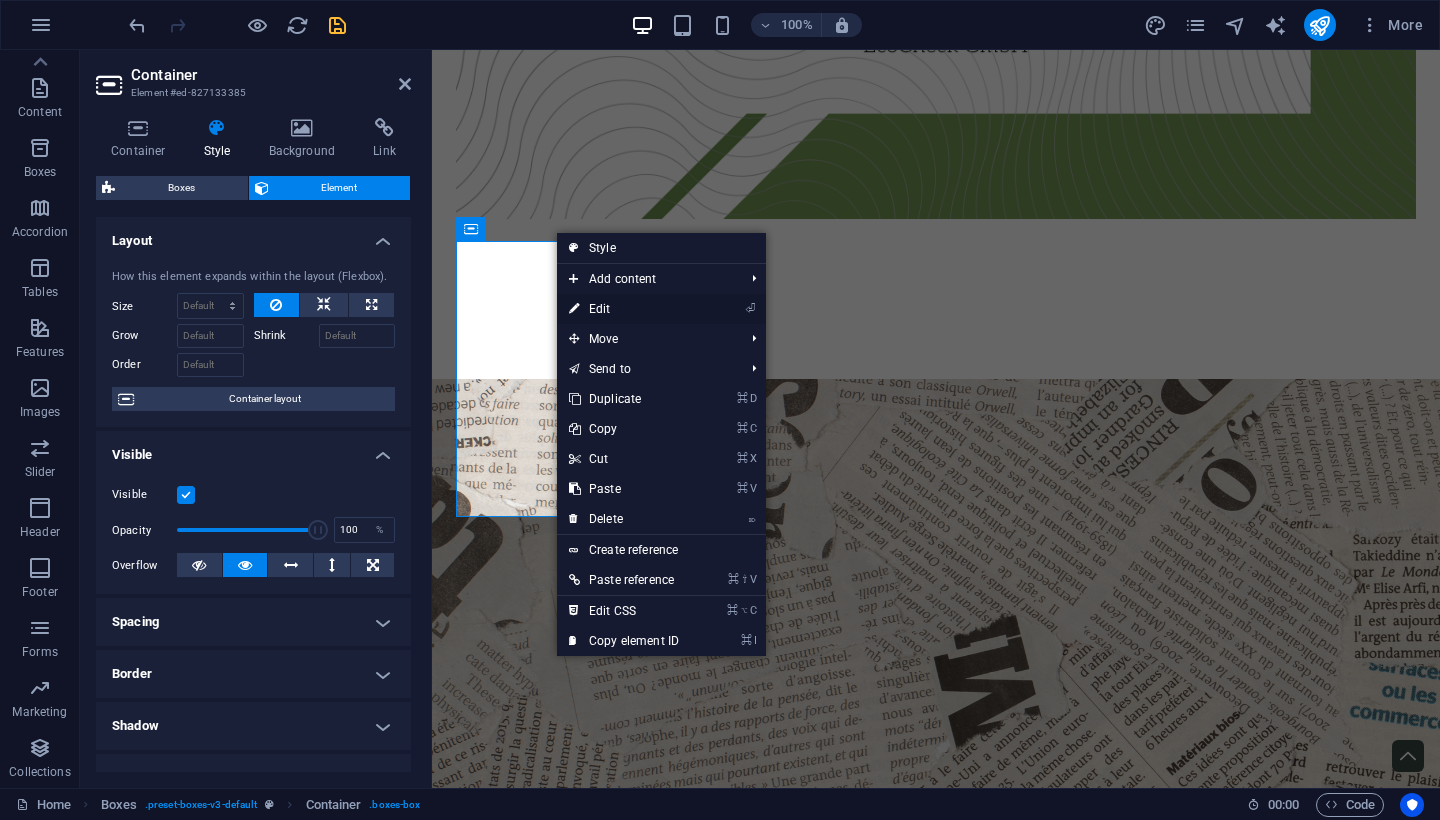 click on "⏎  Edit" at bounding box center [624, 309] 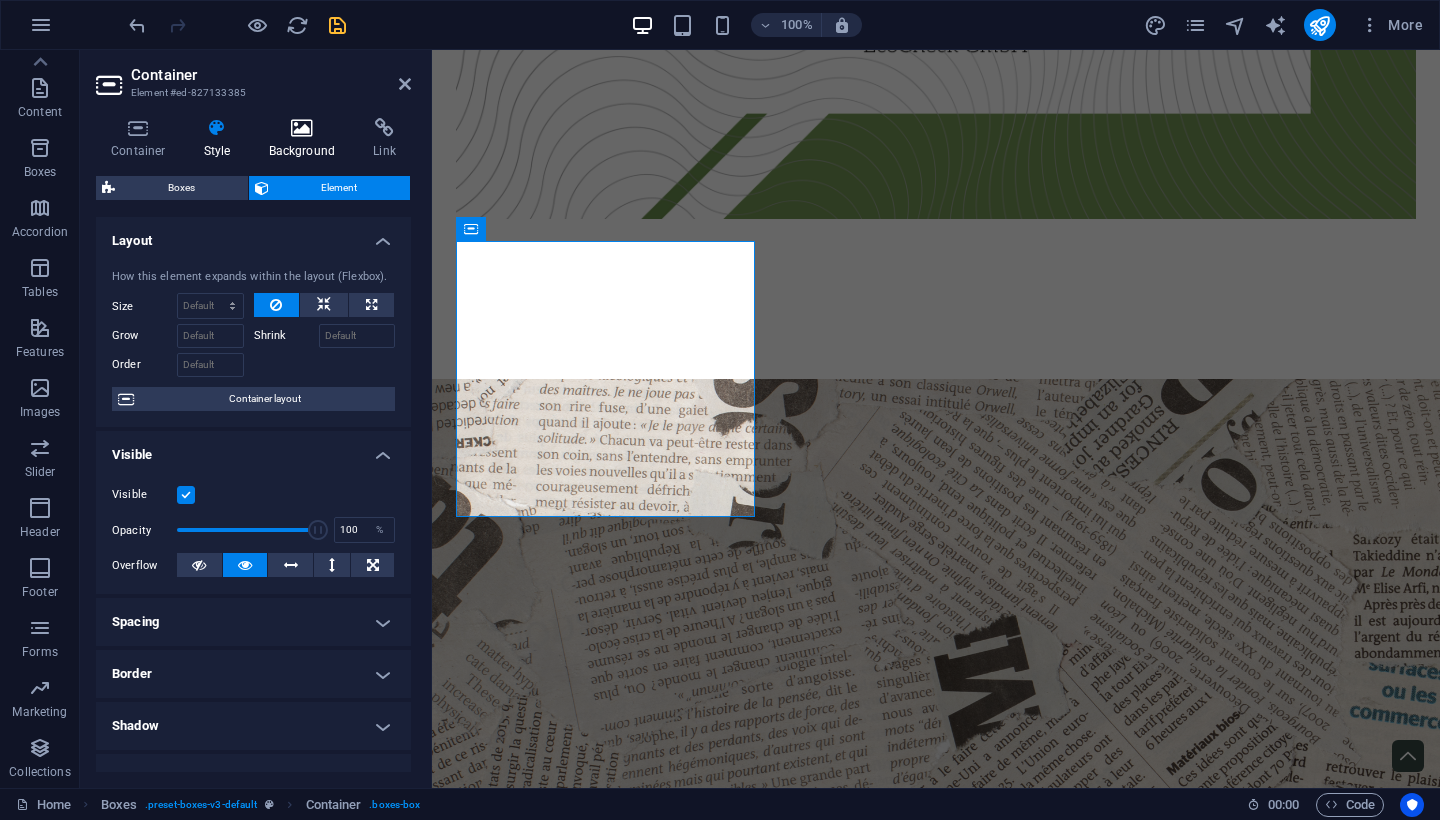 click at bounding box center [302, 128] 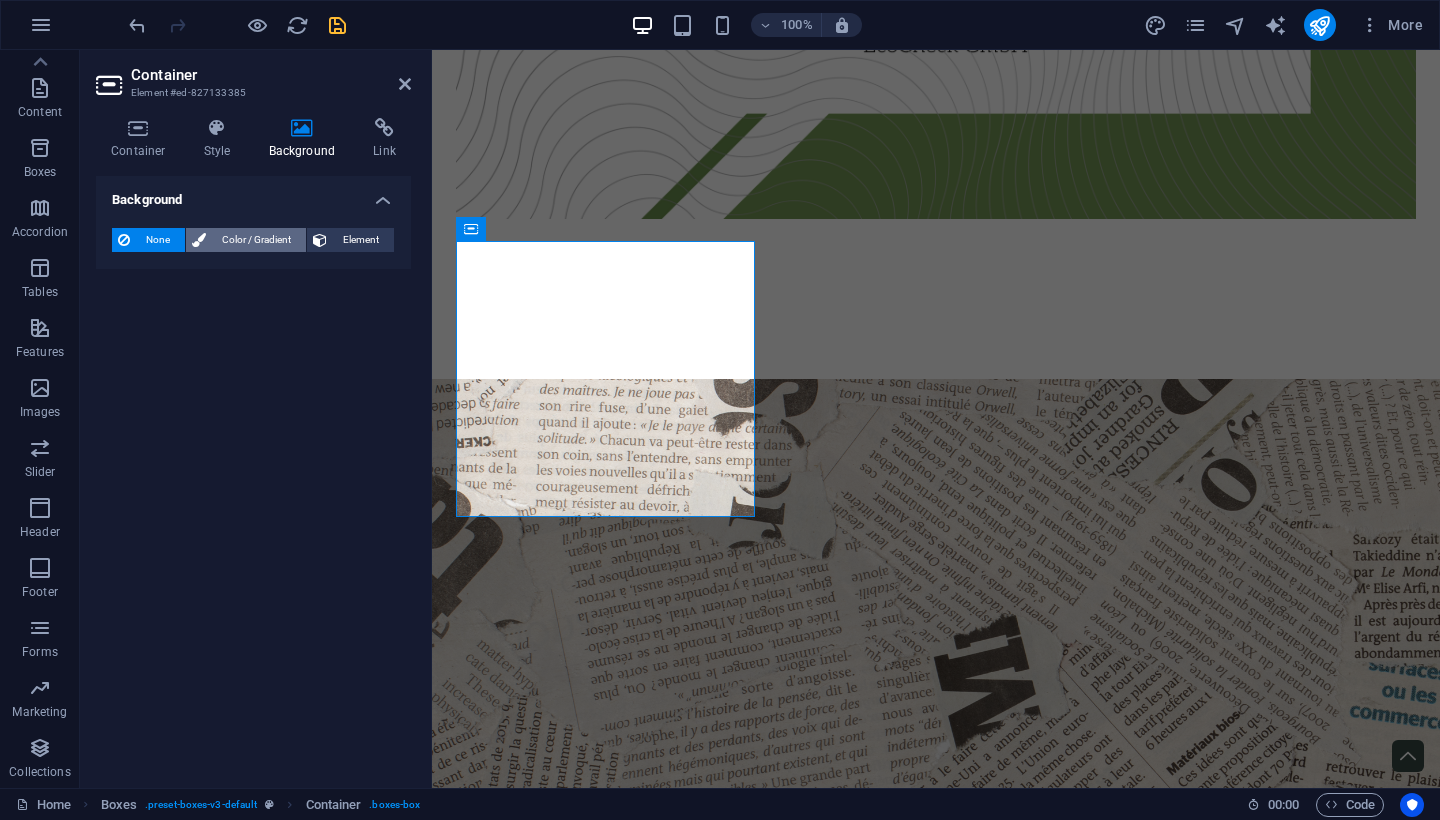 click on "Color / Gradient" at bounding box center (256, 240) 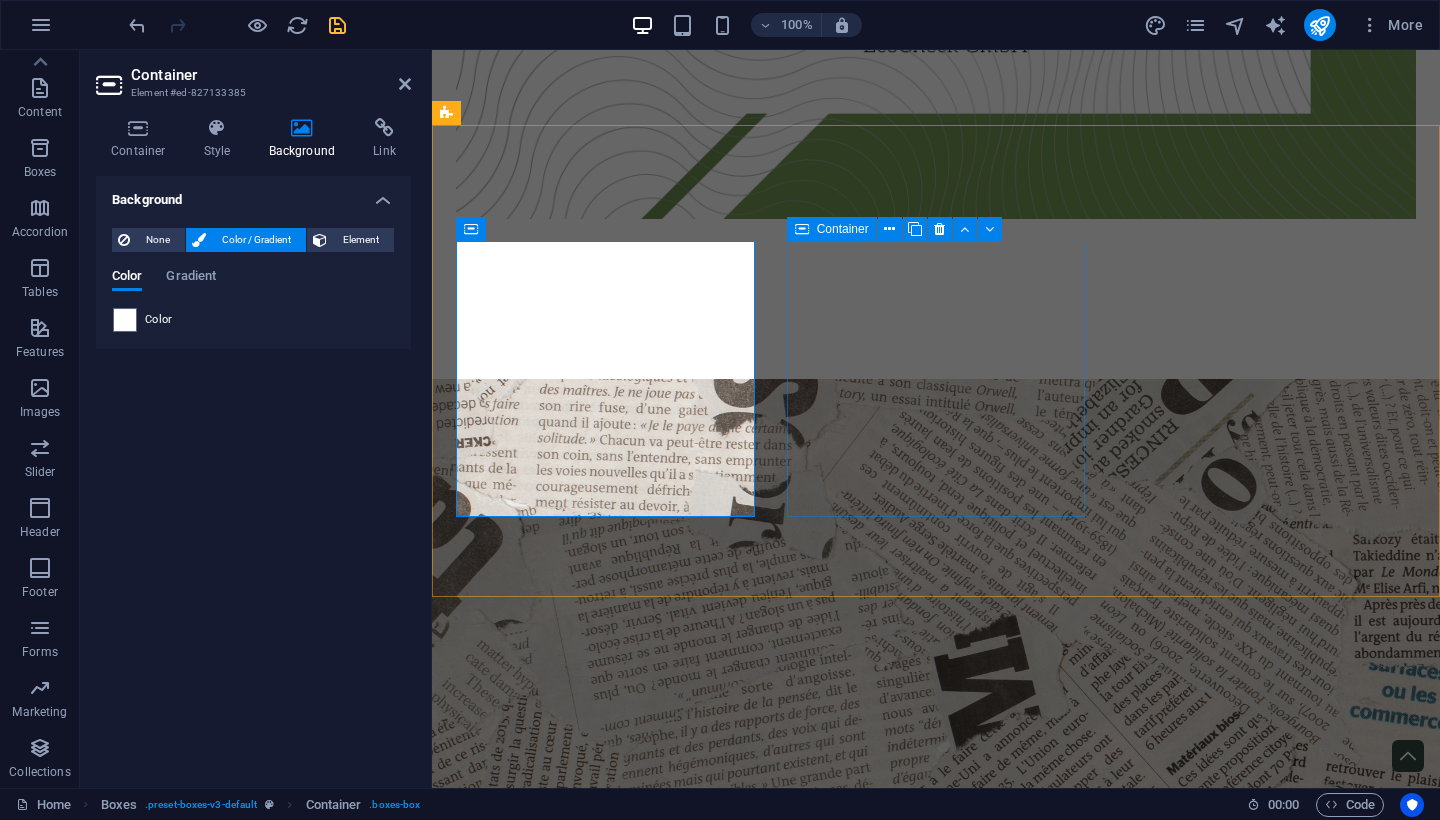 click on "Preiswert Statt Tausende Euro in langwierige Zertifizierungen zu investieren, bekommst du mit ecoCheck eine transparente und faire Lösung – speziell entwickelt für Startups, junge Unternehmen und alle mit begrenztem Budget." at bounding box center [605, 2482] 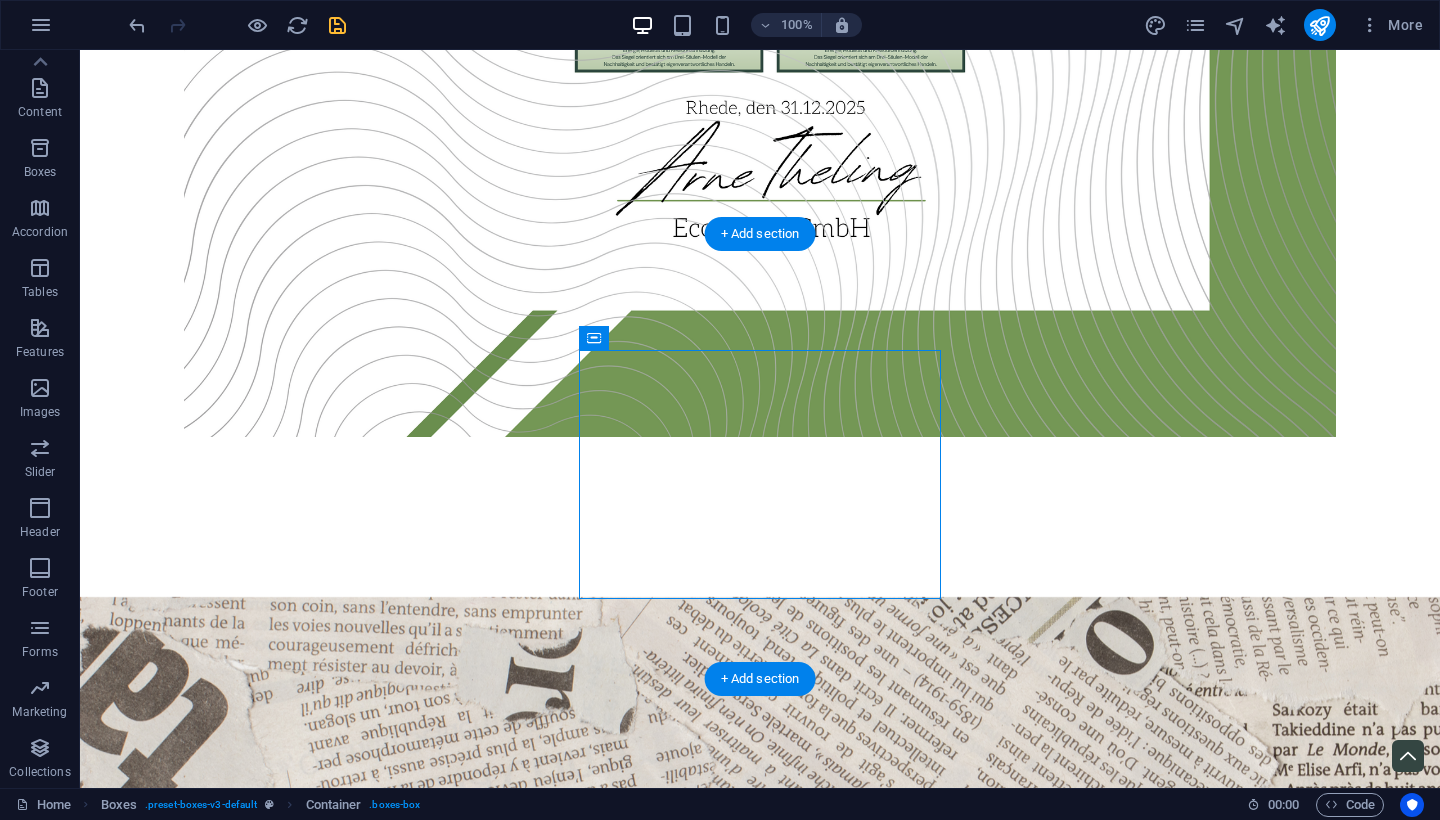 click on "Preiswert" at bounding box center (285, 2589) 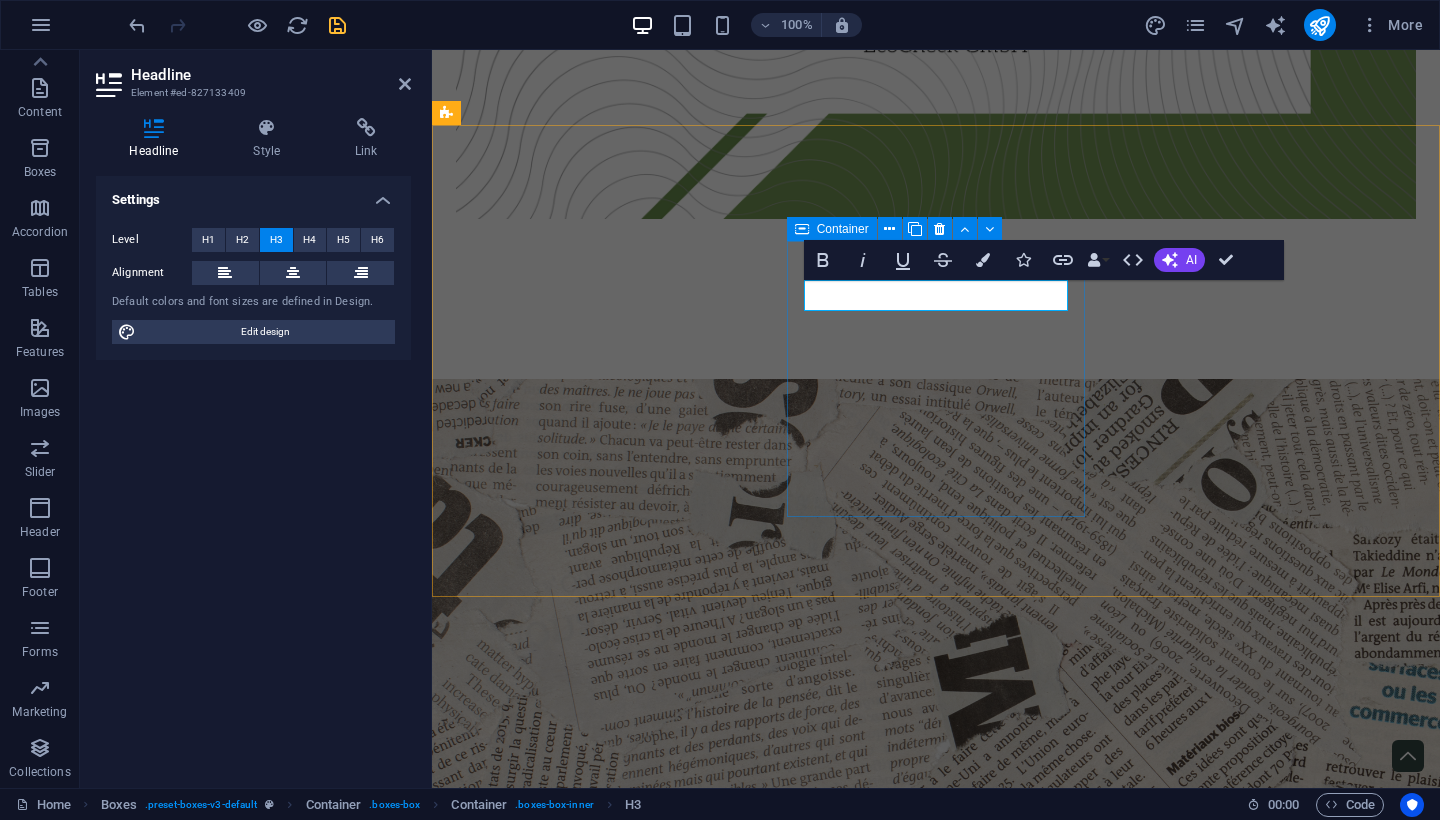 click on "Preiswert Statt Tausende Euro in langwierige Zertifizierungen zu investieren, bekommst du mit ecoCheck eine transparente und faire Lösung – speziell entwickelt für Startups, junge Unternehmen und alle mit begrenztem Budget." at bounding box center [605, 2482] 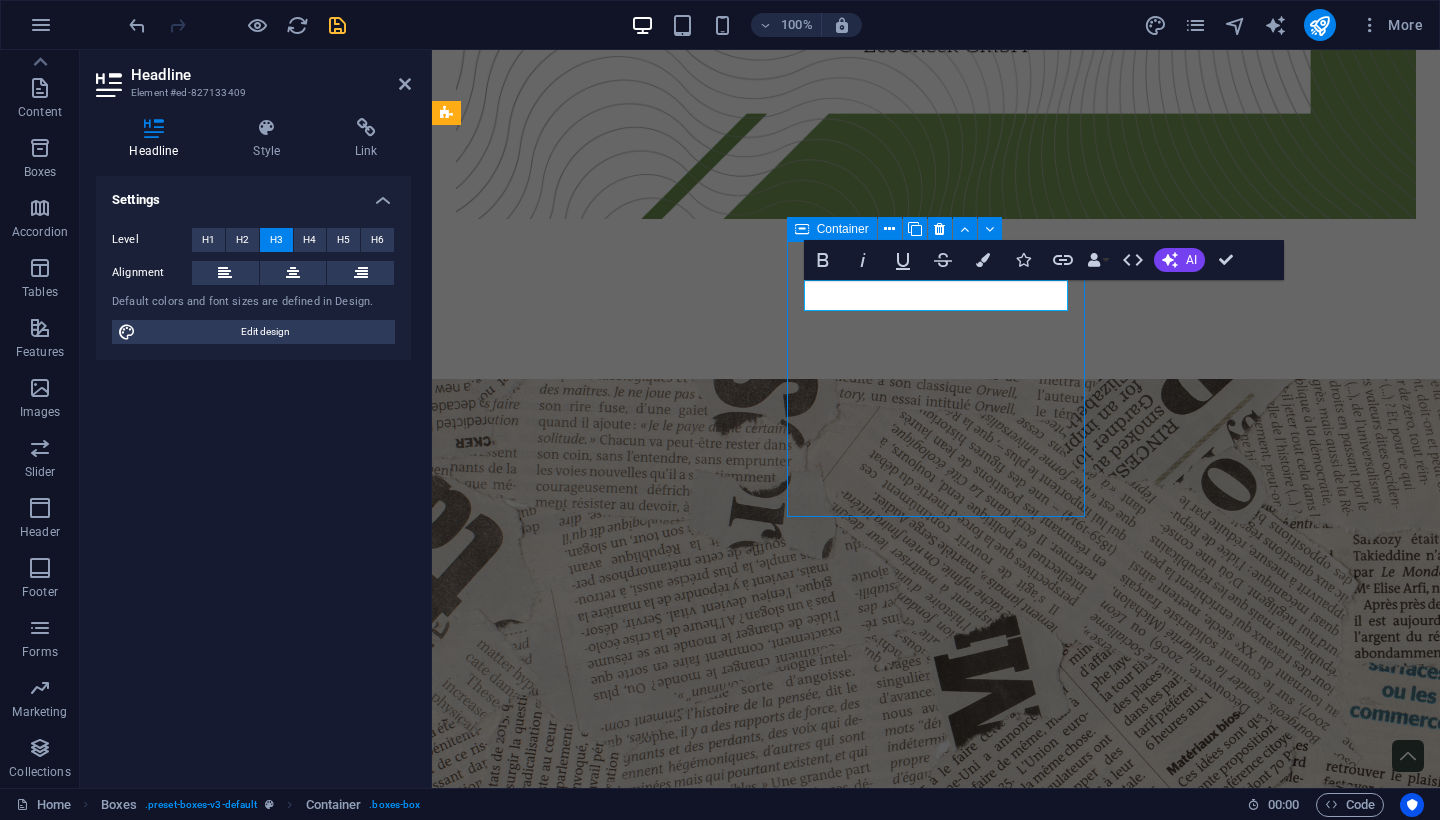 click on "Preiswert Statt Tausende Euro in langwierige Zertifizierungen zu investieren, bekommst du mit ecoCheck eine transparente und faire Lösung – speziell entwickelt für Startups, junge Unternehmen und alle mit begrenztem Budget." at bounding box center (605, 2482) 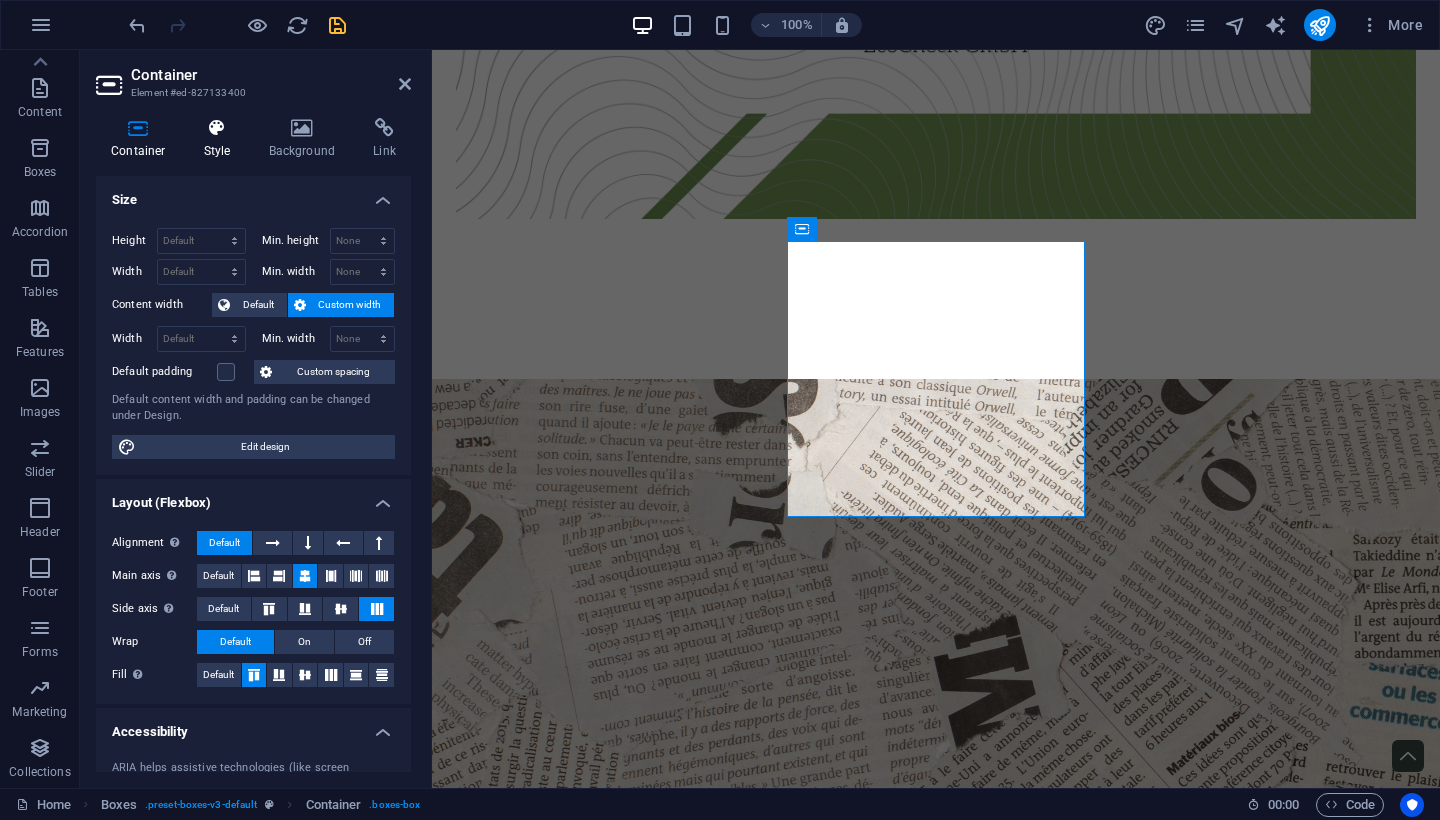 click at bounding box center [217, 128] 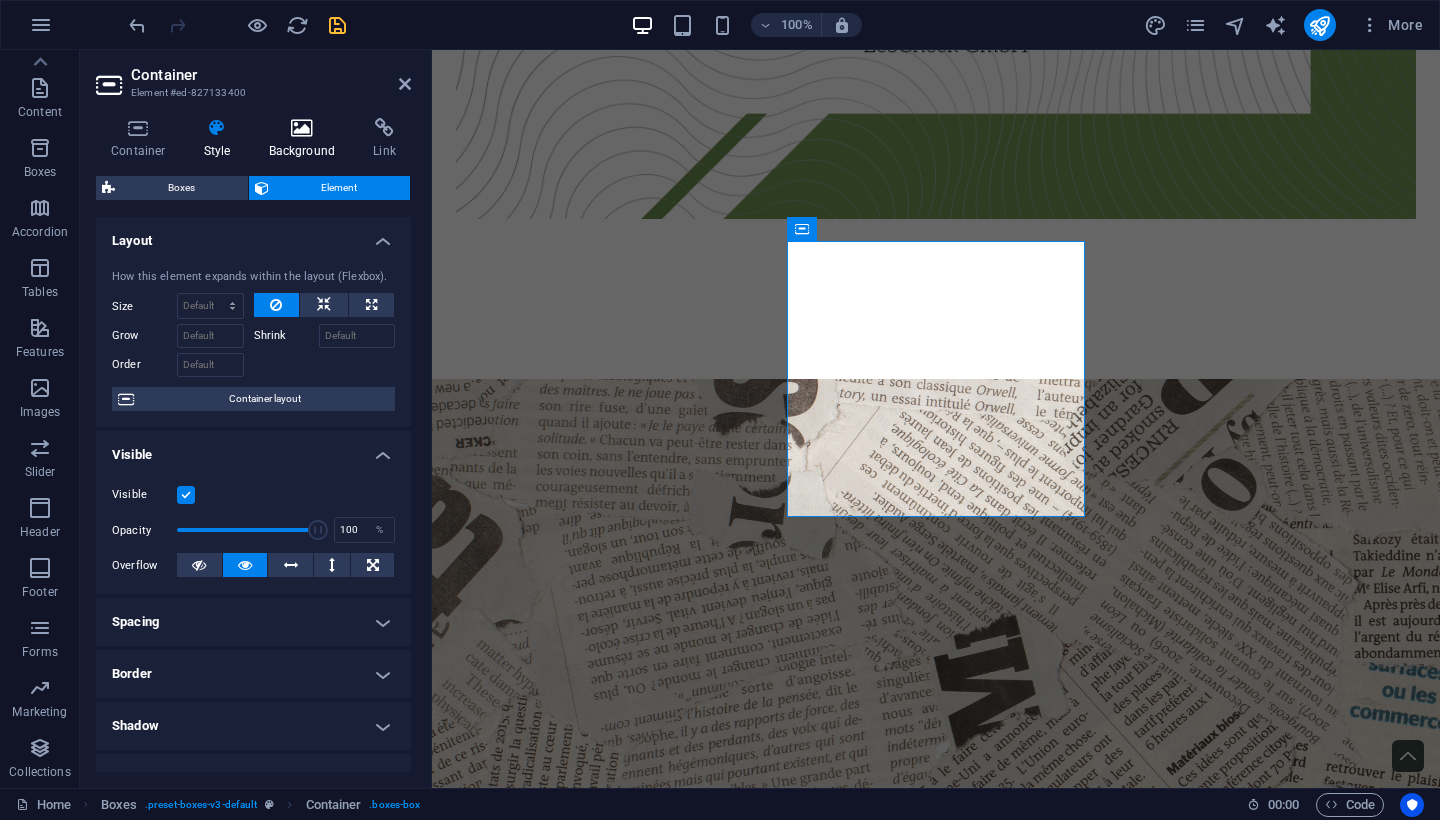 click on "Background" at bounding box center (306, 139) 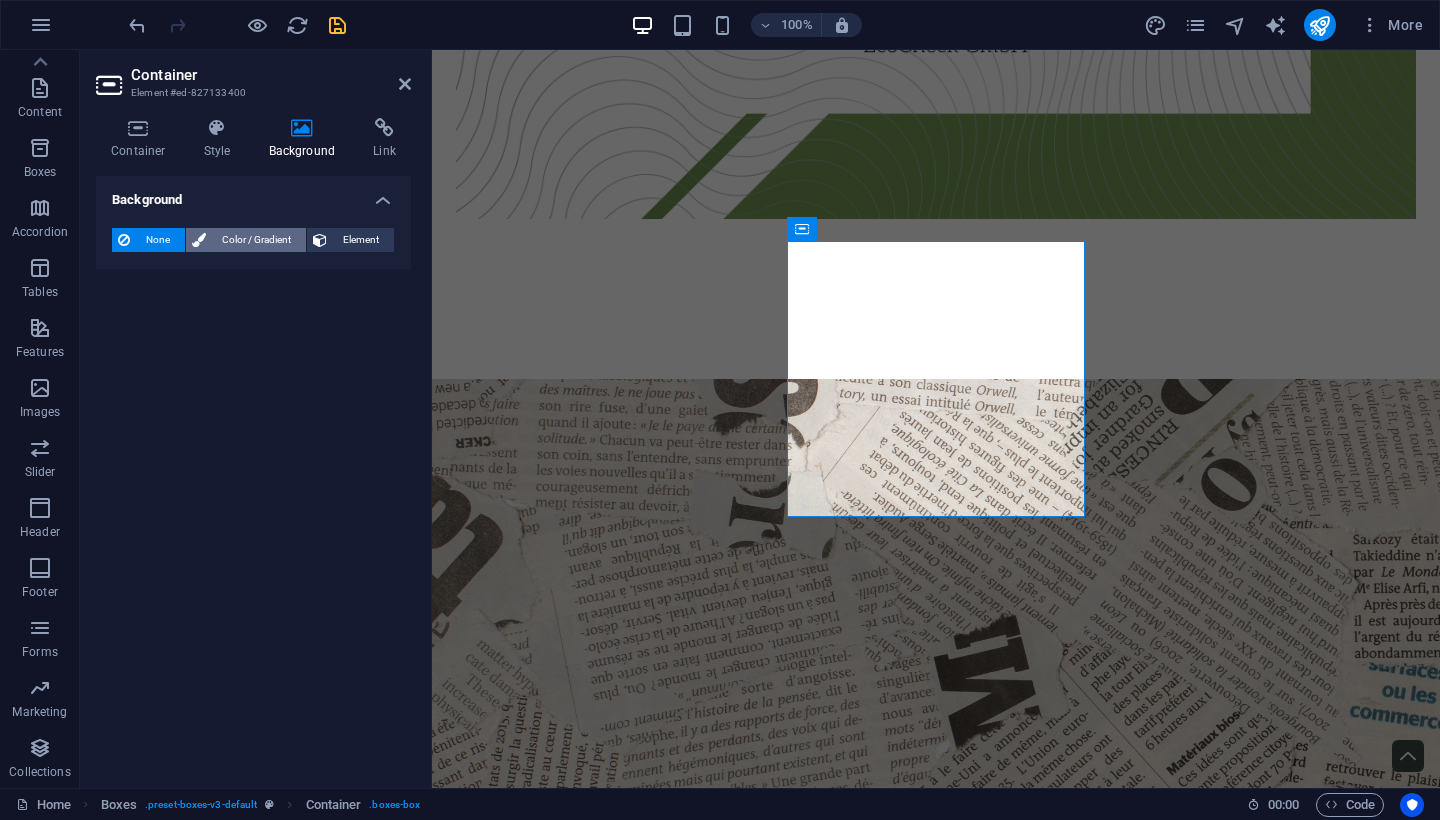 click on "Color / Gradient" at bounding box center (256, 240) 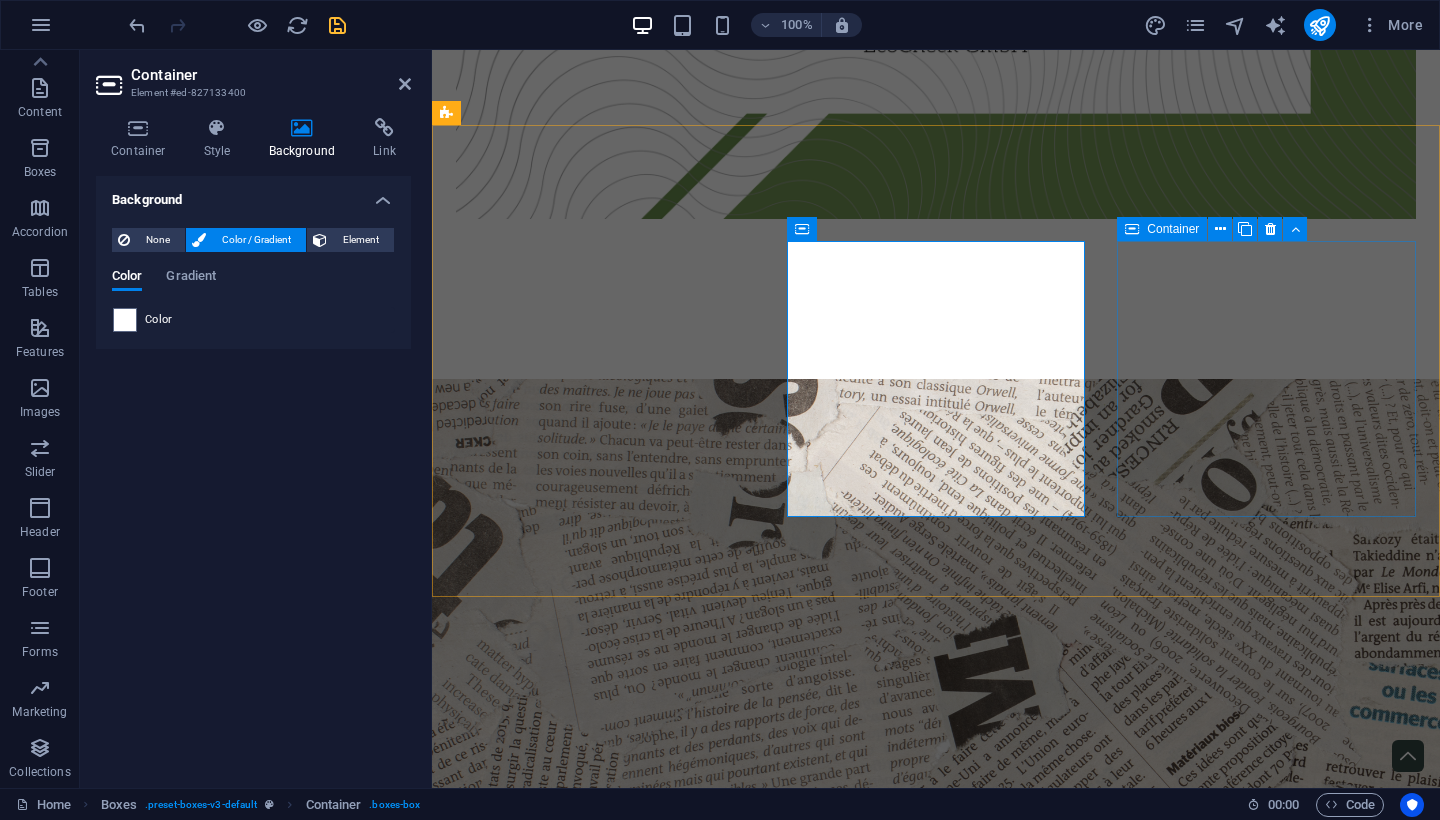 click on "Direkt Du wartest nicht tagelang auf Rückmeldungen. Mit ecoCheck erhältst du dein Ergebnis sofort nach dem Ausfüllen – digital, verständlich aufbereitet und bereit, mit Kund:innen und Partnern geteilt zu werden." at bounding box center [605, 2810] 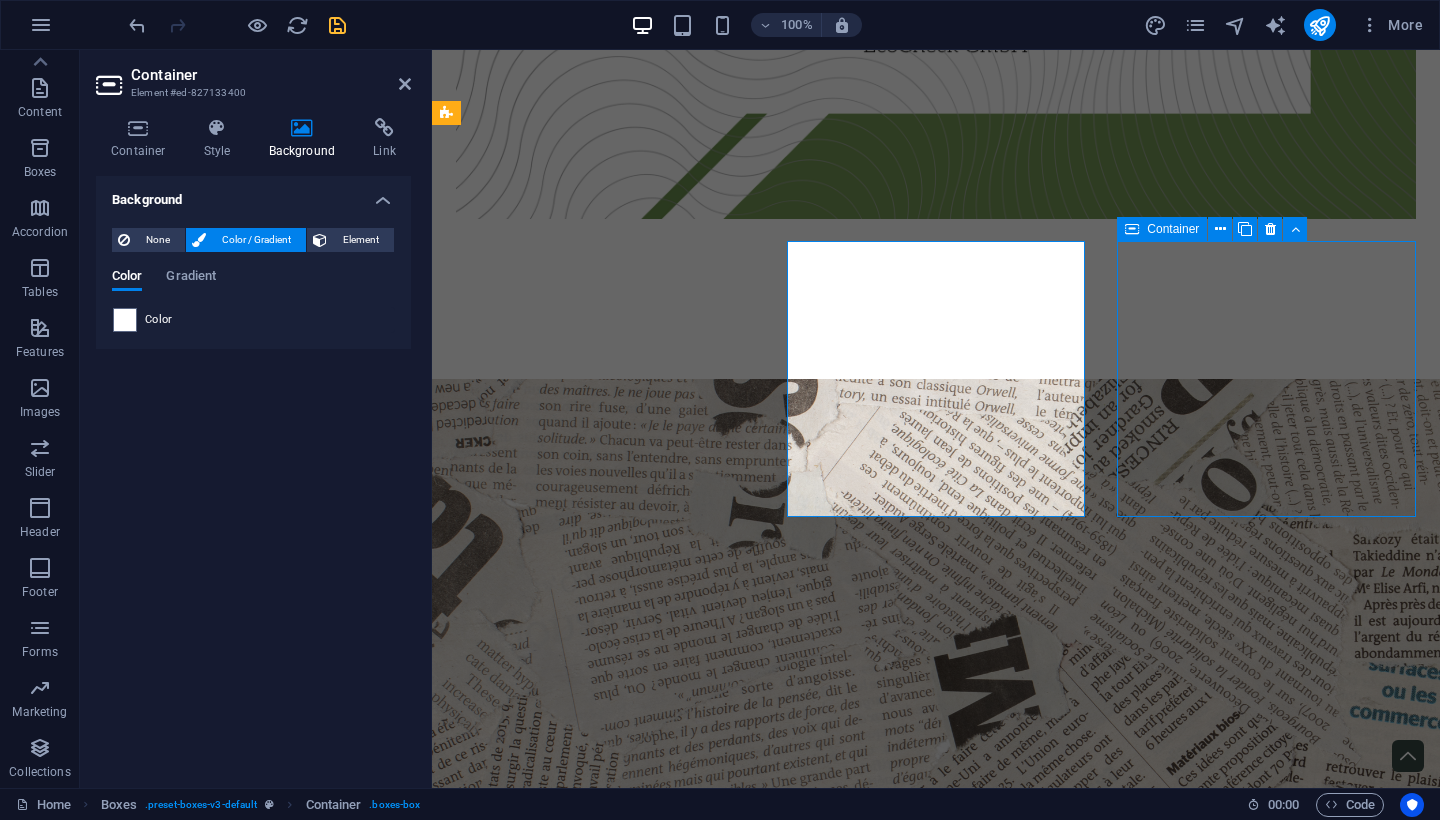 click on "Direkt Du wartest nicht tagelang auf Rückmeldungen. Mit ecoCheck erhältst du dein Ergebnis sofort nach dem Ausfüllen – digital, verständlich aufbereitet und bereit, mit Kund:innen und Partnern geteilt zu werden." at bounding box center [605, 2810] 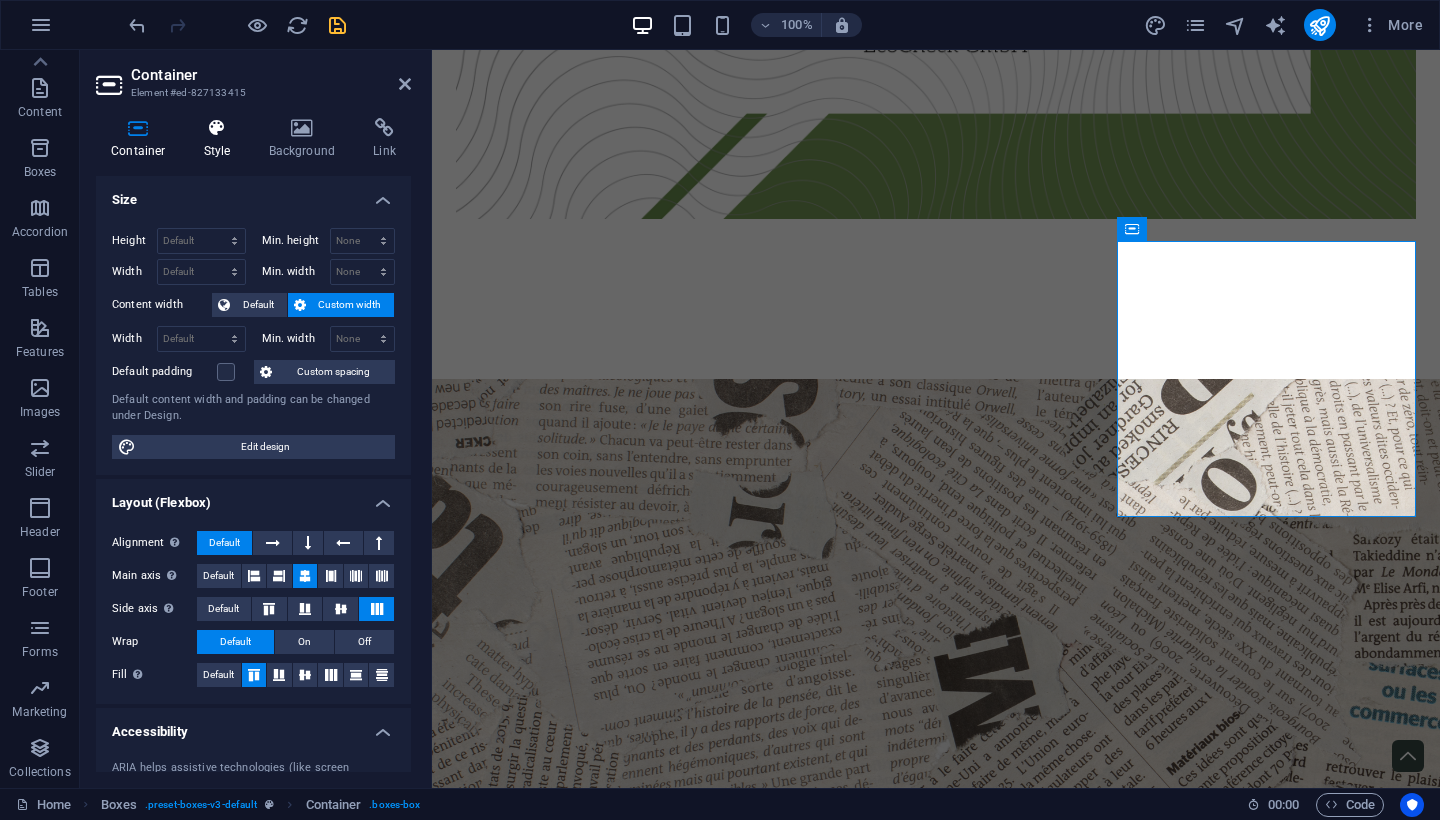 click at bounding box center (217, 128) 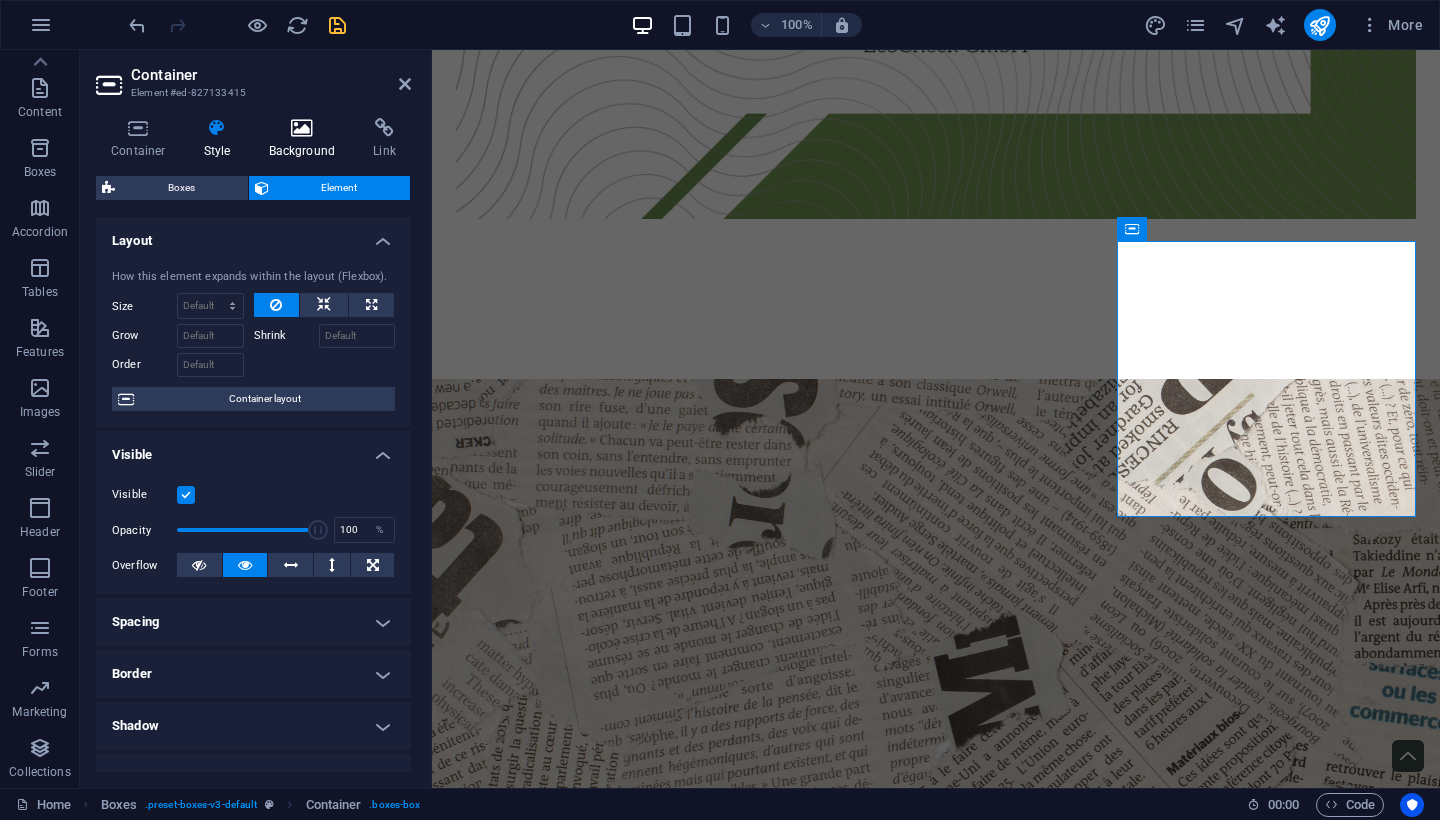 click at bounding box center (302, 128) 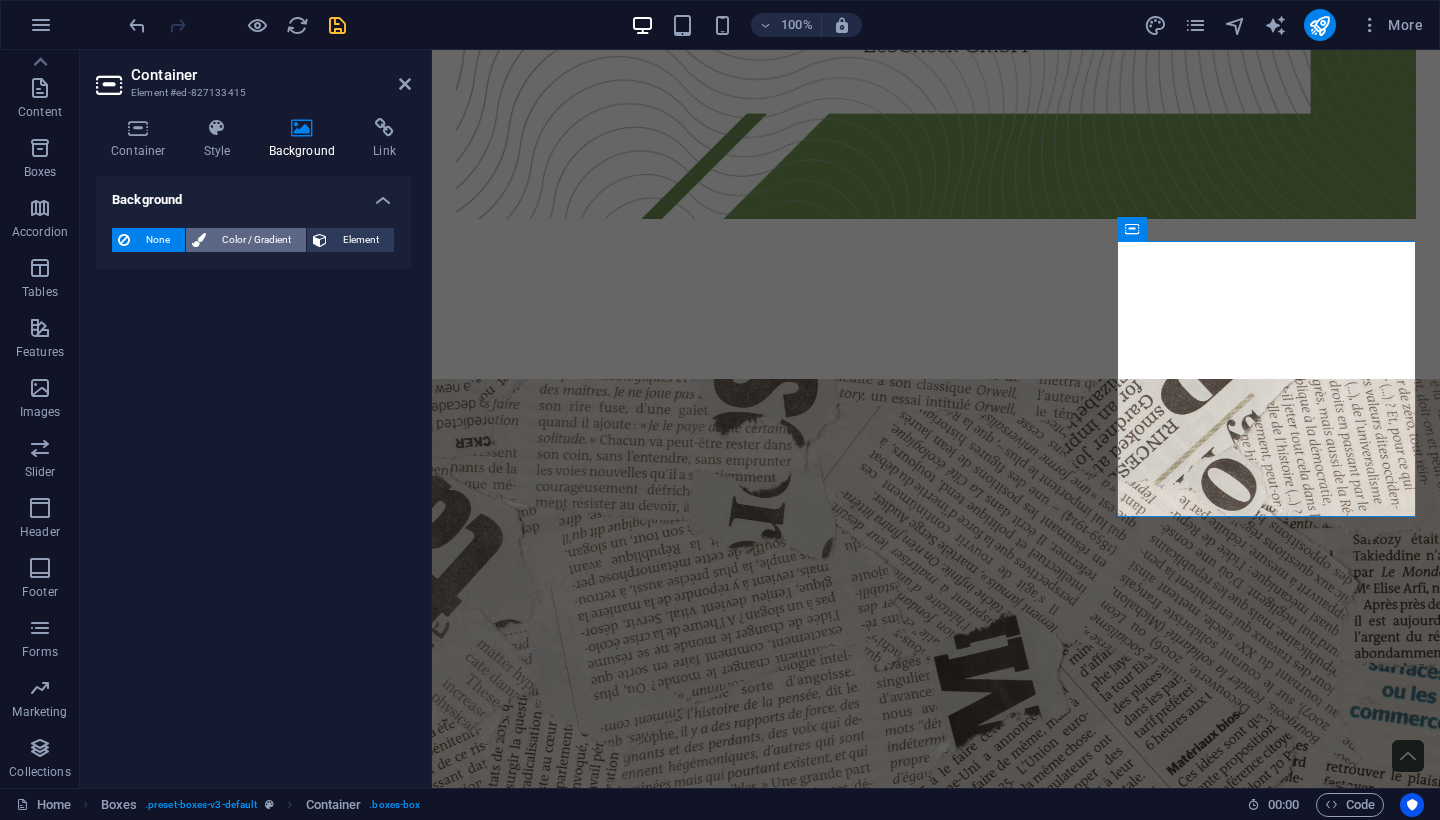 click on "Color / Gradient" at bounding box center [256, 240] 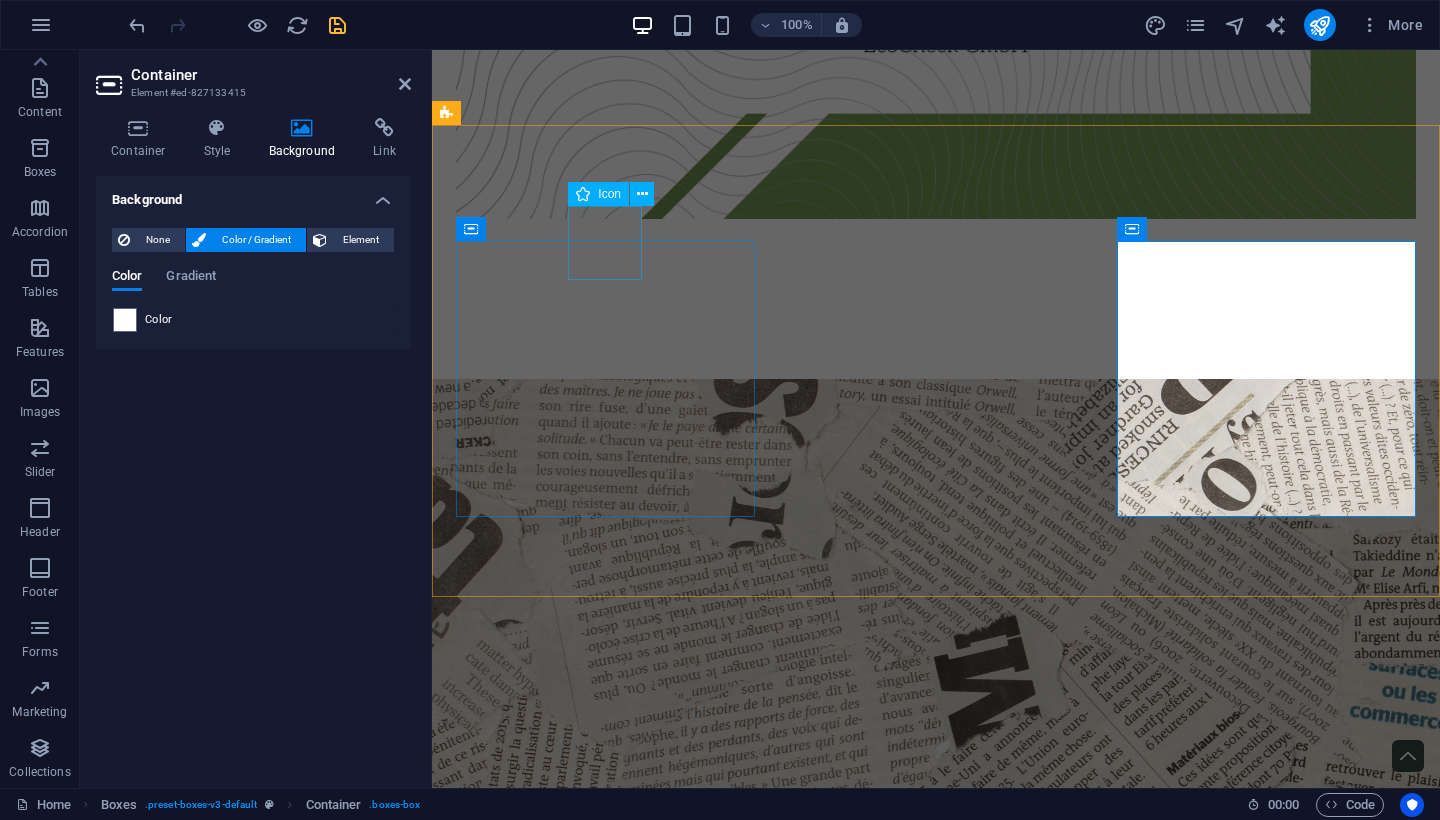 click at bounding box center [605, 2018] 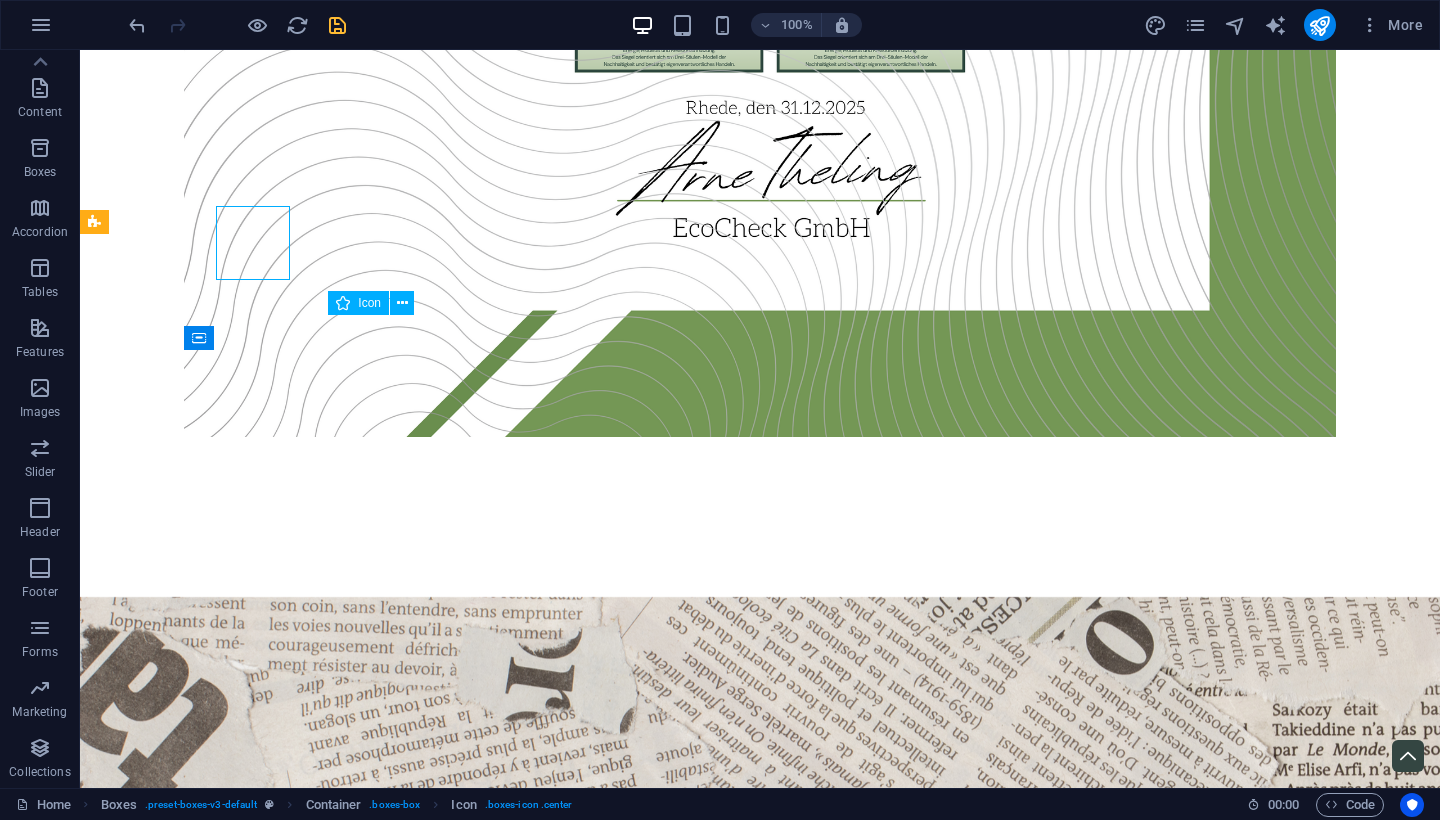 click on "Drop content here or  Add elements  Paste clipboard" at bounding box center (760, 1779) 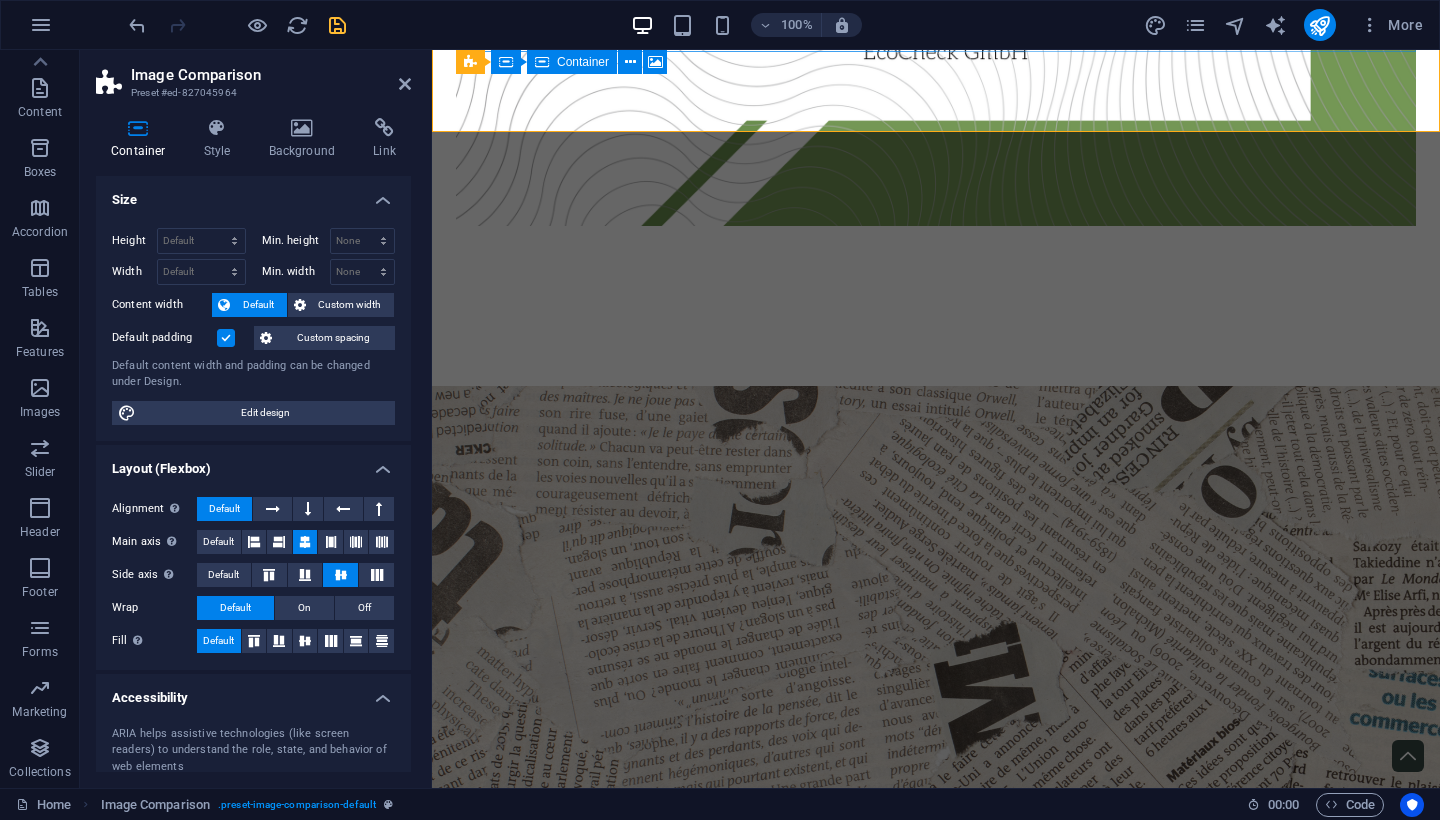 scroll, scrollTop: 3113, scrollLeft: 0, axis: vertical 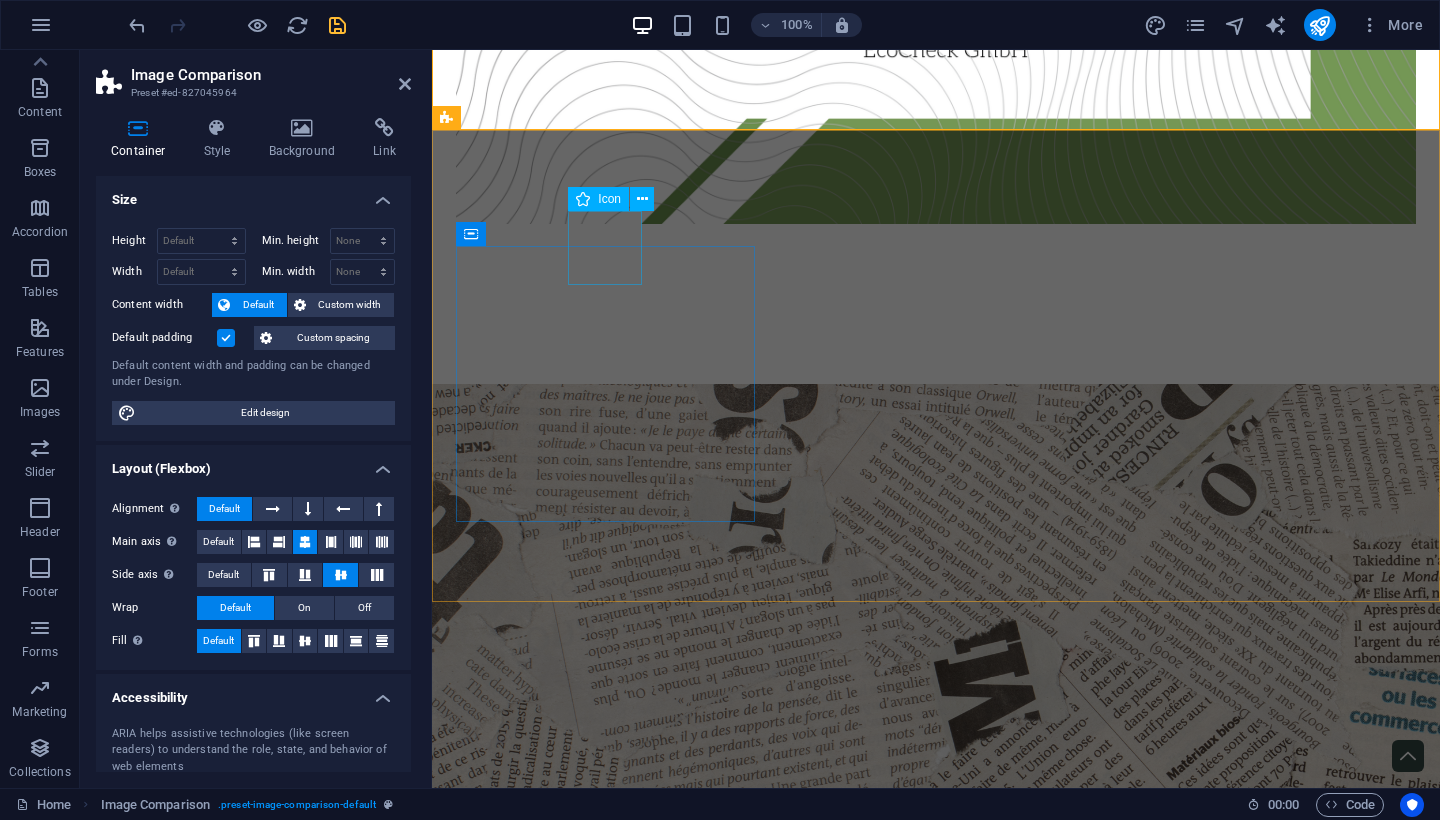 click at bounding box center [605, 2023] 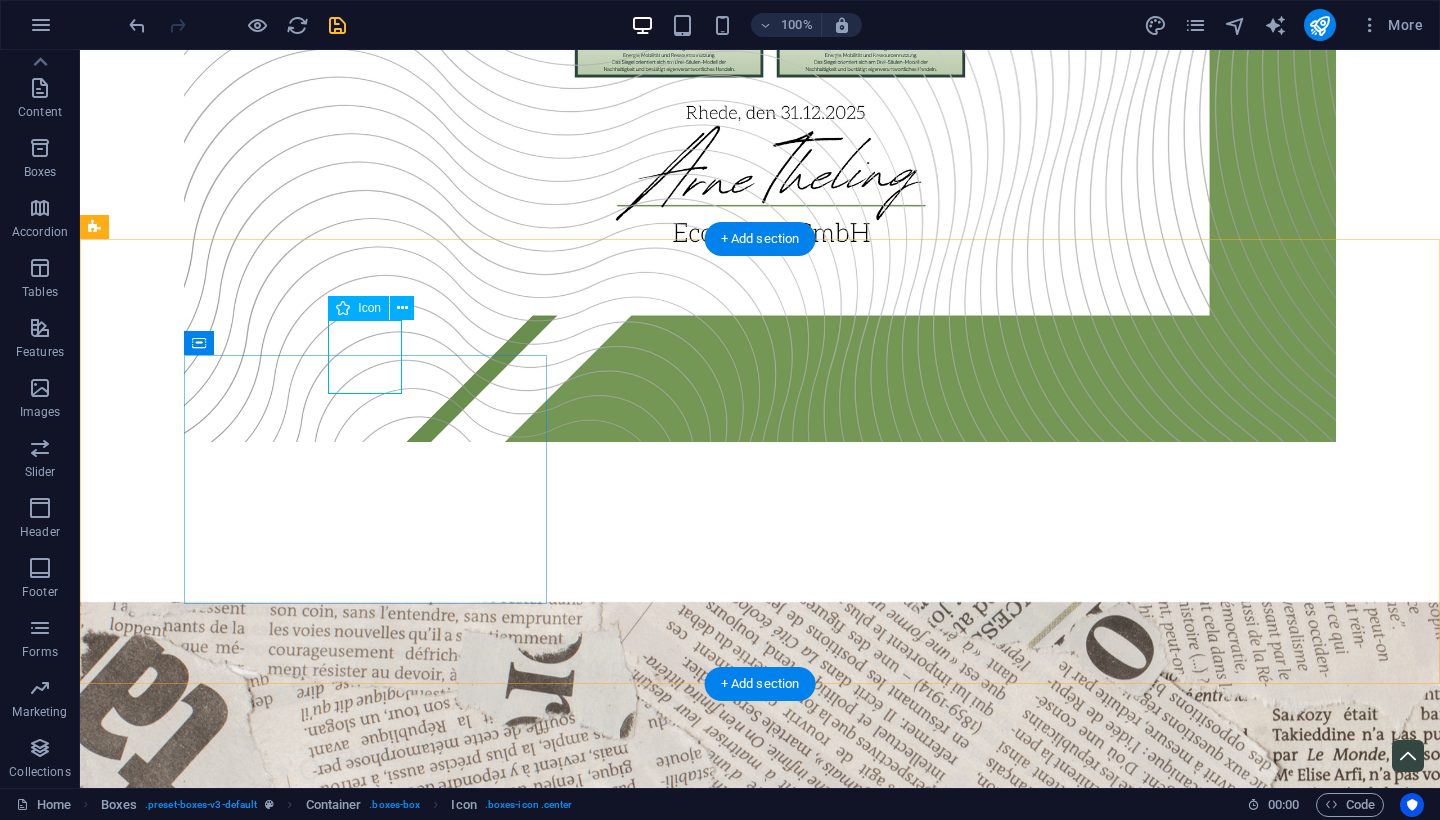 click at bounding box center (285, 2241) 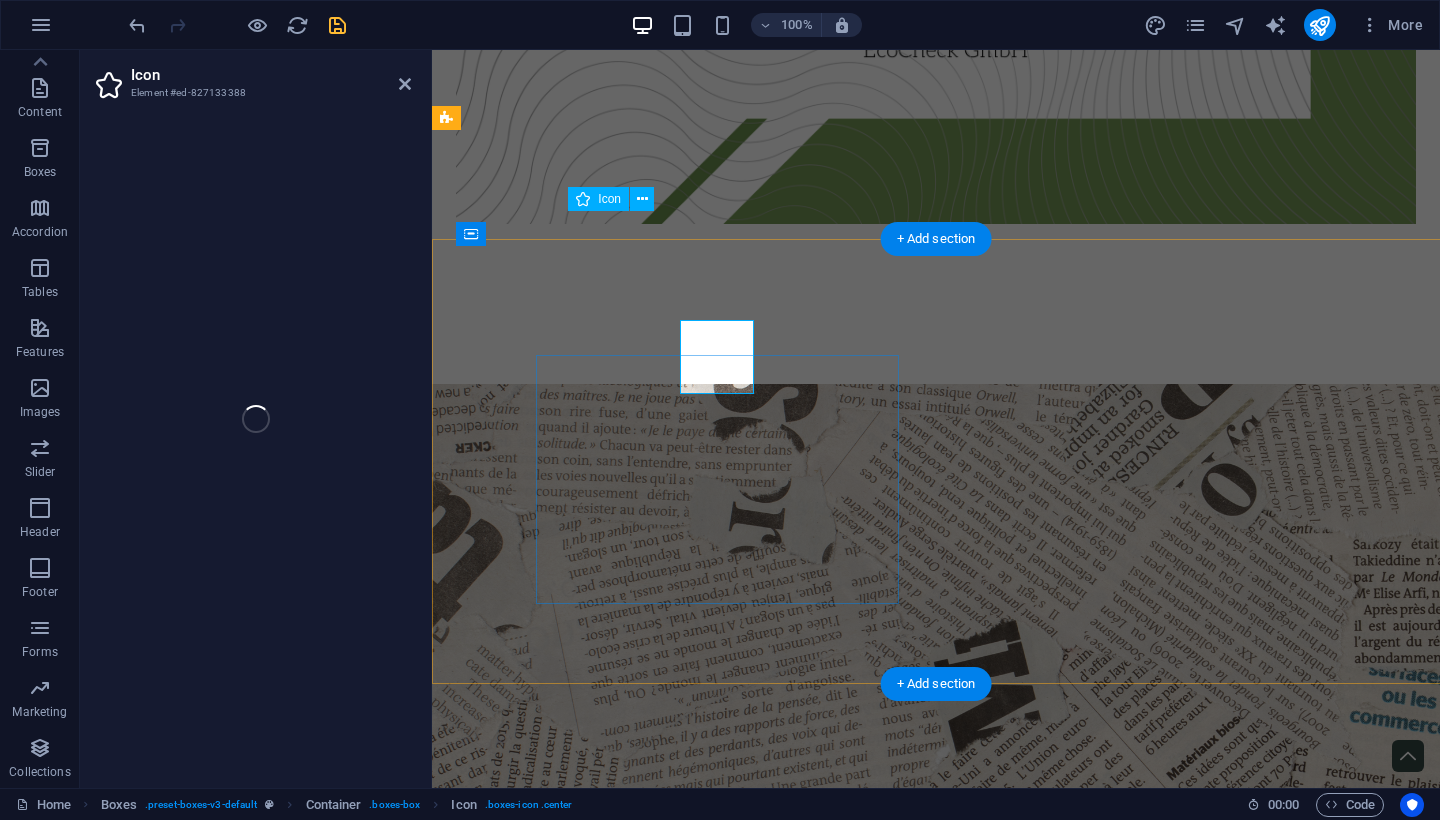 select on "xMidYMid" 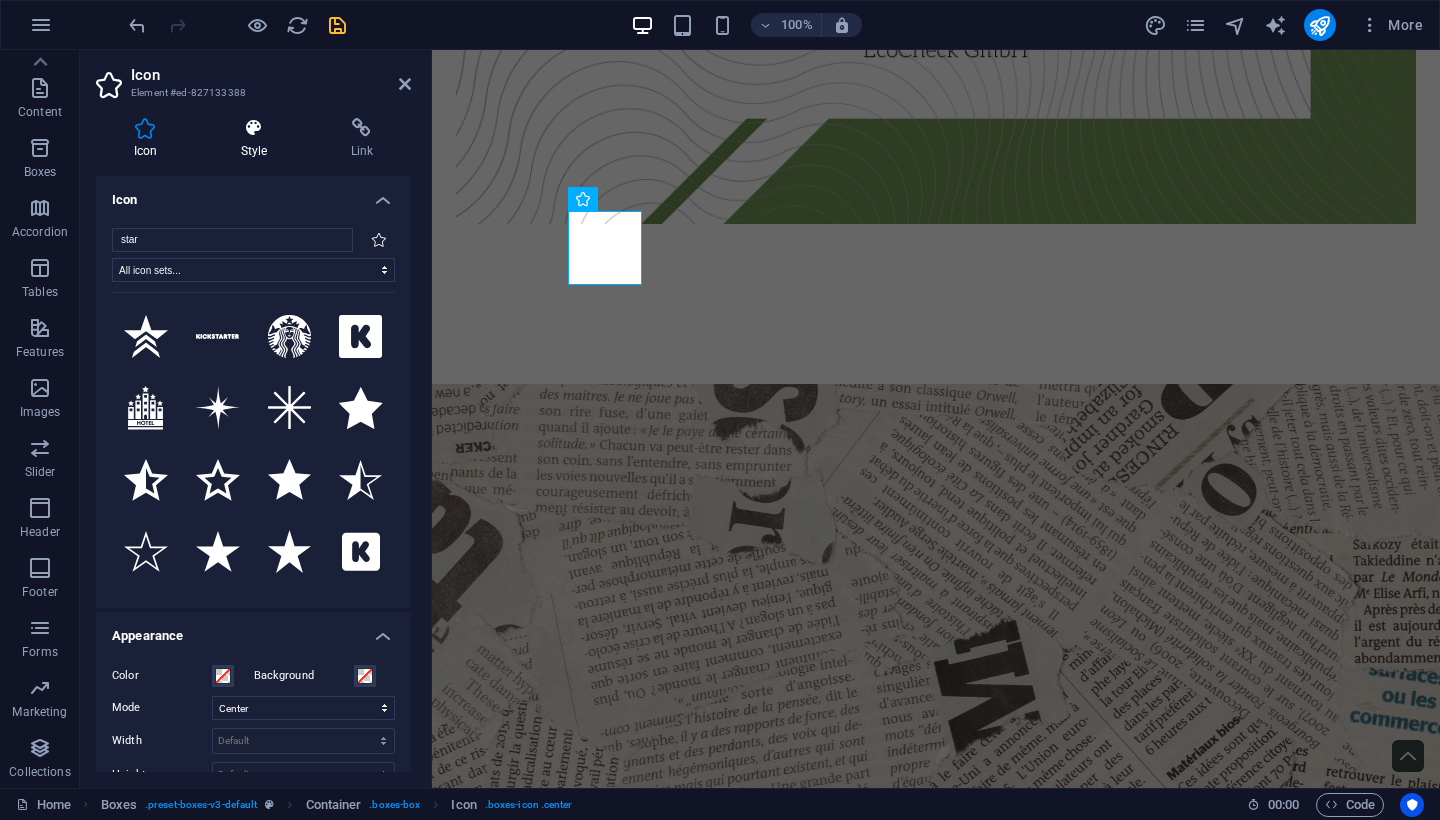 click on "Style" at bounding box center (258, 139) 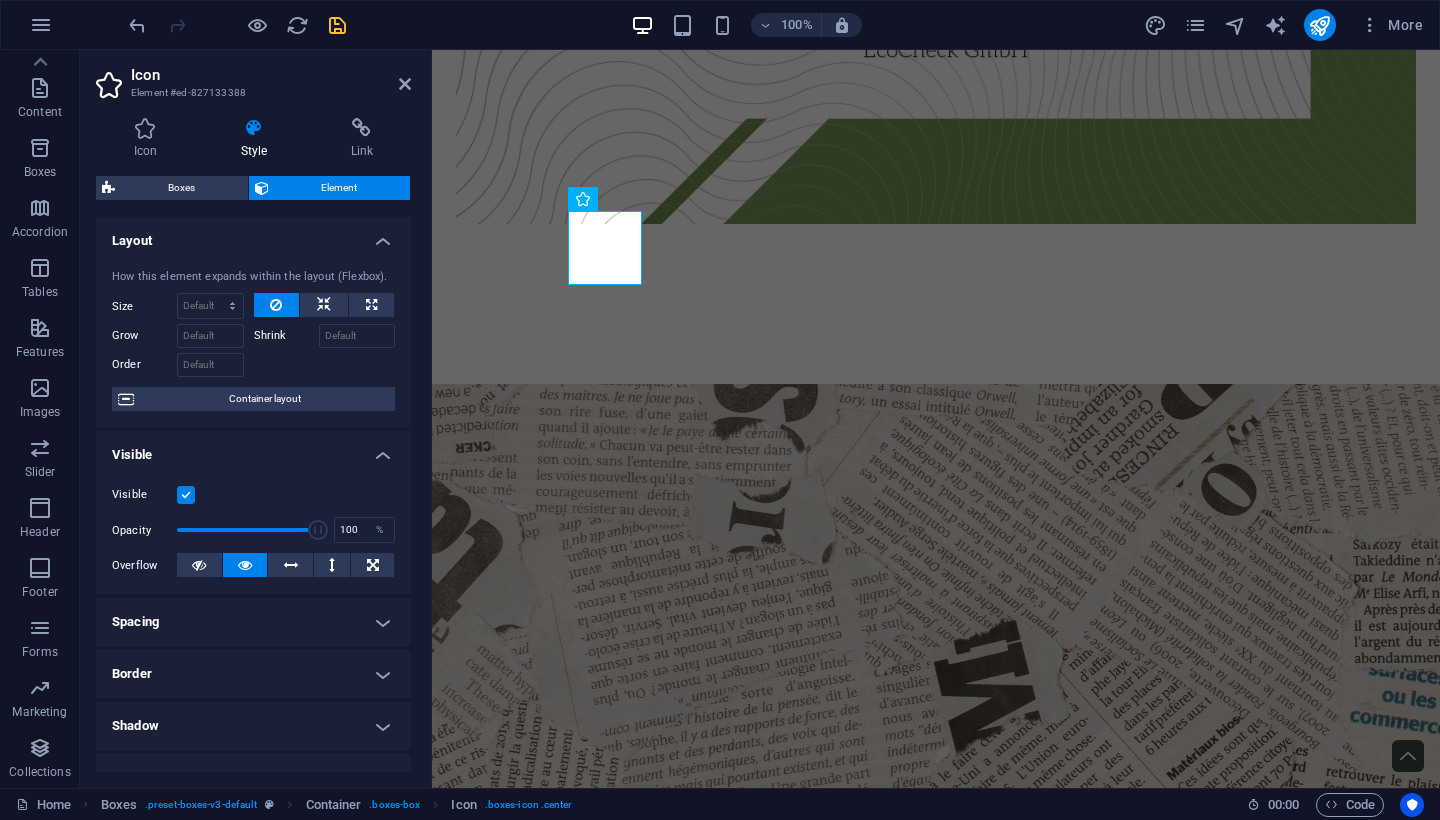 scroll, scrollTop: 0, scrollLeft: 0, axis: both 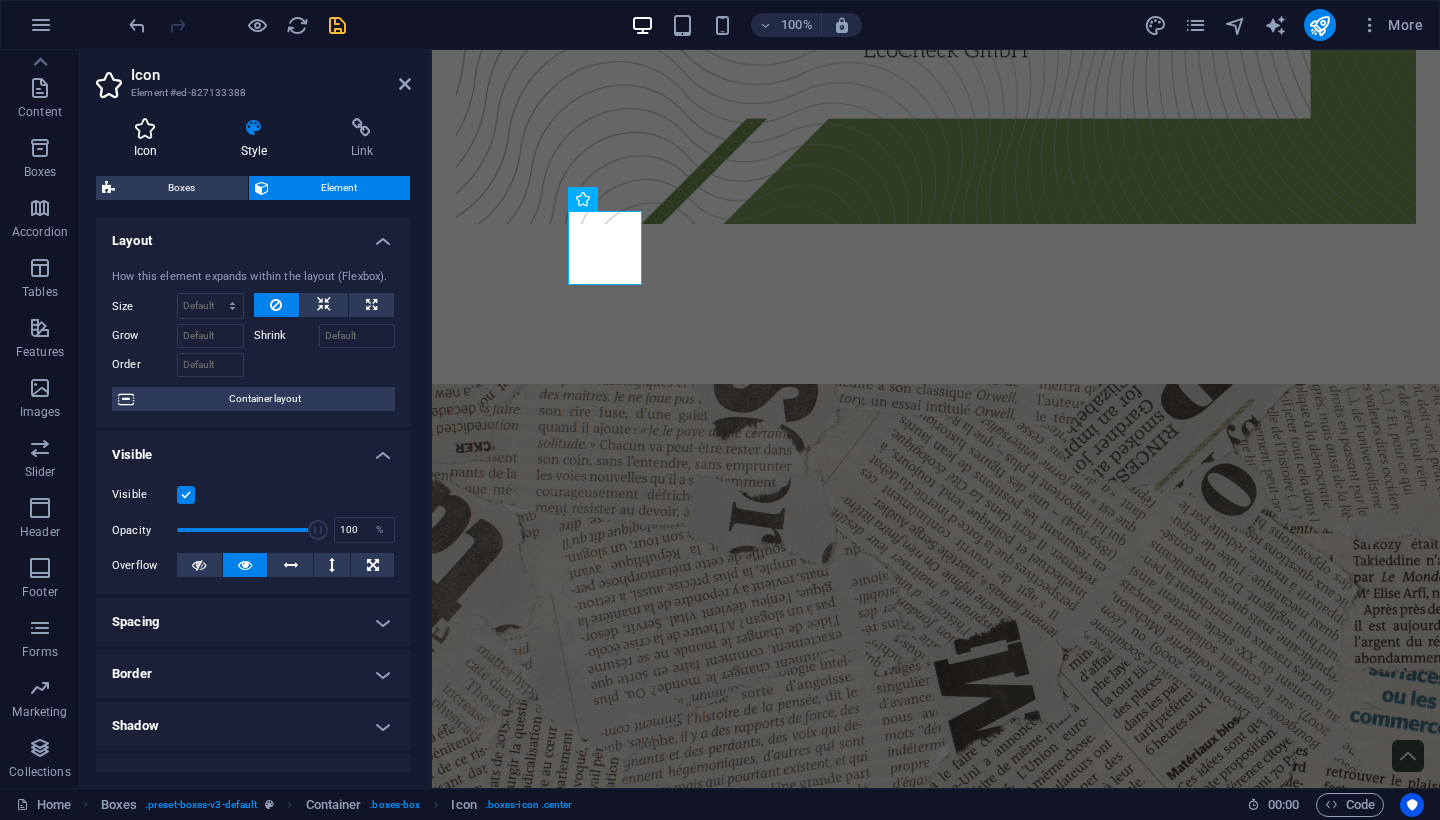 click at bounding box center (145, 128) 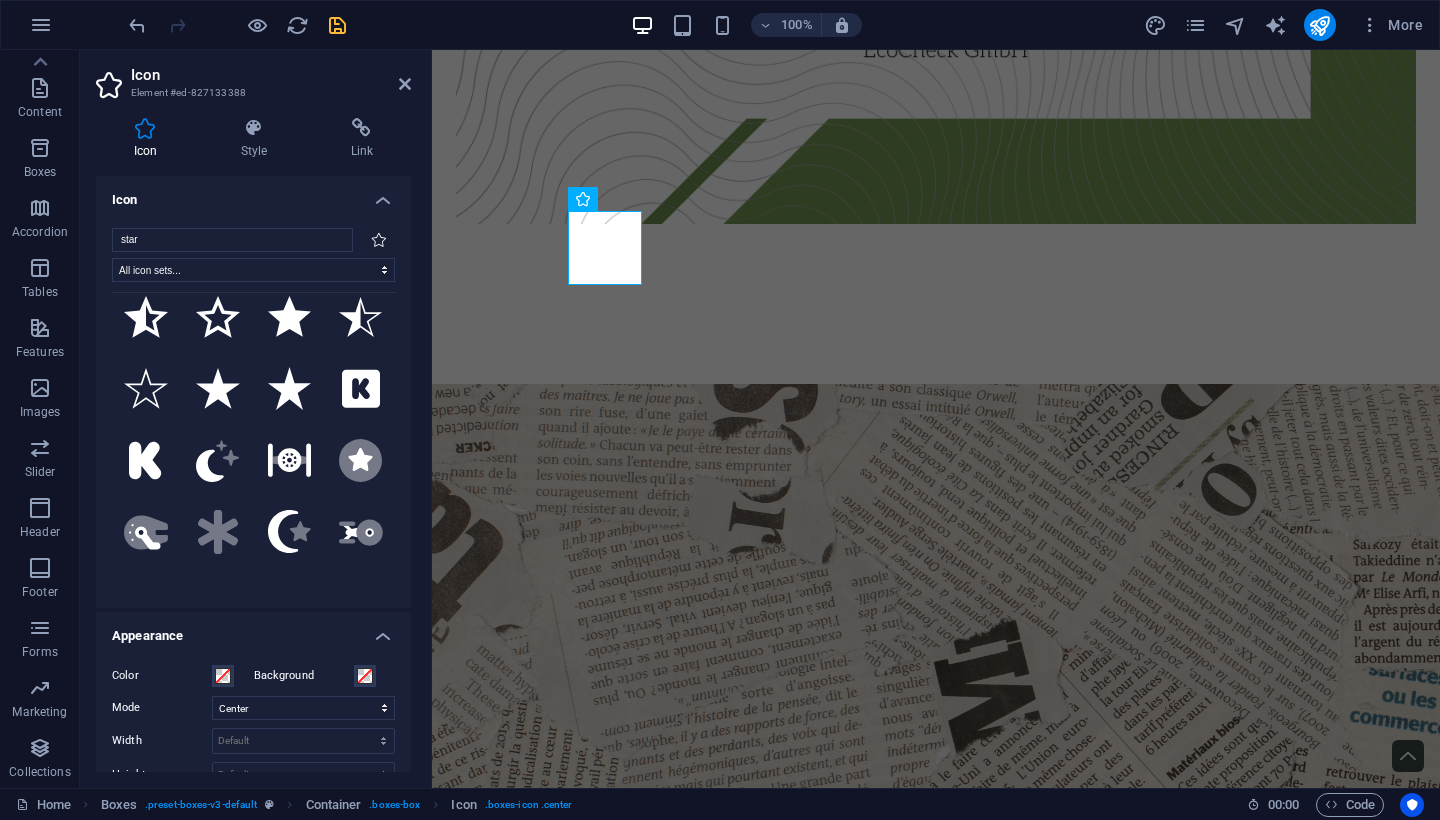 scroll, scrollTop: 167, scrollLeft: 0, axis: vertical 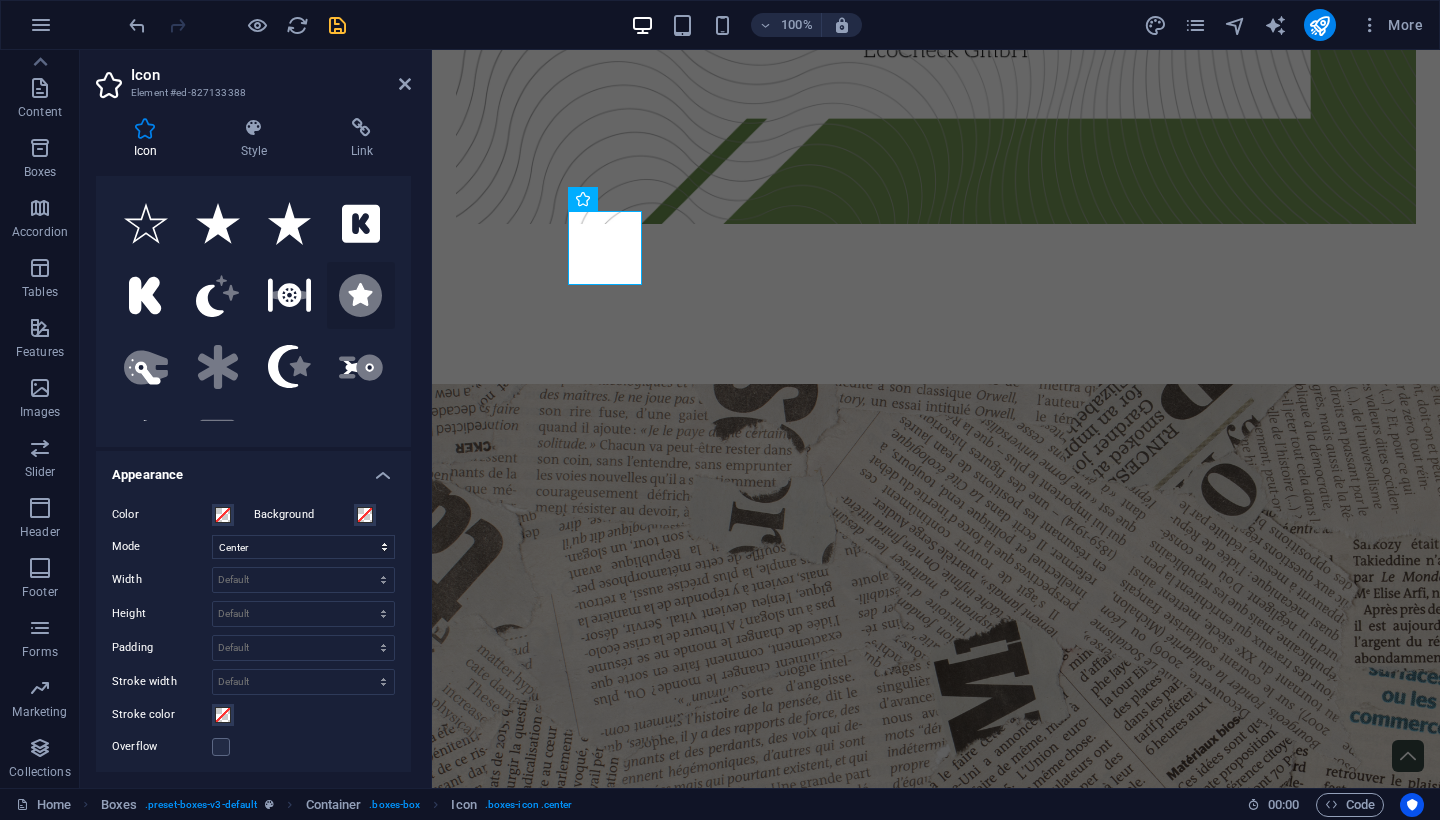 click 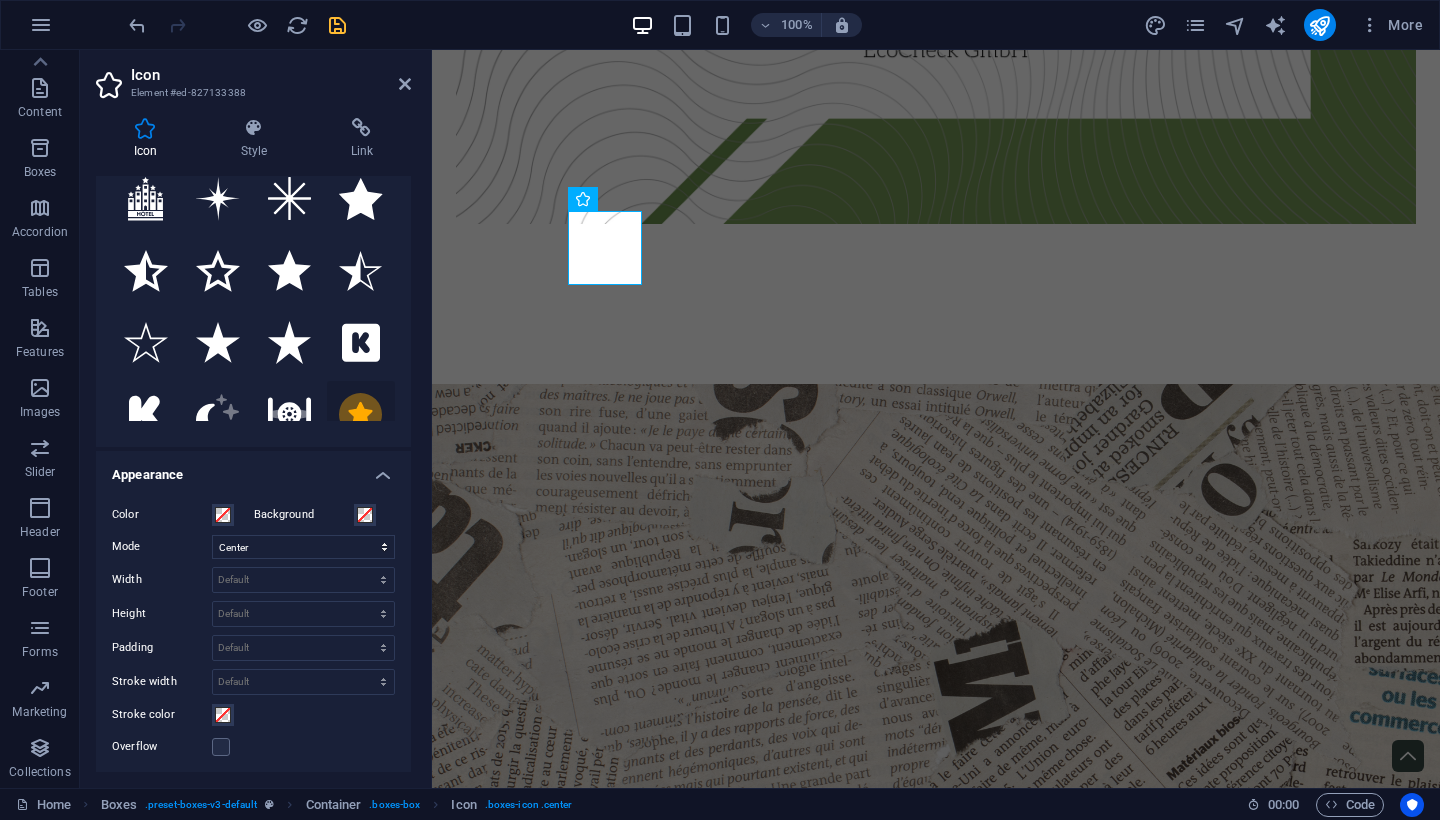 scroll, scrollTop: 46, scrollLeft: 0, axis: vertical 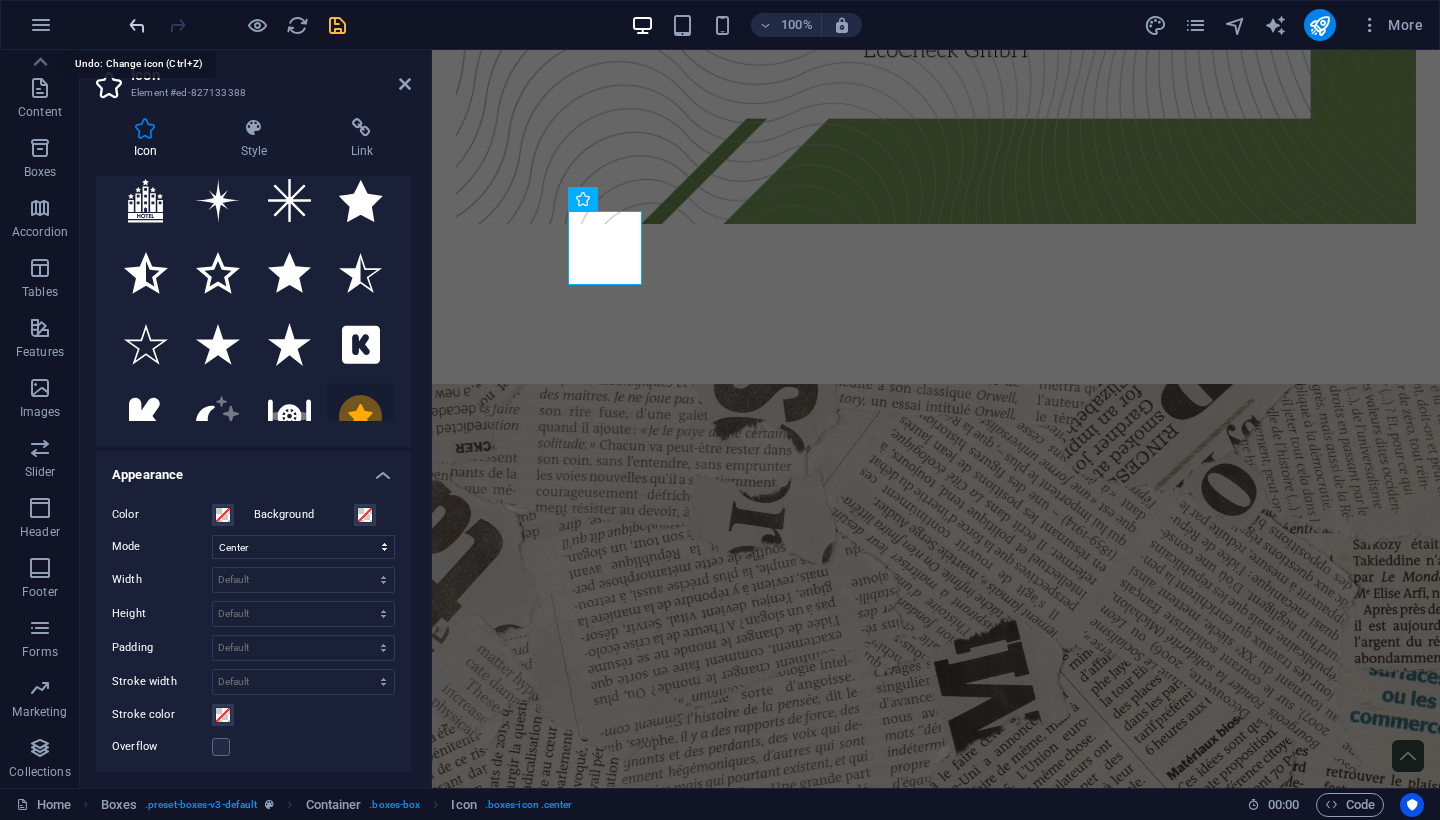 click at bounding box center [137, 25] 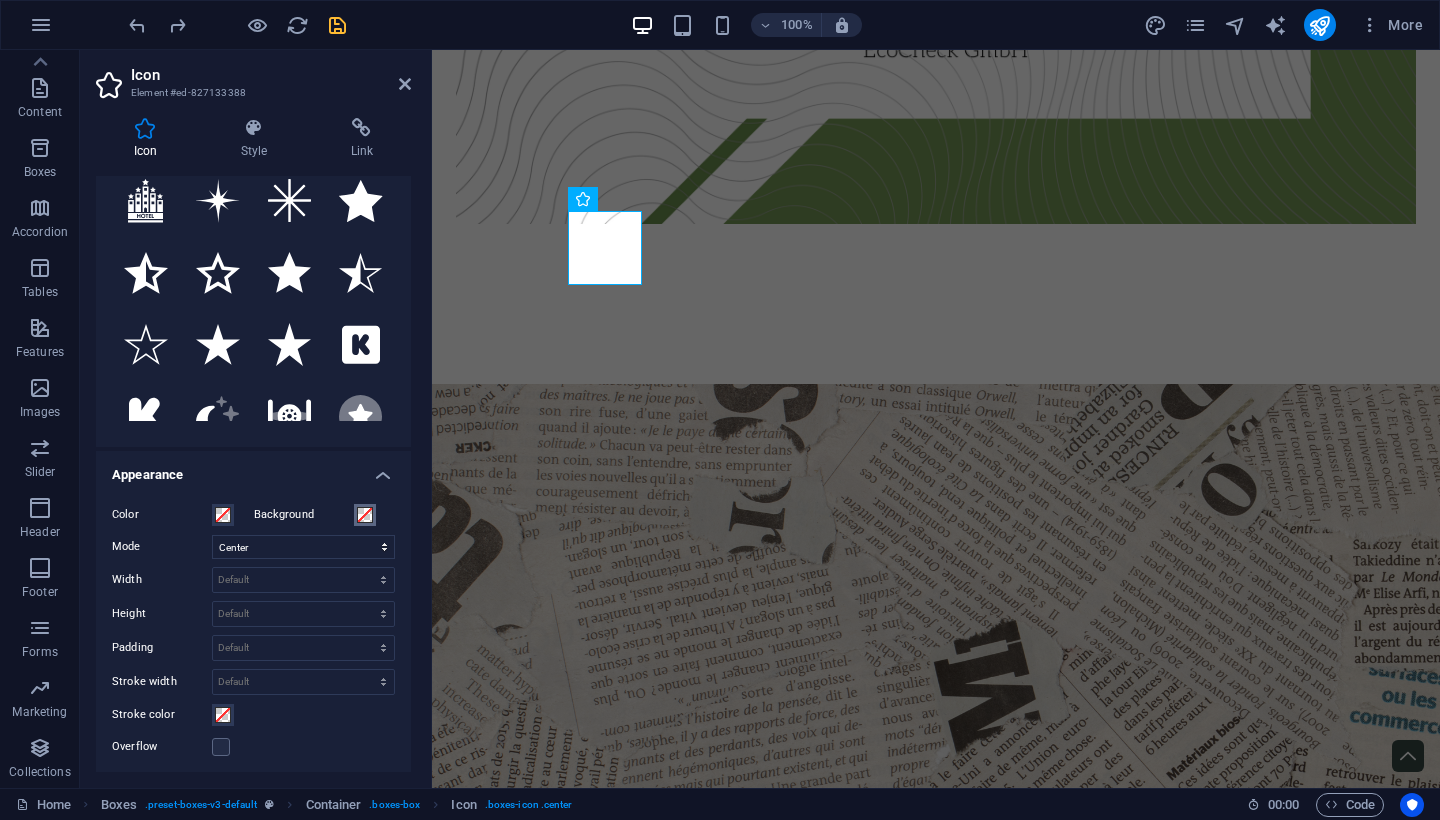 click at bounding box center (365, 515) 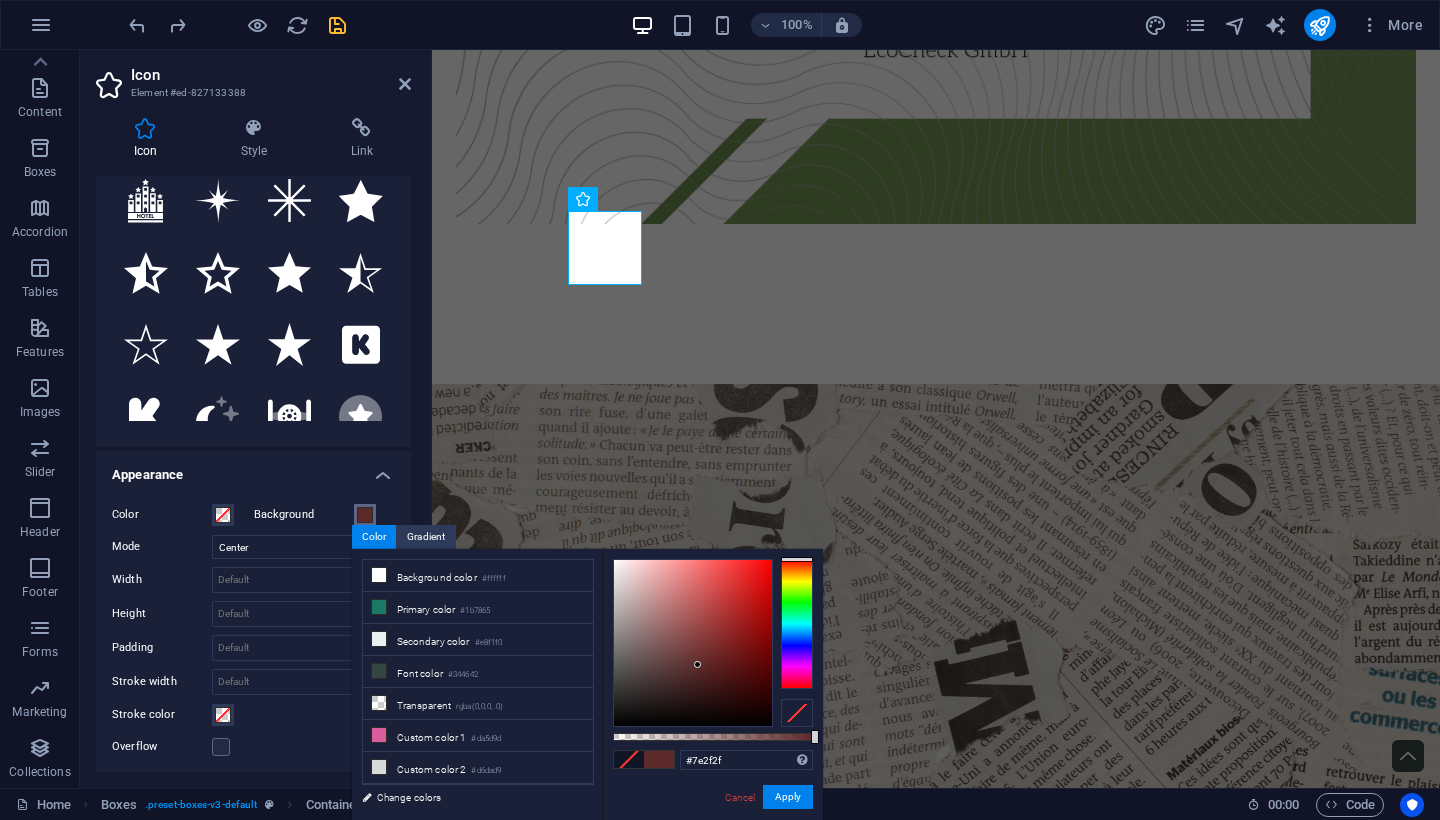 type on "#802e2e" 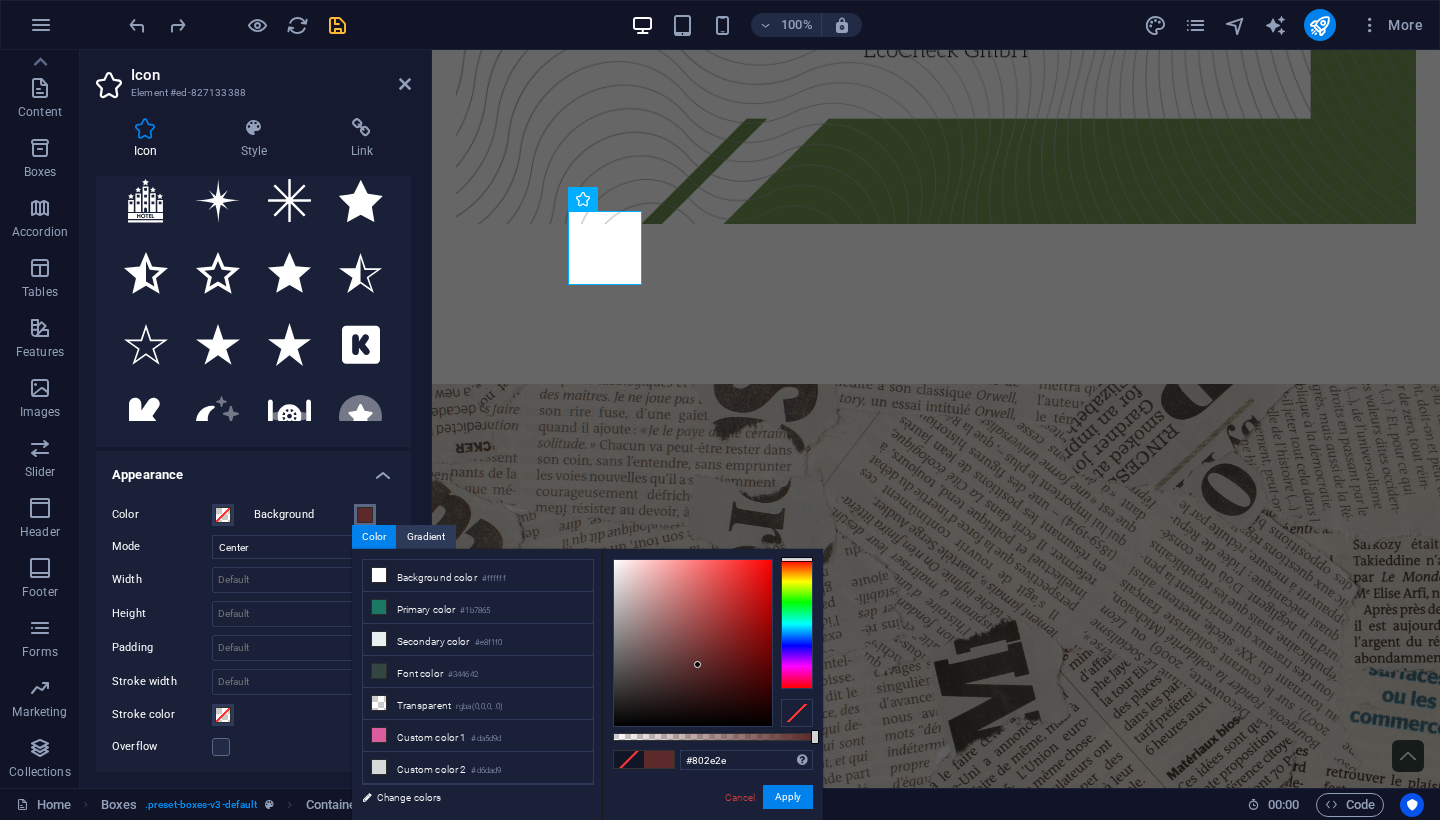 drag, startPoint x: 692, startPoint y: 677, endPoint x: 713, endPoint y: 642, distance: 40.81666 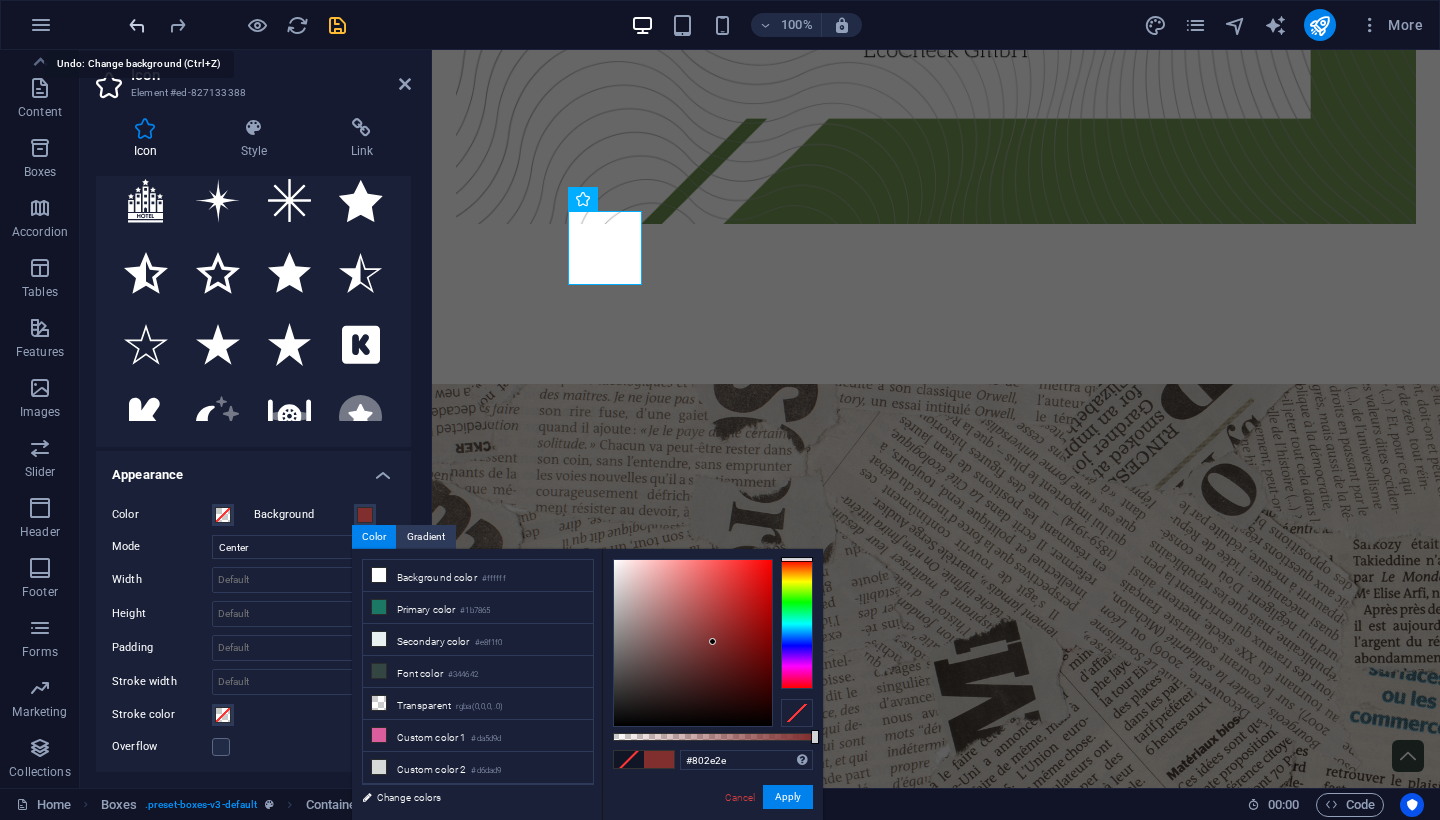 click at bounding box center [137, 25] 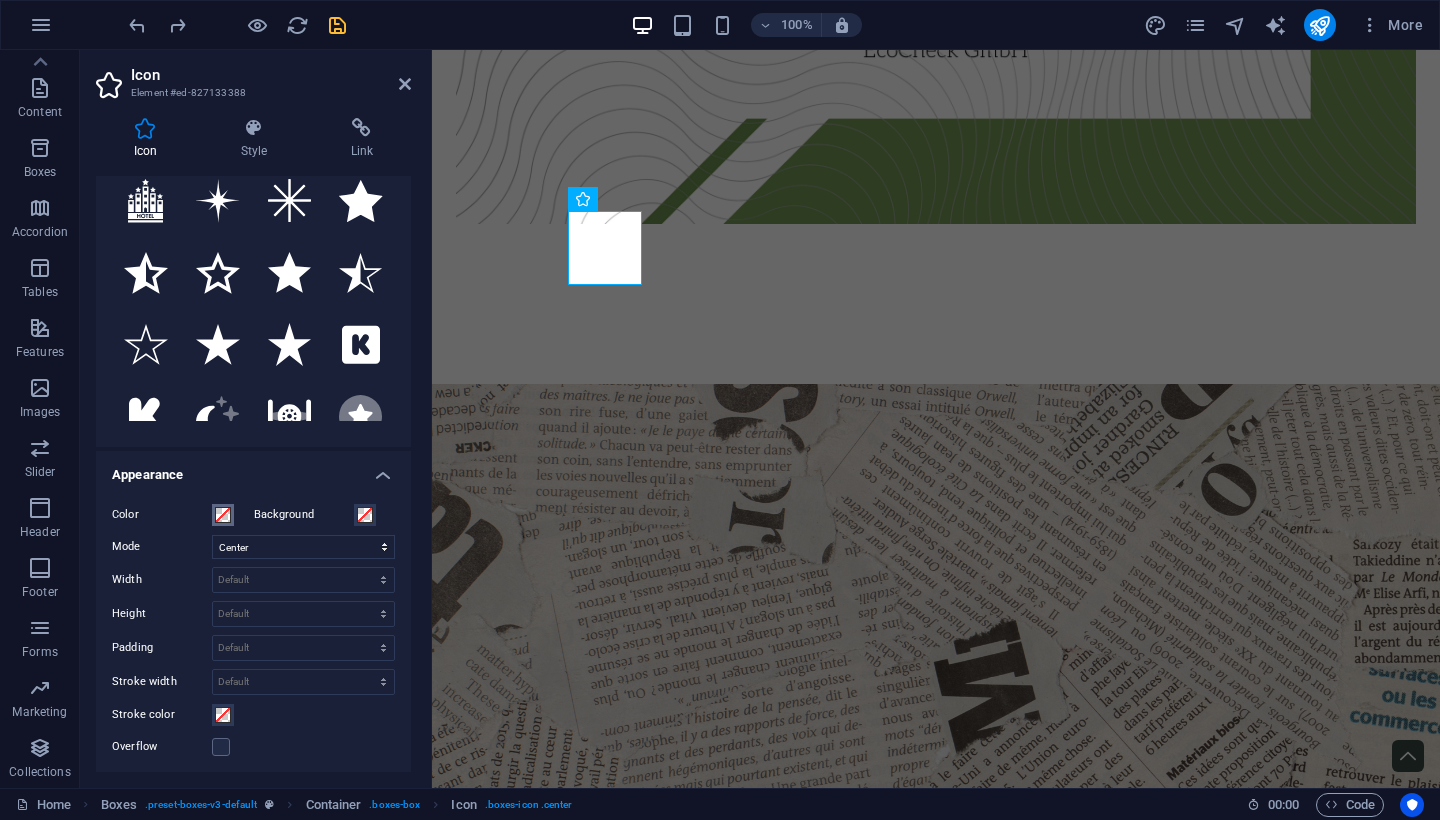 click at bounding box center (223, 515) 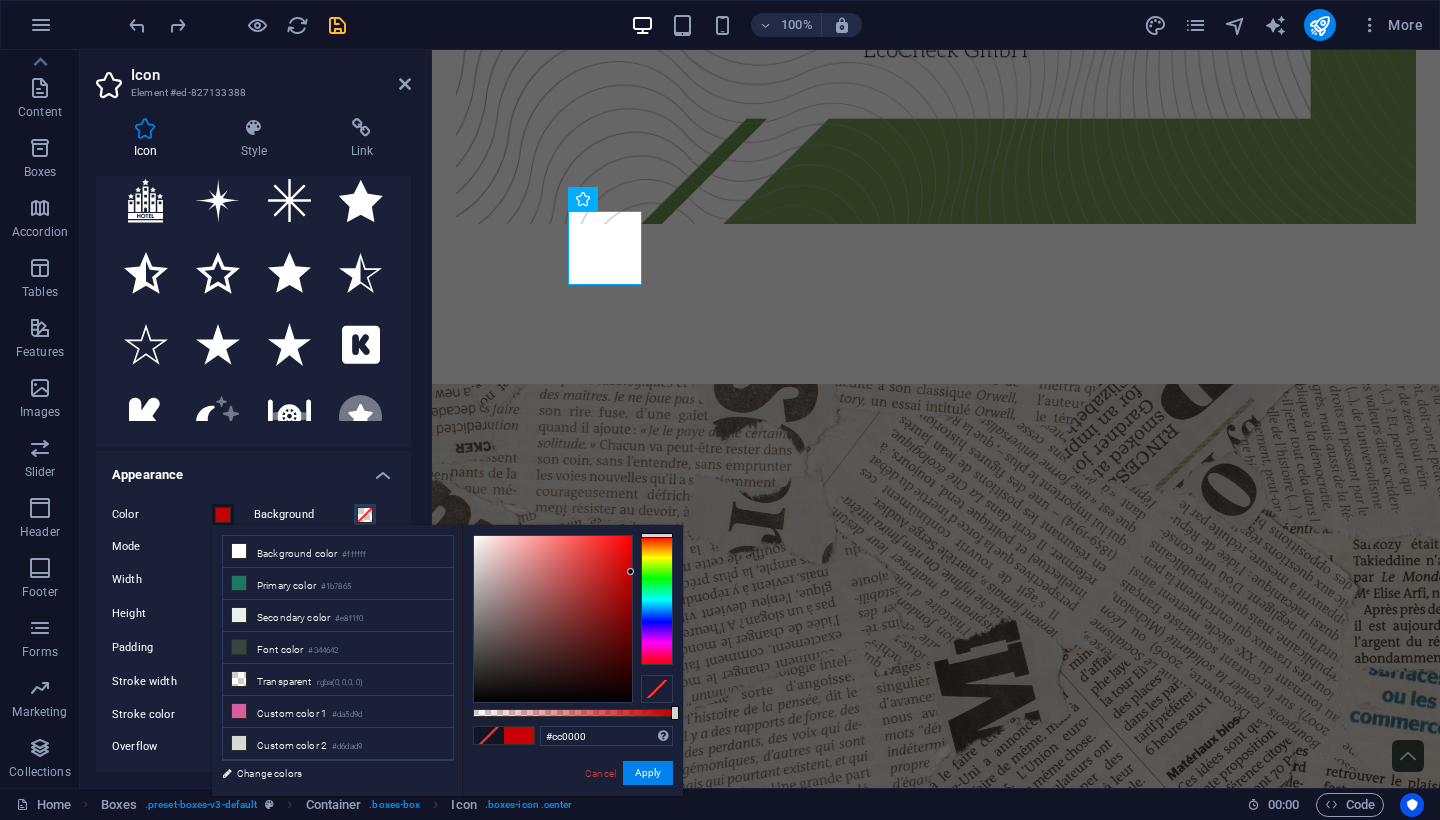 type on "#ce0000" 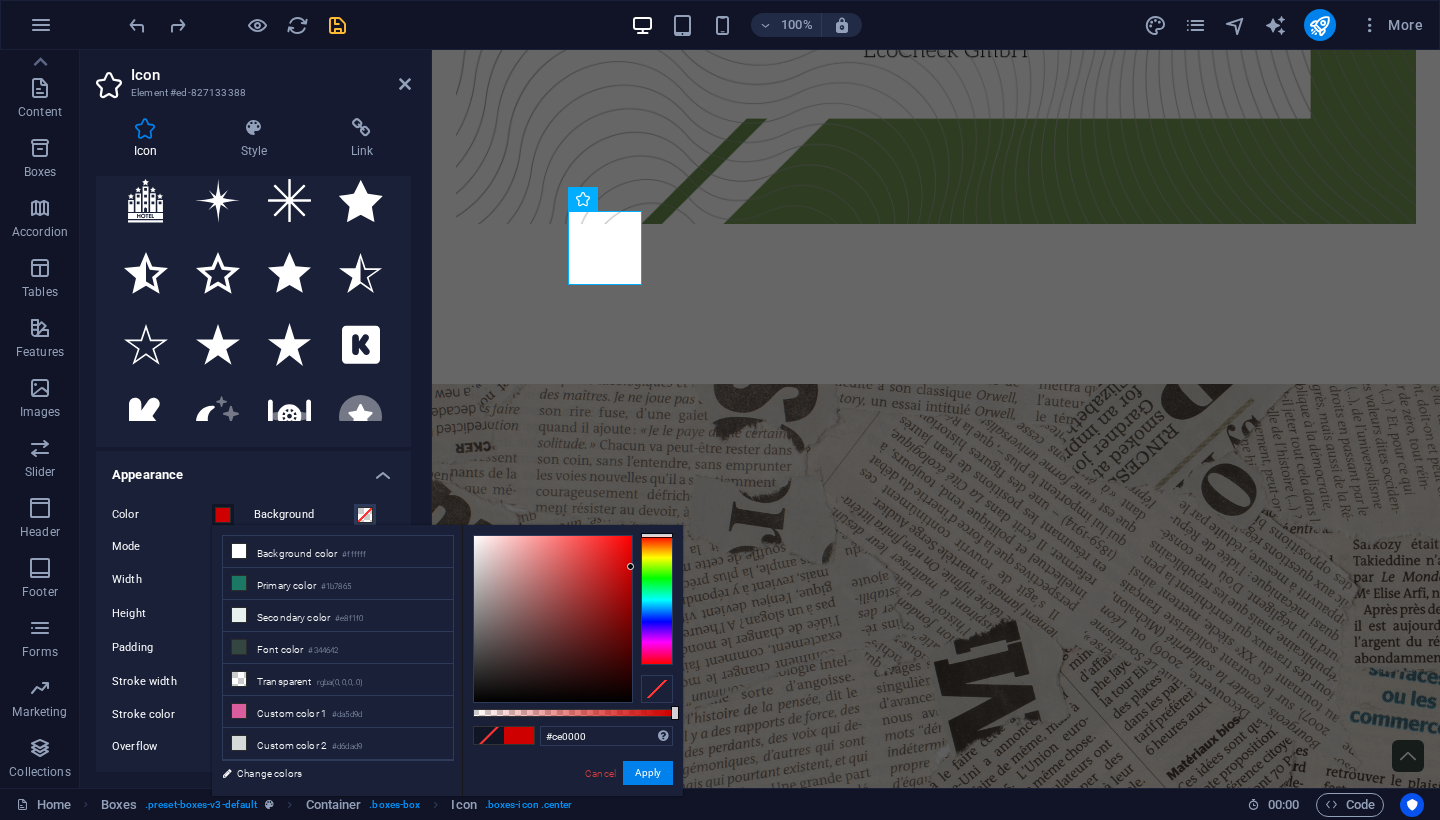 drag, startPoint x: 545, startPoint y: 588, endPoint x: 642, endPoint y: 567, distance: 99.24717 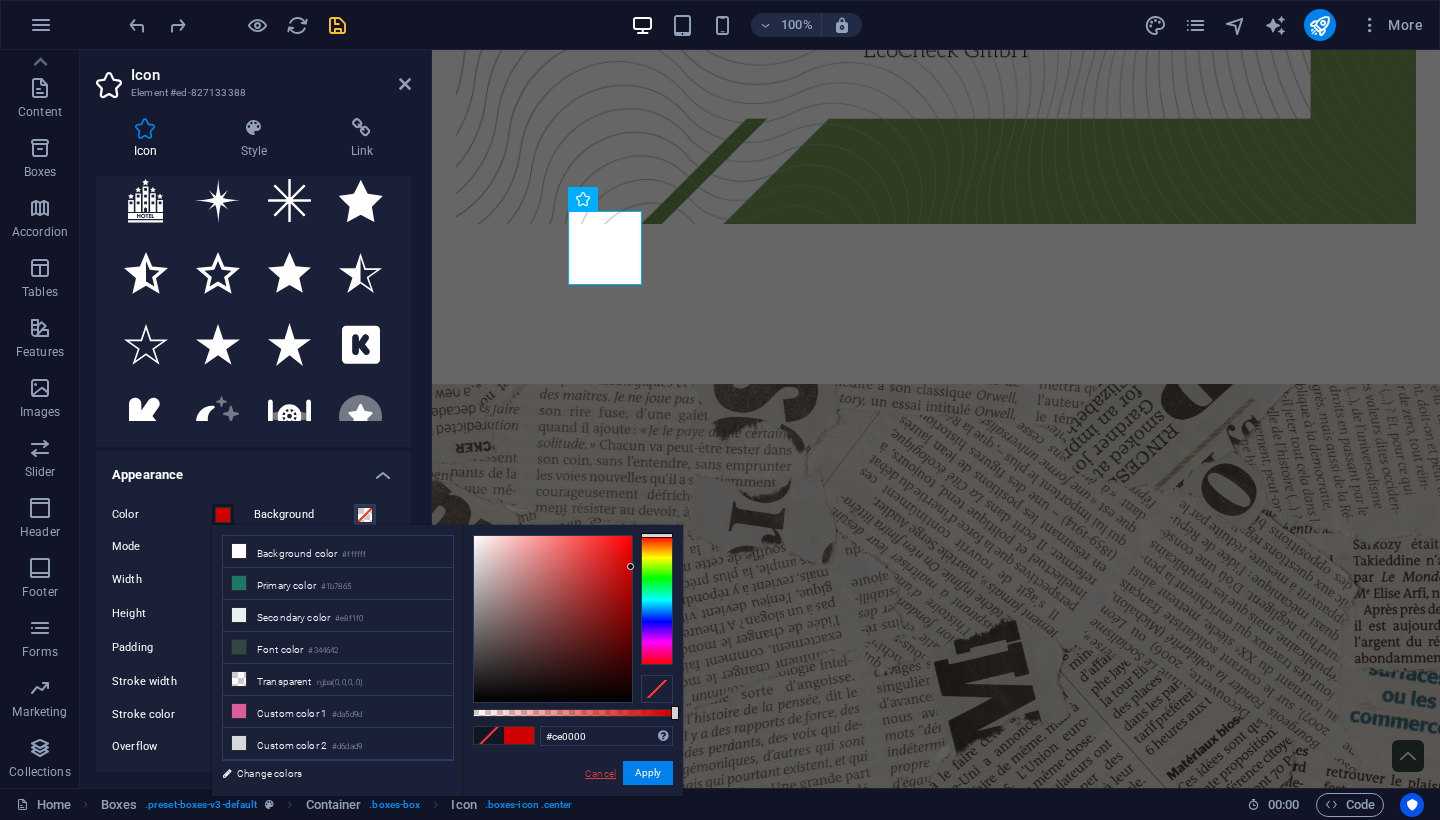 click on "Cancel" at bounding box center (600, 773) 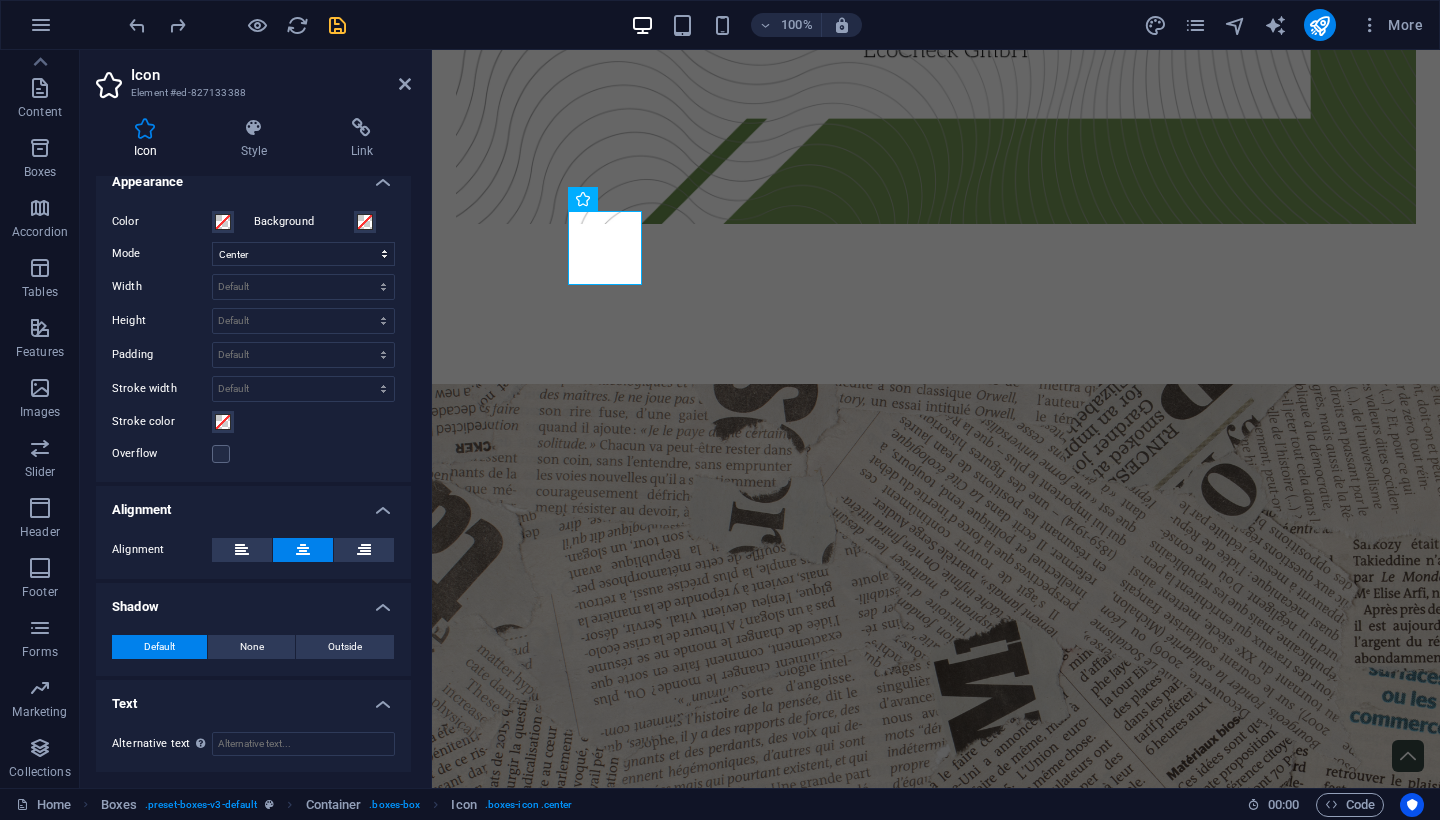 scroll, scrollTop: 453, scrollLeft: 0, axis: vertical 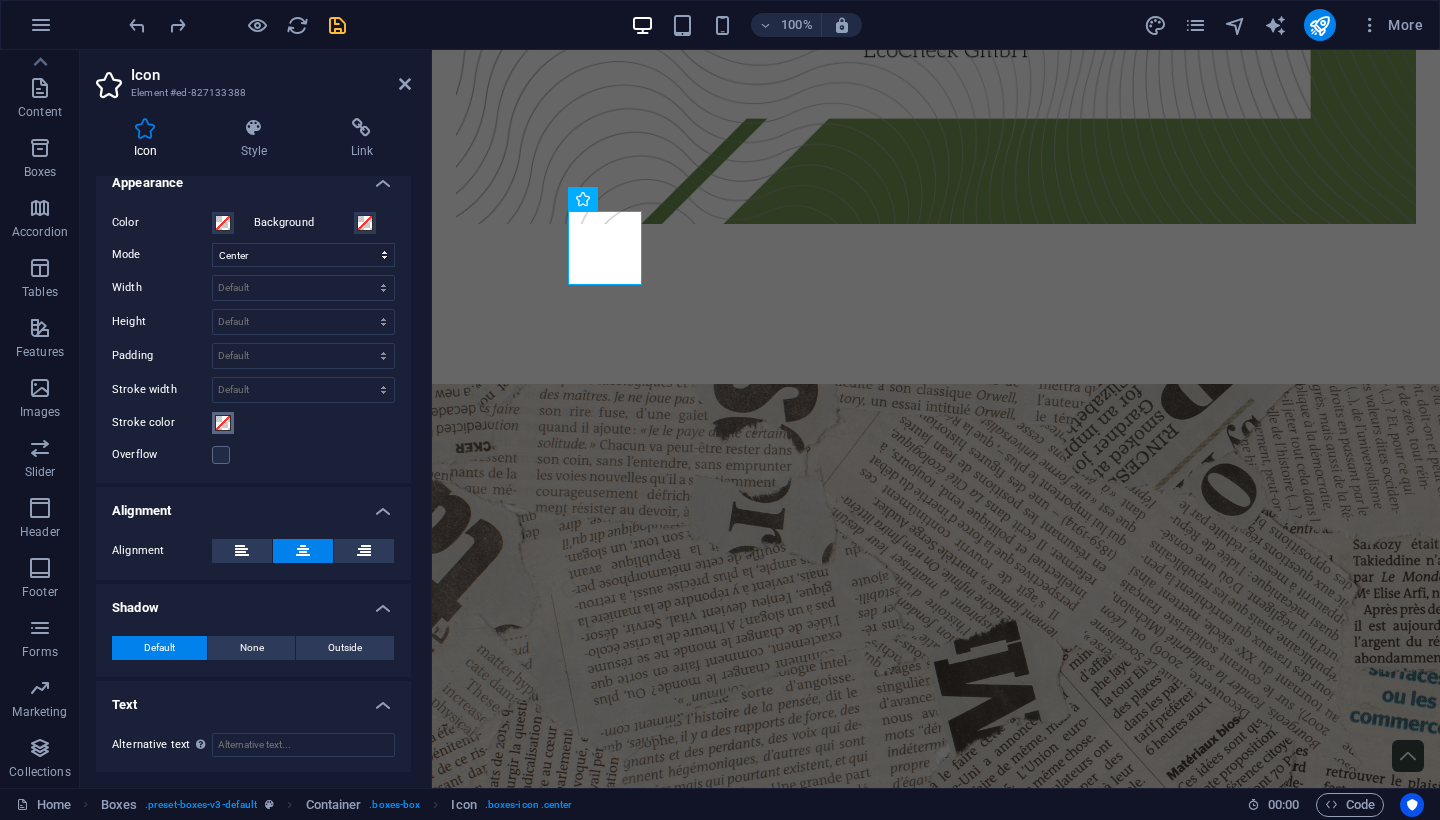click on "Stroke color" at bounding box center (223, 423) 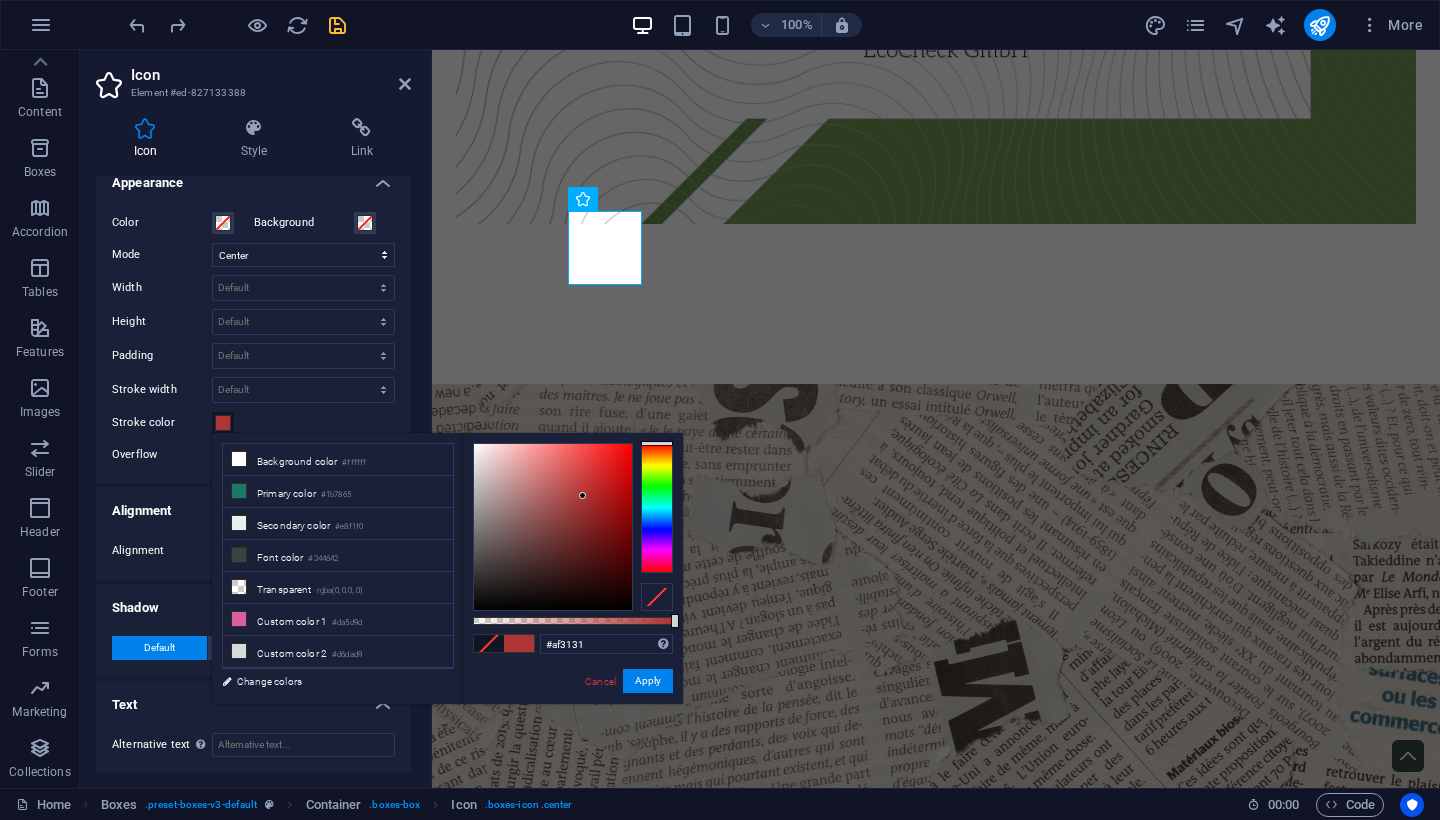 click at bounding box center (553, 527) 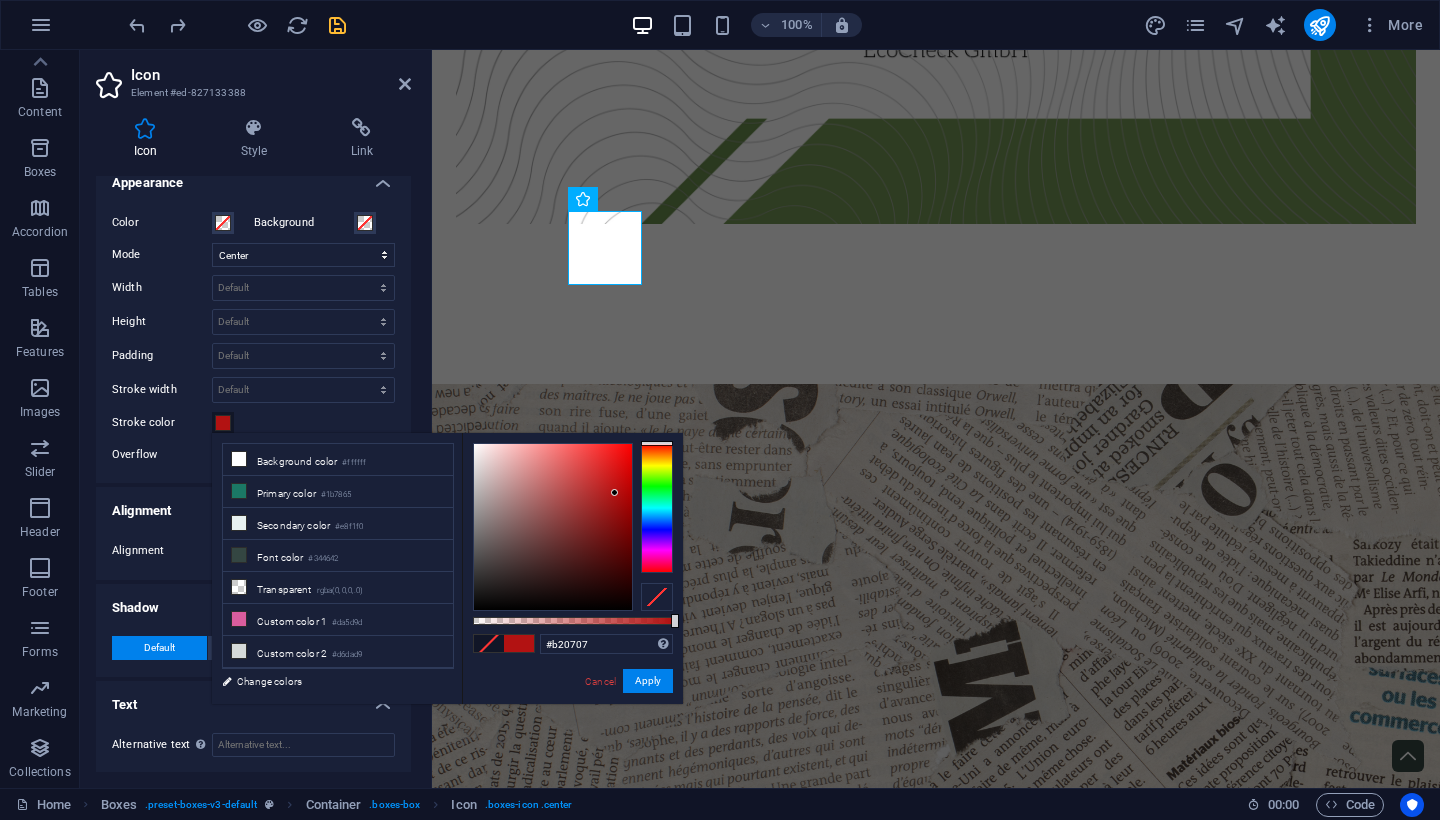 type on "#b20606" 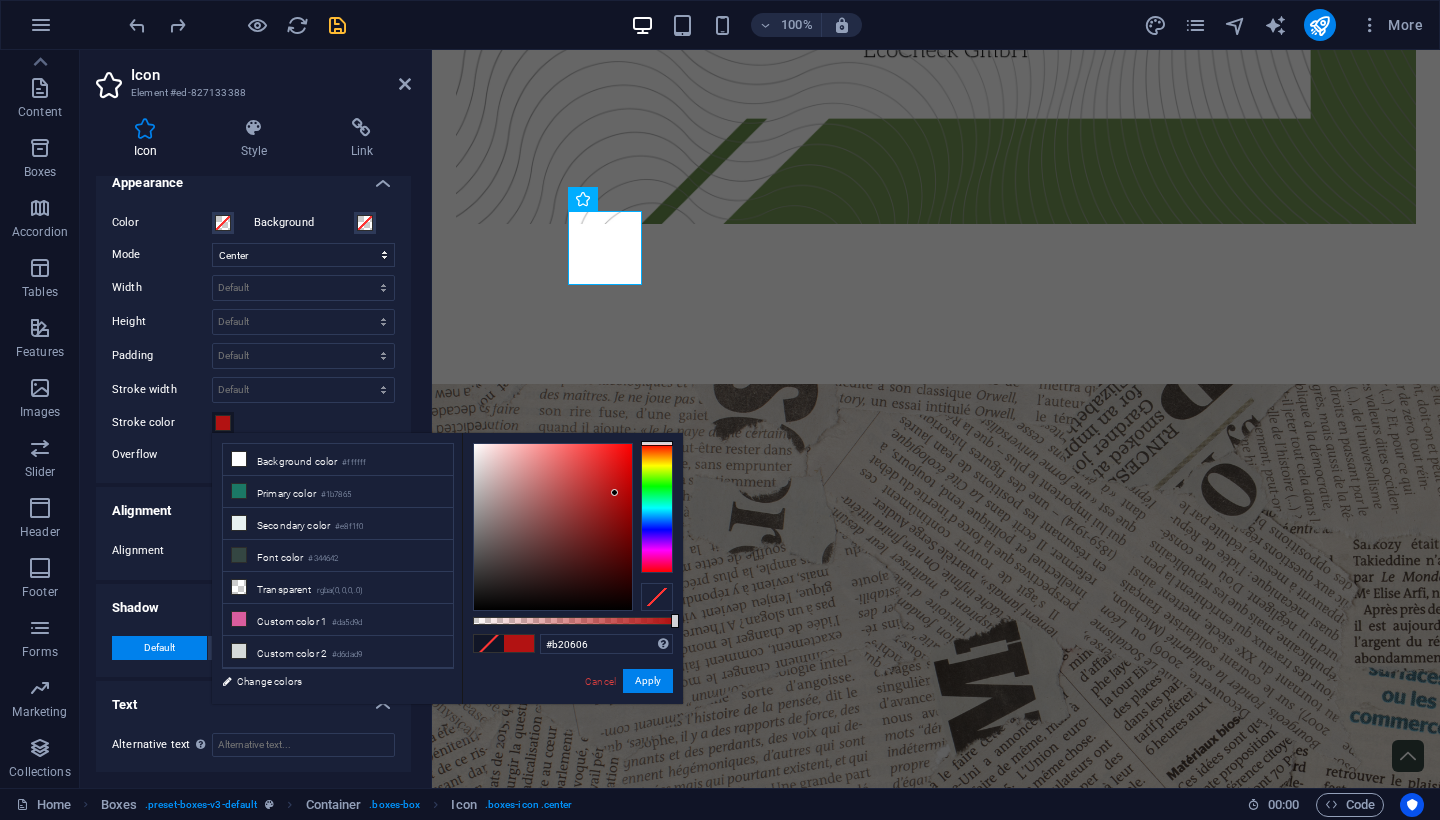 drag, startPoint x: 611, startPoint y: 493, endPoint x: 626, endPoint y: 493, distance: 15 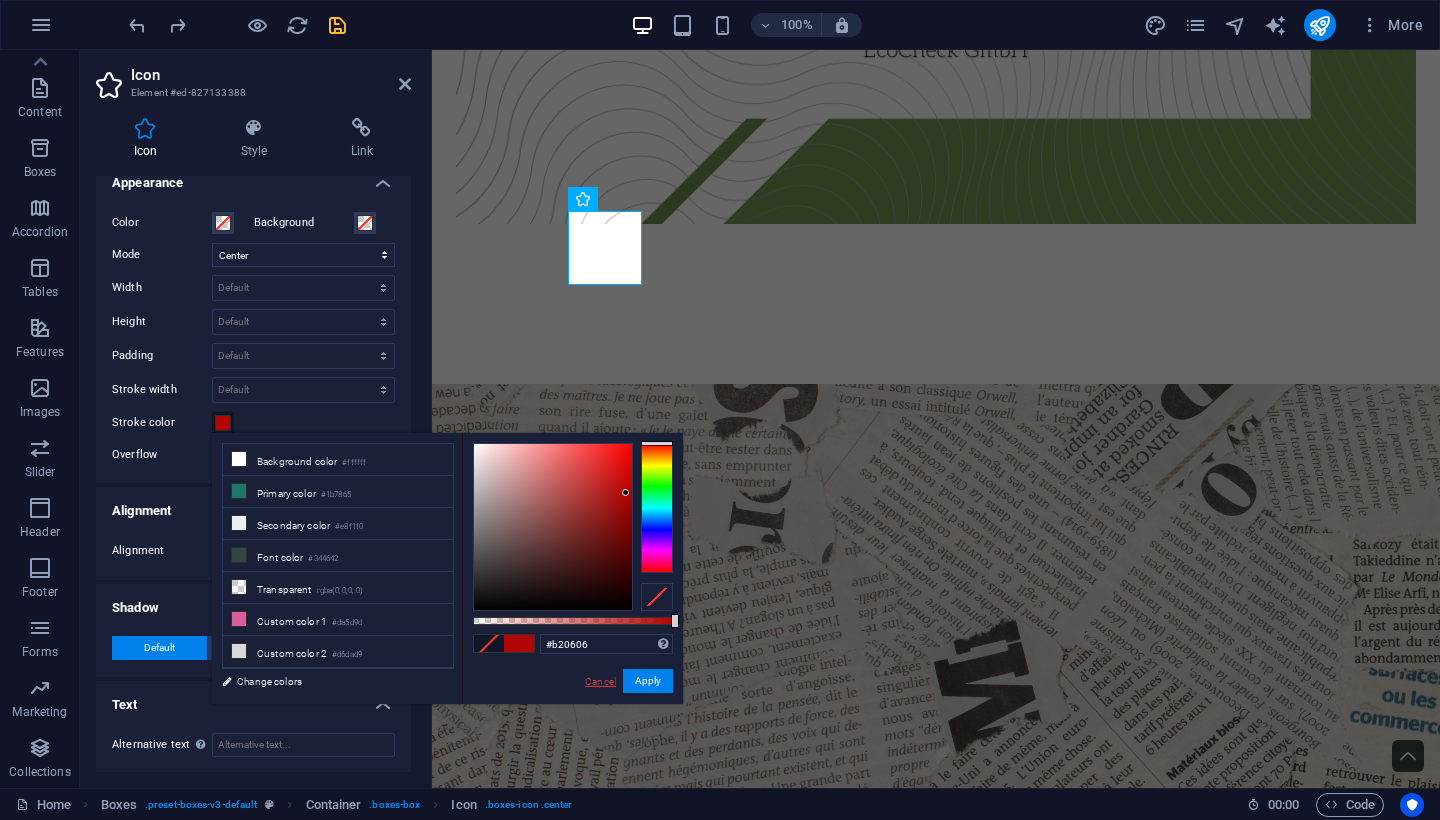 click on "Cancel" at bounding box center [600, 681] 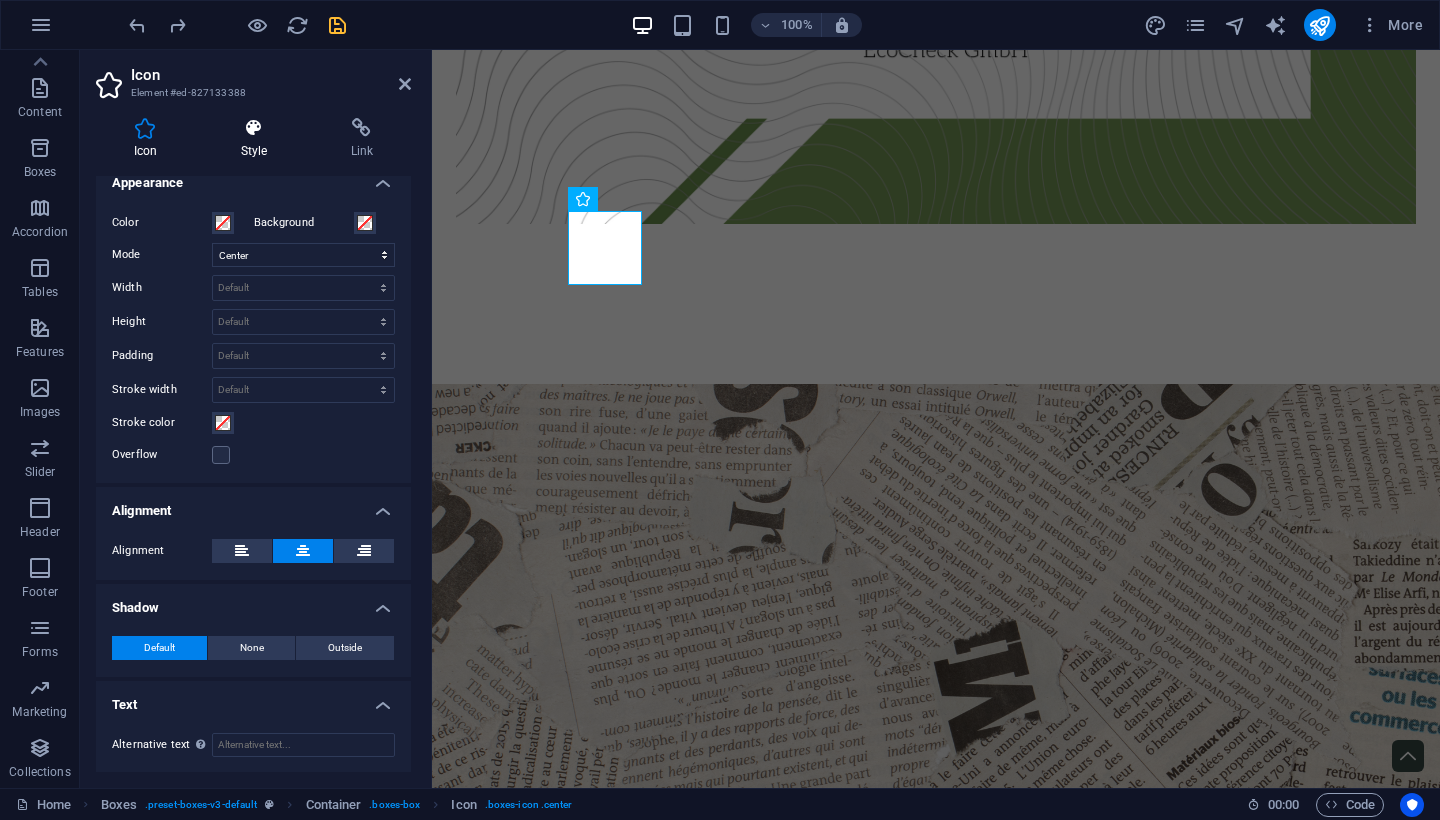 click at bounding box center (254, 128) 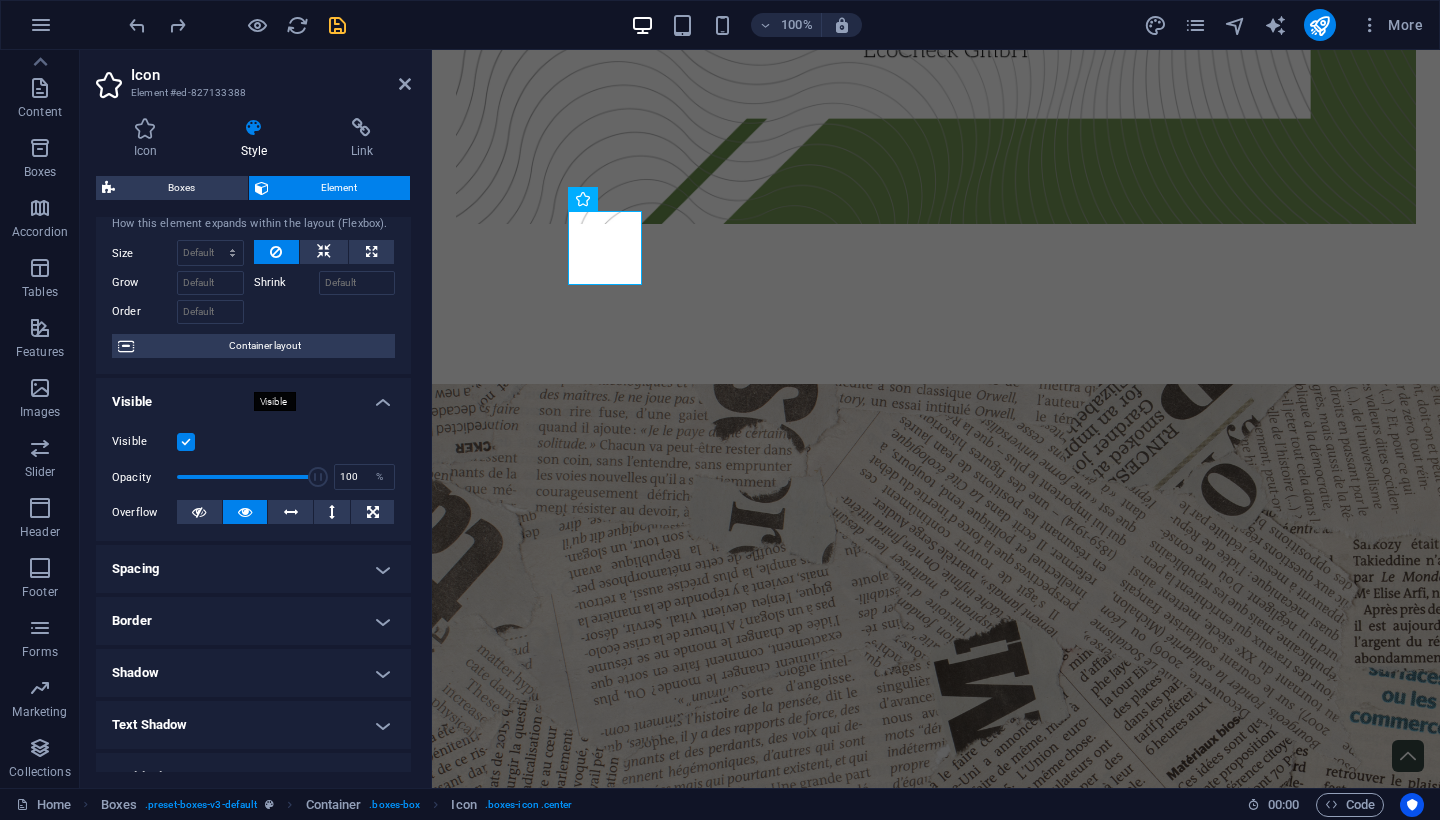 scroll, scrollTop: 0, scrollLeft: 0, axis: both 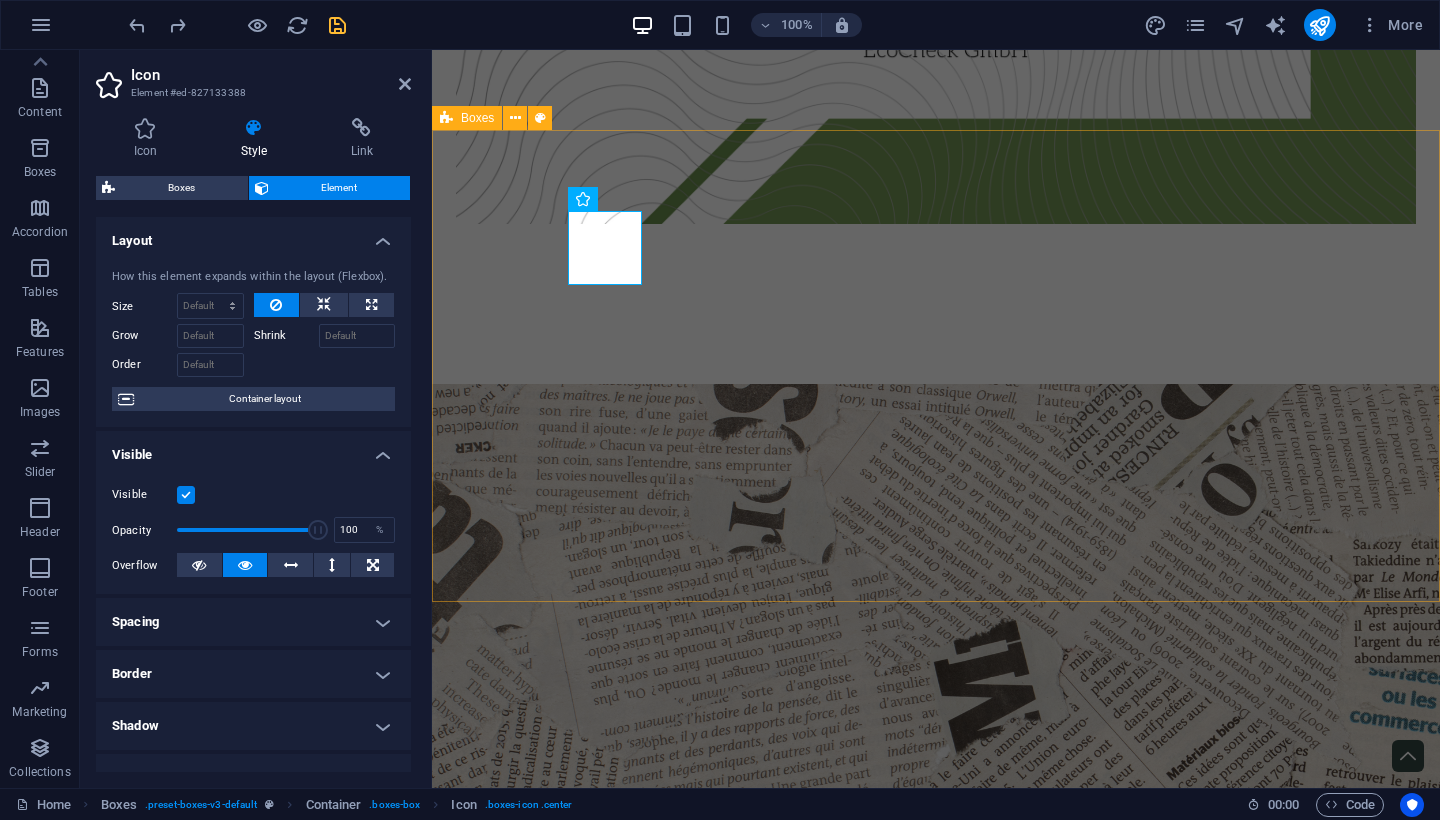 click on "Simpel ecoCheck funktioniert ohne komplizierte Prozesse oder Fachchinesisch. Du beantwortest ein paar gezielte Fragen – und erhältst eine klare Einschätzung. So einfach kann Nachhaltigkeit bewertet werden. Preiswert Statt Tausende Euro in langwierige Zertifizierungen zu investieren, bekommst du mit ecoCheck eine transparente und faire Lösung – speziell entwickelt für Startups, junge Unternehmen und alle mit begrenztem Budget. Direkt Du wartest nicht tagelang auf Rückmeldungen. Mit ecoCheck erhältst du dein Ergebnis sofort nach dem Ausfüllen – digital, verständlich aufbereitet und bereit, mit Kund:innen und Partnern geteilt zu werden." at bounding box center [936, 2469] 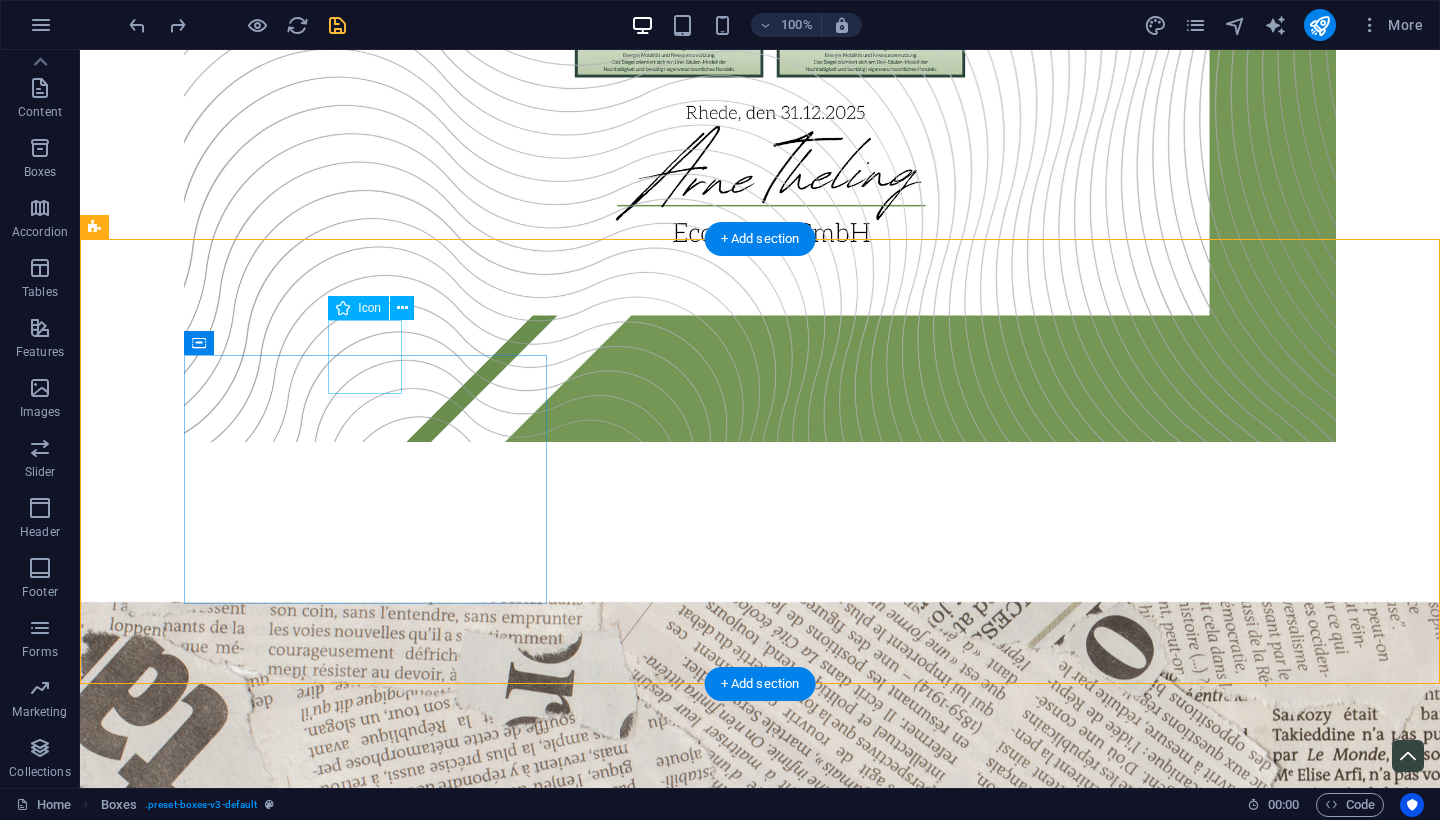 click at bounding box center [285, 2241] 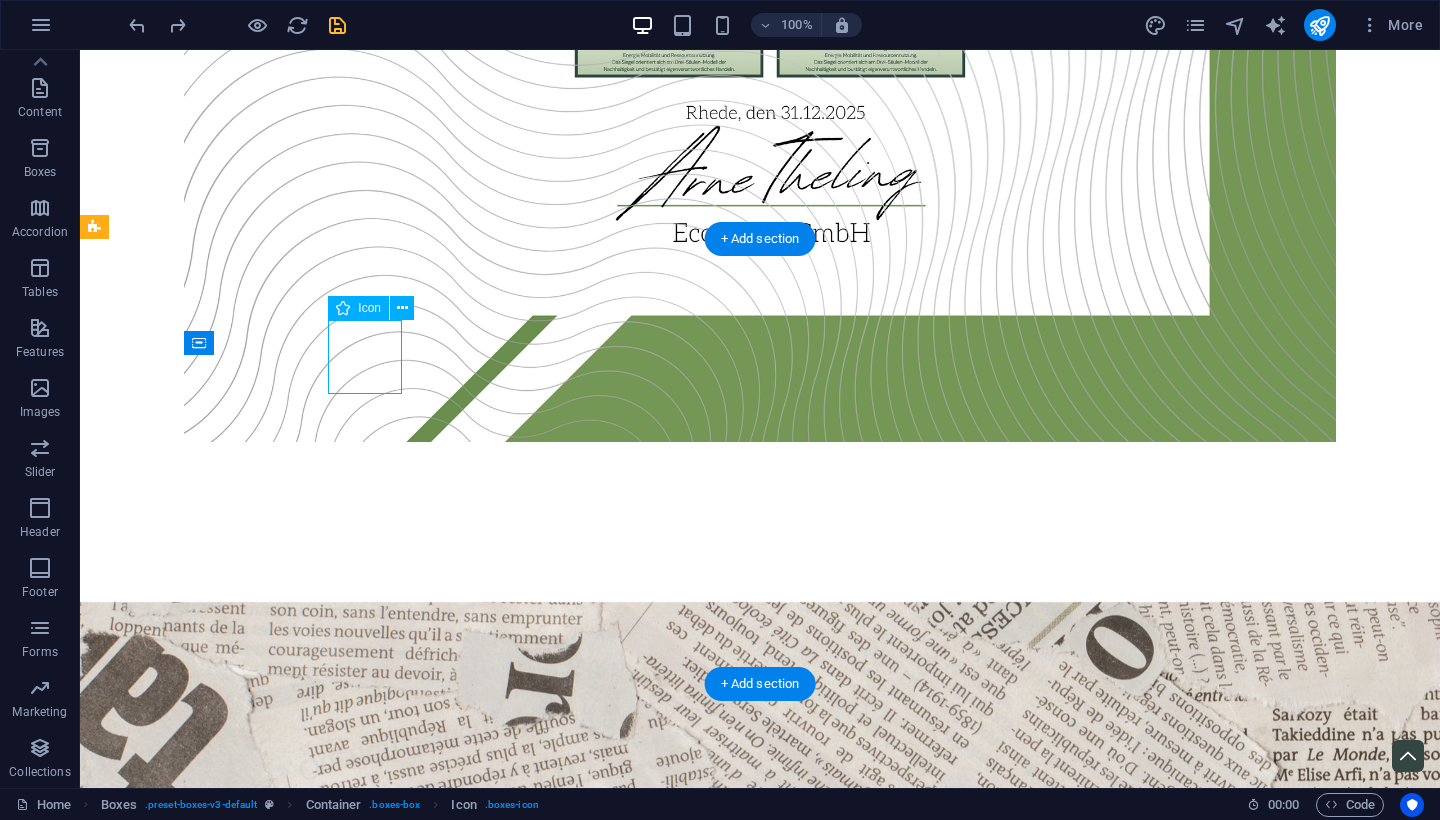 click at bounding box center [285, 2241] 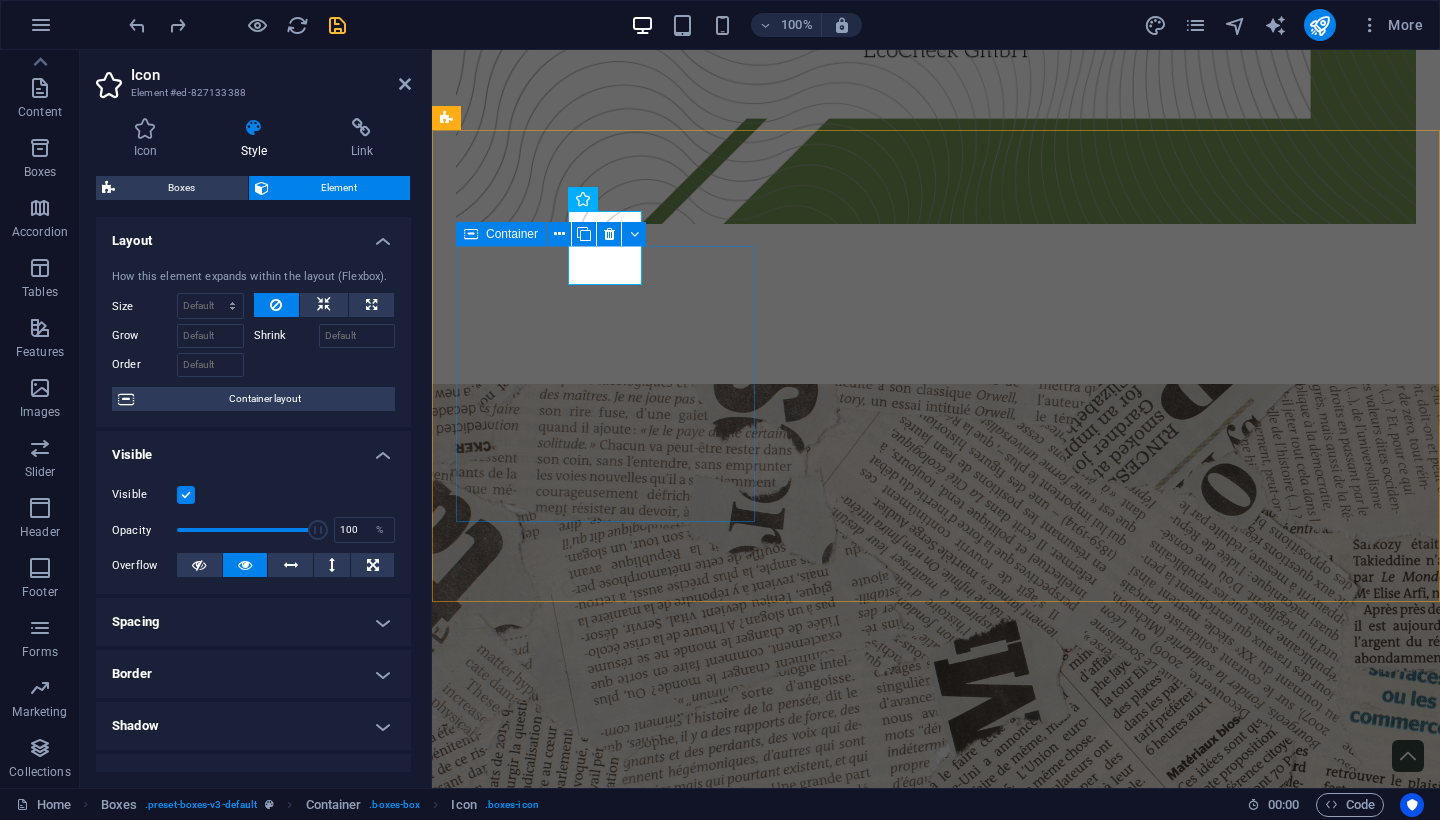 click on "Simpel ecoCheck funktioniert ohne komplizierte Prozesse oder Fachchinesisch. Du beantwortest ein paar gezielte Fragen – und erhältst eine klare Einschätzung. So einfach kann Nachhaltigkeit bewertet werden." at bounding box center [605, 2159] 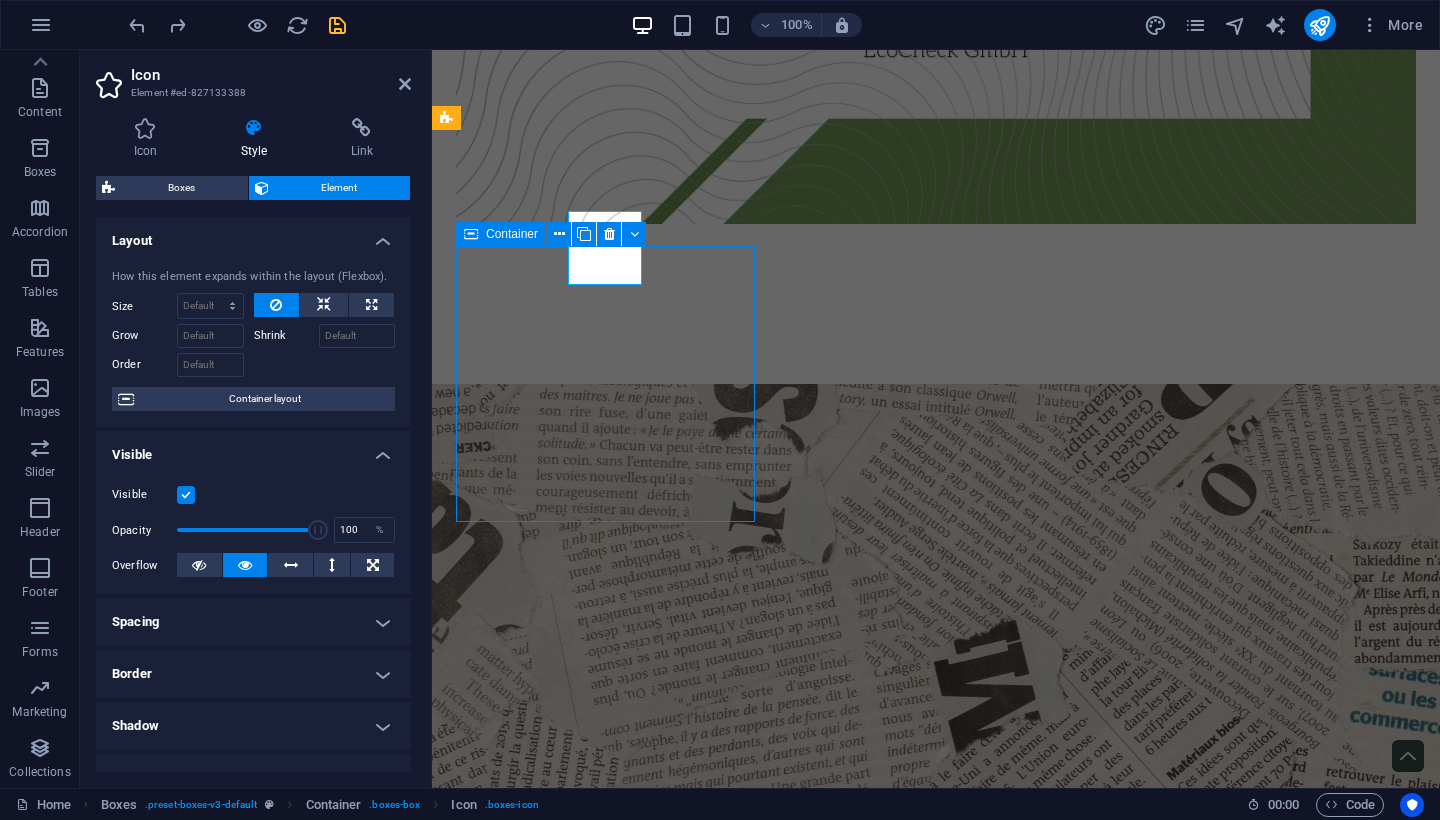 click on "Simpel ecoCheck funktioniert ohne komplizierte Prozesse oder Fachchinesisch. Du beantwortest ein paar gezielte Fragen – und erhältst eine klare Einschätzung. So einfach kann Nachhaltigkeit bewertet werden." at bounding box center [605, 2159] 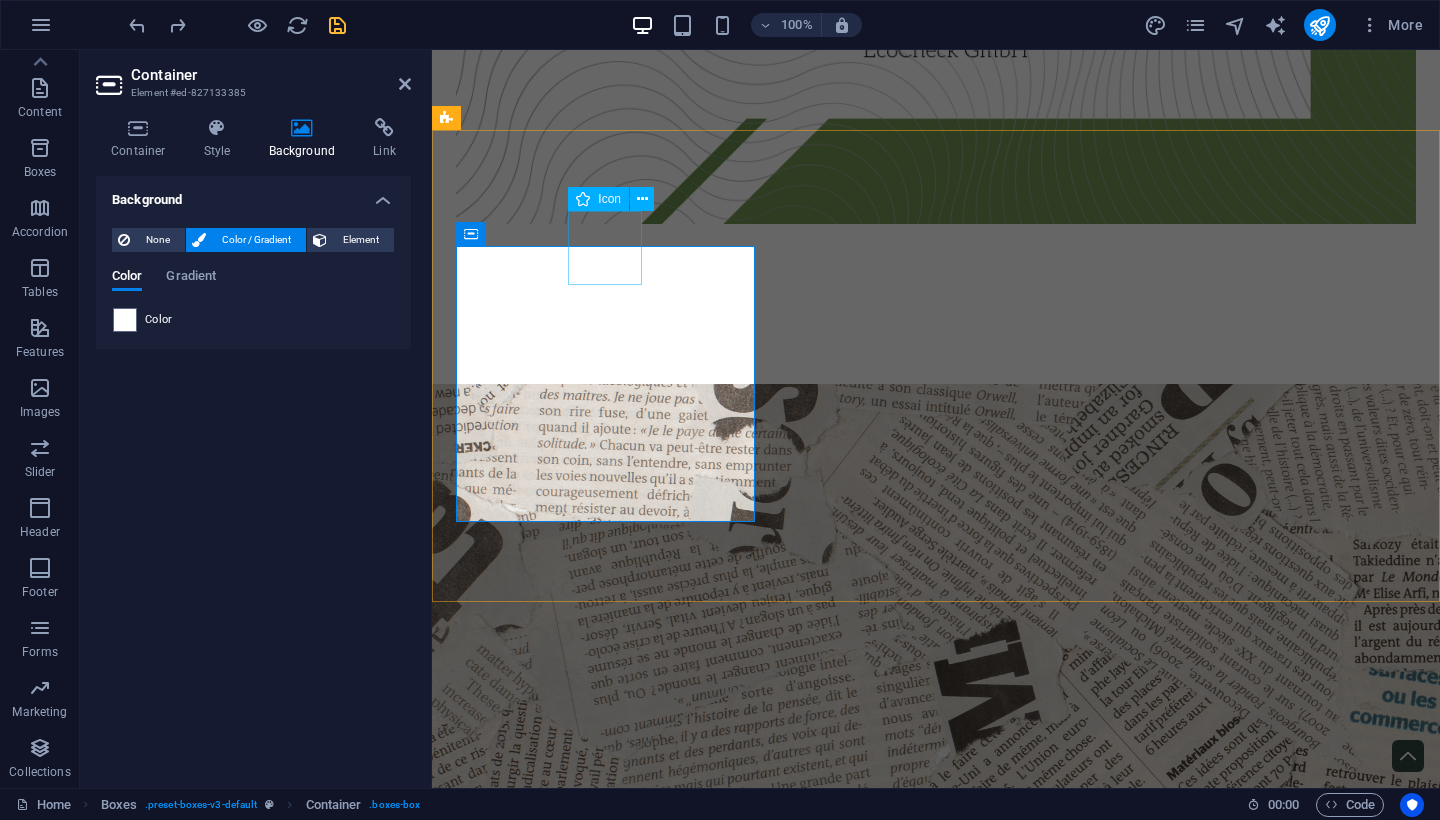 click at bounding box center (605, 2023) 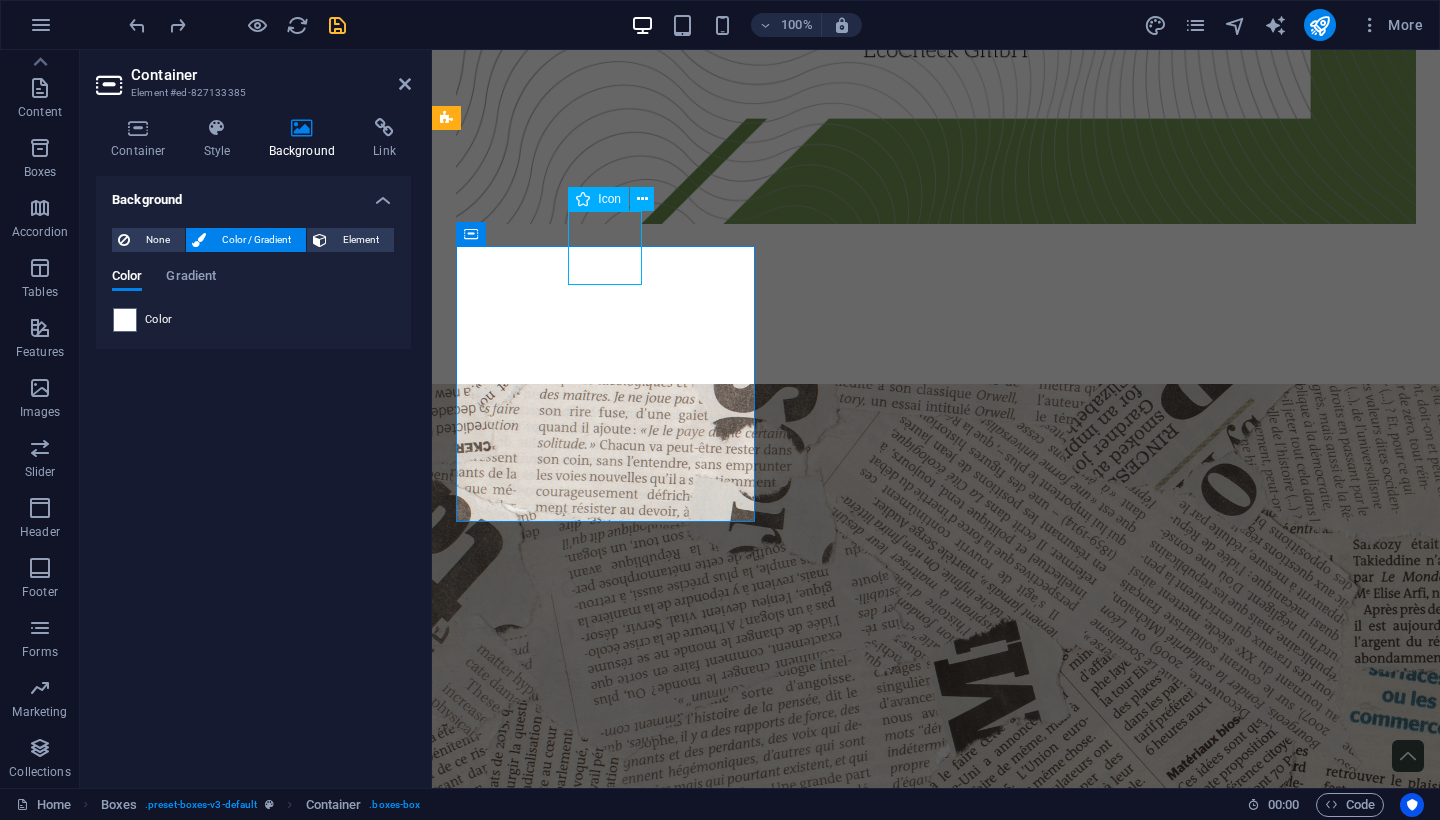 click at bounding box center (605, 2023) 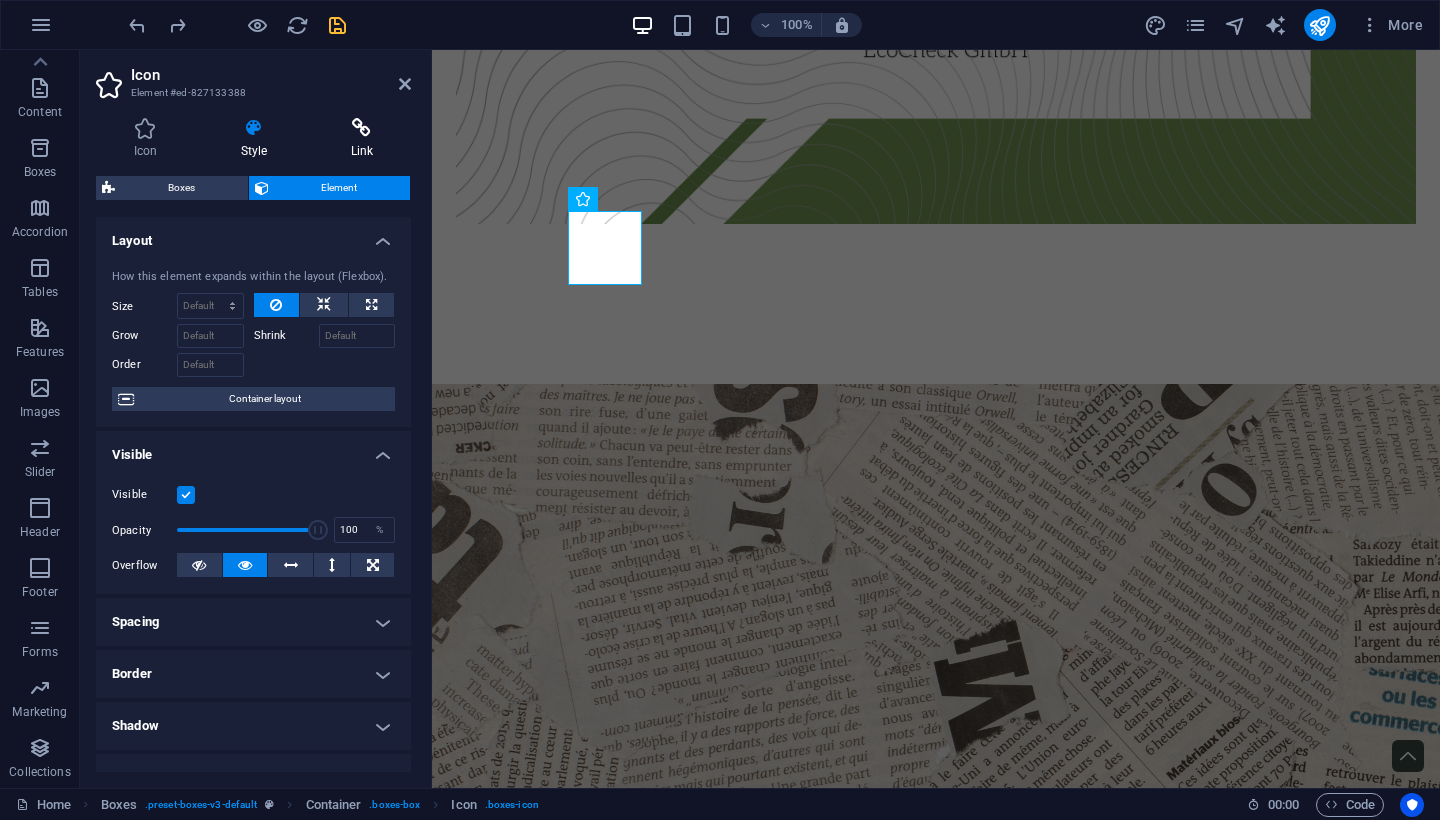 click at bounding box center (362, 128) 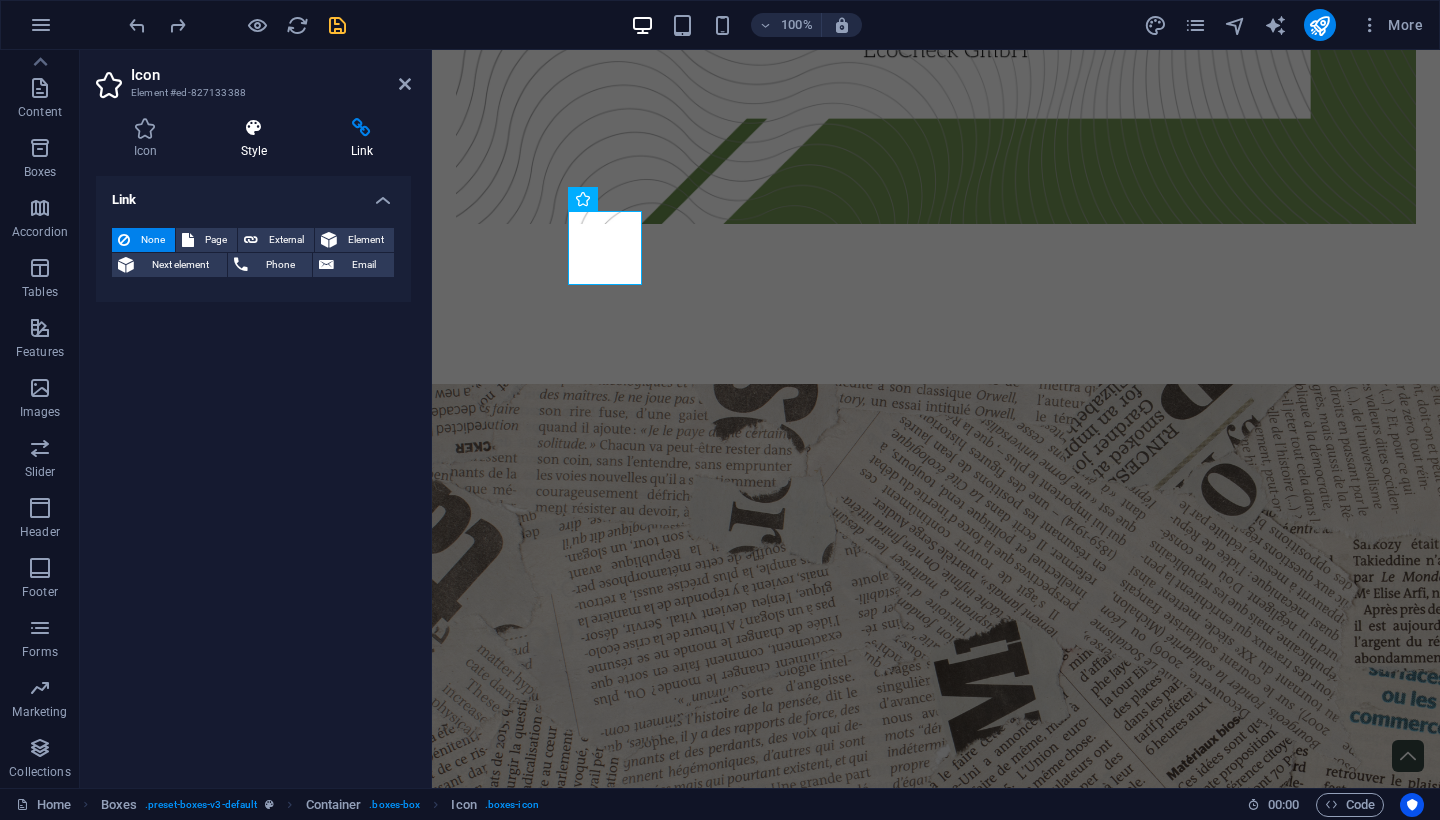 click at bounding box center (254, 128) 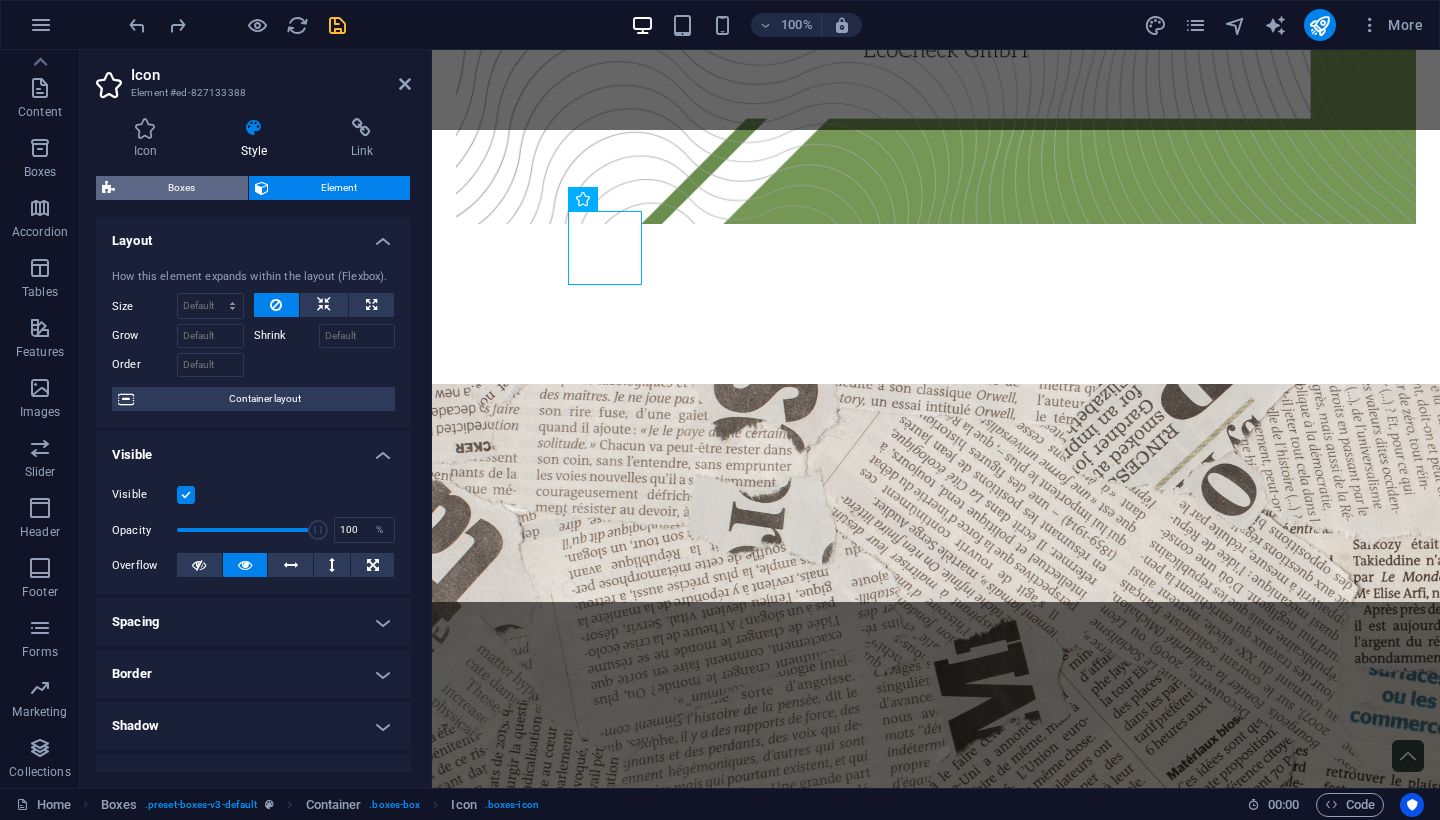click on "Boxes" at bounding box center (181, 188) 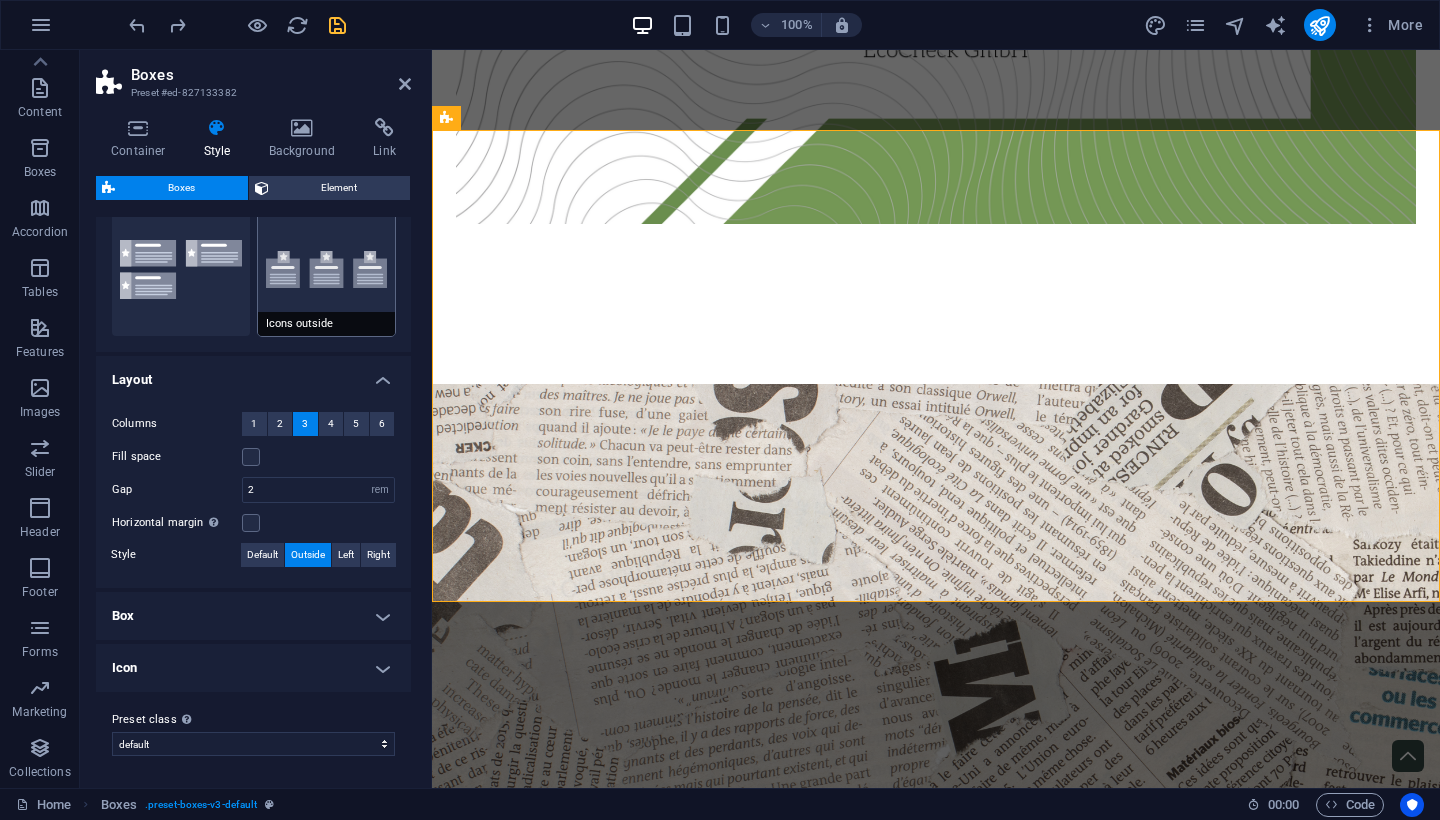scroll, scrollTop: 204, scrollLeft: 0, axis: vertical 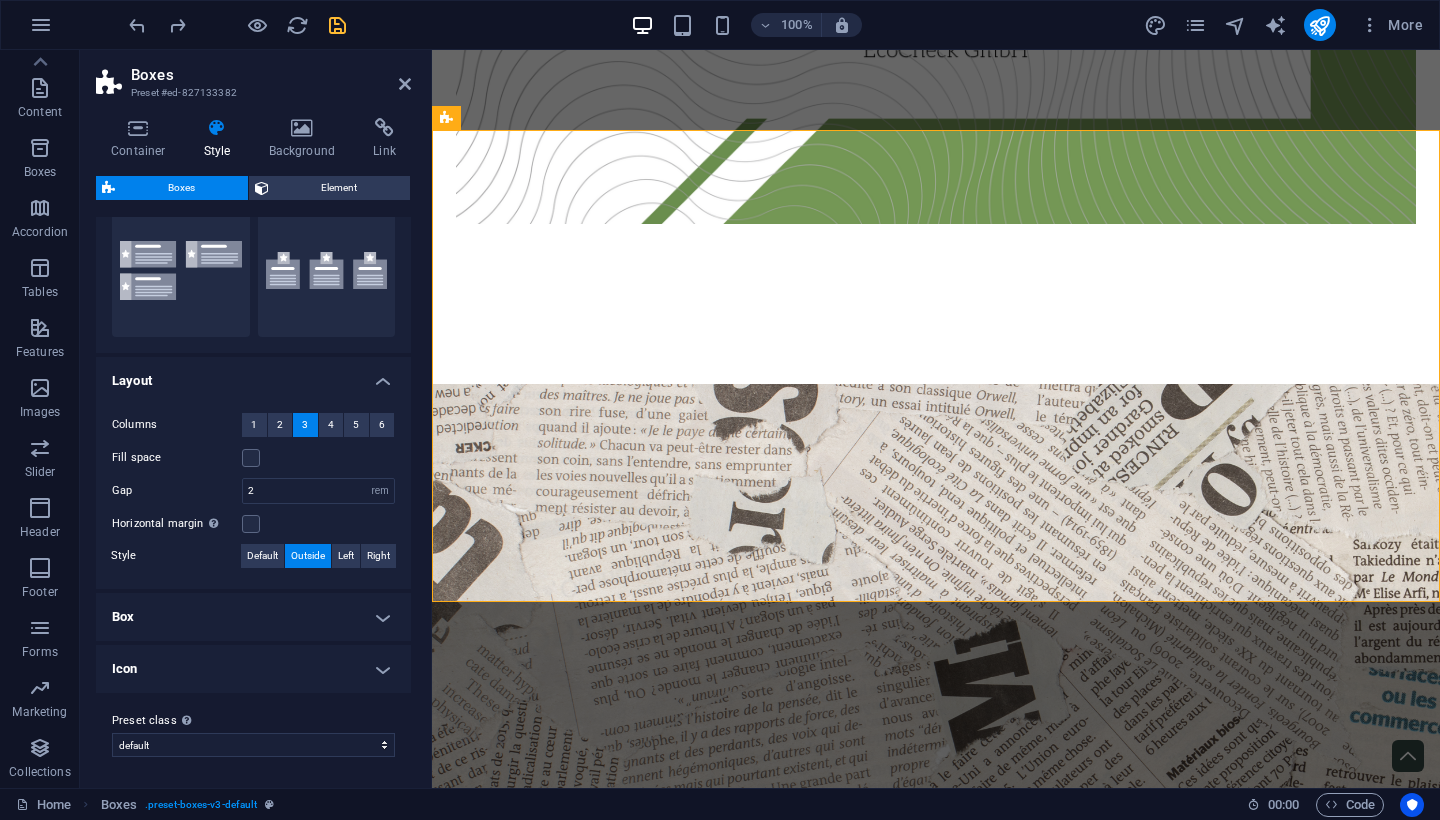 click on "Icon" at bounding box center (253, 669) 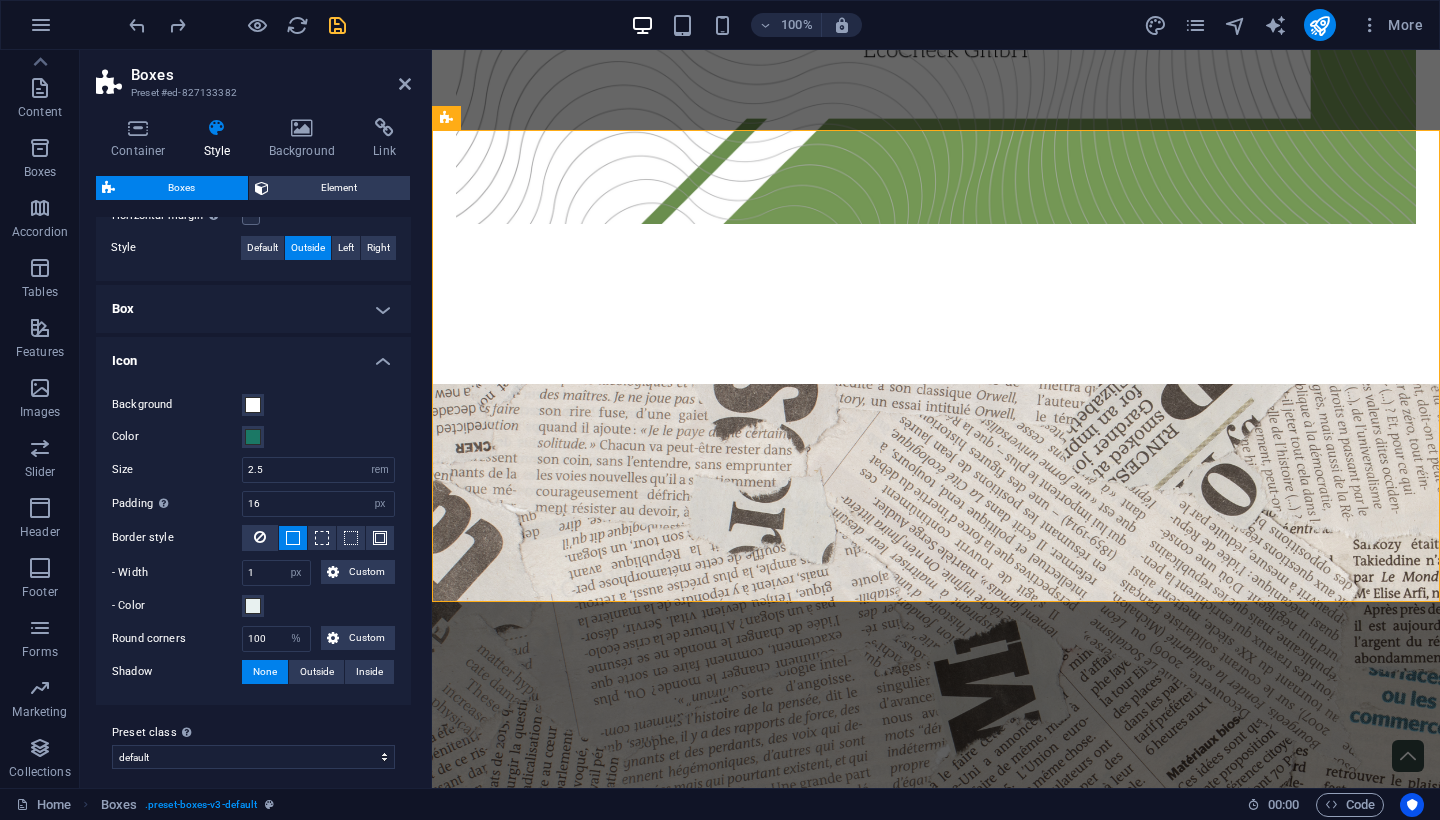 scroll, scrollTop: 518, scrollLeft: 0, axis: vertical 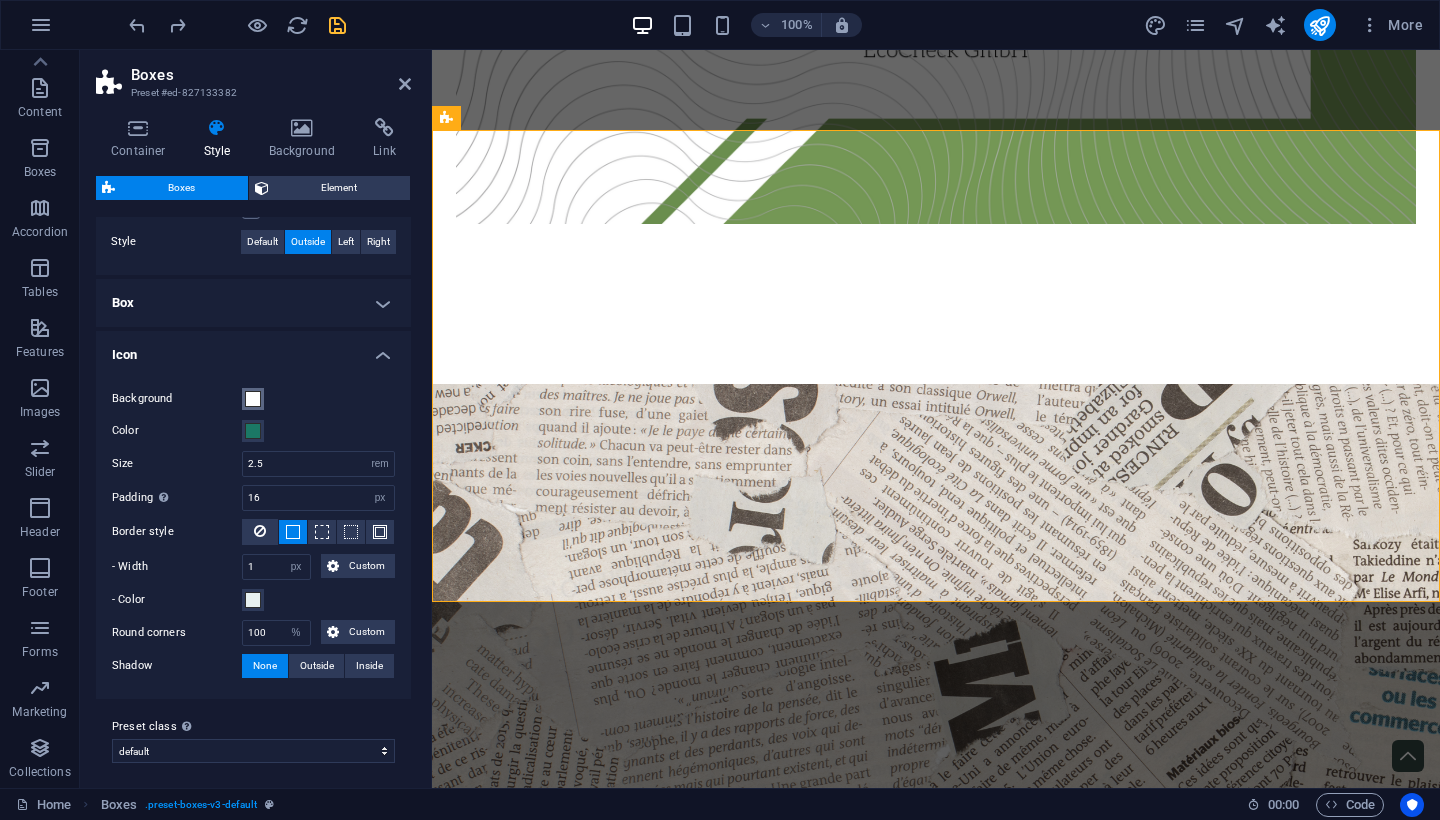 click at bounding box center (253, 399) 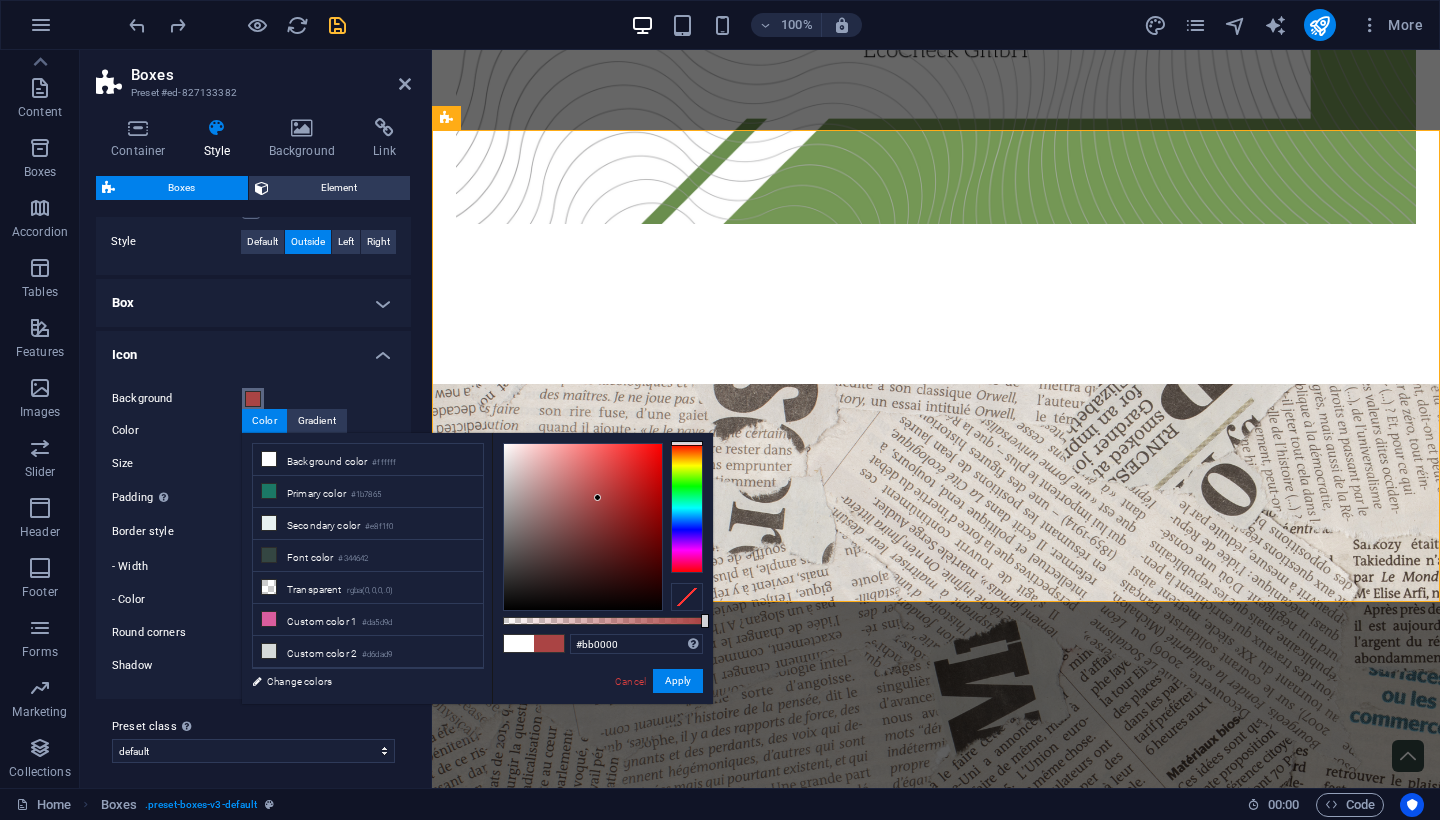 type on "#bd0000" 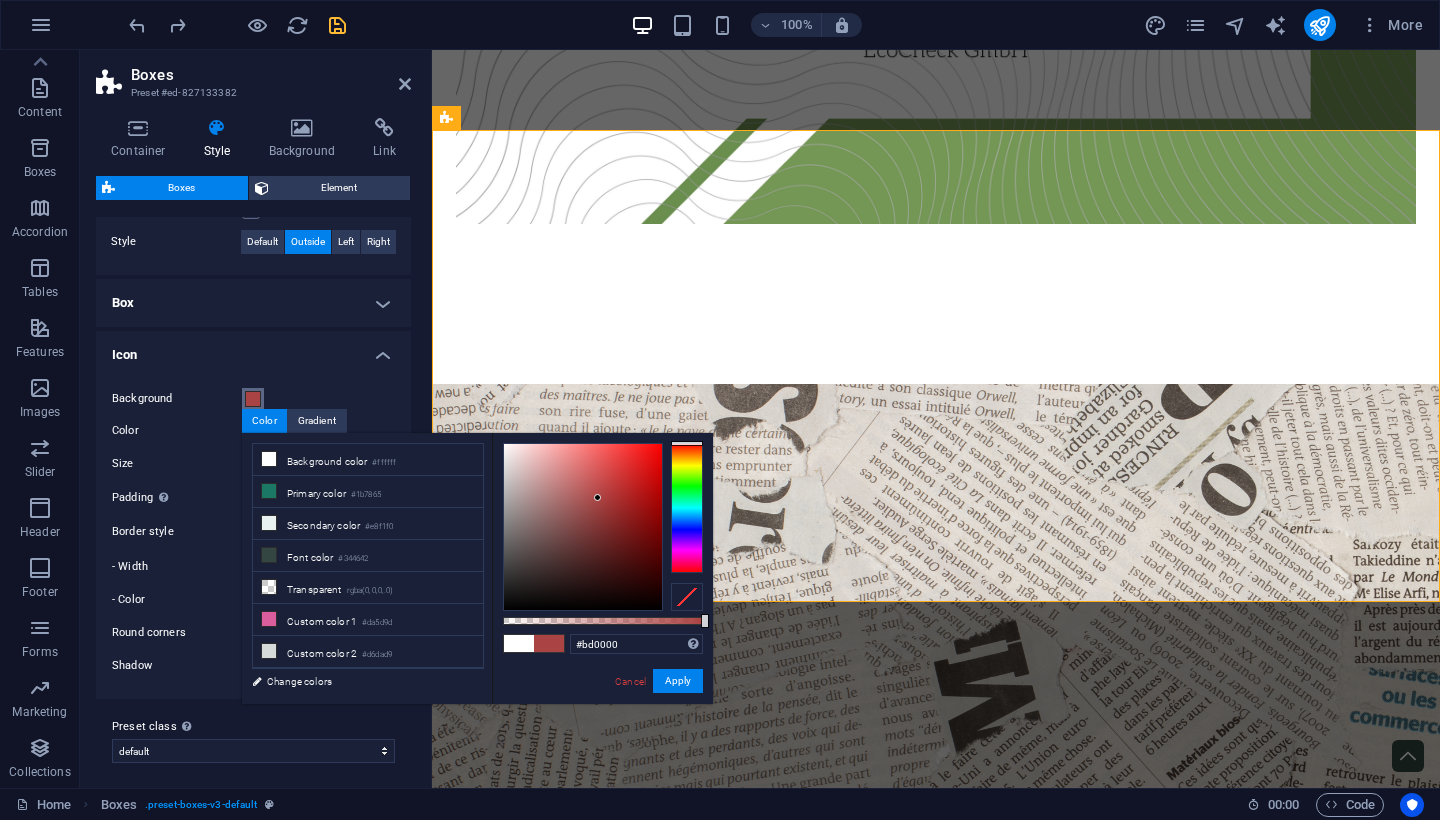 drag, startPoint x: 576, startPoint y: 501, endPoint x: 672, endPoint y: 486, distance: 97.16481 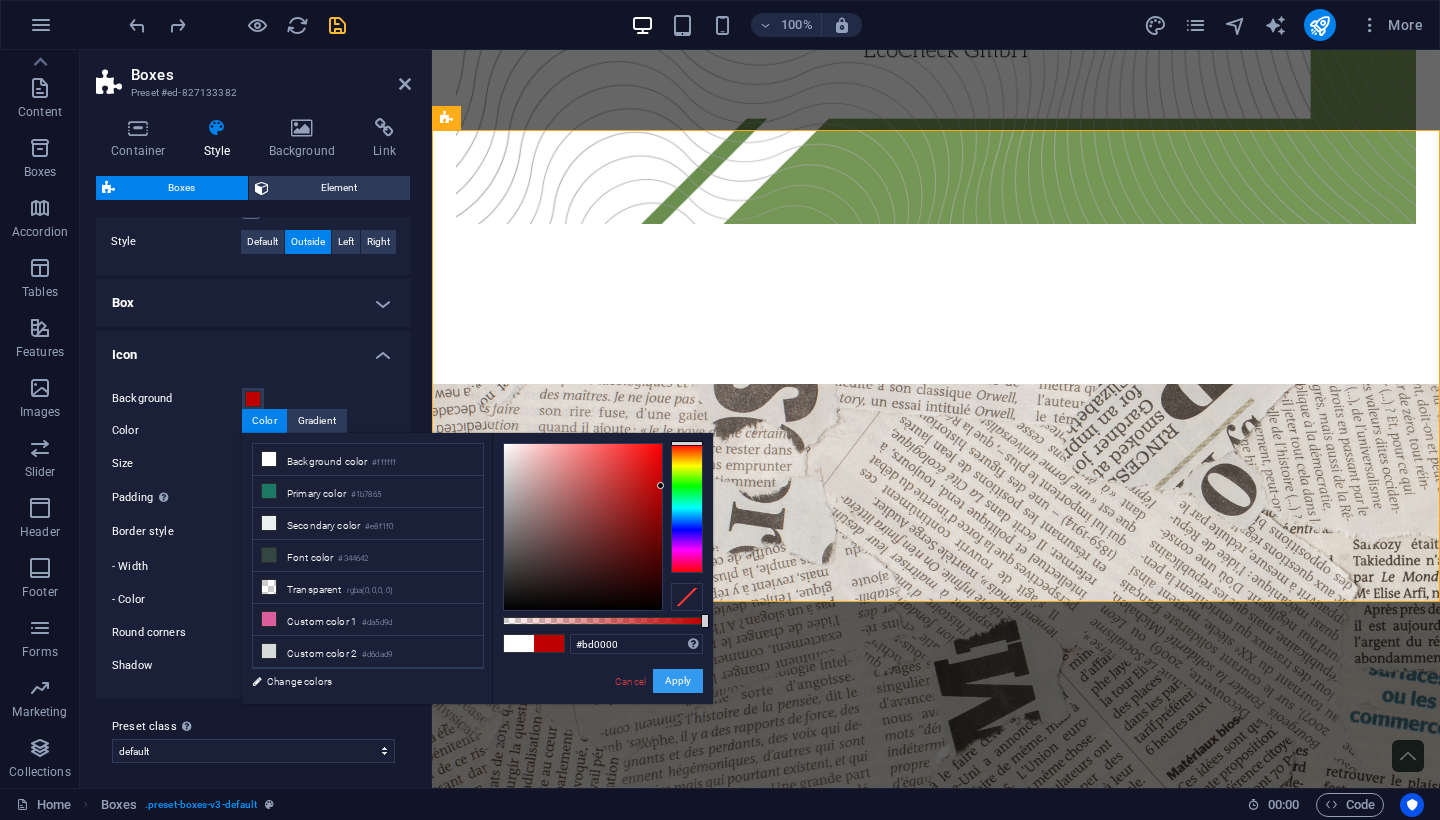click on "Apply" at bounding box center (678, 681) 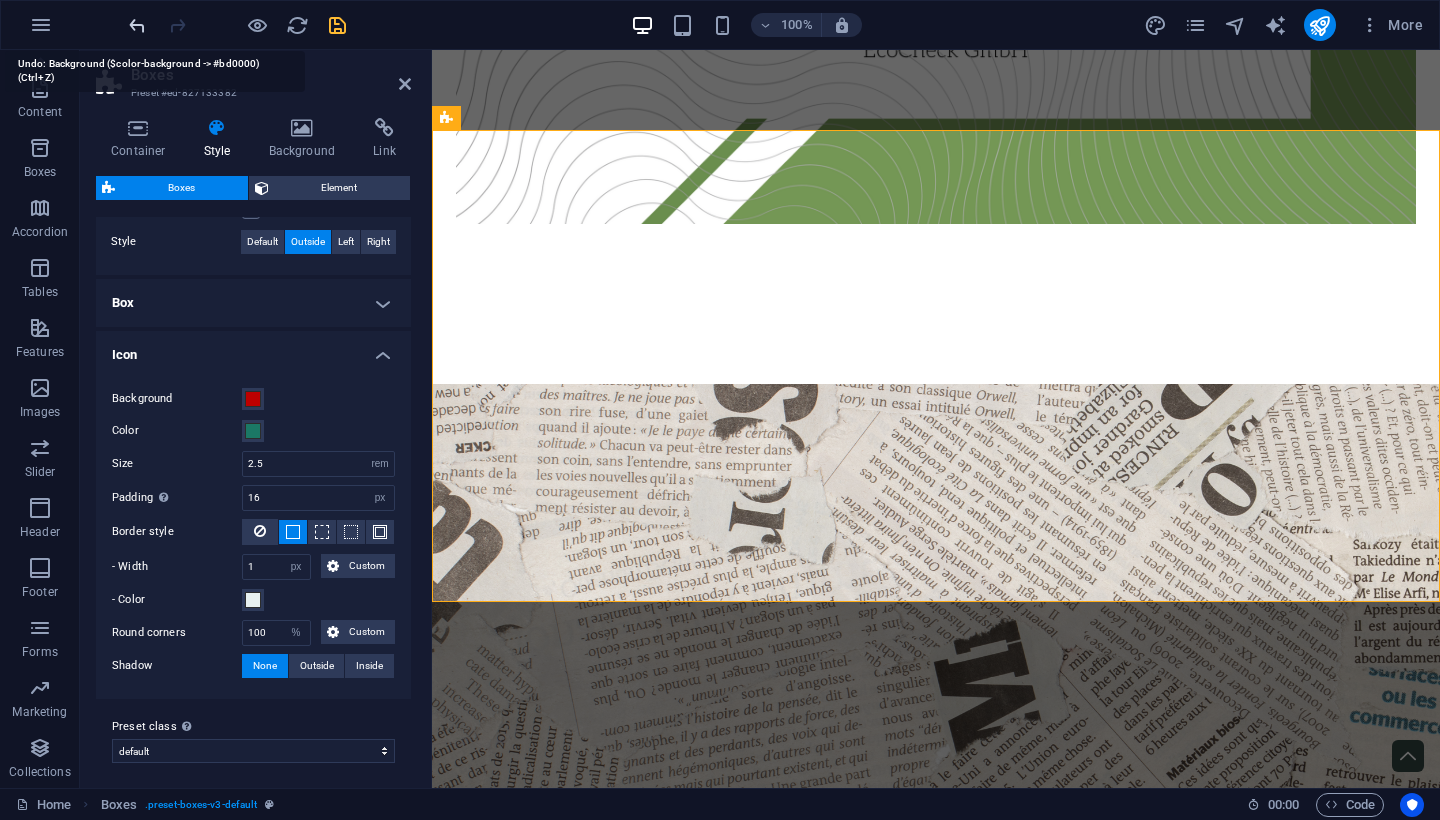 click at bounding box center [137, 25] 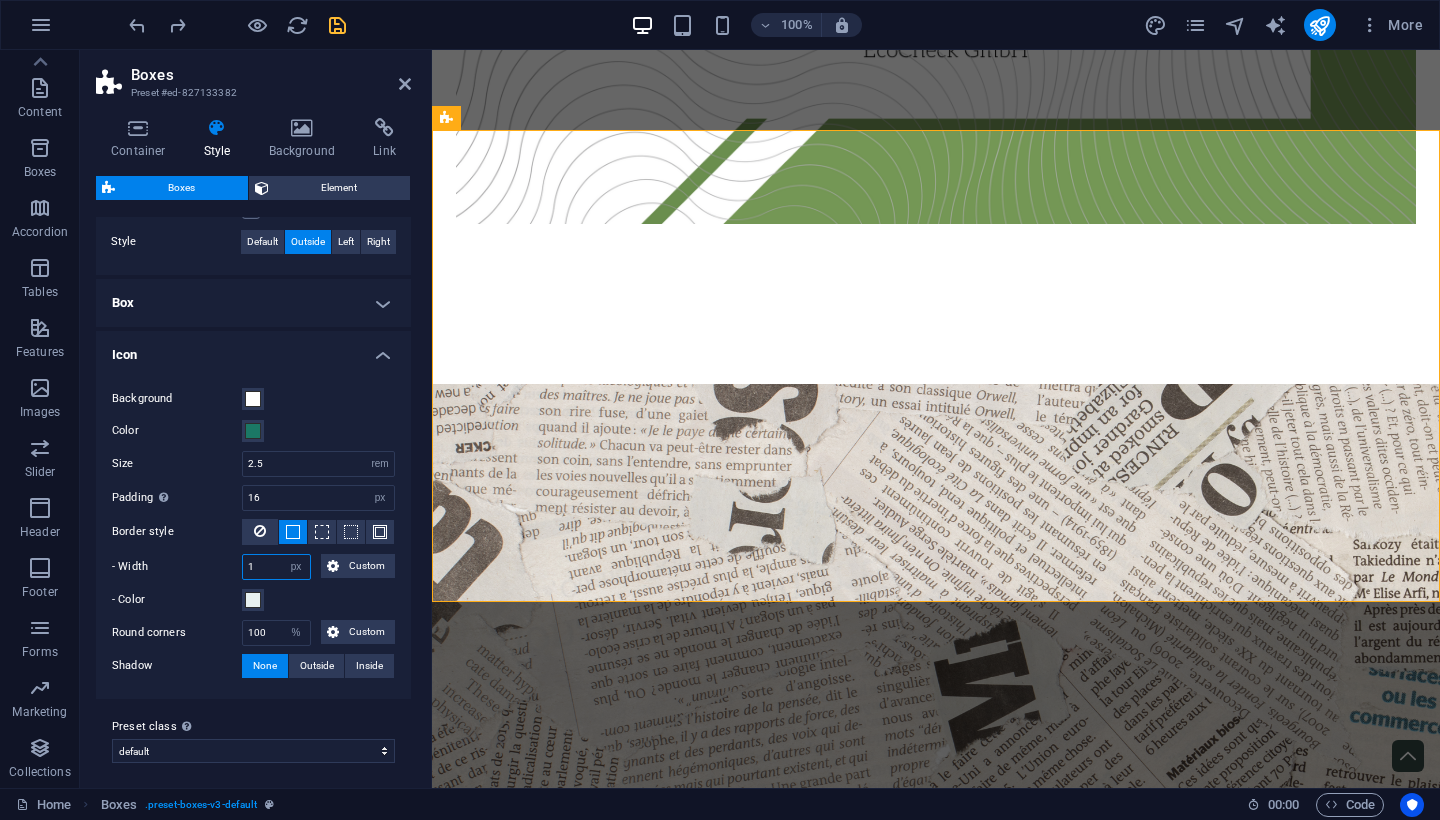click on "1" at bounding box center [276, 567] 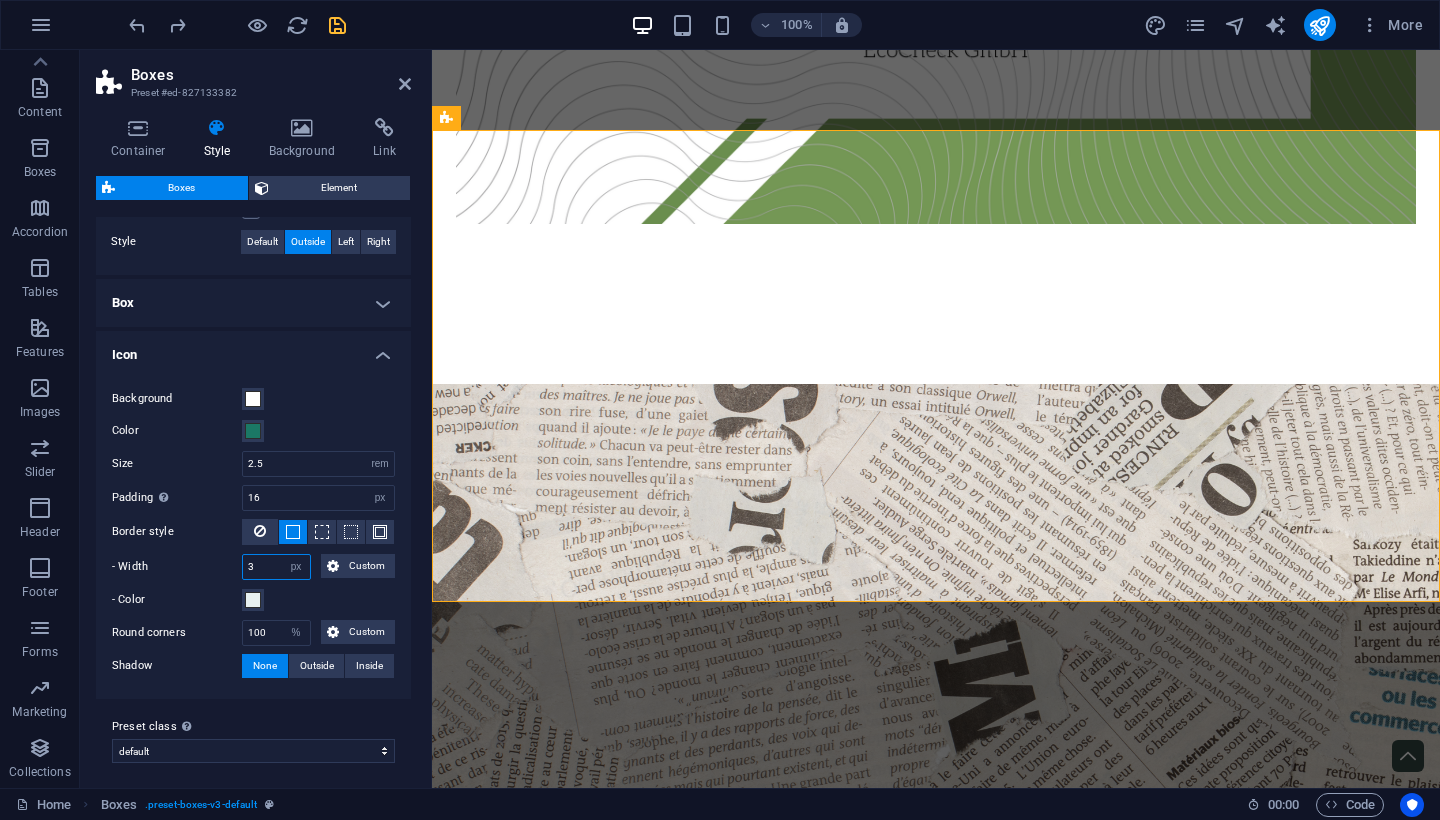 type on "3" 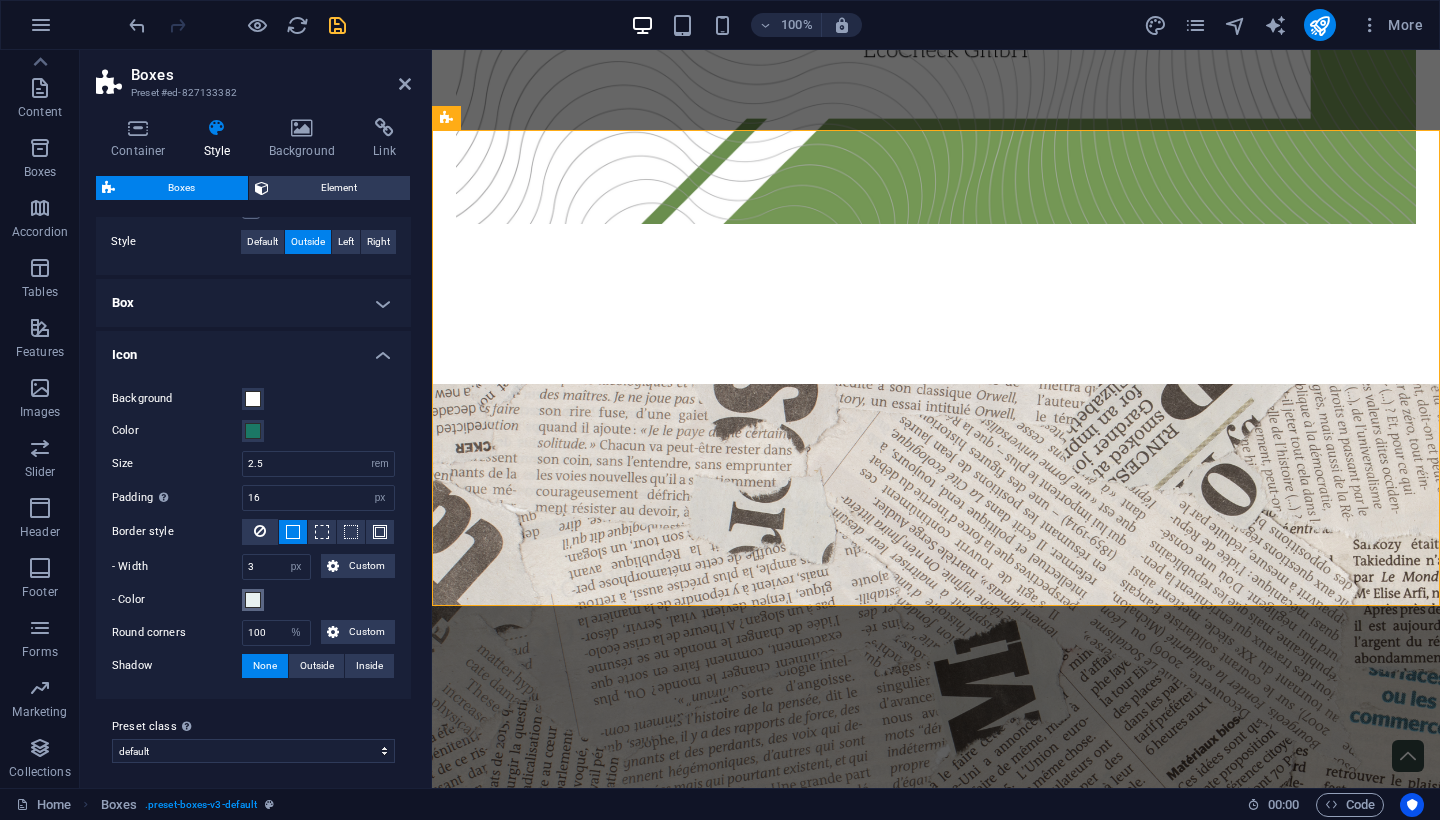 click at bounding box center [253, 600] 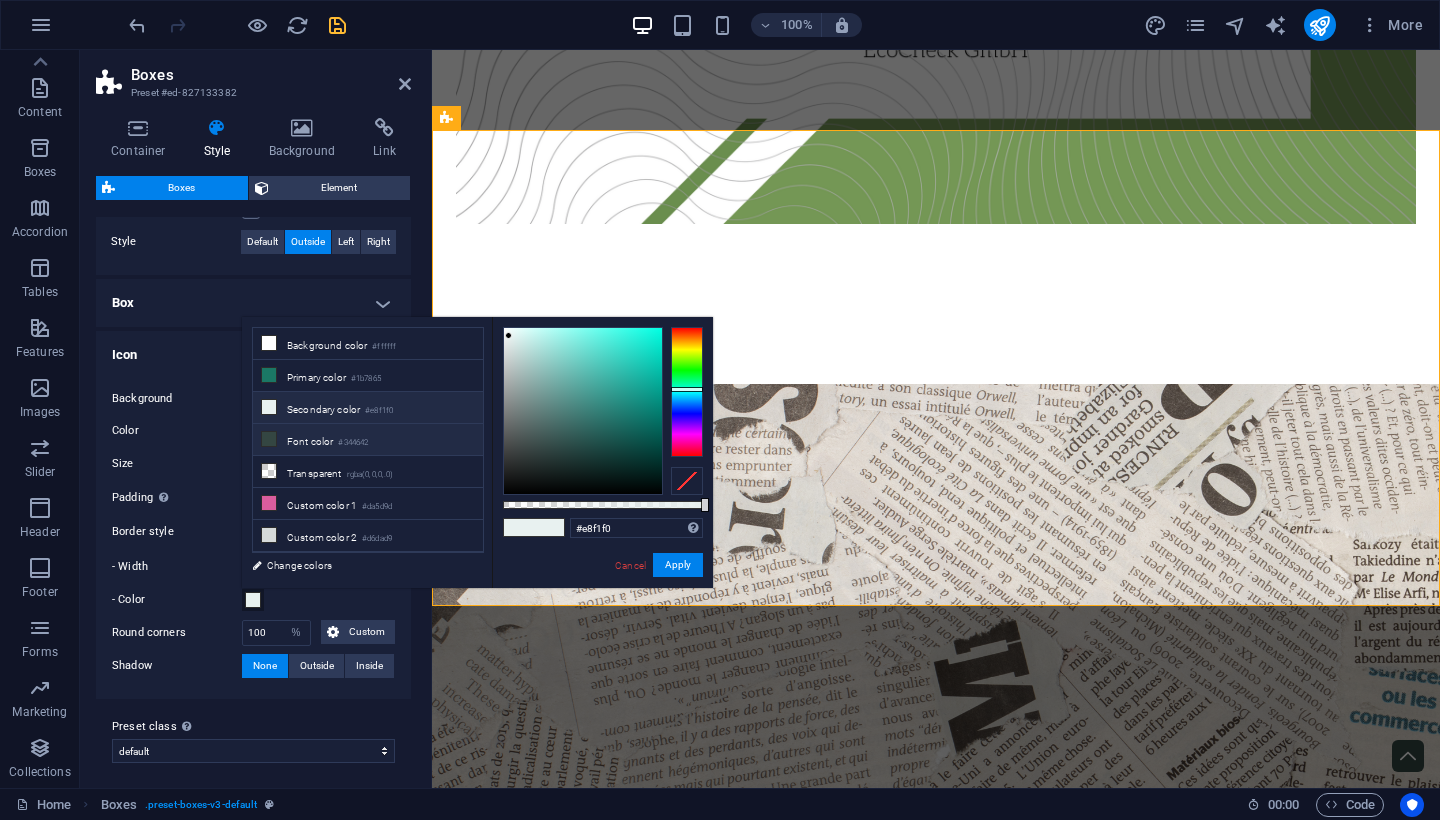 click on "Font color
#344642" at bounding box center [368, 440] 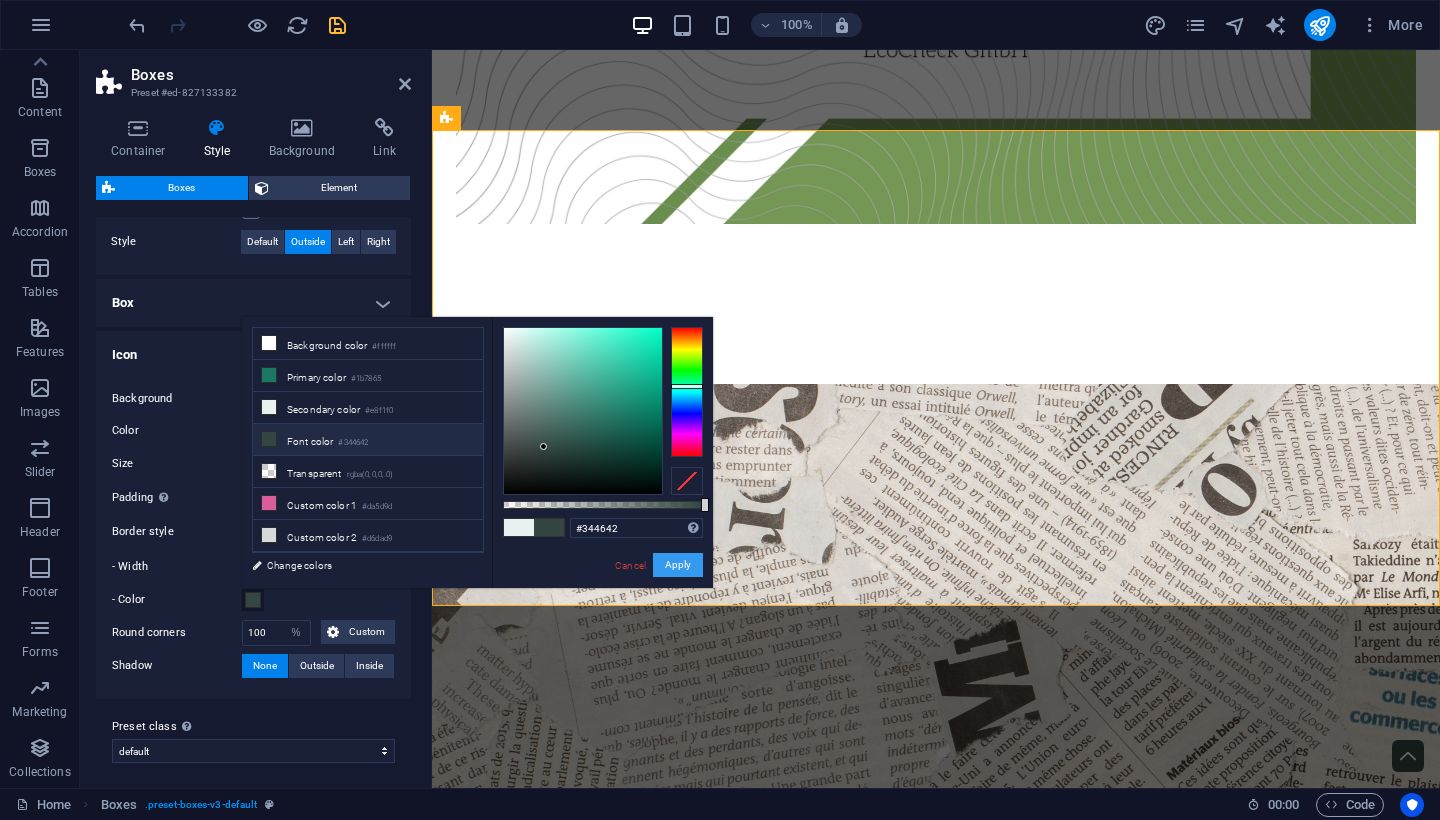 click on "Apply" at bounding box center (678, 565) 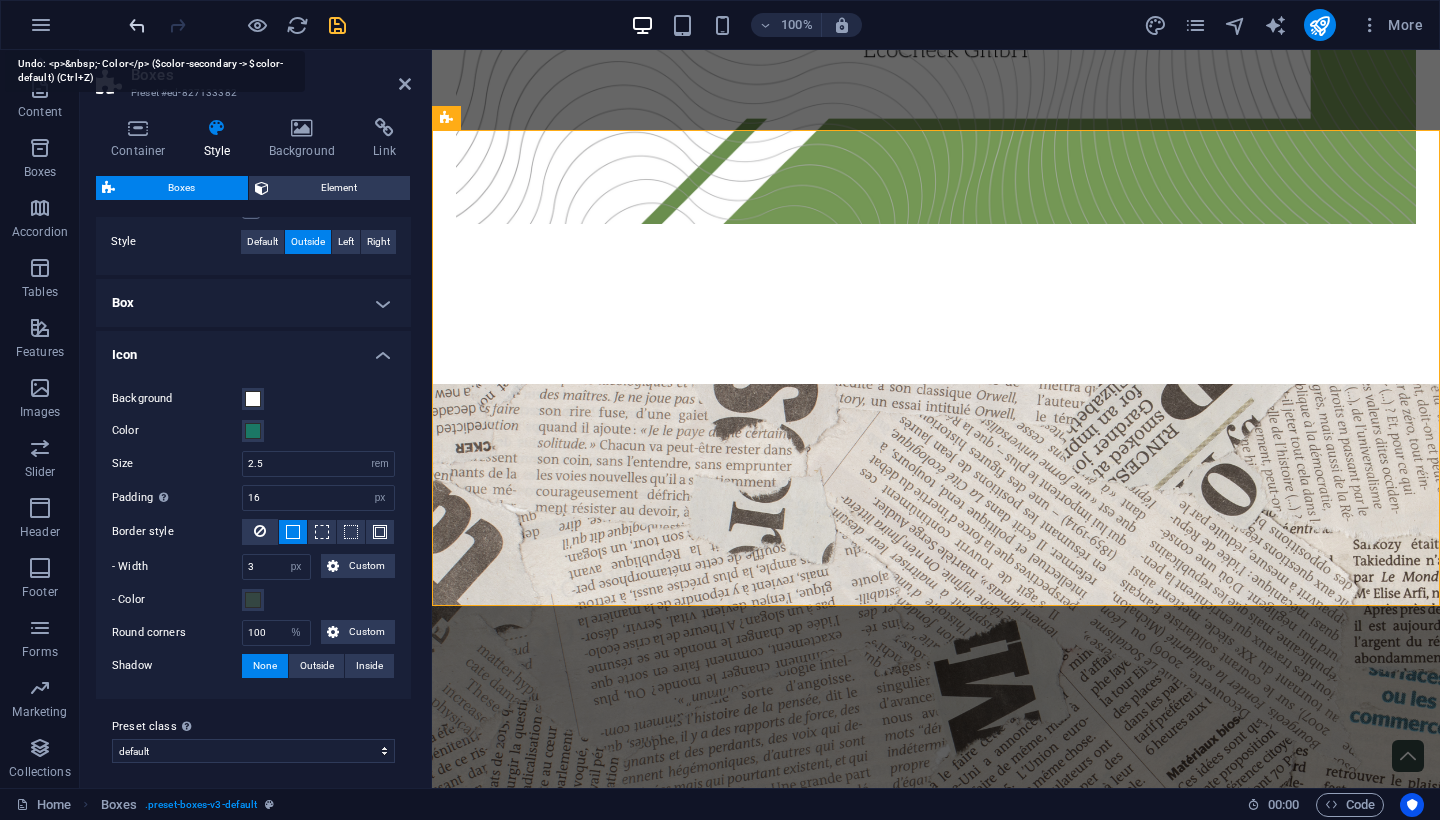 click at bounding box center (137, 25) 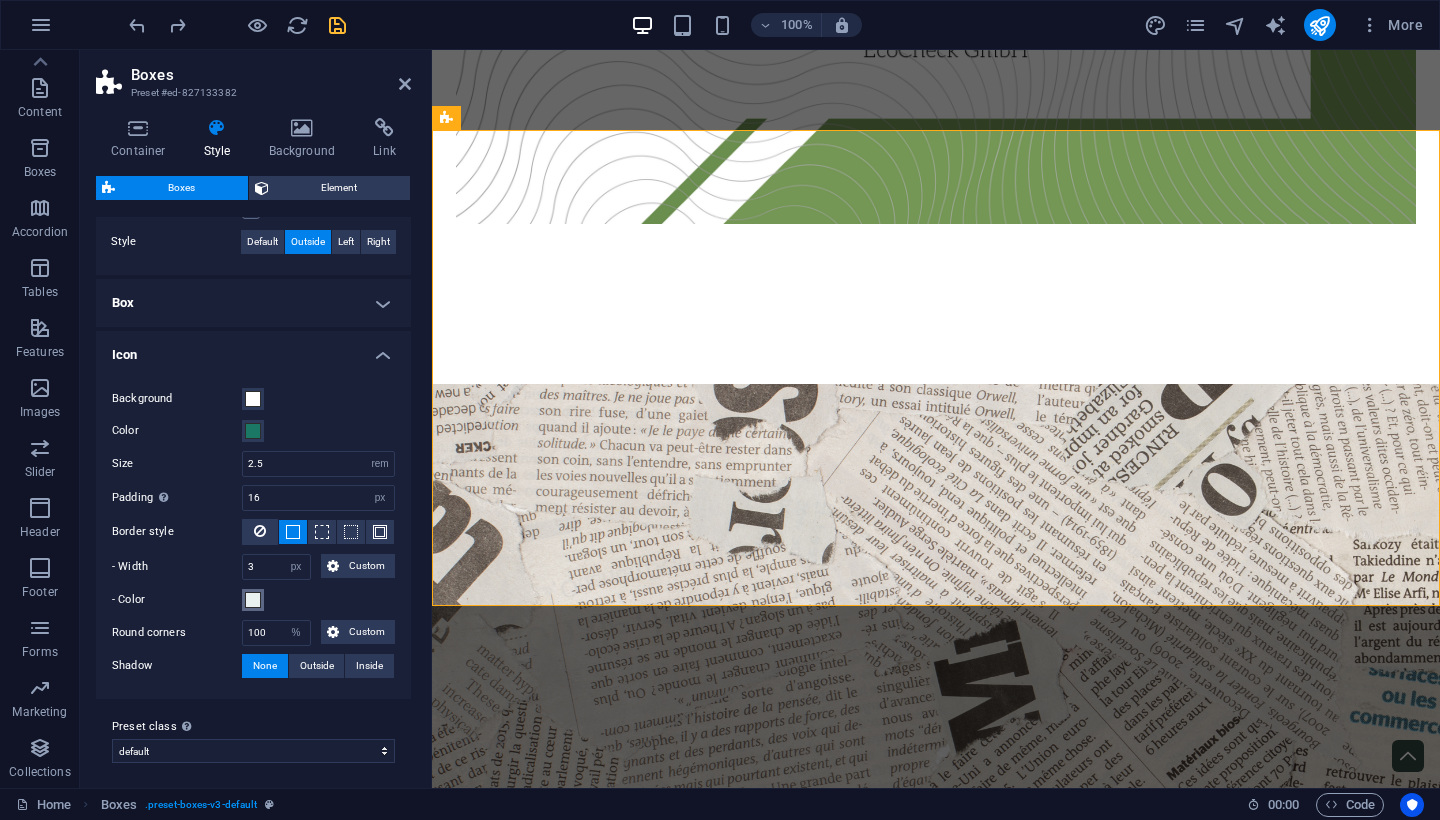 click at bounding box center [253, 600] 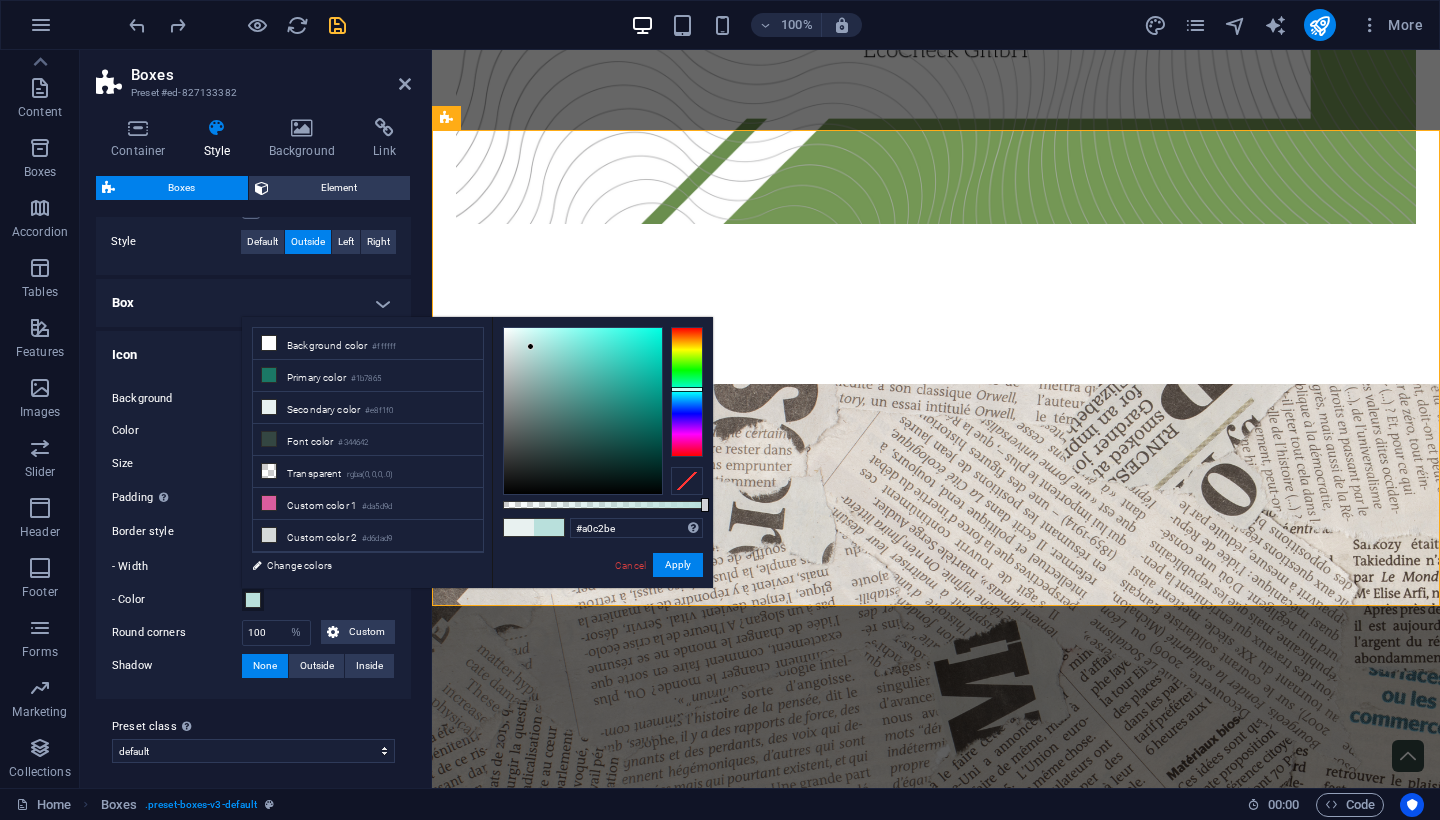type on "#a0c0bd" 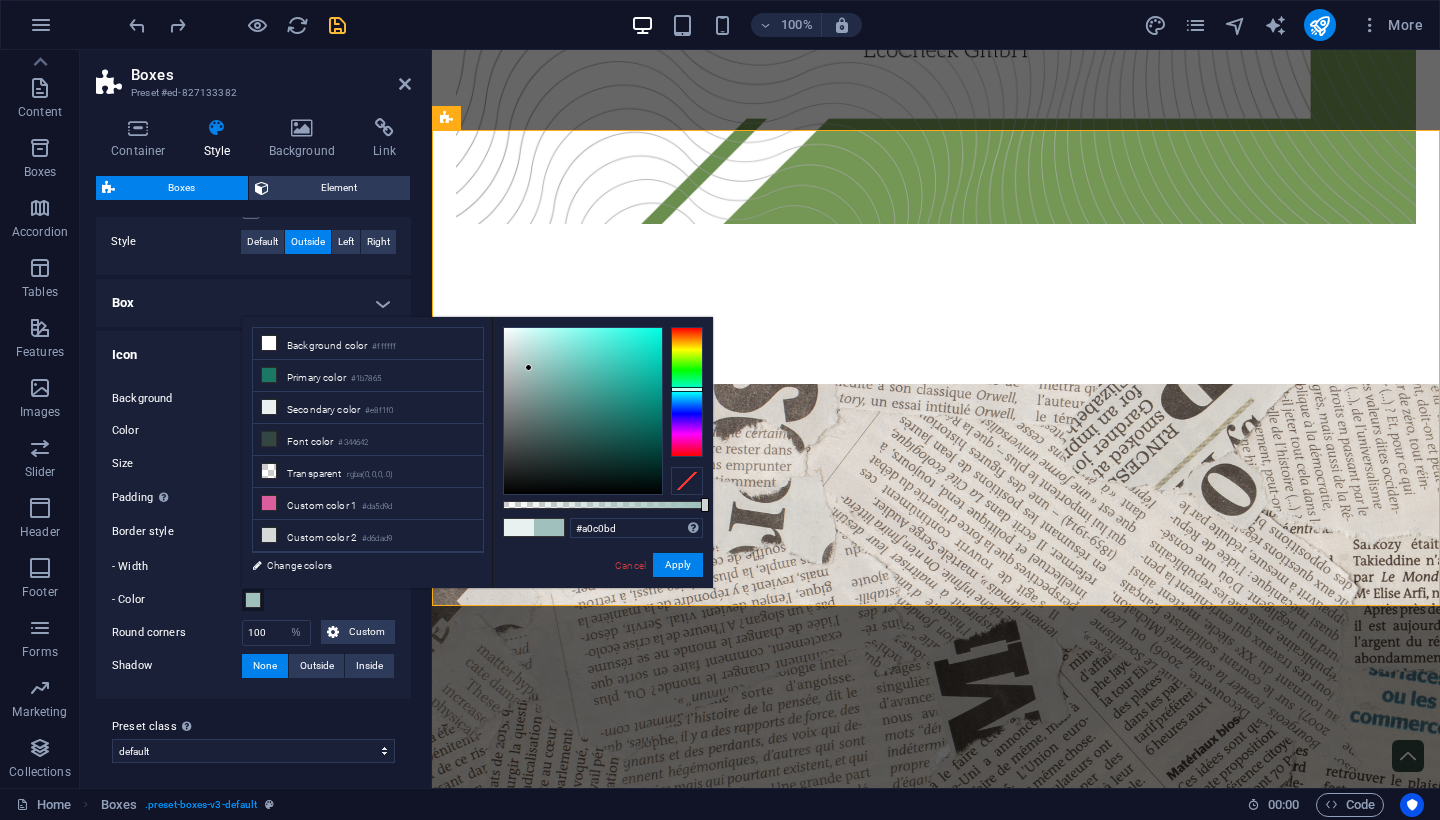 drag, startPoint x: 505, startPoint y: 347, endPoint x: 529, endPoint y: 368, distance: 31.890438 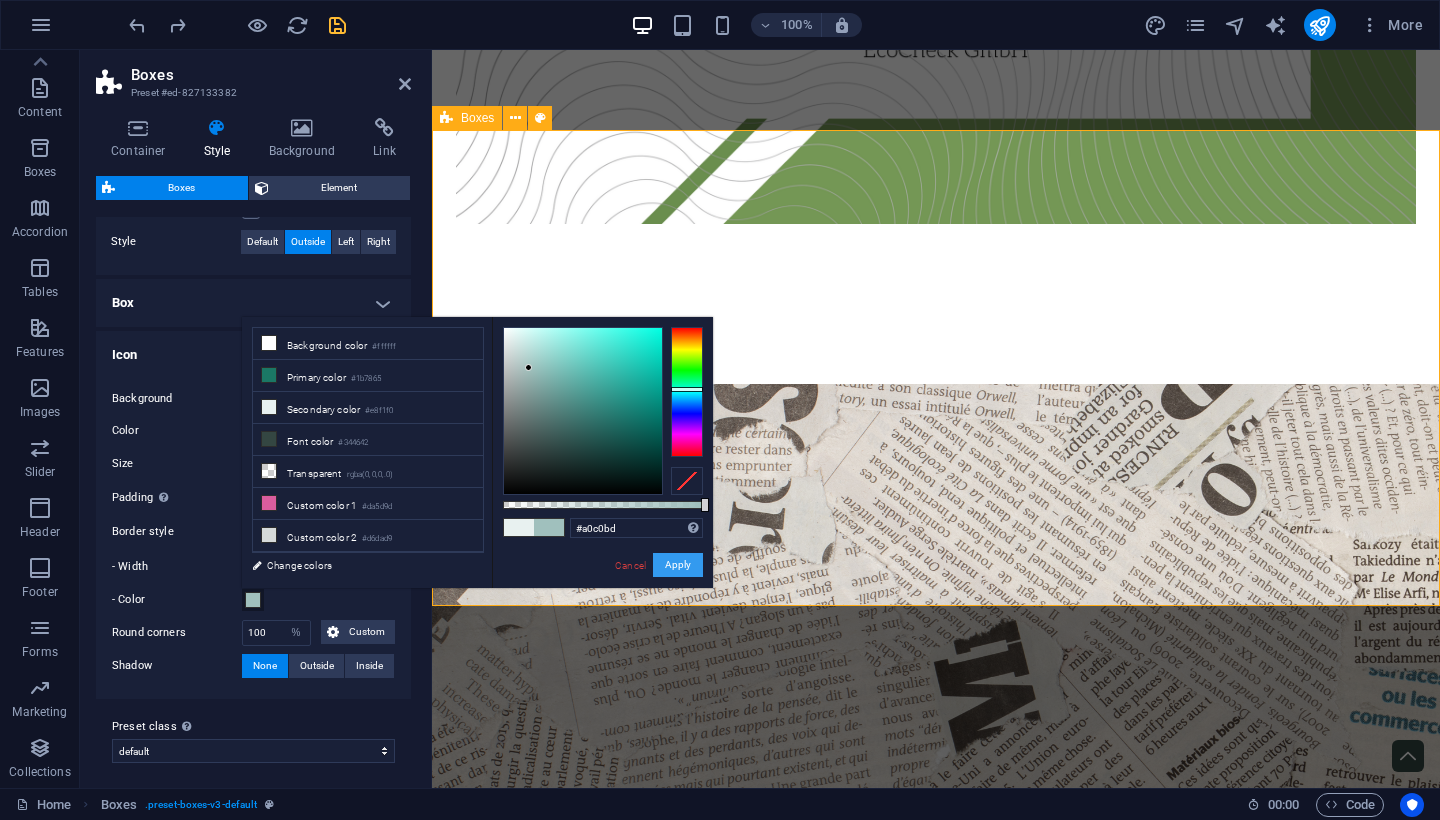 click on "Apply" at bounding box center (678, 565) 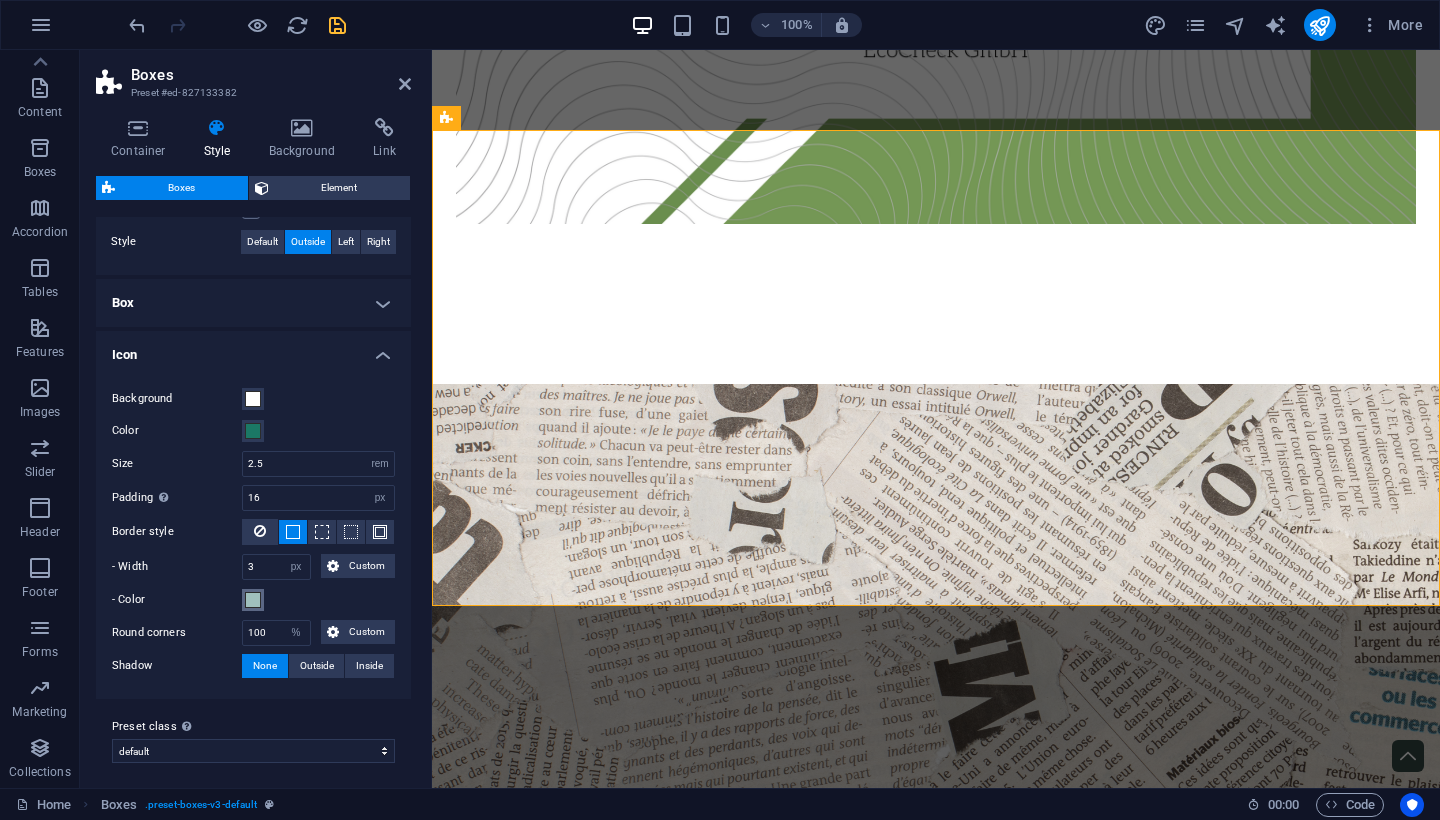 click at bounding box center (253, 600) 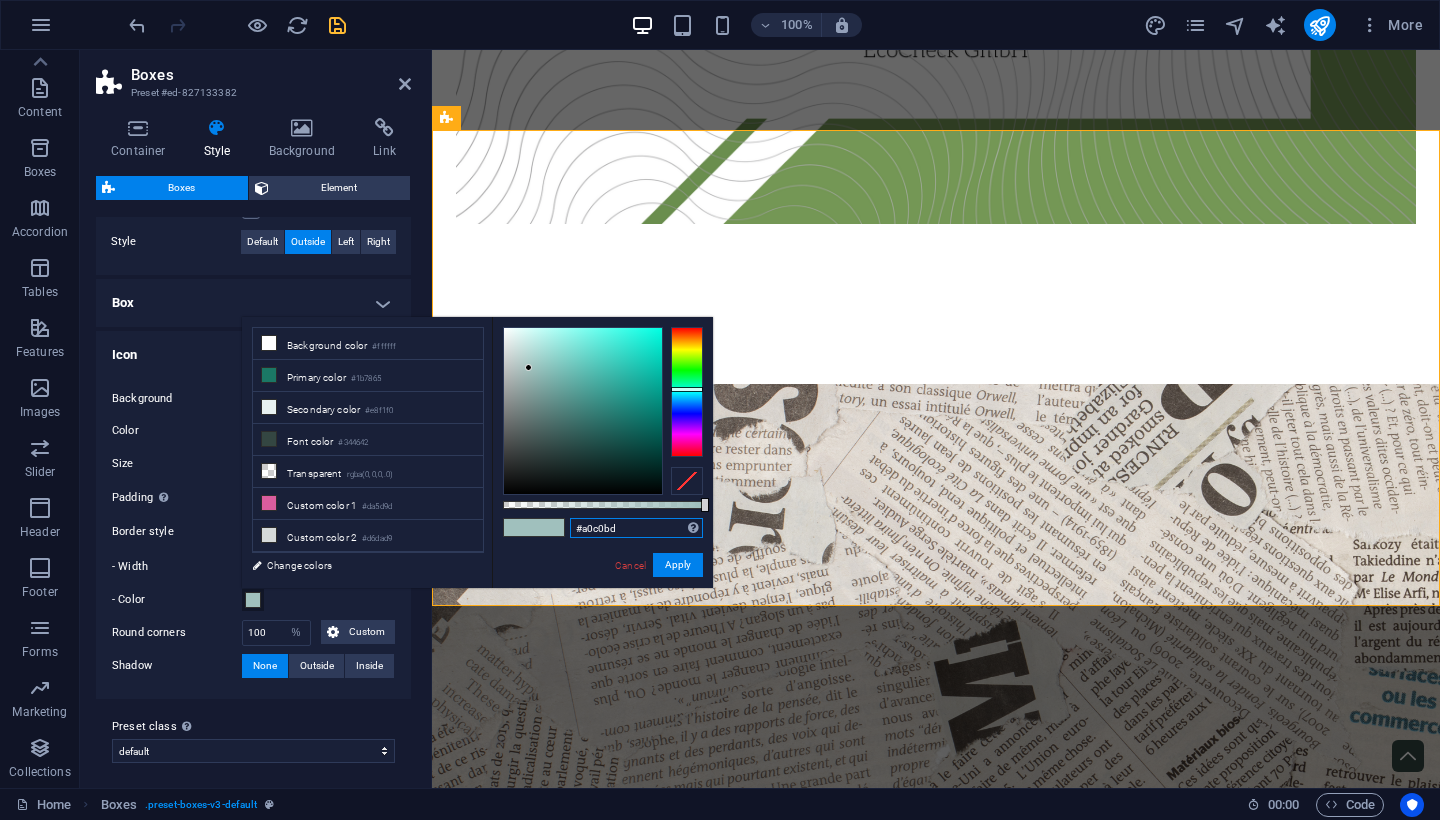 click on "#a0c0bd" at bounding box center [636, 528] 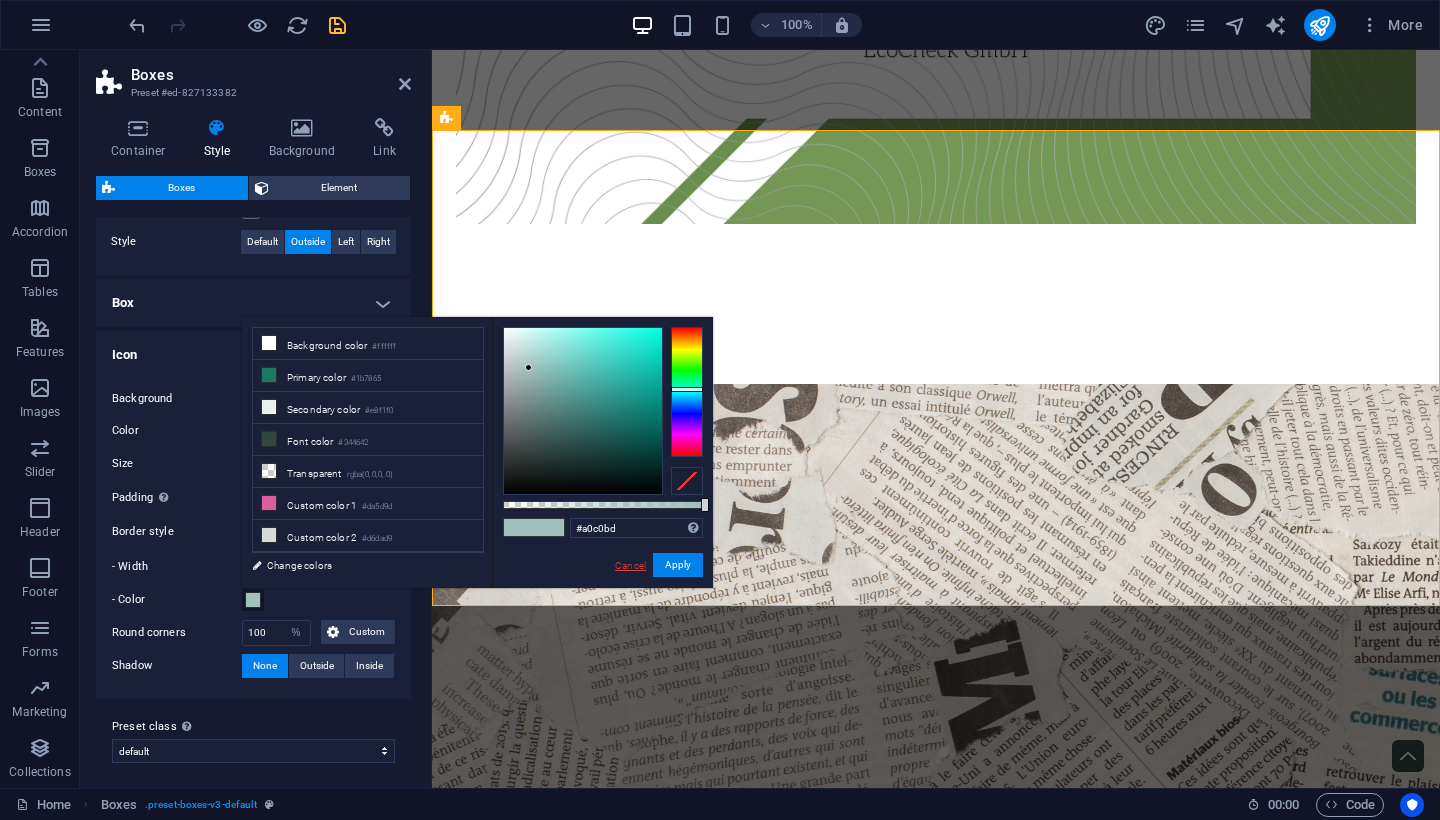 click on "Cancel" at bounding box center (630, 565) 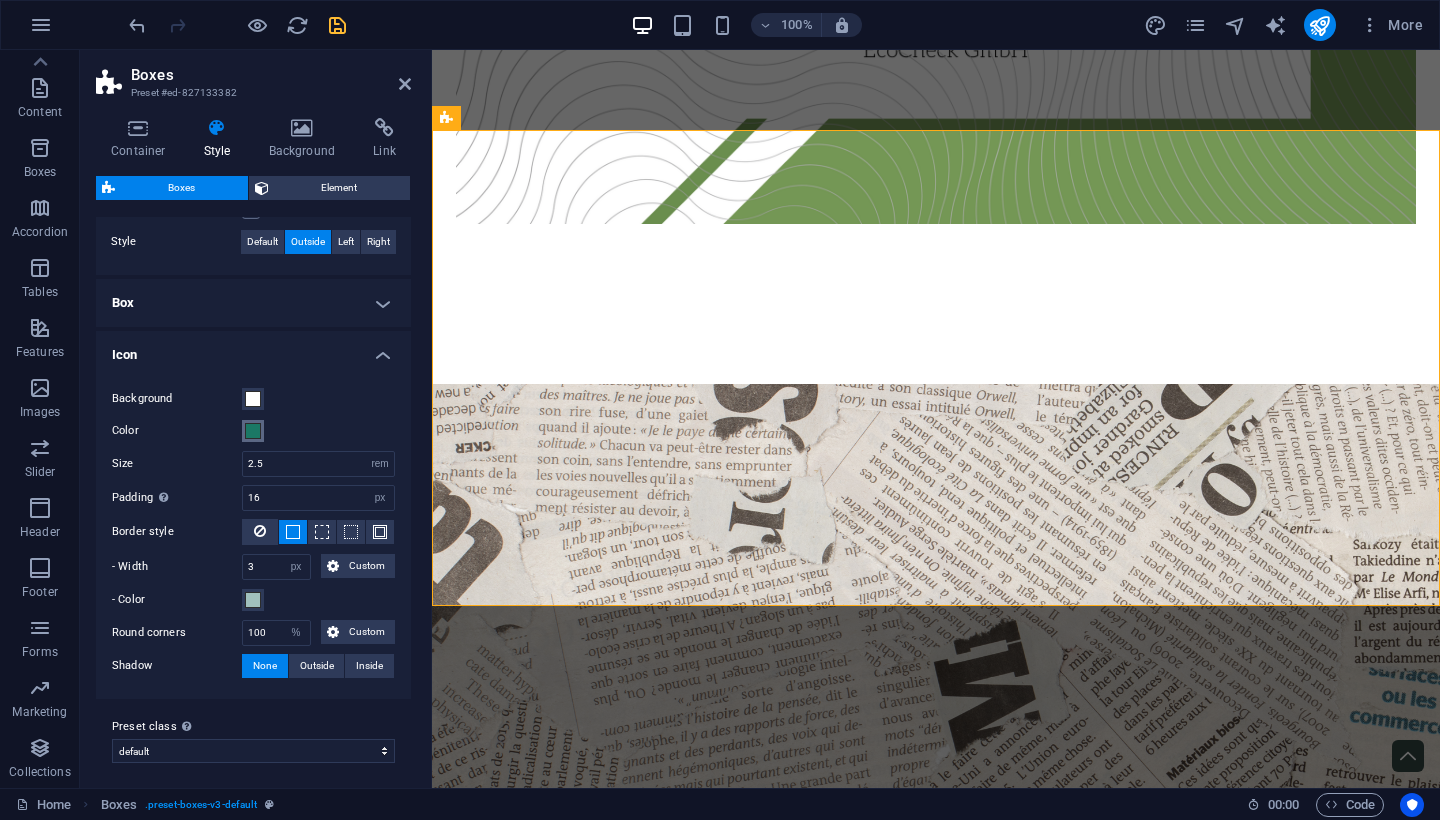 click at bounding box center (253, 431) 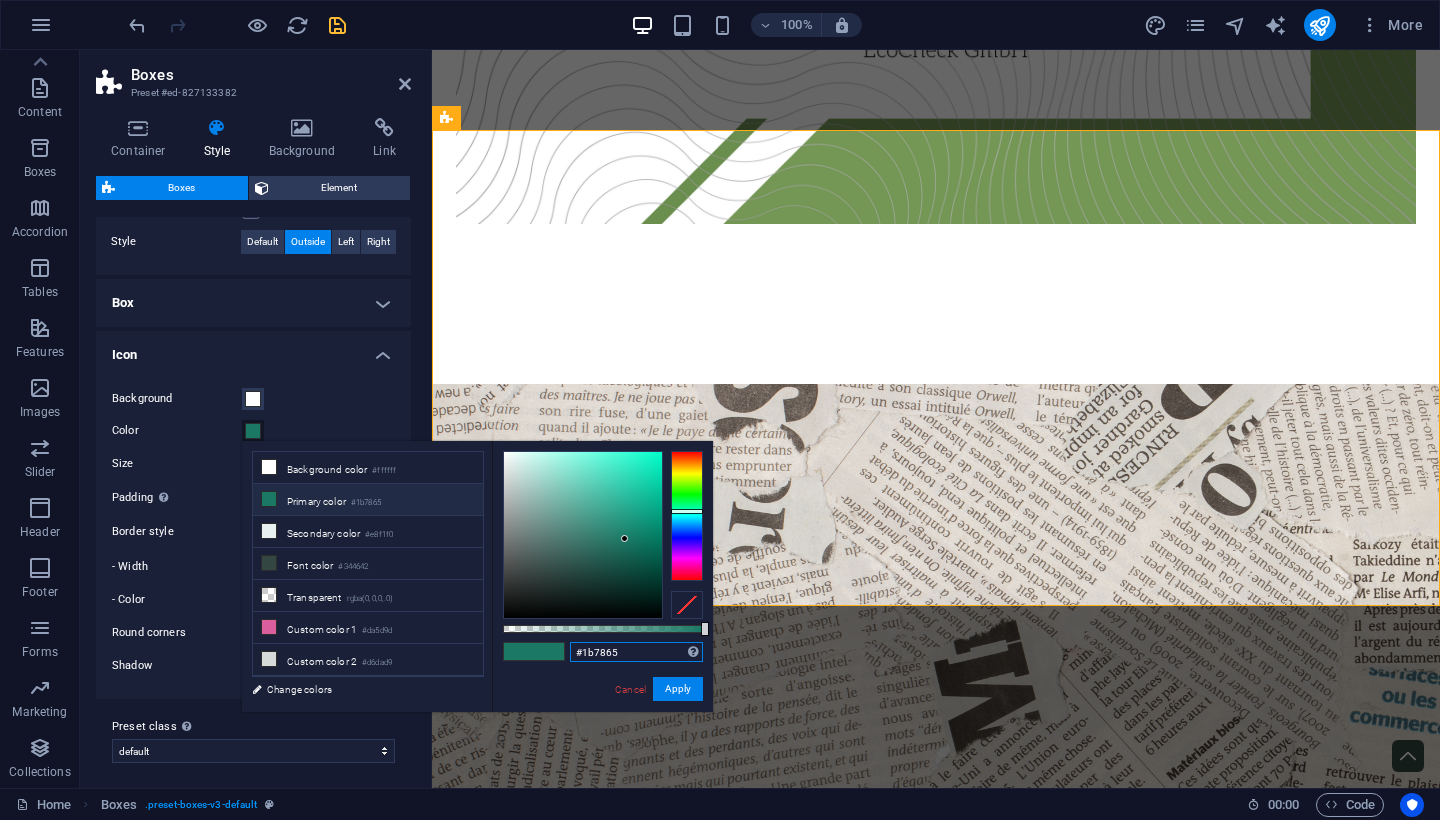 click on "#1b7865" at bounding box center (636, 652) 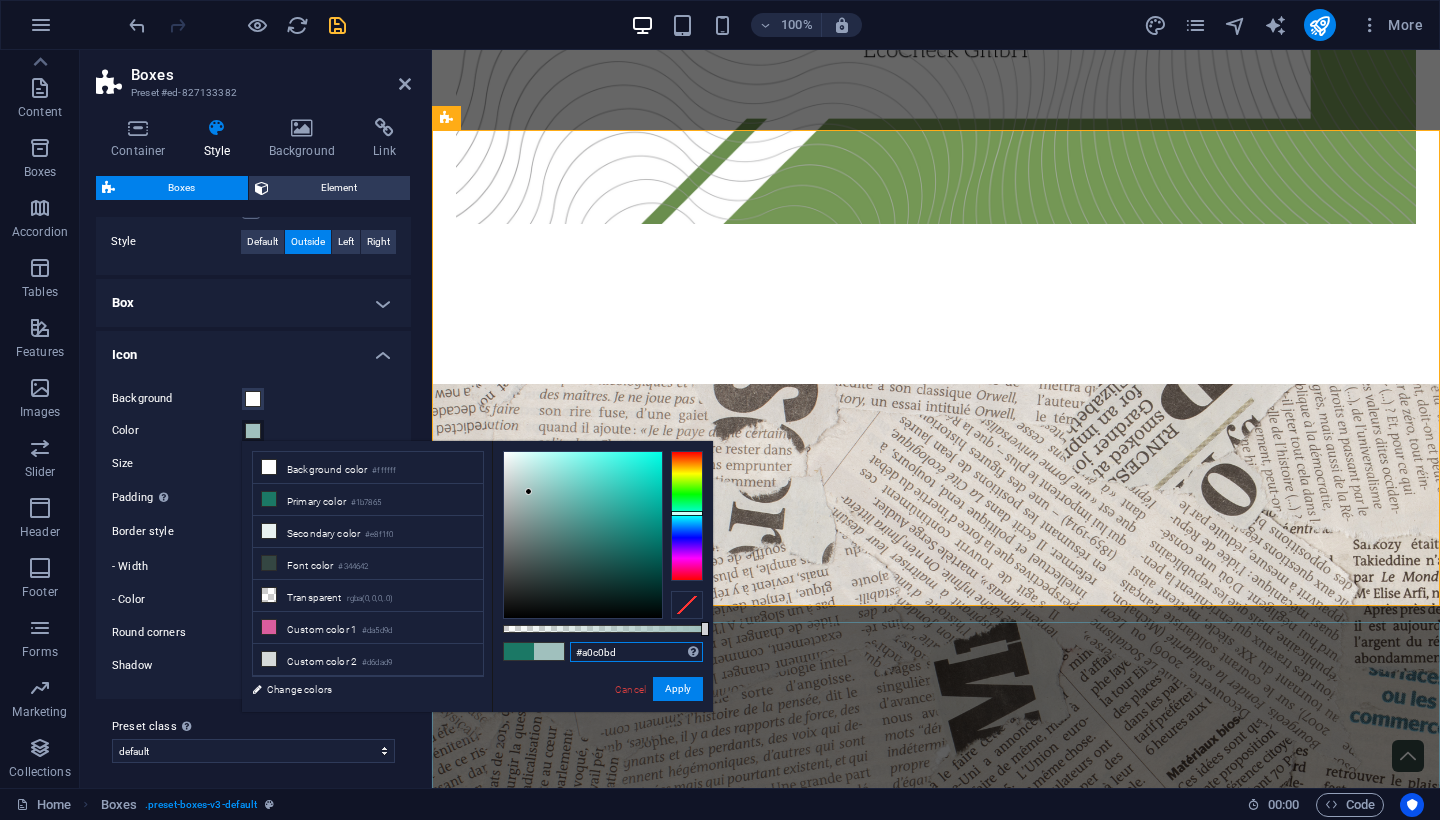 type on "#a0c0bd" 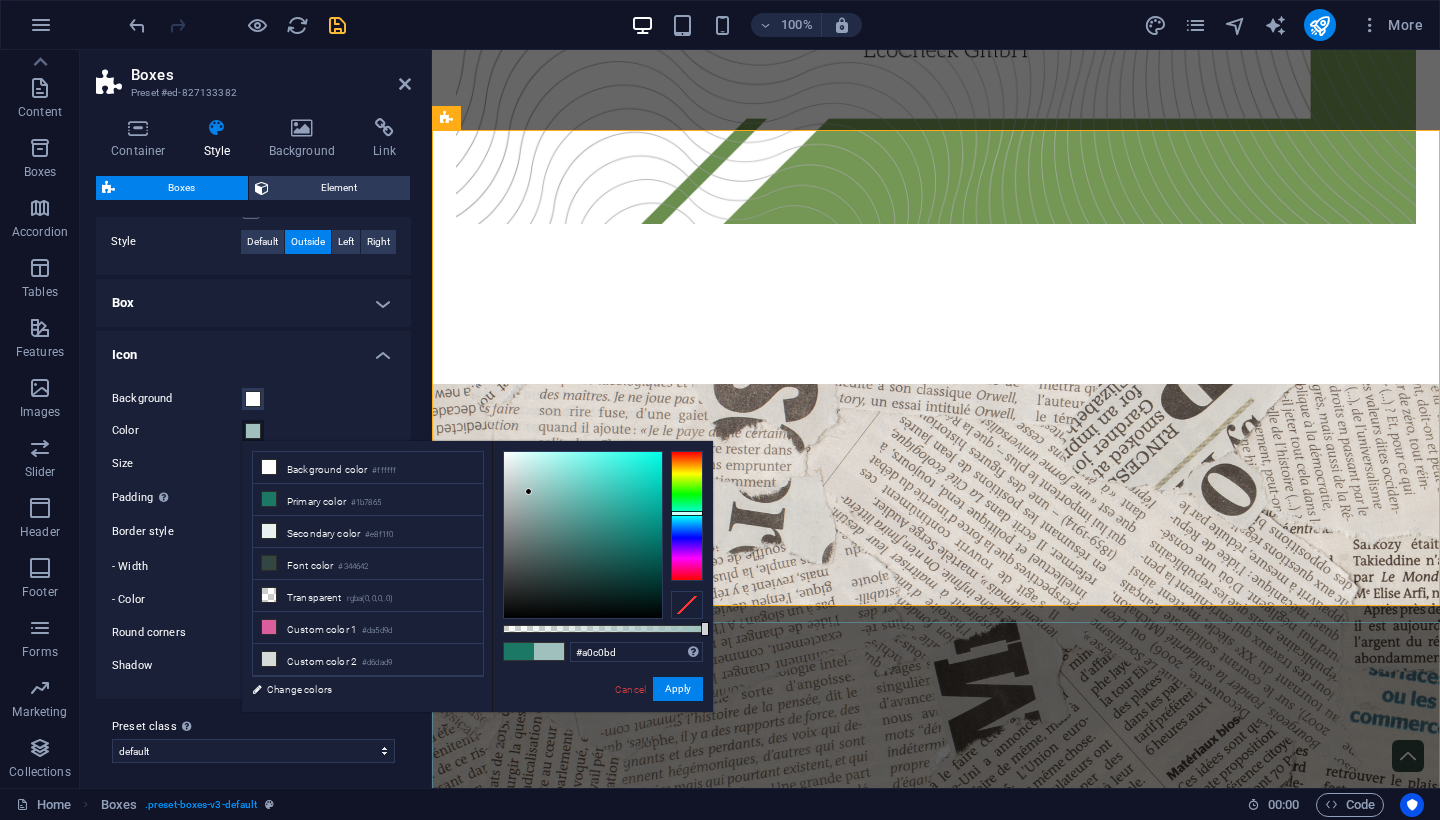click on "Street , 12345   Berlin 0123 - 456789 efeaadec67a3a5d5171fba1eda0e2f@plesk.local Navigation Home About Service Contact Legal Notice Privacy Policy Social media Facebook Twitter Instagram" at bounding box center (936, 3557) 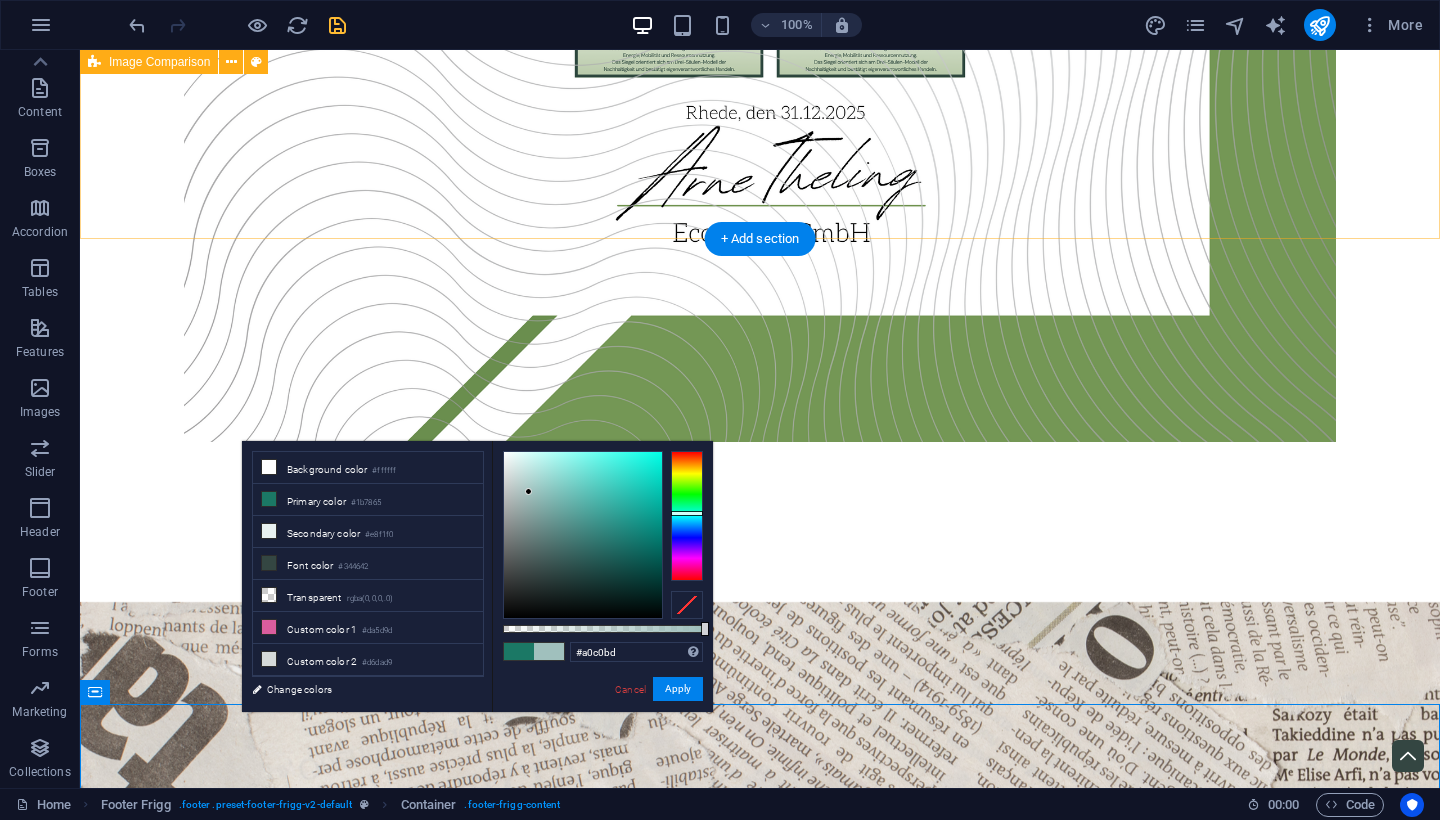click on "Drop content here or  Add elements  Paste clipboard" at bounding box center [760, 1784] 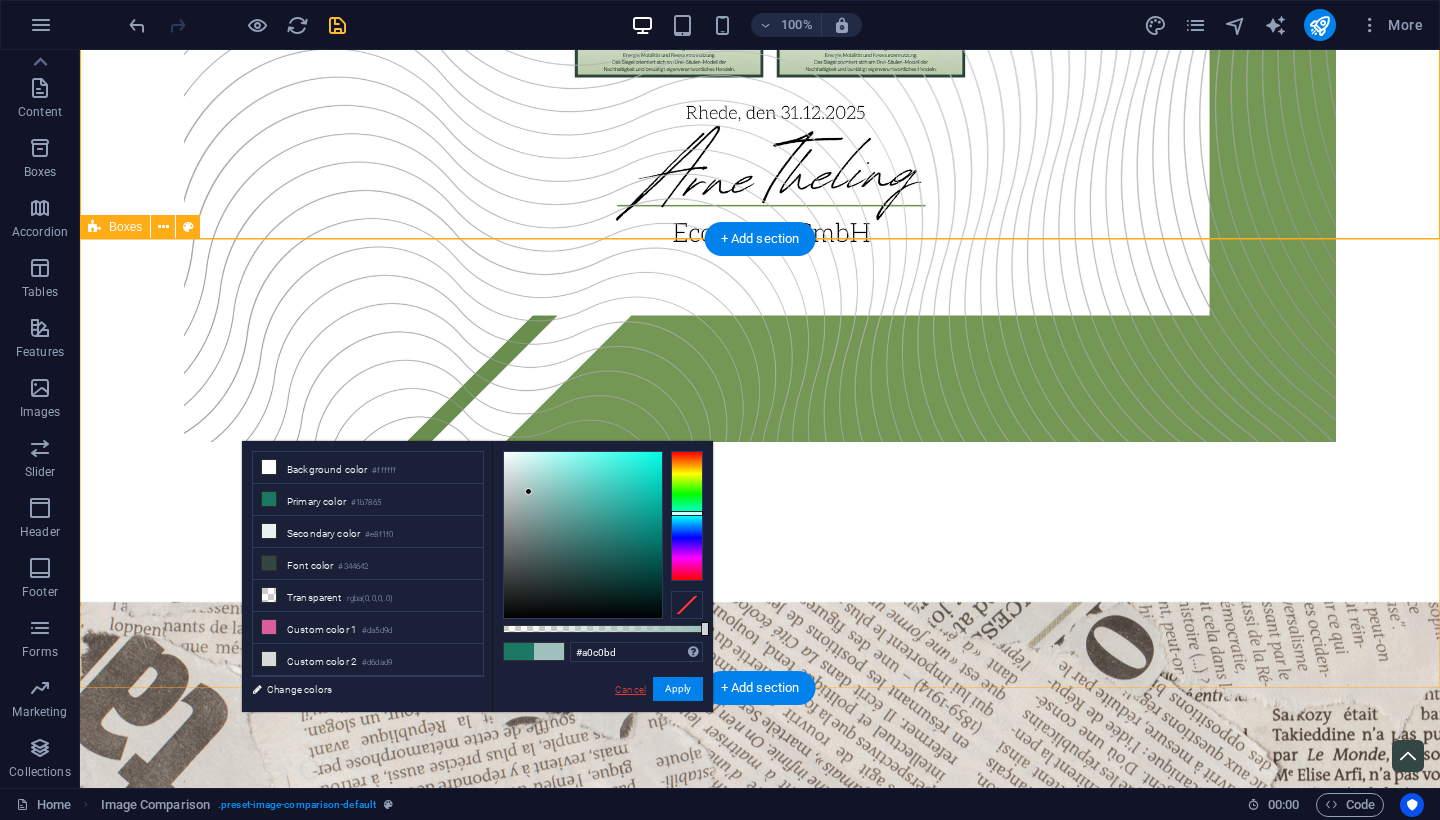 click on "Cancel" at bounding box center (630, 689) 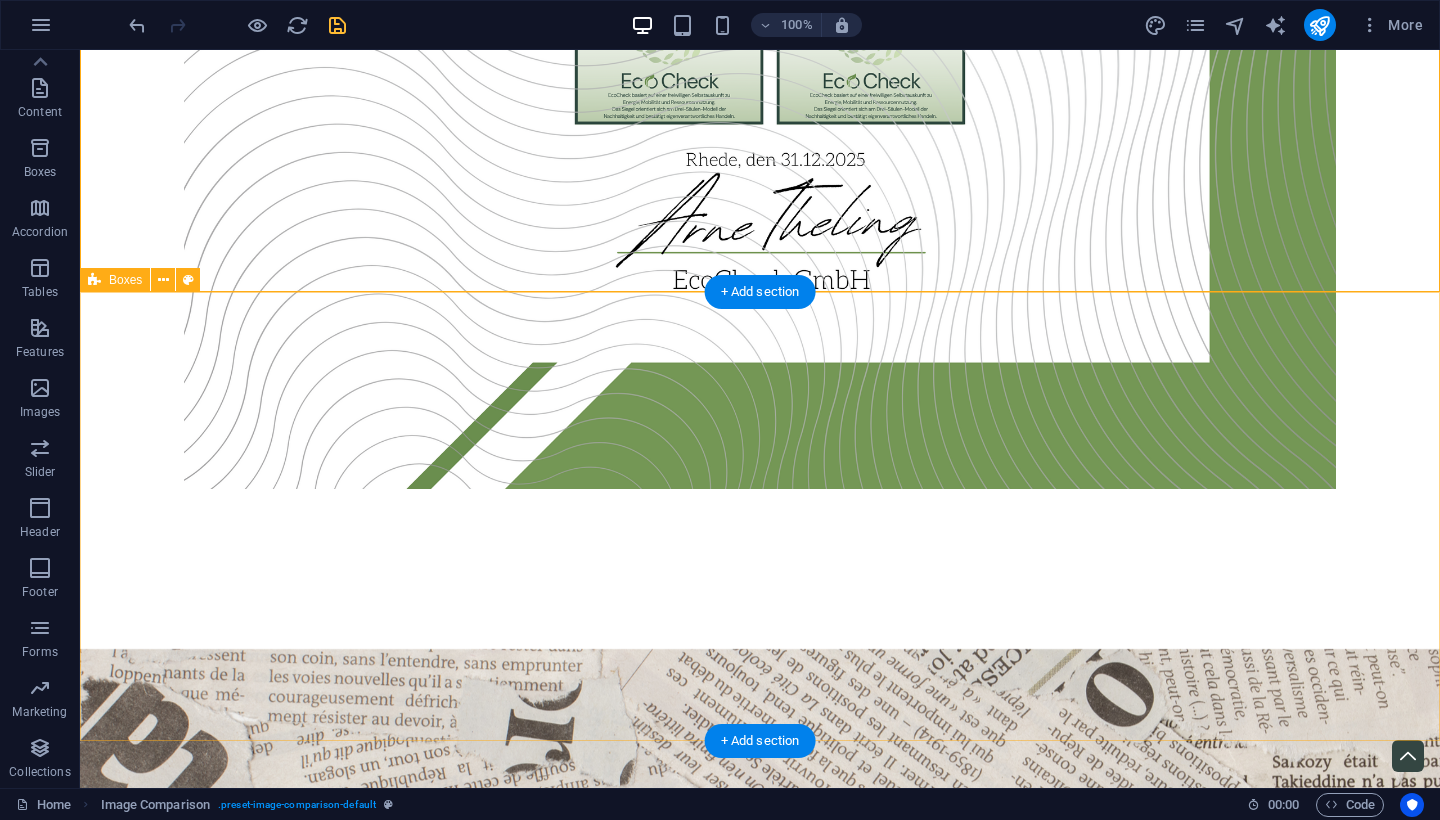 scroll, scrollTop: 3060, scrollLeft: 0, axis: vertical 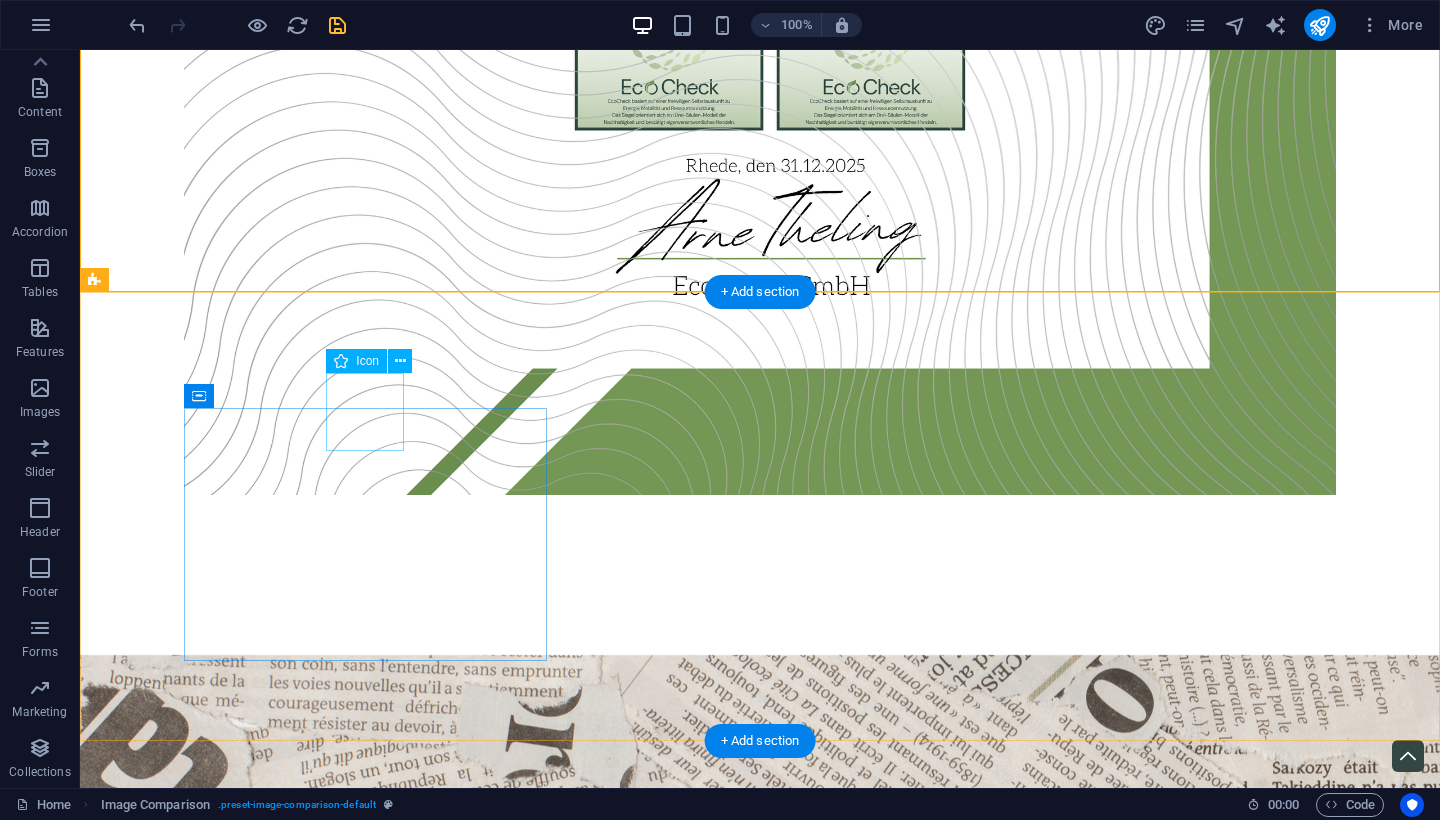 click at bounding box center (285, 2296) 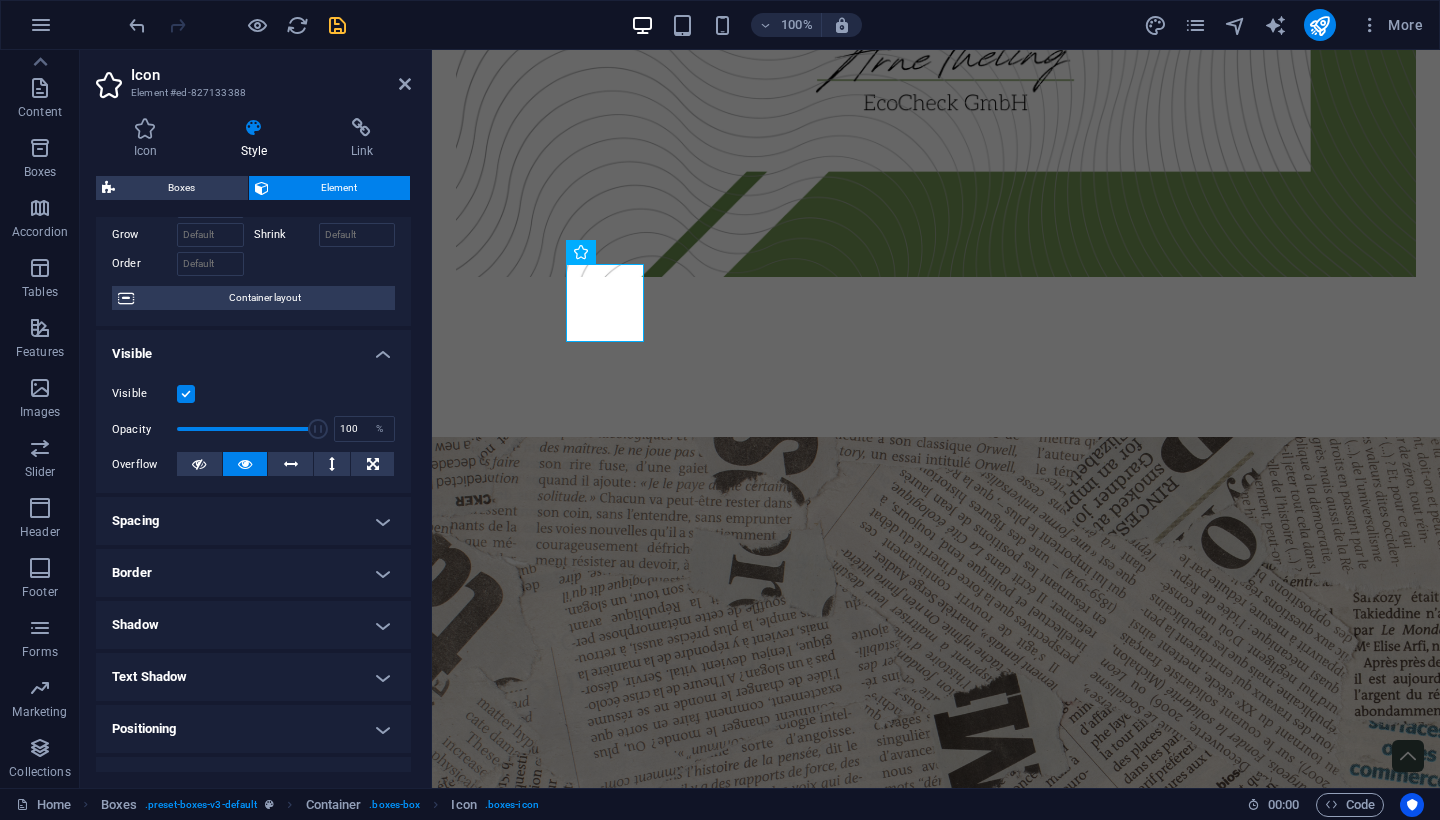 scroll, scrollTop: 161, scrollLeft: 0, axis: vertical 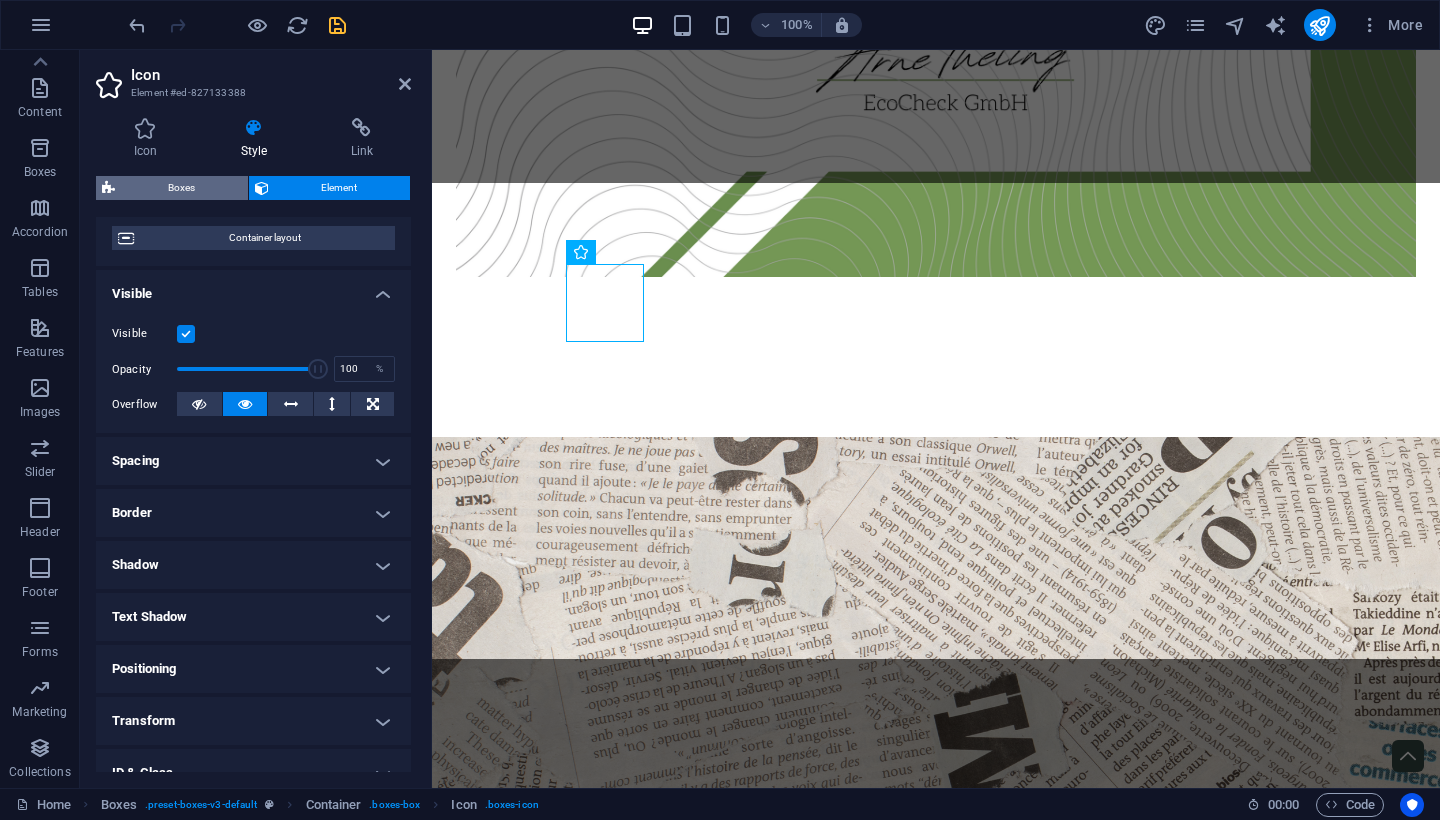 click on "Boxes" at bounding box center [181, 188] 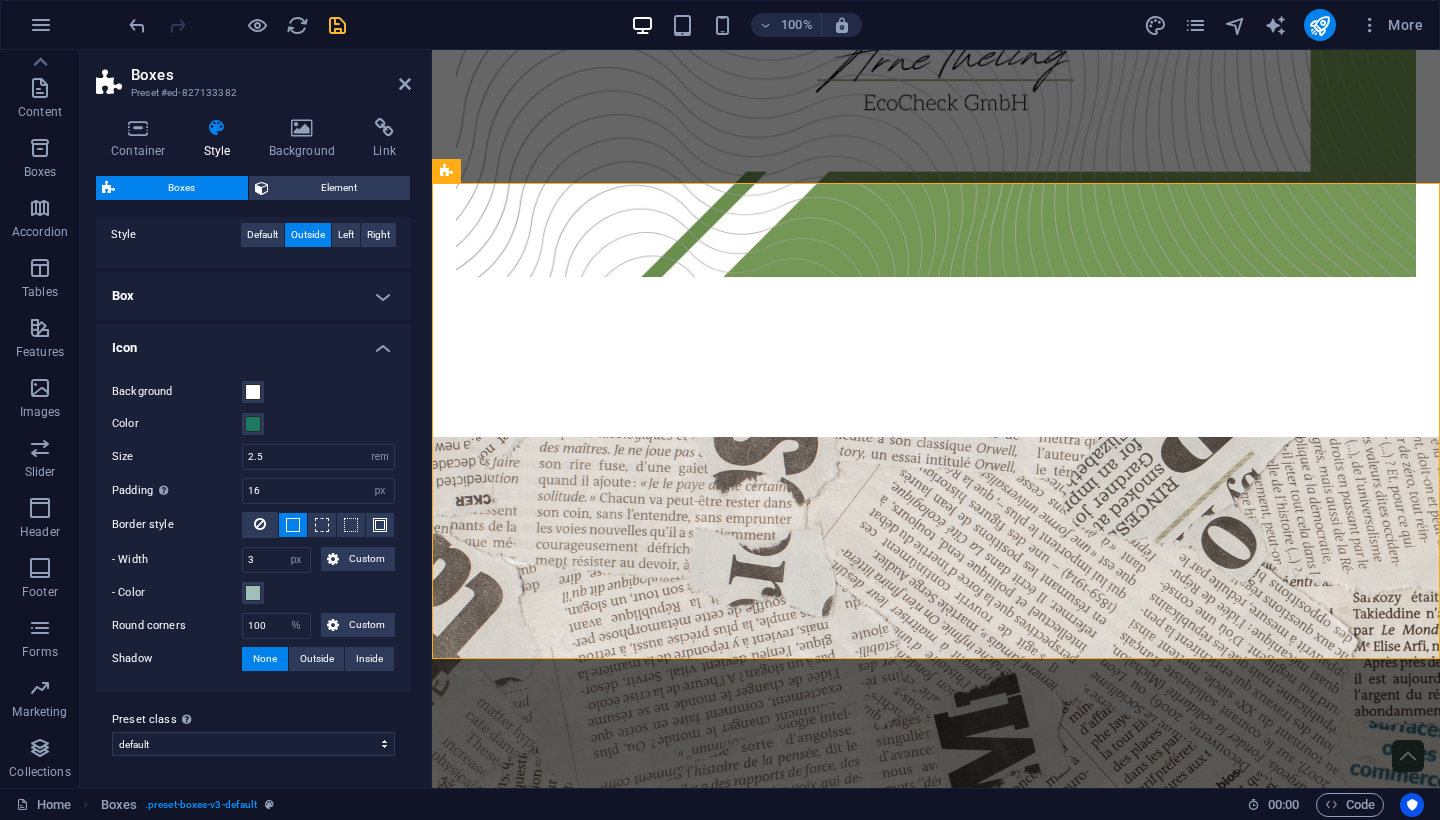 scroll, scrollTop: 524, scrollLeft: 0, axis: vertical 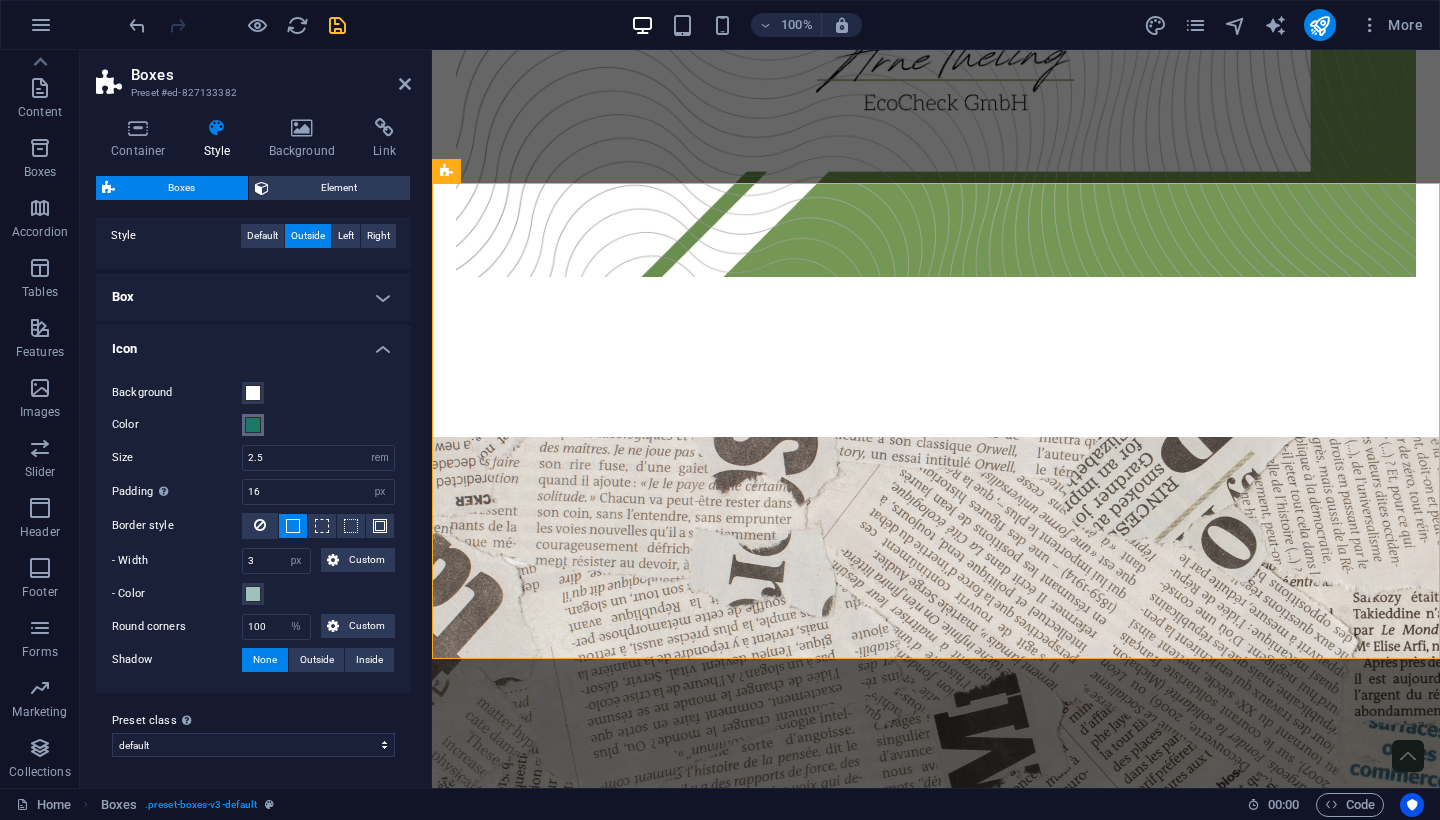 click at bounding box center [253, 425] 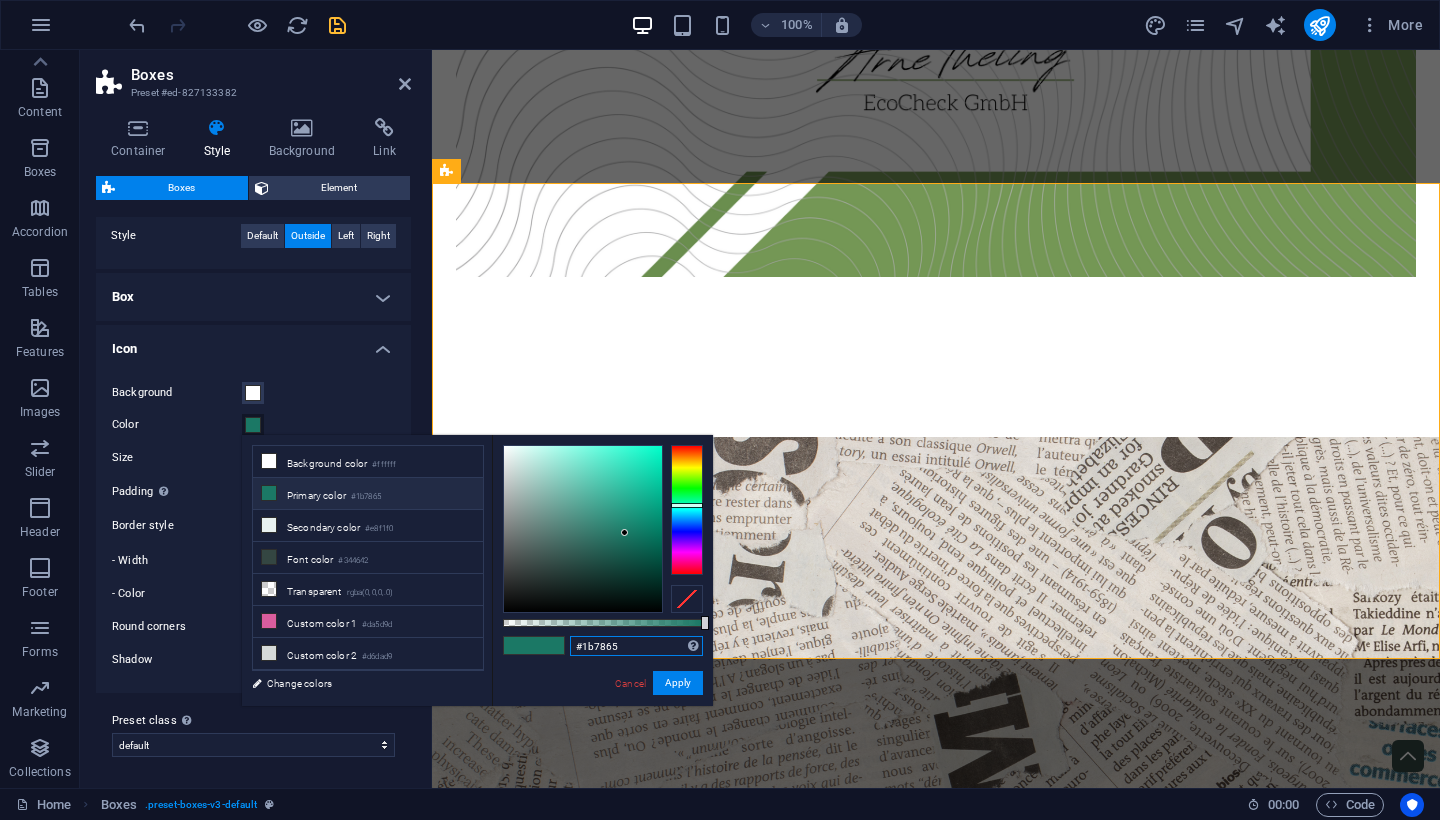 click on "#1b7865" at bounding box center (636, 646) 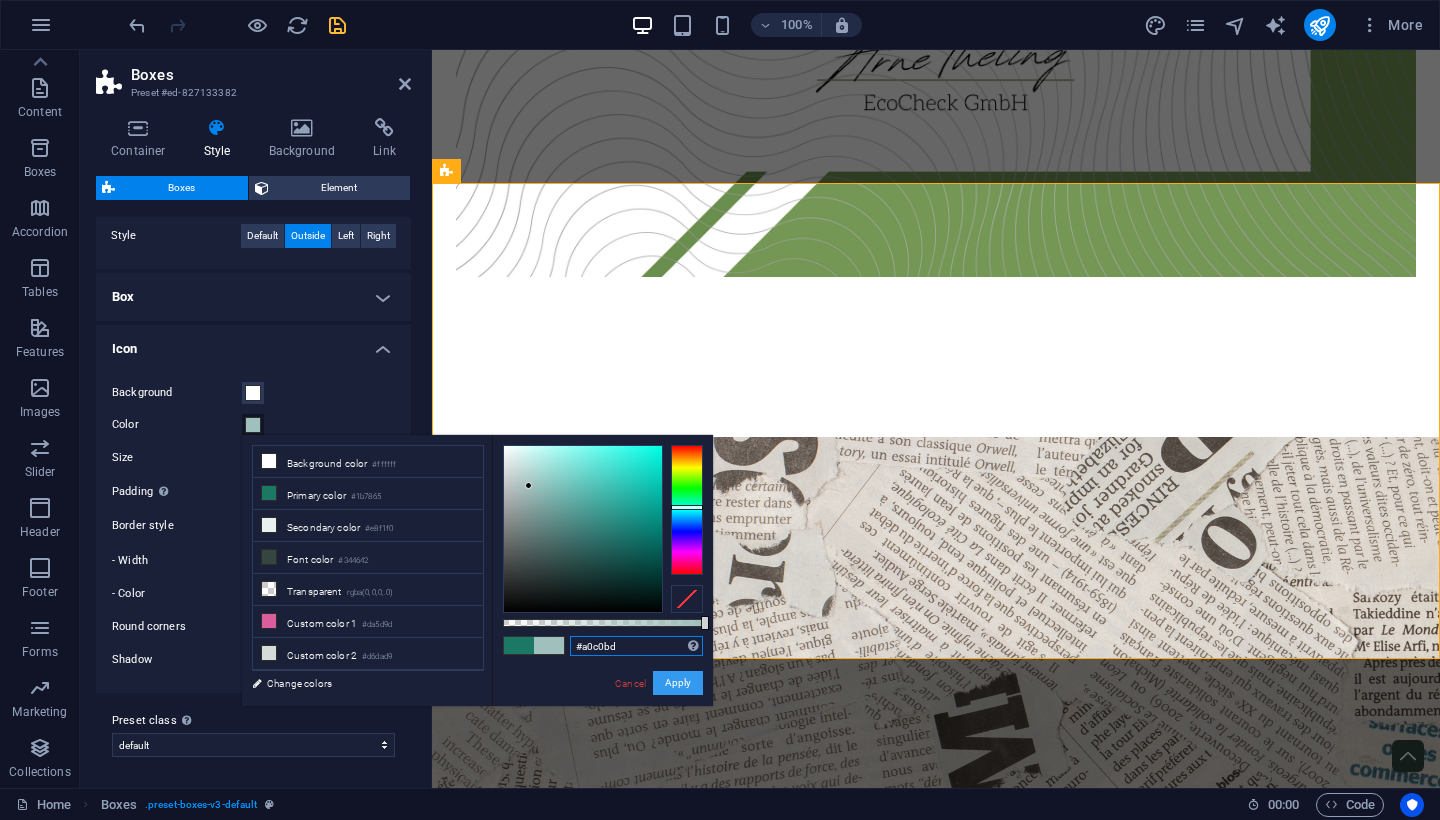 type on "#a0c0bd" 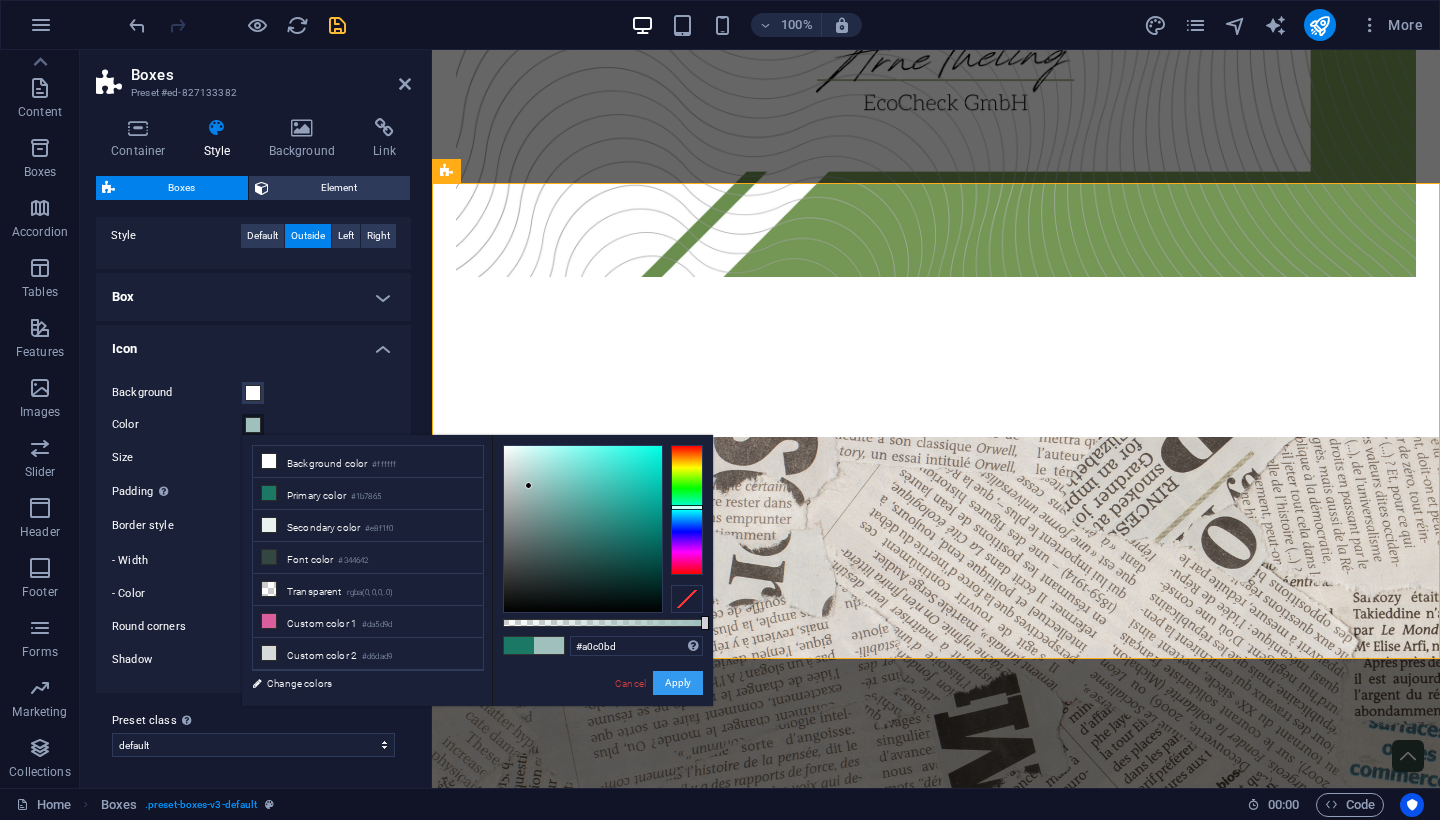 click on "Apply" at bounding box center (678, 683) 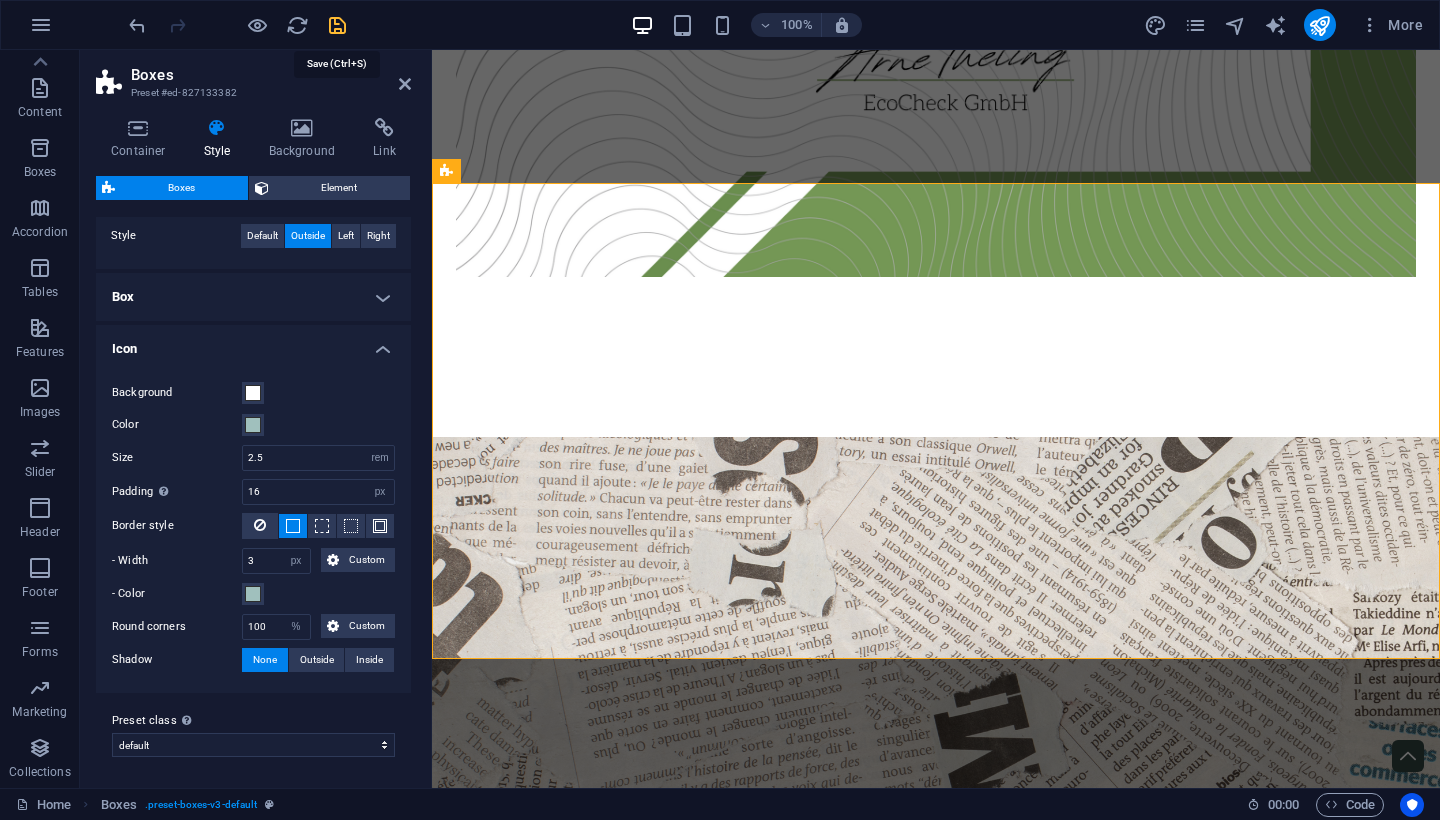 click at bounding box center (337, 25) 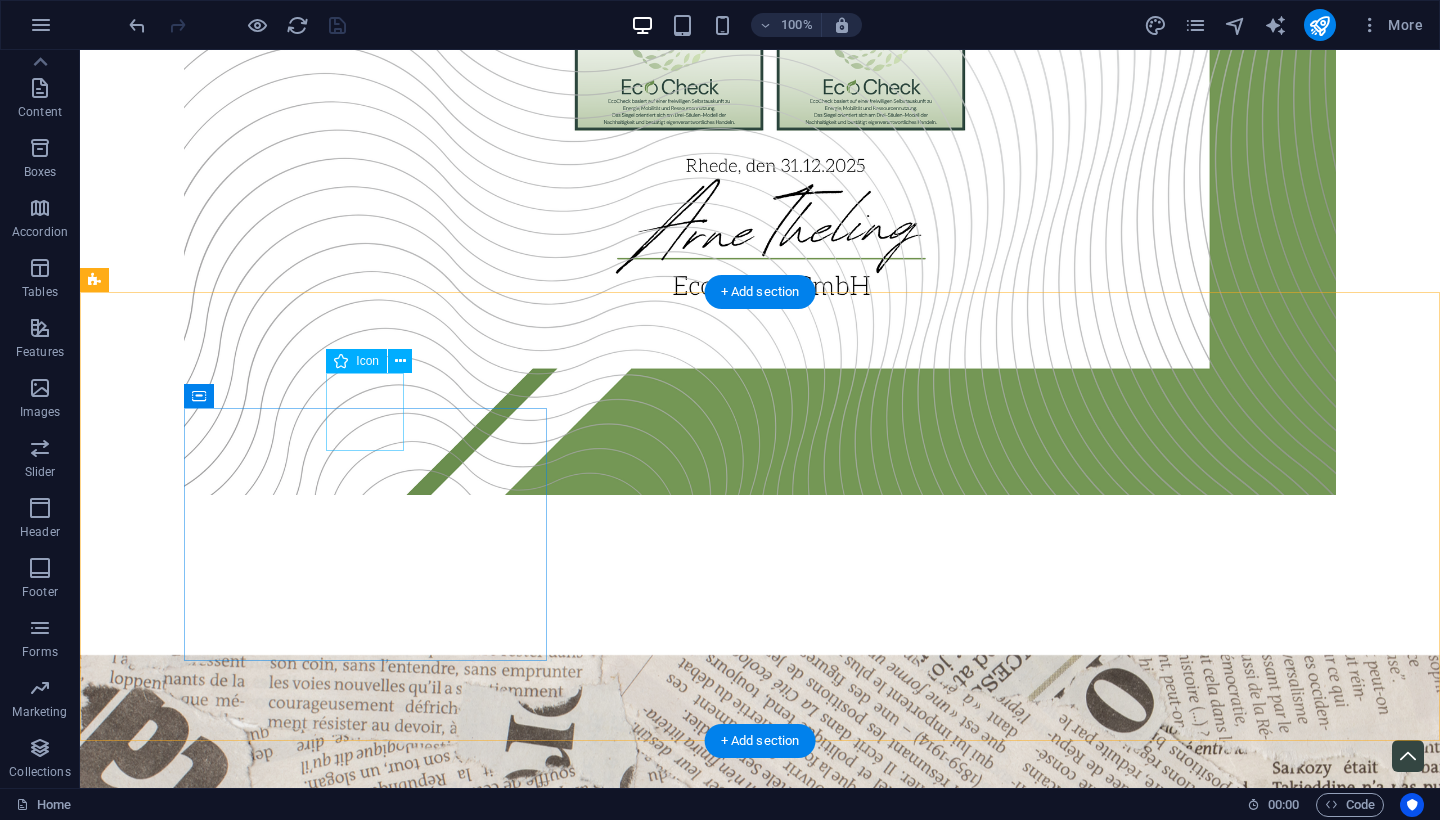 click at bounding box center (285, 2296) 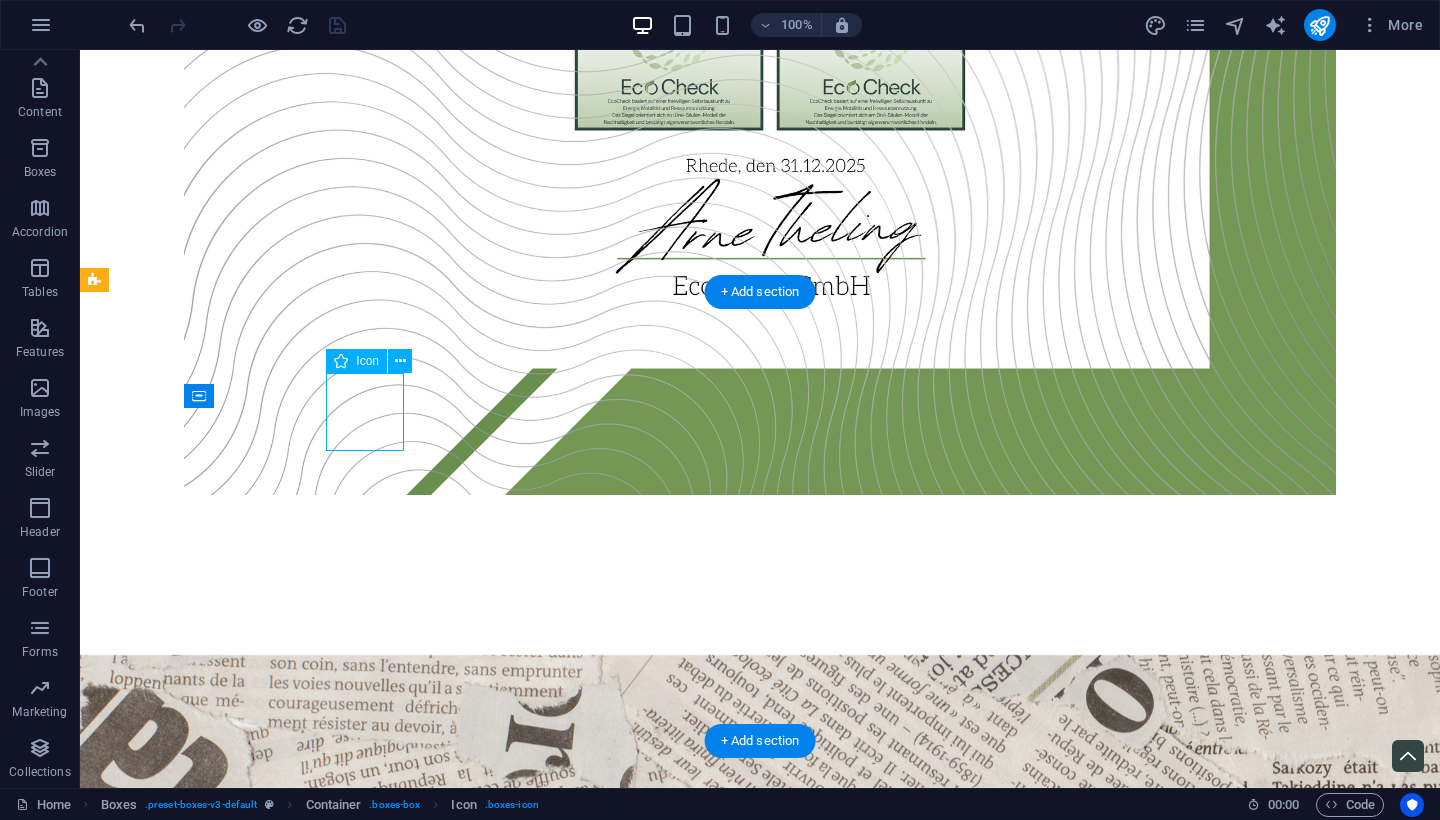 click at bounding box center (285, 2296) 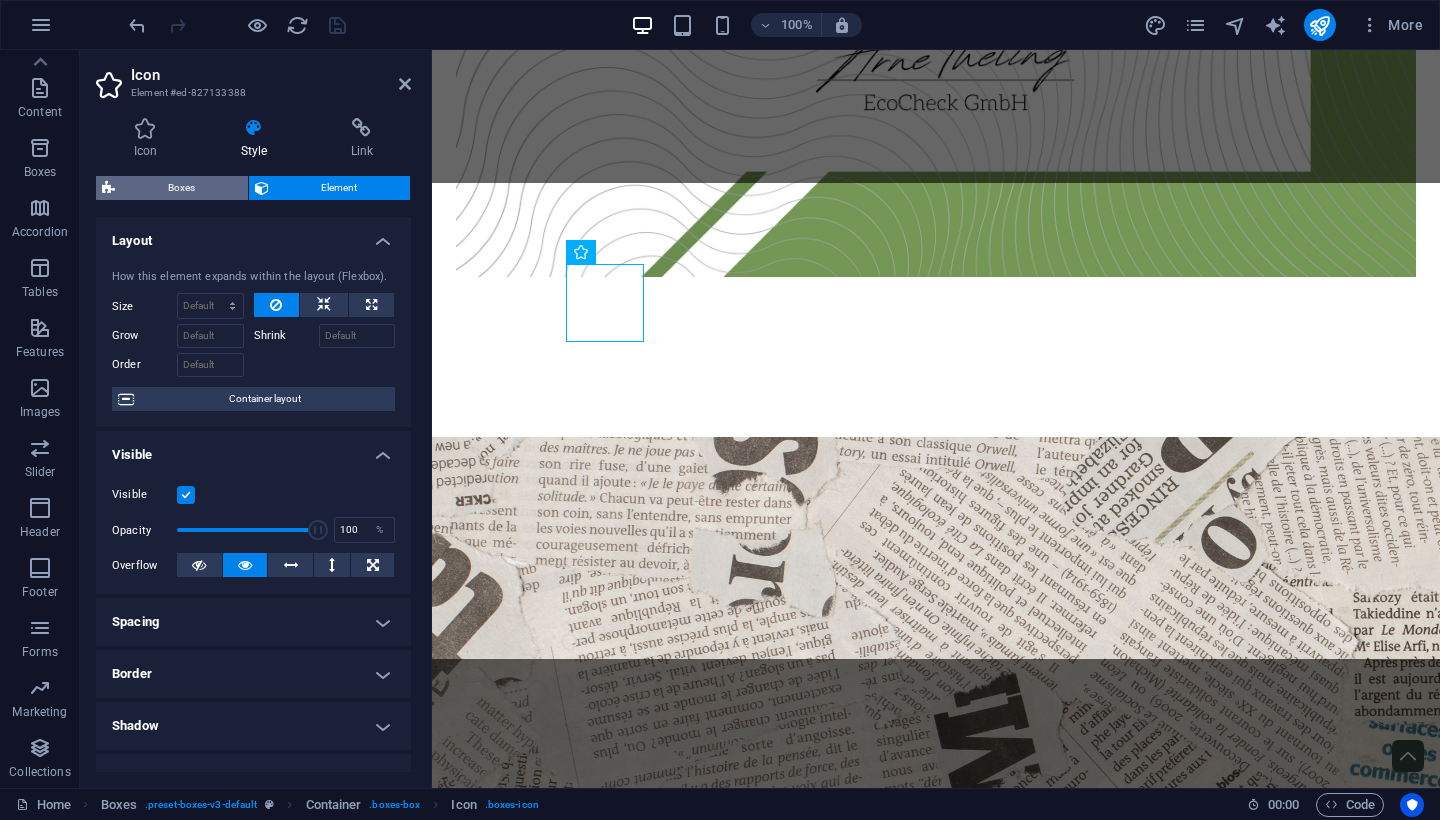 click on "Boxes" at bounding box center [181, 188] 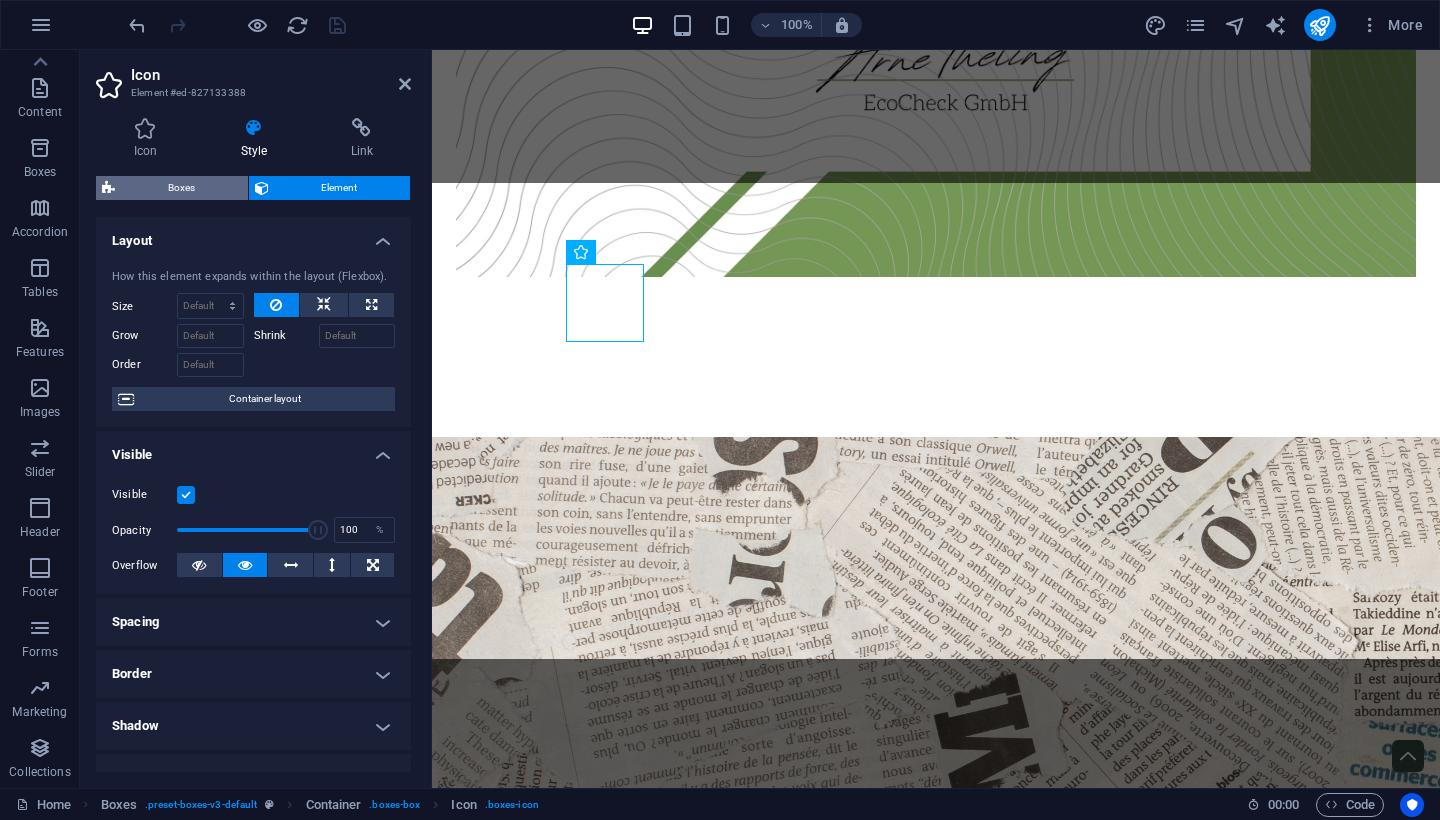 select on "rem" 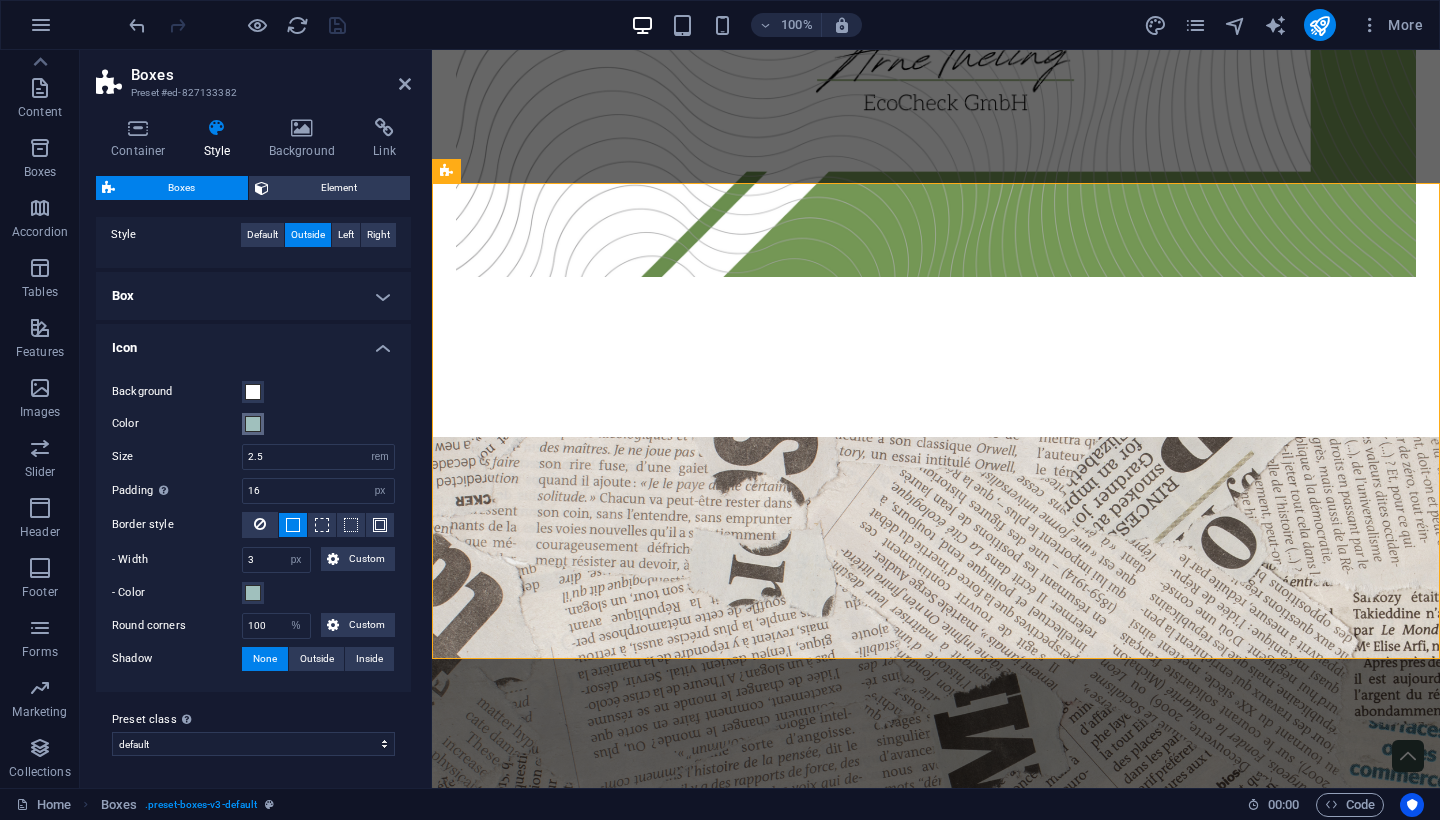 scroll, scrollTop: 524, scrollLeft: 0, axis: vertical 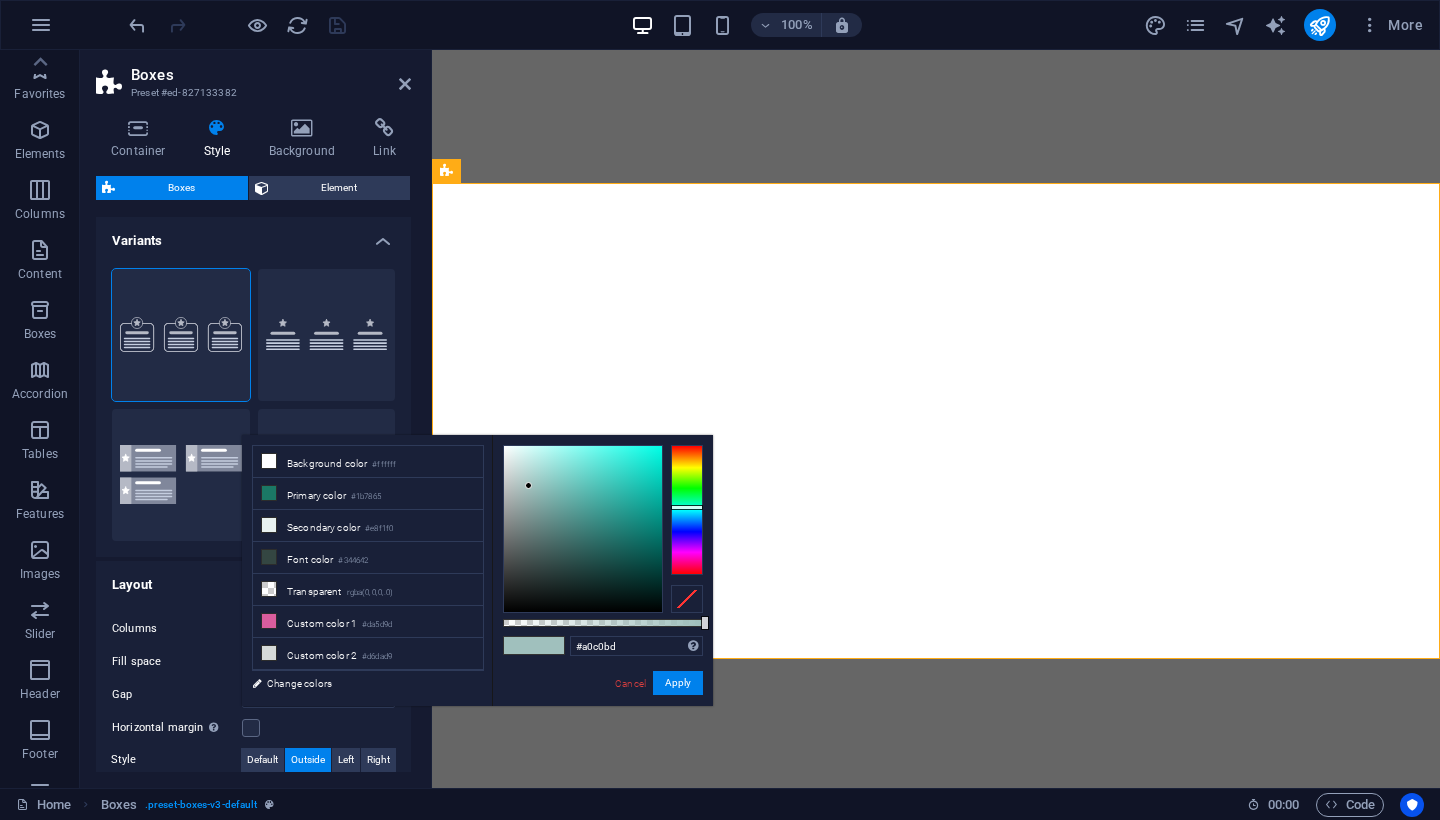 select on "rem" 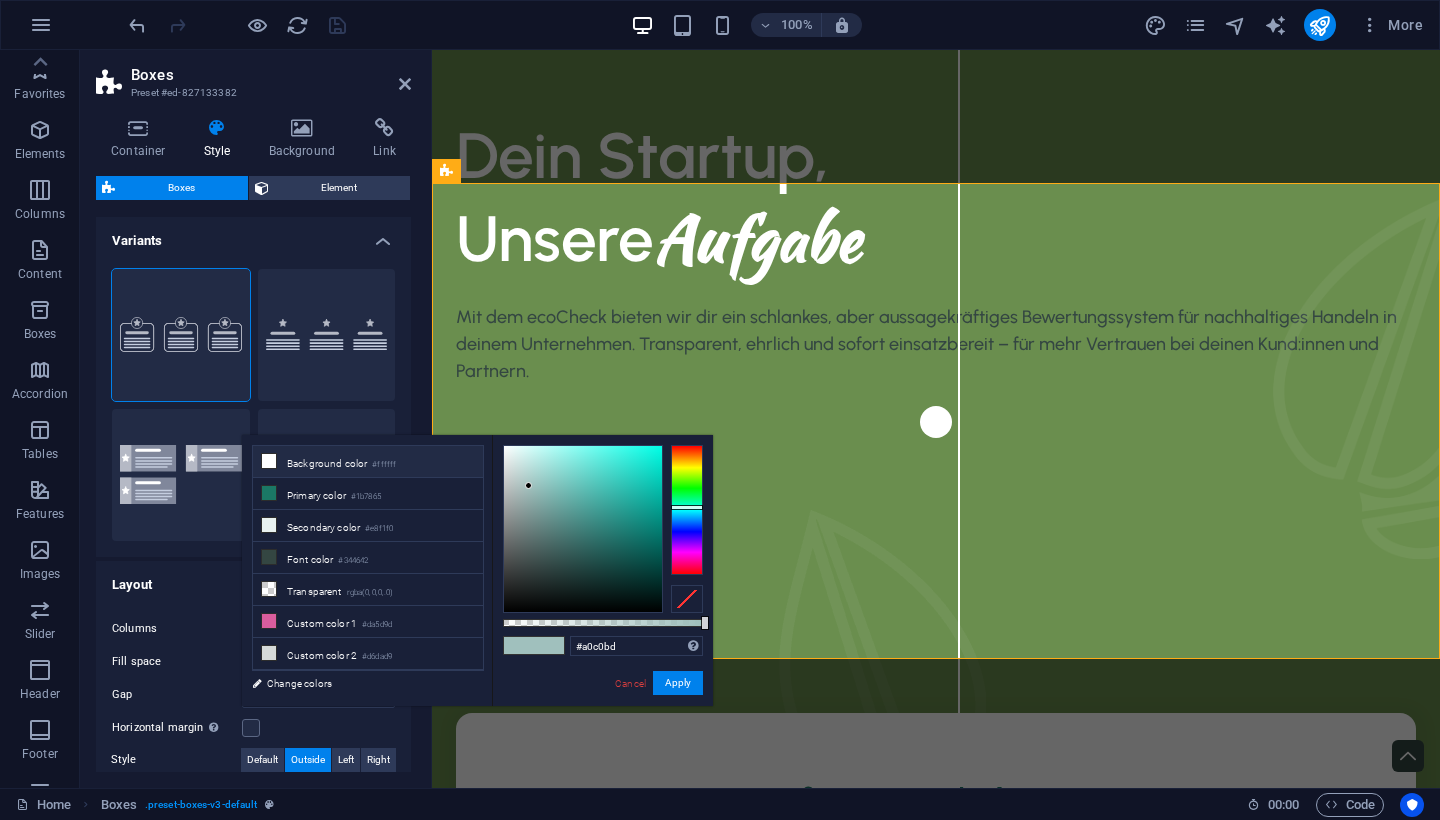scroll, scrollTop: 3060, scrollLeft: 0, axis: vertical 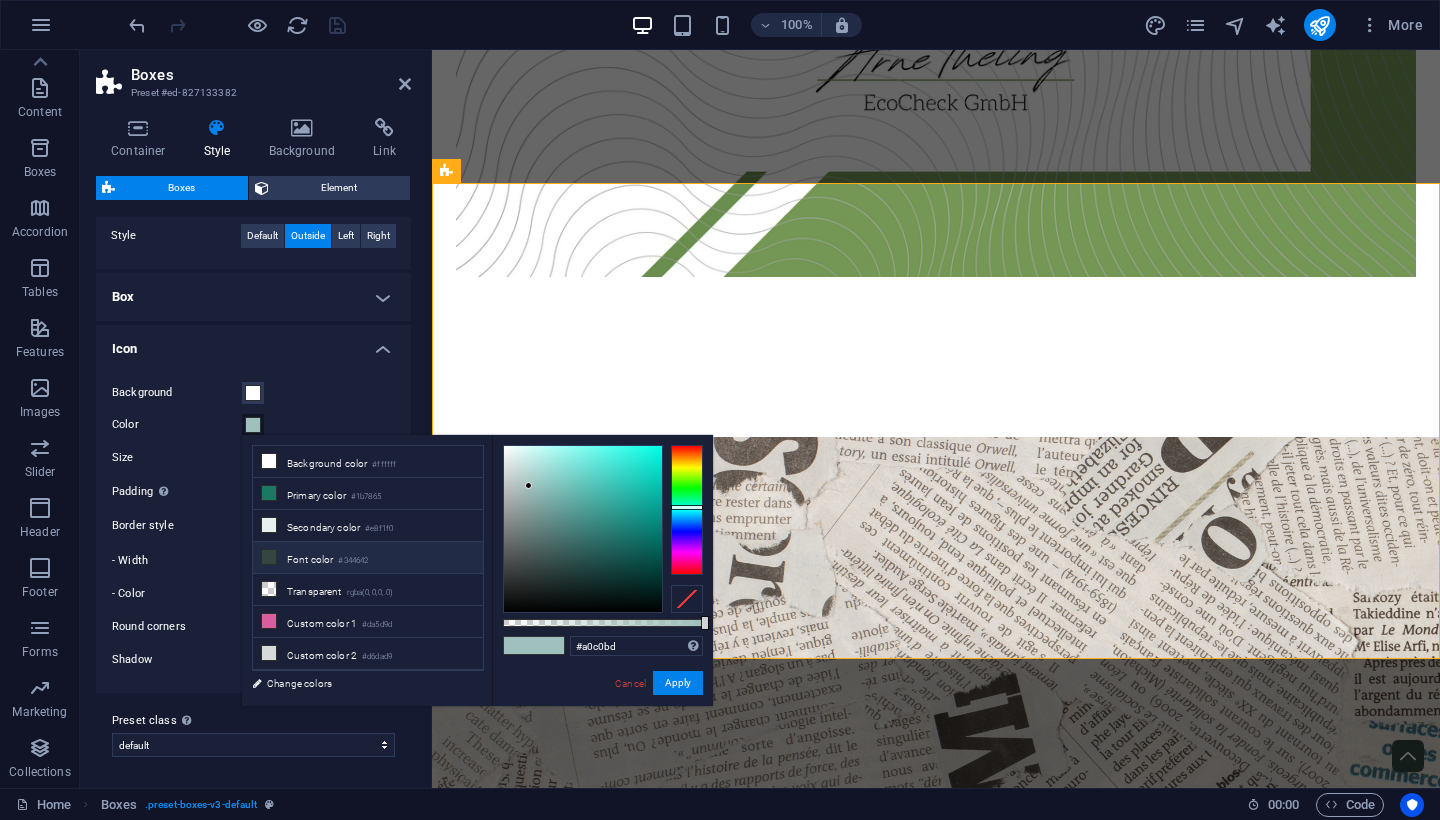 click on "Font color
#344642" at bounding box center (368, 558) 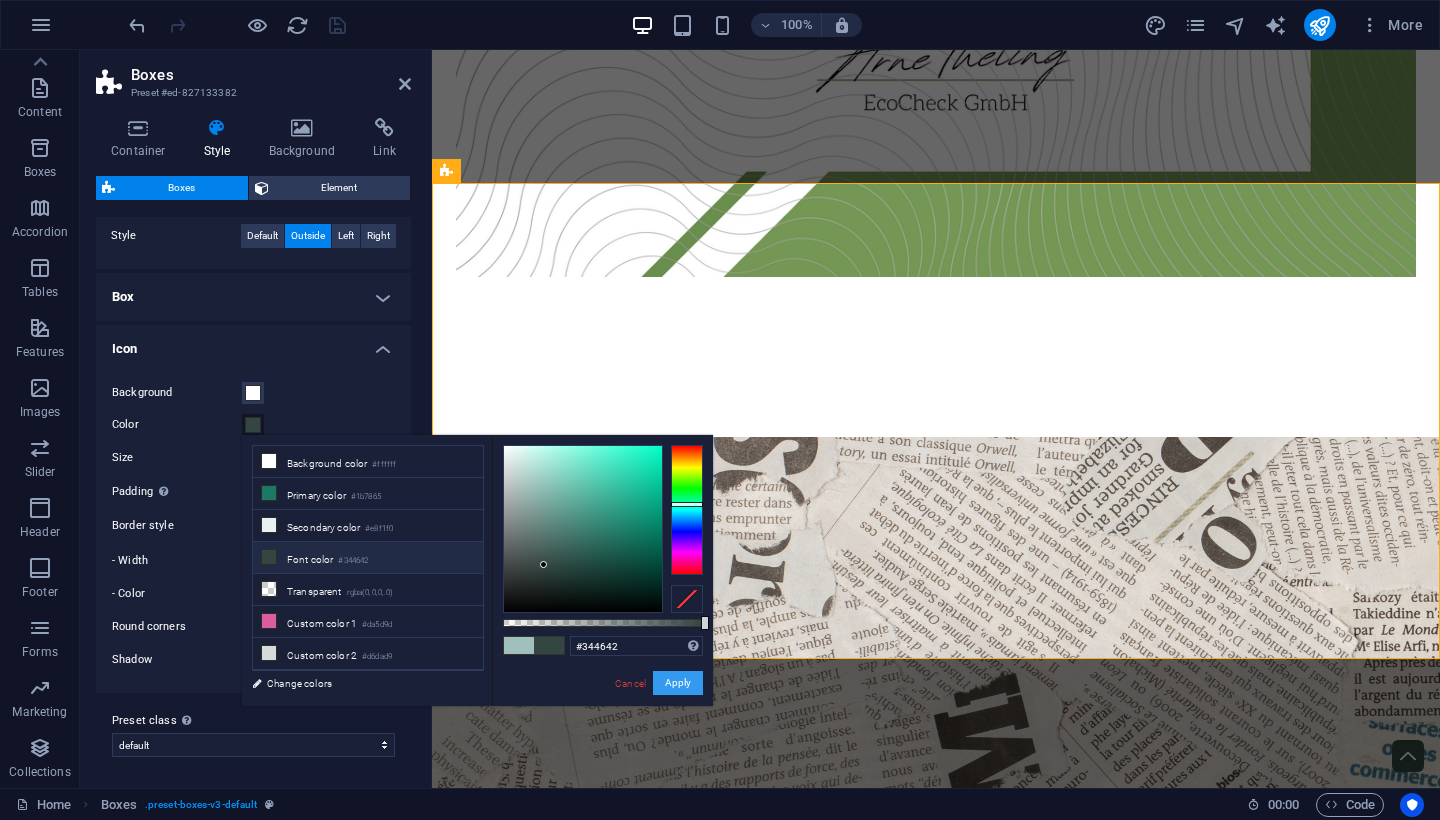 click on "Apply" at bounding box center [678, 683] 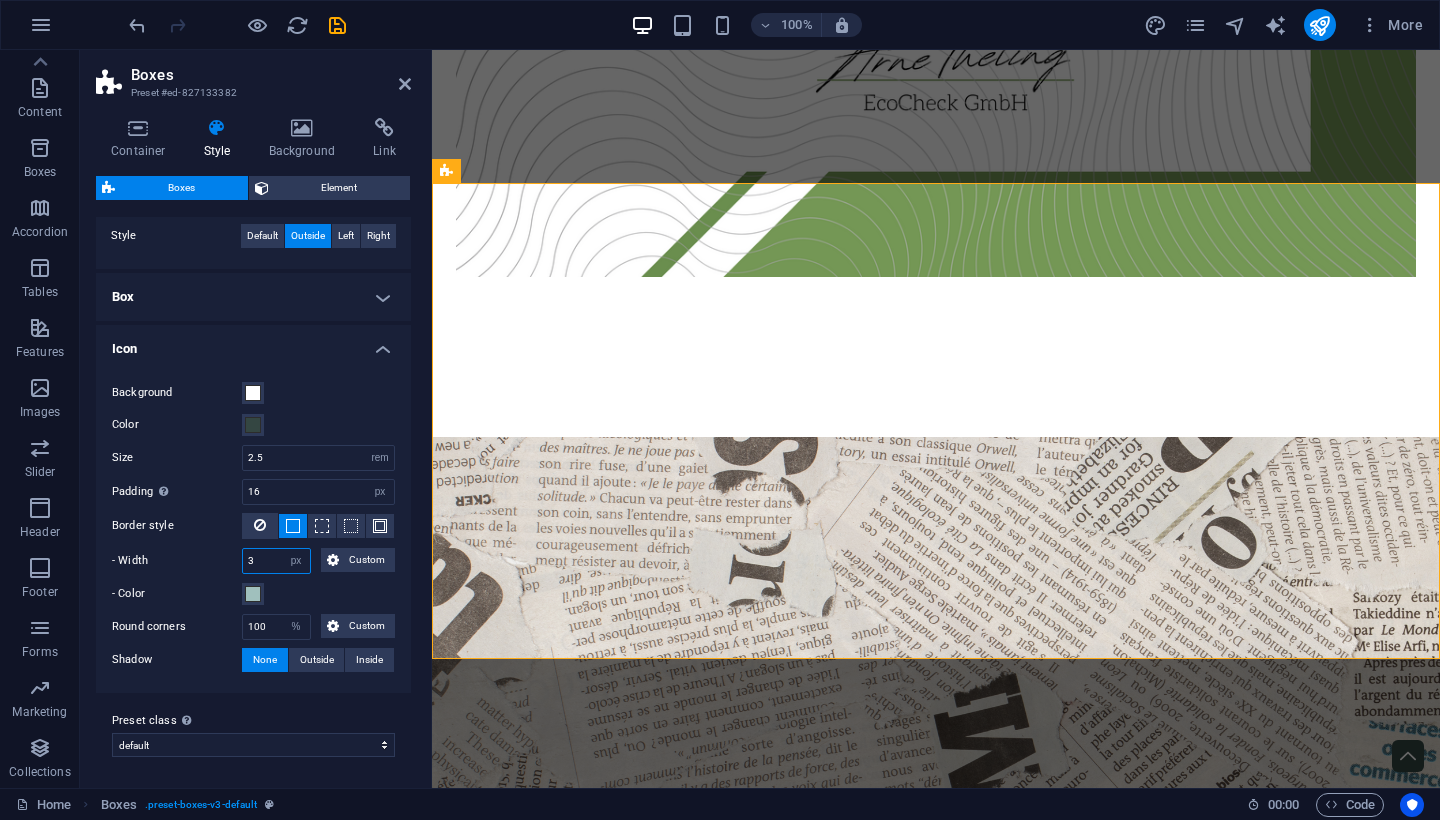 click on "3" at bounding box center [276, 561] 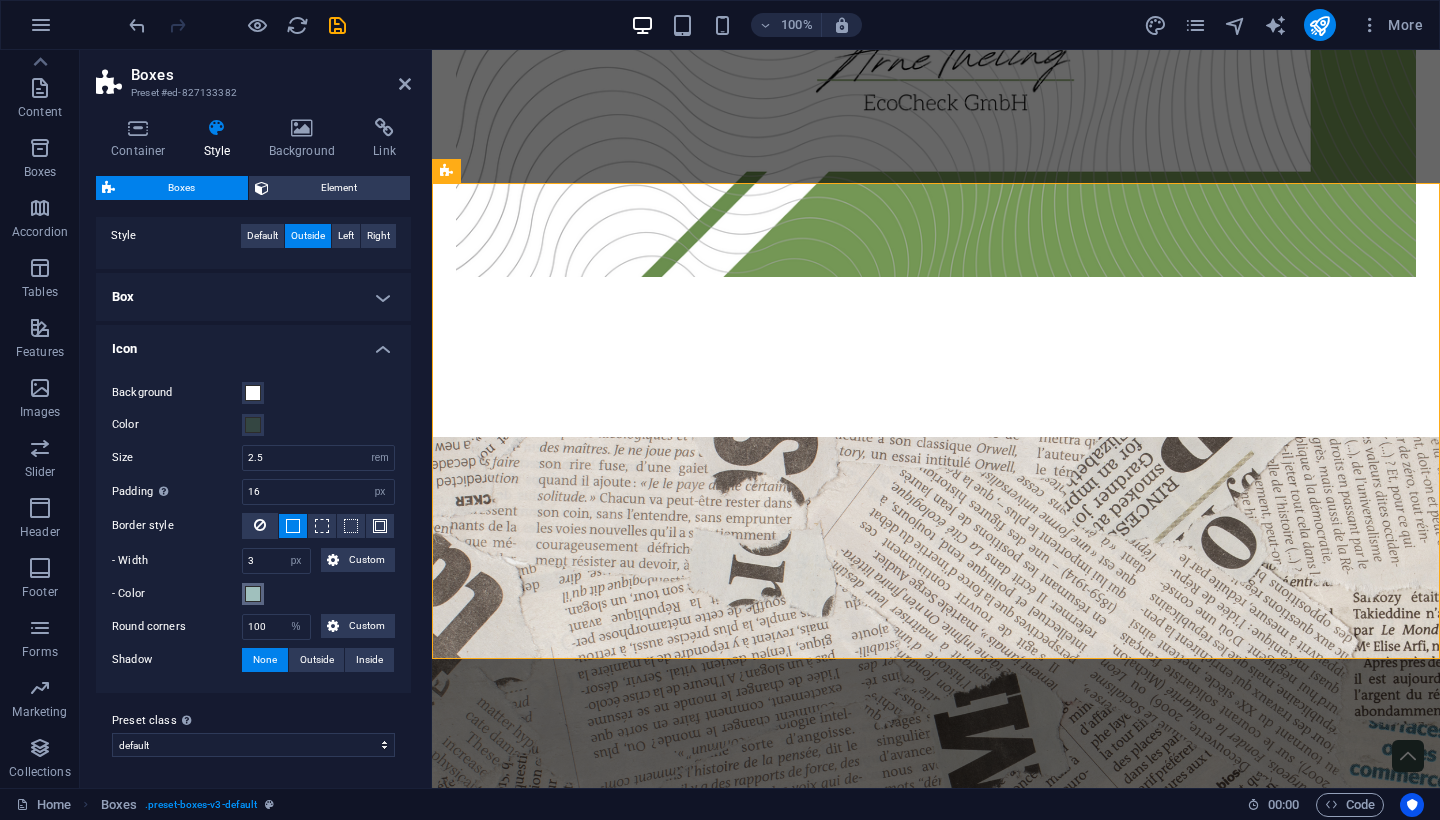 click at bounding box center [253, 594] 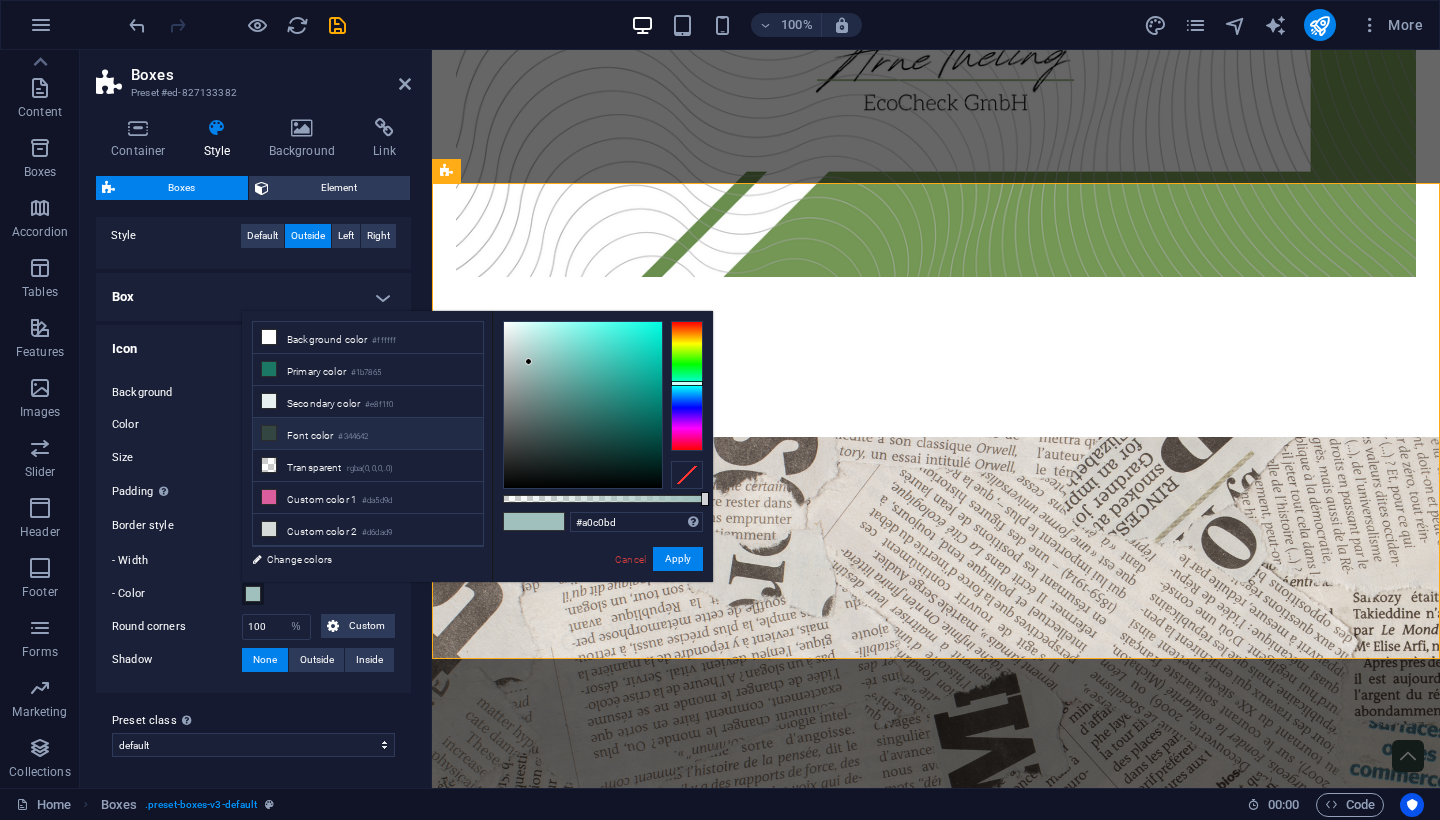 click on "Font color
#344642" at bounding box center (368, 434) 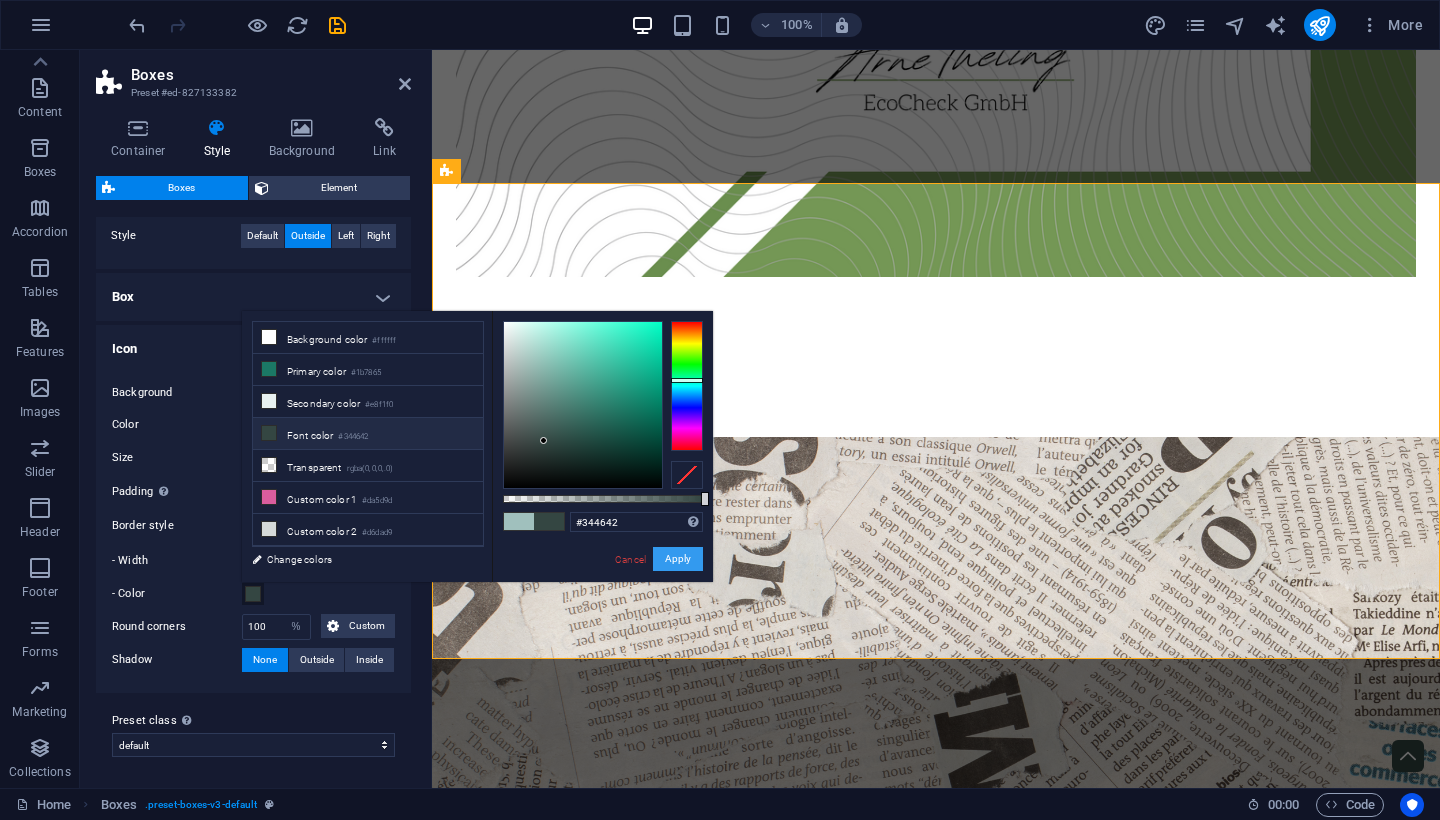 click on "Apply" at bounding box center (678, 559) 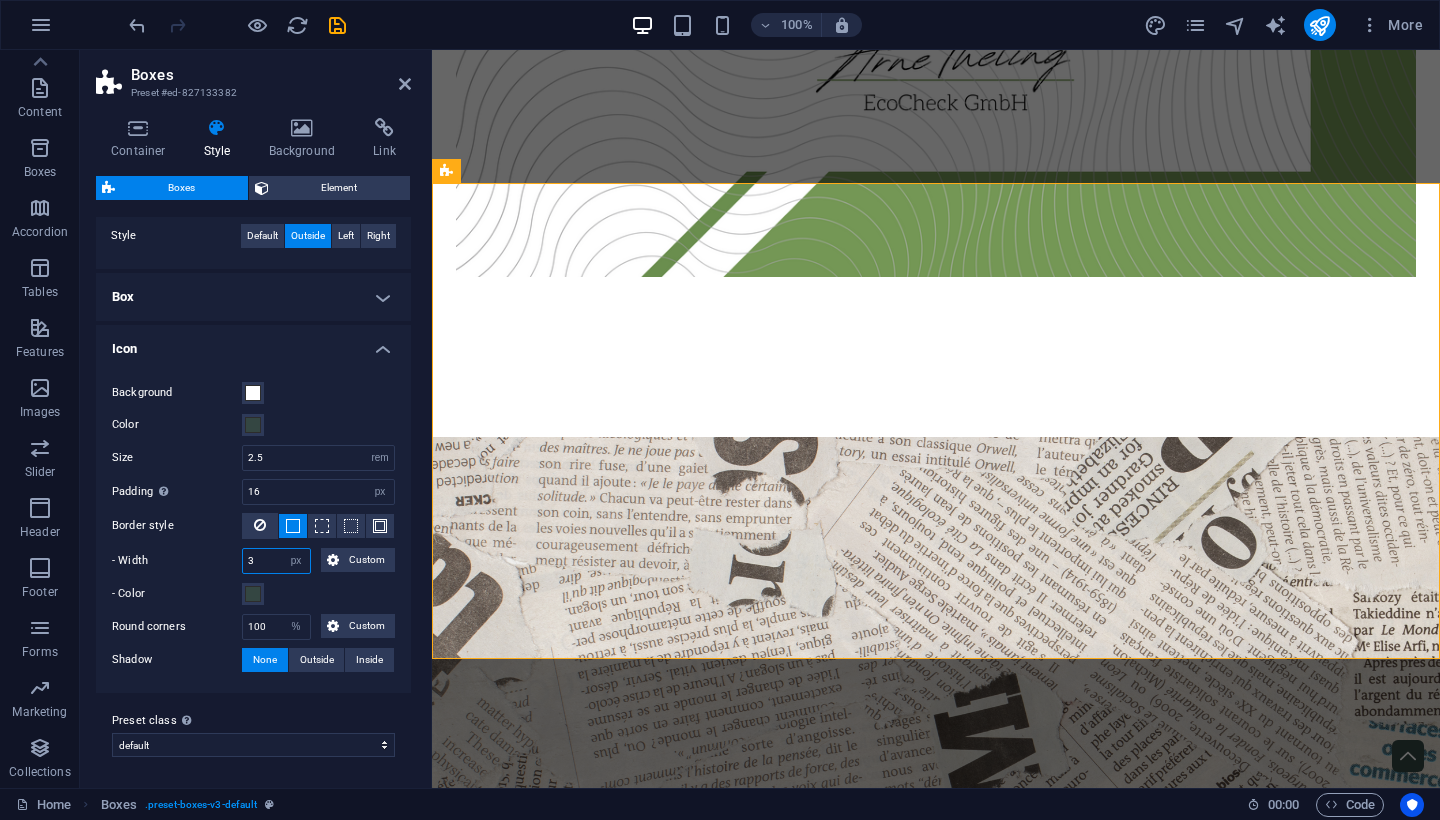 click on "3" at bounding box center [276, 561] 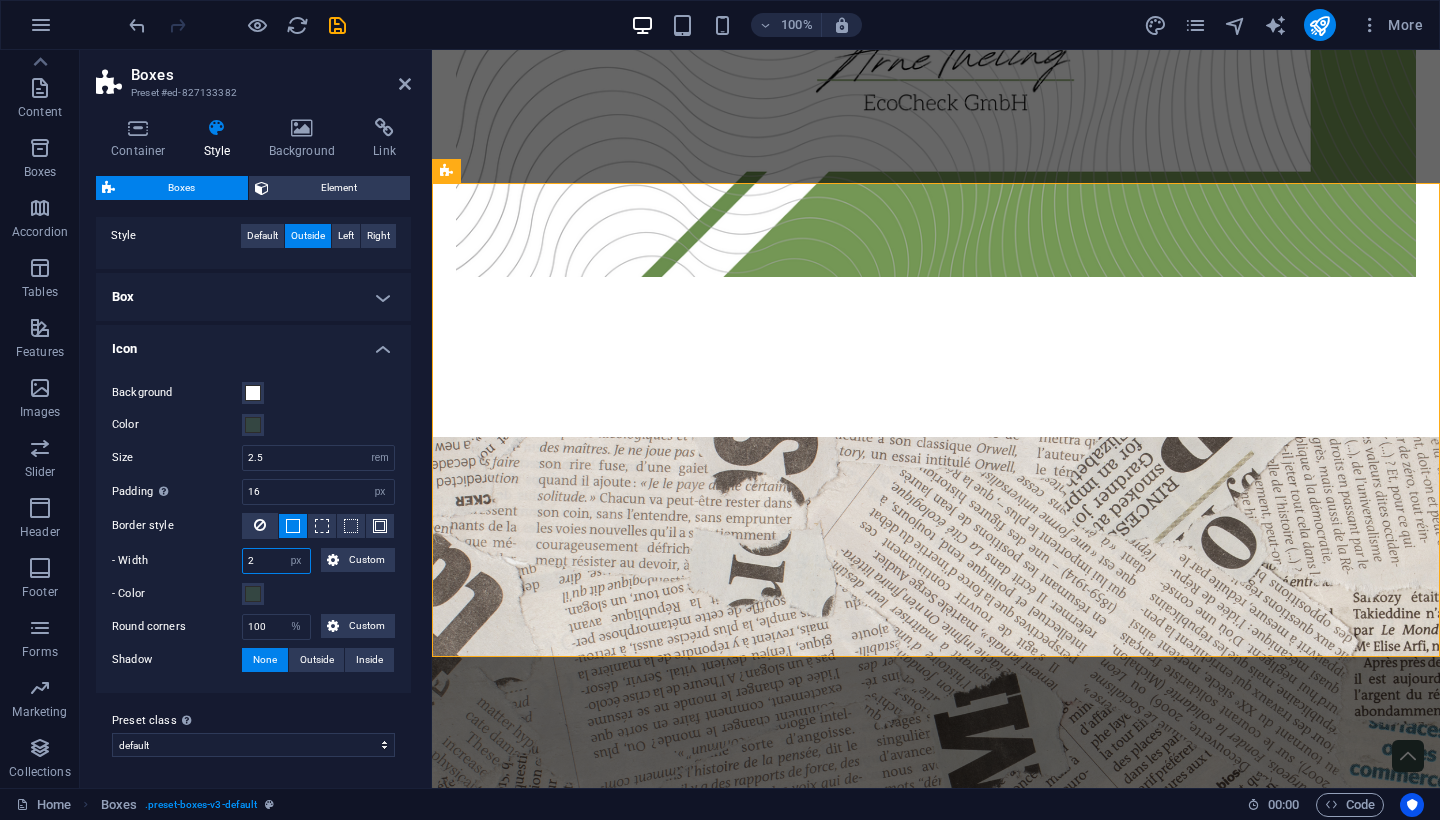 drag, startPoint x: 272, startPoint y: 559, endPoint x: 198, endPoint y: 565, distance: 74.24284 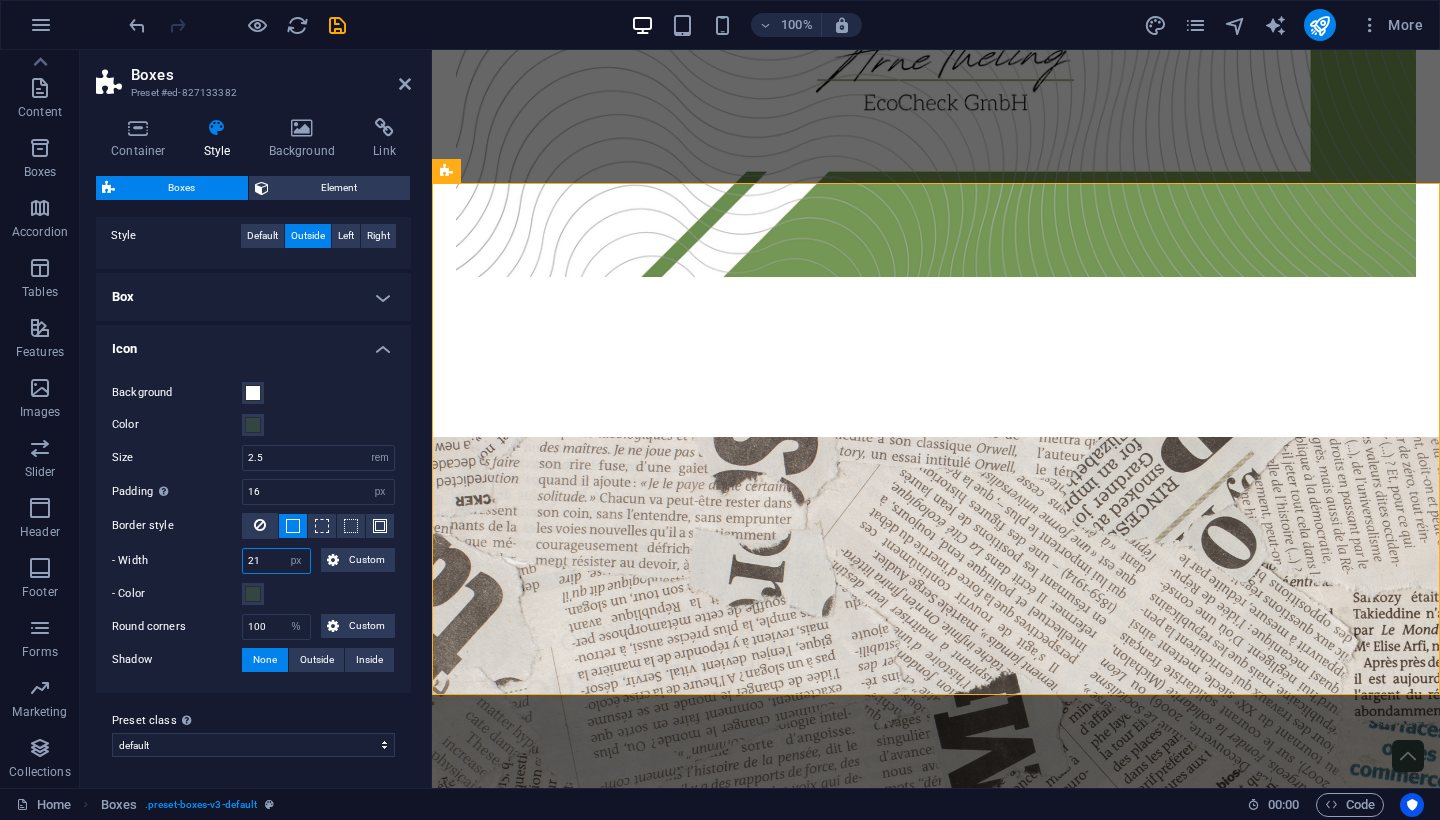 click on "21" at bounding box center (276, 561) 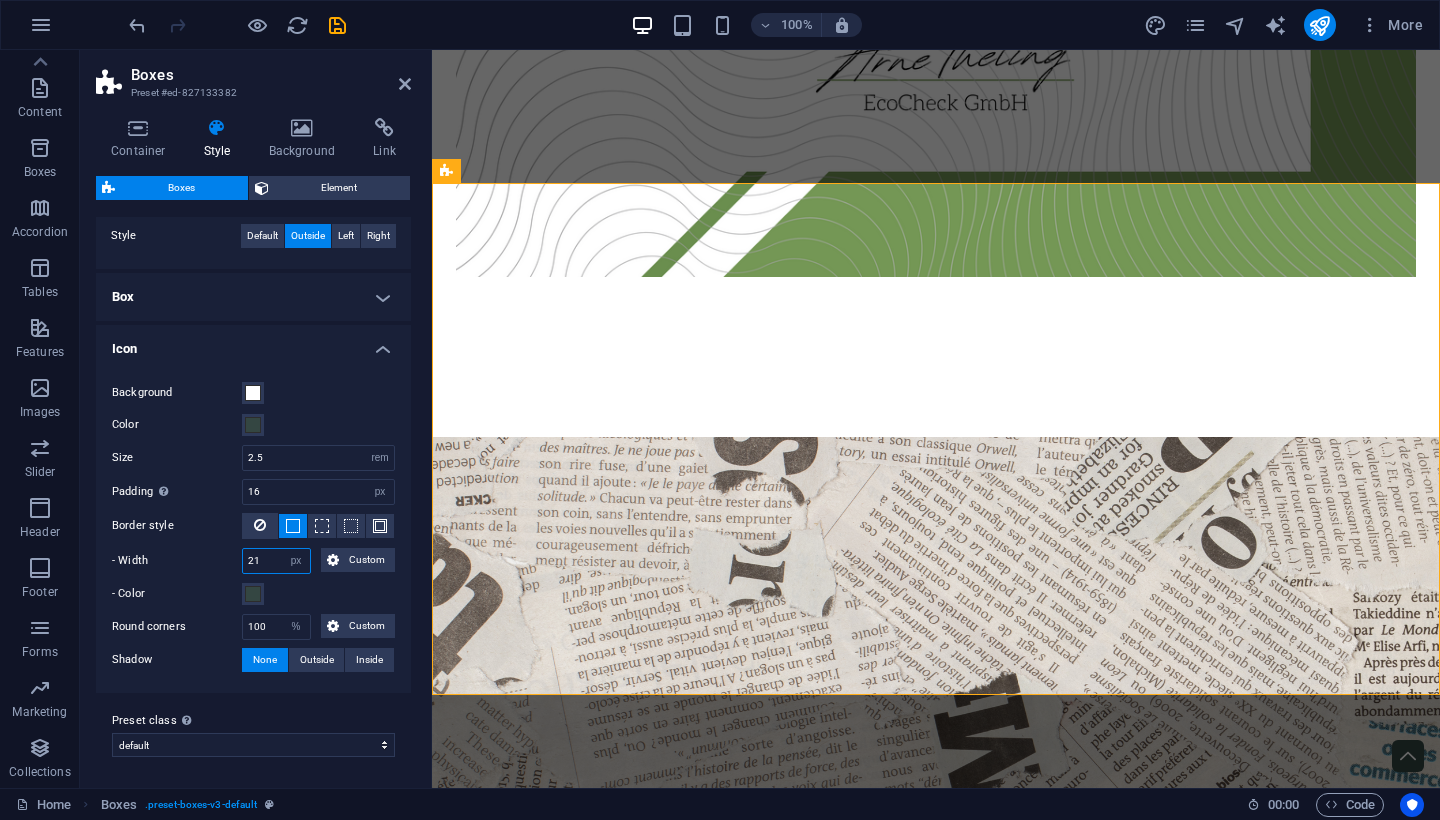 click on "21" at bounding box center [276, 561] 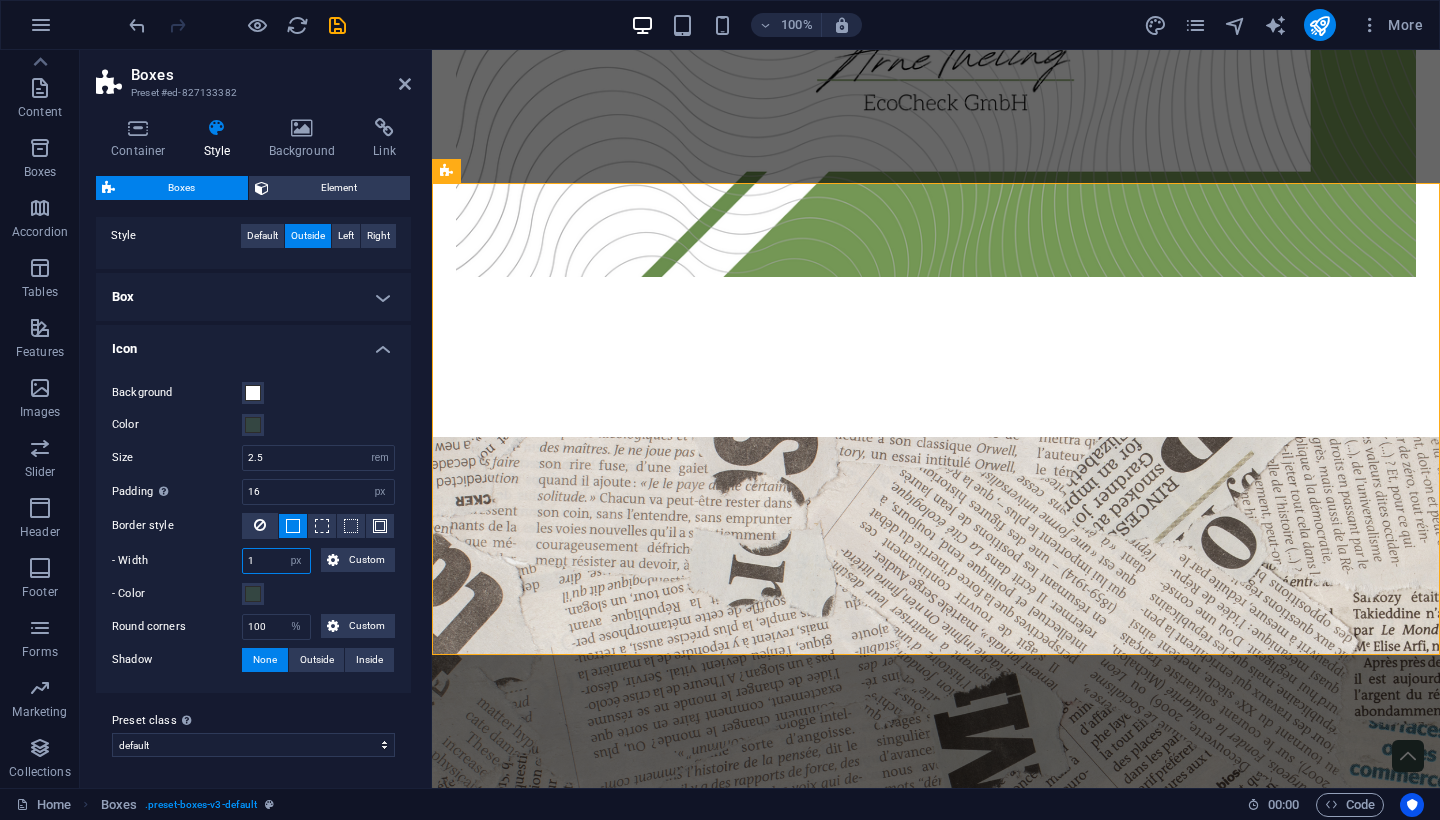 click on "1" at bounding box center [276, 561] 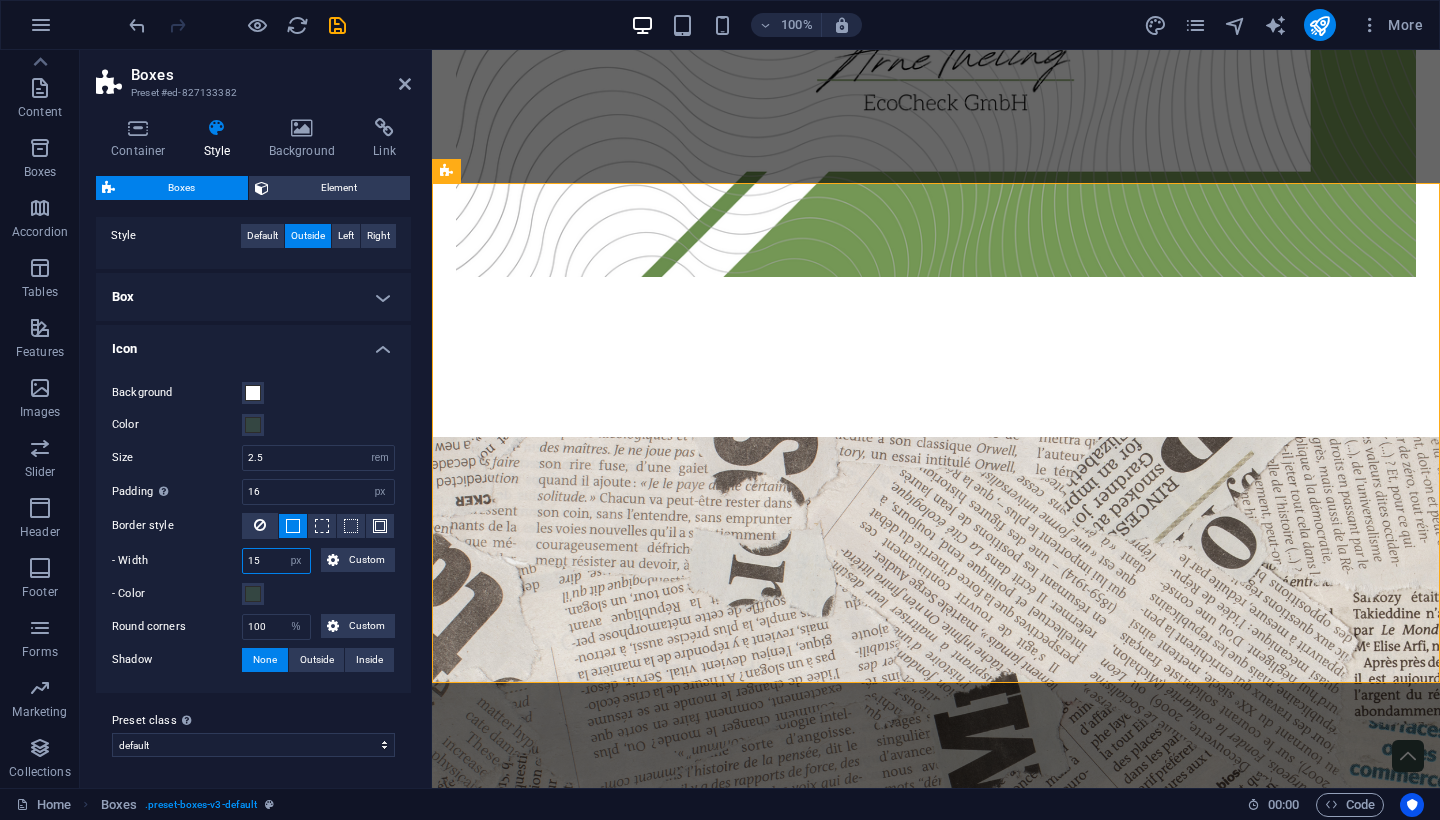click on "15" at bounding box center (276, 561) 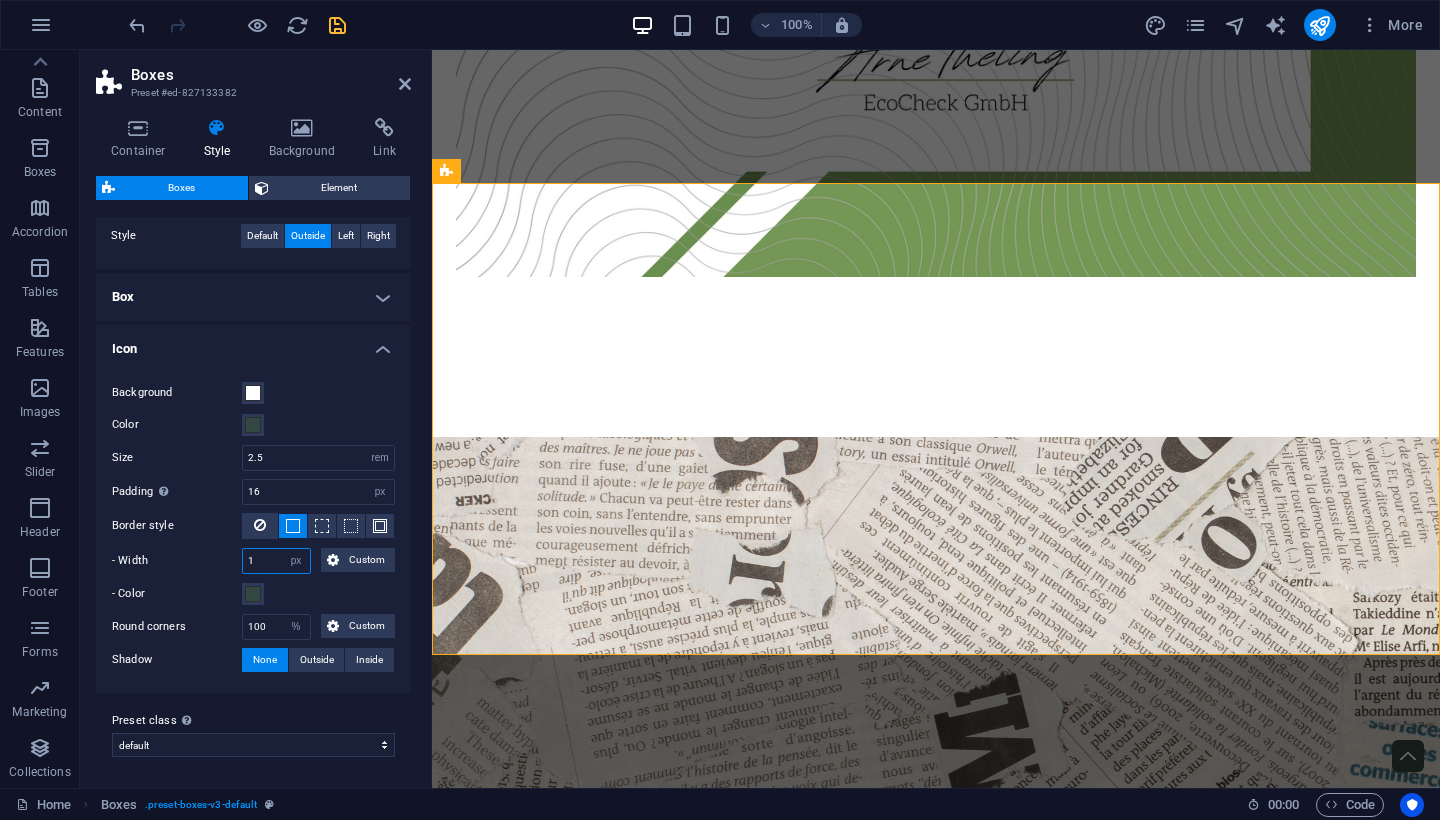 type on "1" 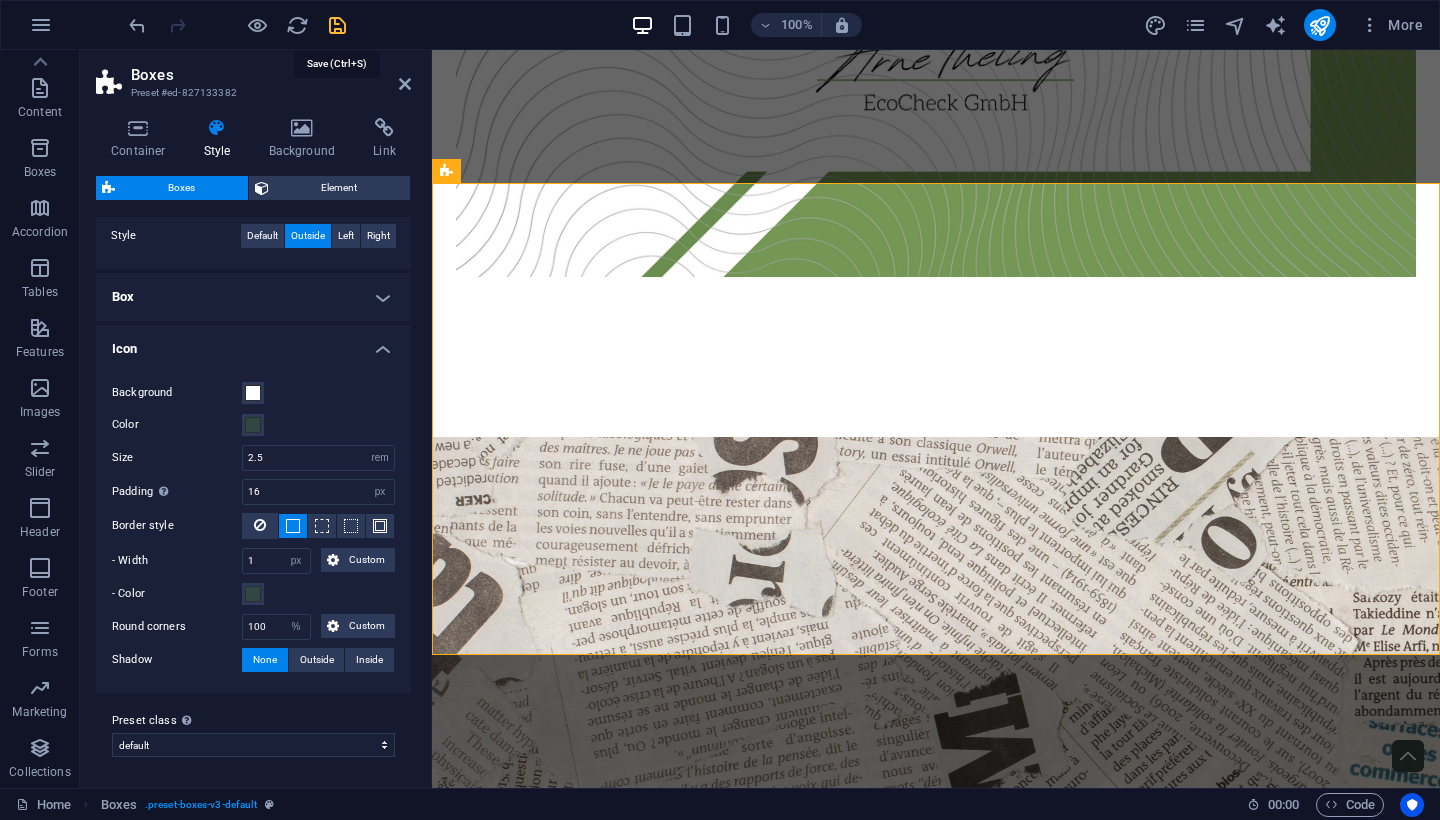click at bounding box center (337, 25) 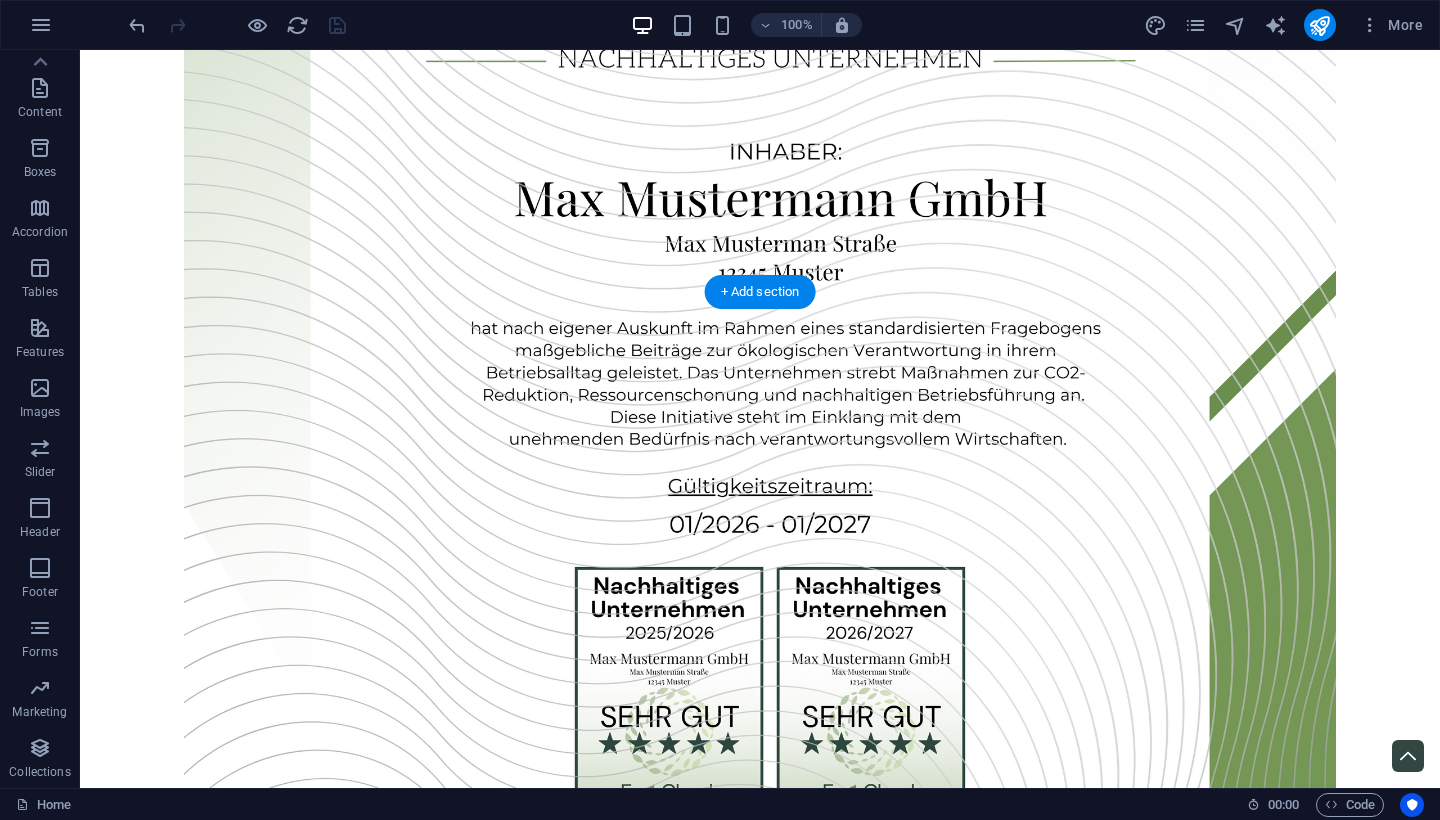 scroll, scrollTop: 2348, scrollLeft: 0, axis: vertical 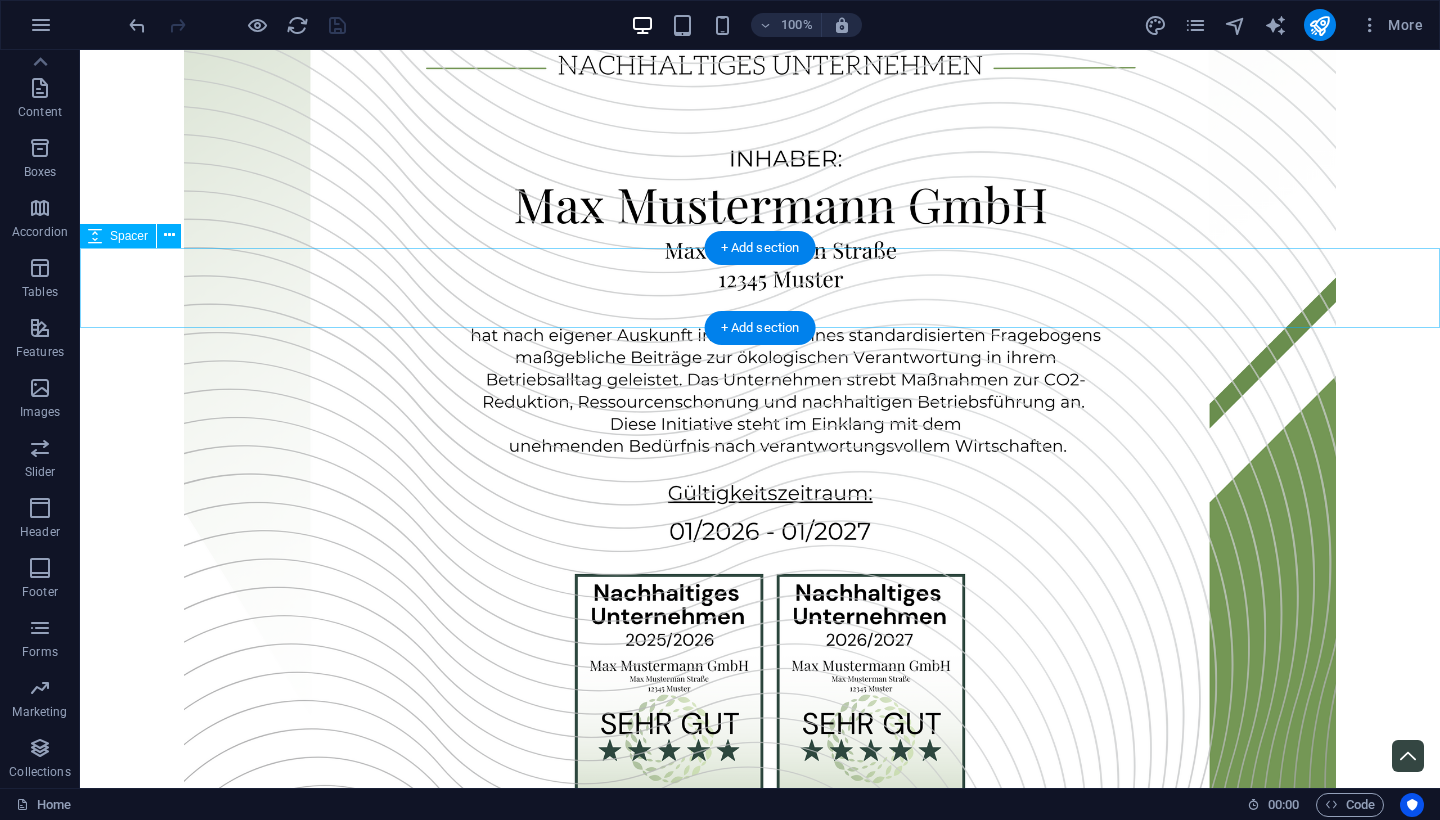click at bounding box center (760, 2171) 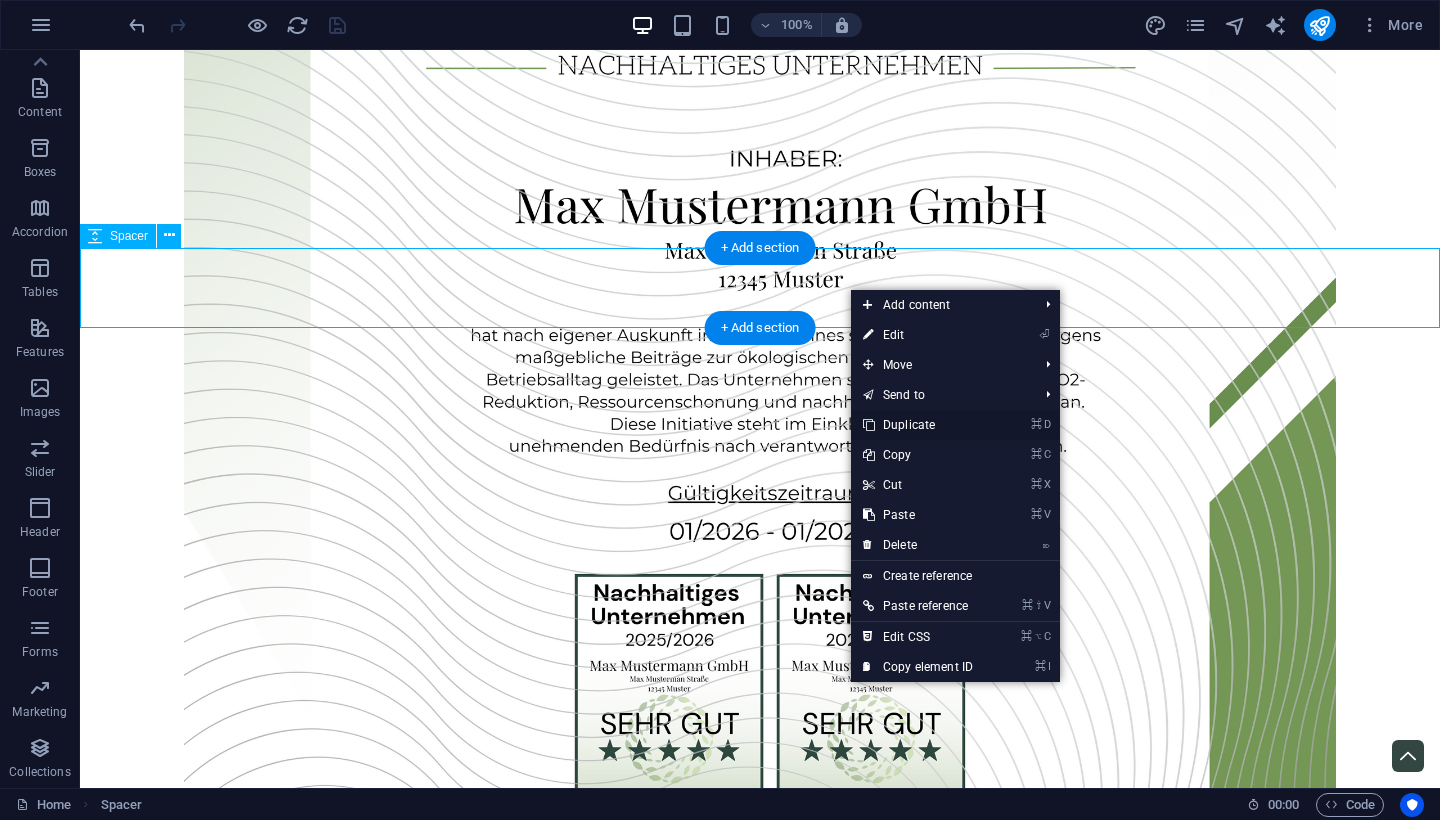 click on "⌘ D  Duplicate" at bounding box center (918, 425) 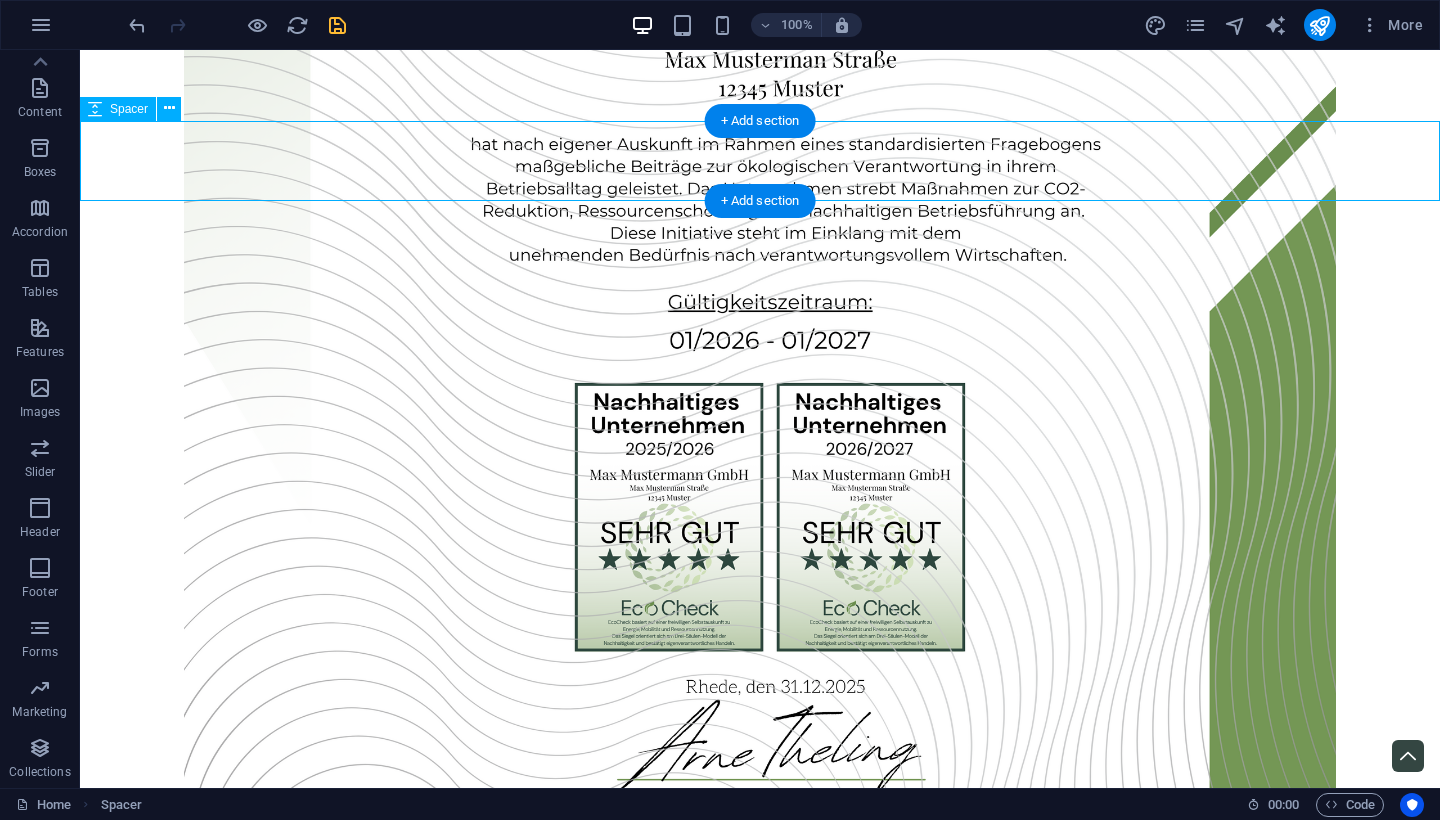 scroll, scrollTop: 2556, scrollLeft: 0, axis: vertical 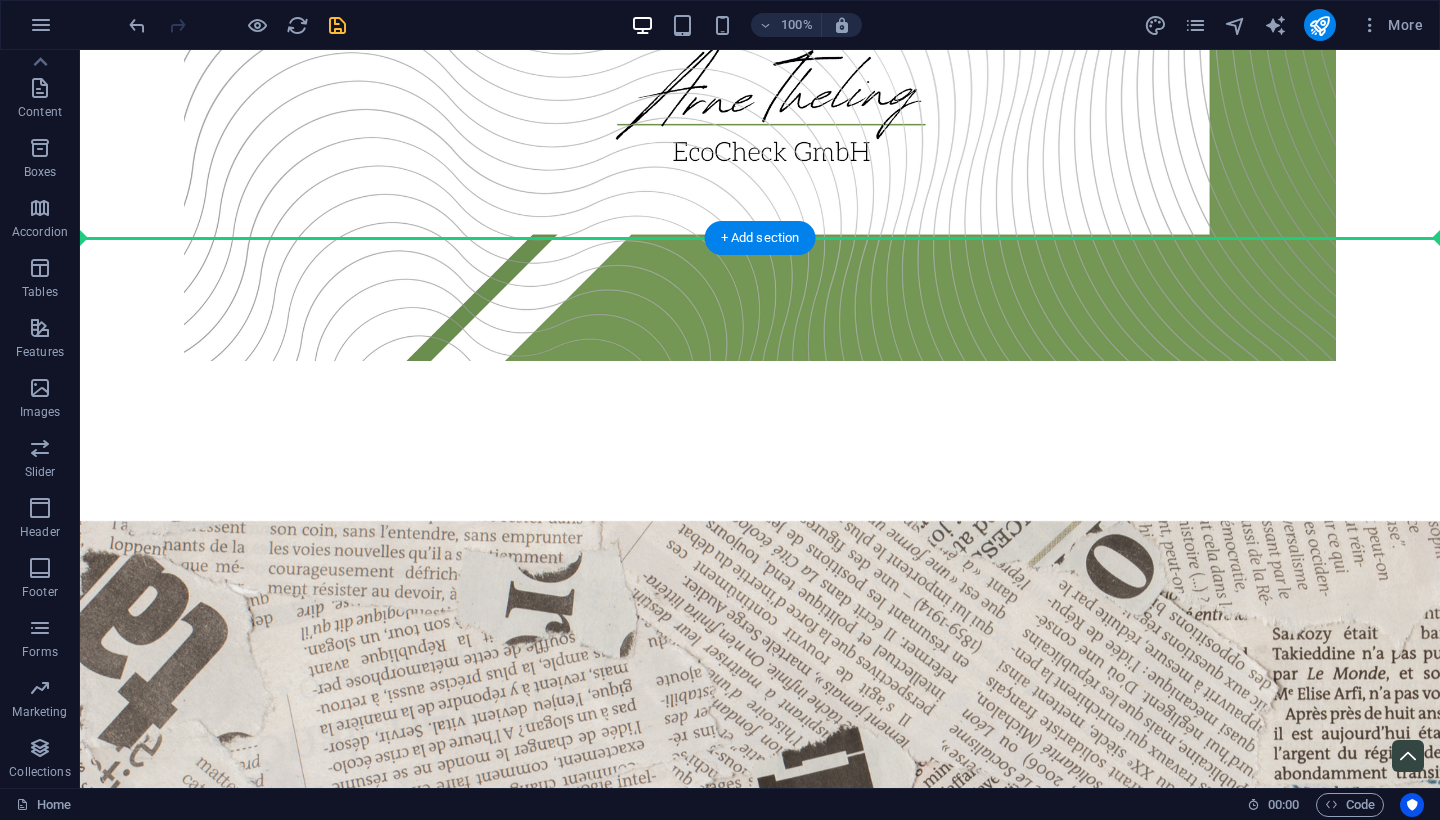 drag, startPoint x: 921, startPoint y: 156, endPoint x: 871, endPoint y: 208, distance: 72.138756 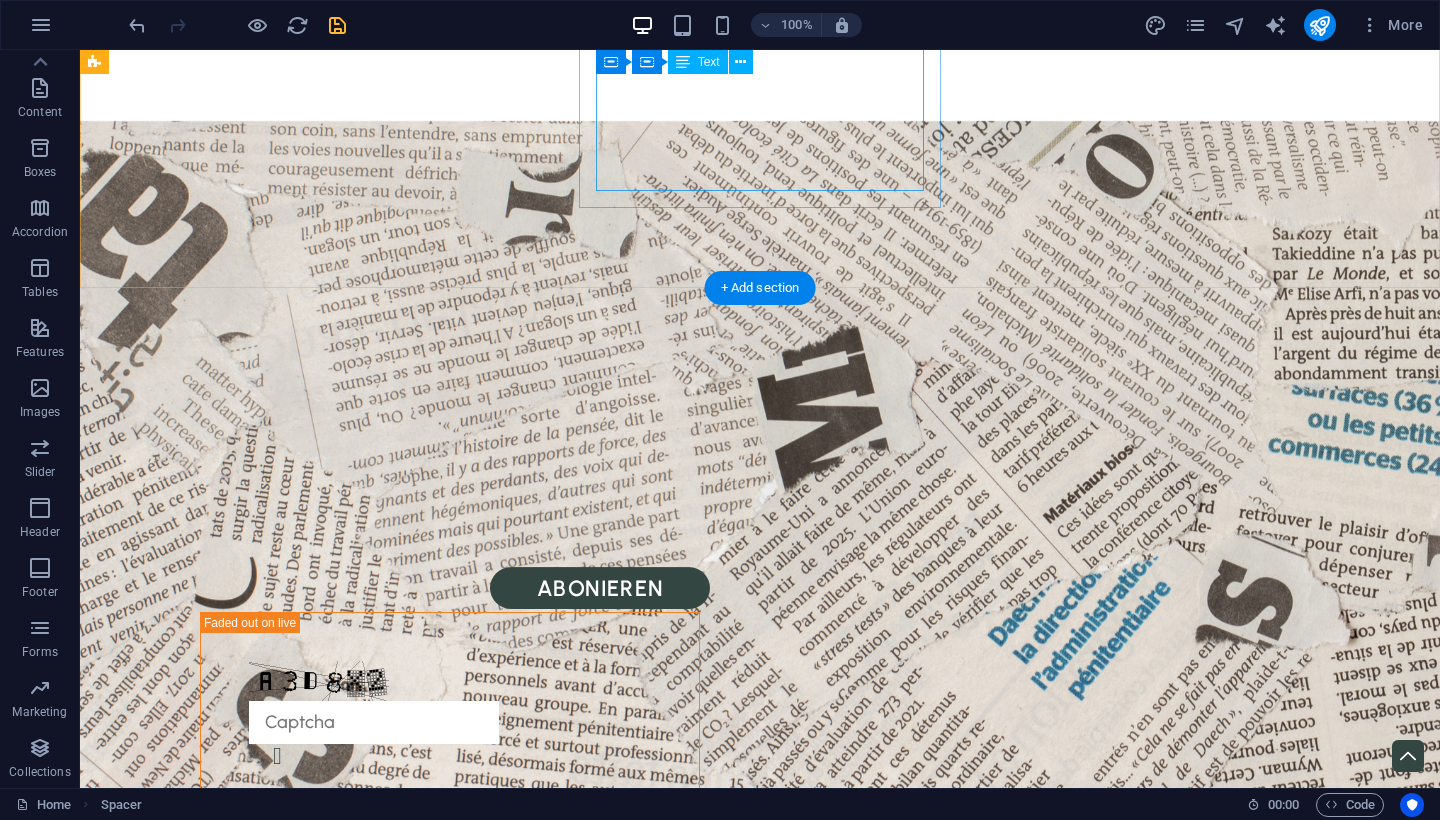 scroll, scrollTop: 3589, scrollLeft: 0, axis: vertical 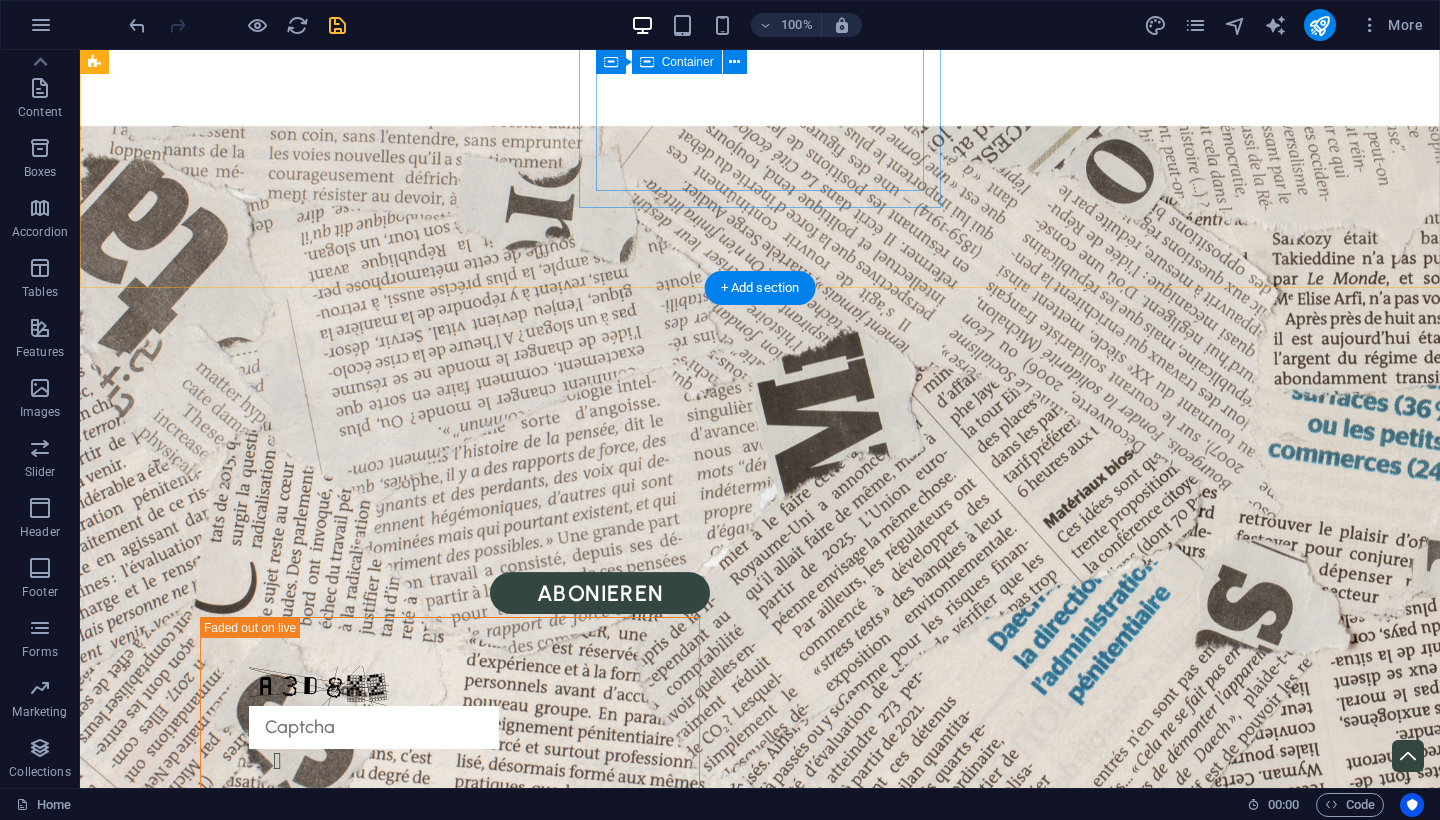 click at bounding box center (337, 25) 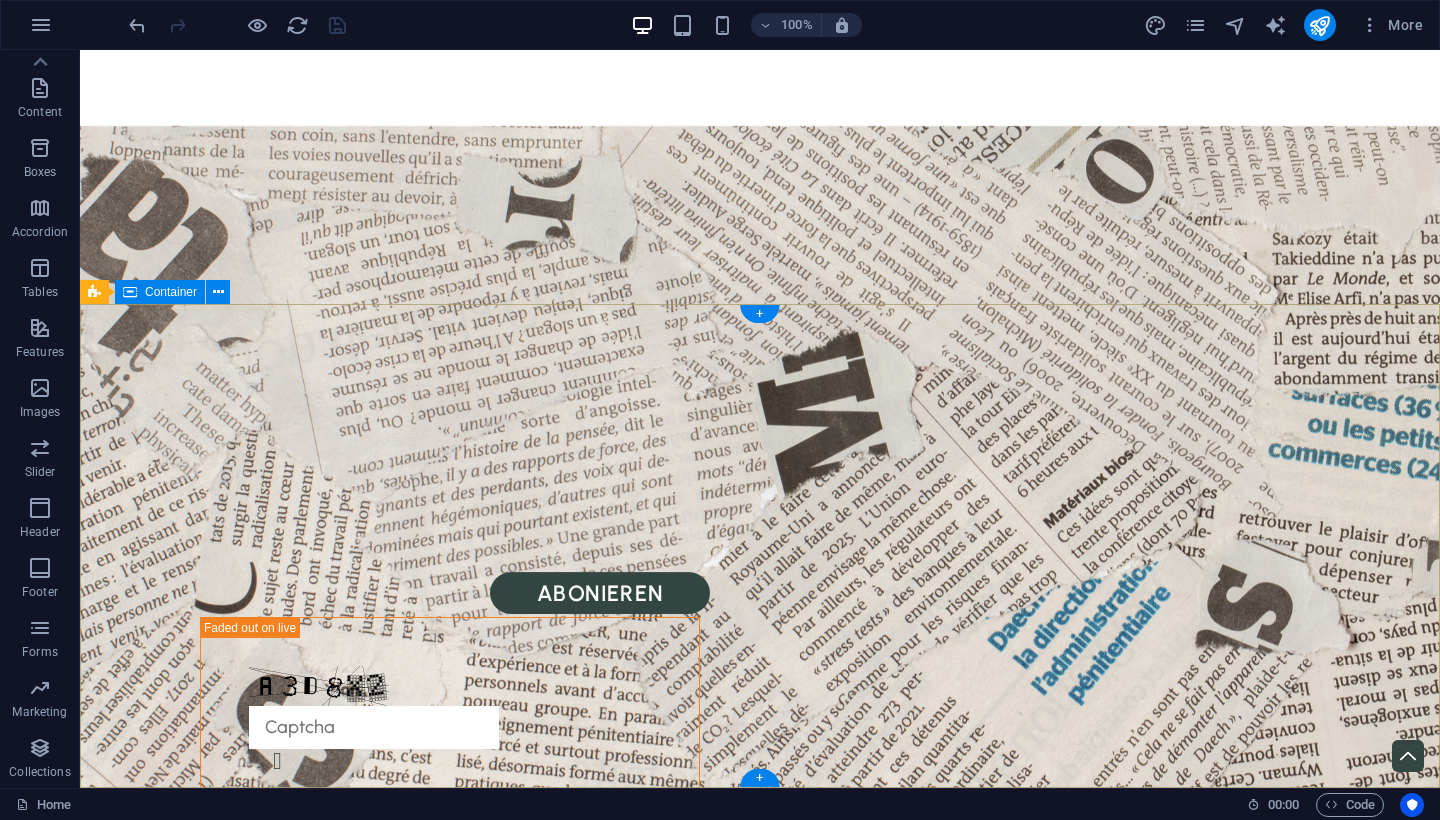 click on "Street , 12345   Berlin 0123 - 456789 efeaadec67a3a5d5171fba1eda0e2f@plesk.local Navigation Home About Service Contact Legal Notice Privacy Policy Social media Facebook Twitter Instagram" at bounding box center (760, 3285) 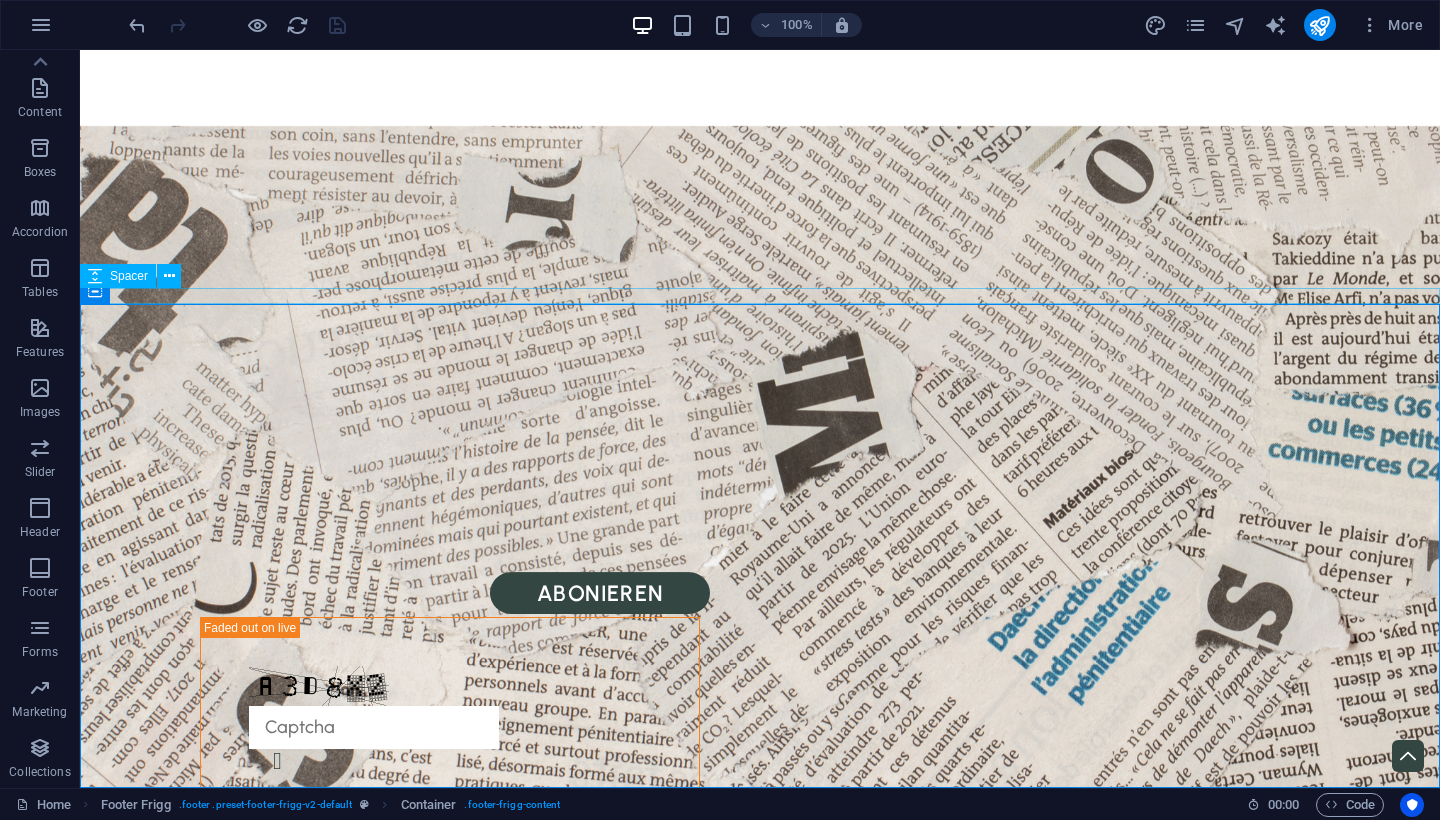 click at bounding box center (760, 2782) 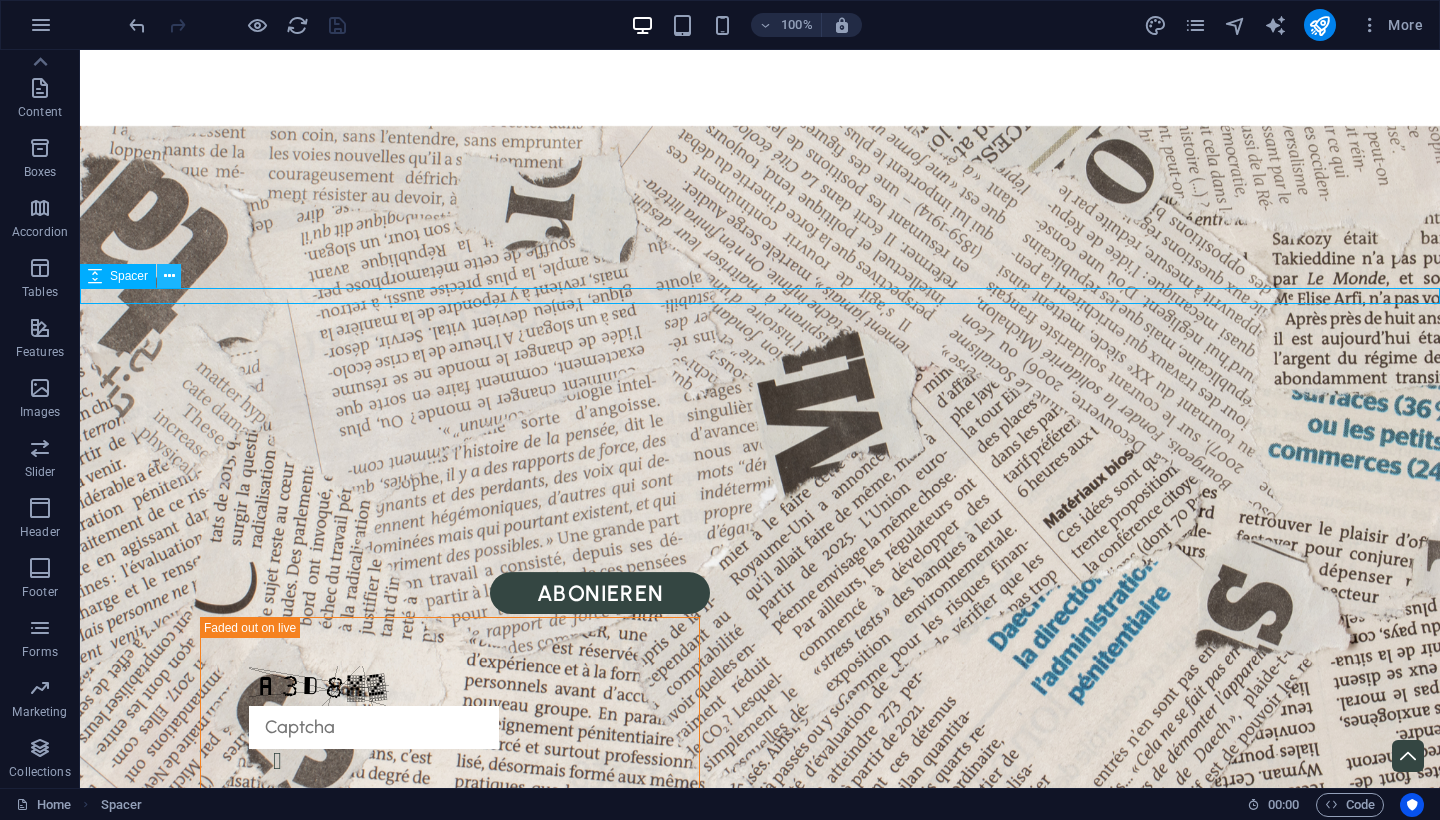 click at bounding box center [169, 276] 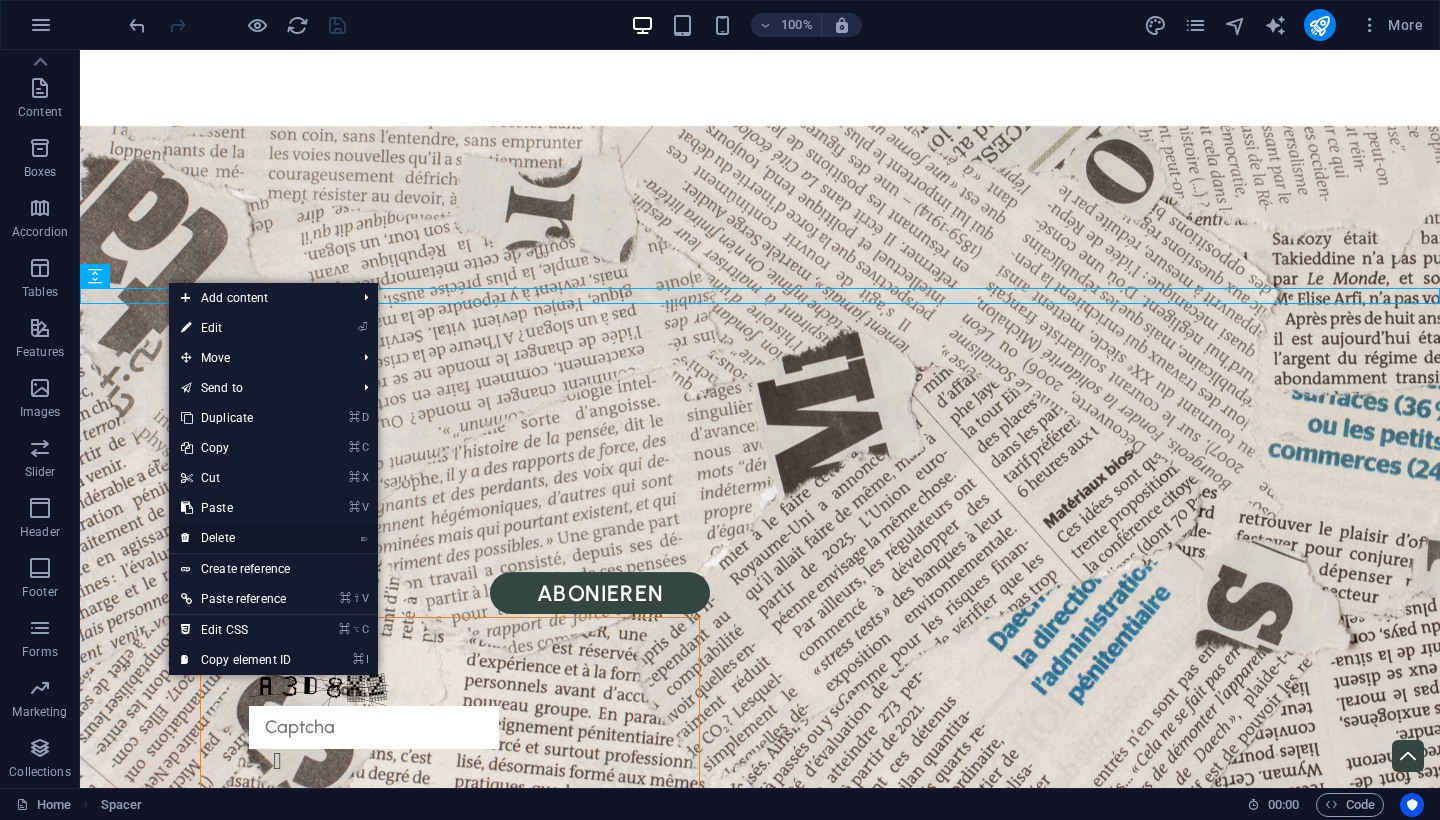 click on "⌦  Delete" at bounding box center (236, 538) 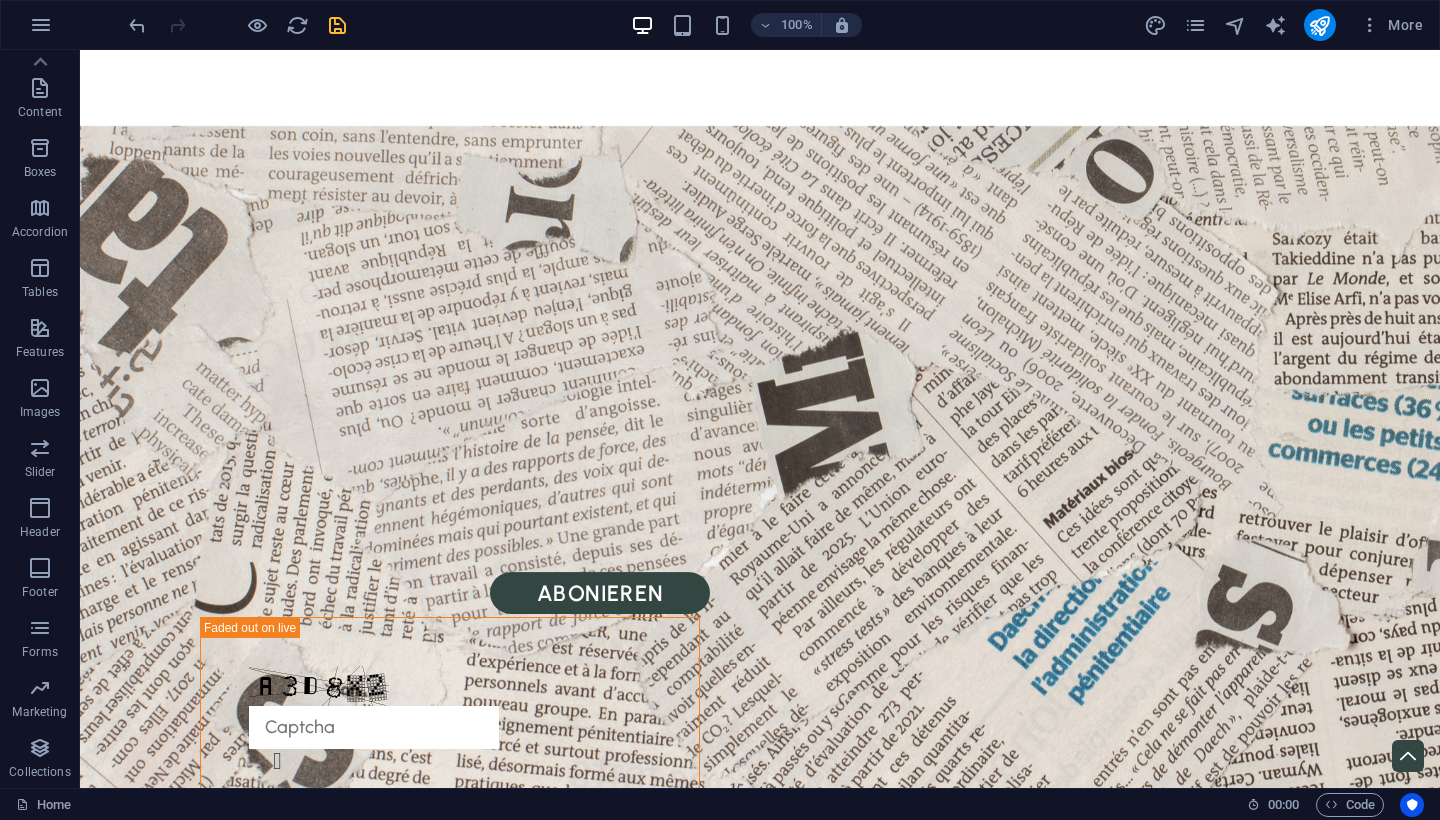 scroll, scrollTop: 3573, scrollLeft: 0, axis: vertical 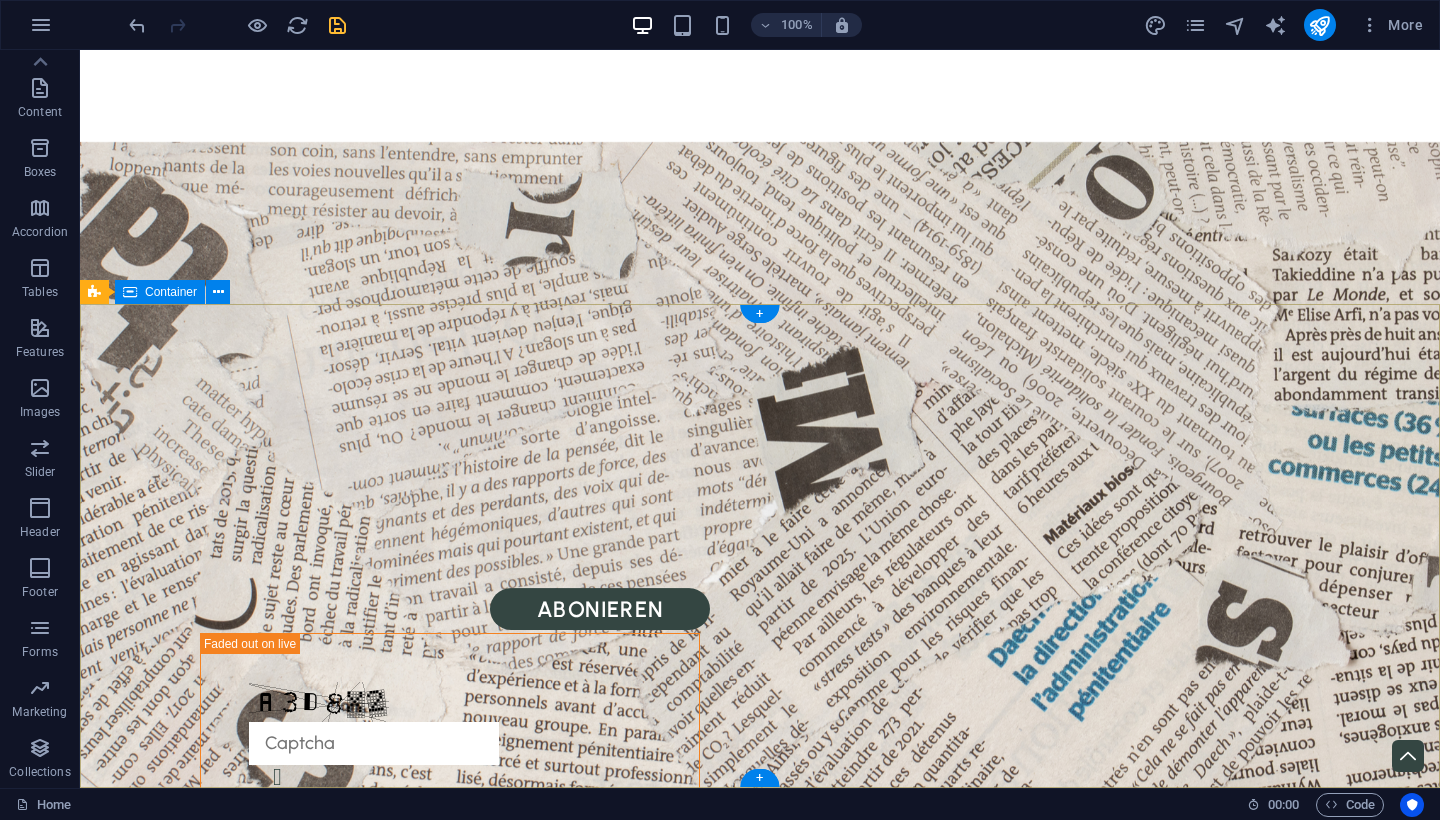 click on "Street , 12345   Berlin 0123 - 456789 efeaadec67a3a5d5171fba1eda0e2f@plesk.local Navigation Home About Service Contact Legal Notice Privacy Policy Social media Facebook Twitter Instagram" at bounding box center [760, 3285] 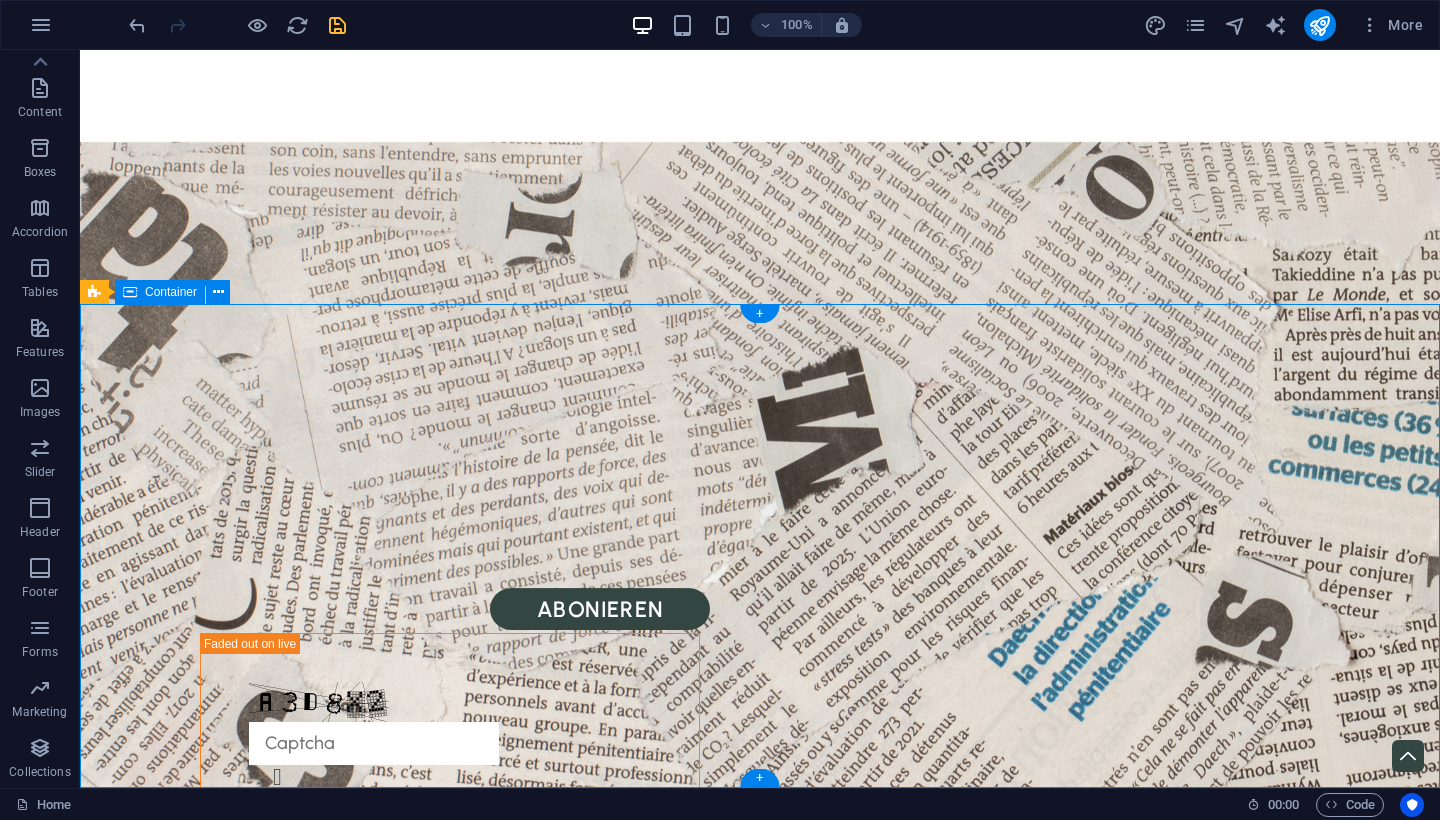 click on "Street , 12345   Berlin 0123 - 456789 efeaadec67a3a5d5171fba1eda0e2f@plesk.local Navigation Home About Service Contact Legal Notice Privacy Policy Social media Facebook Twitter Instagram" at bounding box center [760, 3285] 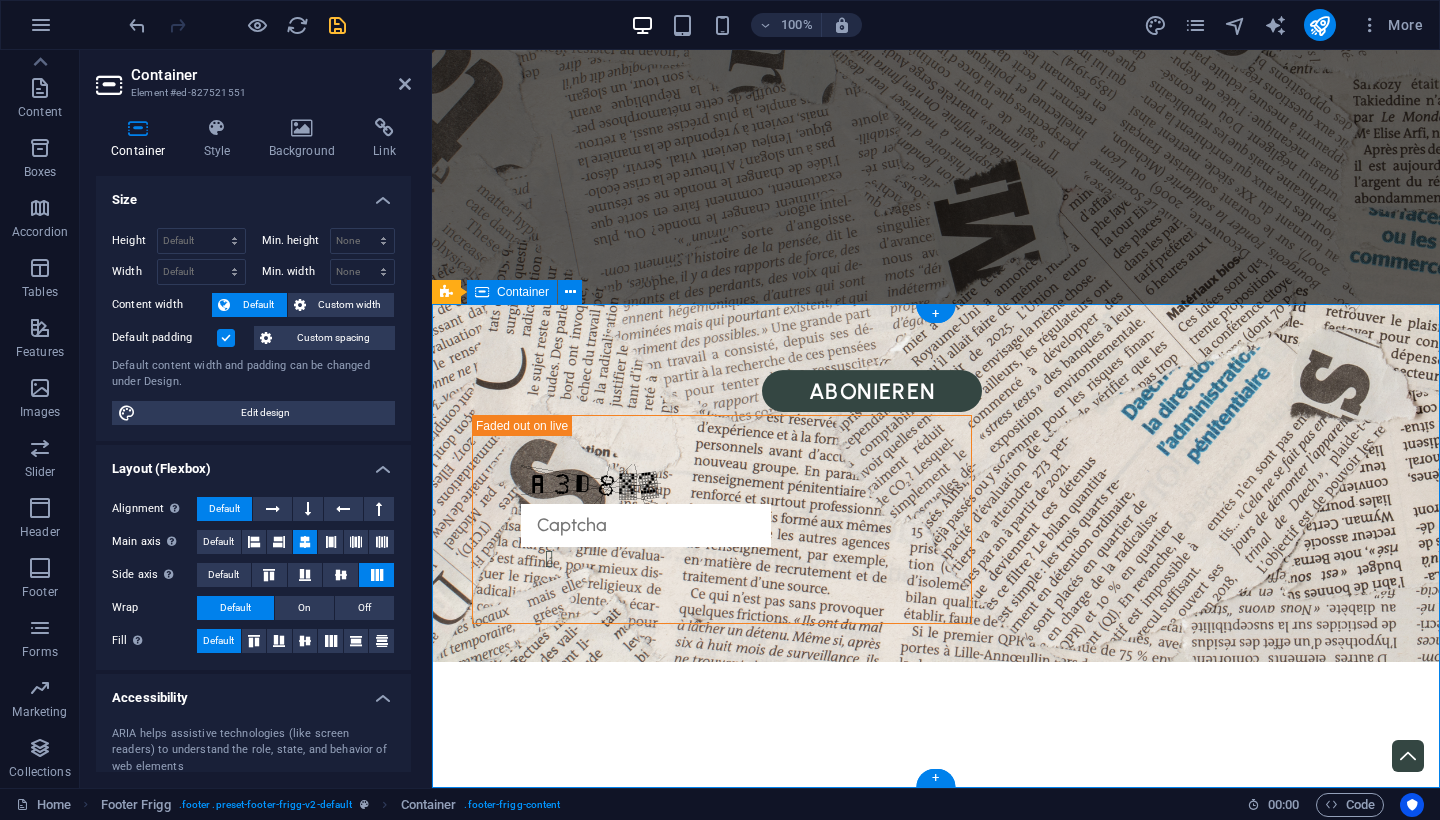 scroll, scrollTop: 3491, scrollLeft: 0, axis: vertical 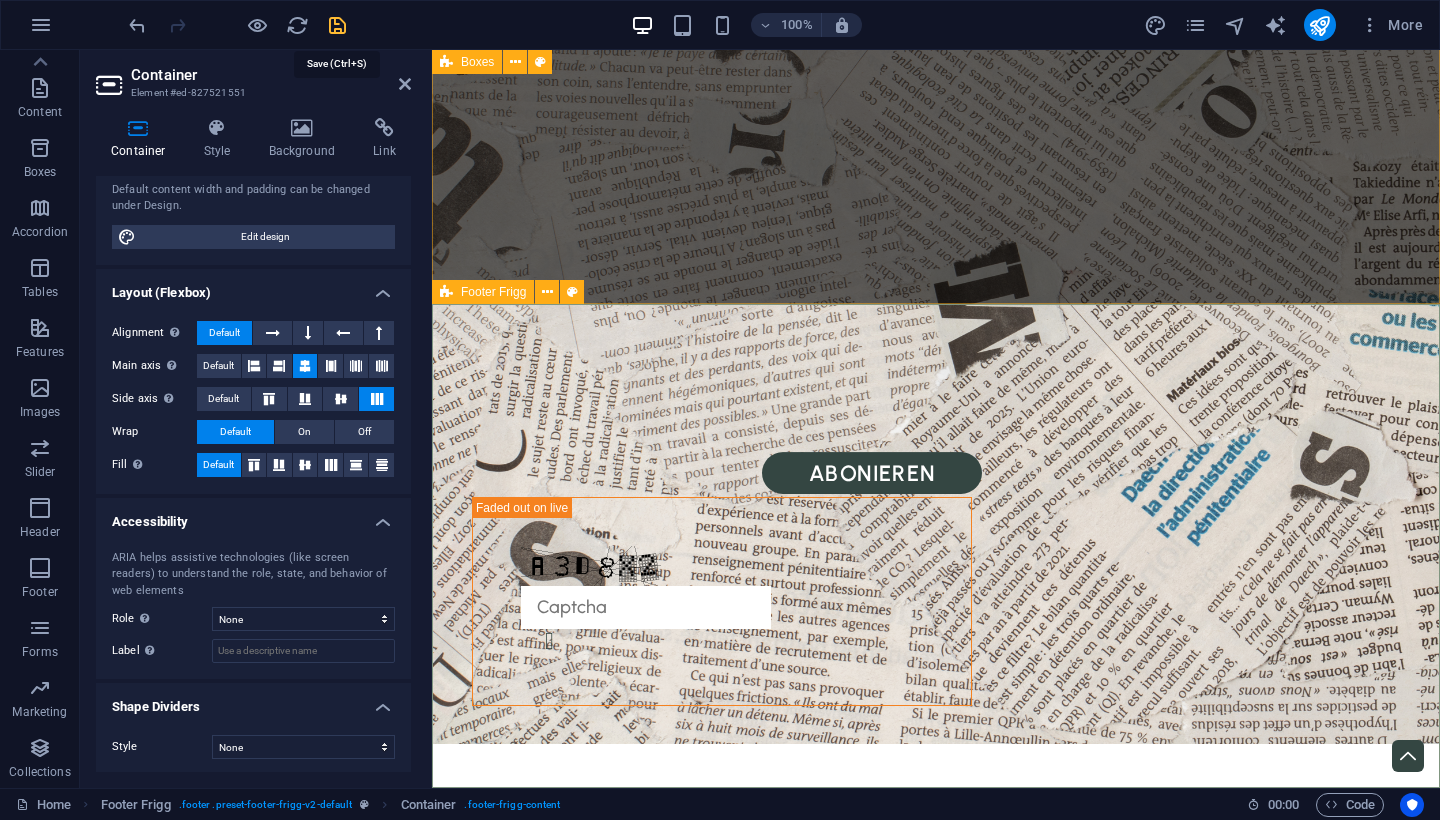 click at bounding box center [337, 25] 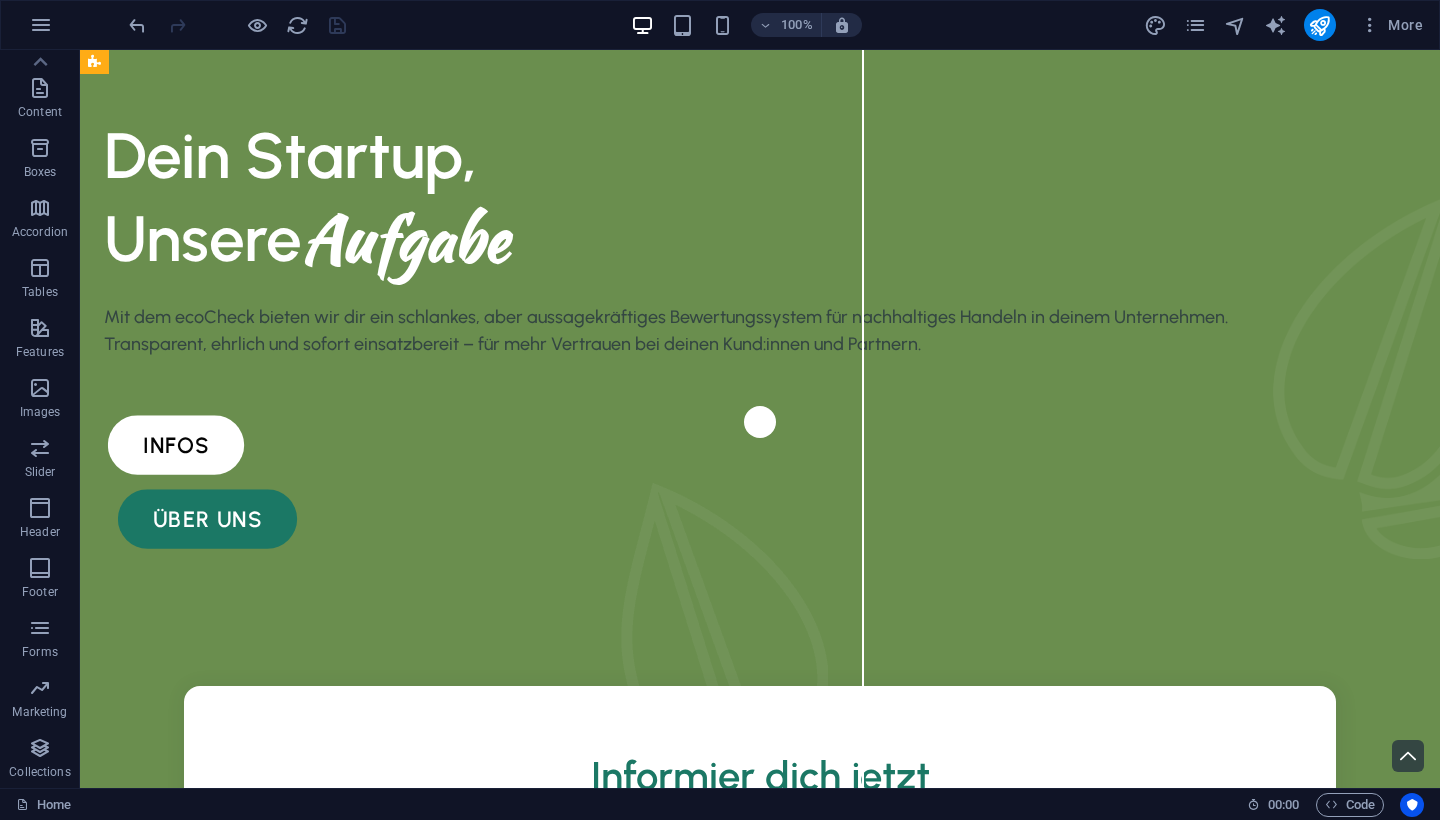 scroll, scrollTop: 0, scrollLeft: 0, axis: both 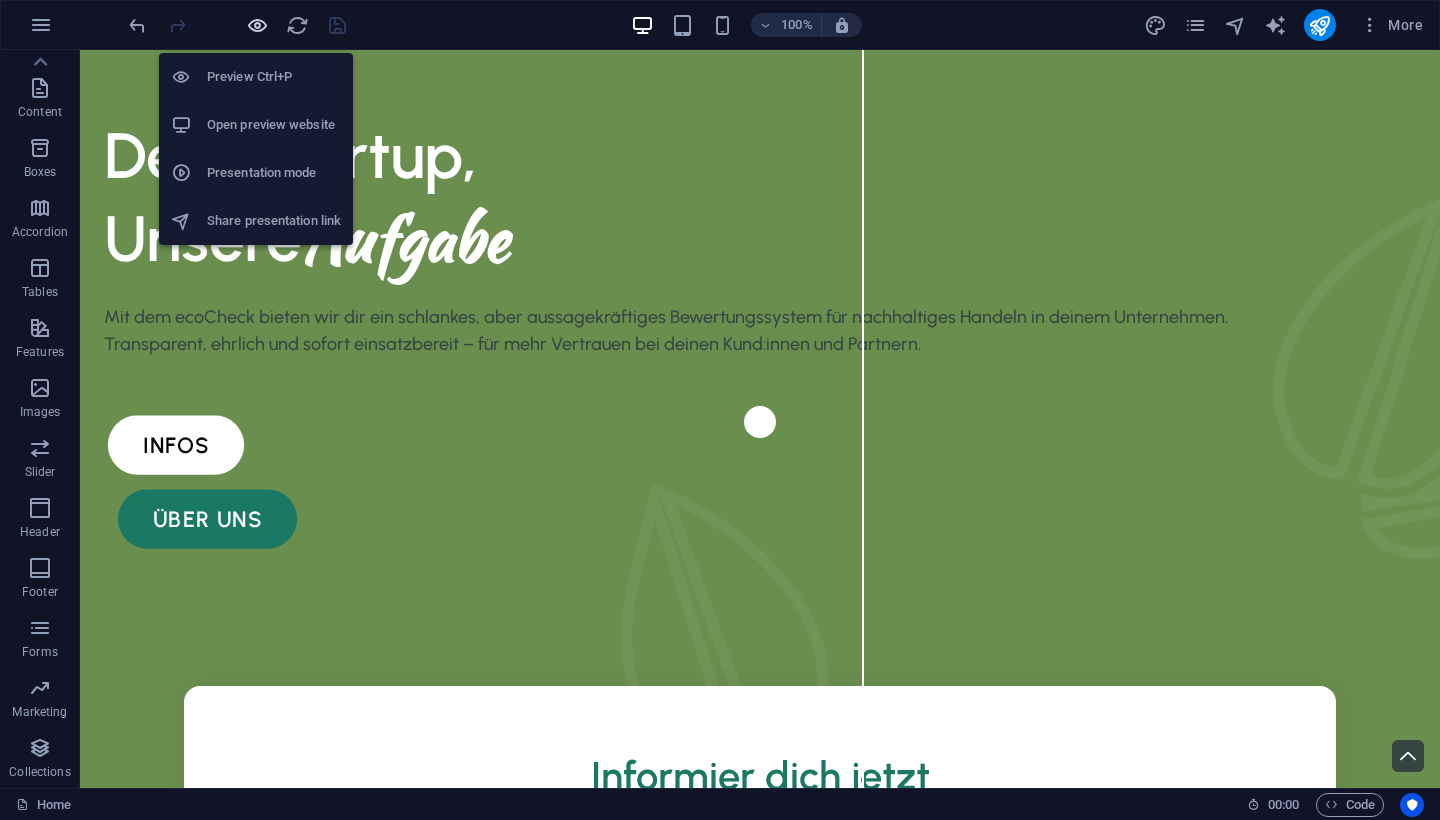 click at bounding box center [257, 25] 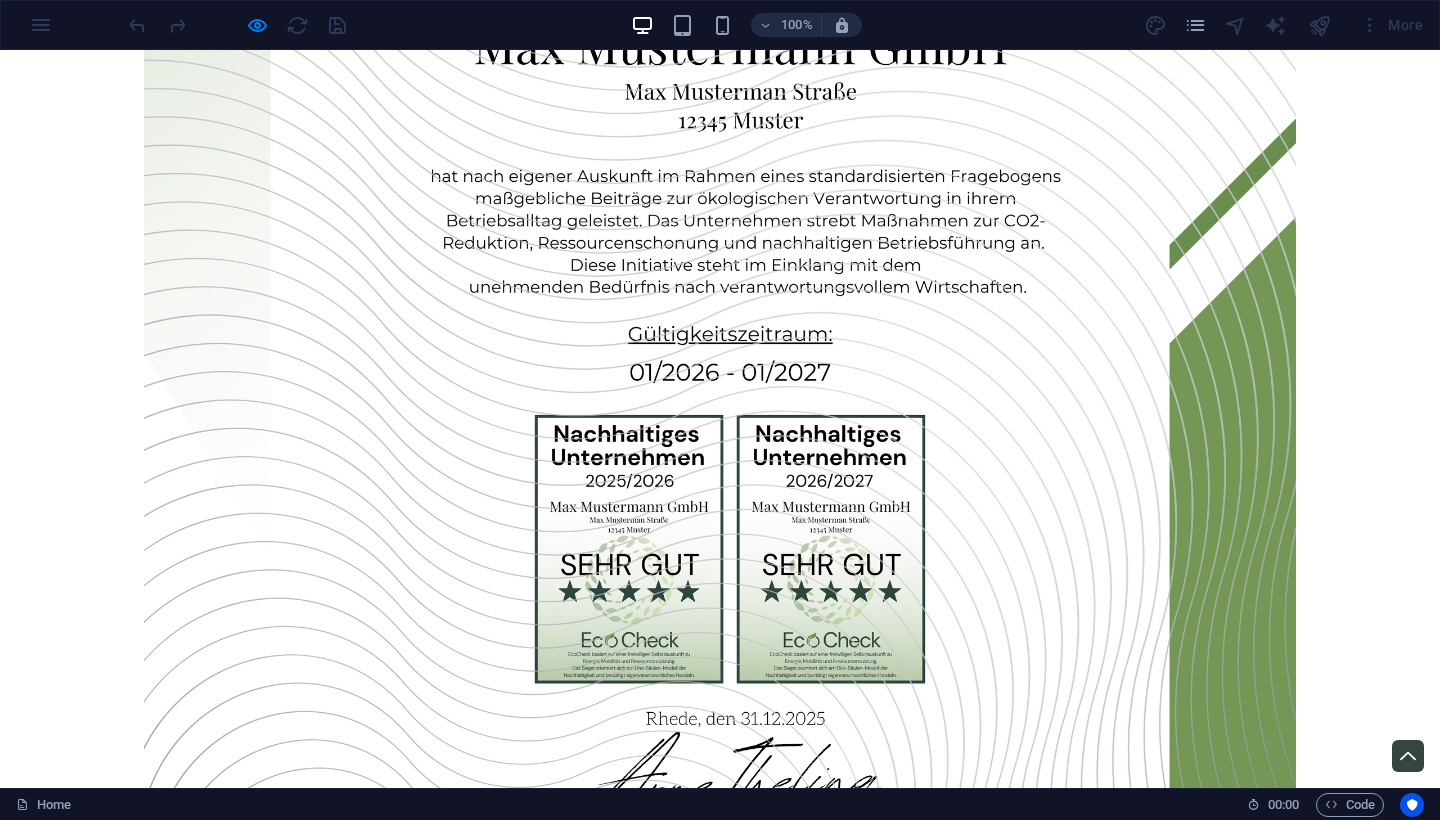 scroll, scrollTop: 2533, scrollLeft: 0, axis: vertical 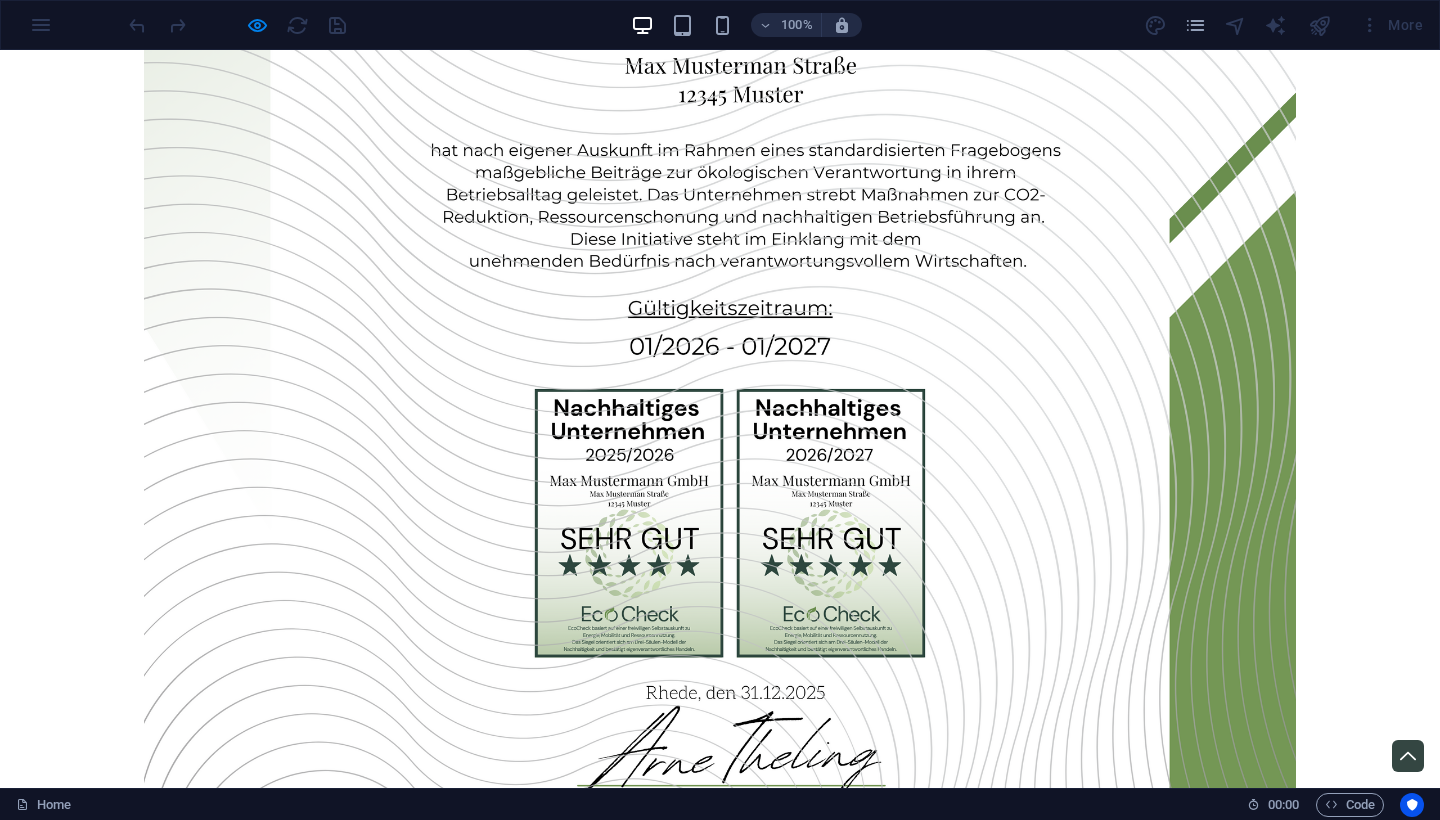 drag, startPoint x: 714, startPoint y: 383, endPoint x: 750, endPoint y: 307, distance: 84.095184 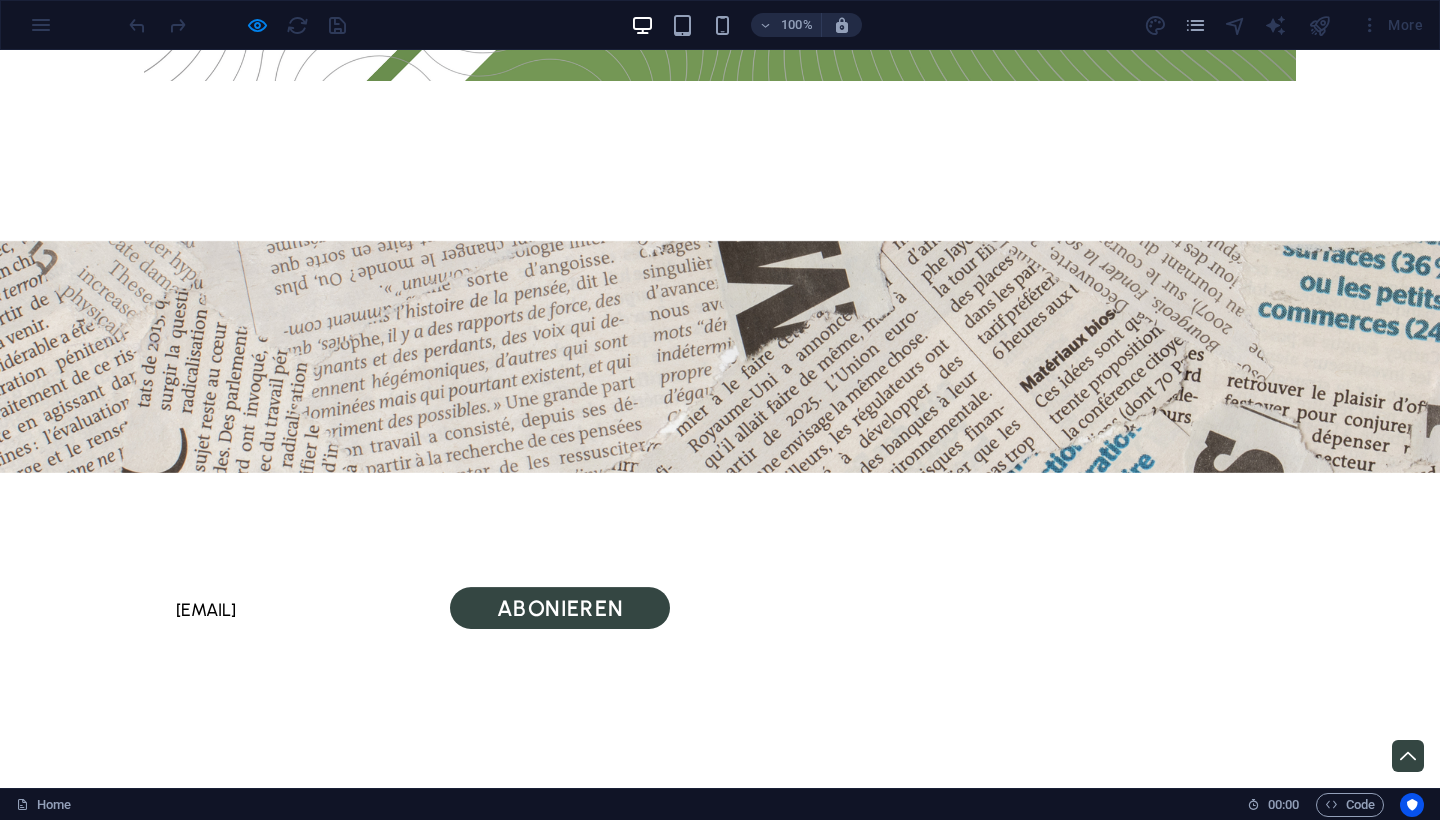 scroll, scrollTop: 3473, scrollLeft: 0, axis: vertical 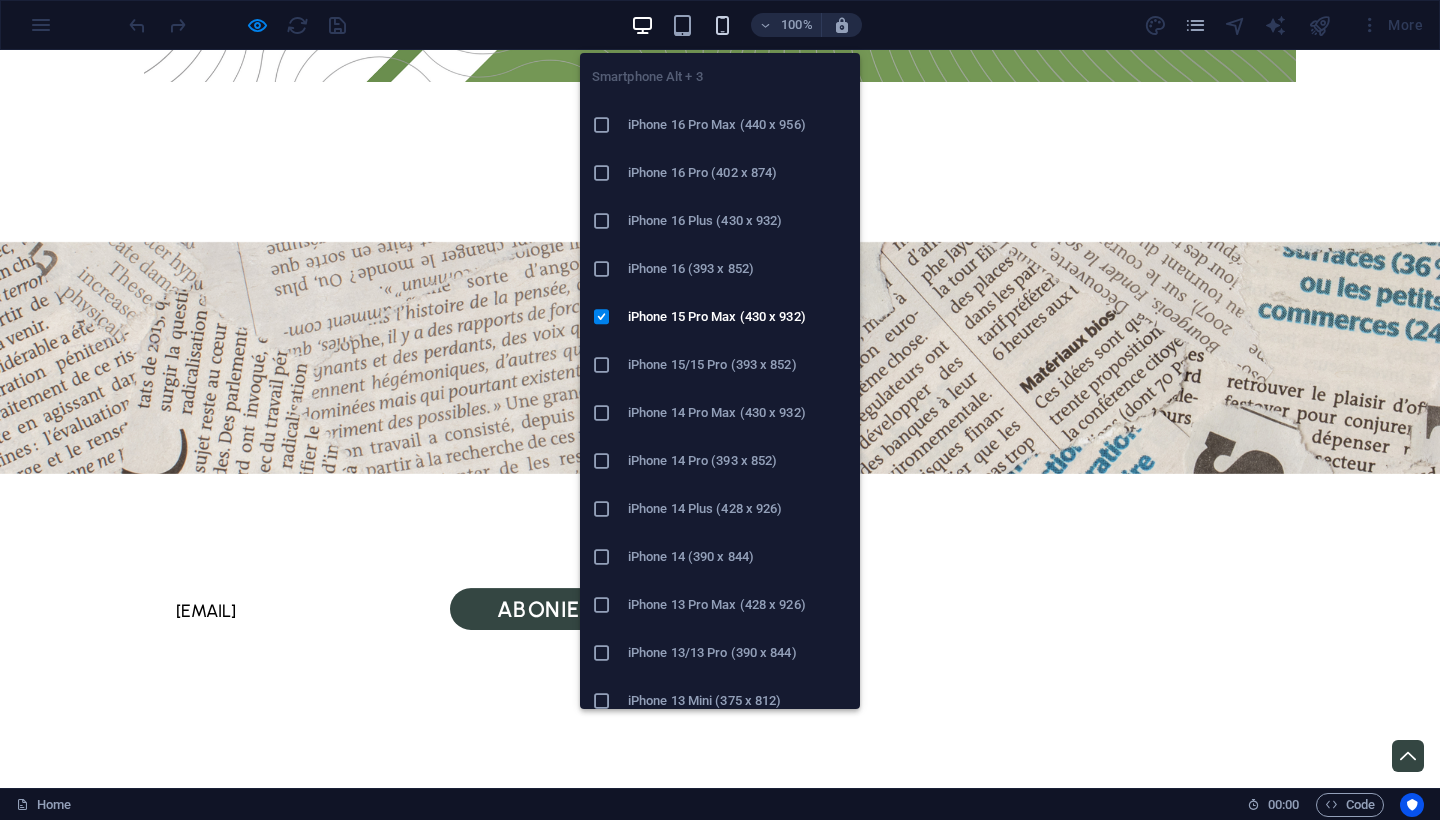 click at bounding box center (722, 25) 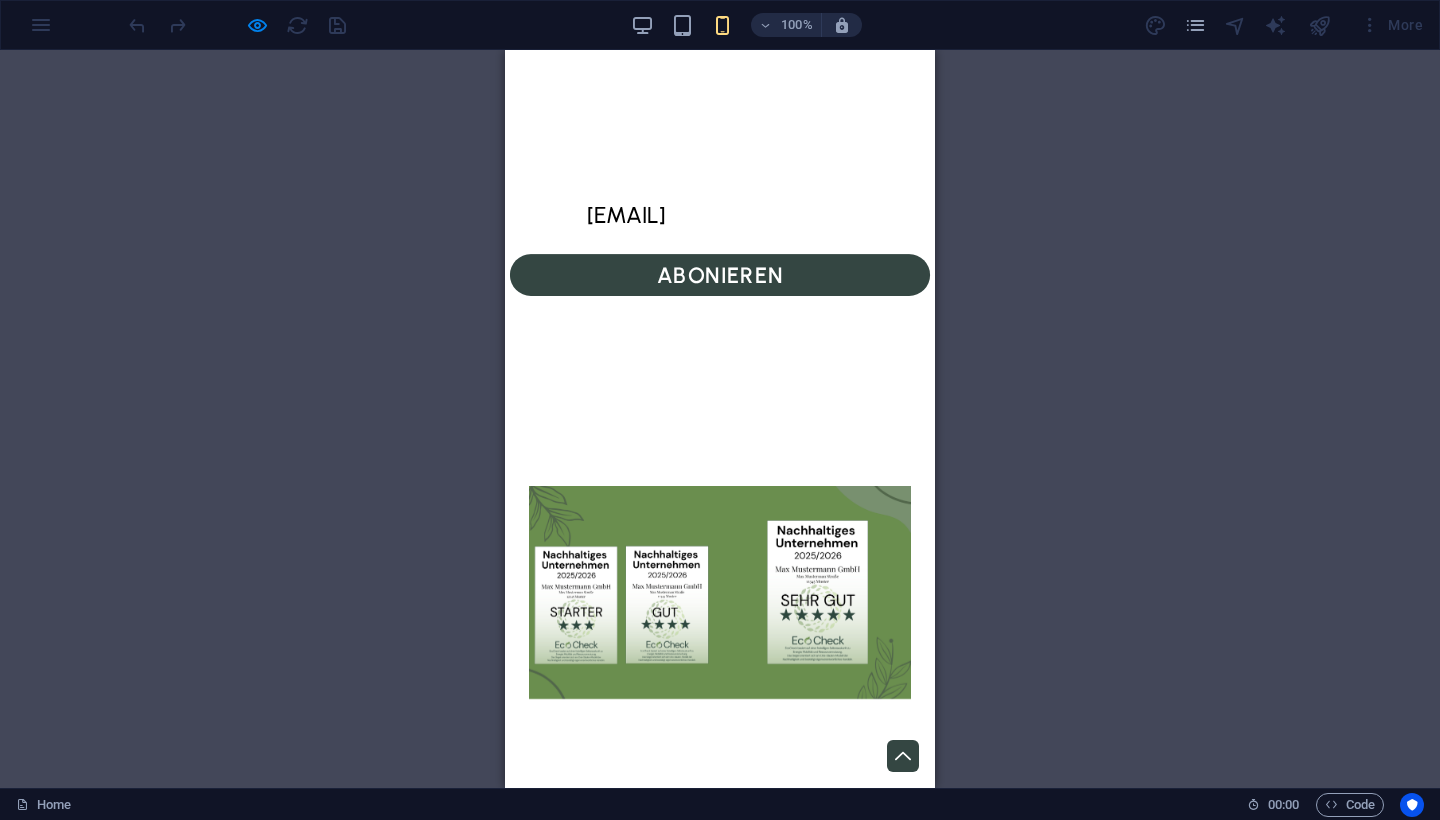 click on "Drag here to replace the existing content. Press “Ctrl” if you want to create a new element.
H2   Container   Boxes   Menu   Menu Bar   Unequal Columns   Image   Text image overlap   Image Comparison   Boxes   Container   Container   Text   Container   Container   Spacer   Footer Heimdall   Container   Footer Heimdall   Footer Saga   Menu   Container   Text   Container   Logo   Footer Saga   Container   Spacer   Text   Text   Container   Spacer   Container   H3   Container   H3   Text   Spacer   Container   Text   Container   Container   Logo   Container   H3   Container   Container   Container   Text   Footer Saga   Text   Container   Container   Logo   Spacer   Text   Container   Spacer   Container   H3   Spacer   Container   Container   H3   Menu   Spacer   Container   Text   Text   Text   Footer Frigg   Footer Frigg   Container   Container   Logo   Container   Text   Spacer   Spacer   Container   Menu   H3   Text   Text   Container   H3   Spacer   Container   Text   Text   Icon" at bounding box center [720, 419] 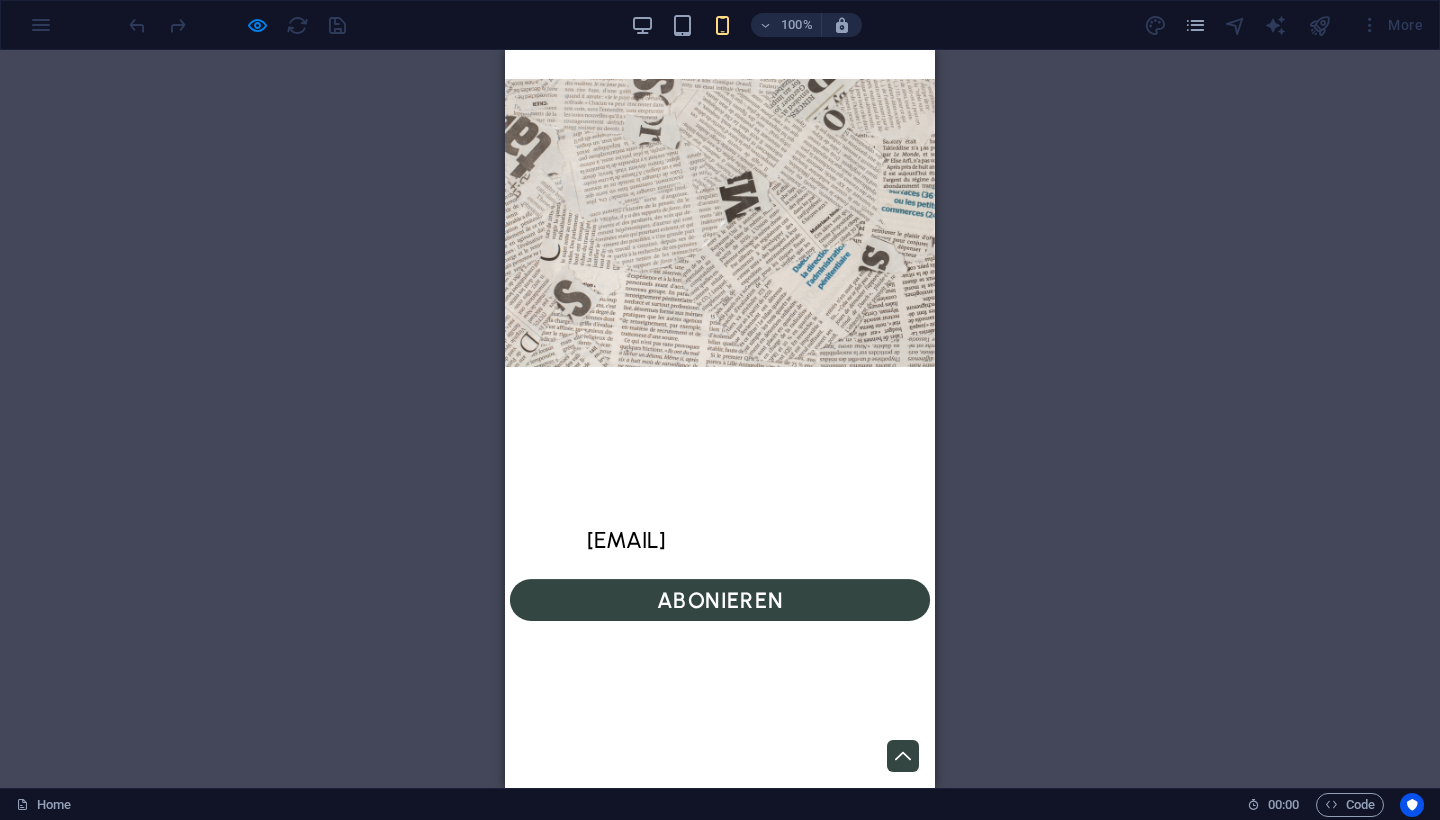 scroll, scrollTop: 3323, scrollLeft: 0, axis: vertical 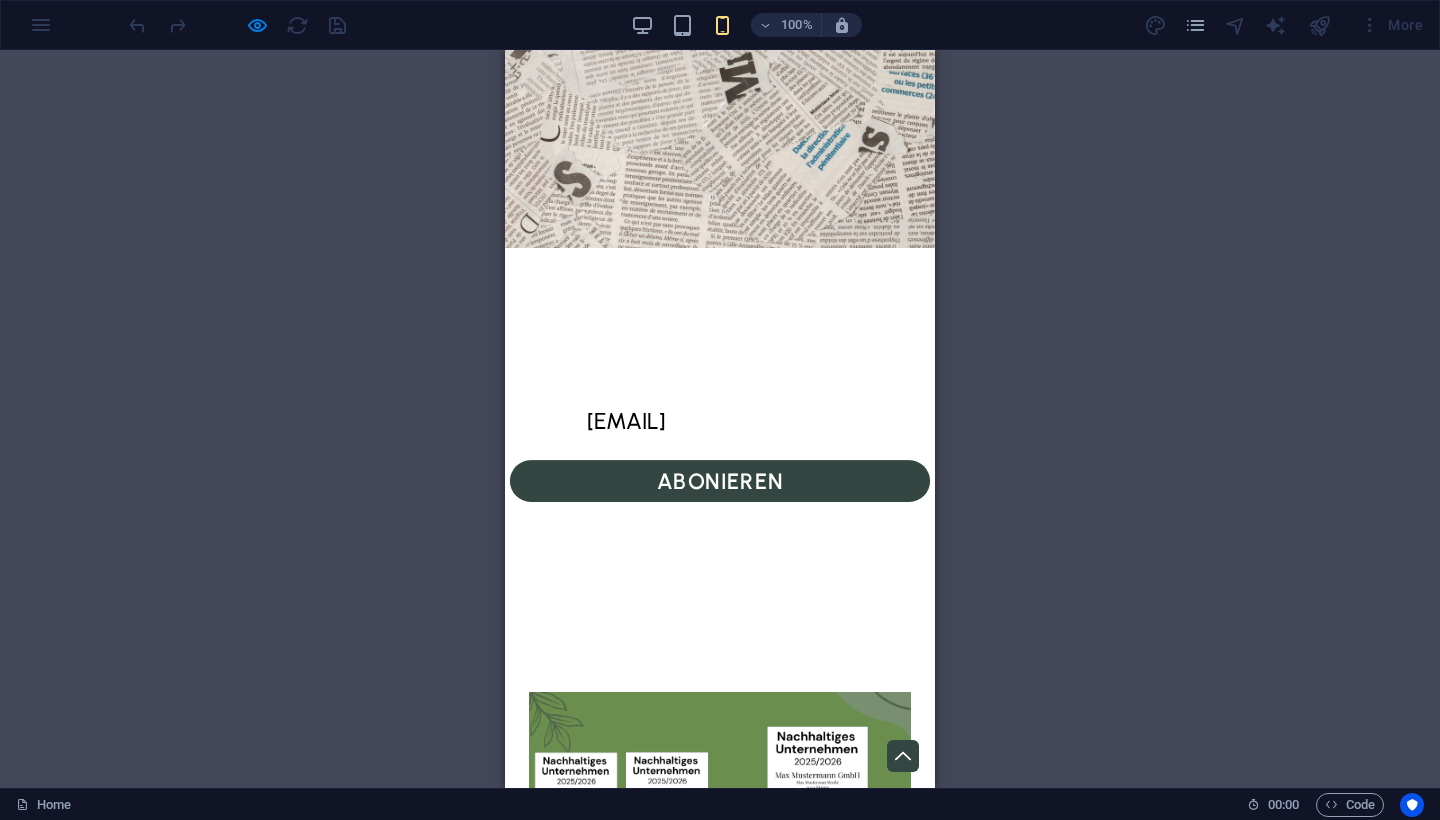 drag, startPoint x: 734, startPoint y: 501, endPoint x: 767, endPoint y: 535, distance: 47.38143 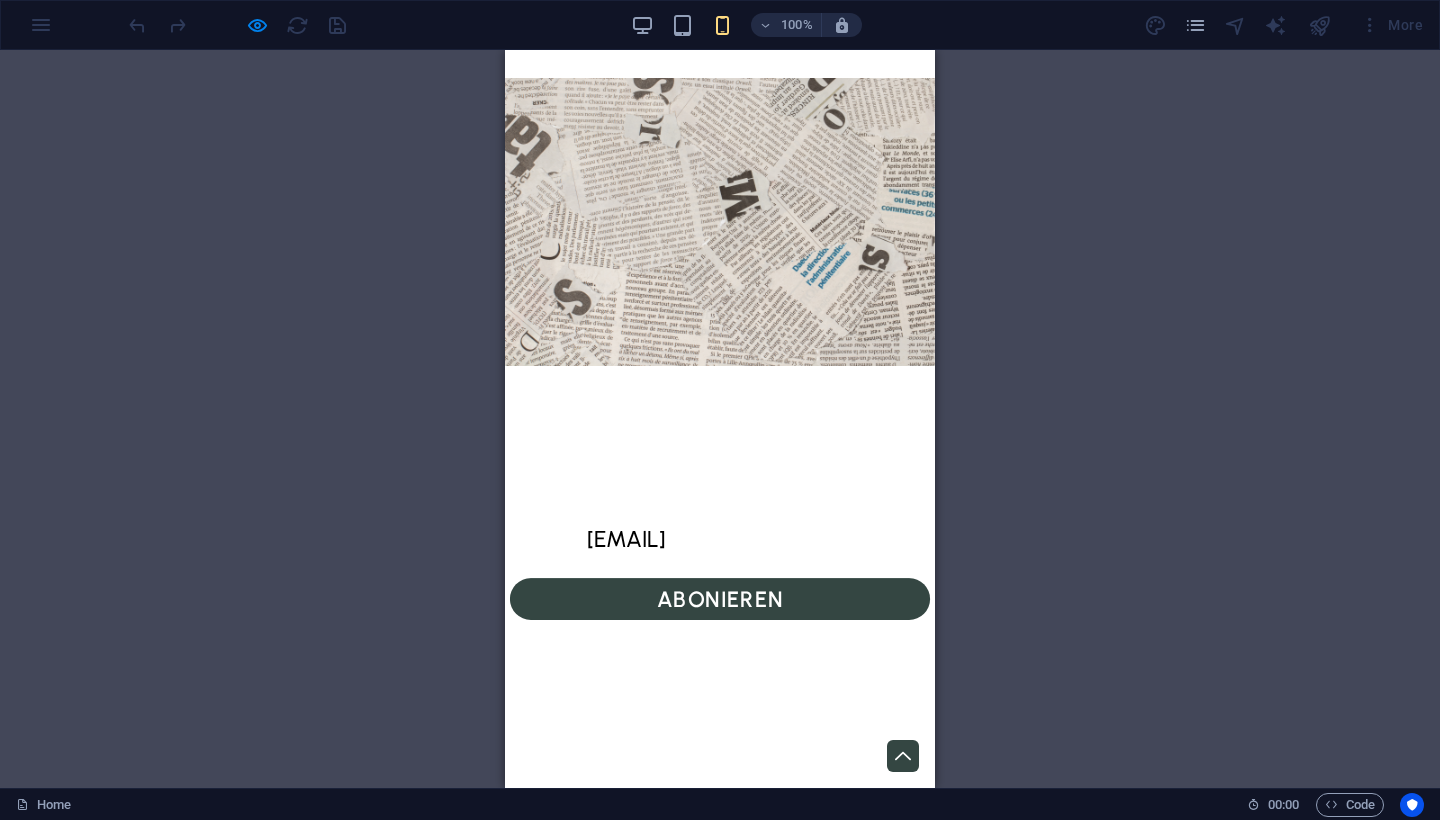 scroll, scrollTop: 3158, scrollLeft: 0, axis: vertical 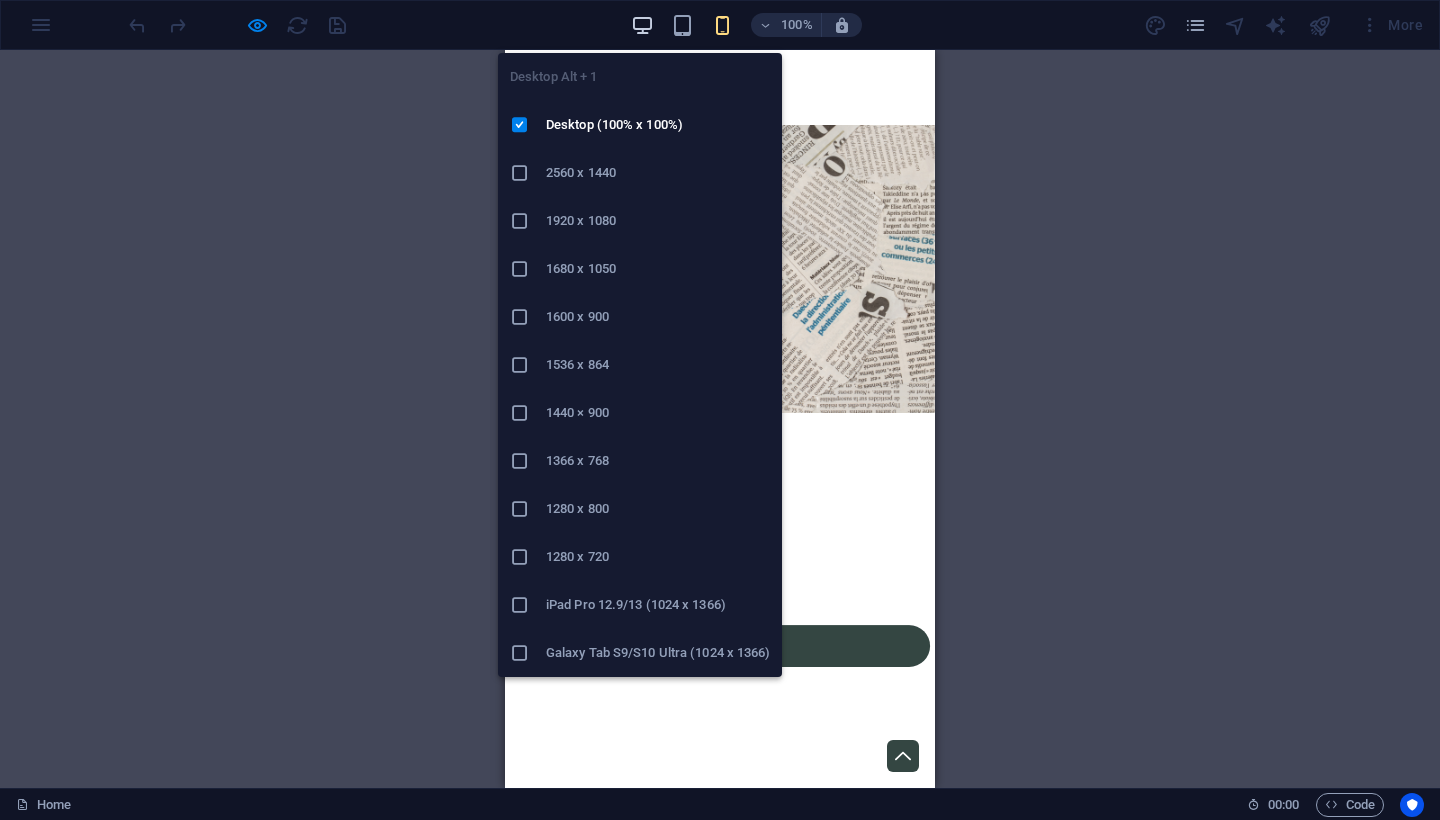 click at bounding box center (642, 25) 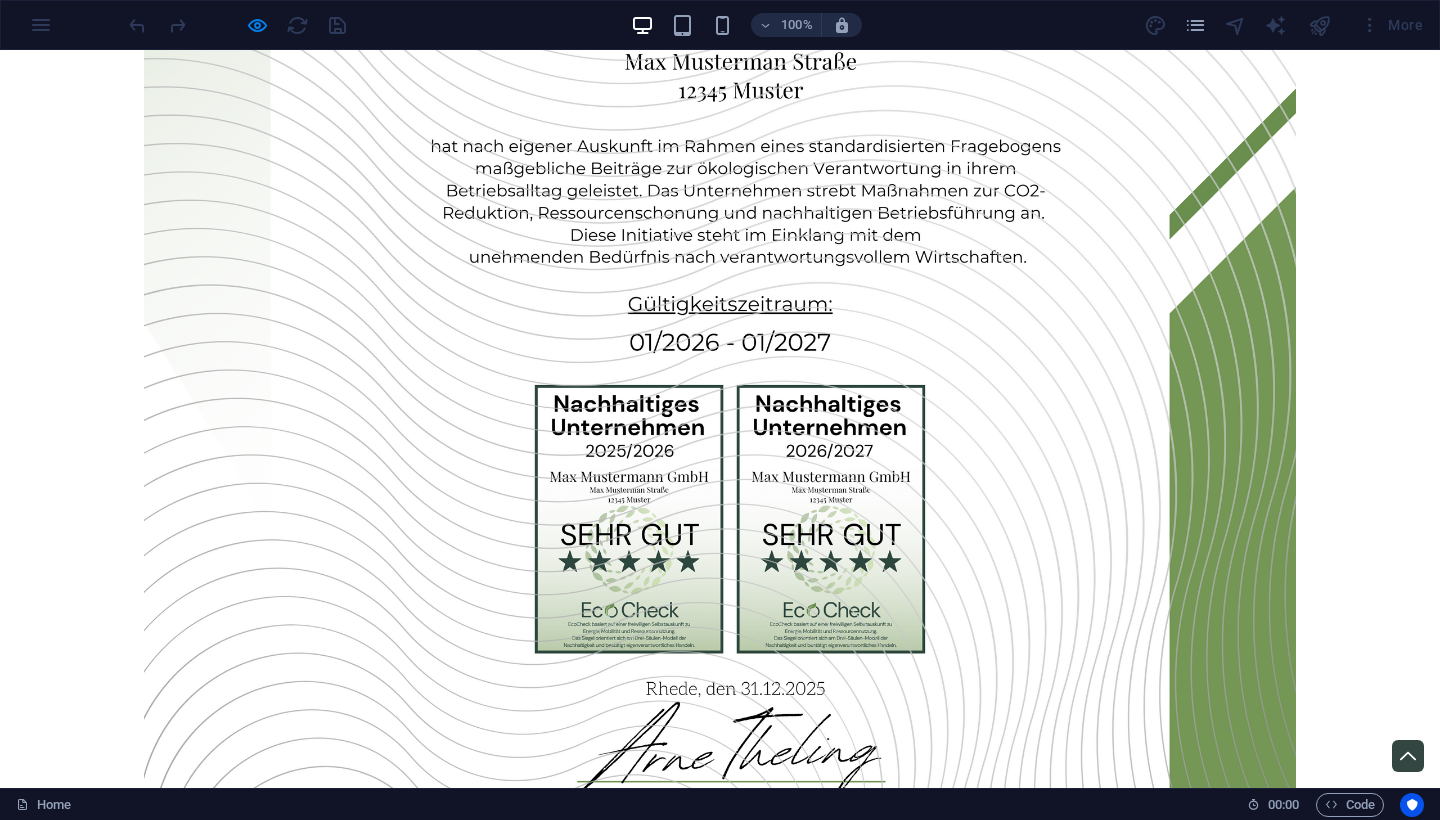 scroll, scrollTop: 2533, scrollLeft: 0, axis: vertical 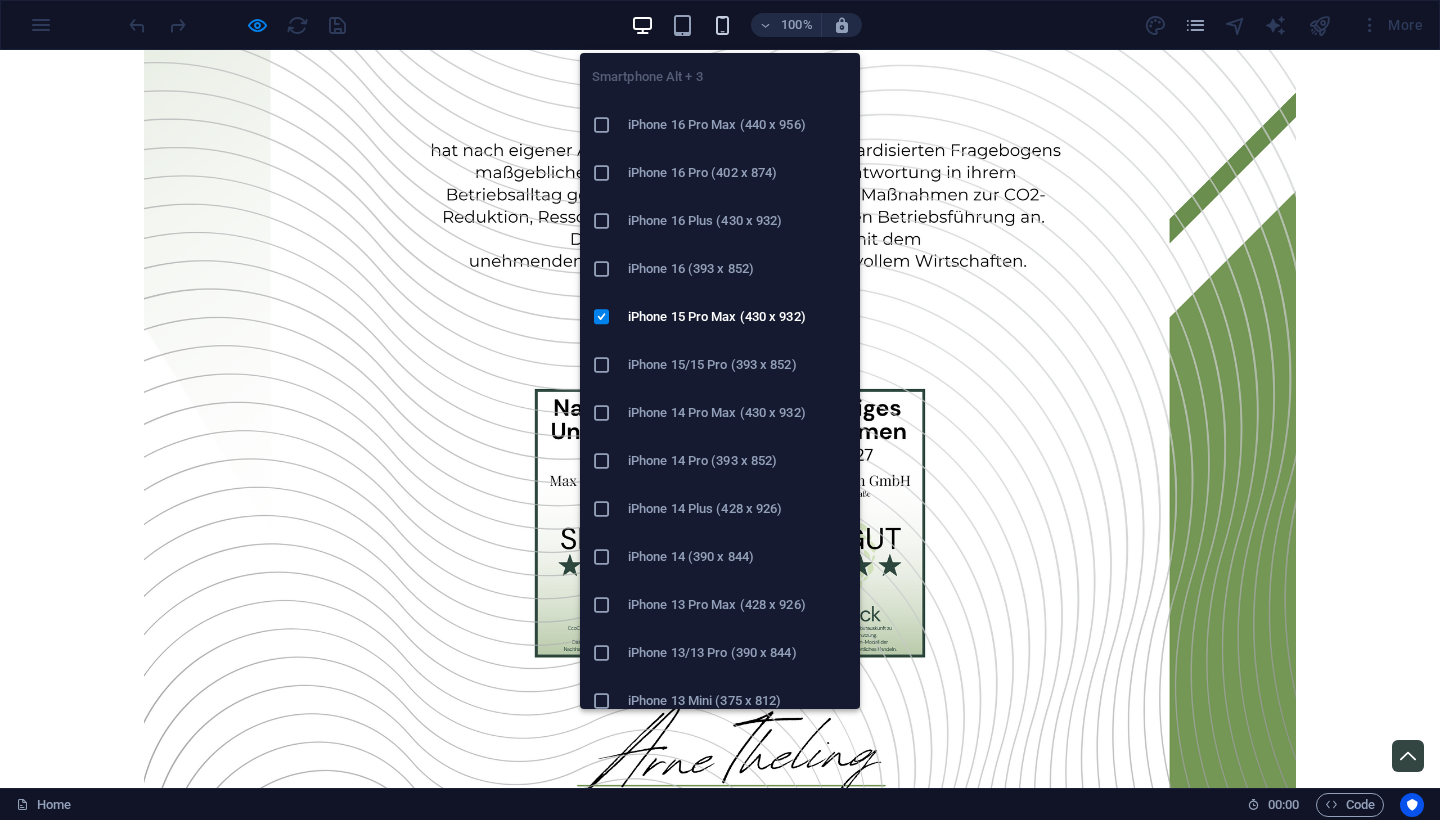 click at bounding box center [722, 25] 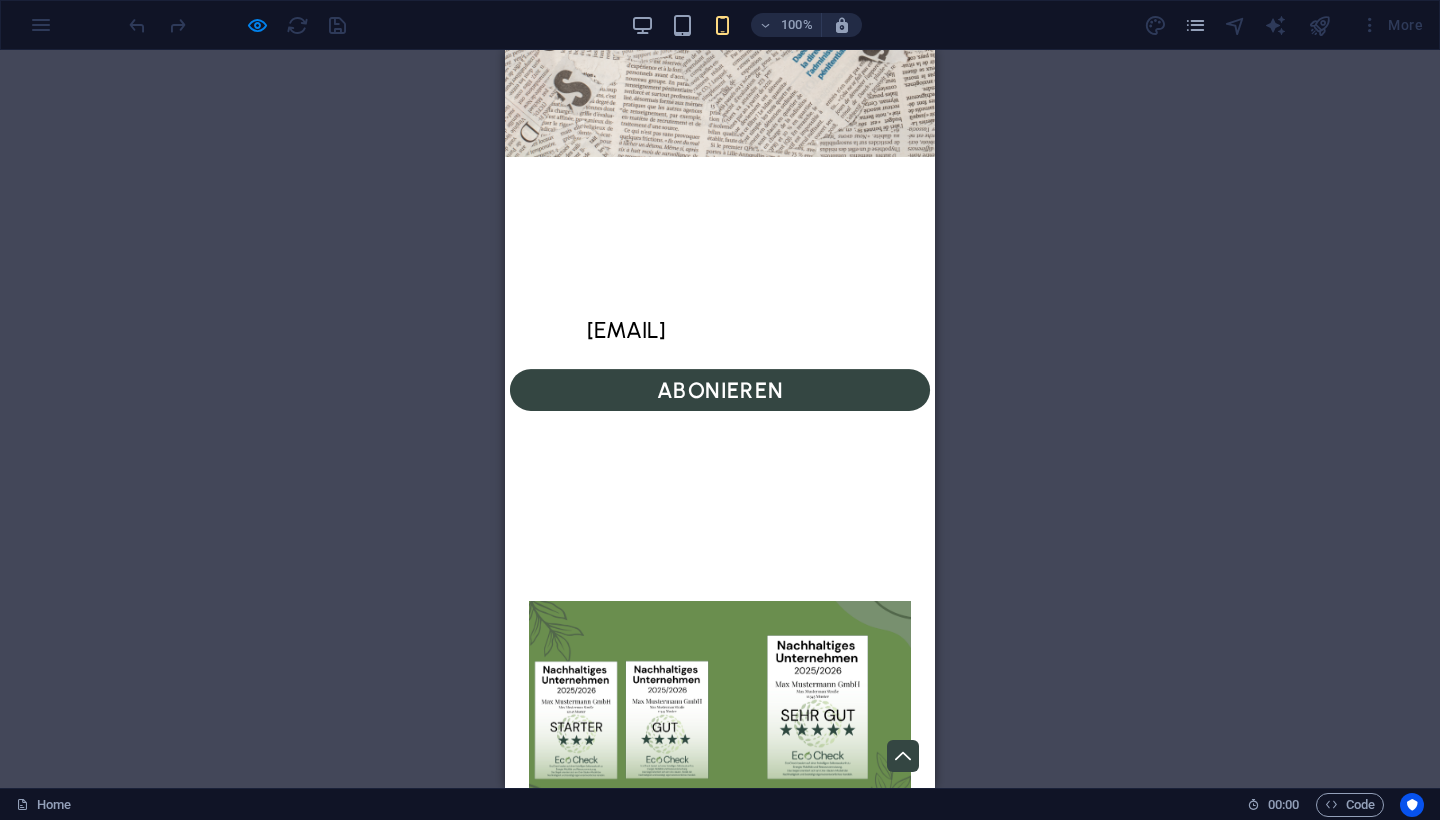 scroll, scrollTop: 3410, scrollLeft: 0, axis: vertical 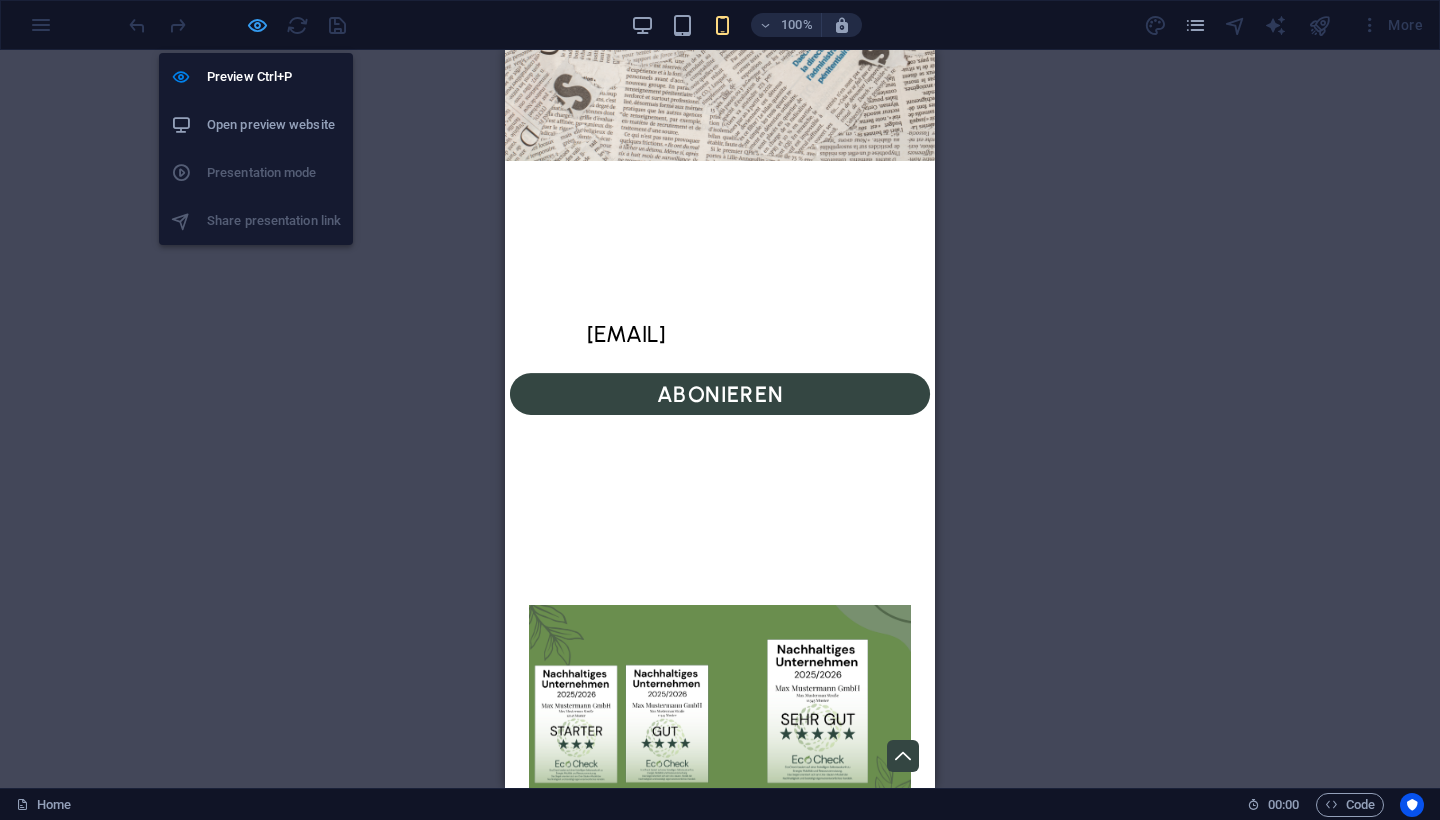 click at bounding box center [257, 25] 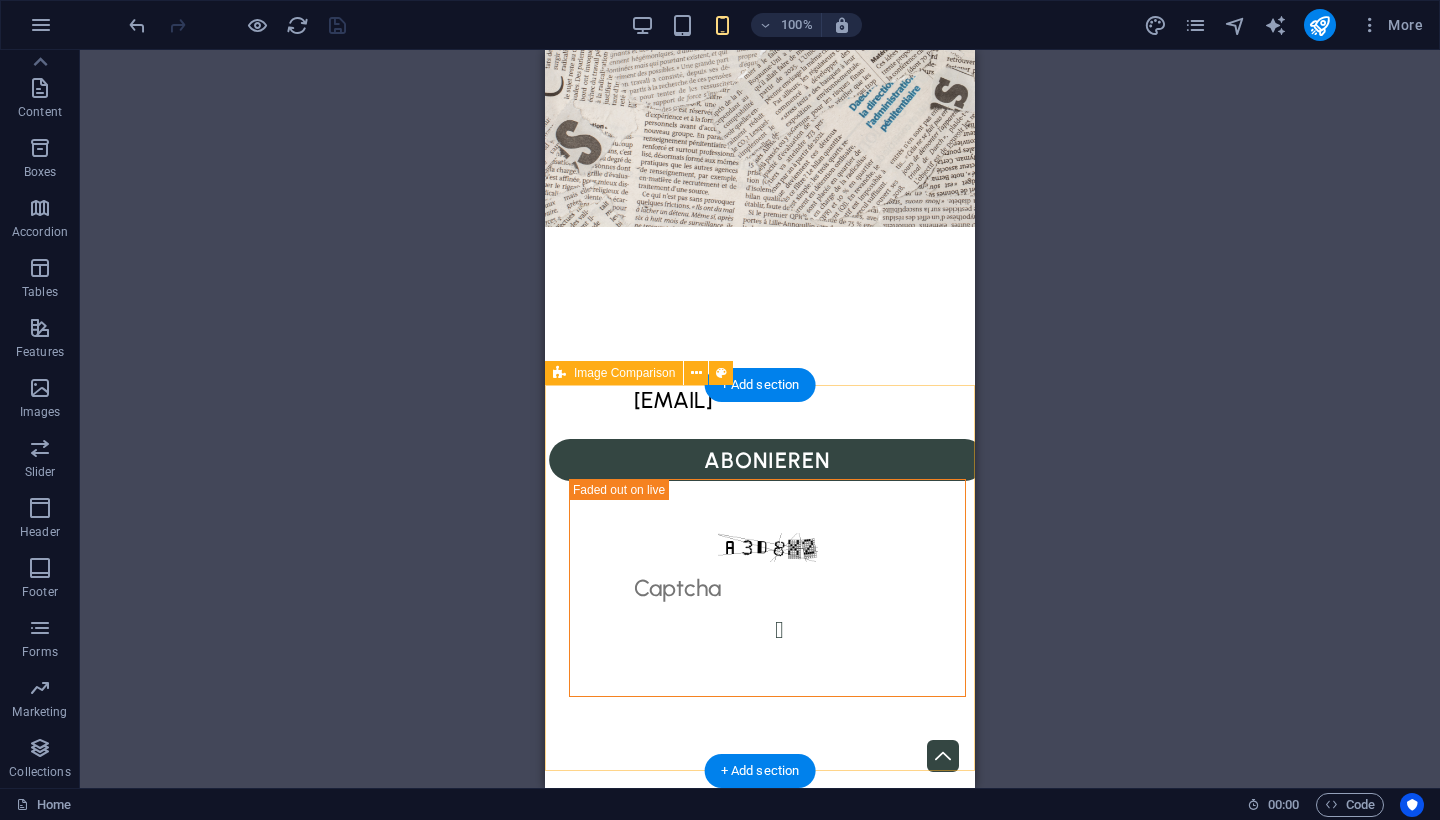 click at bounding box center [760, 1018] 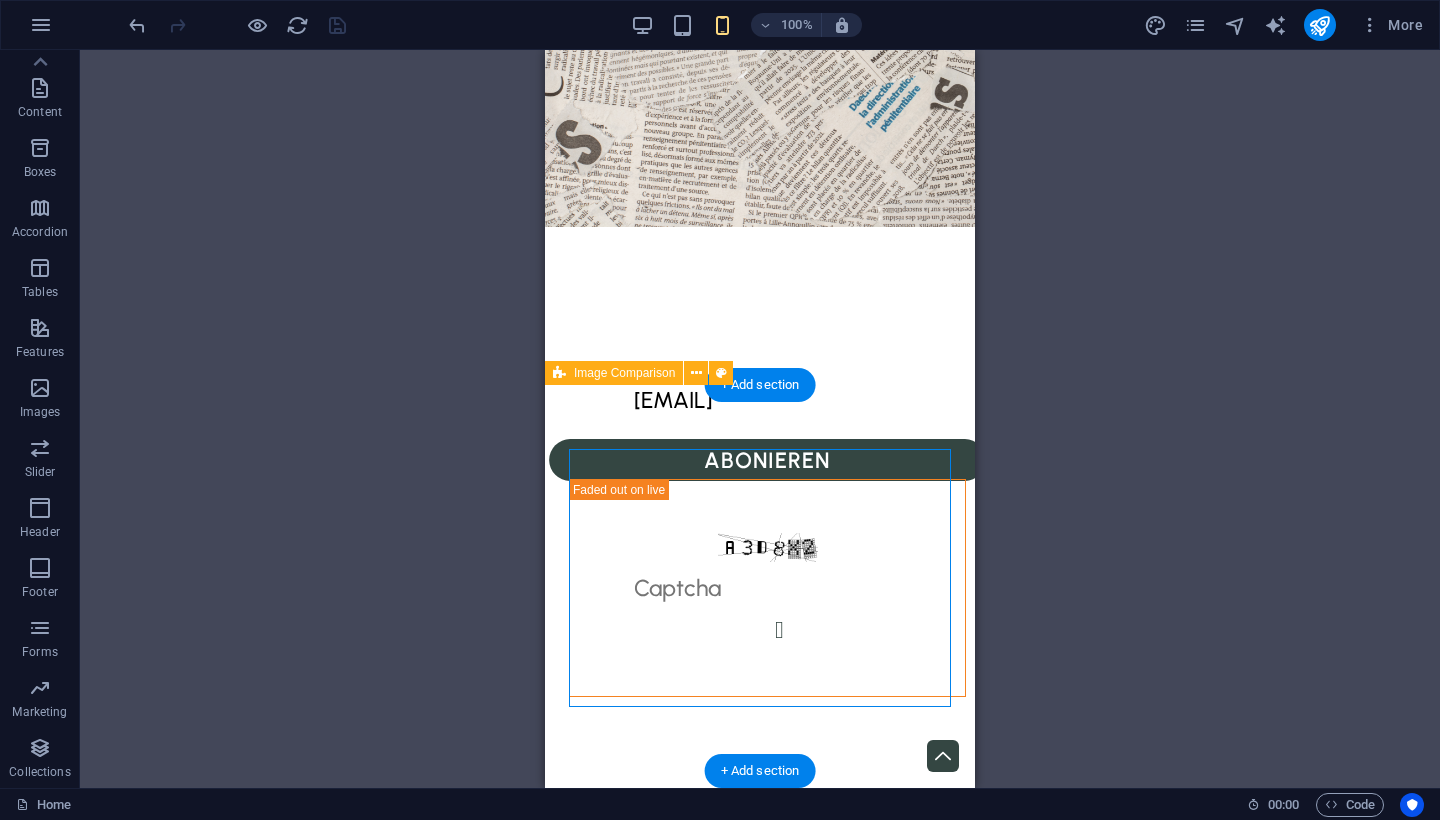 click at bounding box center (760, 1018) 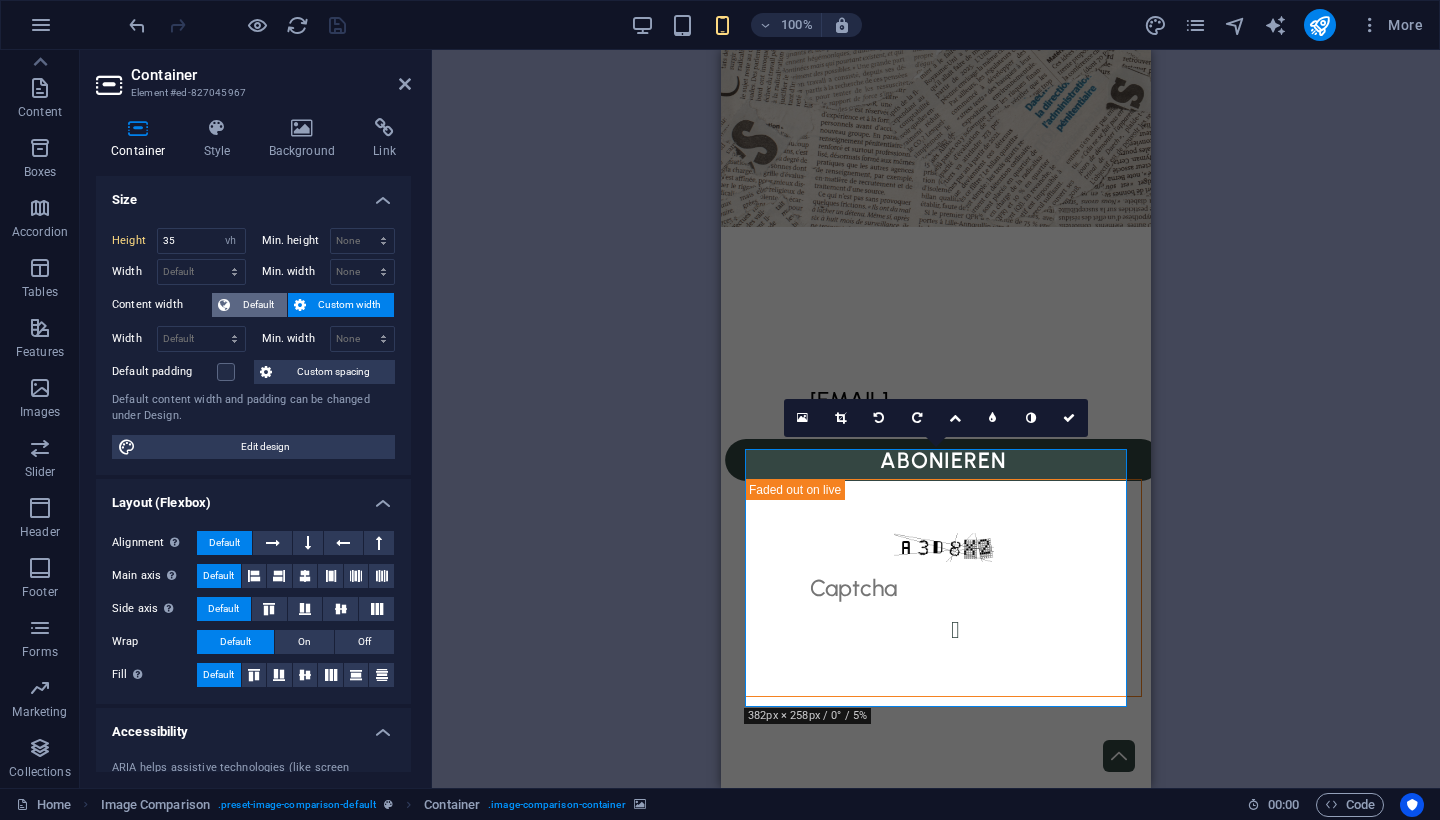 click on "Default" at bounding box center [258, 305] 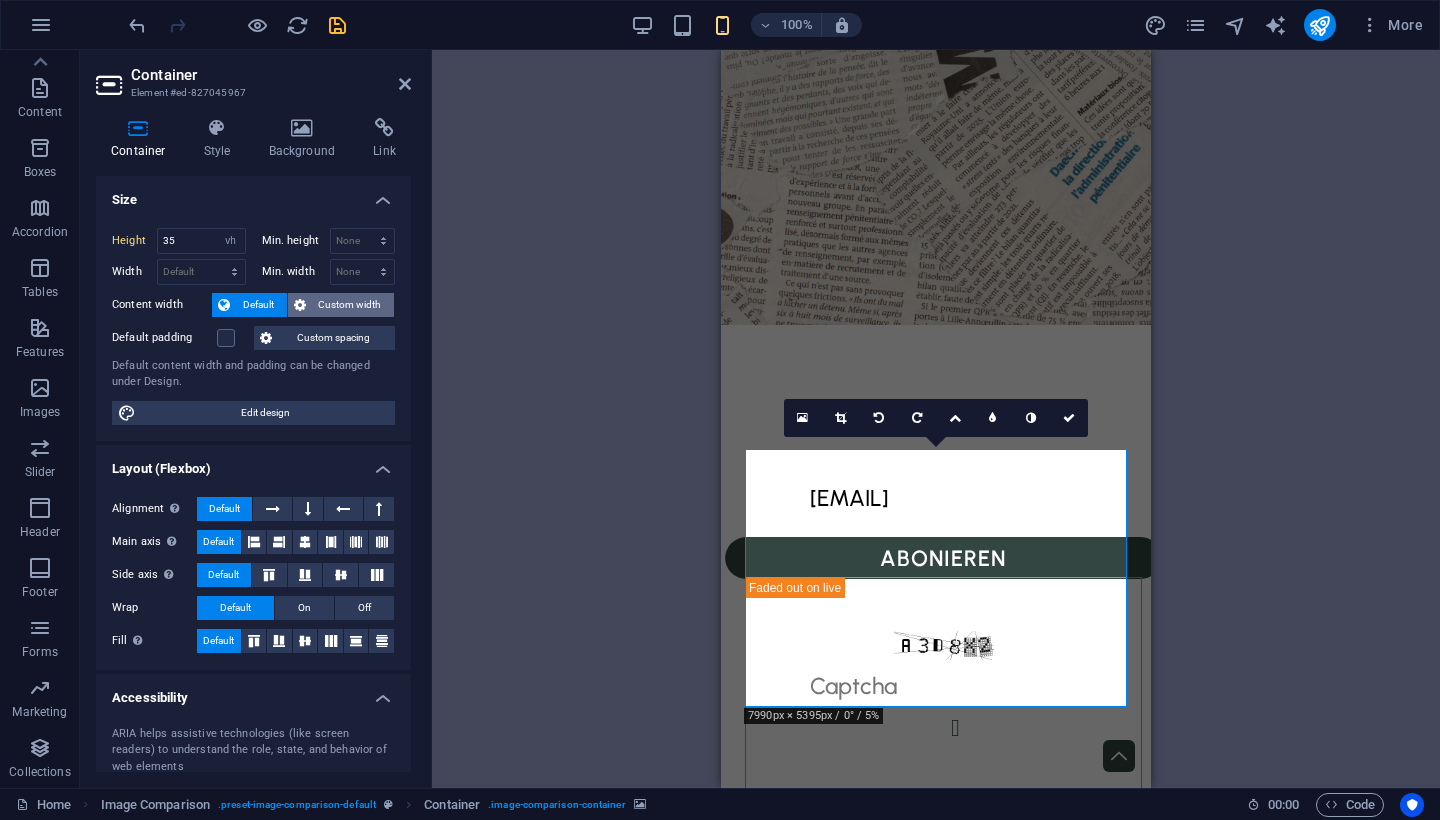 click on "Custom width" at bounding box center (350, 305) 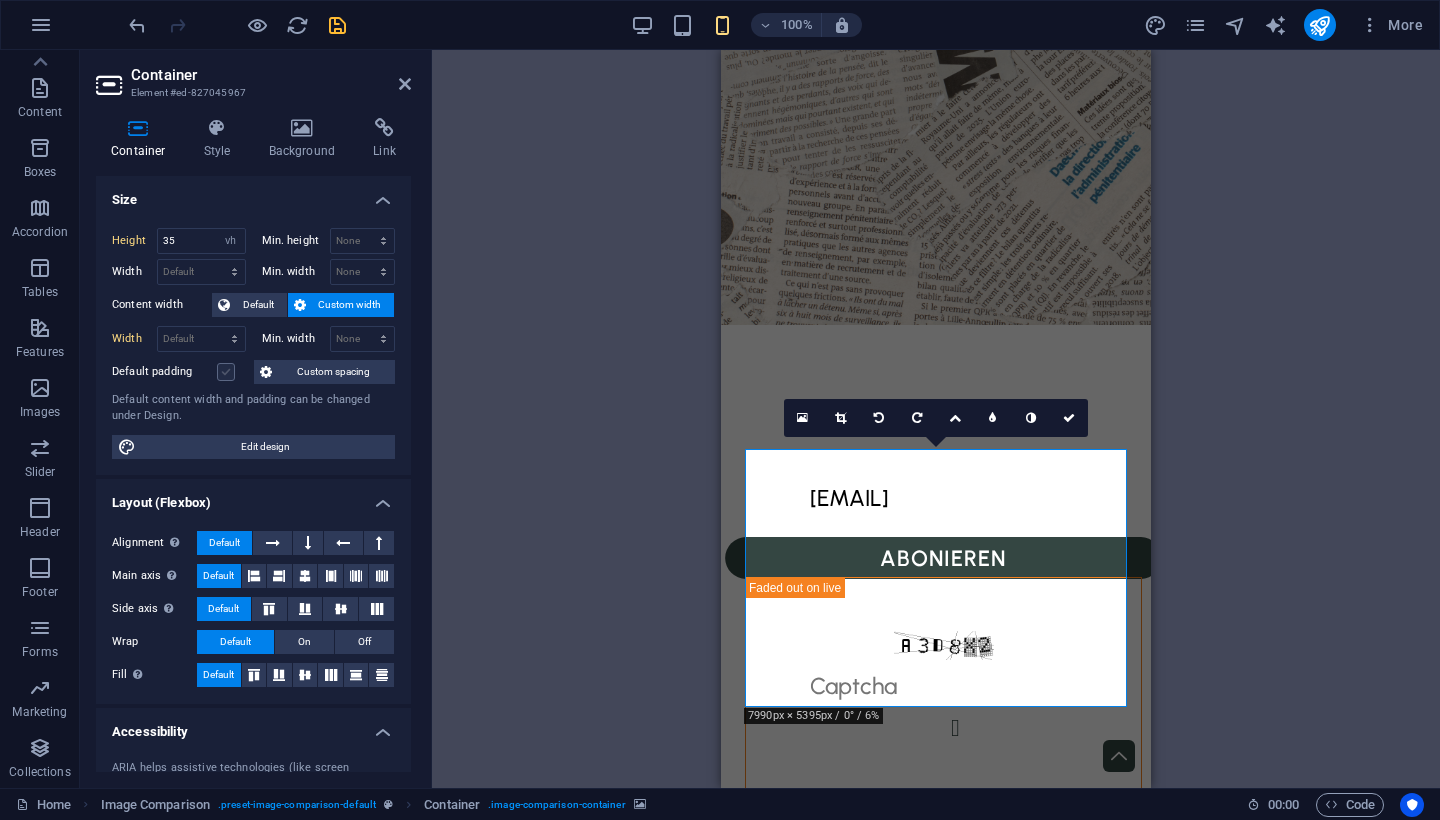 click at bounding box center [226, 372] 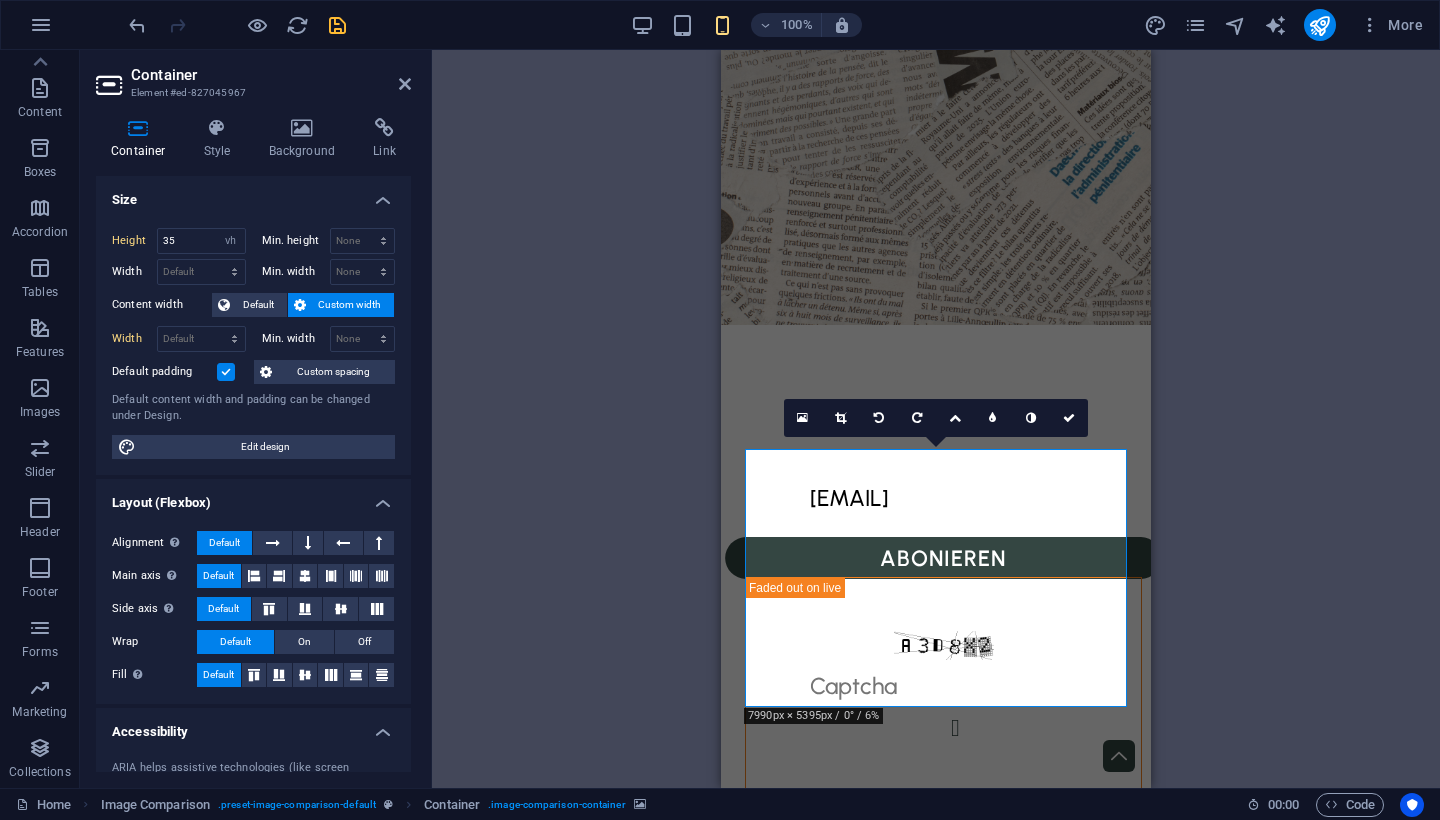 click at bounding box center (226, 372) 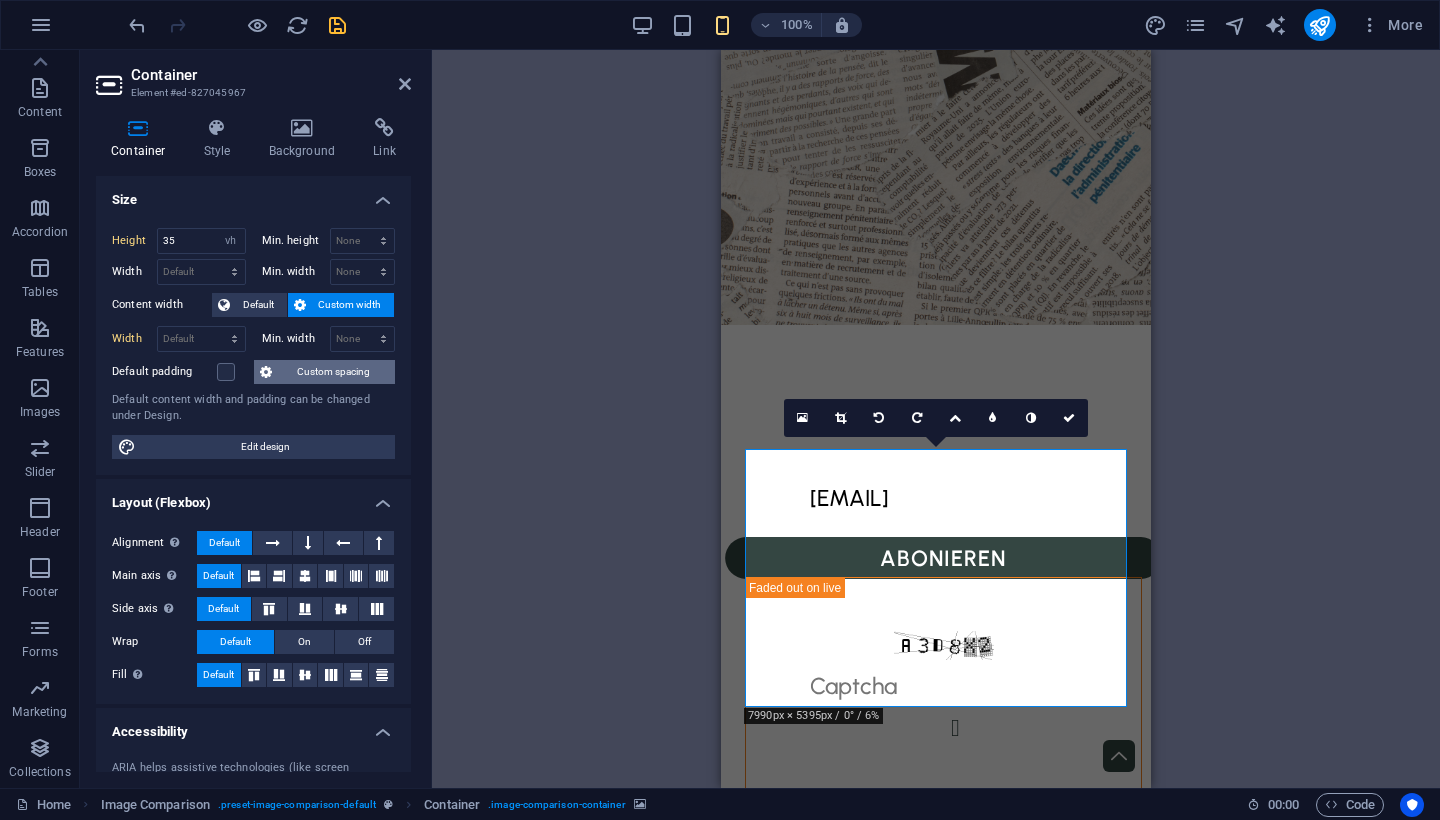 click on "Custom spacing" at bounding box center [333, 372] 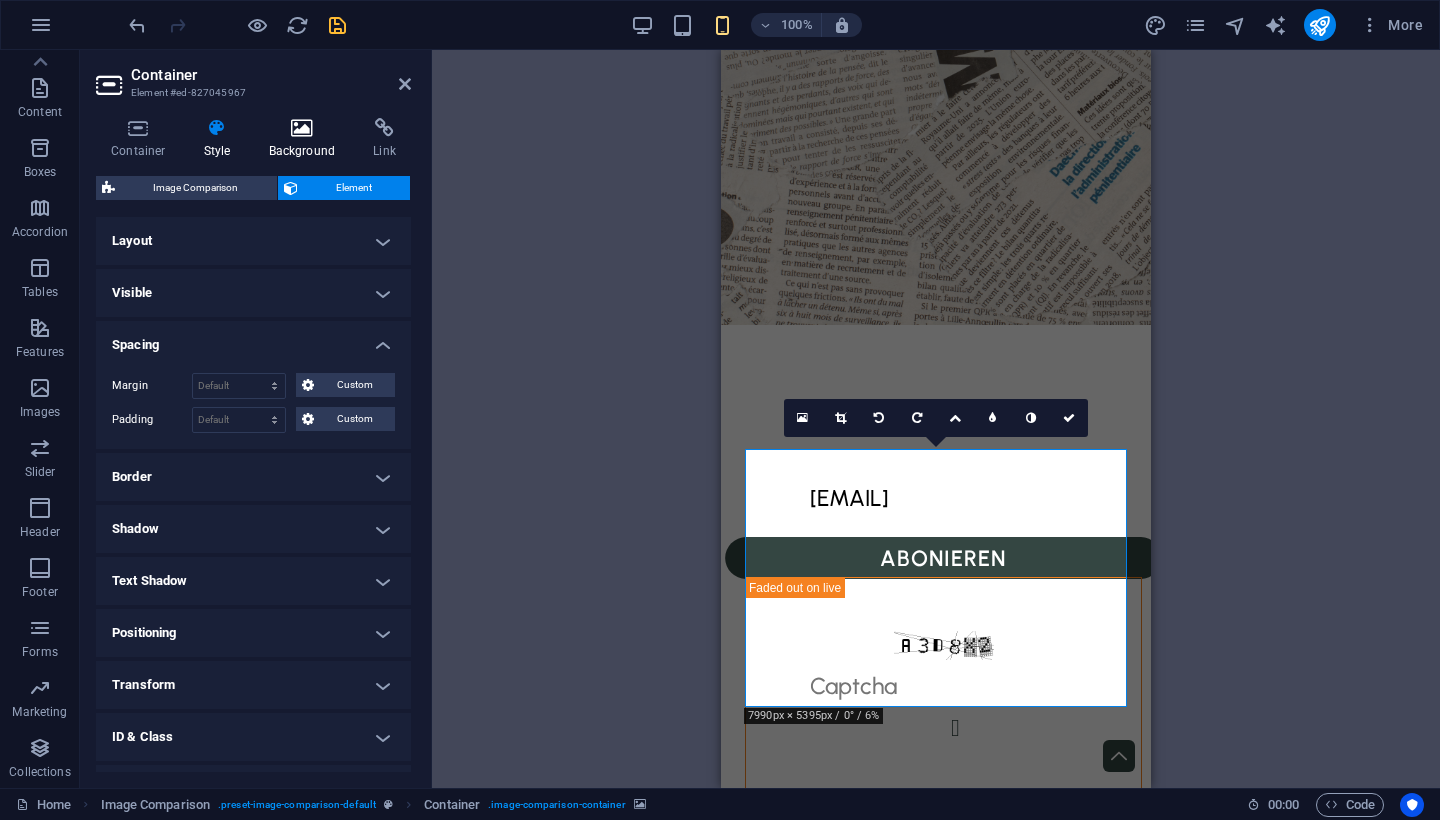click at bounding box center [302, 128] 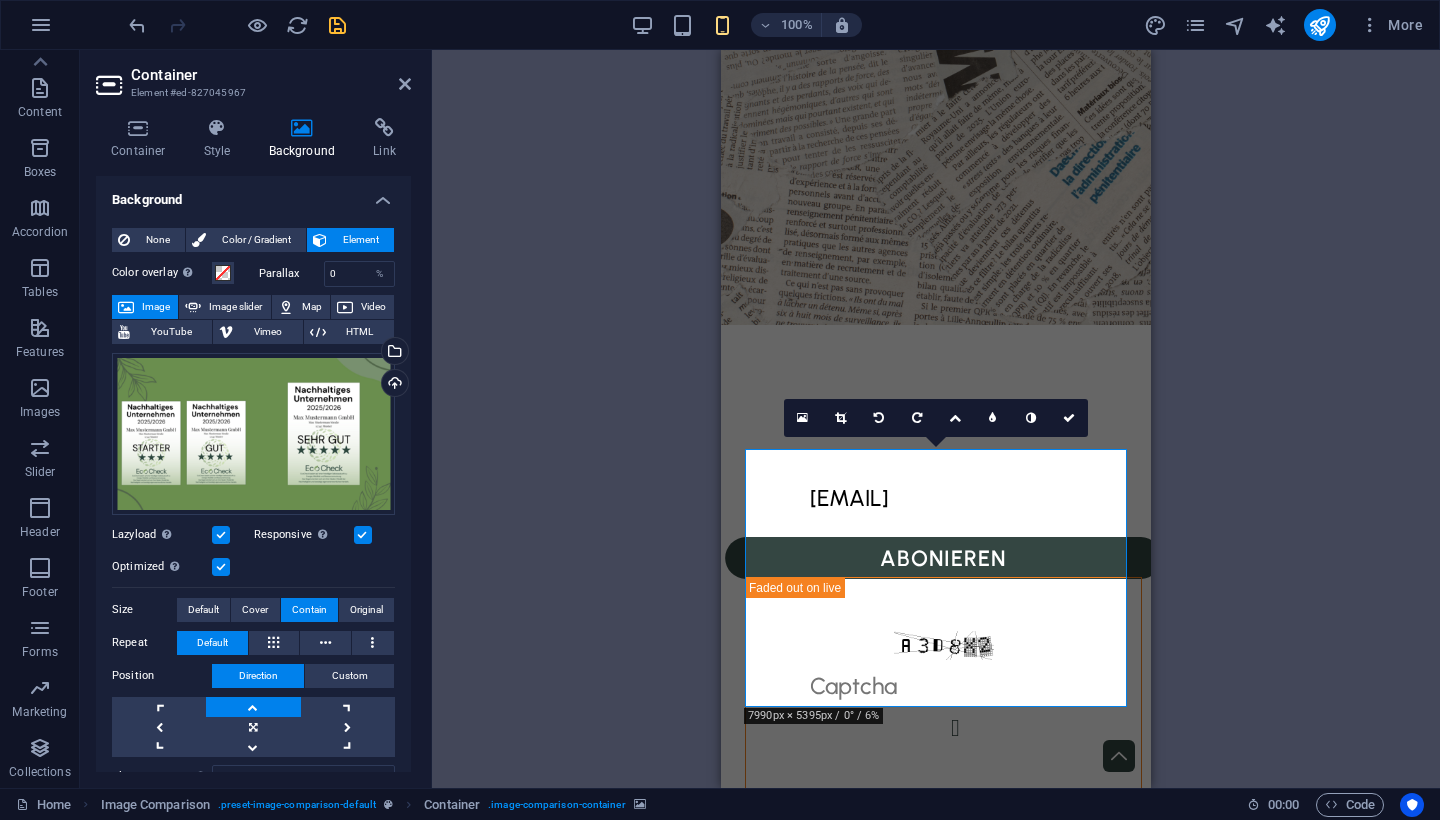 click at bounding box center (221, 567) 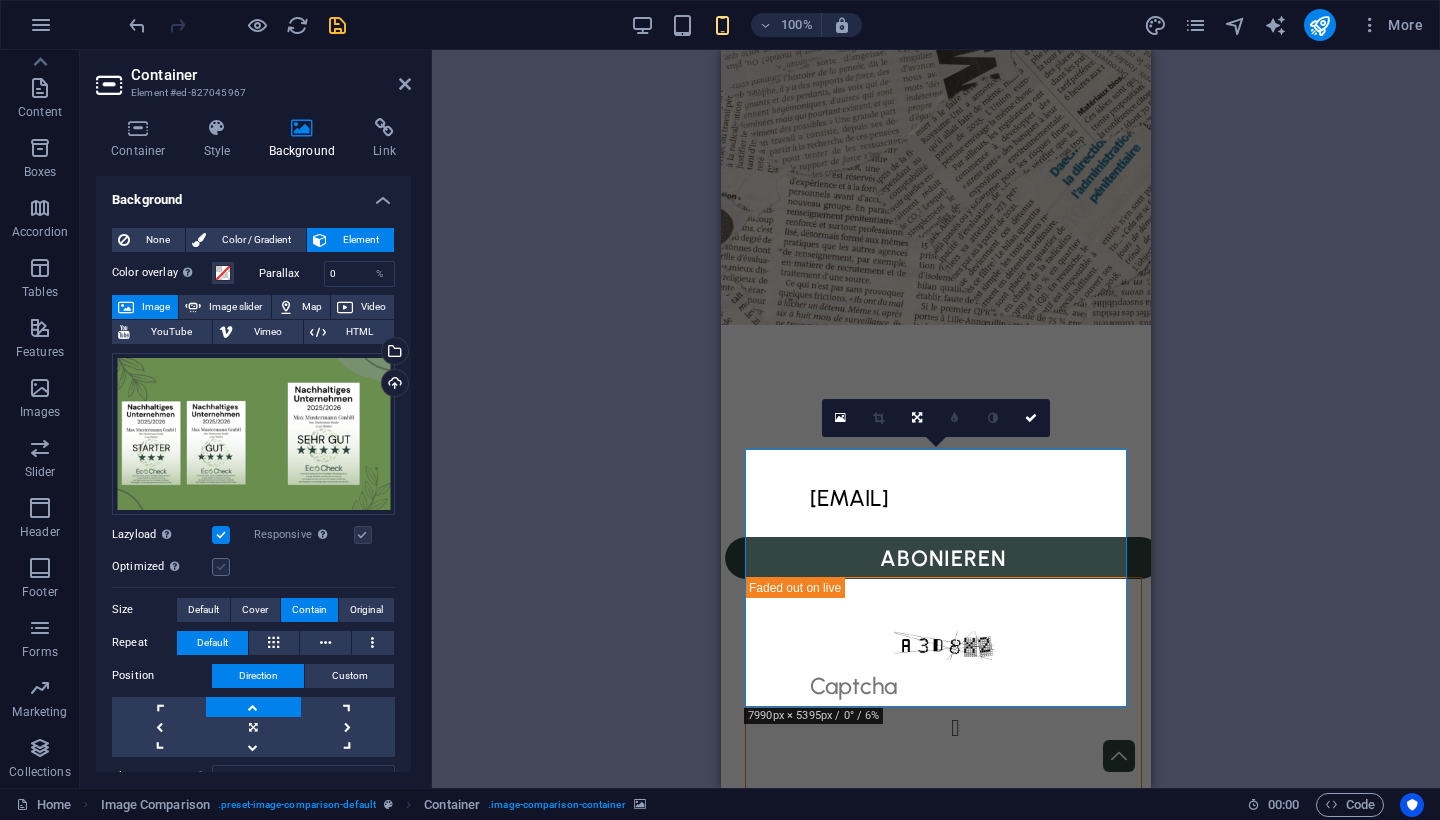 click at bounding box center [221, 567] 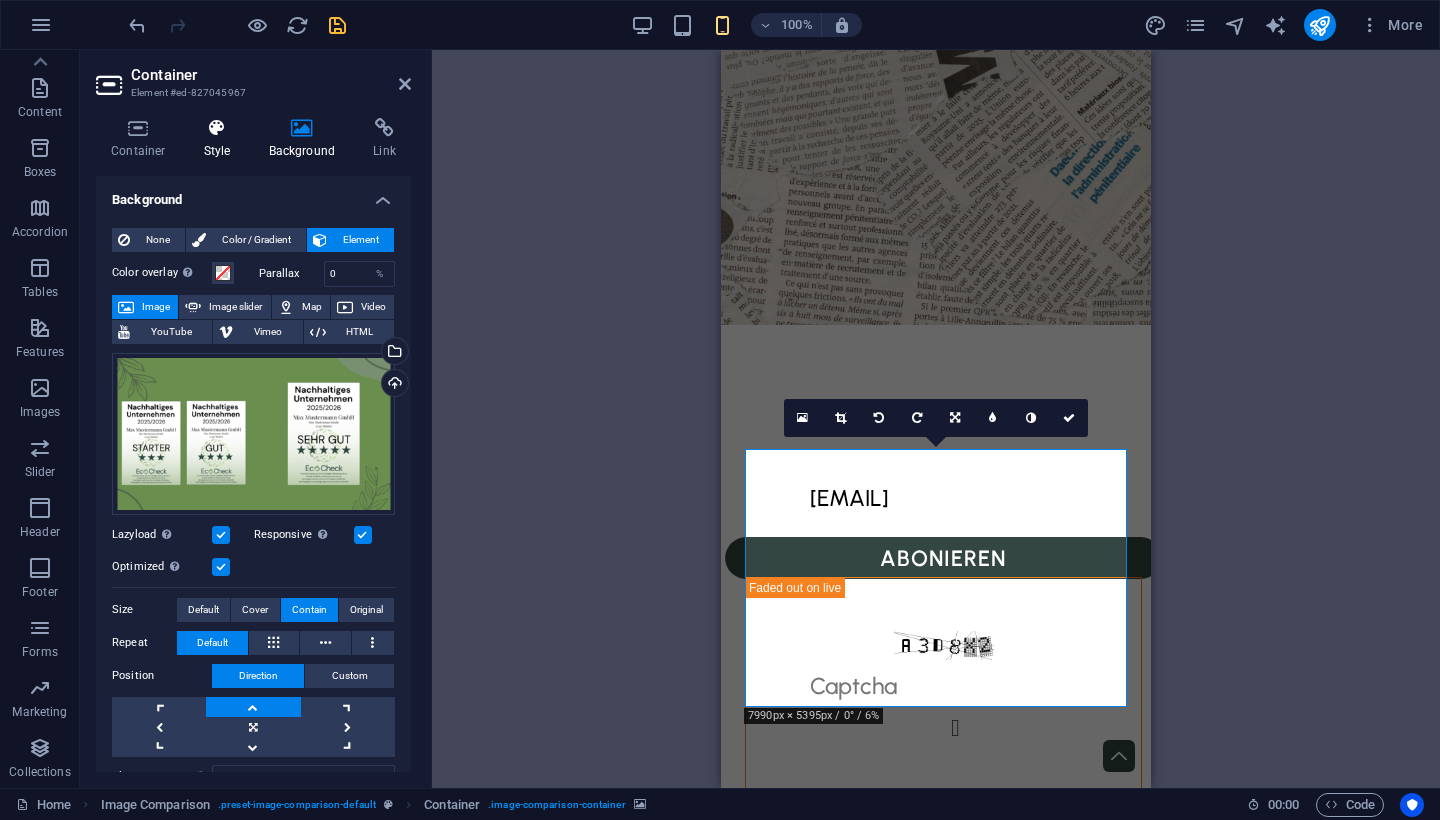 click on "Style" at bounding box center (221, 139) 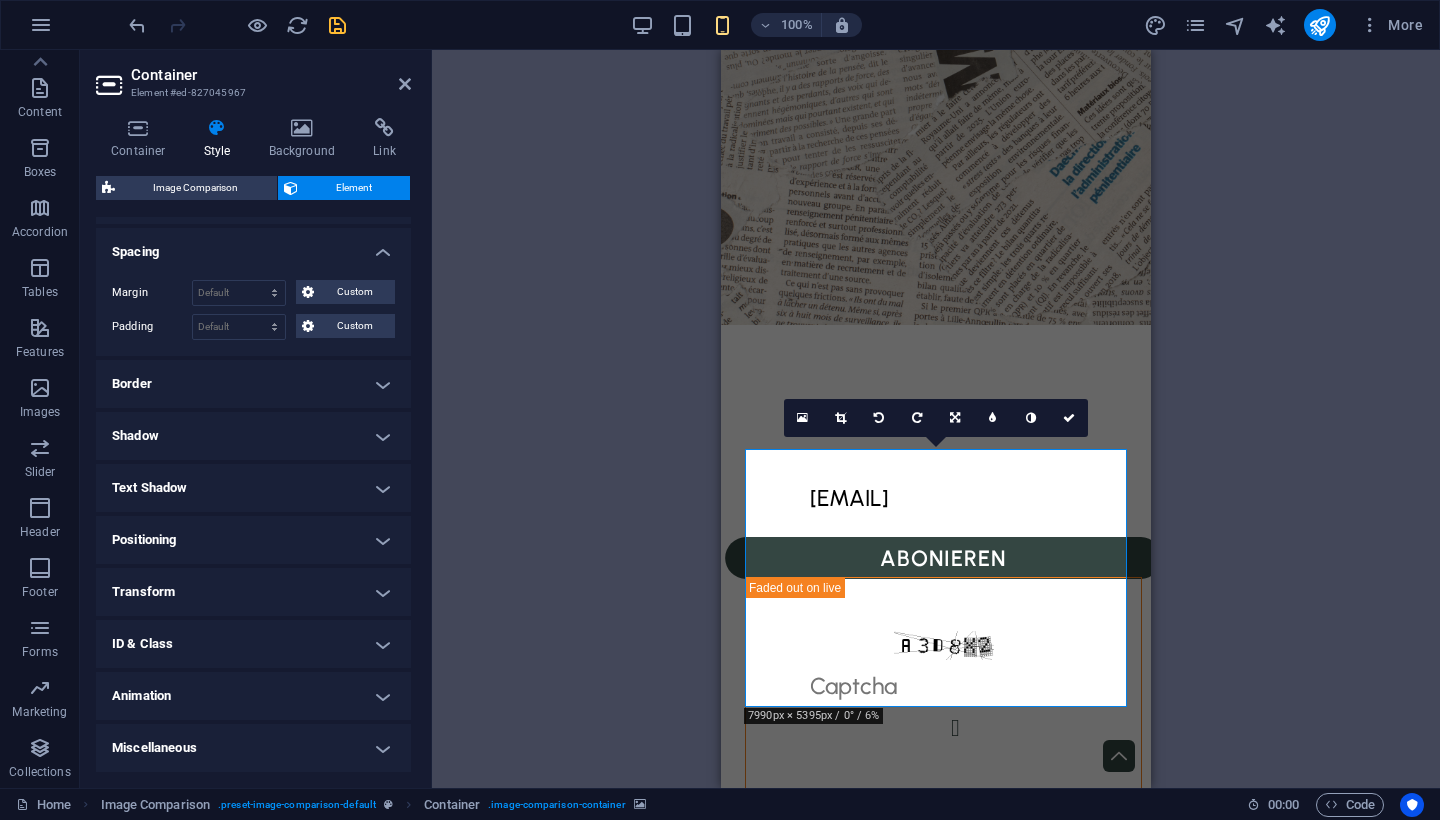 scroll, scrollTop: 92, scrollLeft: 0, axis: vertical 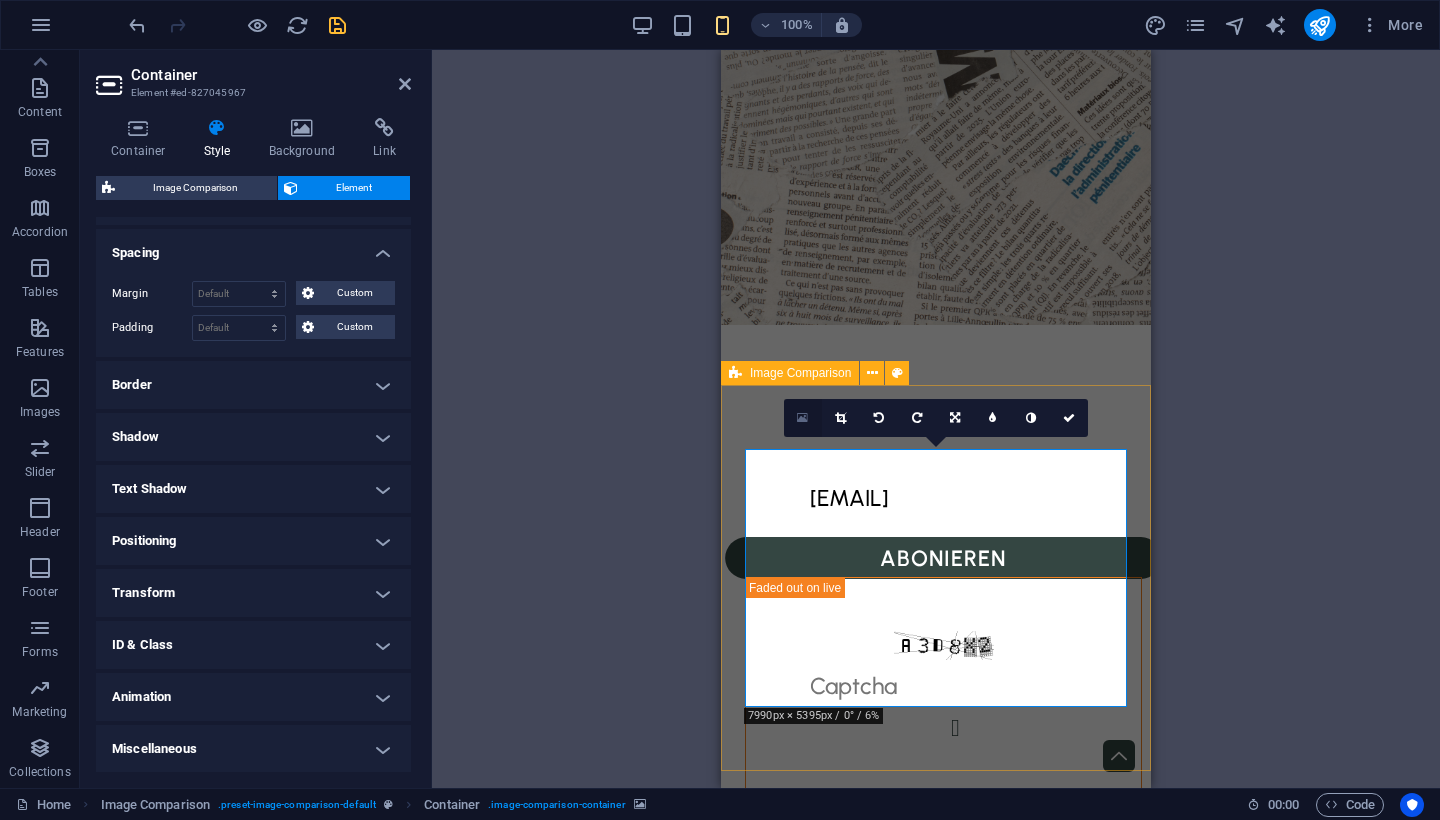 click at bounding box center (802, 418) 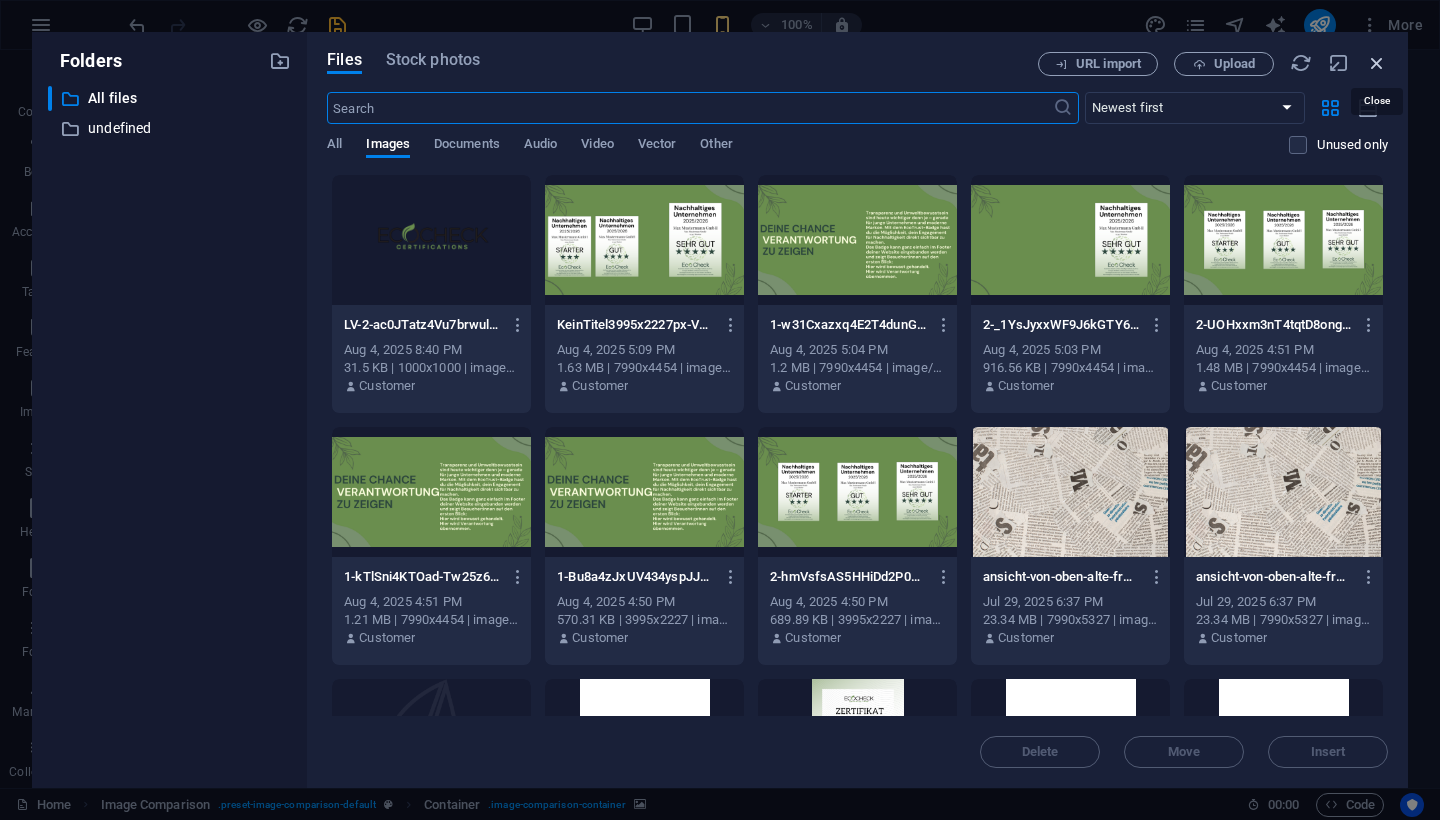 click at bounding box center [1377, 63] 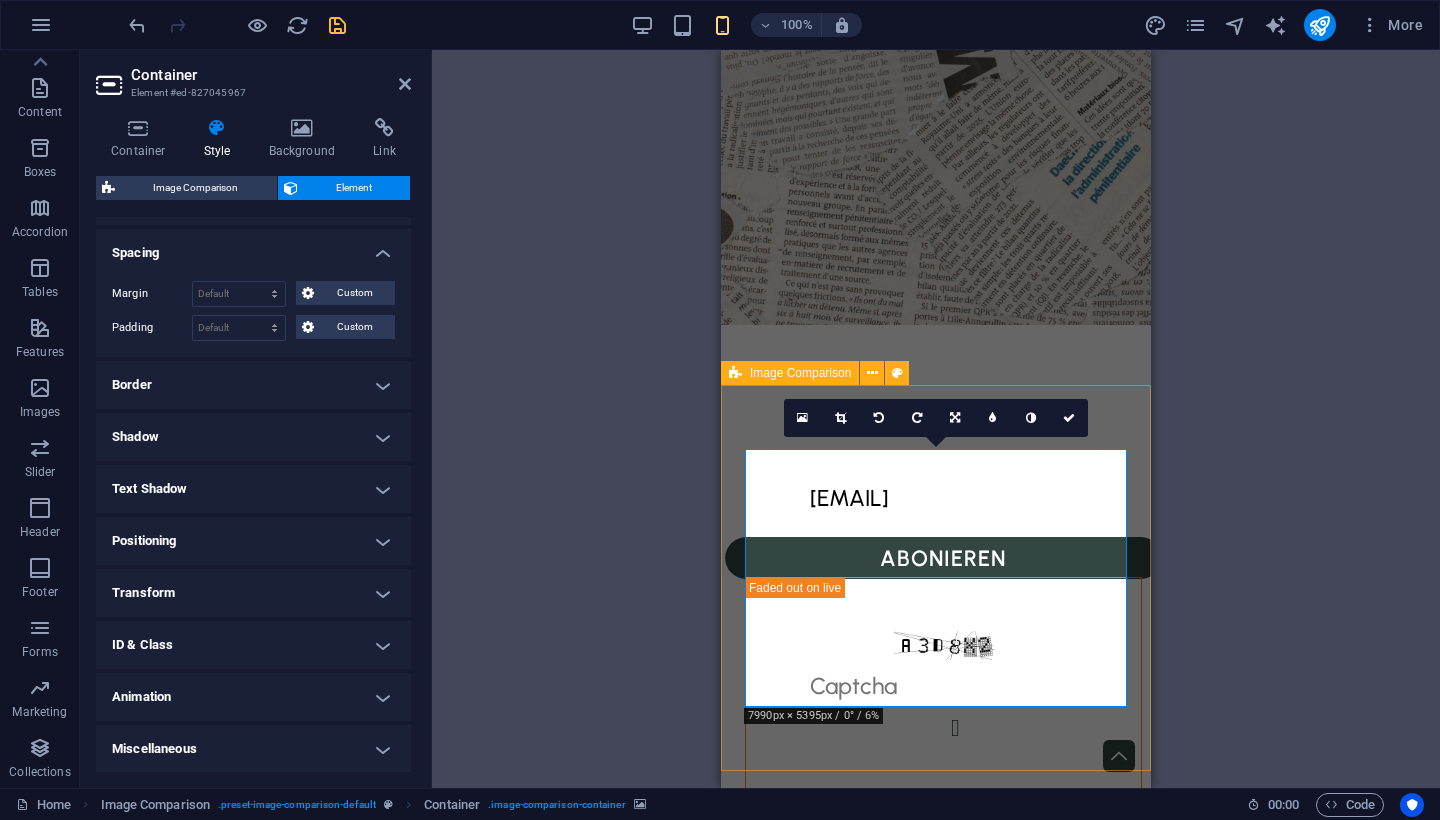 click at bounding box center (936, 1116) 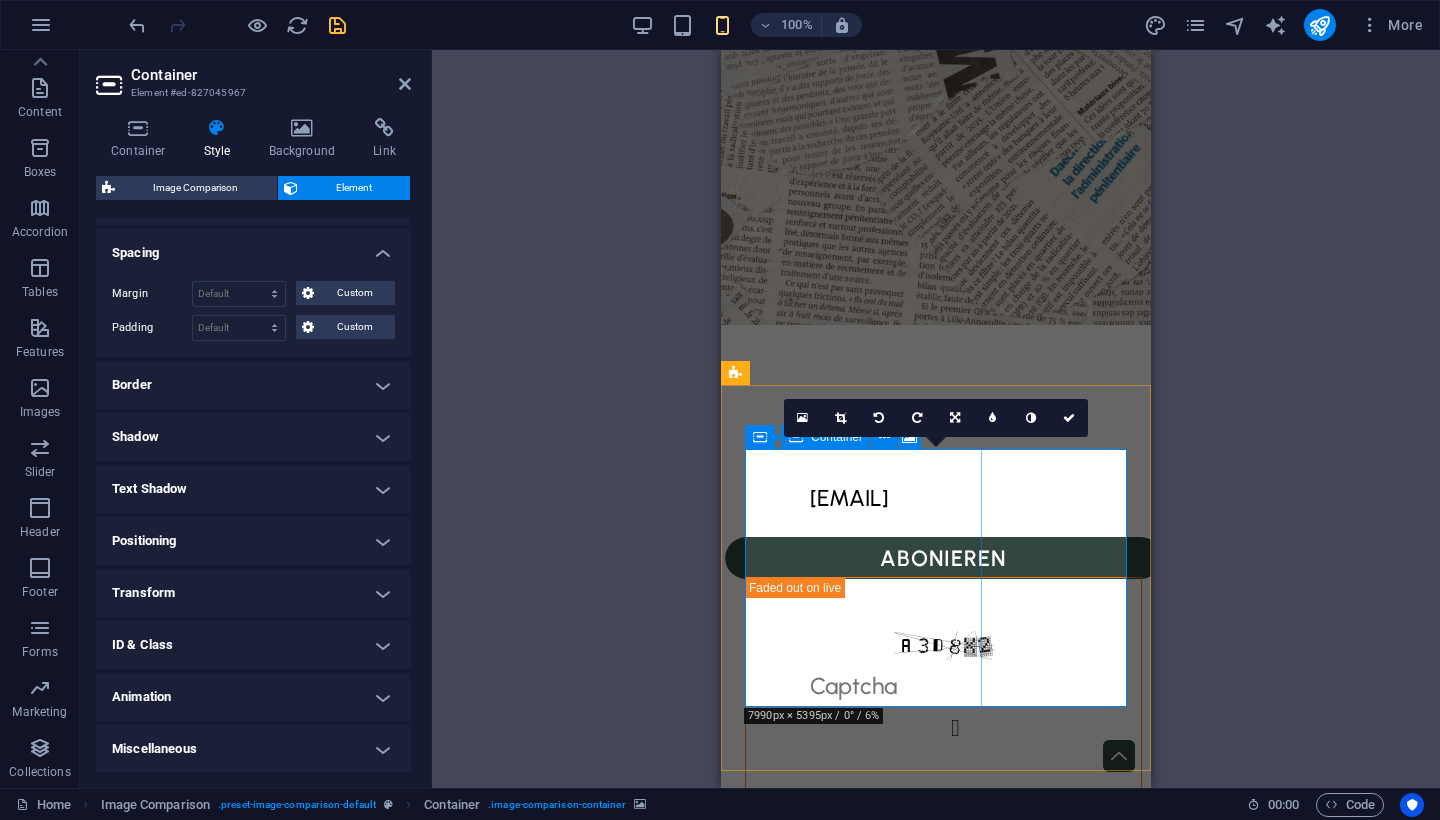 click on "Drop content here or  Add elements  Paste clipboard" at bounding box center [878, -3012] 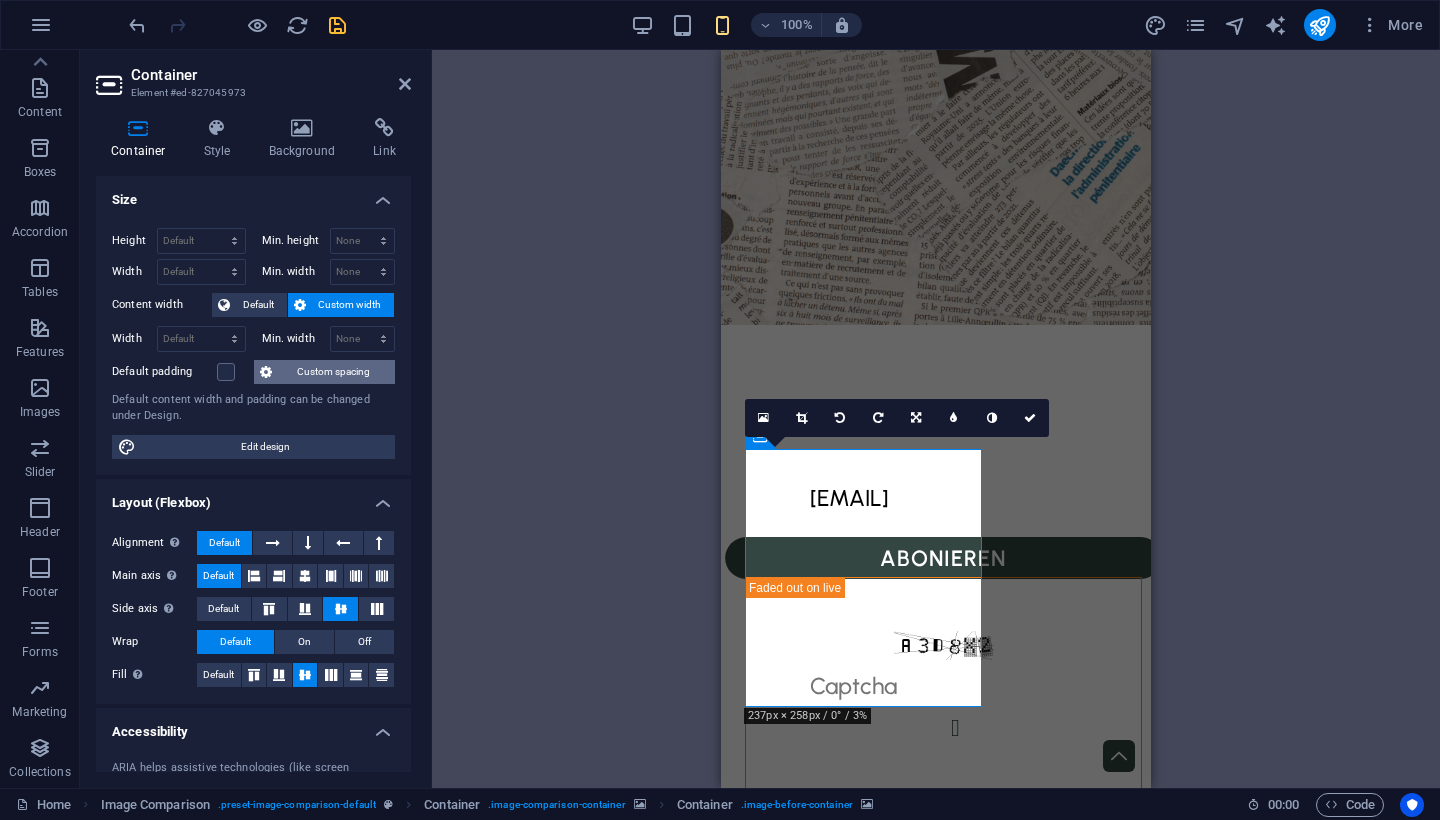 scroll, scrollTop: 0, scrollLeft: 0, axis: both 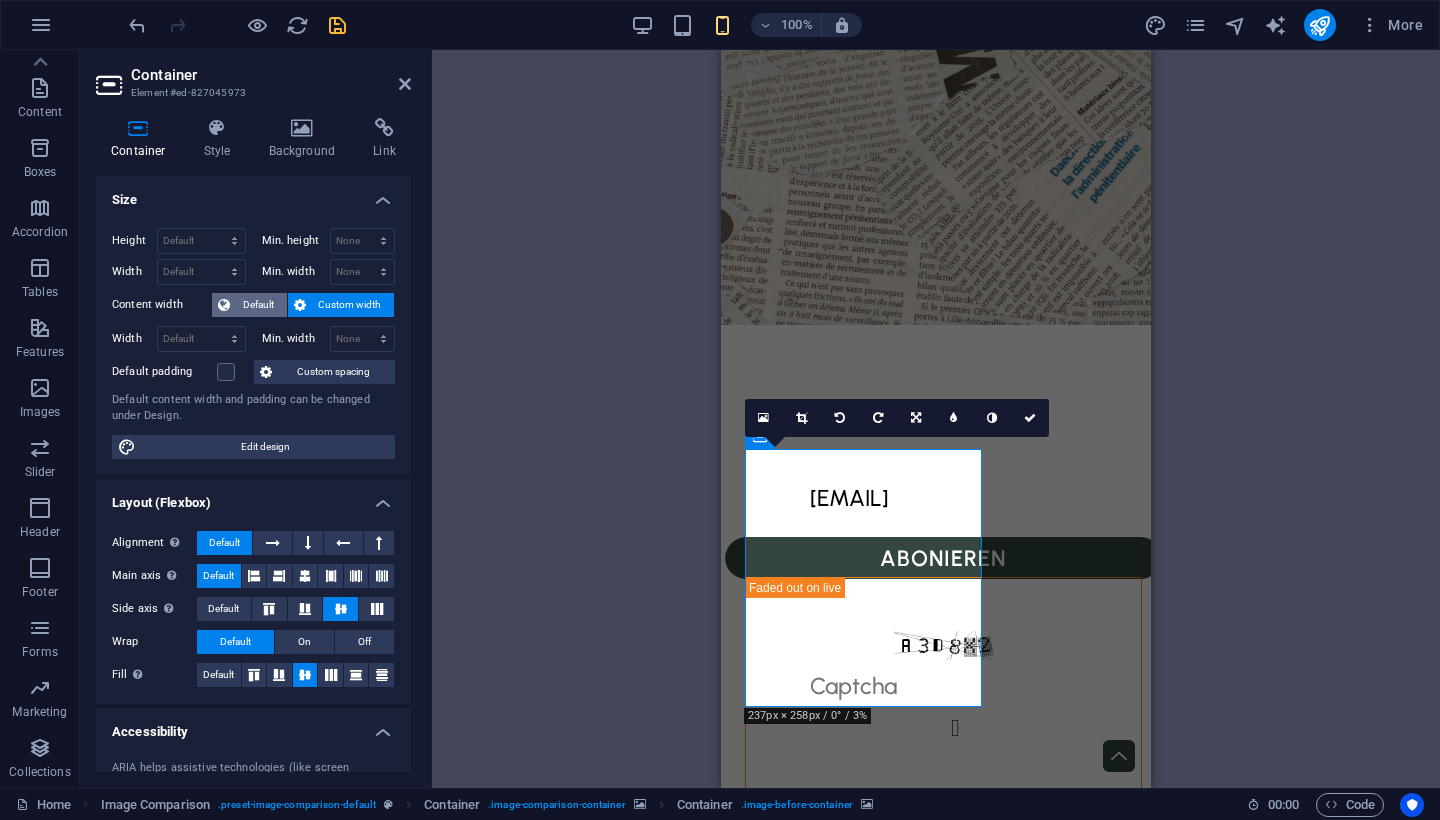 click on "Default" at bounding box center (258, 305) 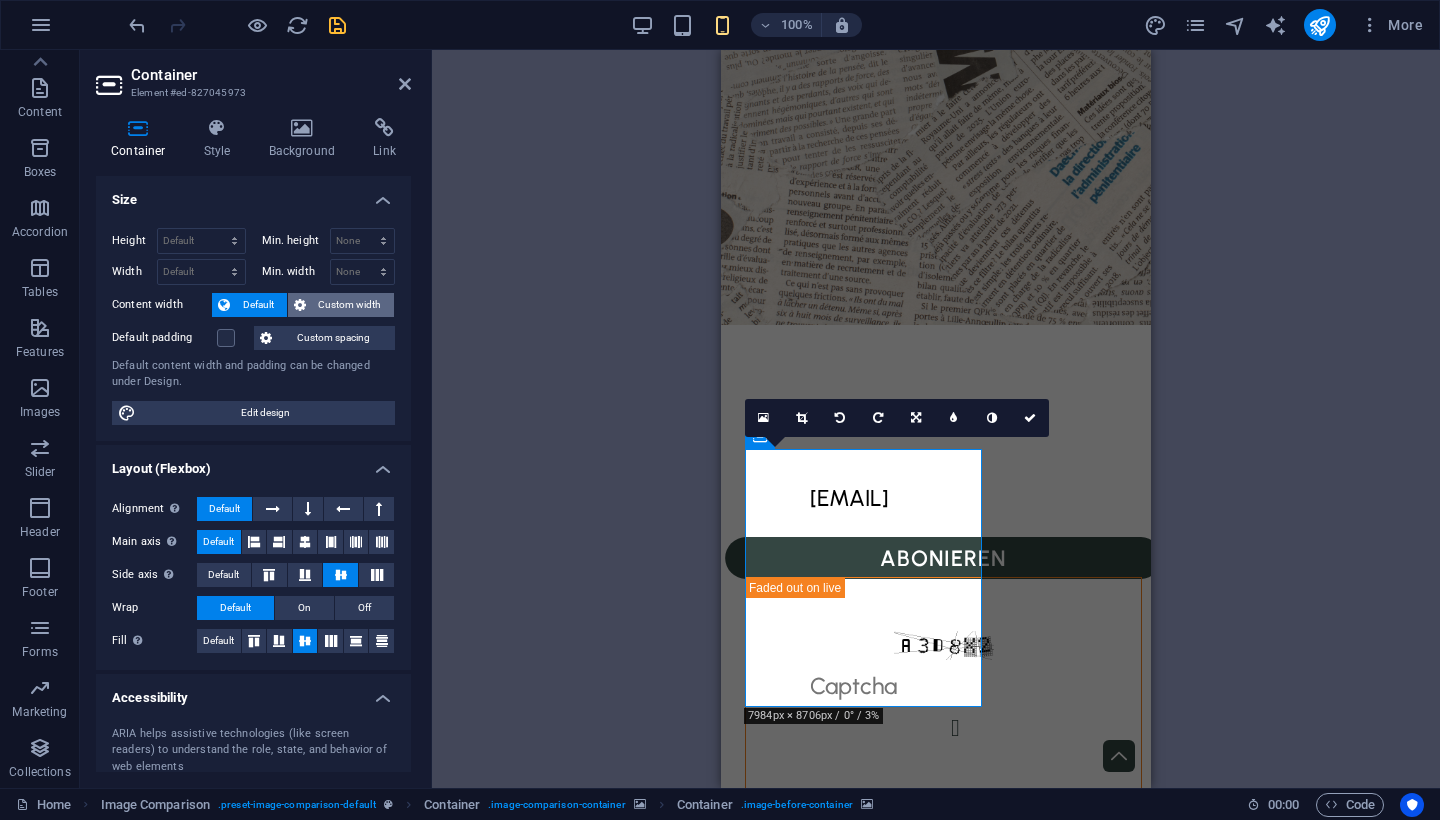 click on "Custom width" at bounding box center (350, 305) 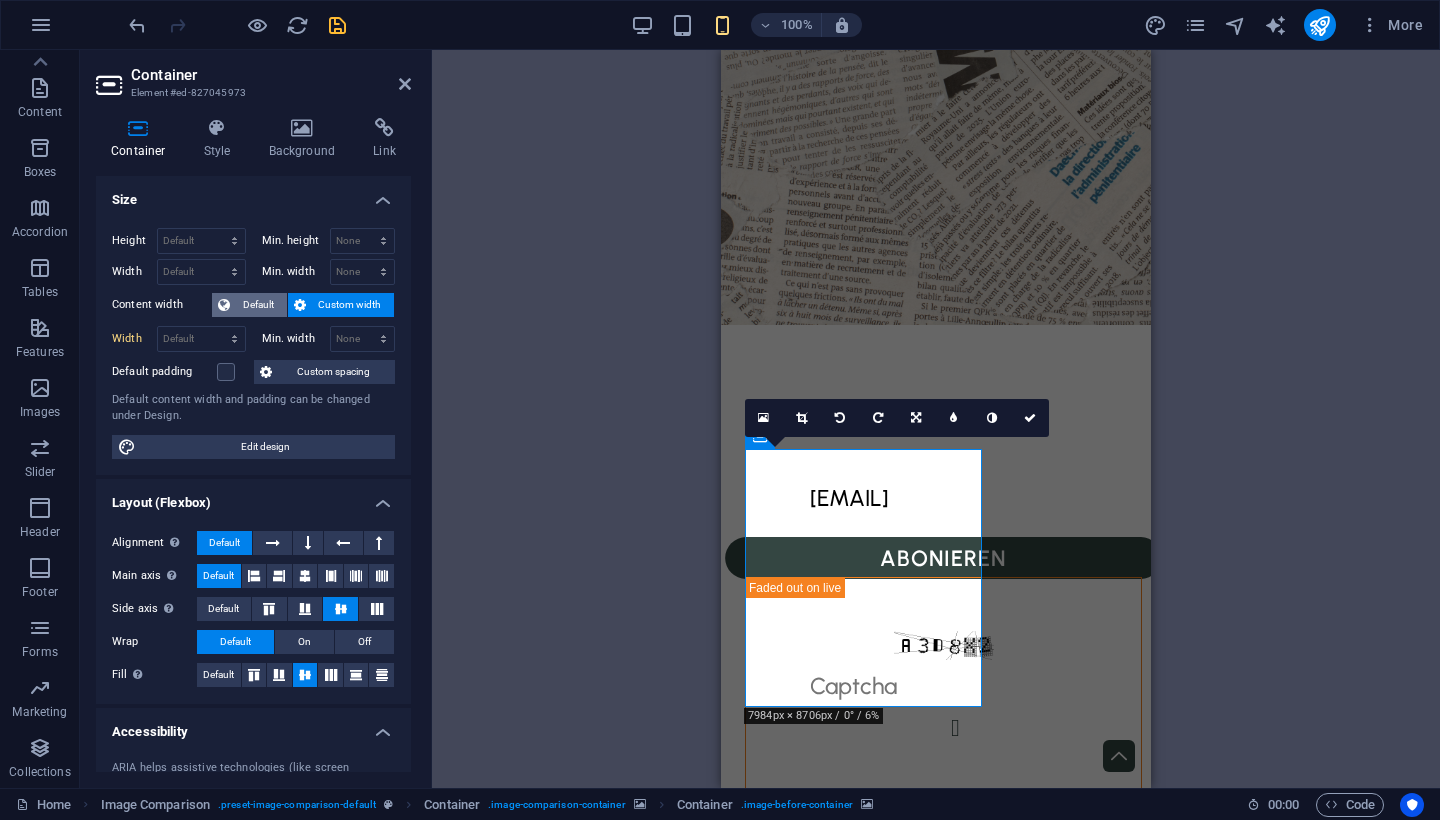 click on "Default" at bounding box center (258, 305) 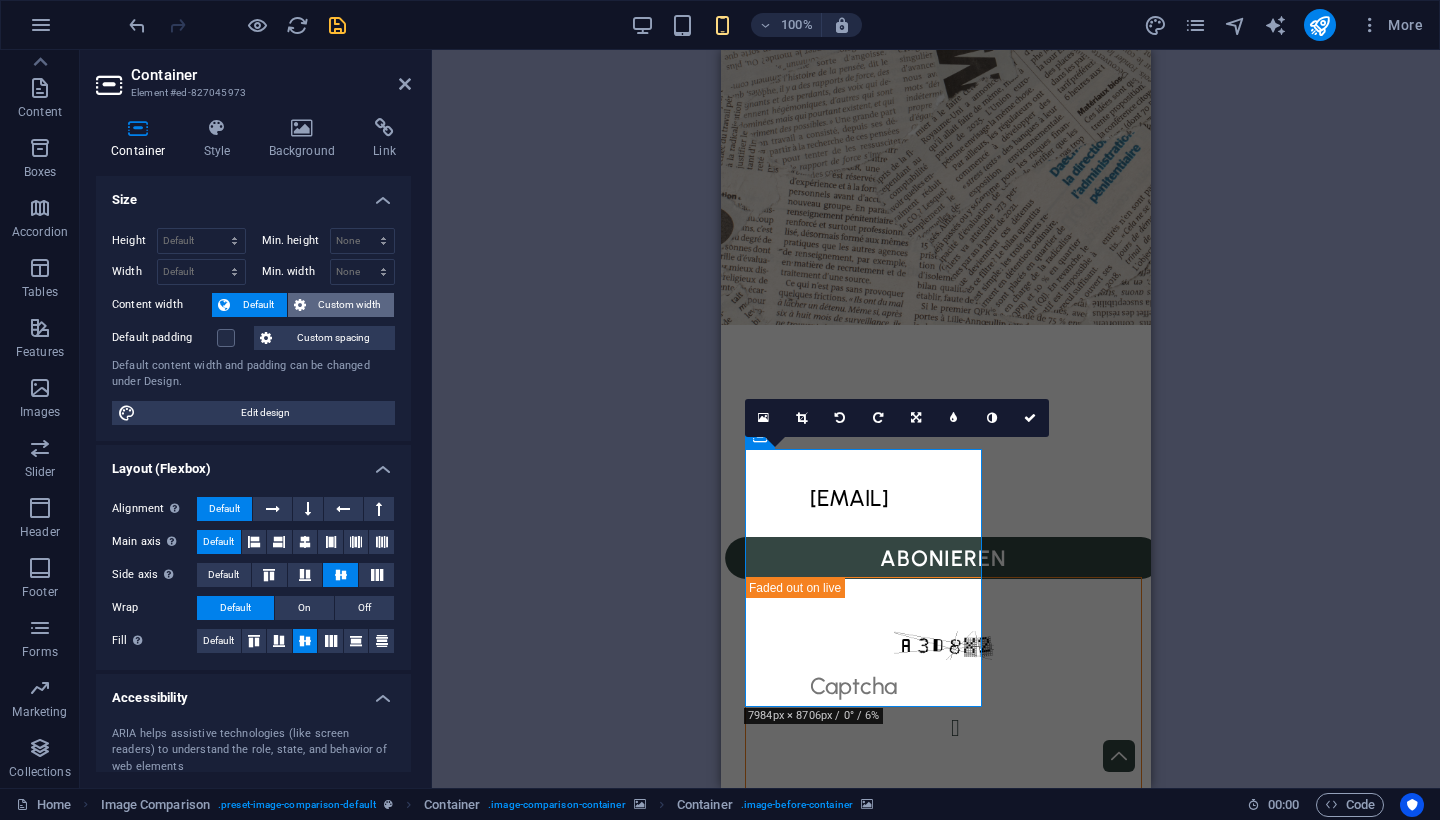 click on "Custom width" at bounding box center [350, 305] 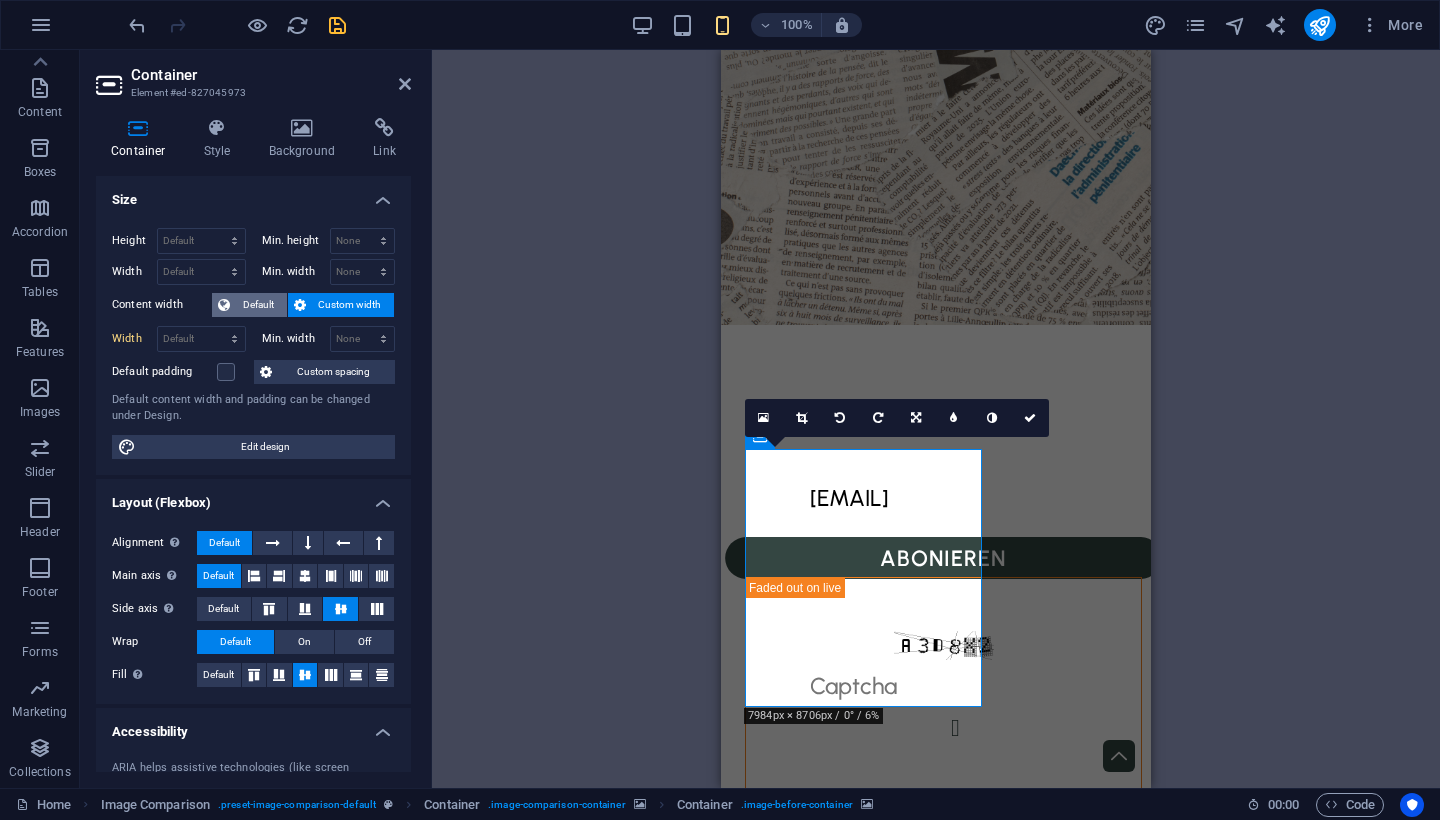 click on "Default" at bounding box center [258, 305] 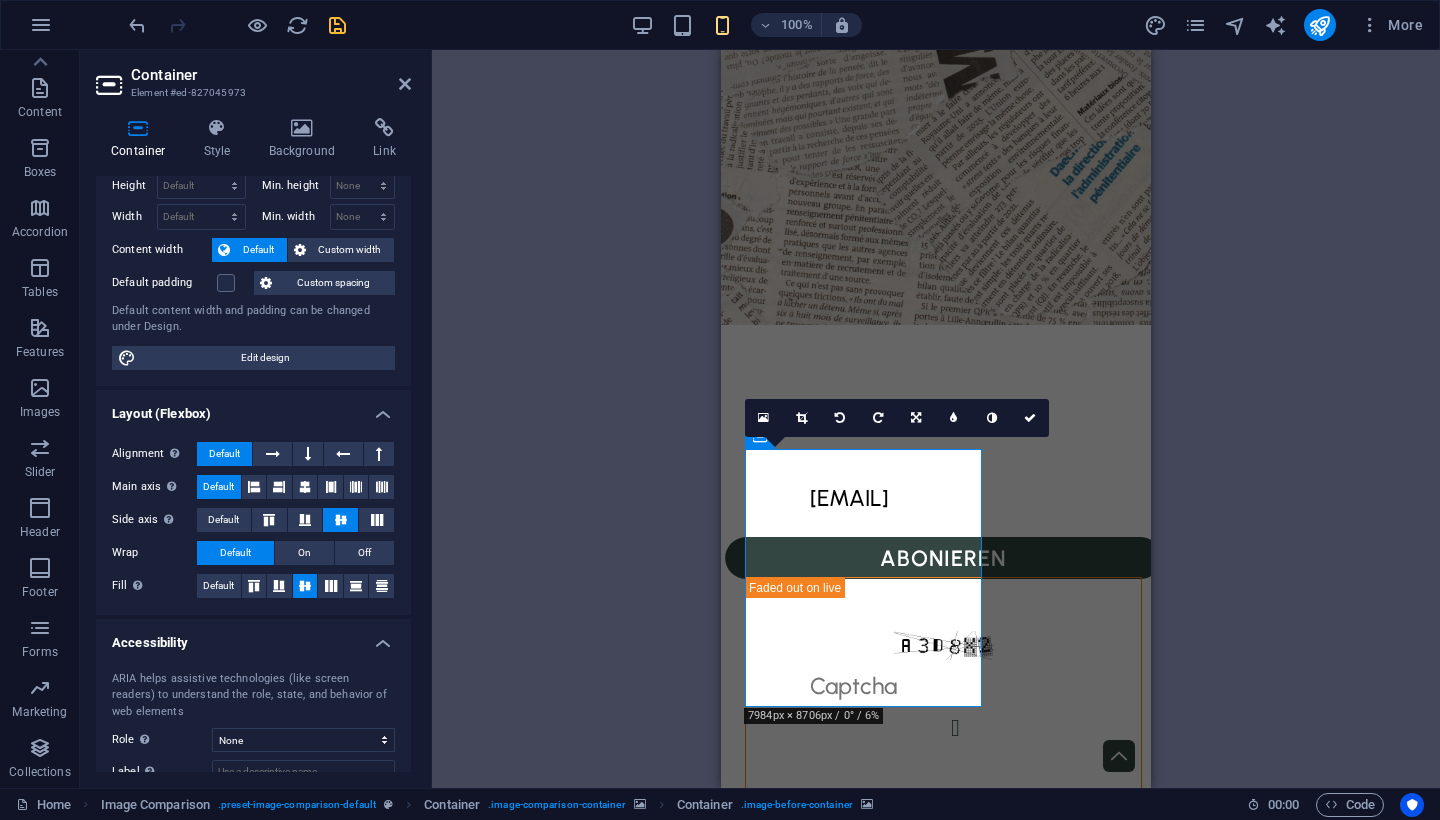 scroll, scrollTop: 67, scrollLeft: 0, axis: vertical 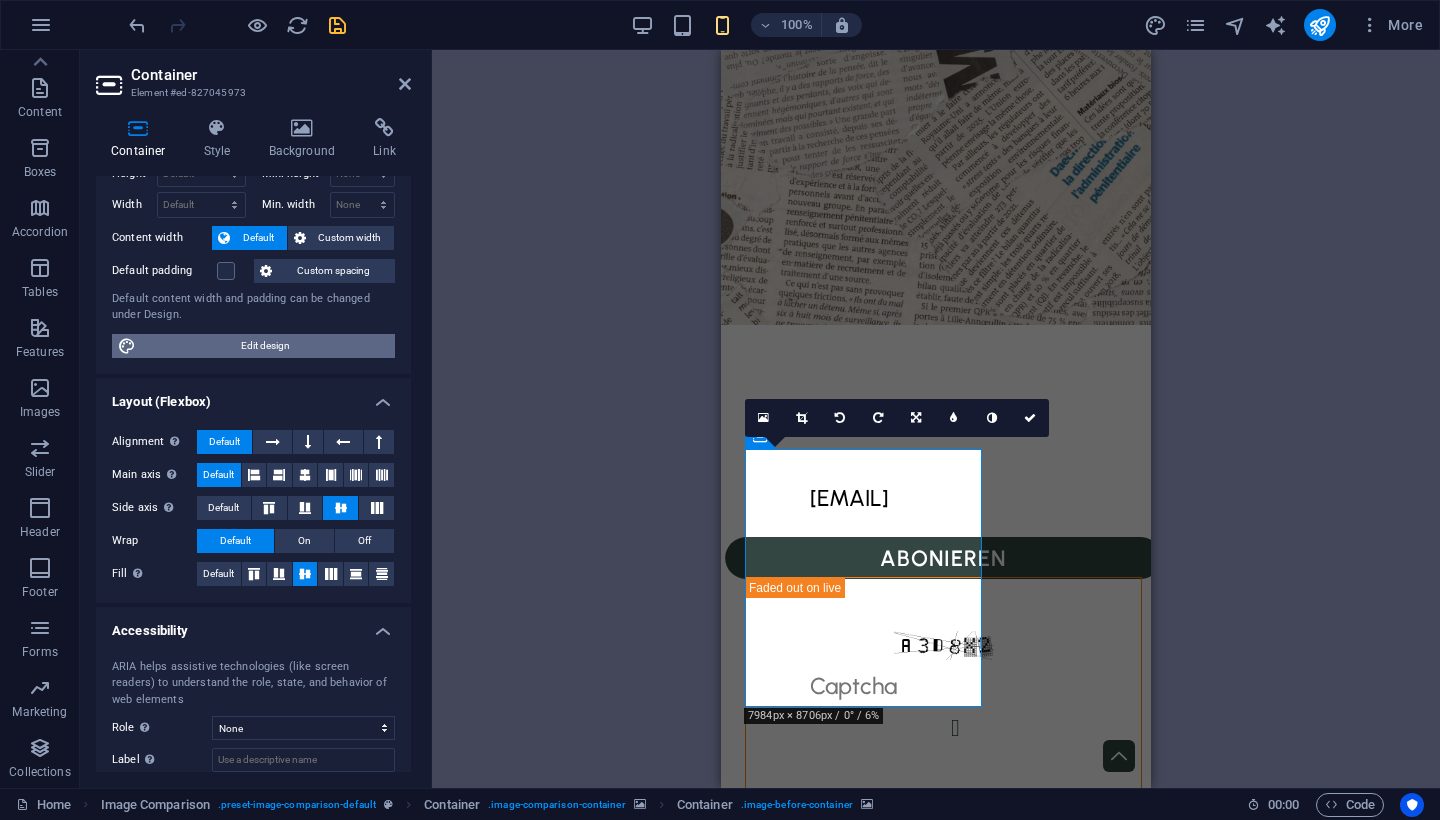 click on "Edit design" at bounding box center (265, 346) 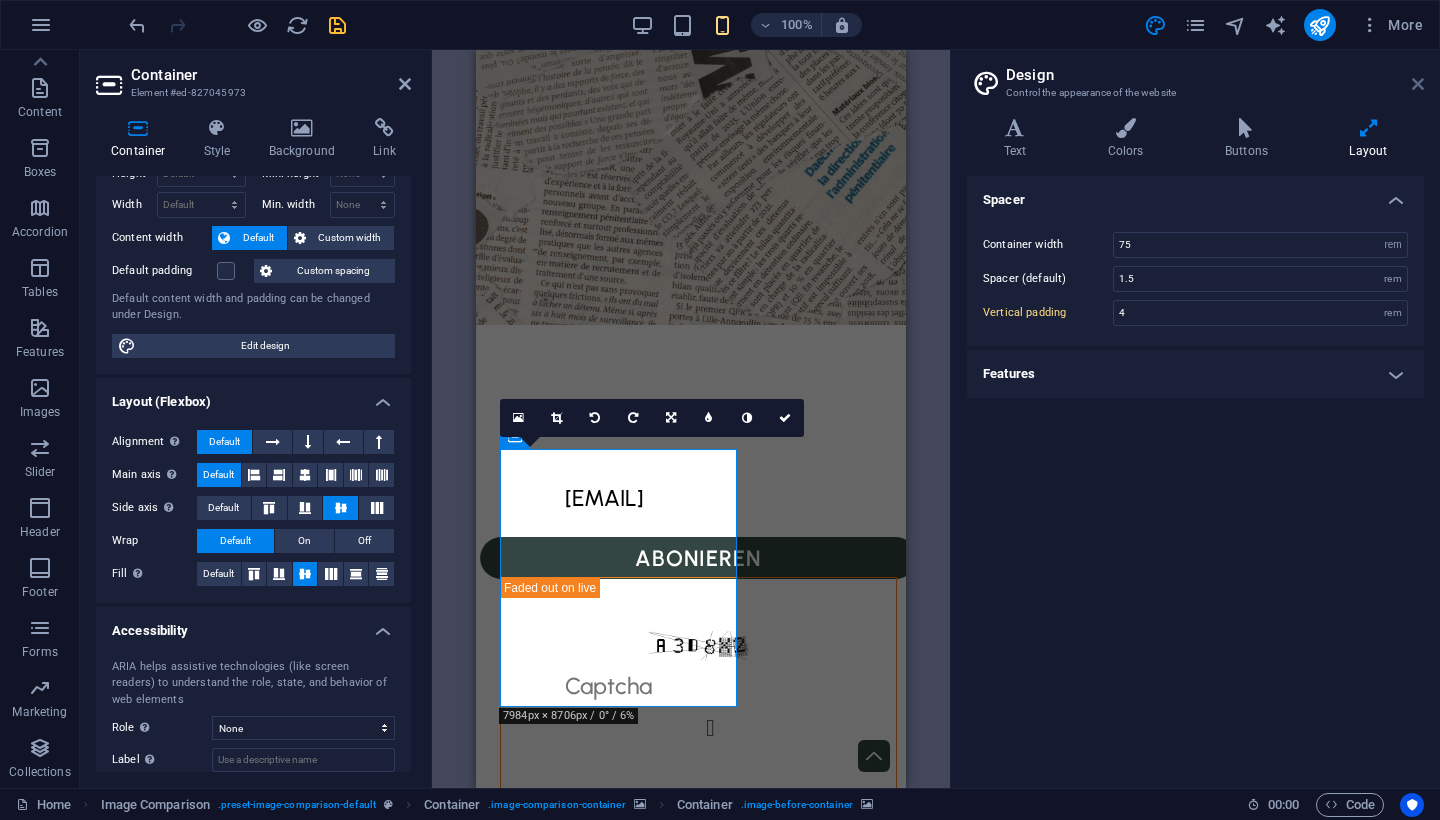 click at bounding box center [1418, 84] 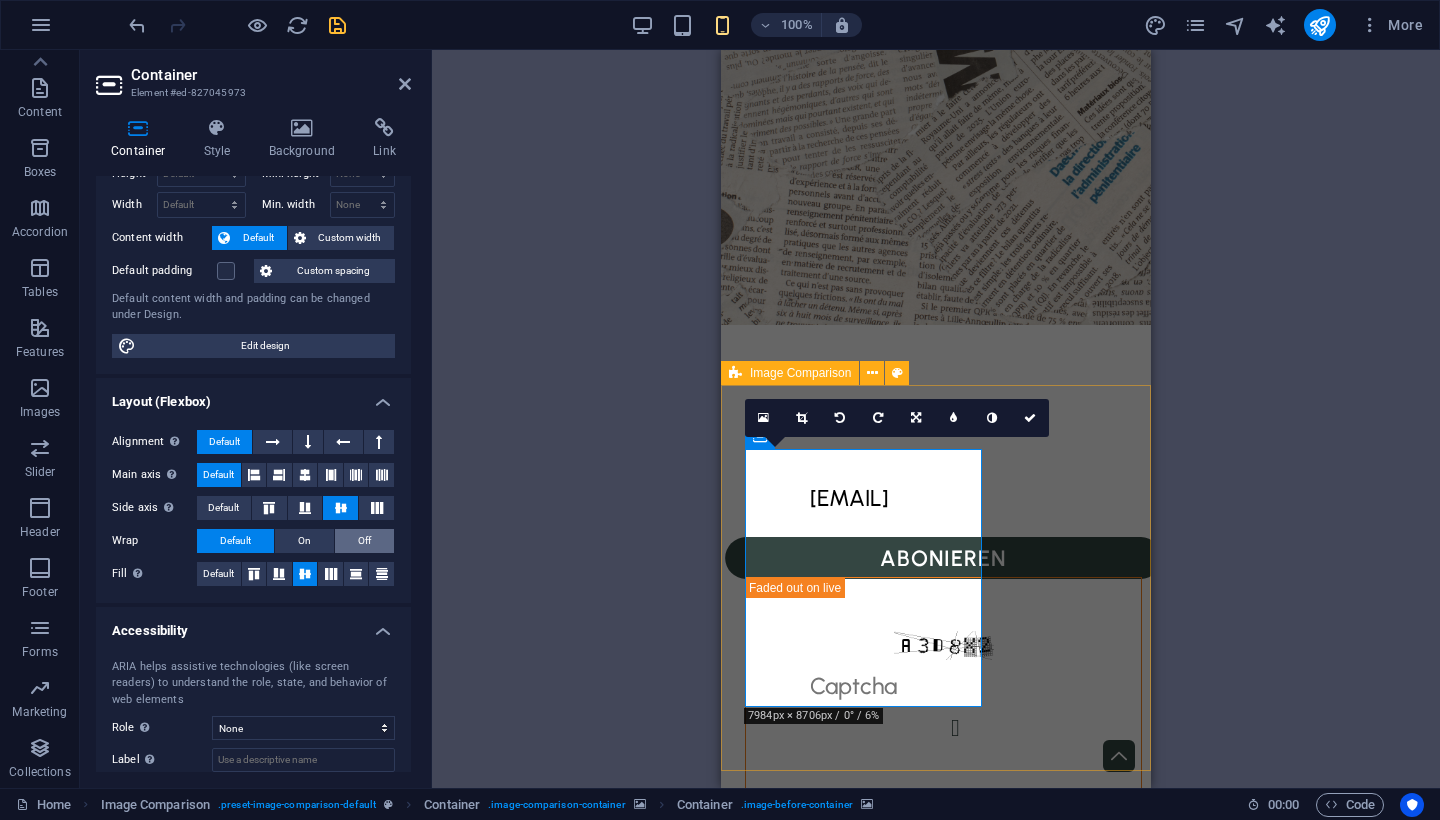 click on "Off" at bounding box center [364, 541] 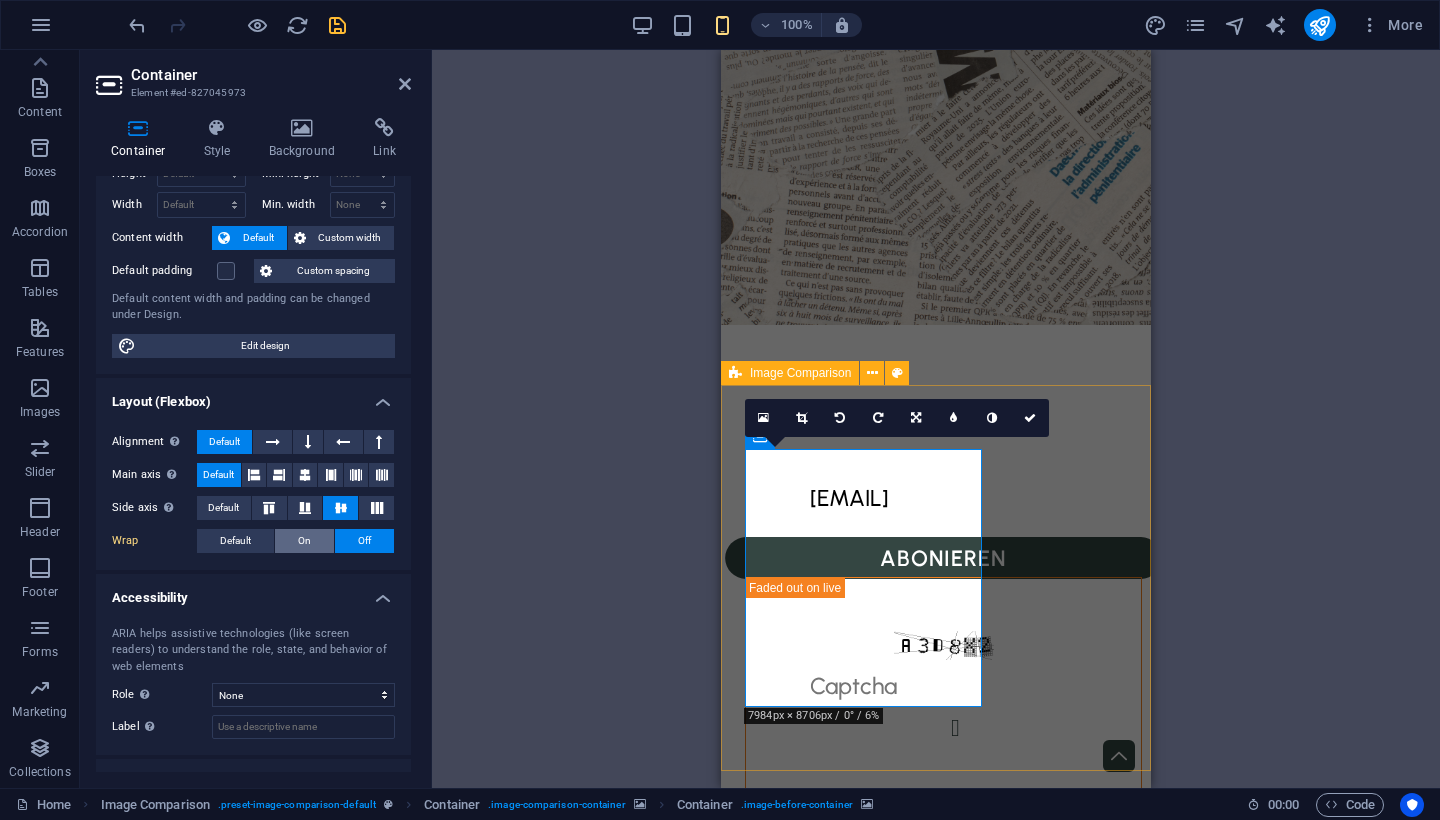 click on "On" at bounding box center (304, 541) 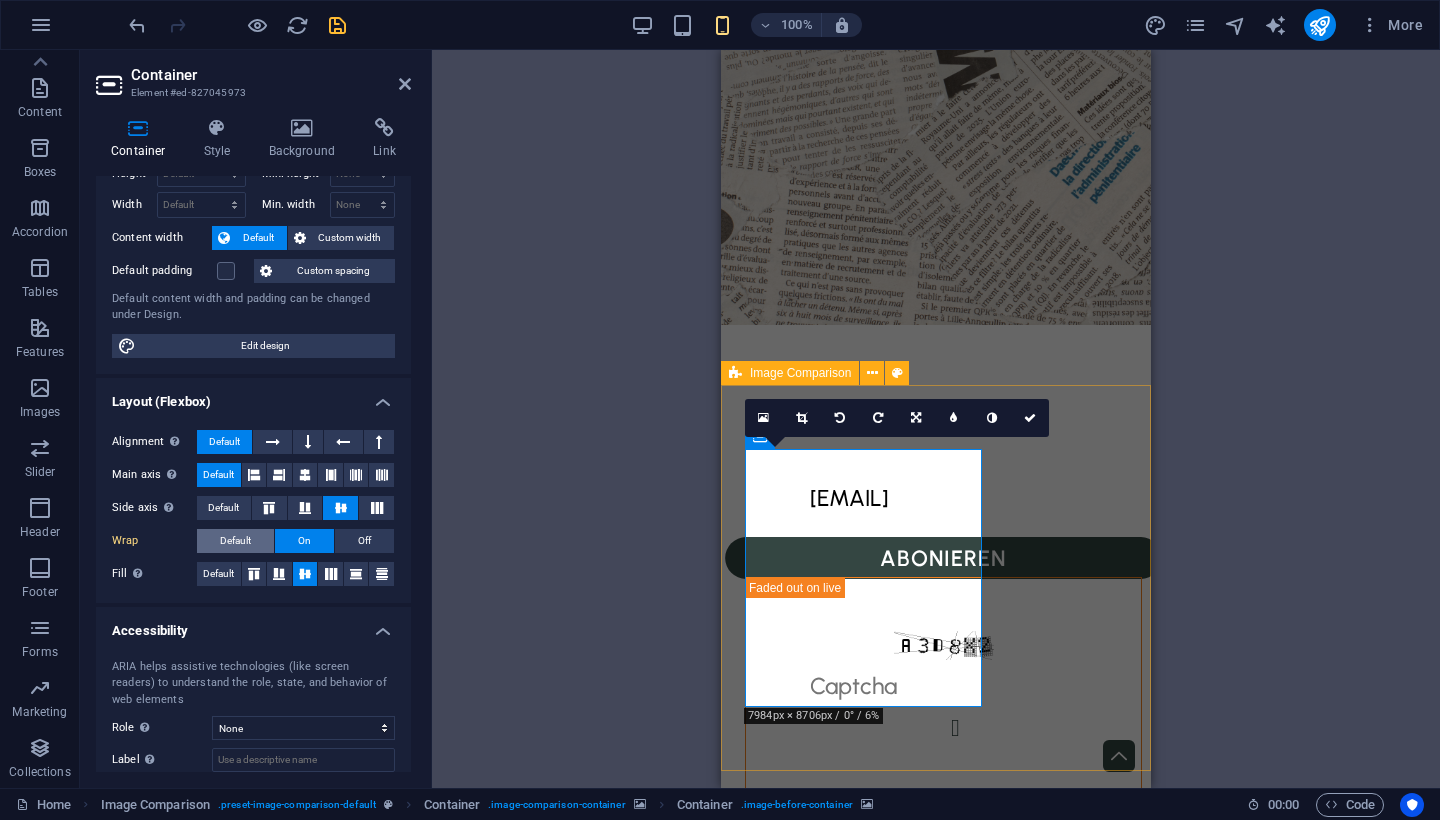 click on "Default" at bounding box center (235, 541) 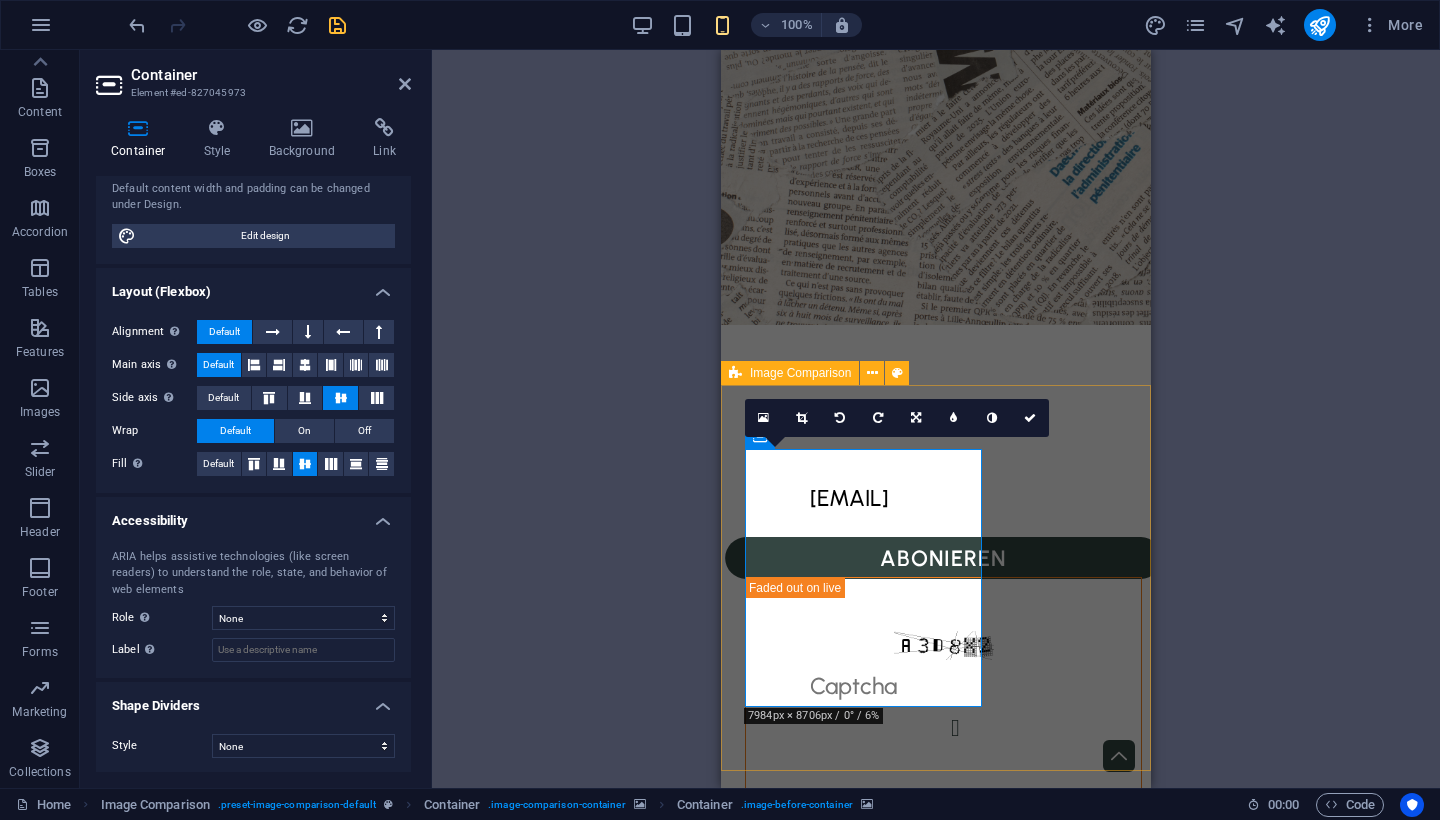 scroll, scrollTop: 176, scrollLeft: 0, axis: vertical 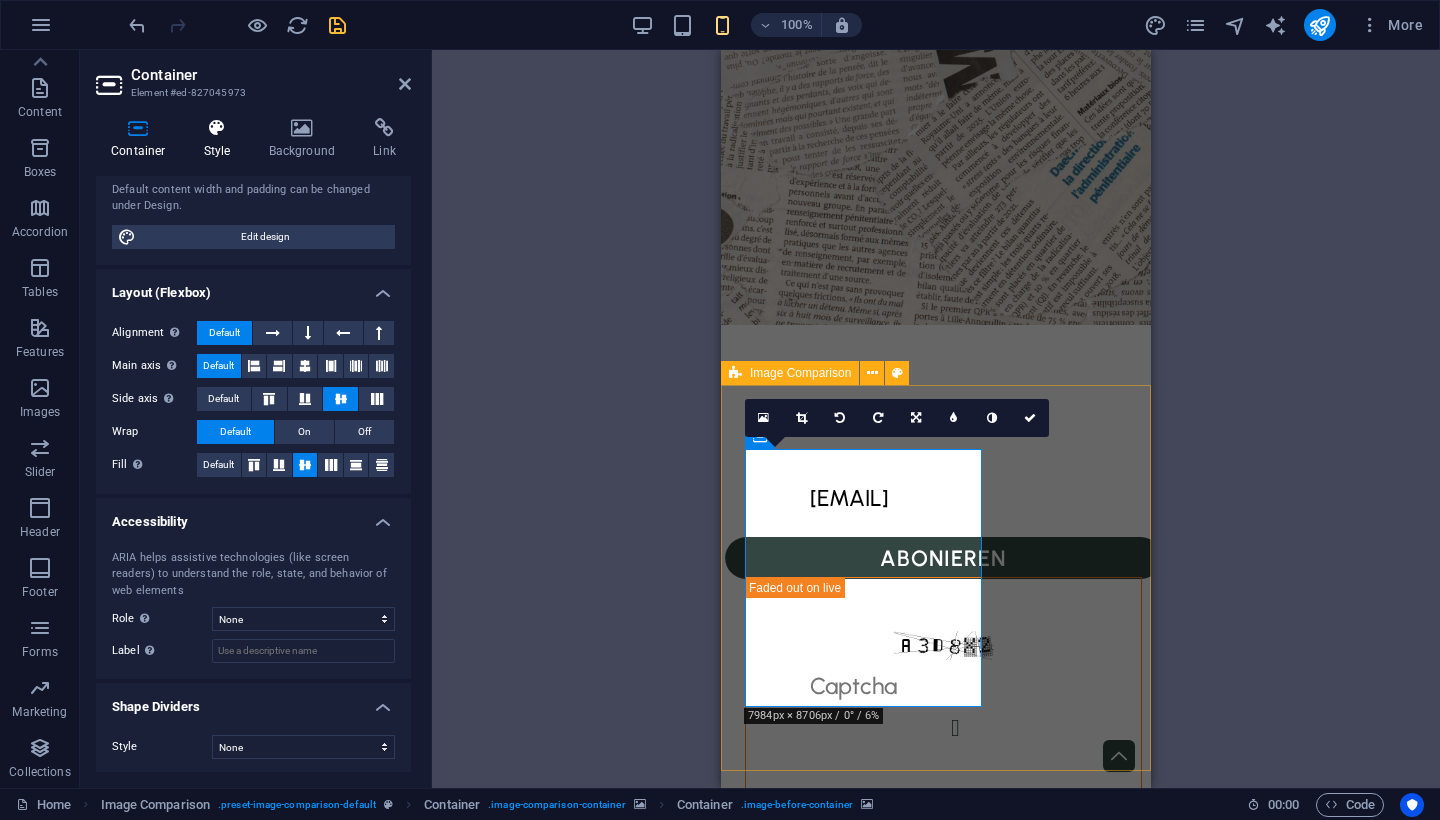 click at bounding box center (217, 128) 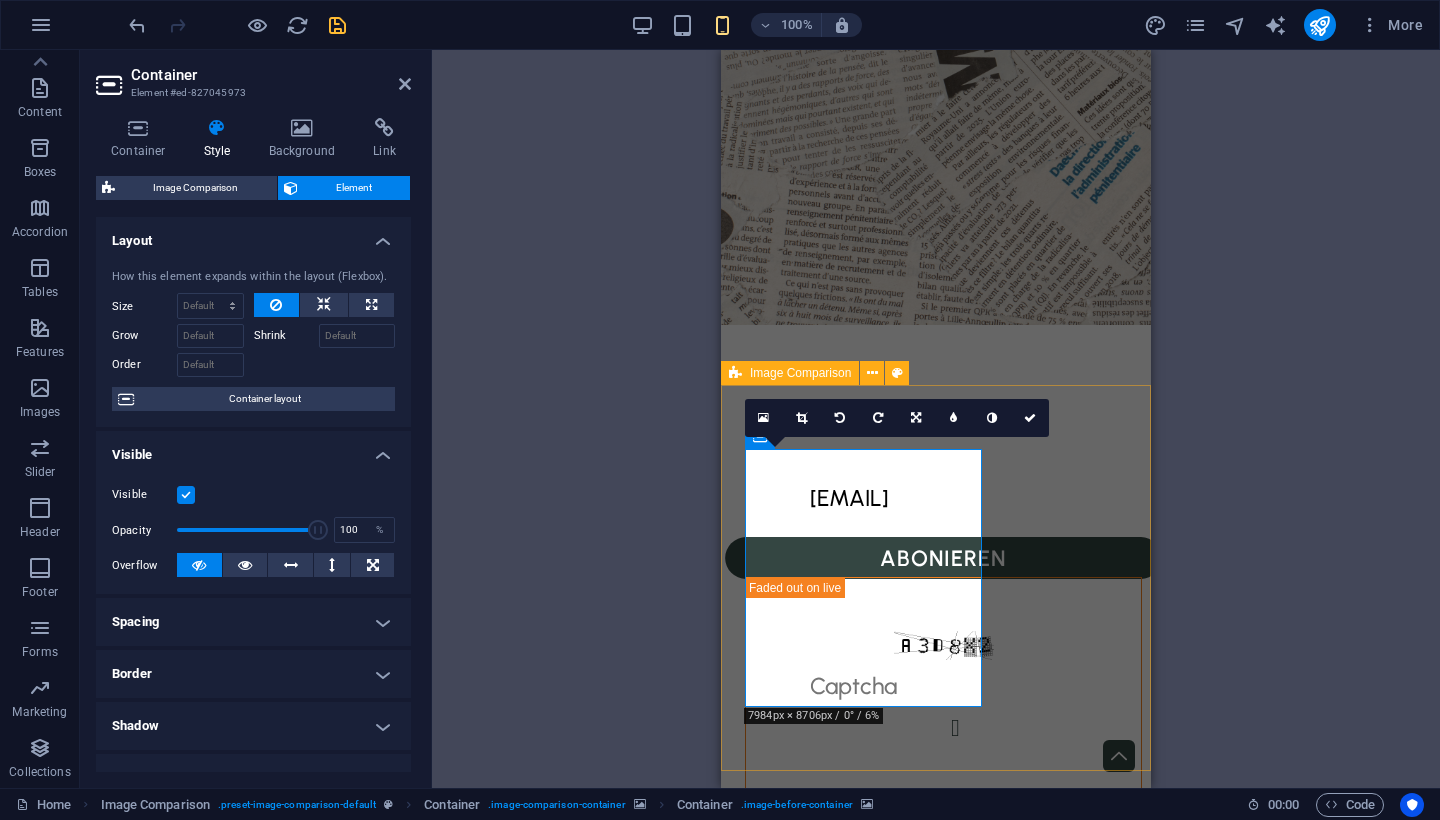 scroll, scrollTop: 0, scrollLeft: 0, axis: both 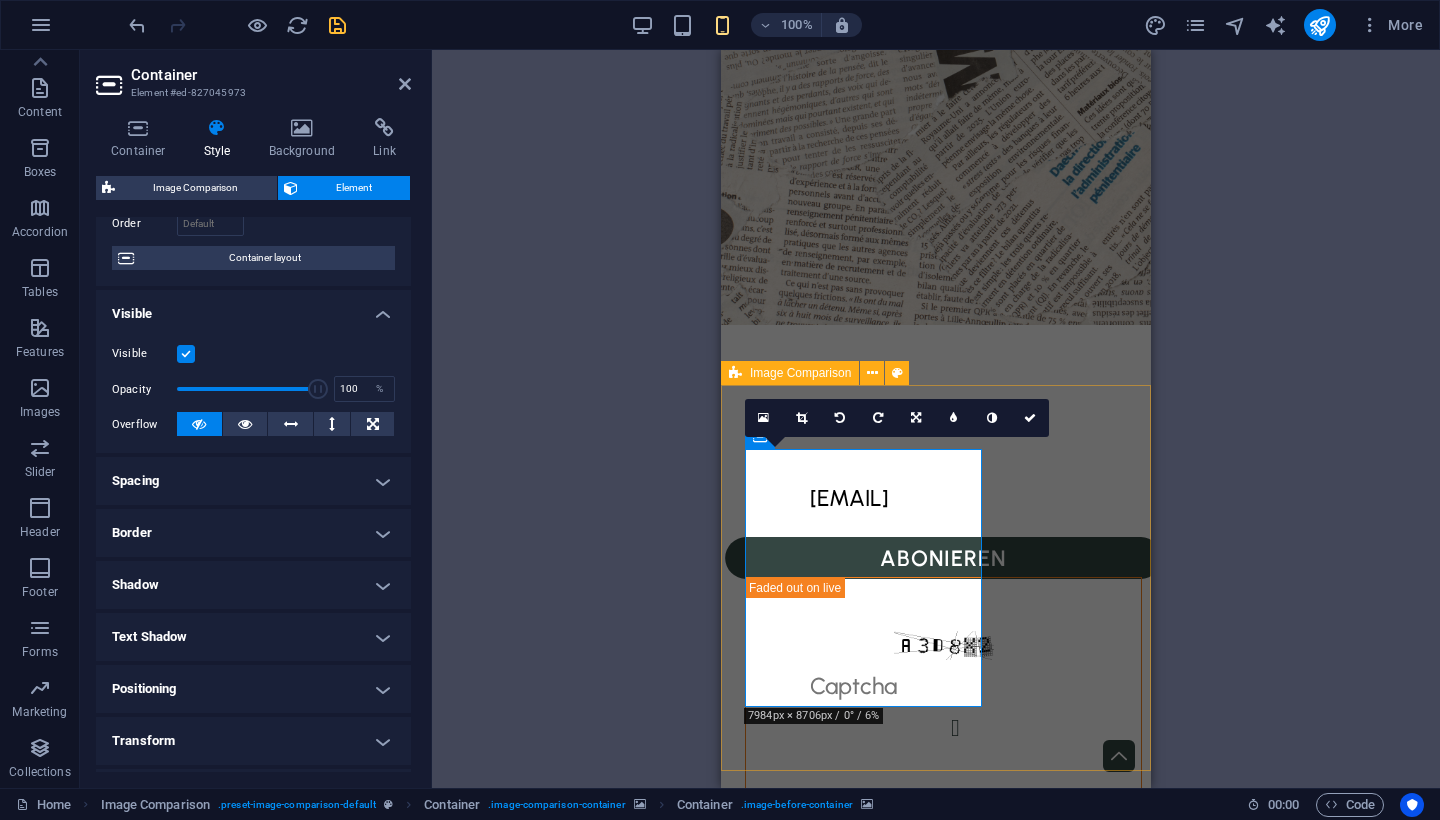 click on "Spacing" at bounding box center [253, 481] 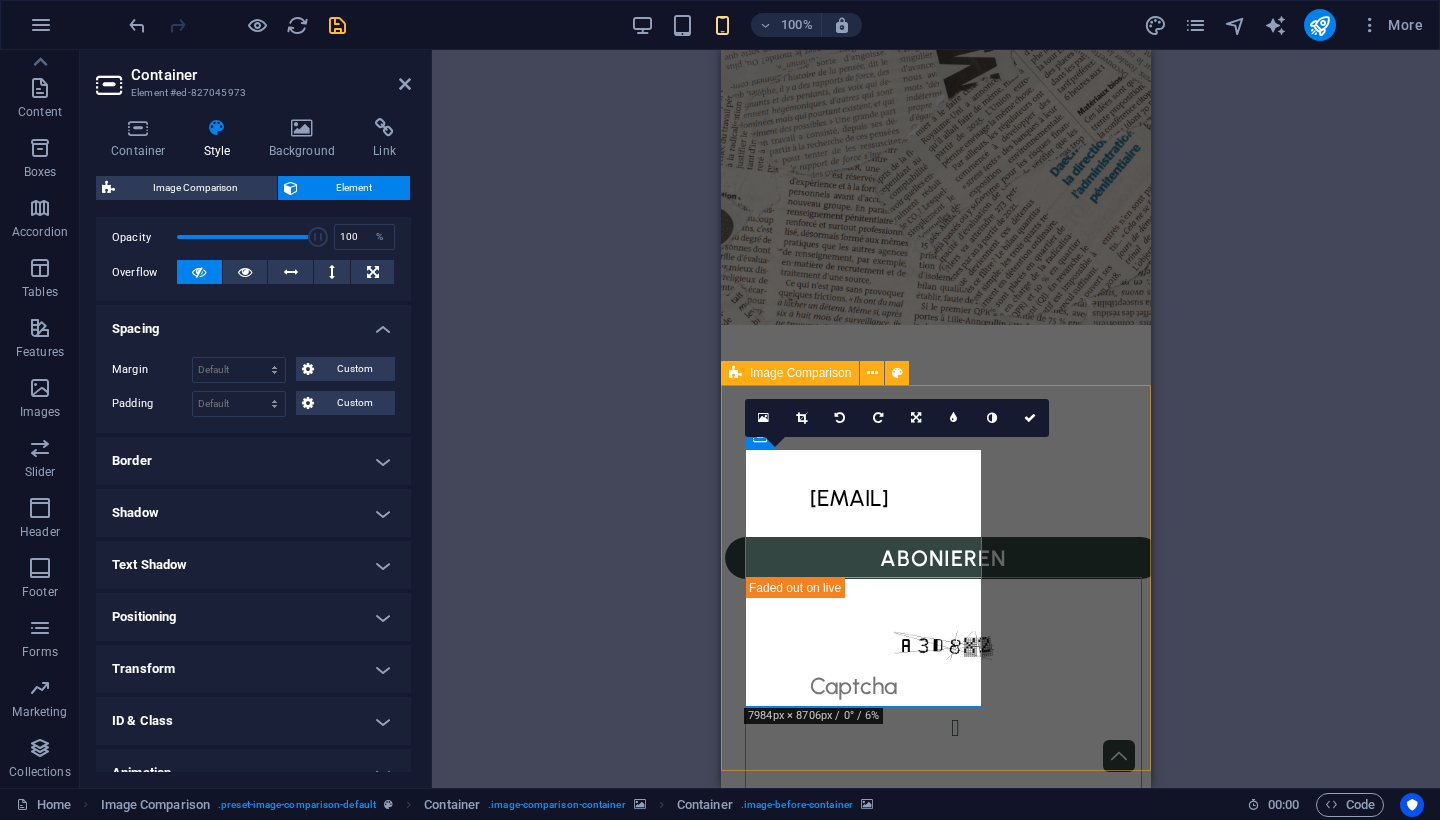 click on "Border" at bounding box center [253, 461] 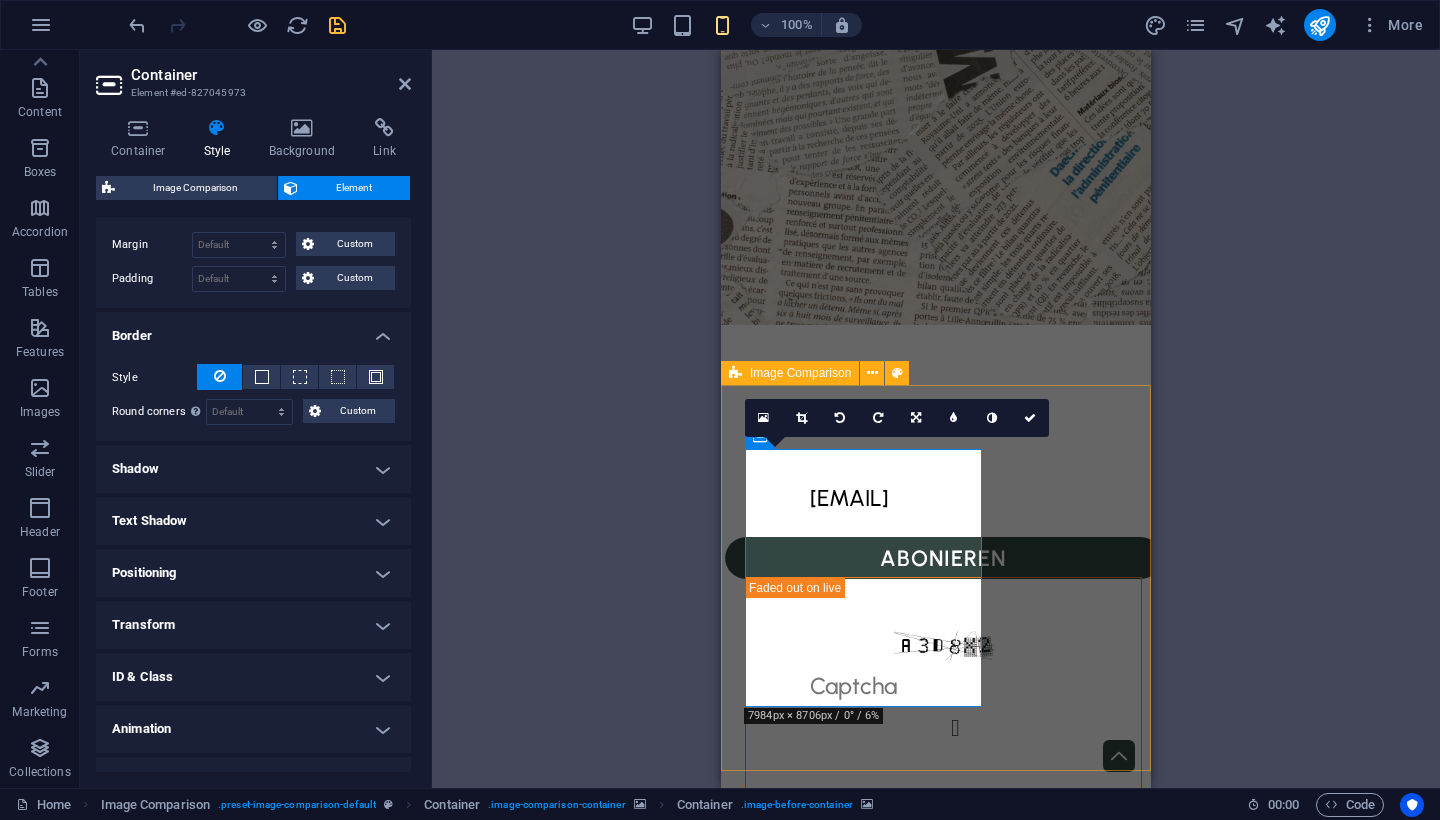 click on "Shadow" at bounding box center (253, 469) 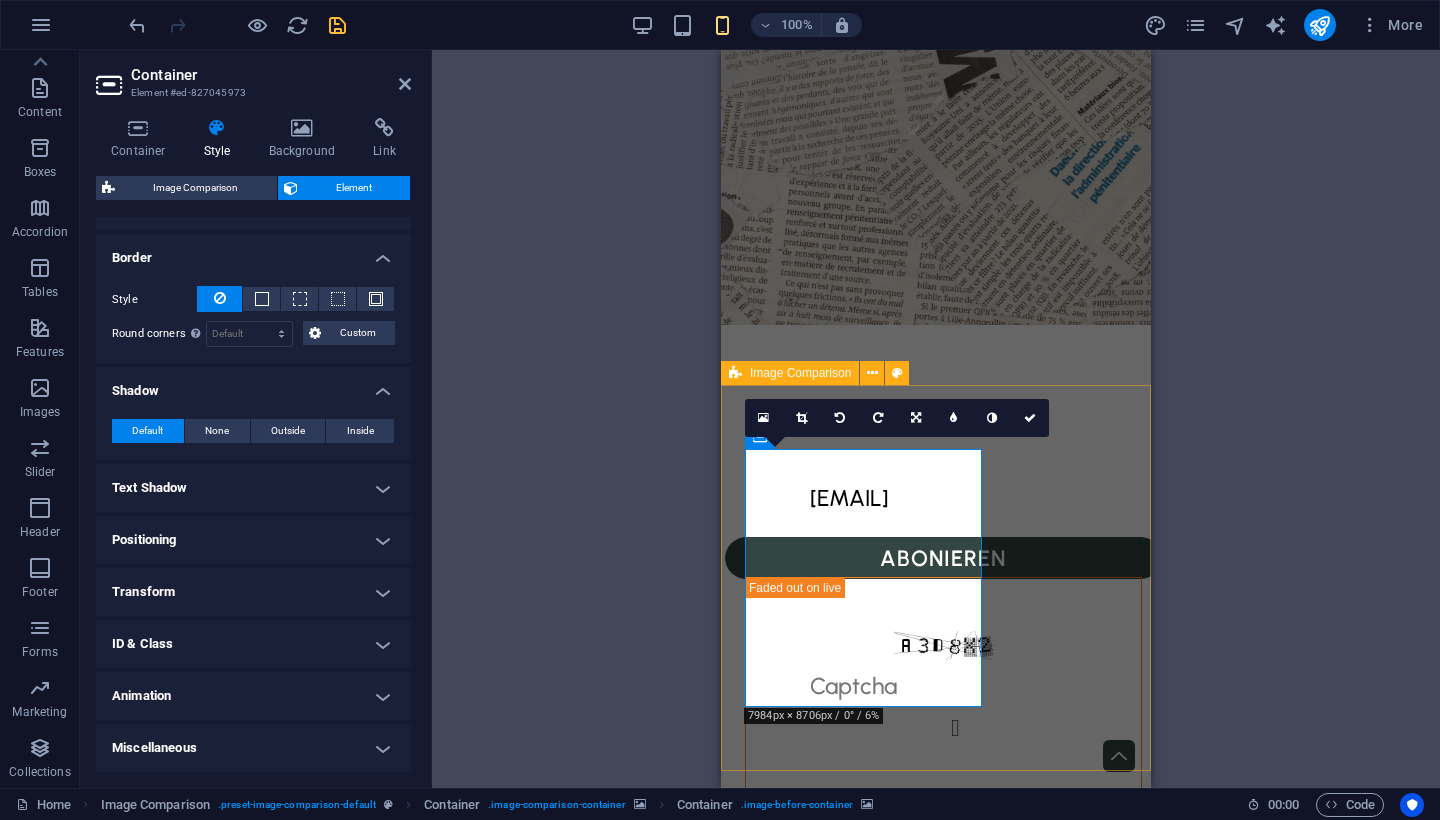 click on "Layout How this element expands within the layout (Flexbox). Size Default auto px % 1/1 1/2 1/3 1/4 1/5 1/6 1/7 1/8 1/9 1/10 Grow Shrink Order Container layout Visible Visible Opacity 100 % Overflow Spacing Margin Default auto px % rem vw vh Custom Custom auto px % rem vw vh auto px % rem vw vh auto px % rem vw vh auto px % rem vw vh Padding Default px rem % vh vw Custom Custom px rem % vh vw px rem % vh vw px rem % vh vw px rem % vh vw Border Style              - Width 1 auto px rem % vh vw Custom Custom 1 auto px rem % vh vw 1 auto px rem % vh vw 1 auto px rem % vh vw 1 auto px rem % vh vw  - Color Round corners For background overlay and background images, the overflow must be hidden so that the round corners are visible Default px rem % vh vw Custom Custom px rem % vh vw px rem % vh vw px rem % vh vw px rem % vh vw Shadow Default None Outside Inside Color X offset 0 px rem vh vw Y offset 0 px rem vh vw Blur 0 px rem % vh vw Spread 0 px rem vh vw Text Shadow Default None Outside Color X offset 0" at bounding box center (253, 247) 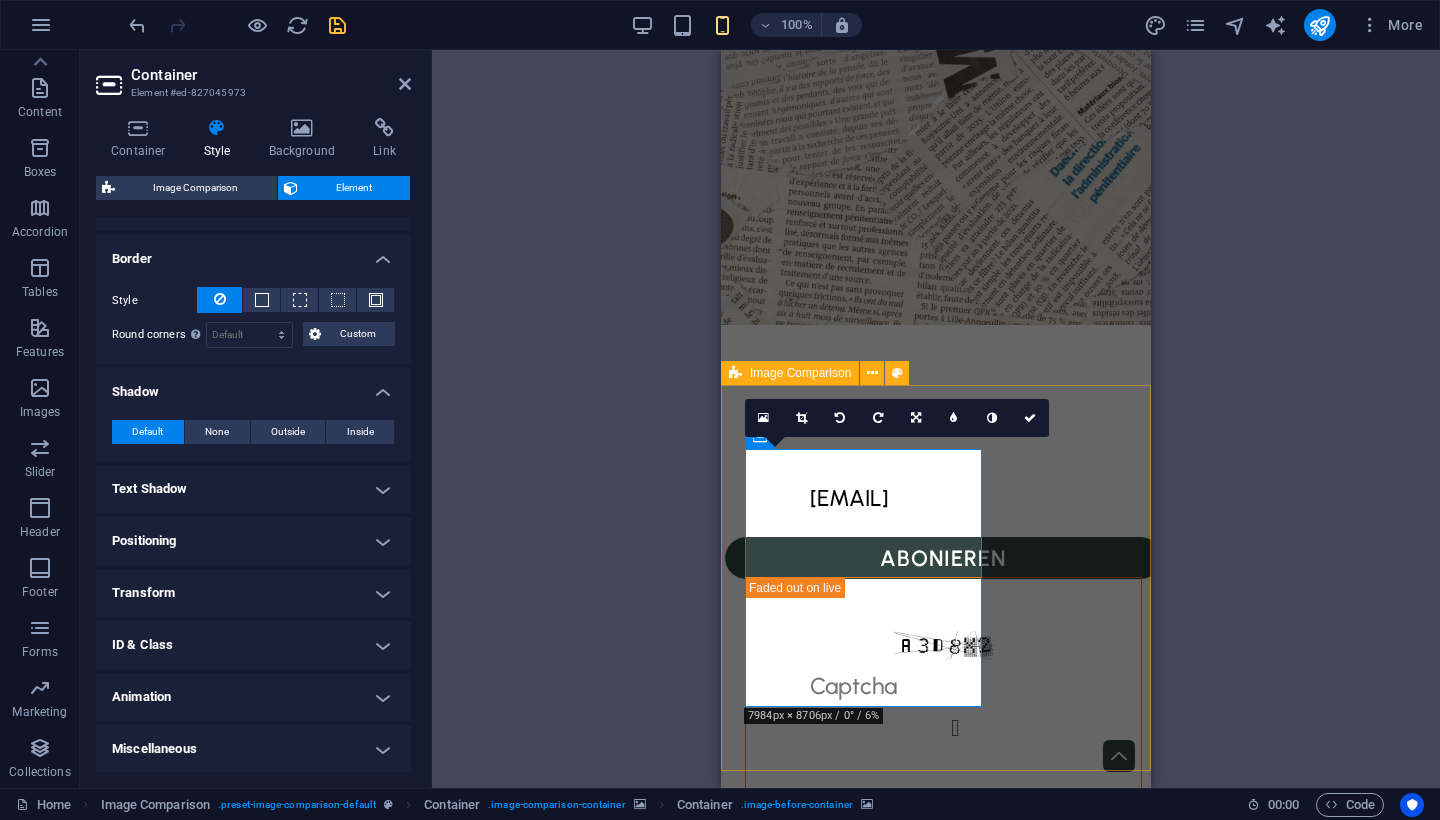 click on "Positioning" at bounding box center [253, 541] 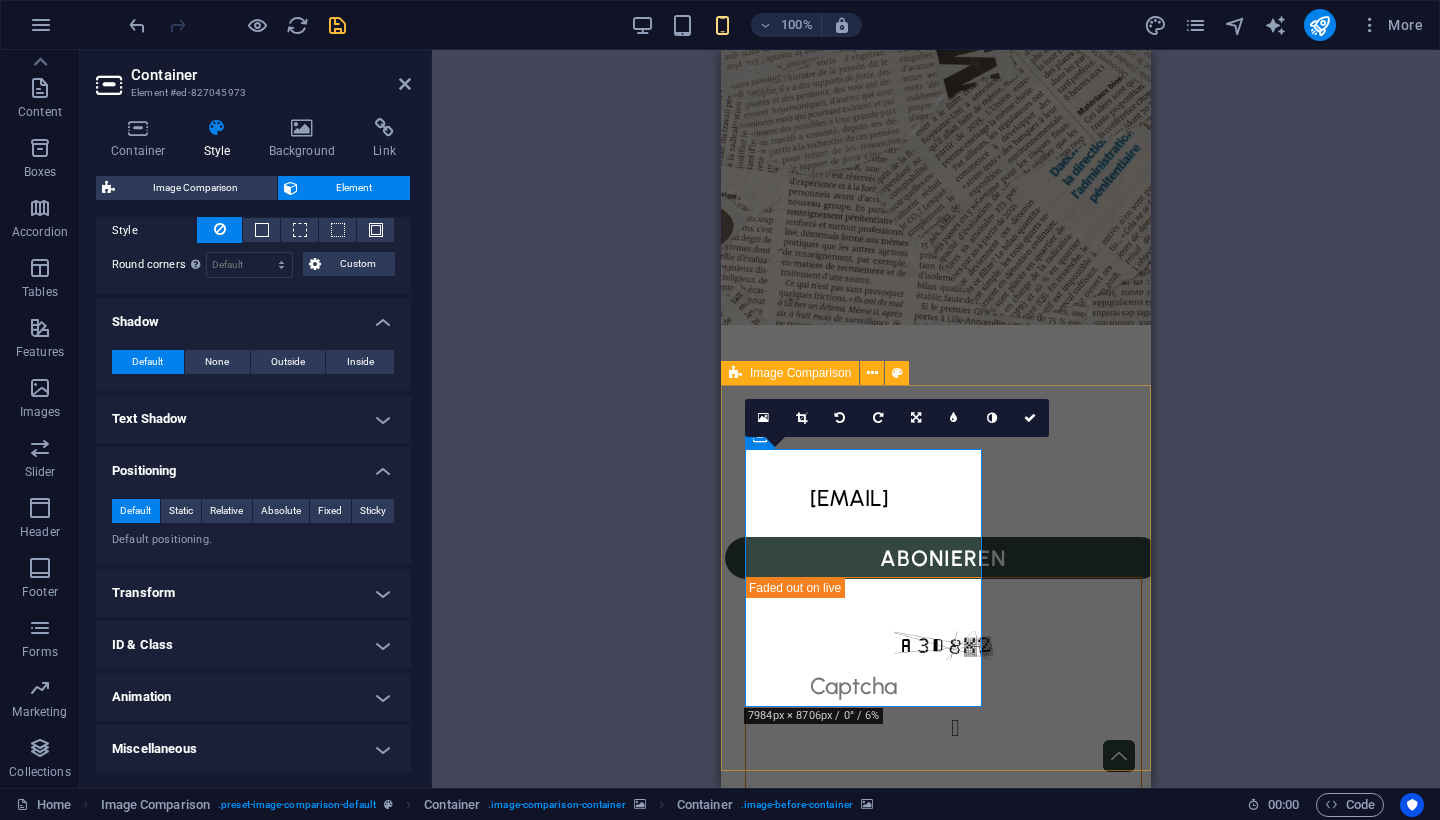 scroll, scrollTop: 564, scrollLeft: 0, axis: vertical 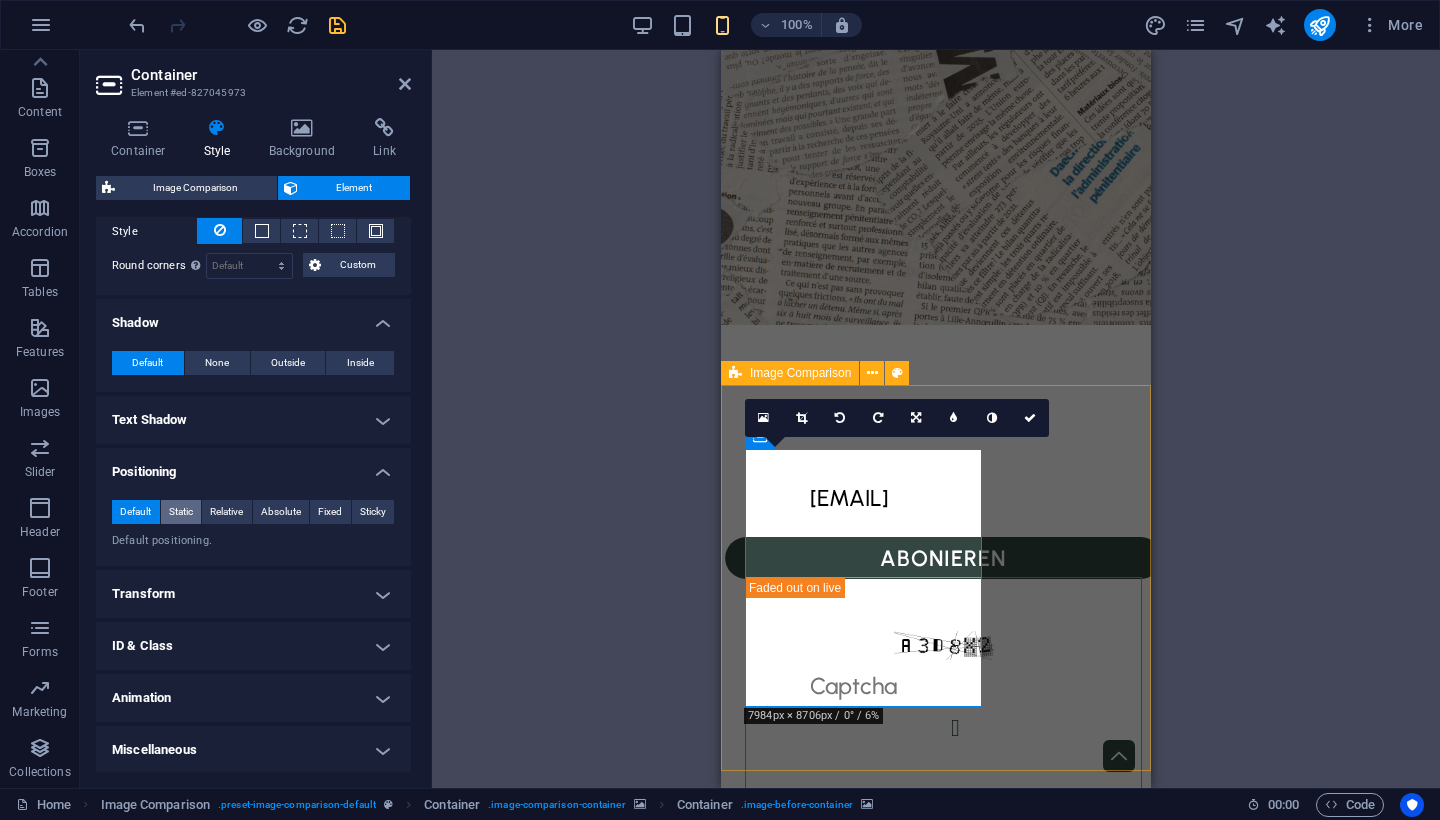 click on "Static" at bounding box center (181, 512) 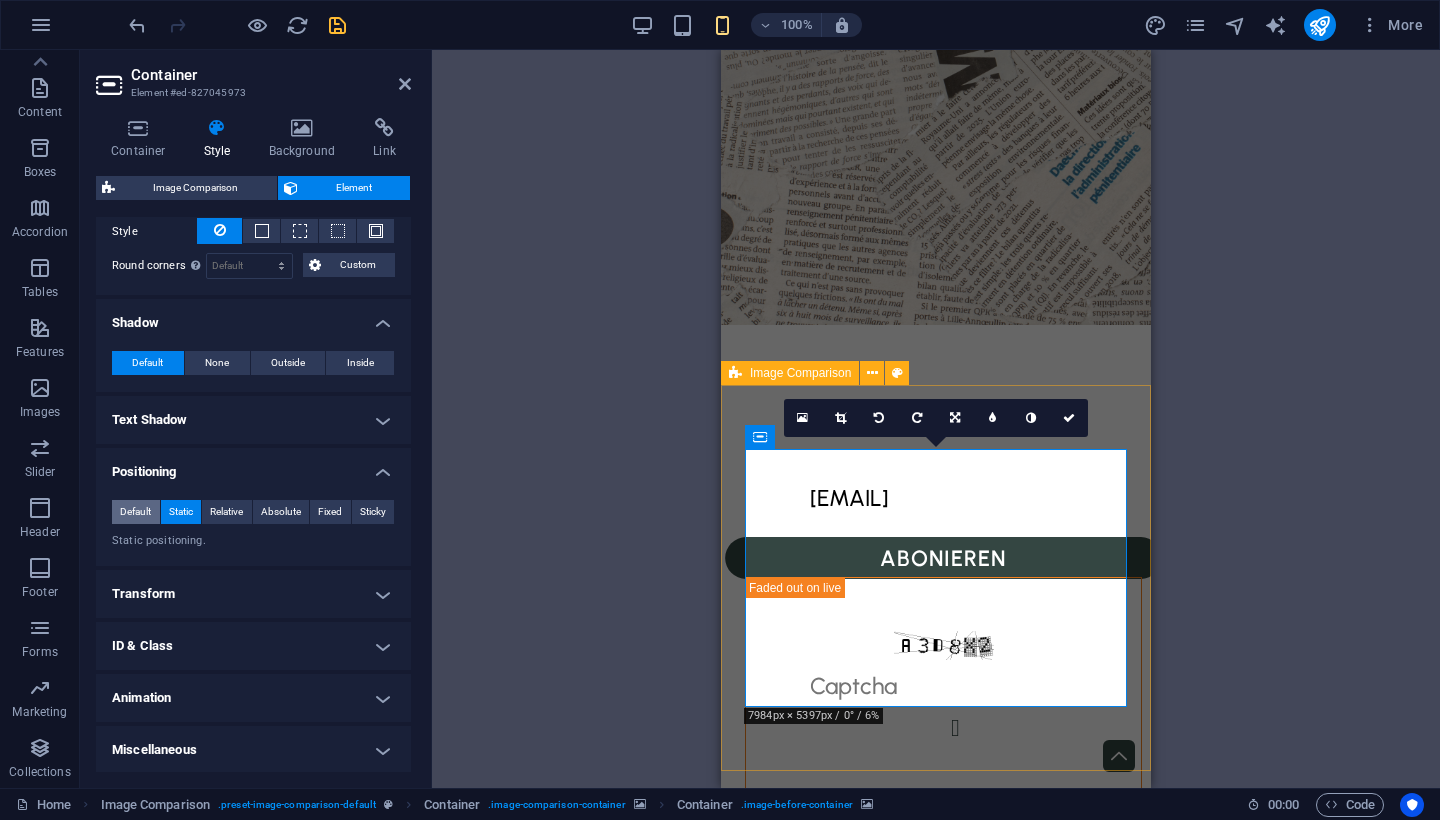 click on "Default" at bounding box center (135, 512) 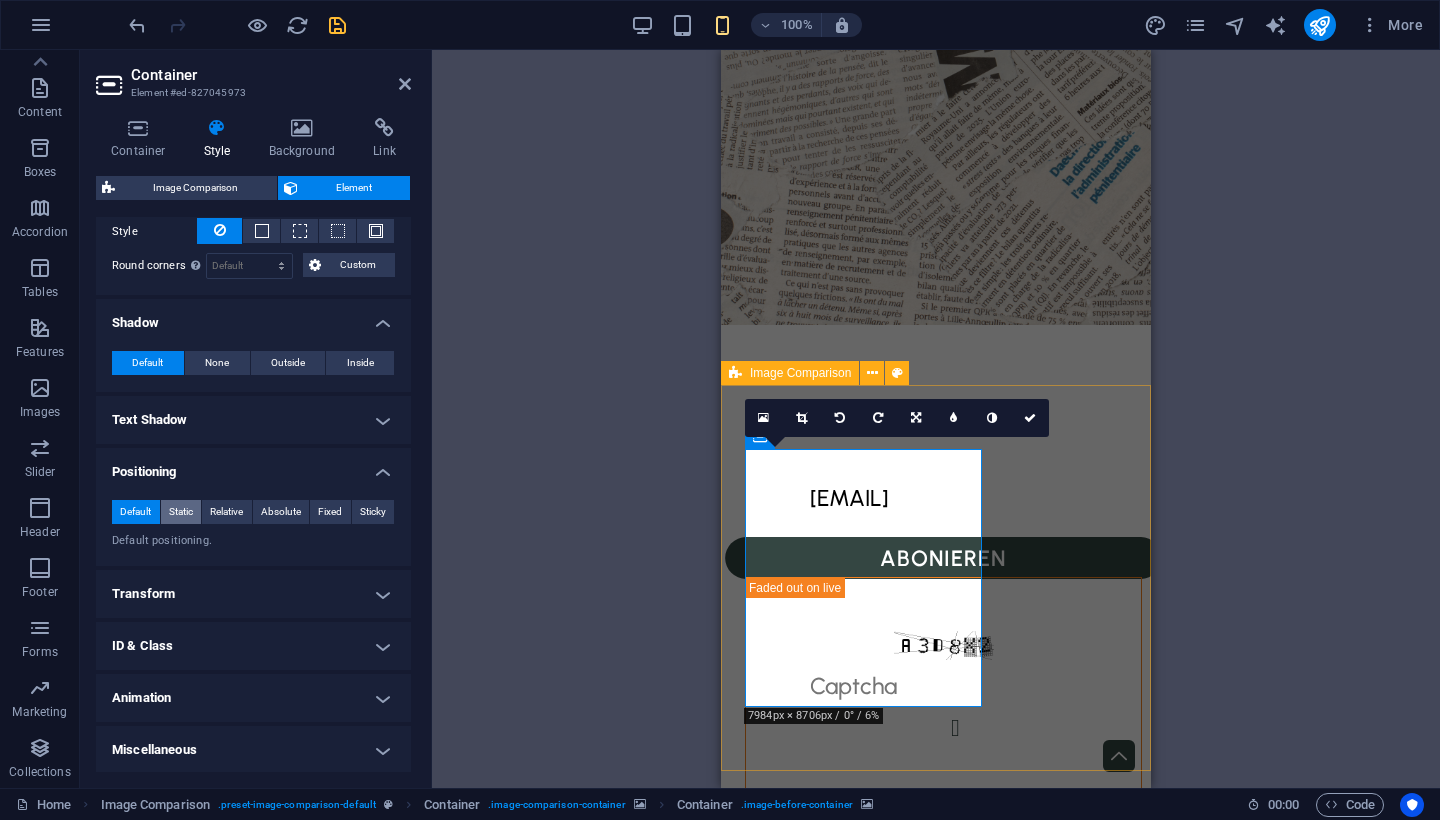 click on "Static" at bounding box center (181, 512) 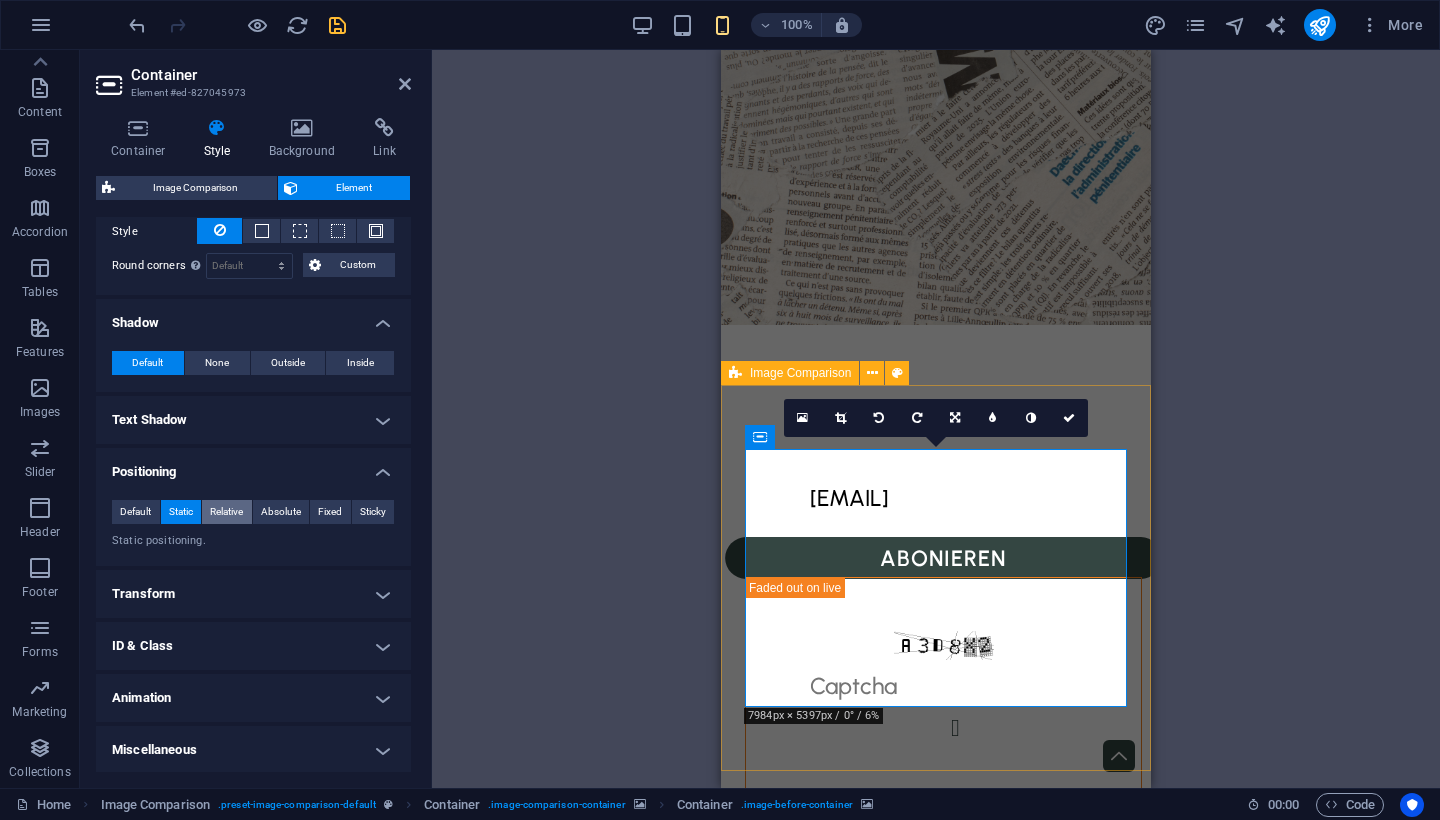 click on "Relative" at bounding box center (226, 512) 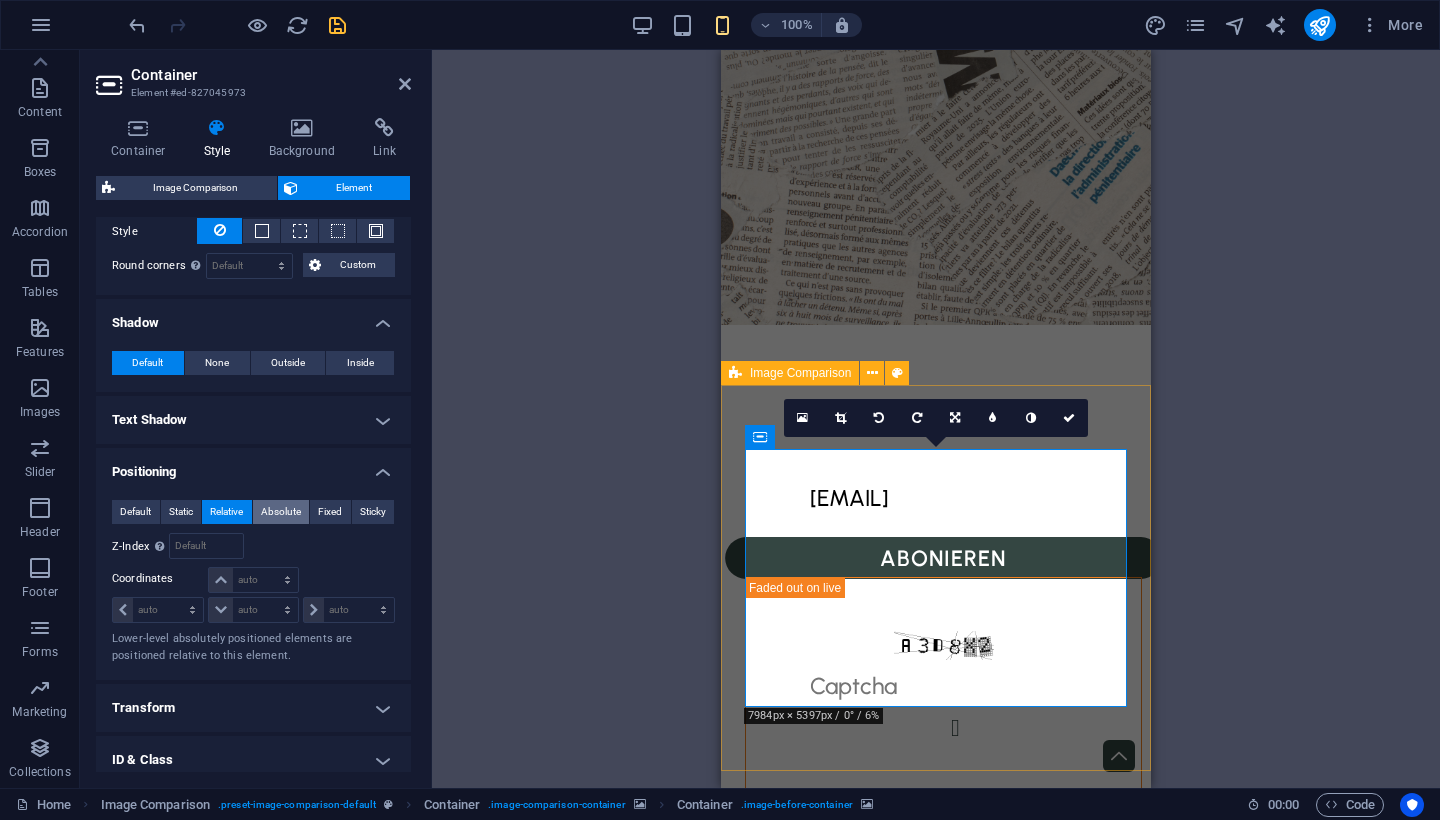 click on "Absolute" at bounding box center (281, 512) 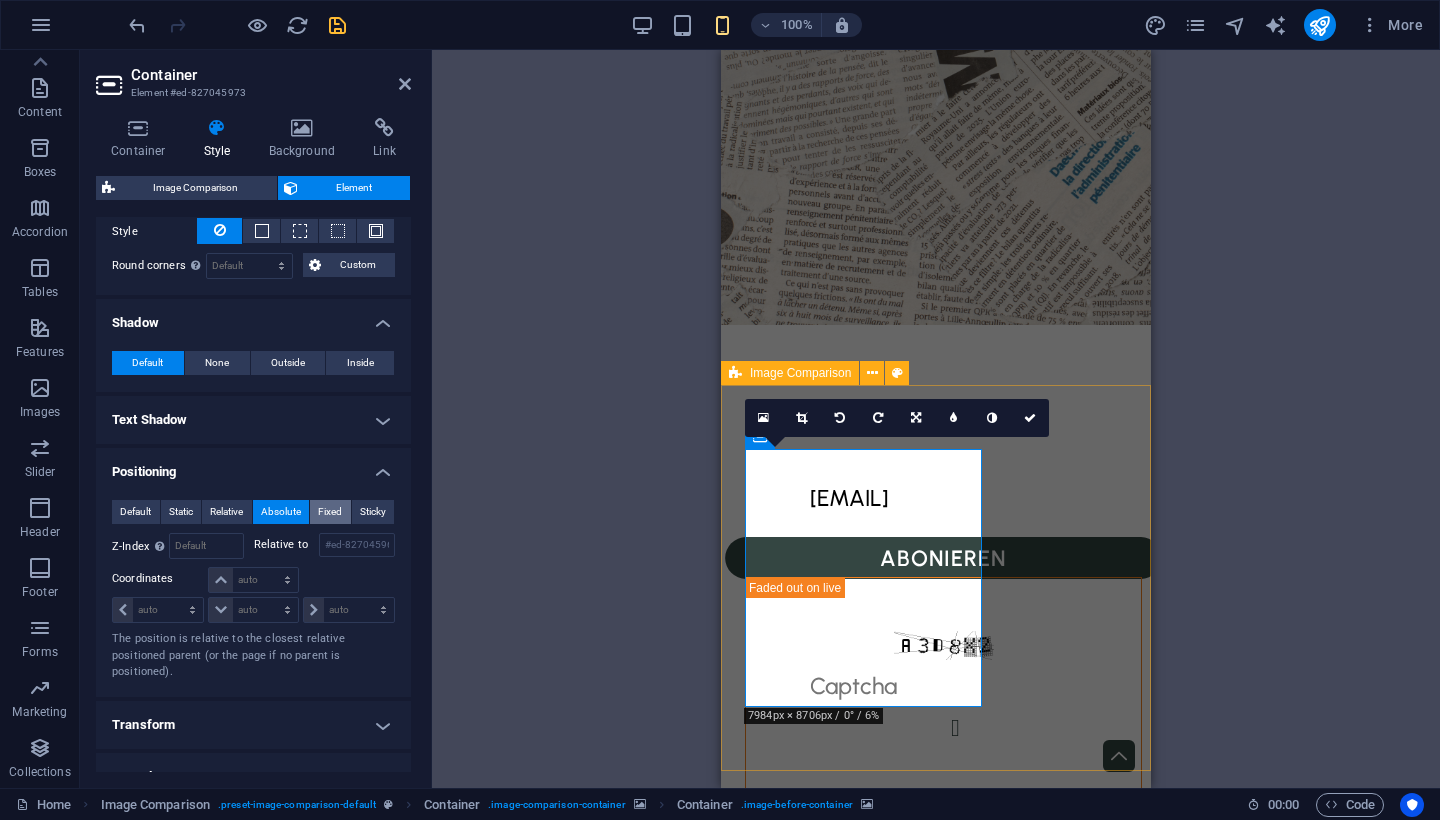 click on "Fixed" at bounding box center (330, 512) 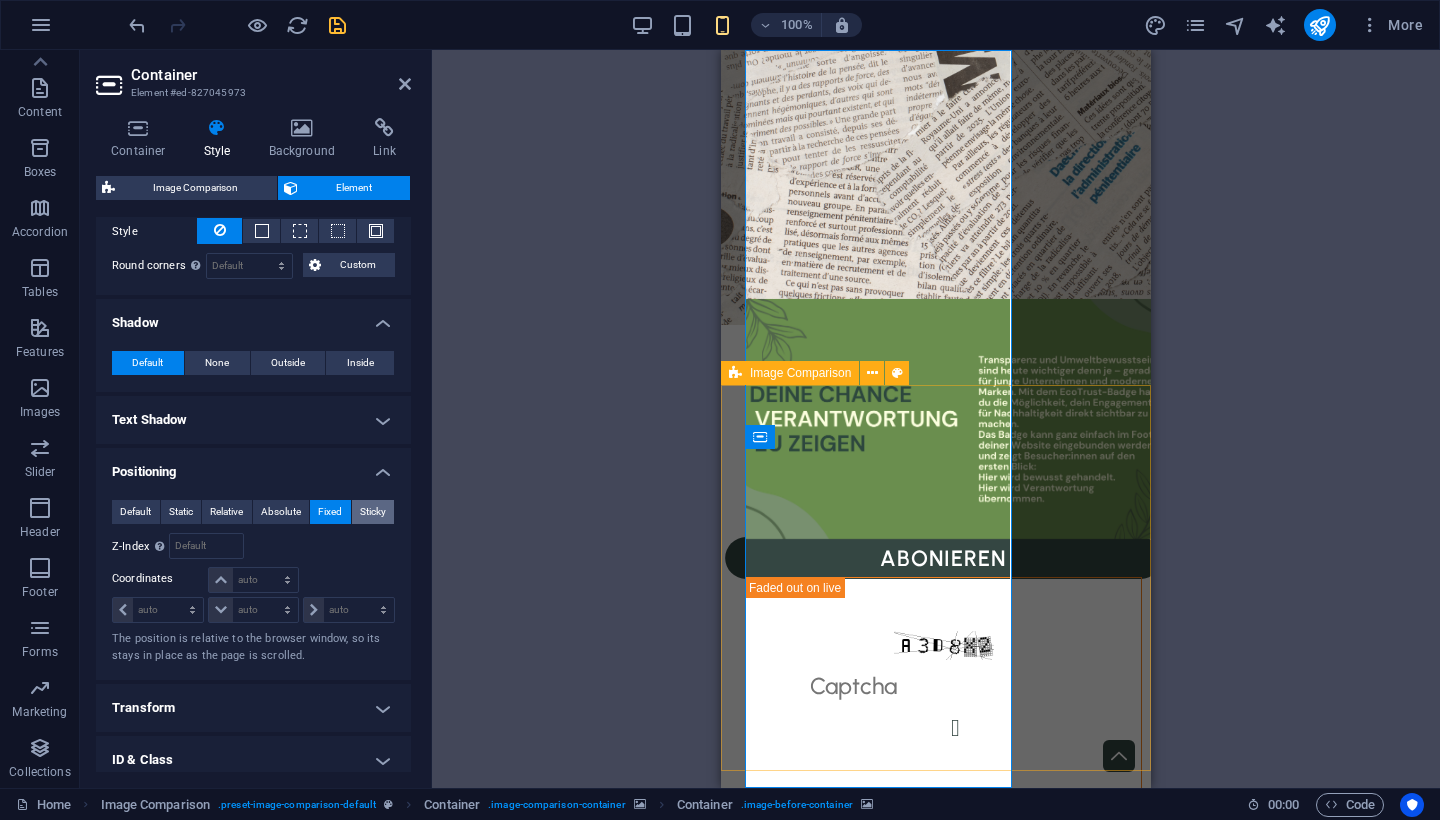 click on "Sticky" at bounding box center (373, 512) 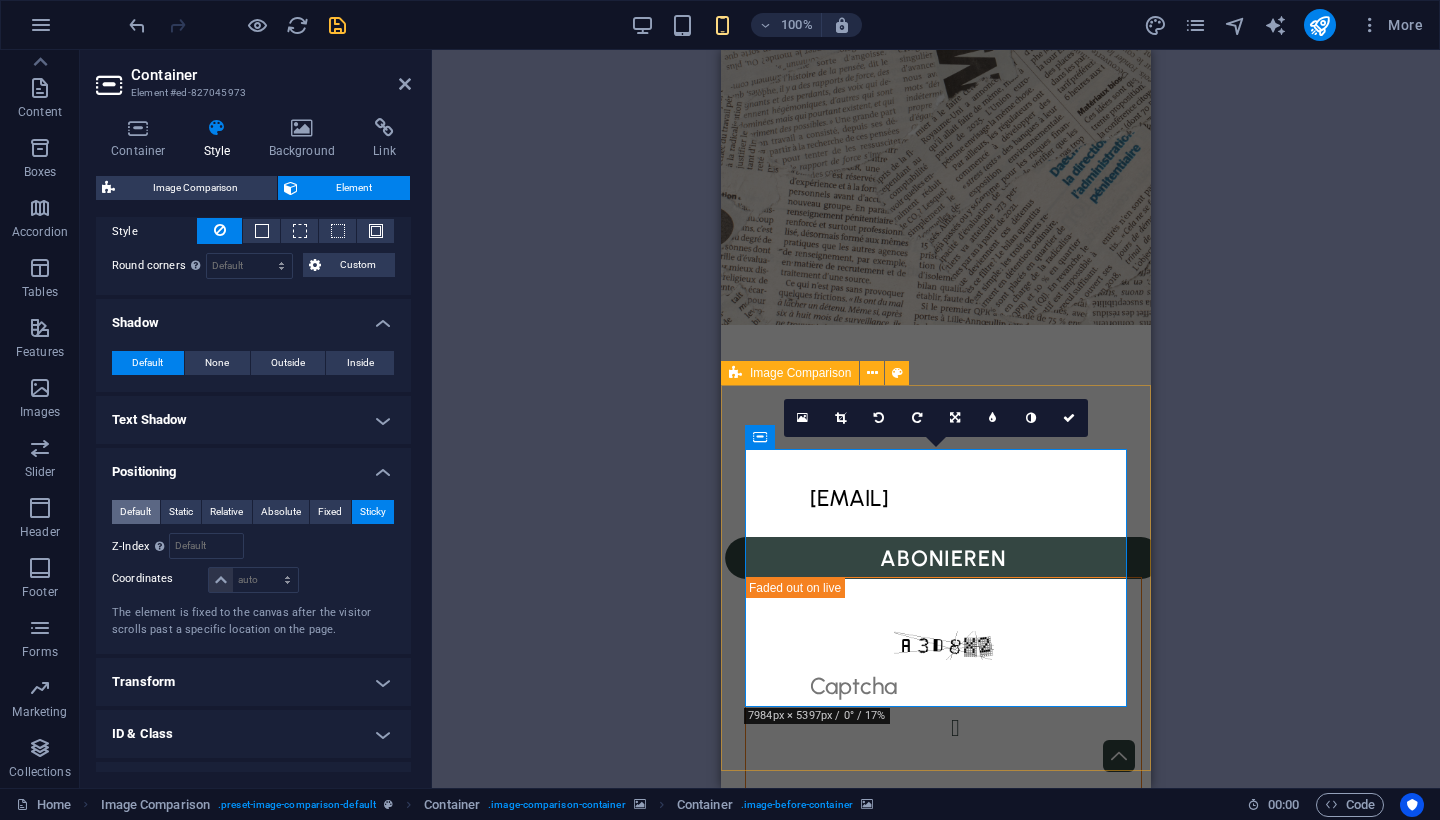 click on "Default" at bounding box center (135, 512) 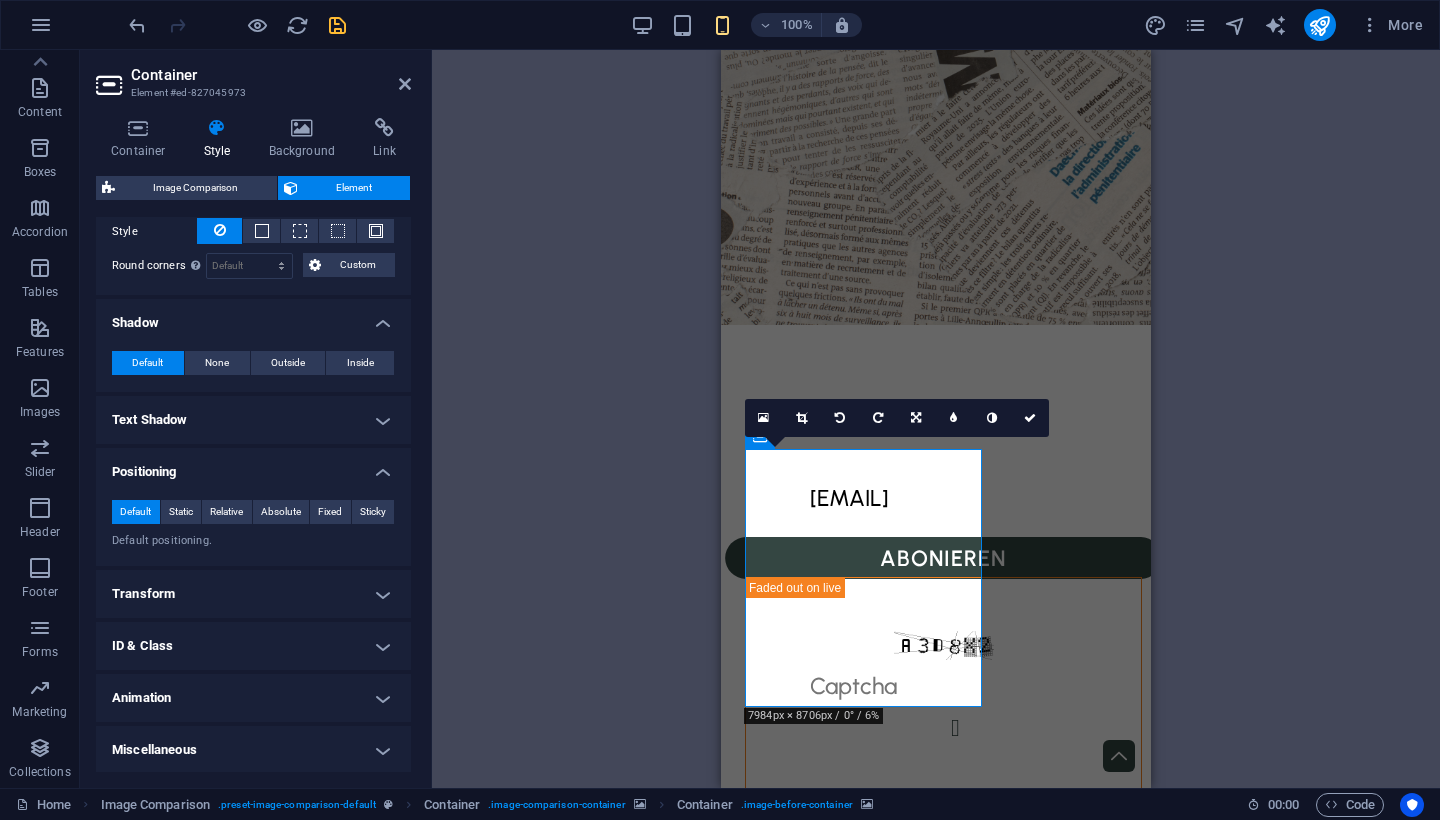 click at bounding box center (936, 1116) 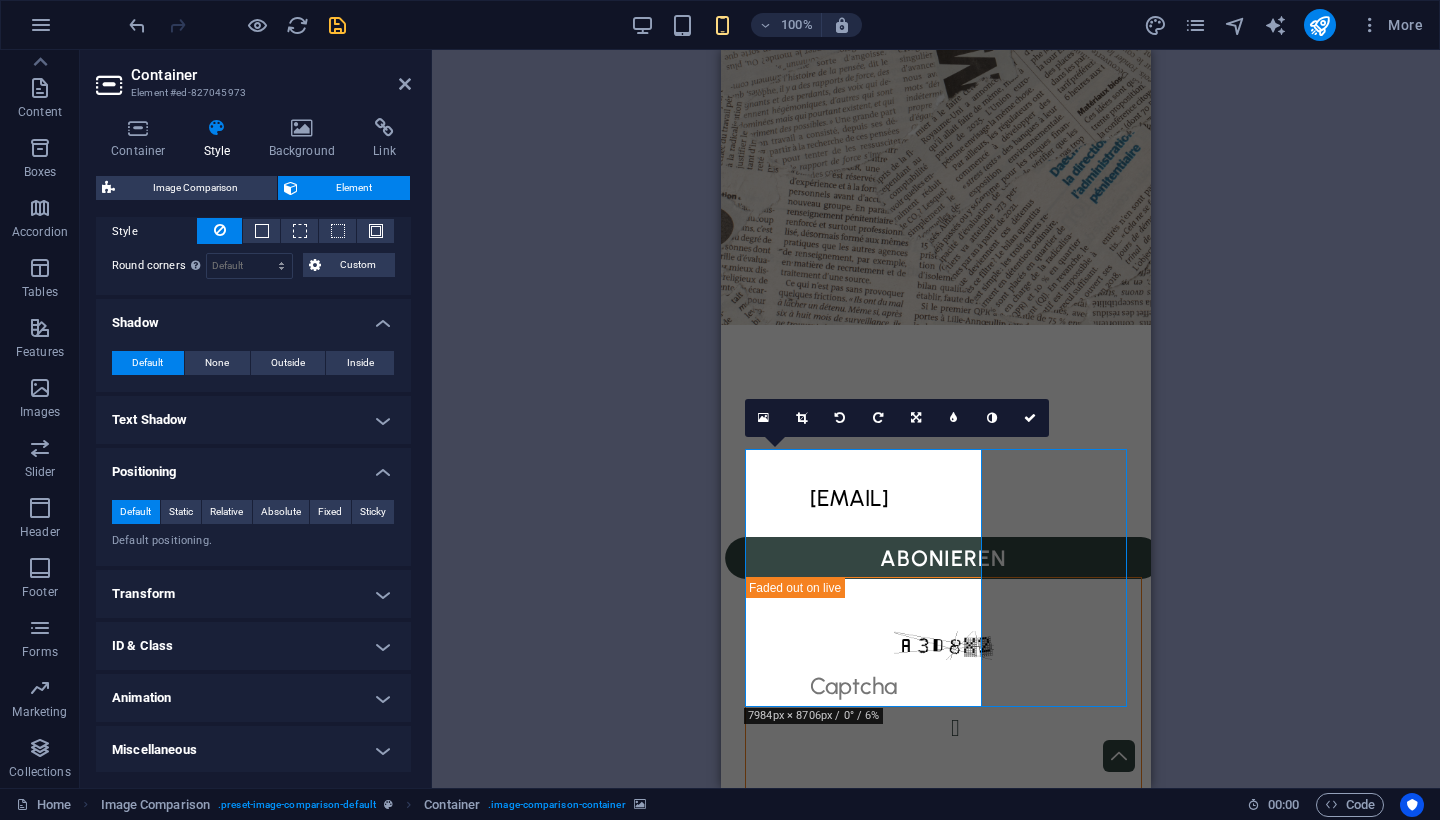 click at bounding box center [936, 1116] 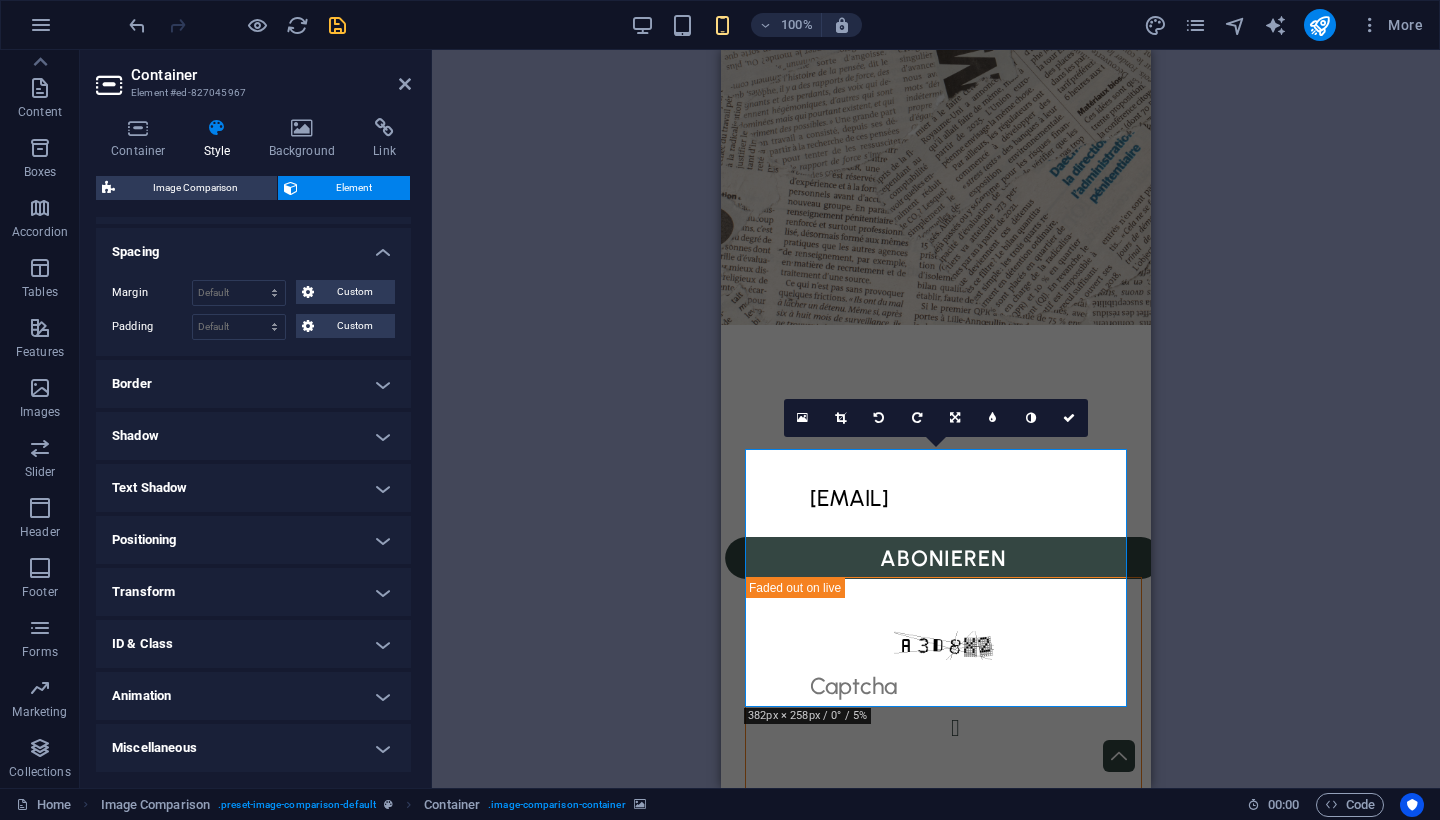 scroll, scrollTop: 92, scrollLeft: 0, axis: vertical 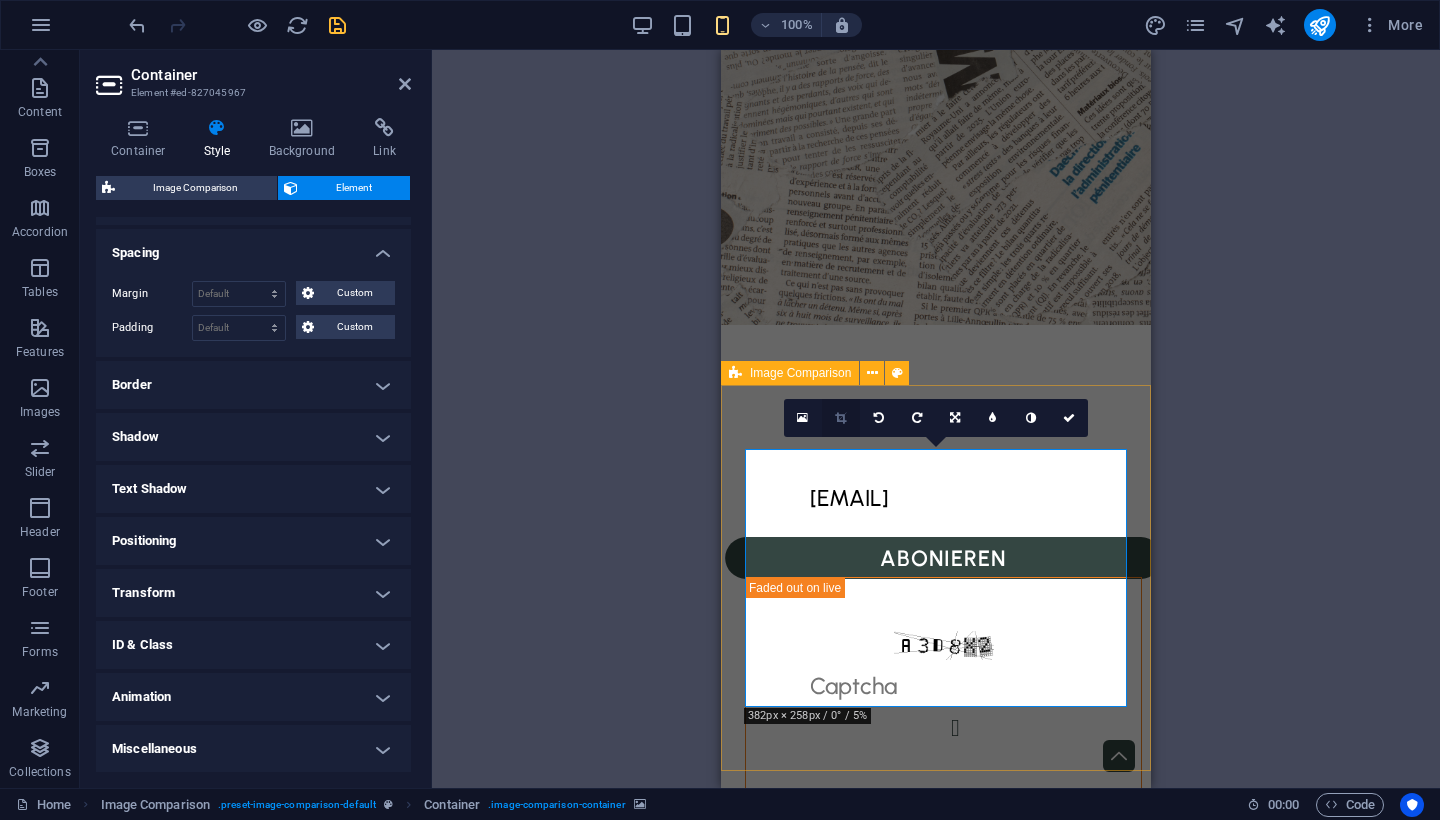 click at bounding box center (841, 418) 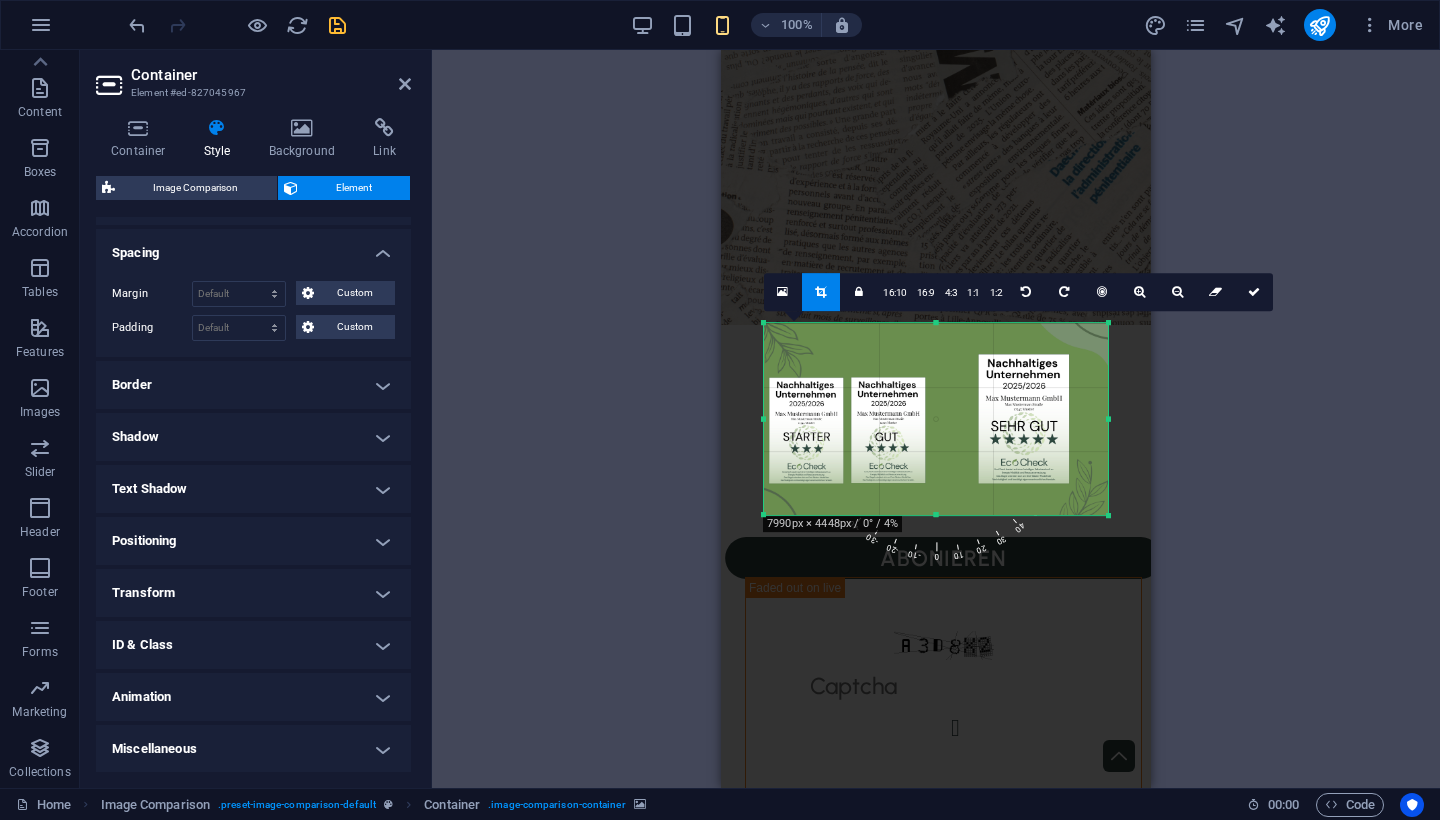 click at bounding box center (936, 419) 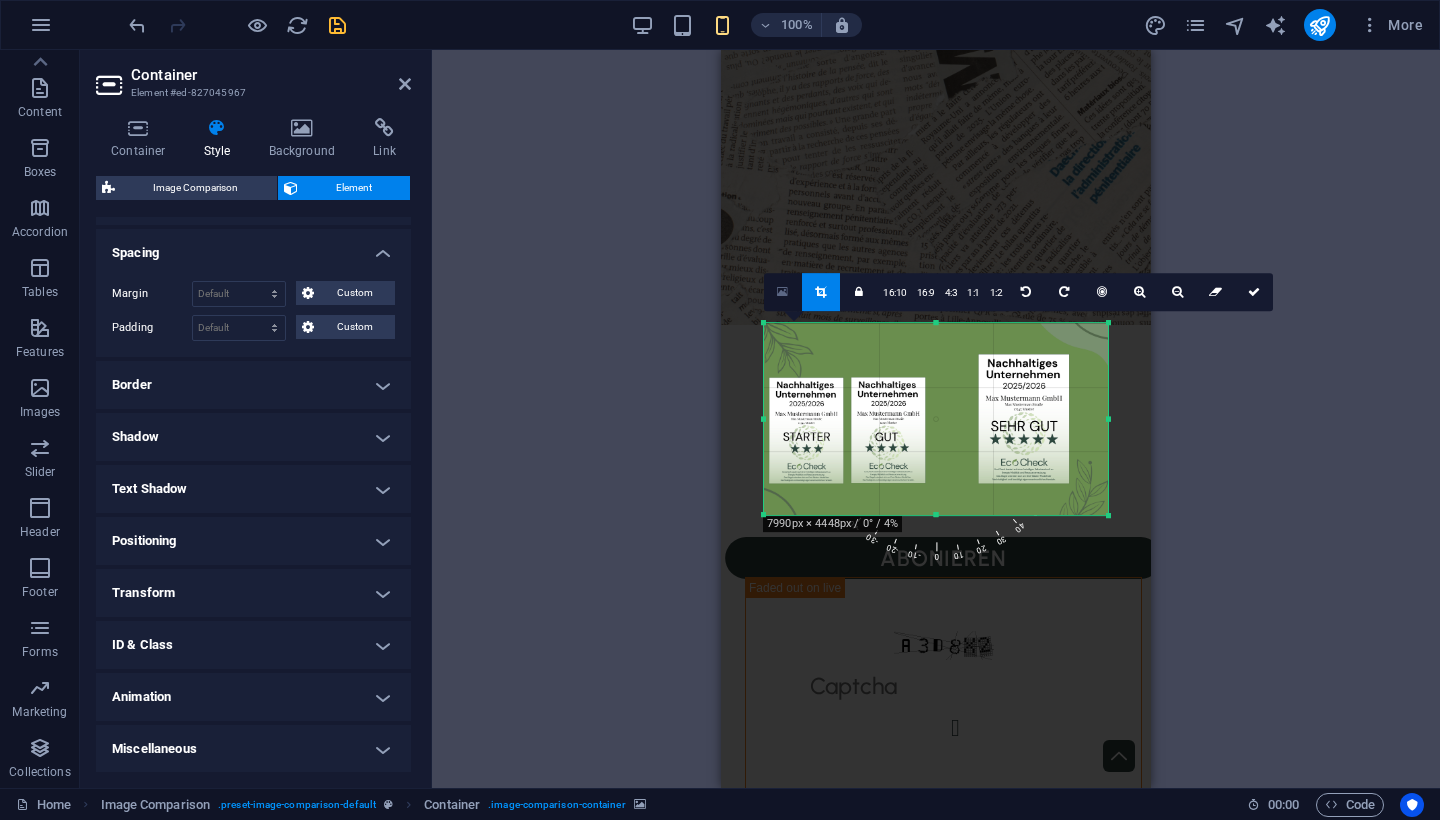 click at bounding box center (782, 292) 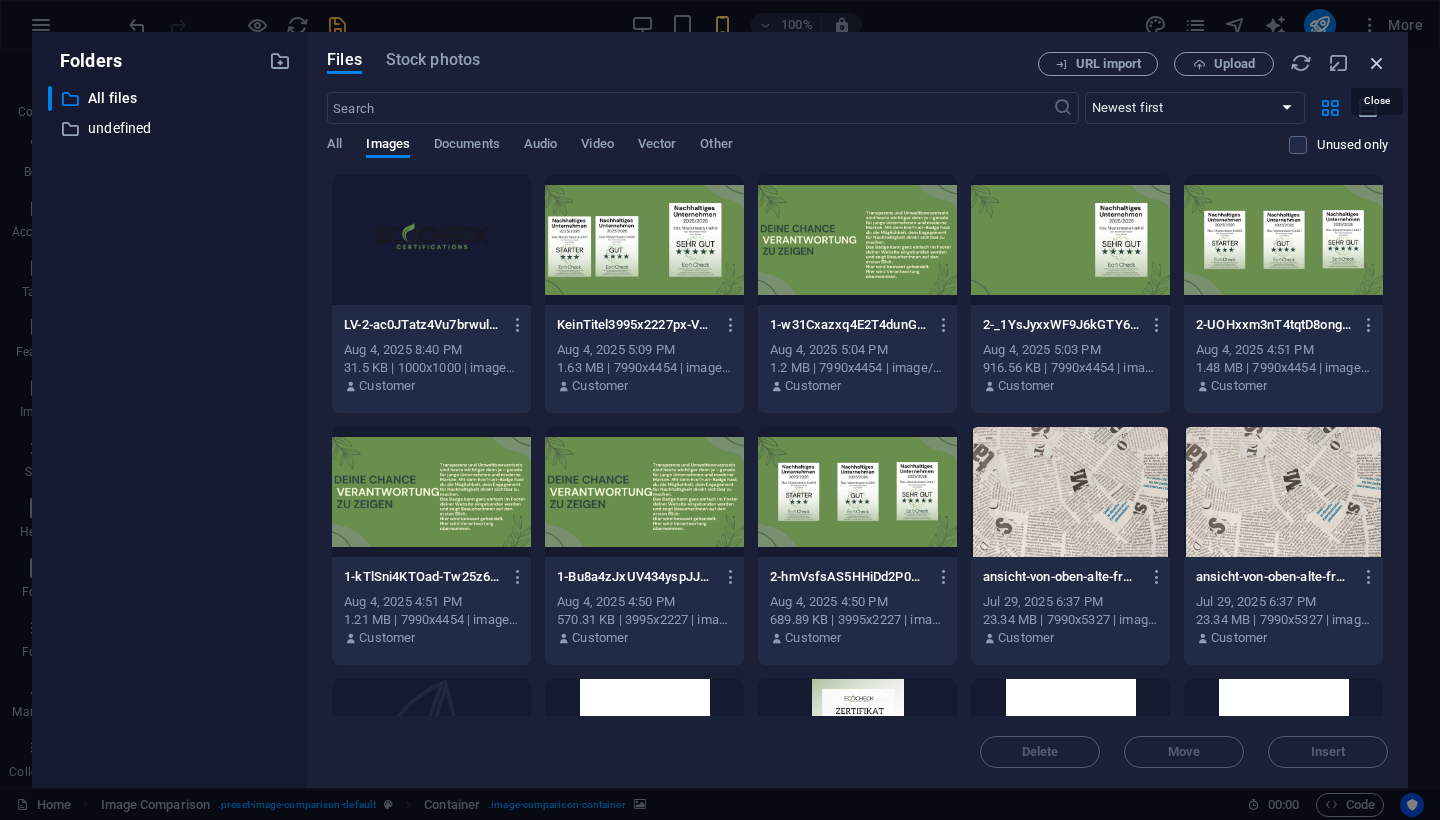 click at bounding box center (1377, 63) 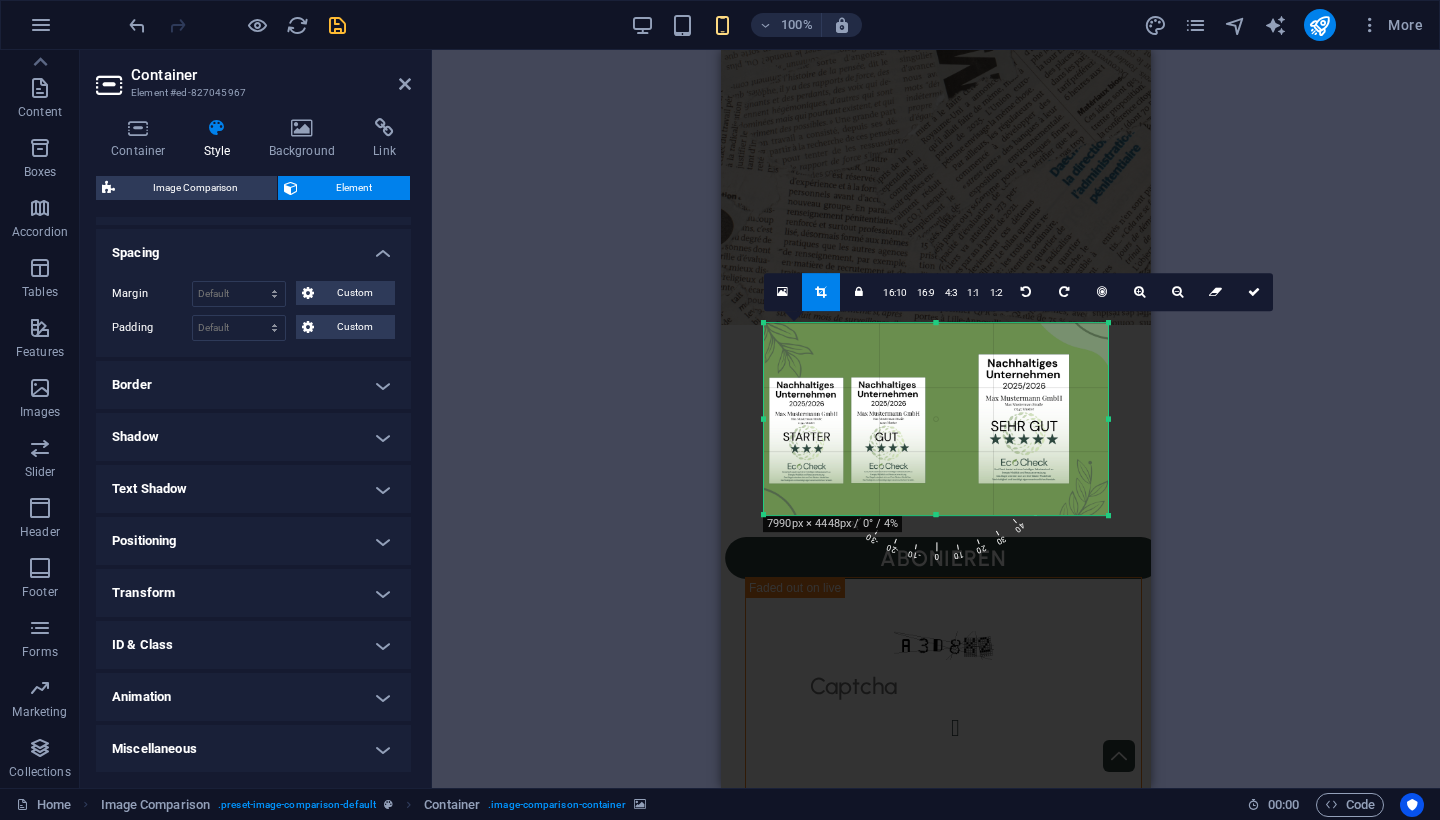 click on "Drag here to replace the existing content. Press “Ctrl” if you want to create a new element.
H2   Container   Boxes   Menu   Menu Bar   Unequal Columns   Image   Text image overlap   Image Comparison   Boxes   Container   Container   Text   Container   Container   Spacer   Footer Heimdall   Container   Footer Heimdall   Footer Saga   Menu   Container   Text   Container   Logo   Footer Saga   Container   Spacer   Text   Text   Container   Spacer   Container   H3   Container   H3   Text   Spacer   Container   Text   Container   Container   Logo   Container   H3   Container   Container   Container   Text   Footer Saga   Text   Container   Container   Logo   Spacer   Text   Container   Spacer   Container   H3   Spacer   Container   Container   H3   Menu   Spacer   Container   Text   Text   Text   Footer Frigg   Footer Frigg   Container   Container   Logo   Container   Text   Spacer   Spacer   Container   Menu   H3   Text   Text   Container   H3   Spacer   Container   Text   Text   Icon" at bounding box center (936, 419) 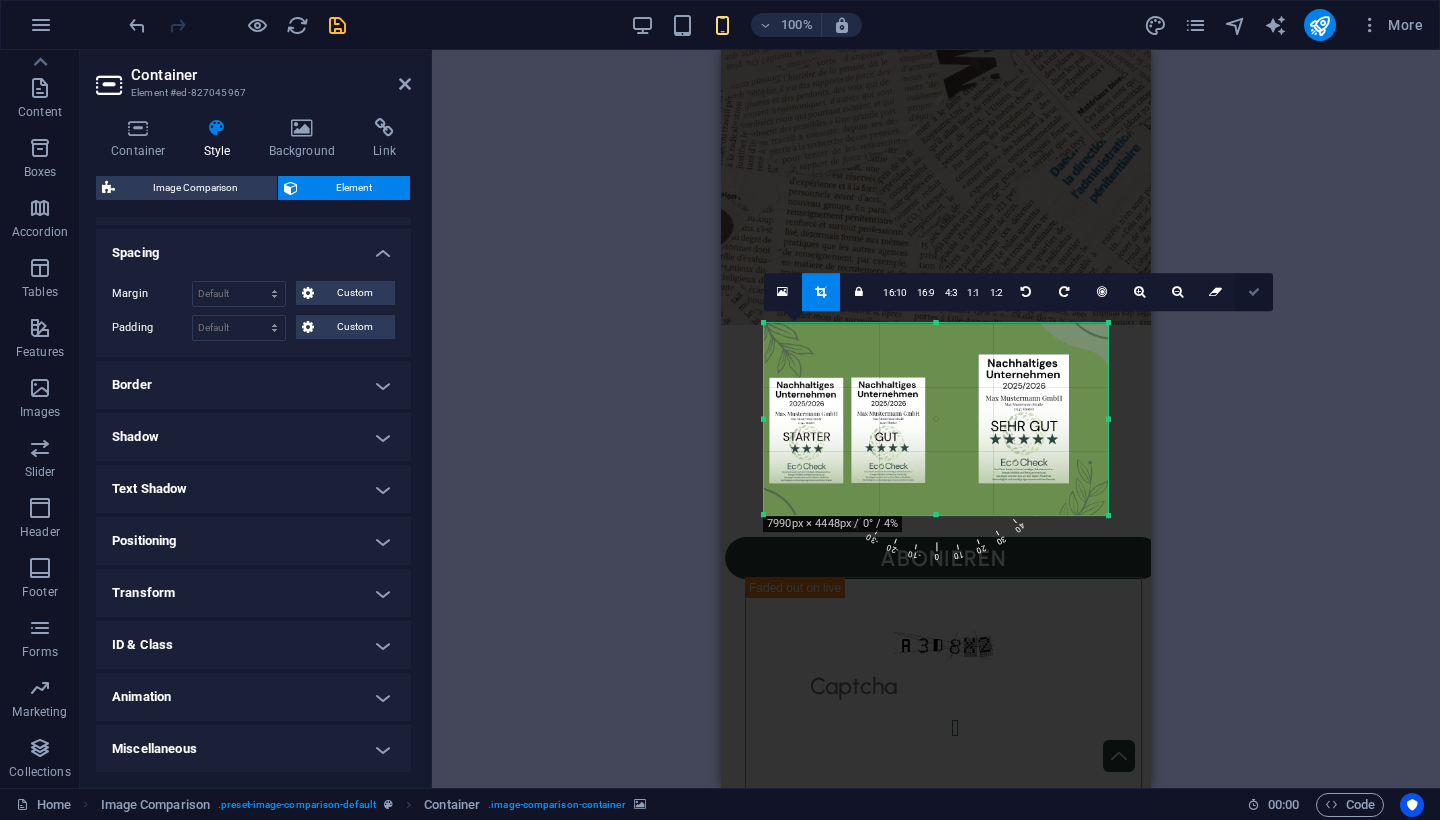 click at bounding box center [1254, 292] 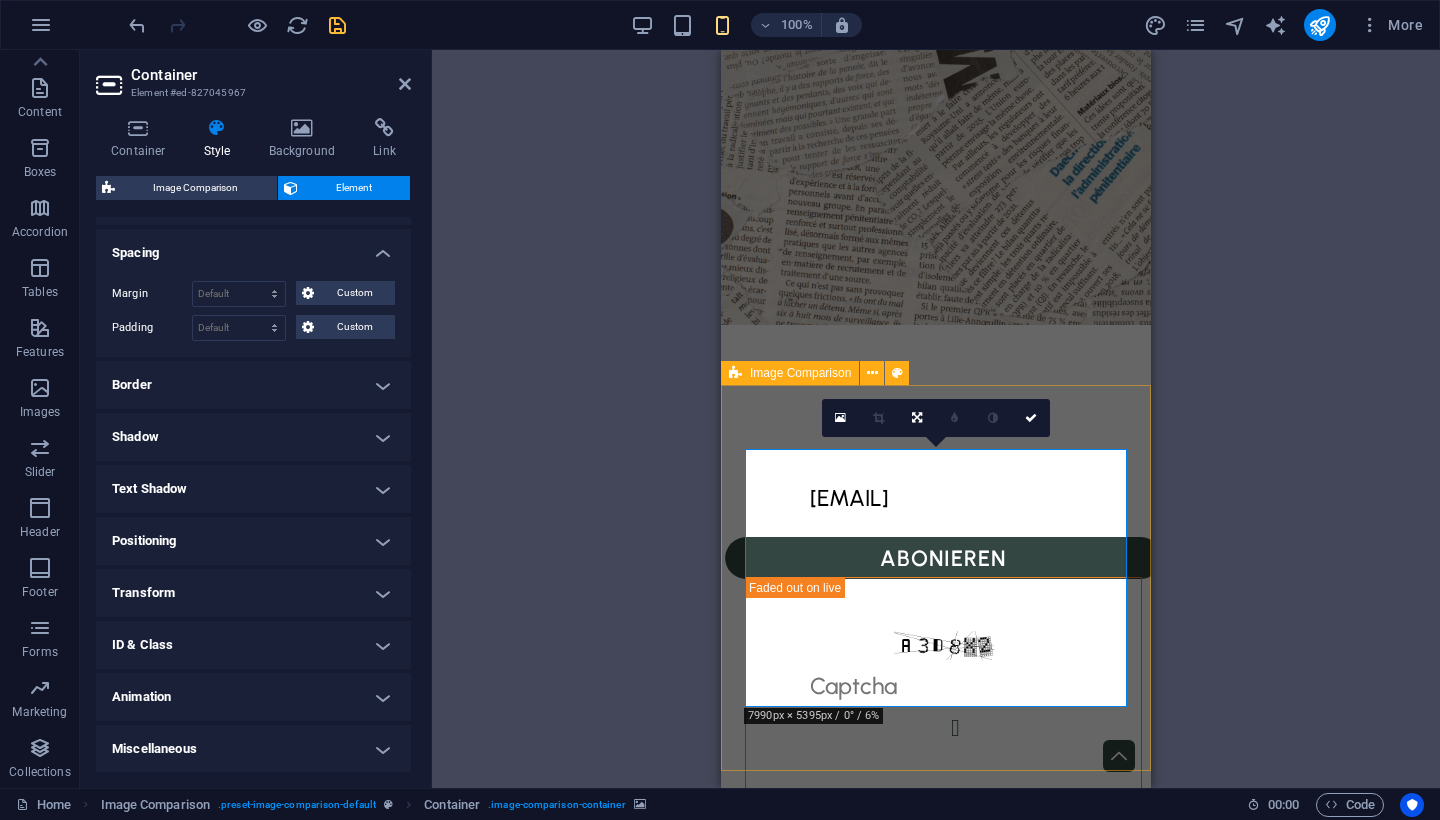 click on "Drag here to replace the existing content. Press “Ctrl” if you want to create a new element.
H2   Container   Boxes   Menu   Menu Bar   Unequal Columns   Image   Text image overlap   Image Comparison   Boxes   Container   Container   Text   Container   Container   Spacer   Footer Heimdall   Container   Footer Heimdall   Footer Saga   Menu   Container   Text   Container   Logo   Footer Saga   Container   Spacer   Text   Text   Container   Spacer   Container   H3   Container   H3   Text   Spacer   Container   Text   Container   Container   Logo   Container   H3   Container   Container   Container   Text   Footer Saga   Text   Container   Container   Logo   Spacer   Text   Container   Spacer   Container   H3   Spacer   Container   Container   H3   Menu   Spacer   Container   Text   Text   Text   Footer Frigg   Footer Frigg   Container   Container   Logo   Container   Text   Spacer   Spacer   Container   Menu   H3   Text   Text   Container   H3   Spacer   Container   Text   Text   Icon" at bounding box center [936, 419] 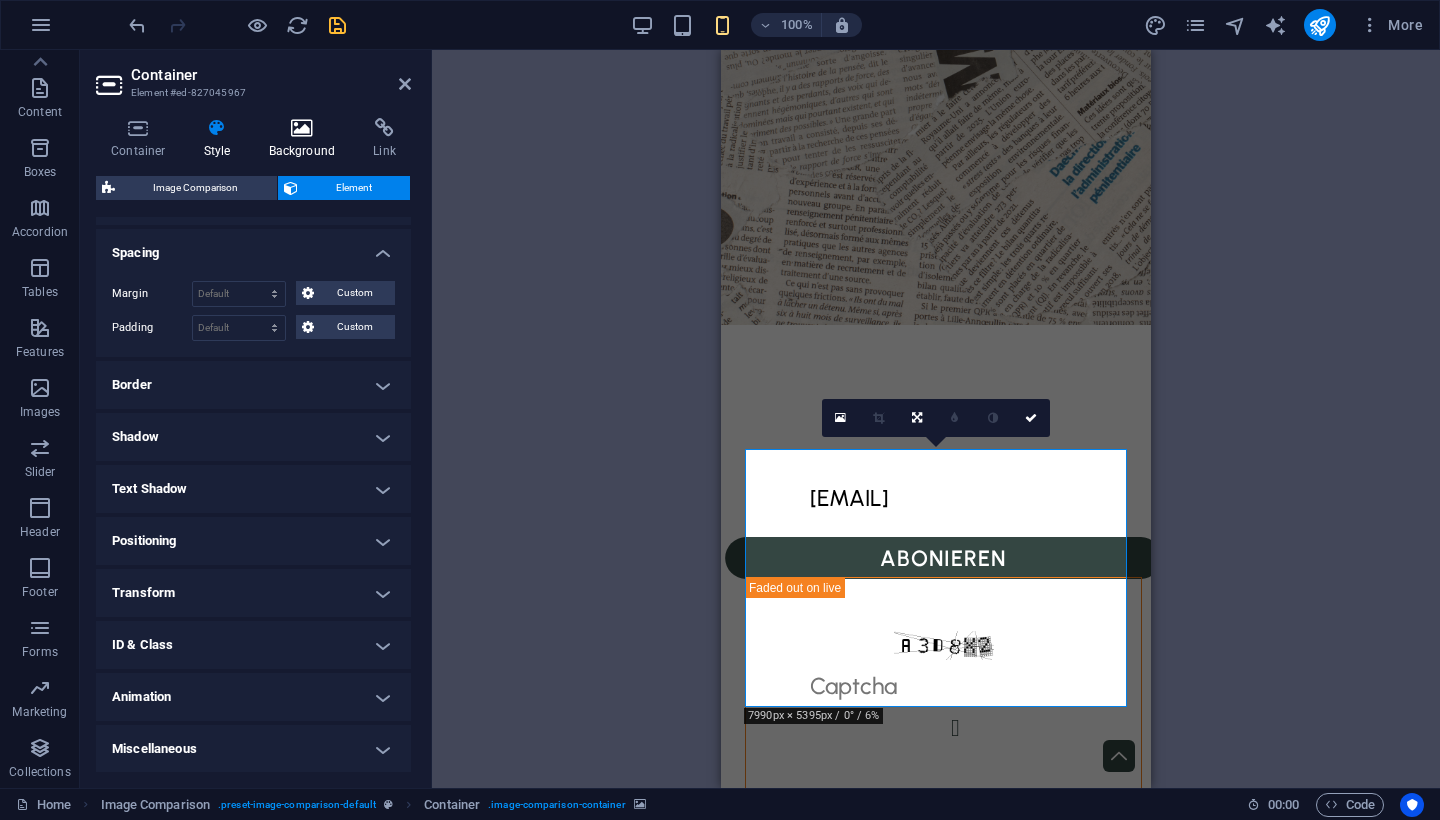 click at bounding box center [302, 128] 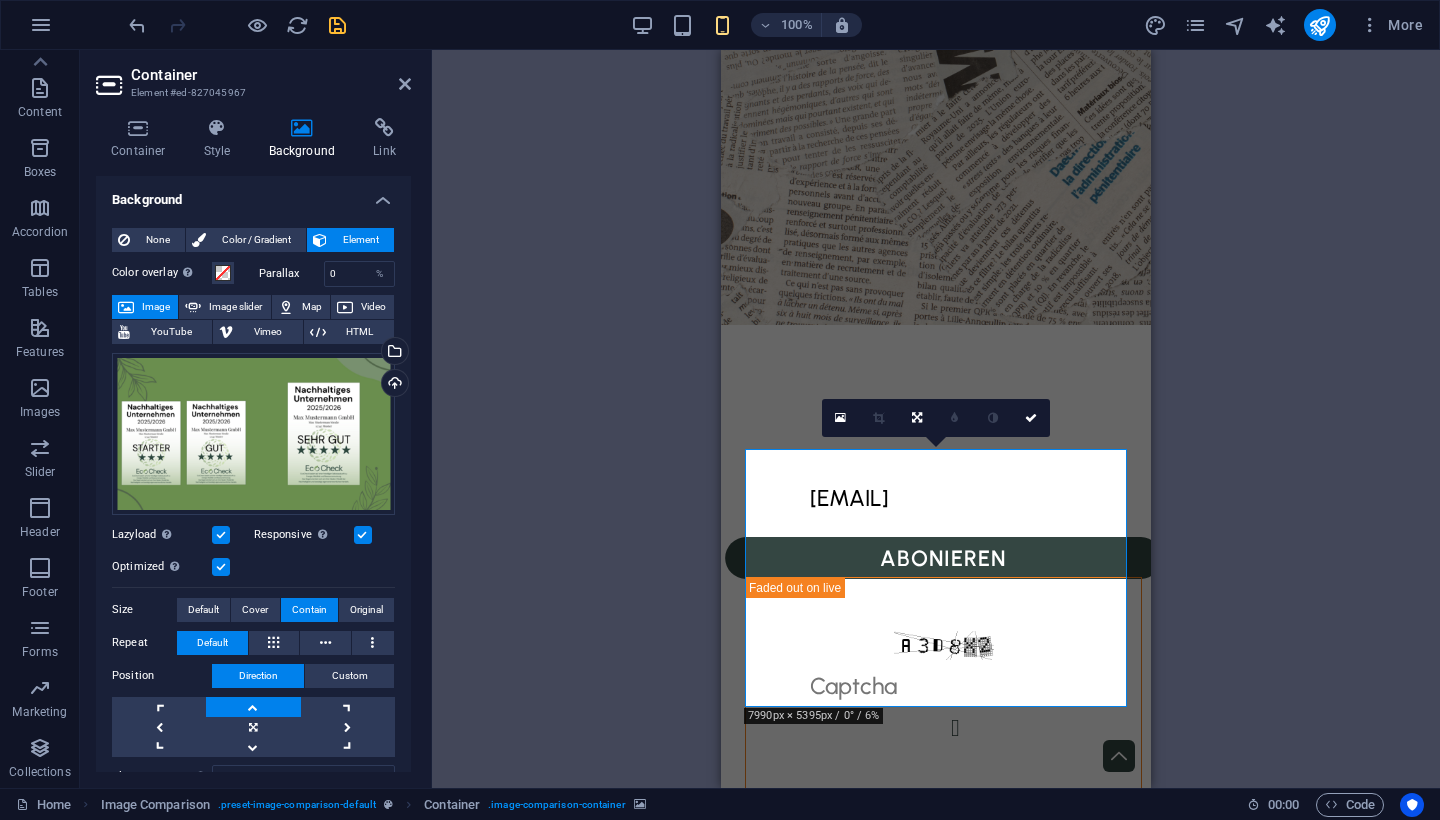 click at bounding box center (221, 567) 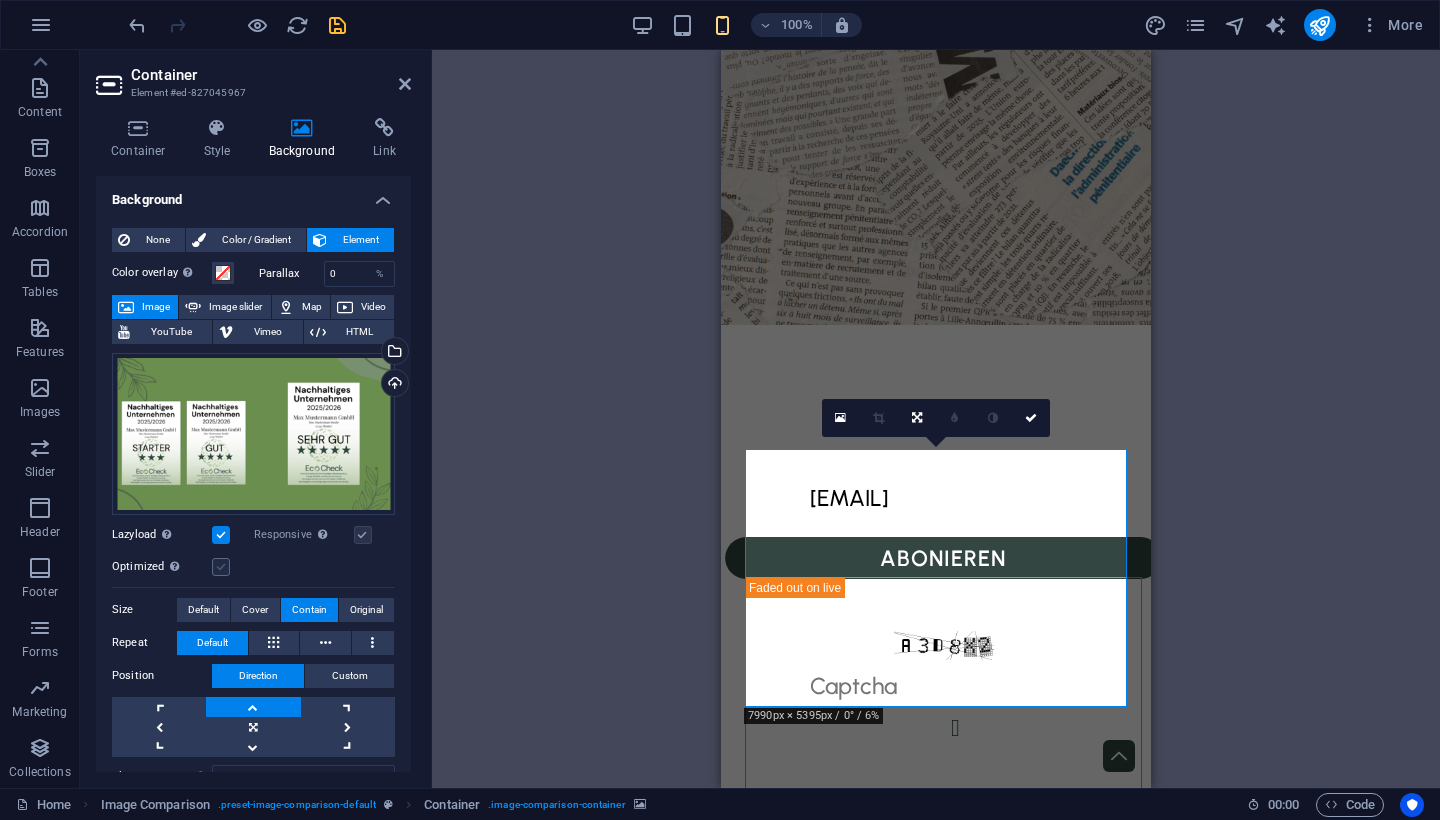 scroll, scrollTop: 42, scrollLeft: 0, axis: vertical 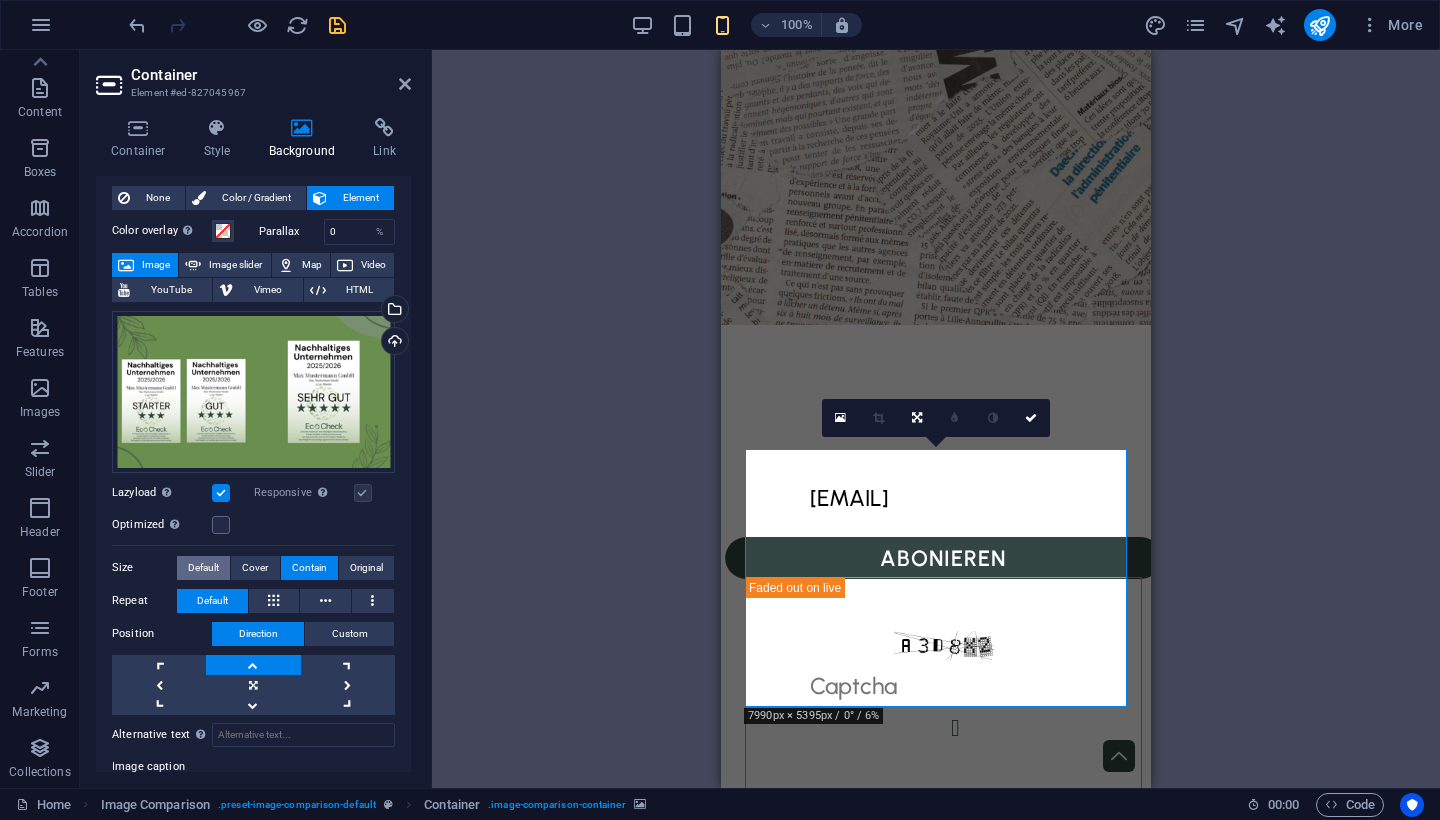 click on "Default" at bounding box center [203, 568] 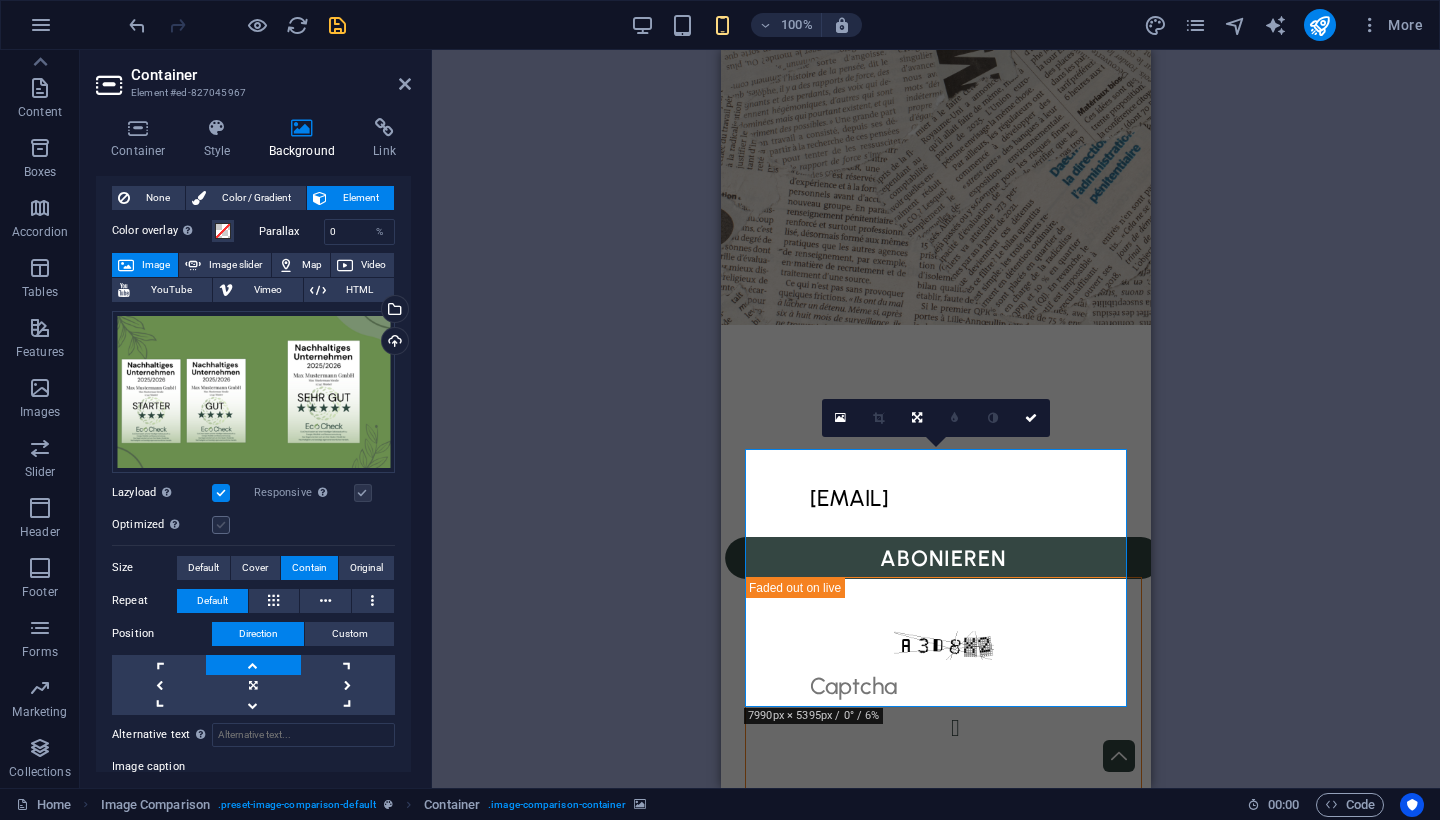 click at bounding box center (221, 525) 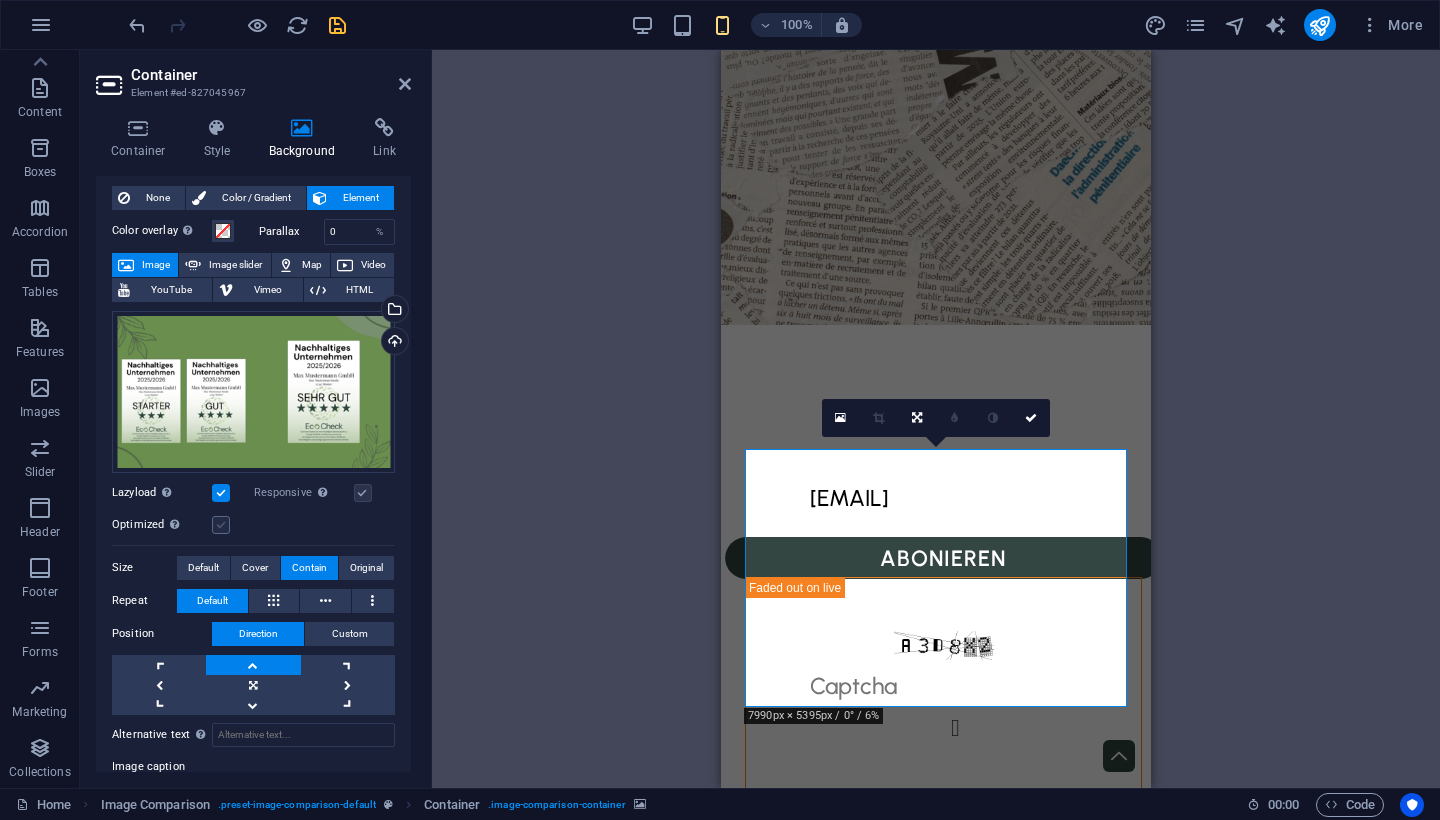 click on "Optimized Images are compressed to improve page speed." at bounding box center [0, 0] 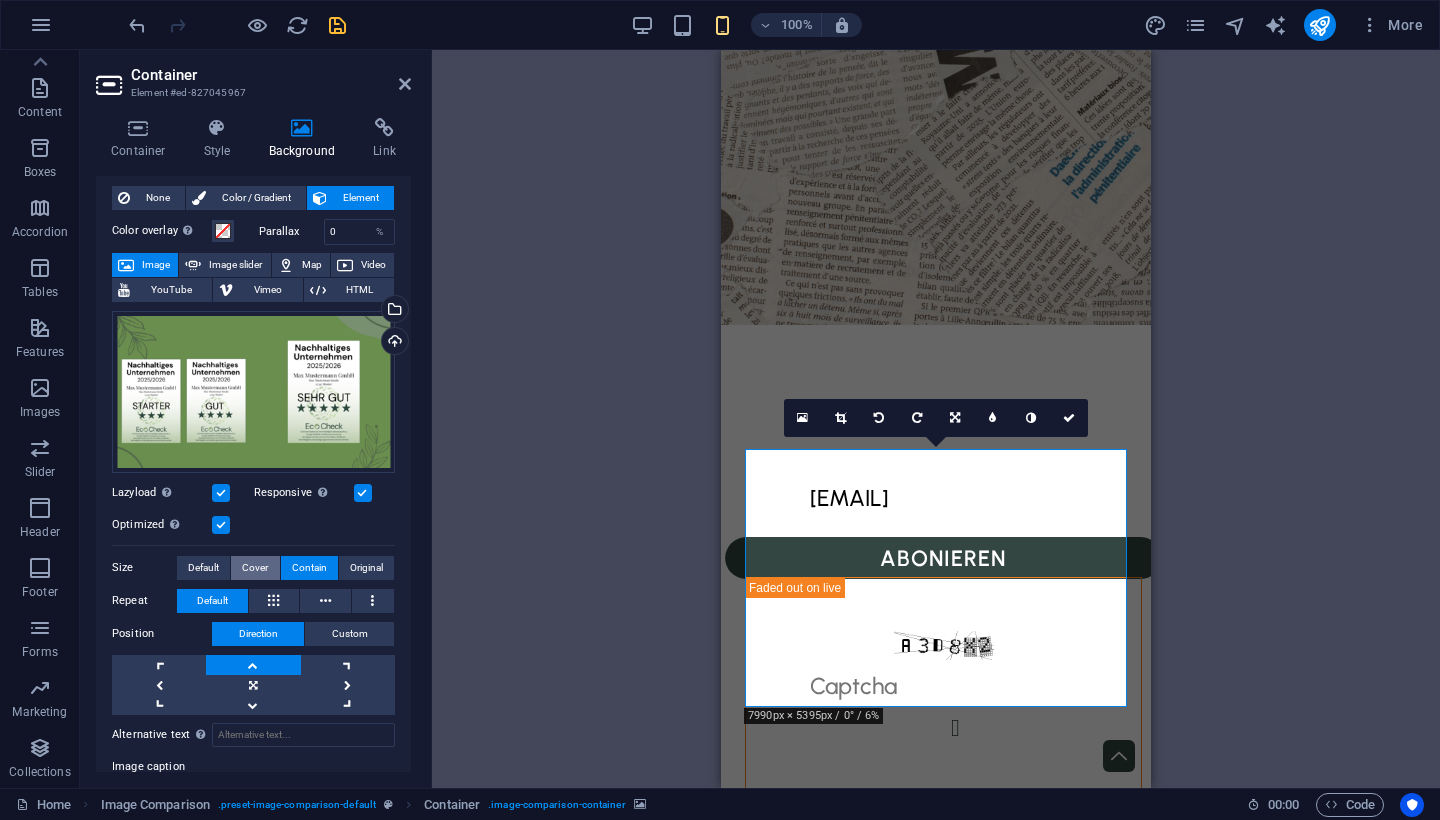 click on "Cover" at bounding box center (255, 568) 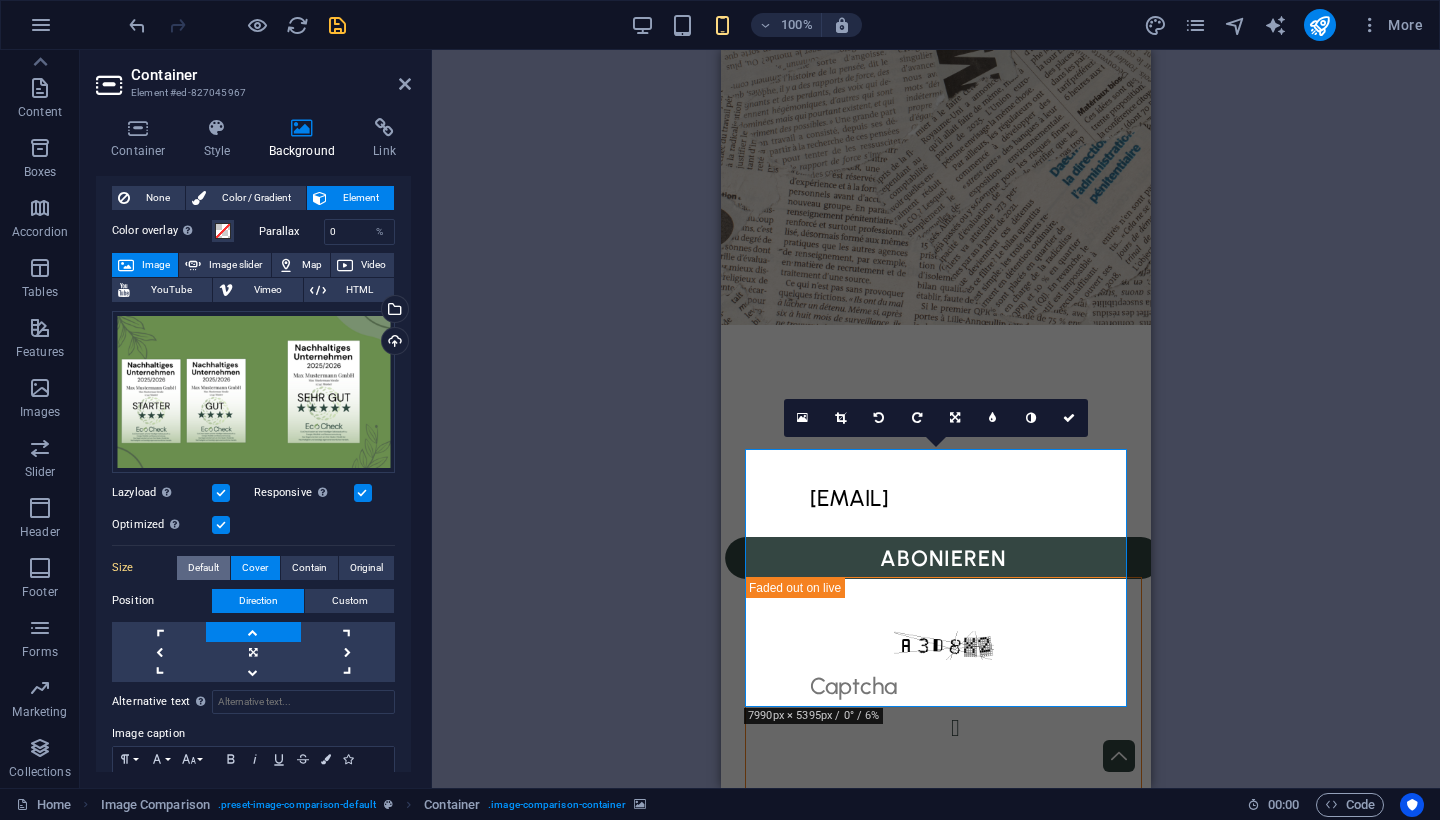 click on "Default" at bounding box center [203, 568] 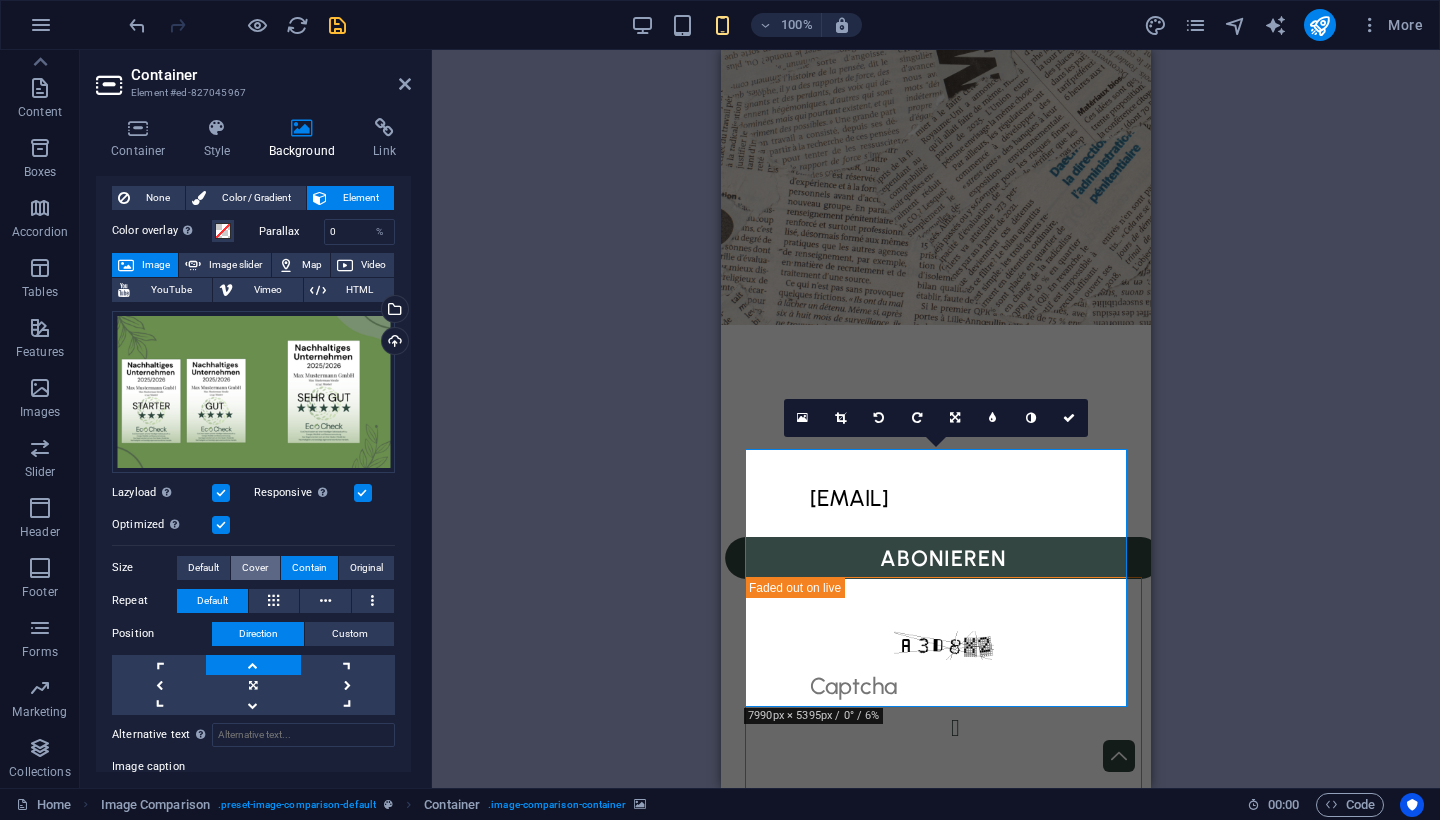 click on "Cover" at bounding box center (255, 568) 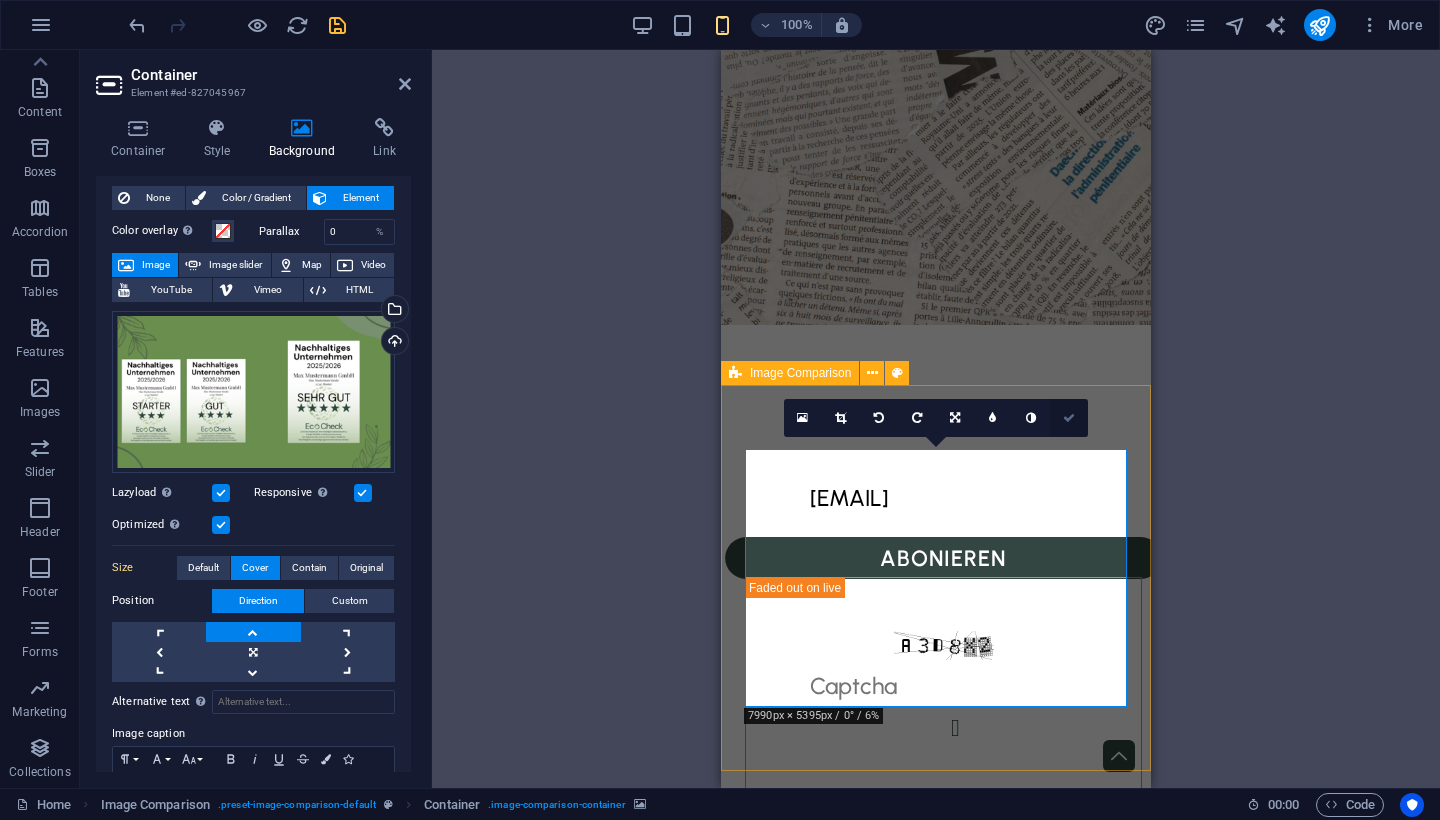 click at bounding box center [1069, 418] 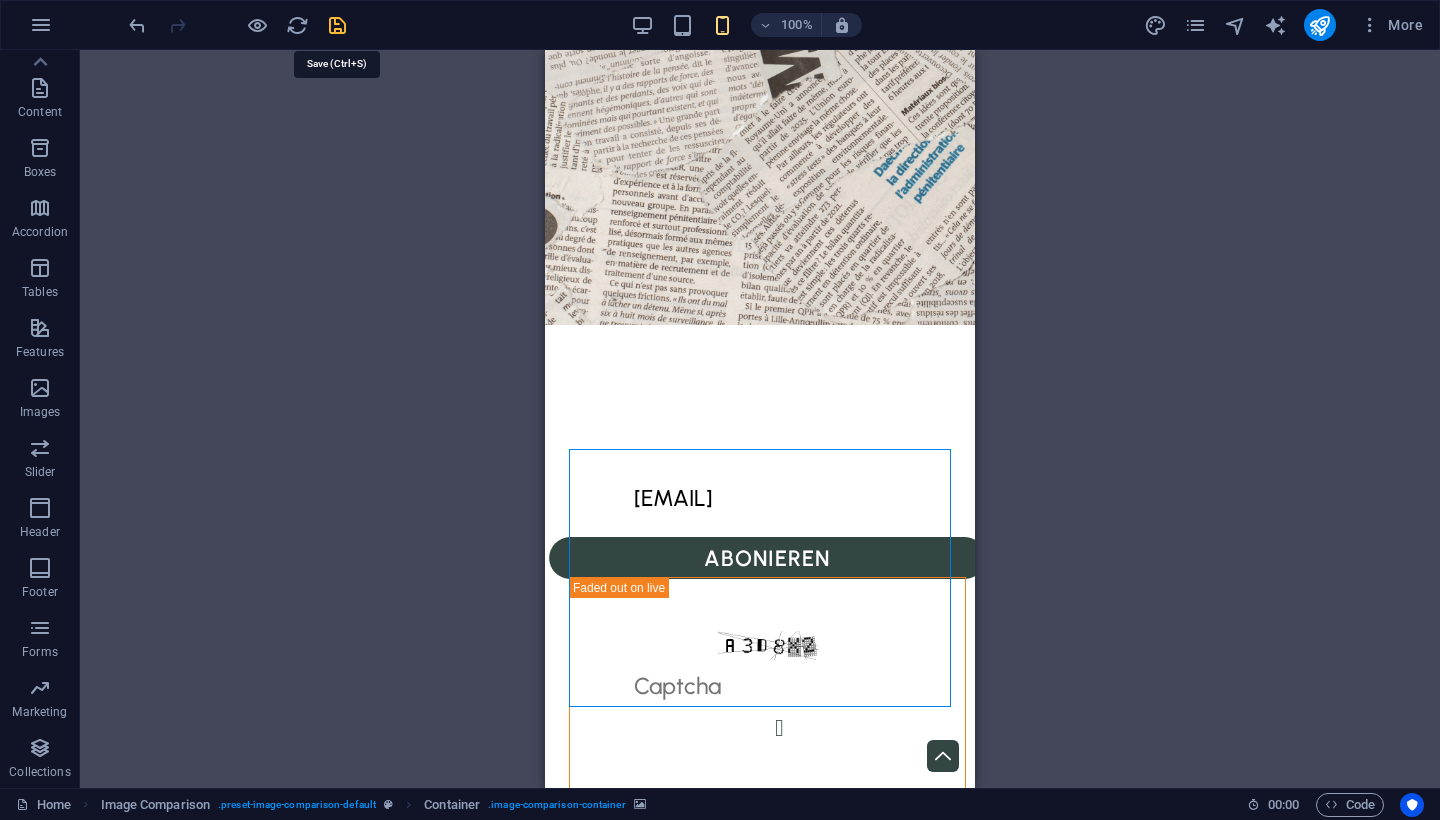 click at bounding box center (337, 25) 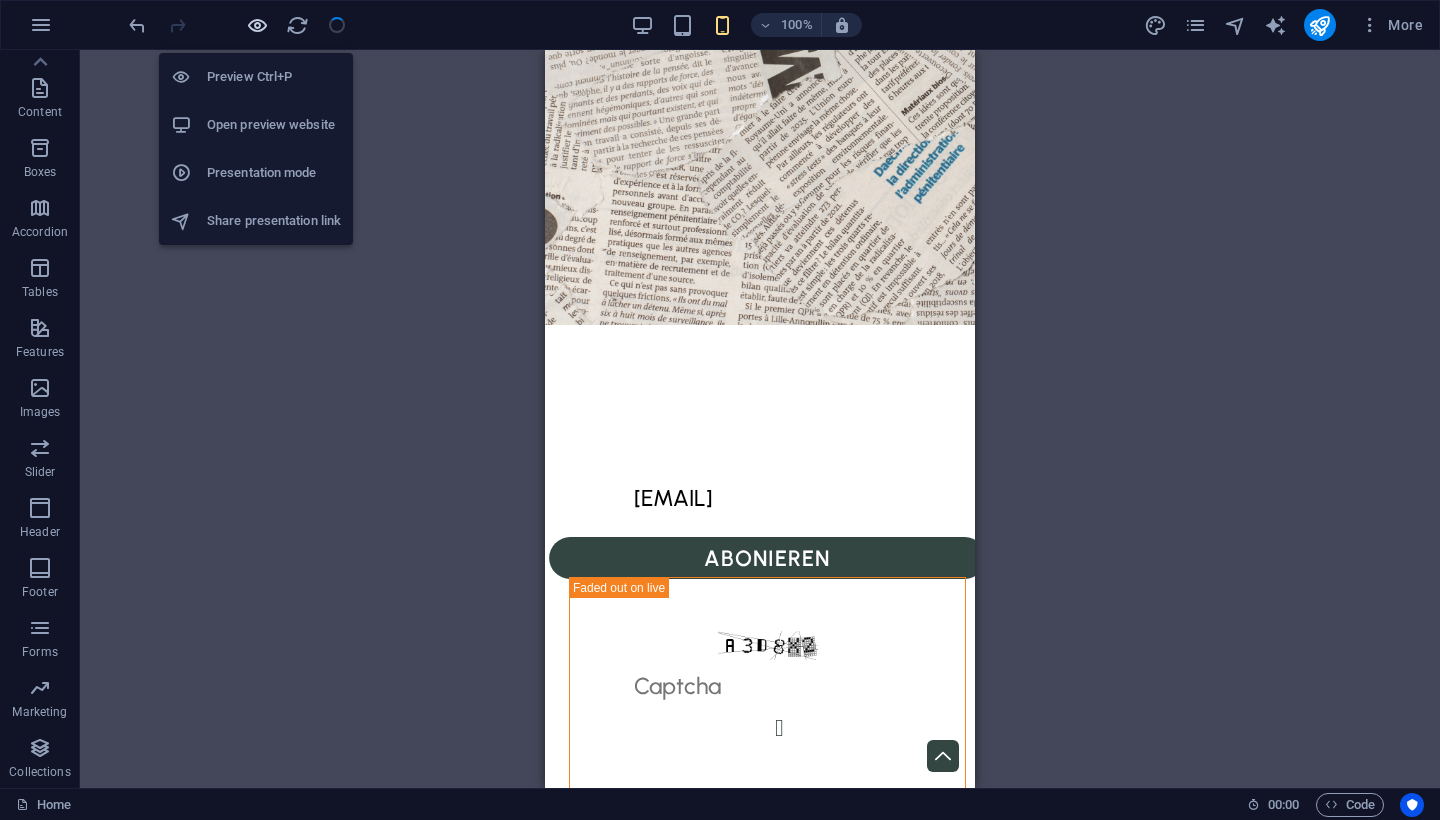 click at bounding box center (257, 25) 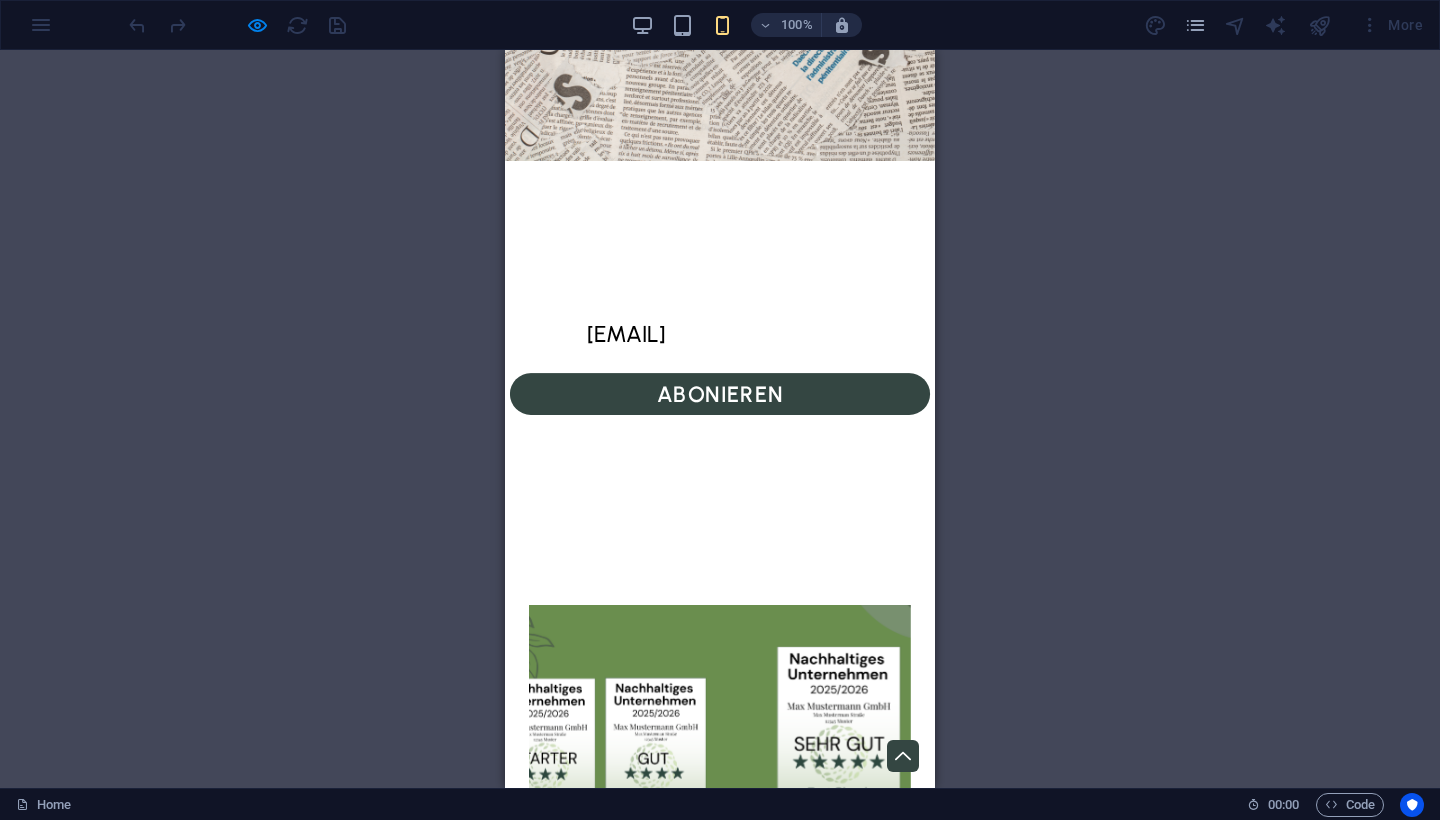 drag, startPoint x: 764, startPoint y: 414, endPoint x: 955, endPoint y: 407, distance: 191.12823 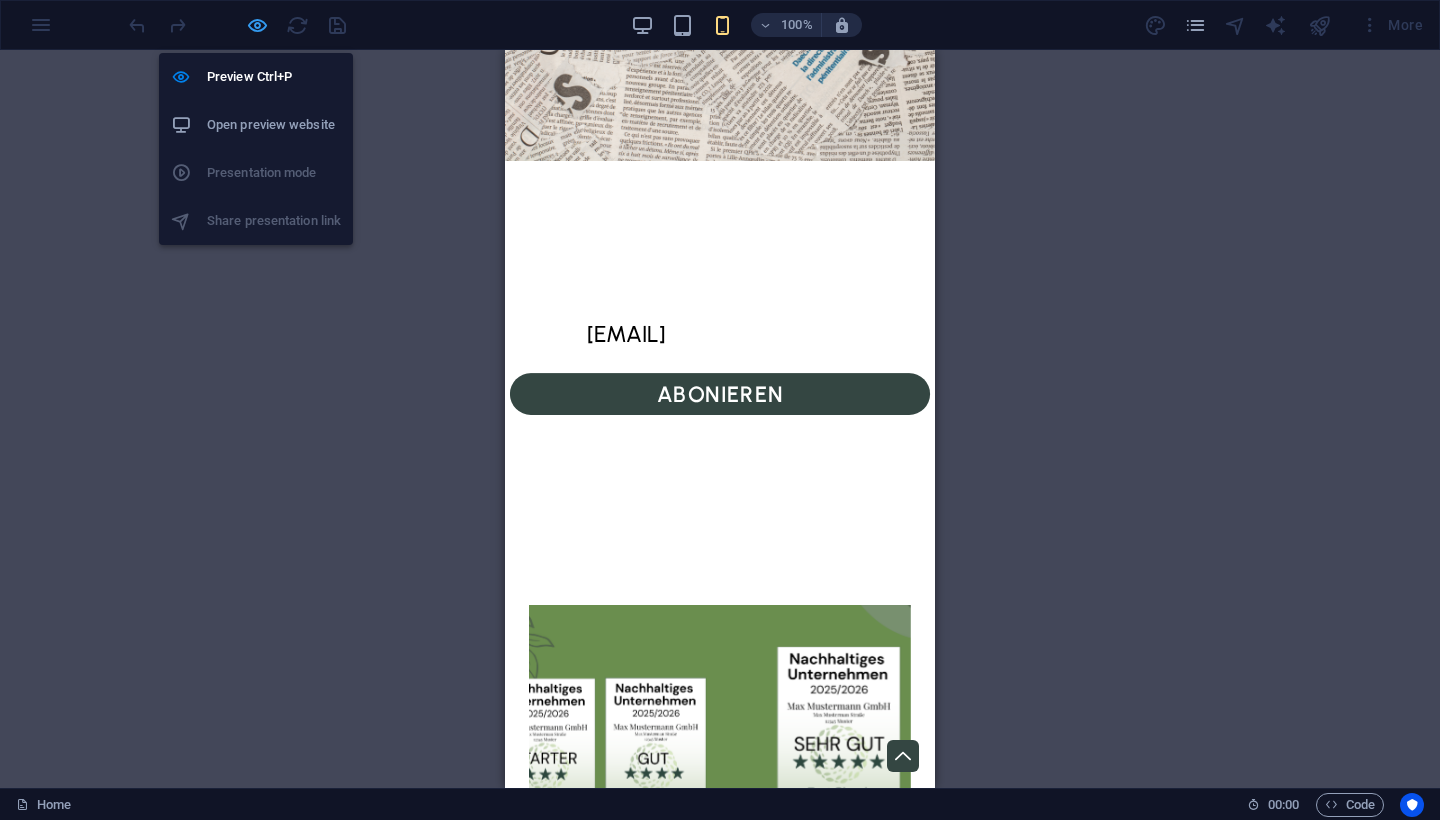 click at bounding box center (257, 25) 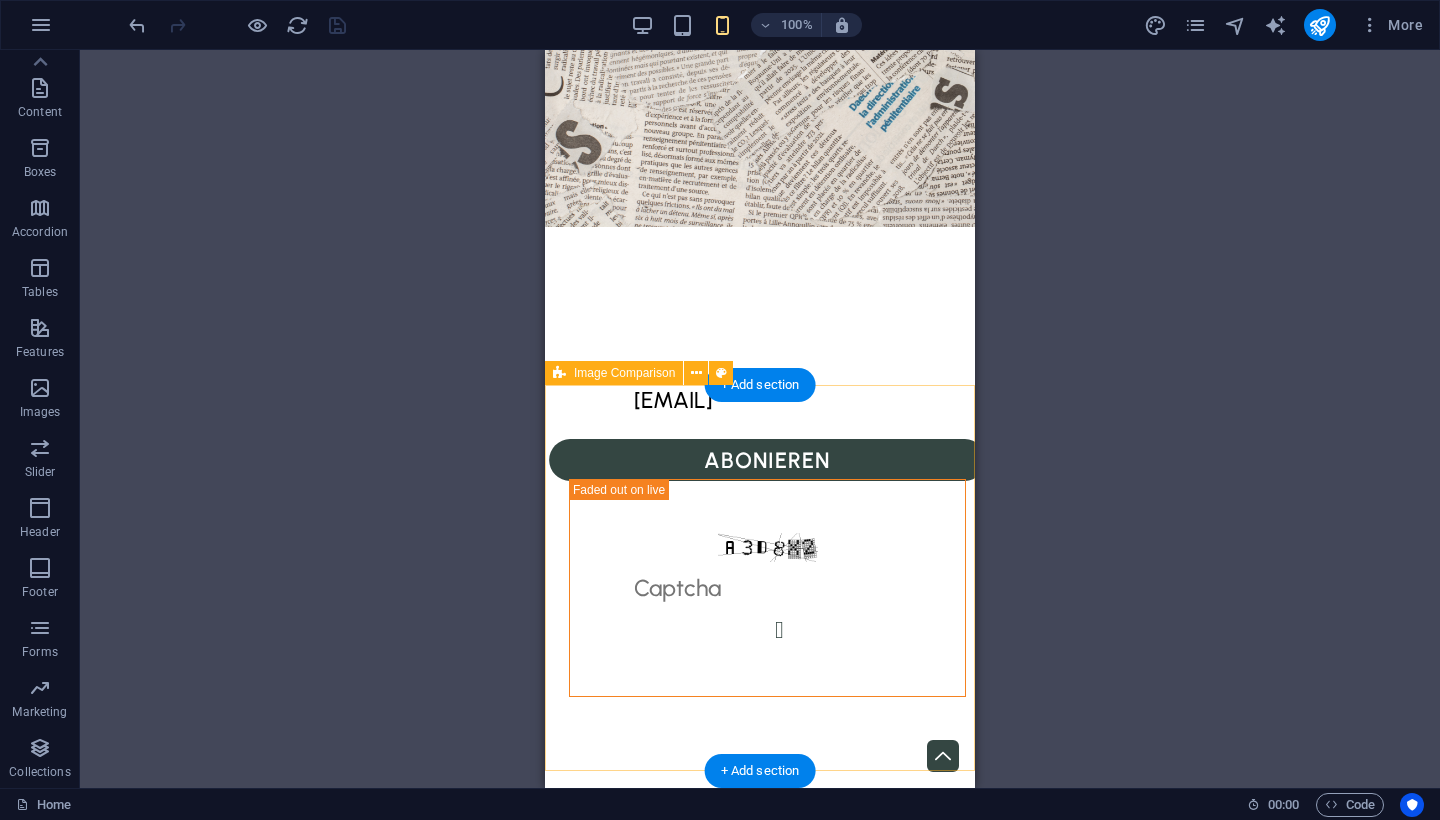 click at bounding box center (784, -3231) 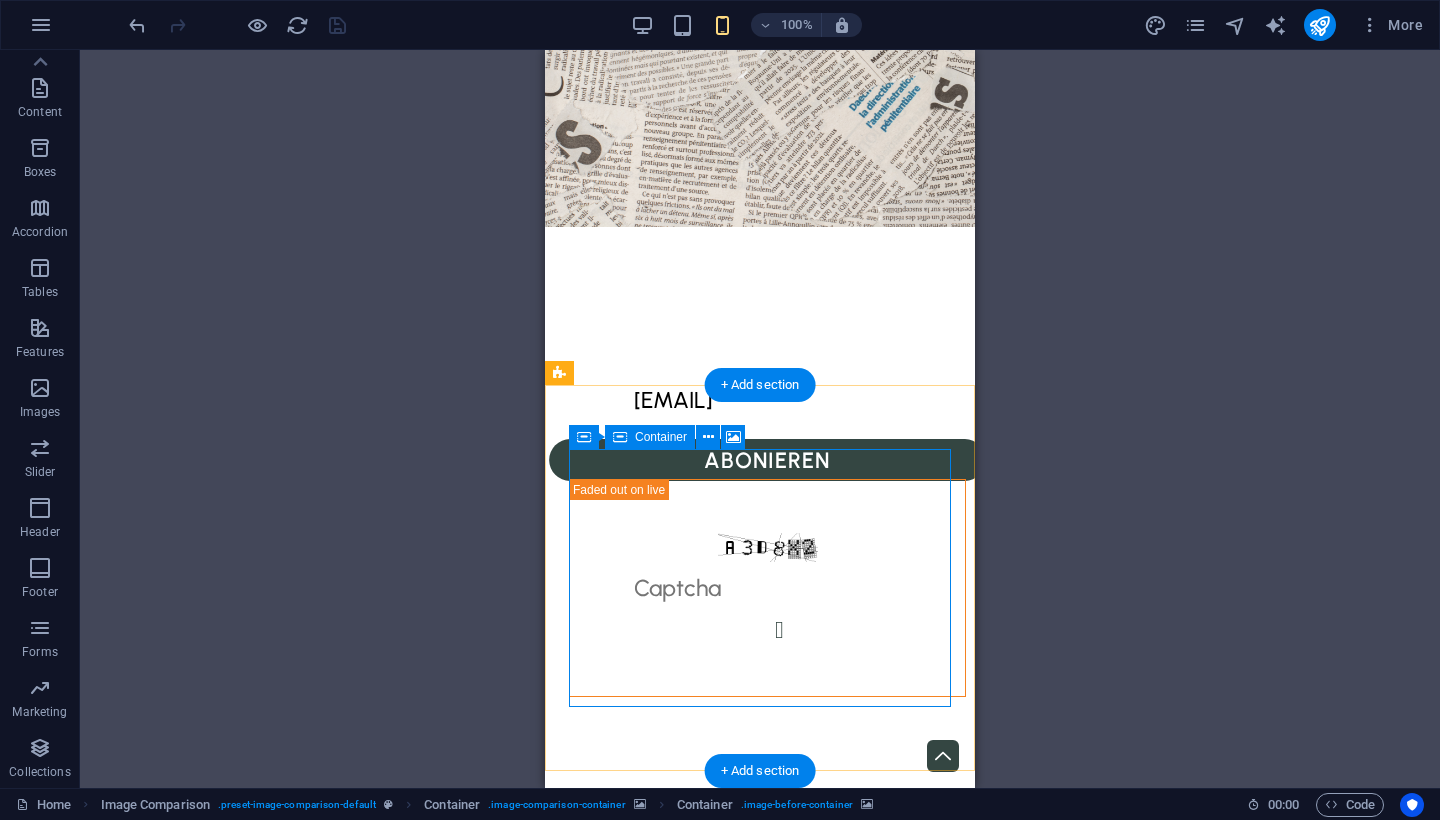 click on "Drop content here or  Add elements  Paste clipboard" at bounding box center [784, -3030] 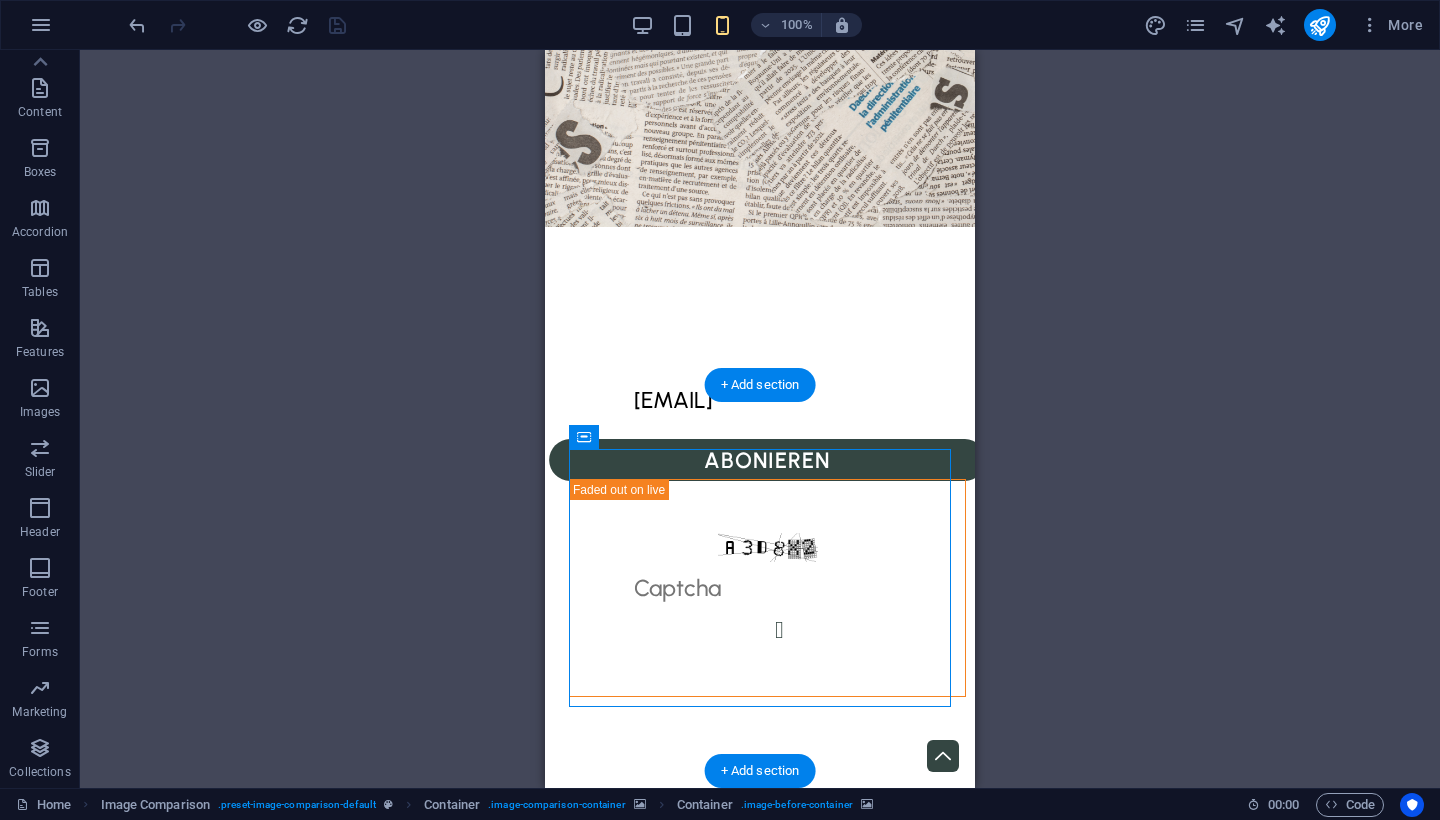 click at bounding box center [784, -3231] 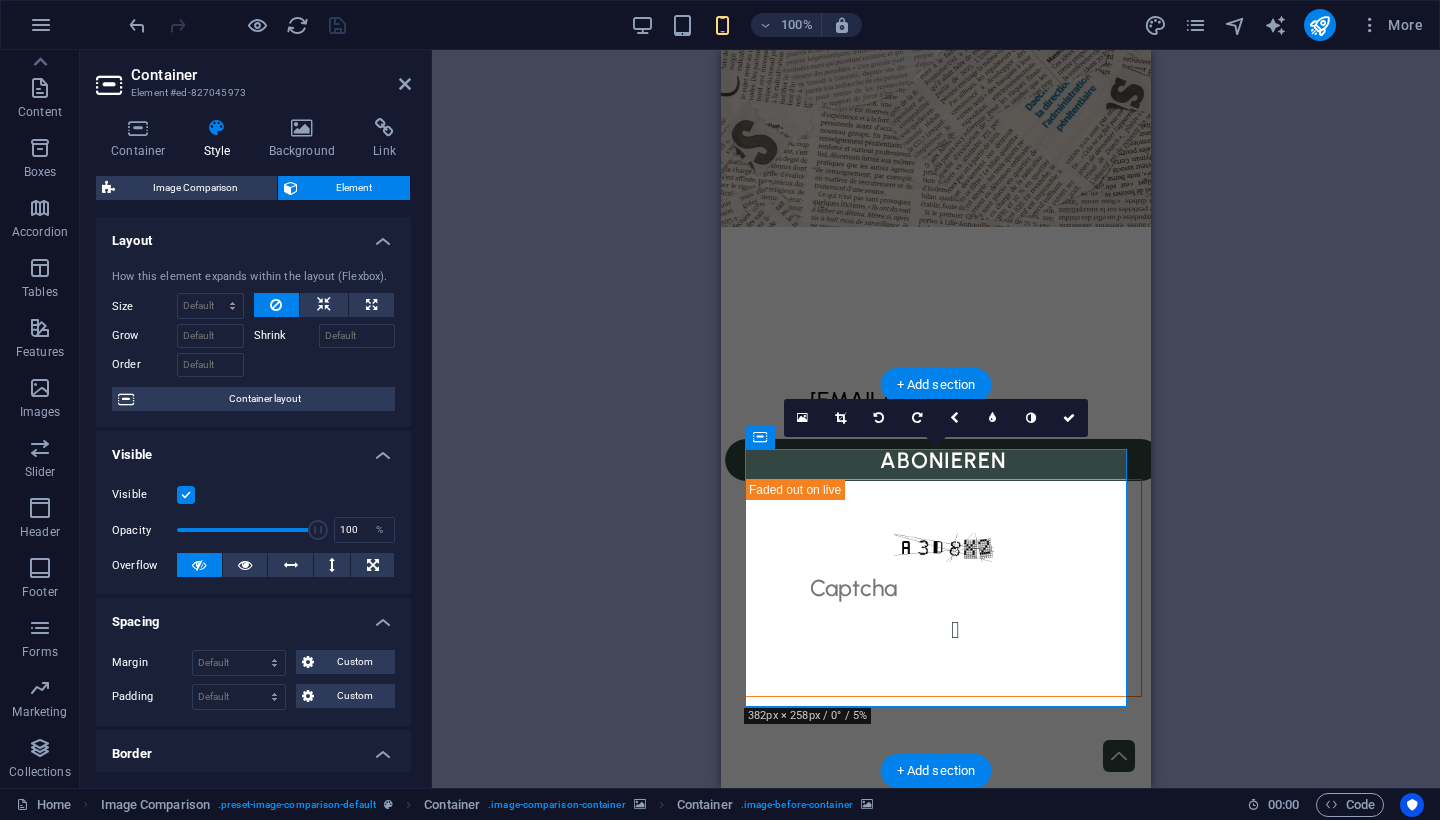click at bounding box center [960, -3231] 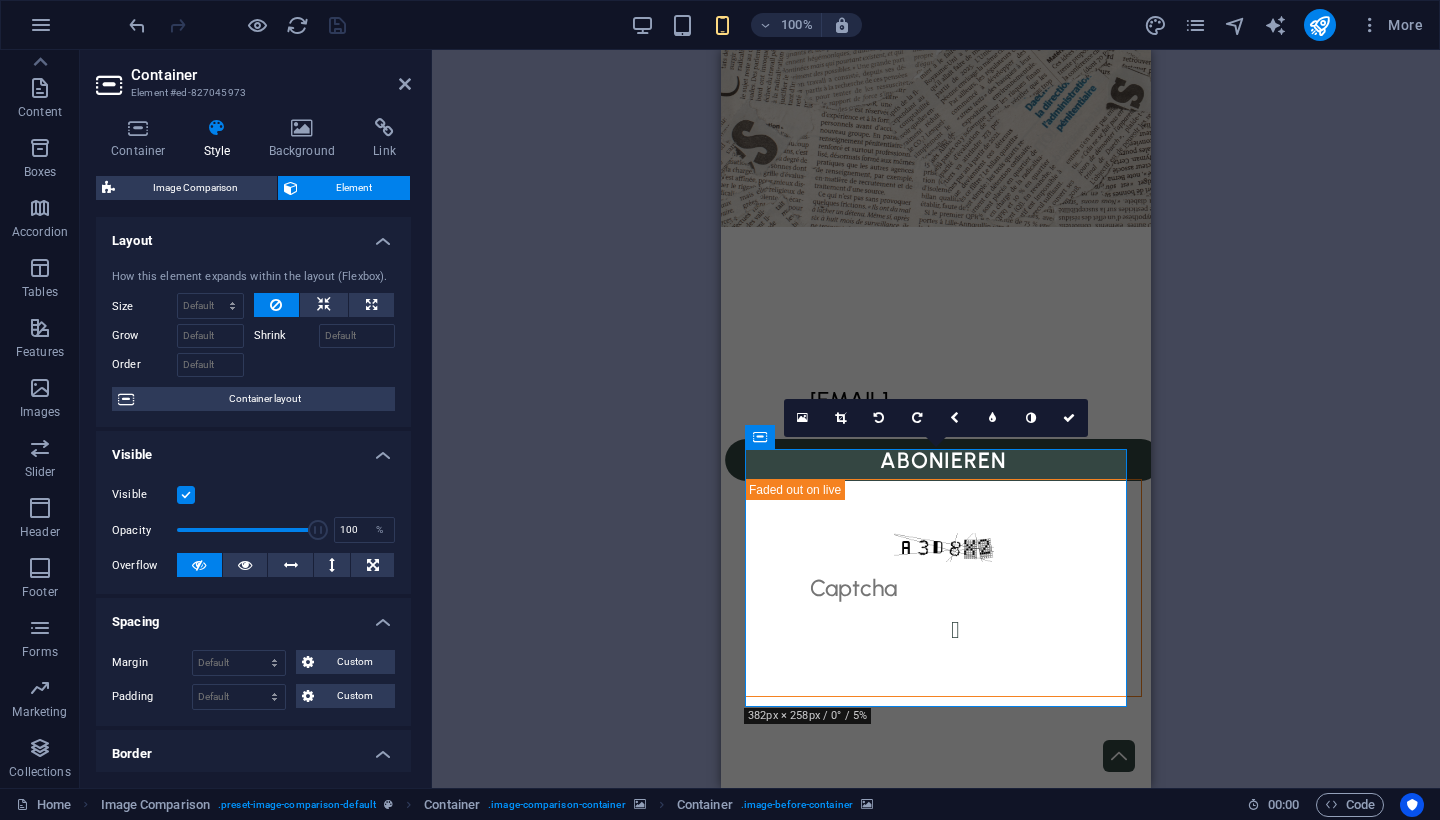 click at bounding box center (960, -3231) 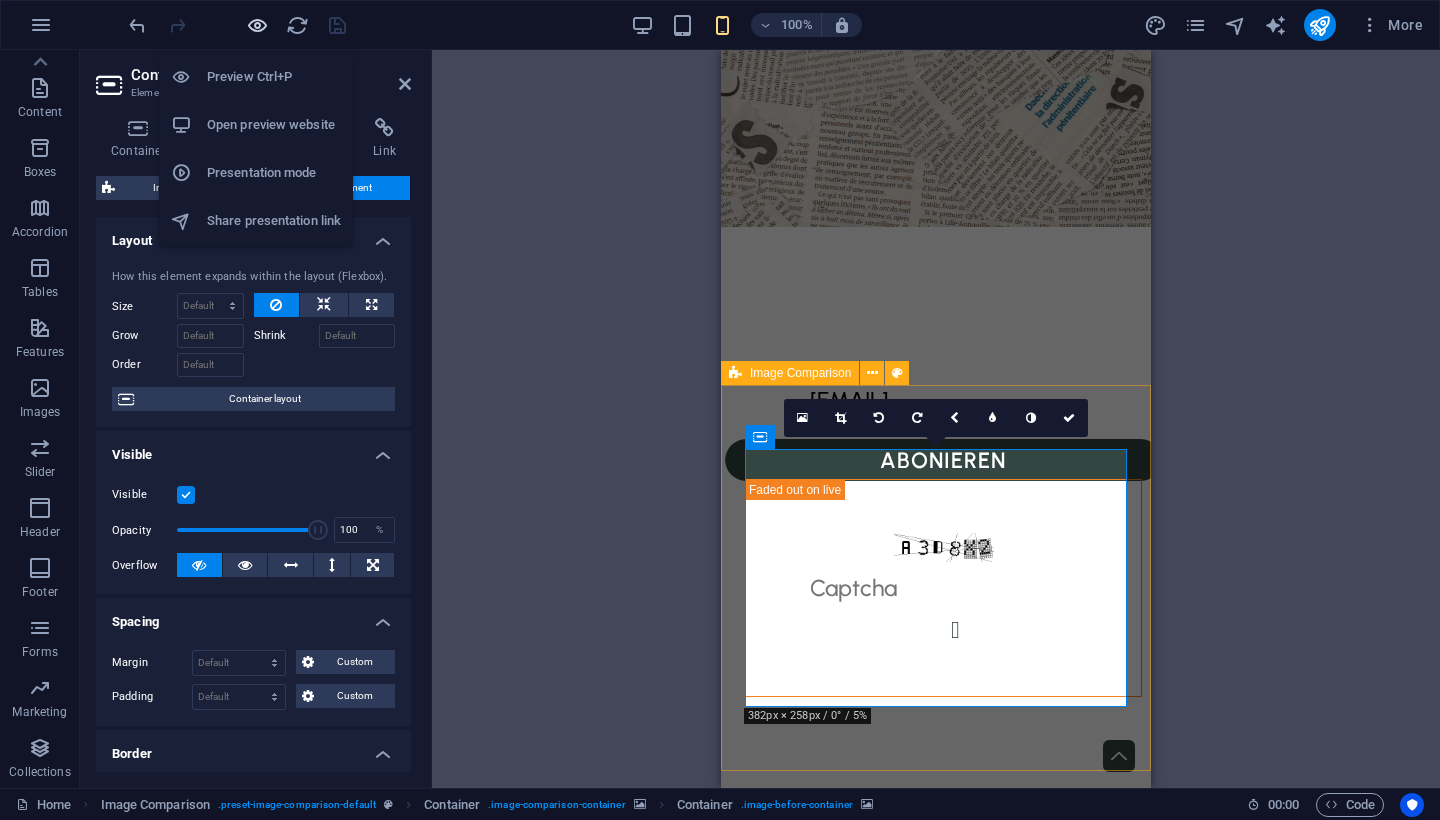 click at bounding box center (257, 25) 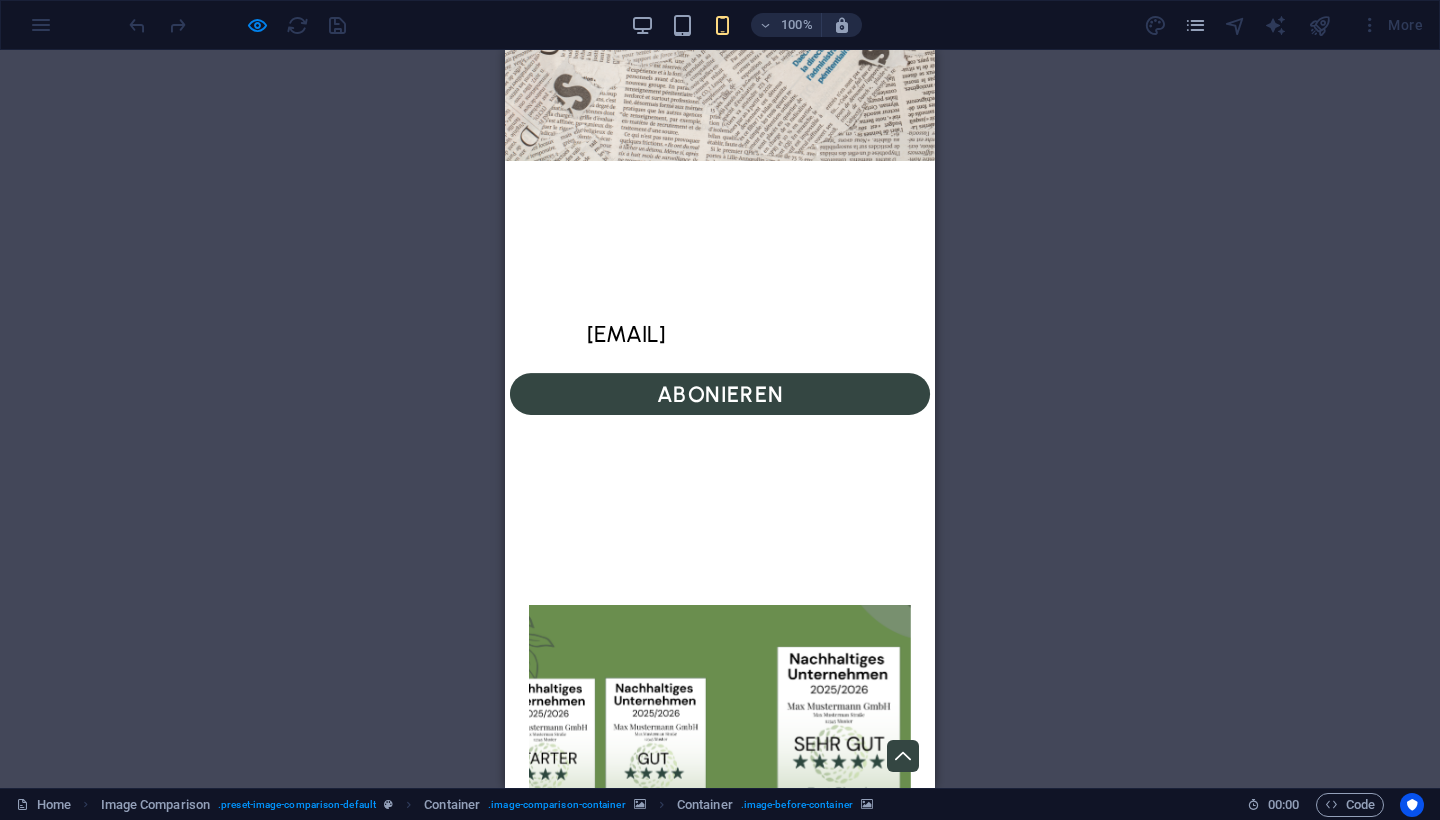 drag, startPoint x: 907, startPoint y: 418, endPoint x: 890, endPoint y: 448, distance: 34.48188 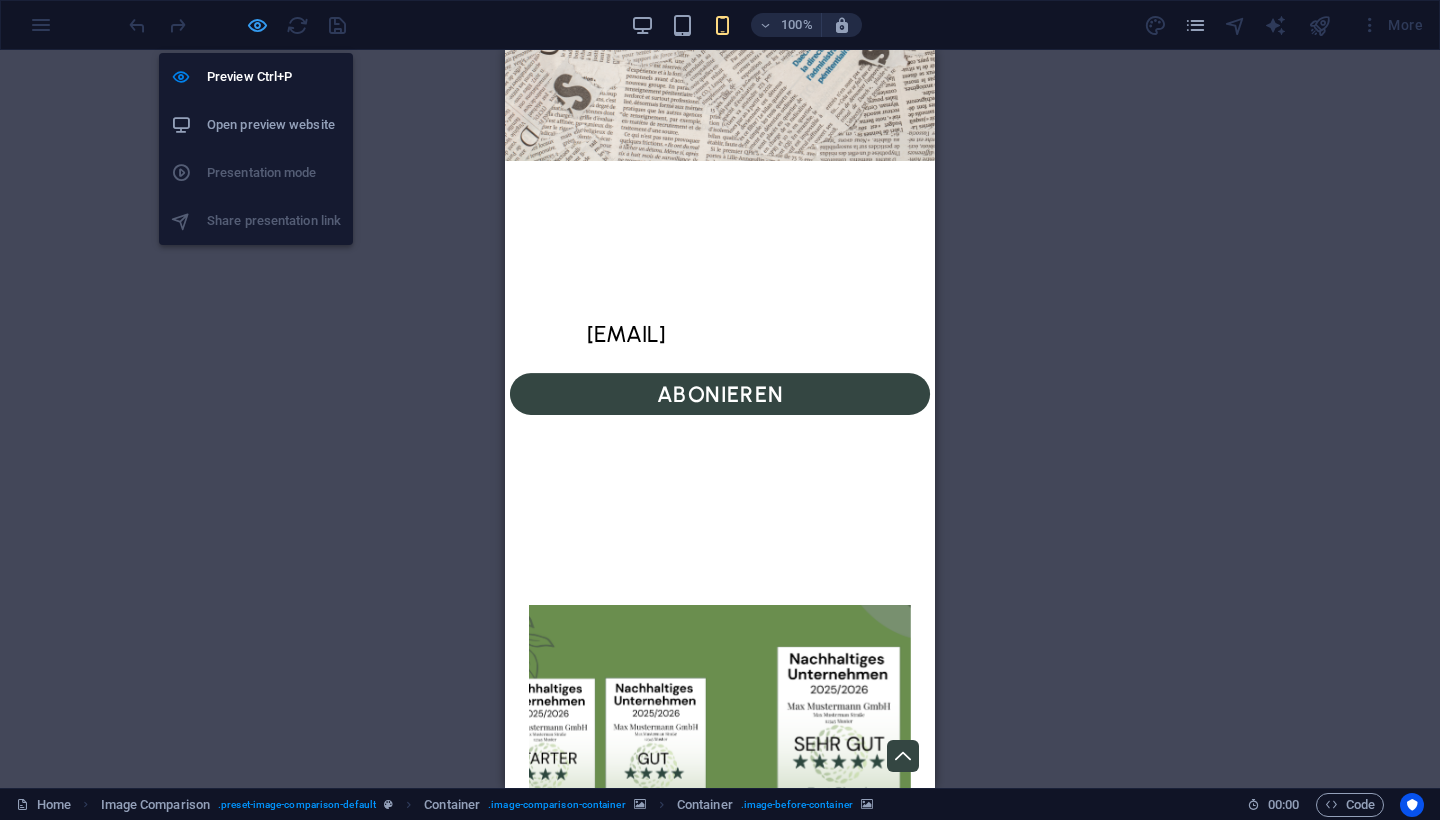 click at bounding box center (257, 25) 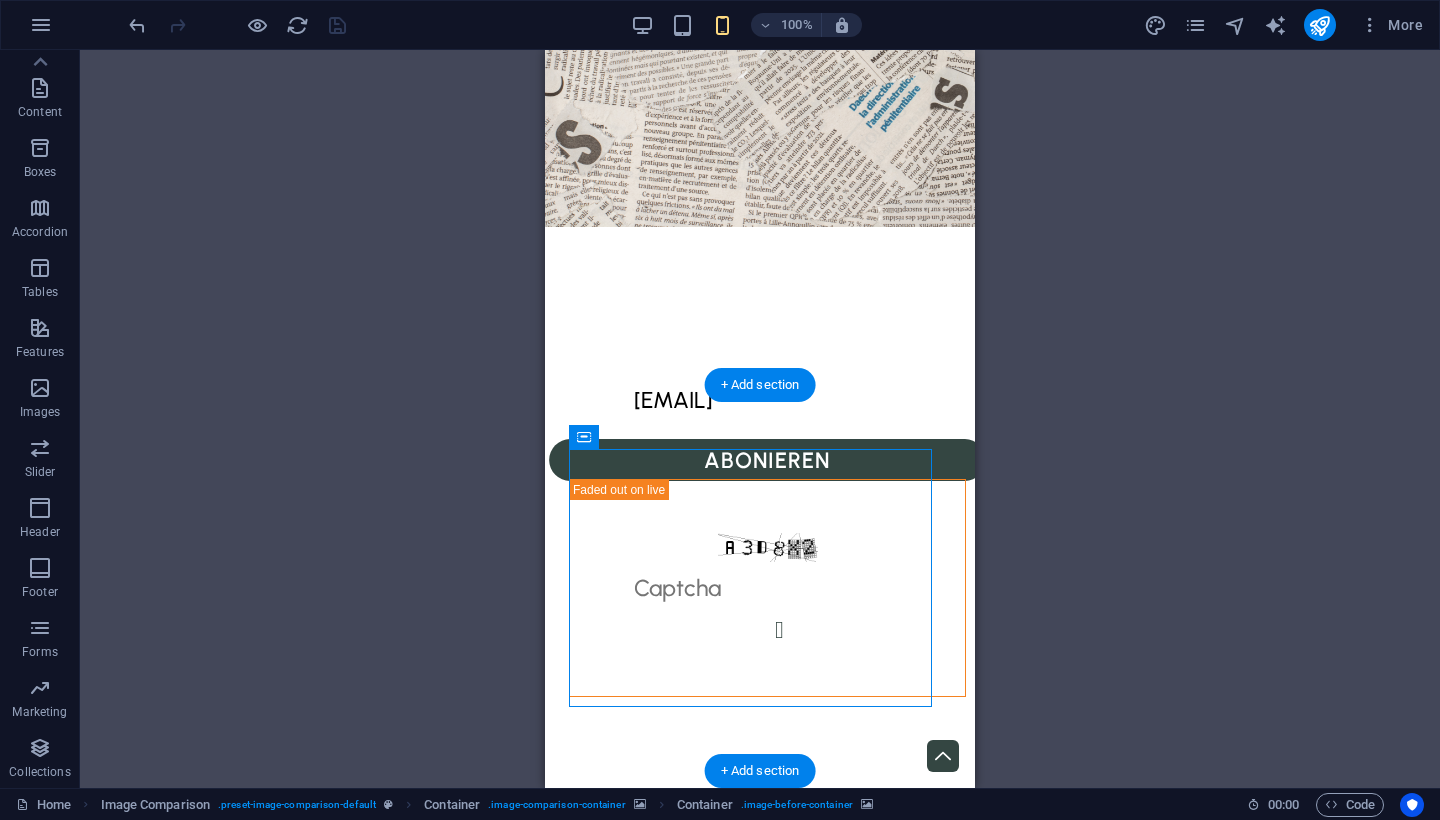 click at bounding box center [784, -3231] 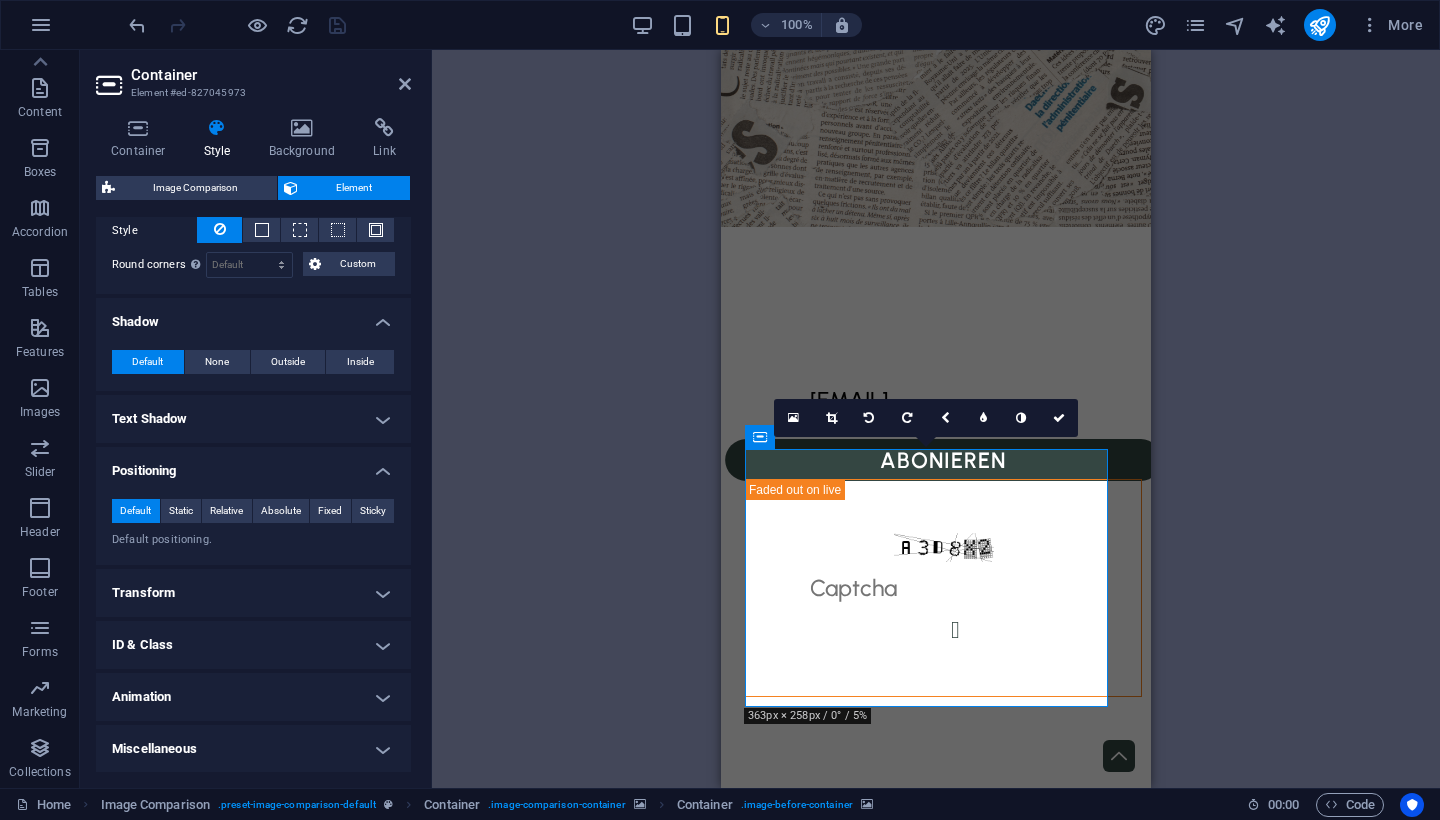 scroll, scrollTop: 564, scrollLeft: 0, axis: vertical 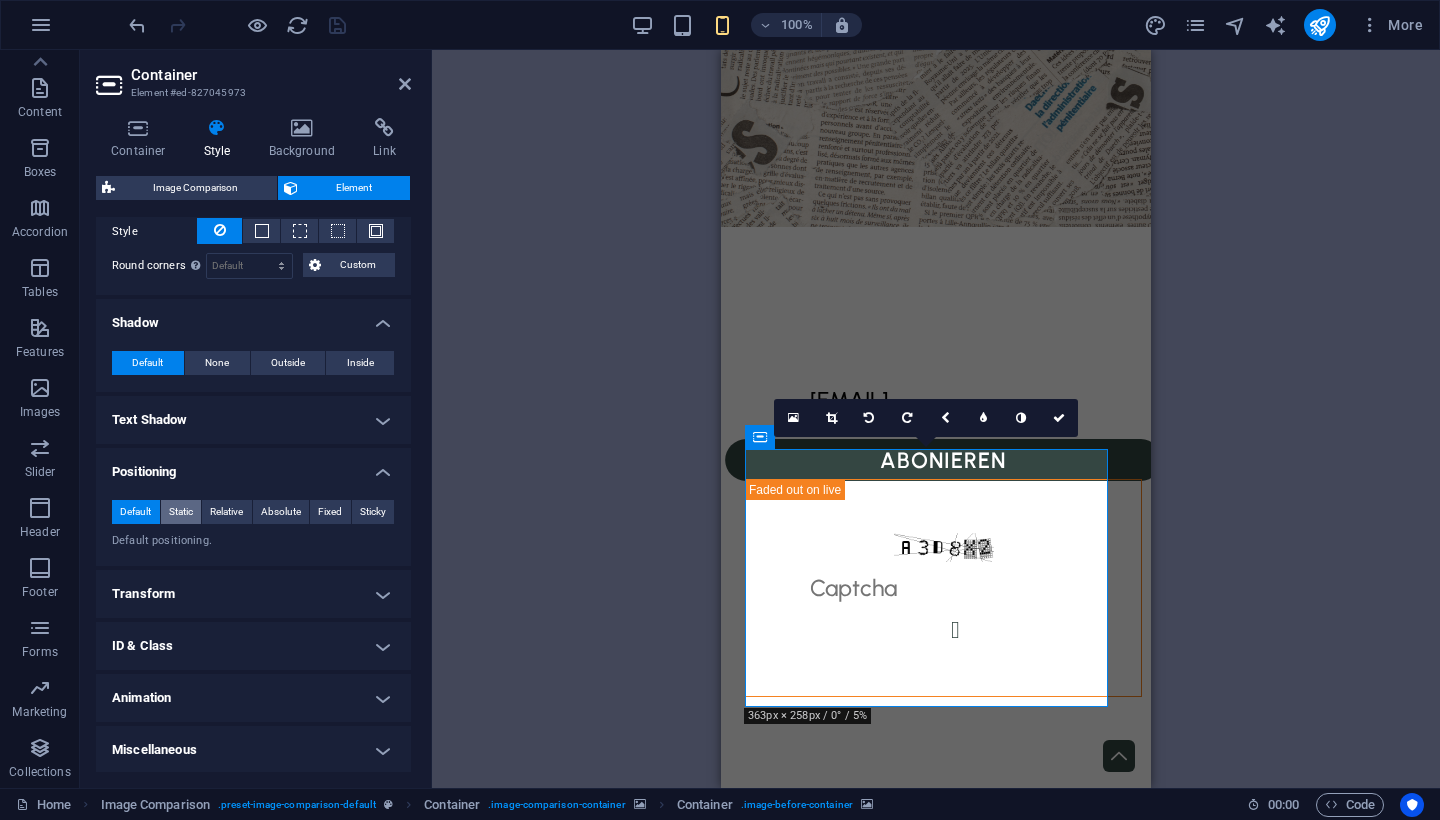 click on "Static" at bounding box center (181, 512) 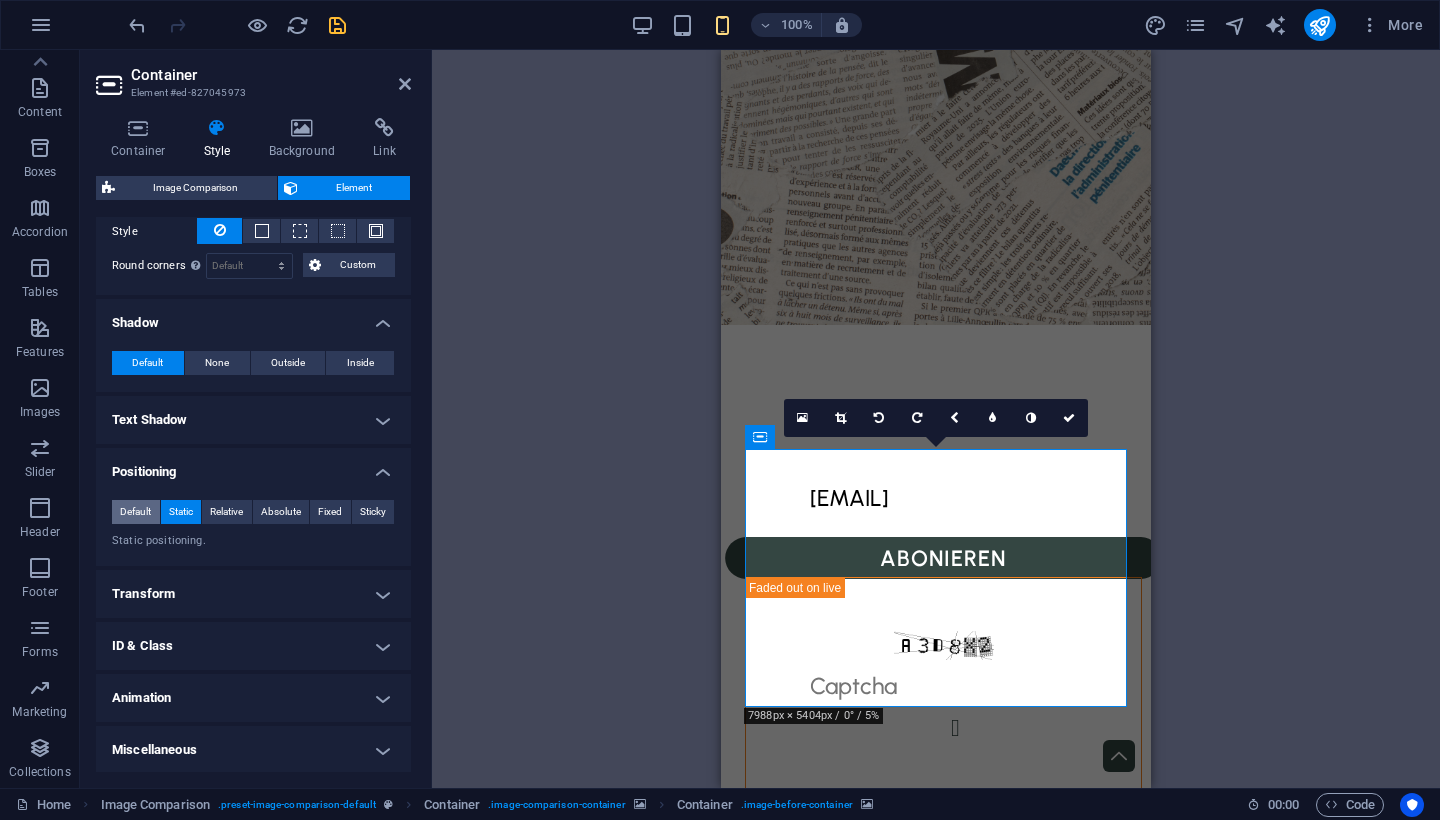 click on "Default" at bounding box center [135, 512] 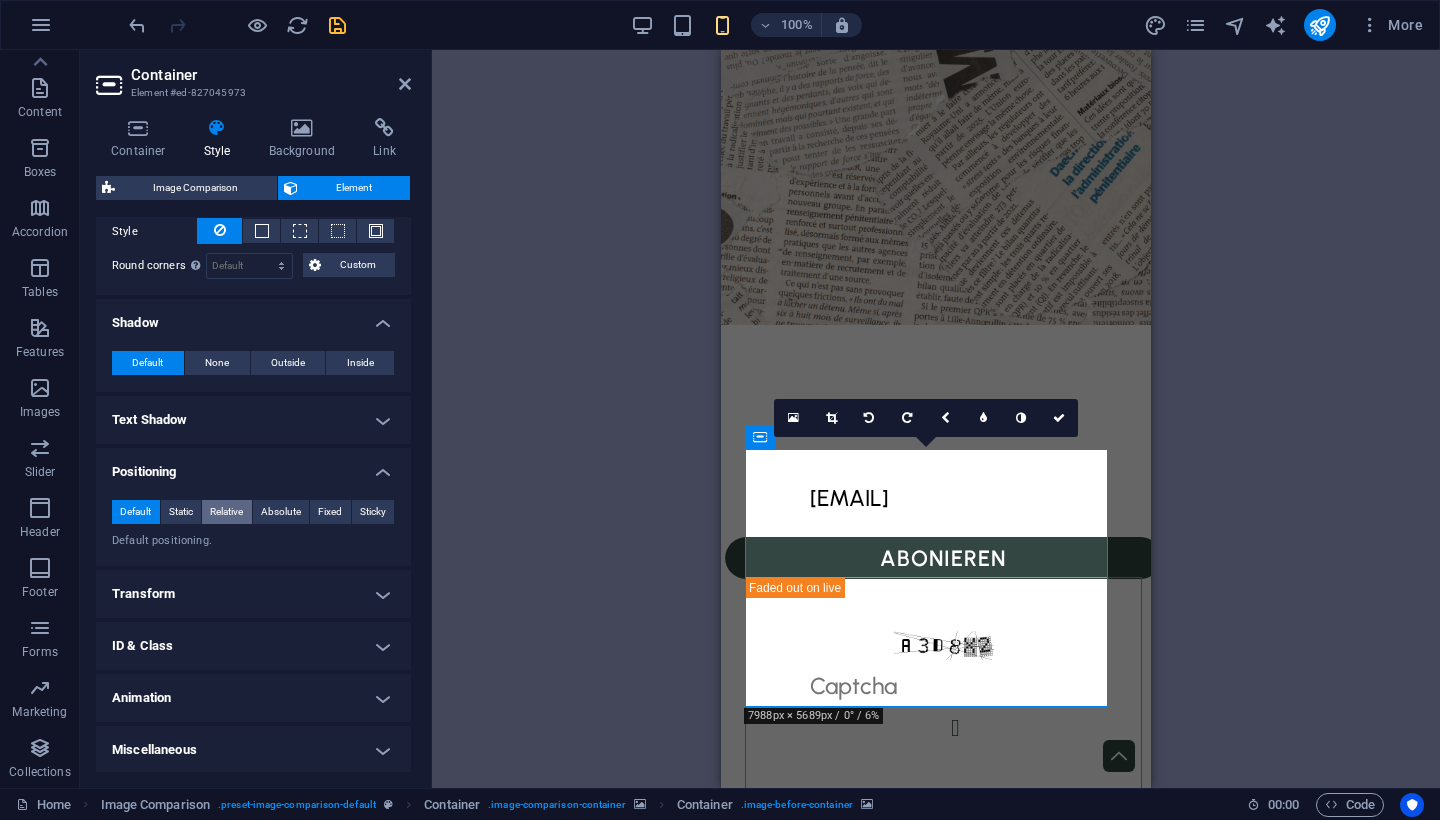 click on "Relative" at bounding box center (226, 512) 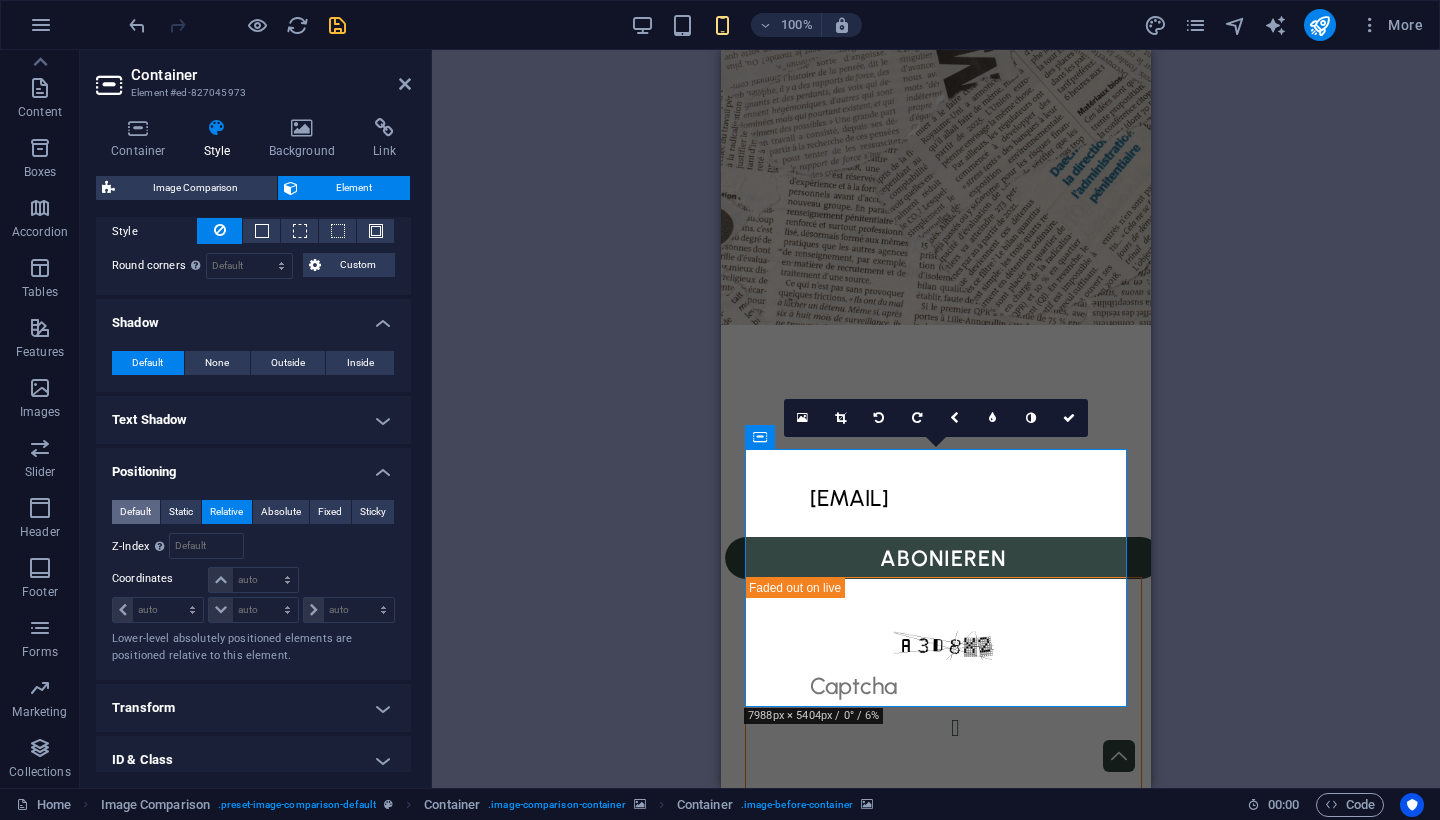 click on "Default" at bounding box center (135, 512) 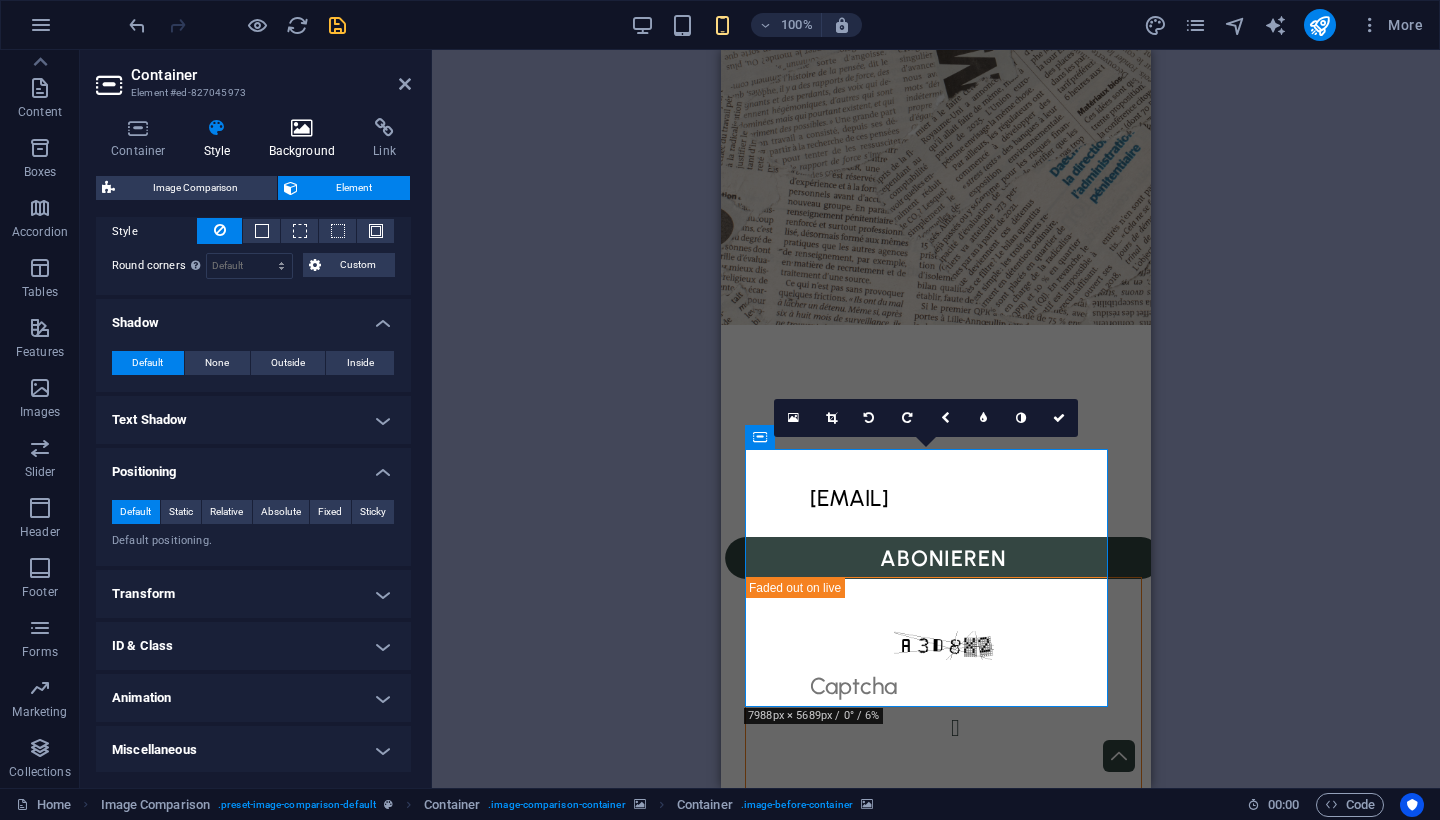 click at bounding box center [302, 128] 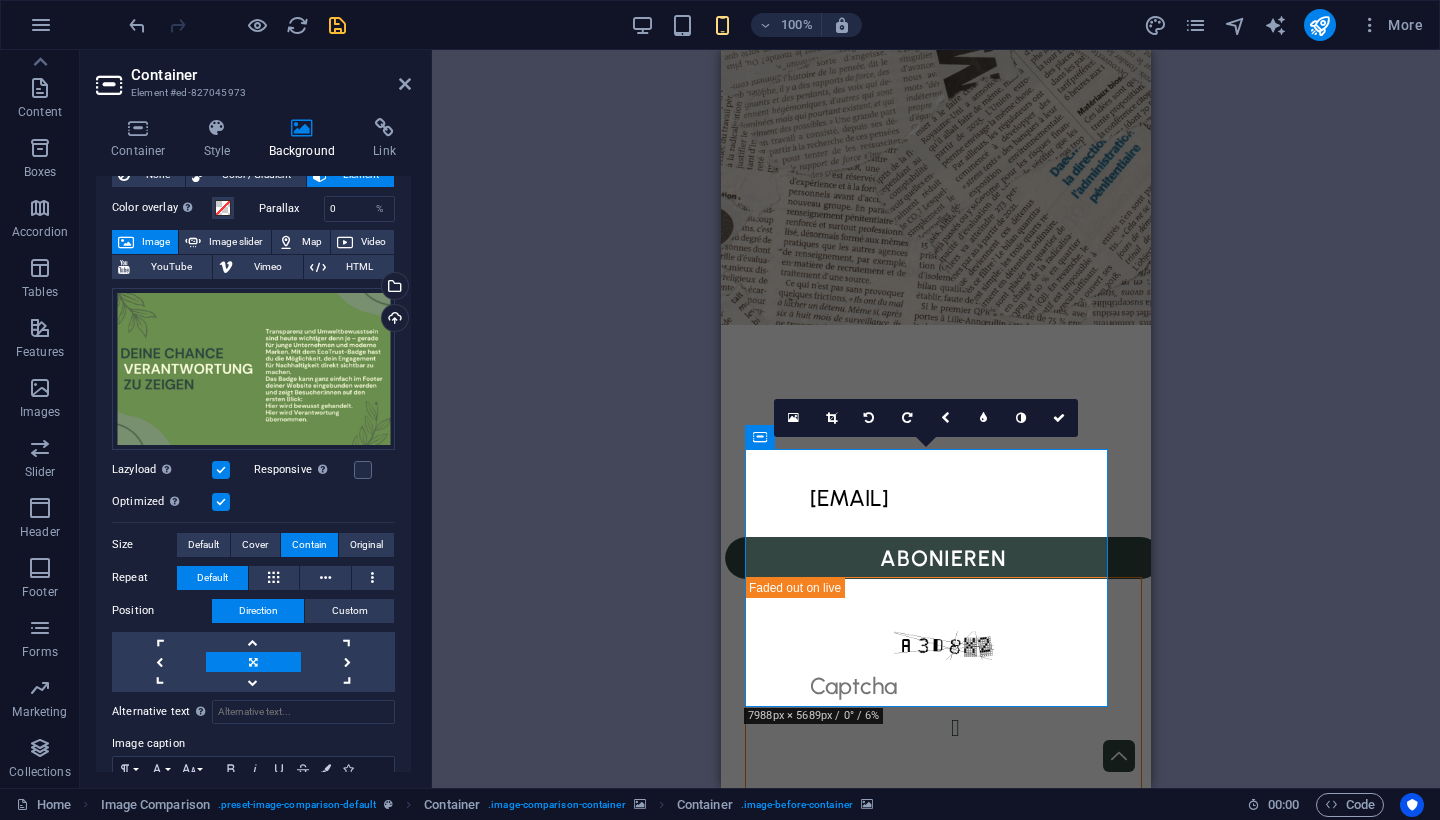 scroll, scrollTop: 70, scrollLeft: 0, axis: vertical 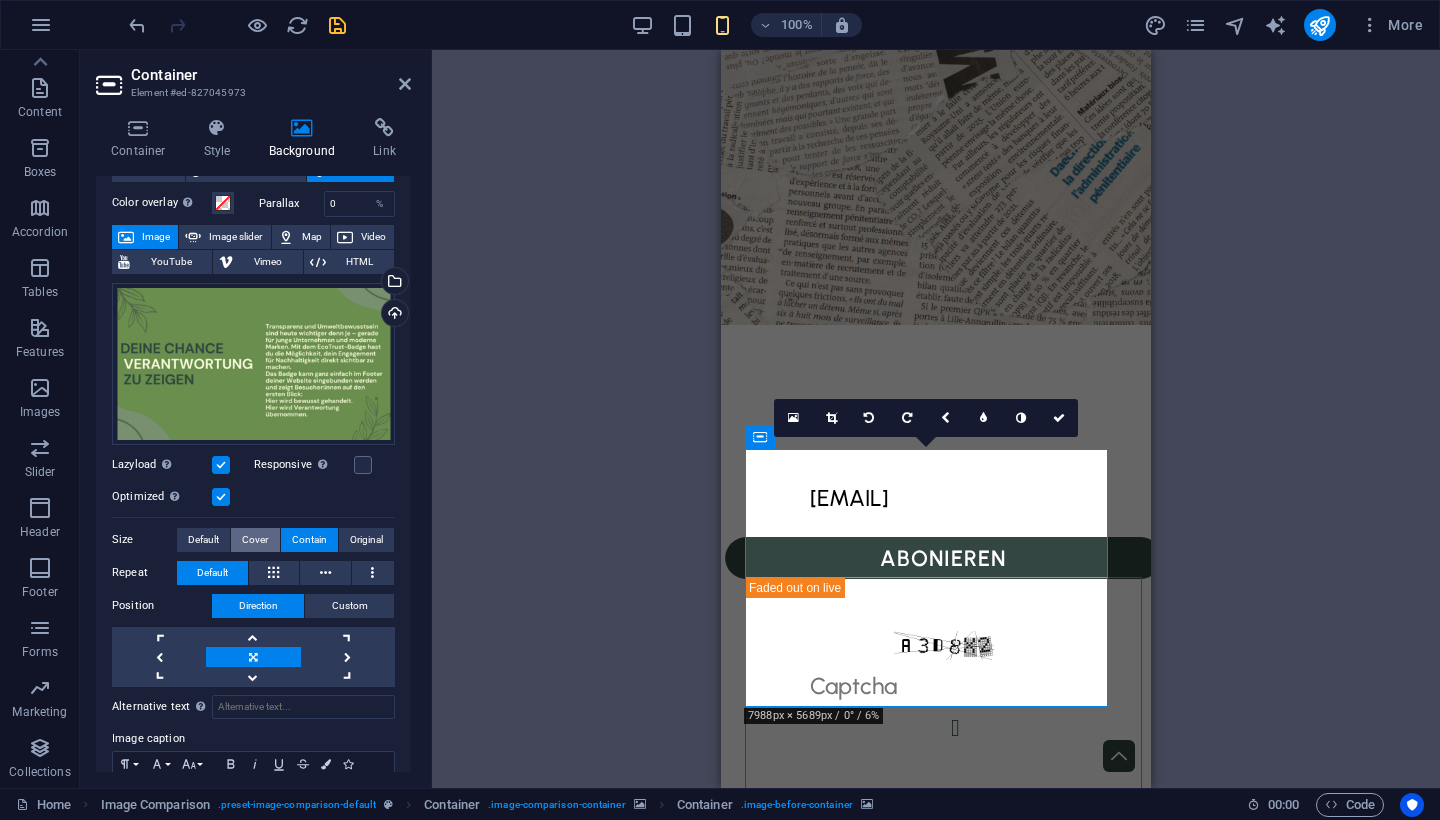 click on "Cover" at bounding box center (255, 540) 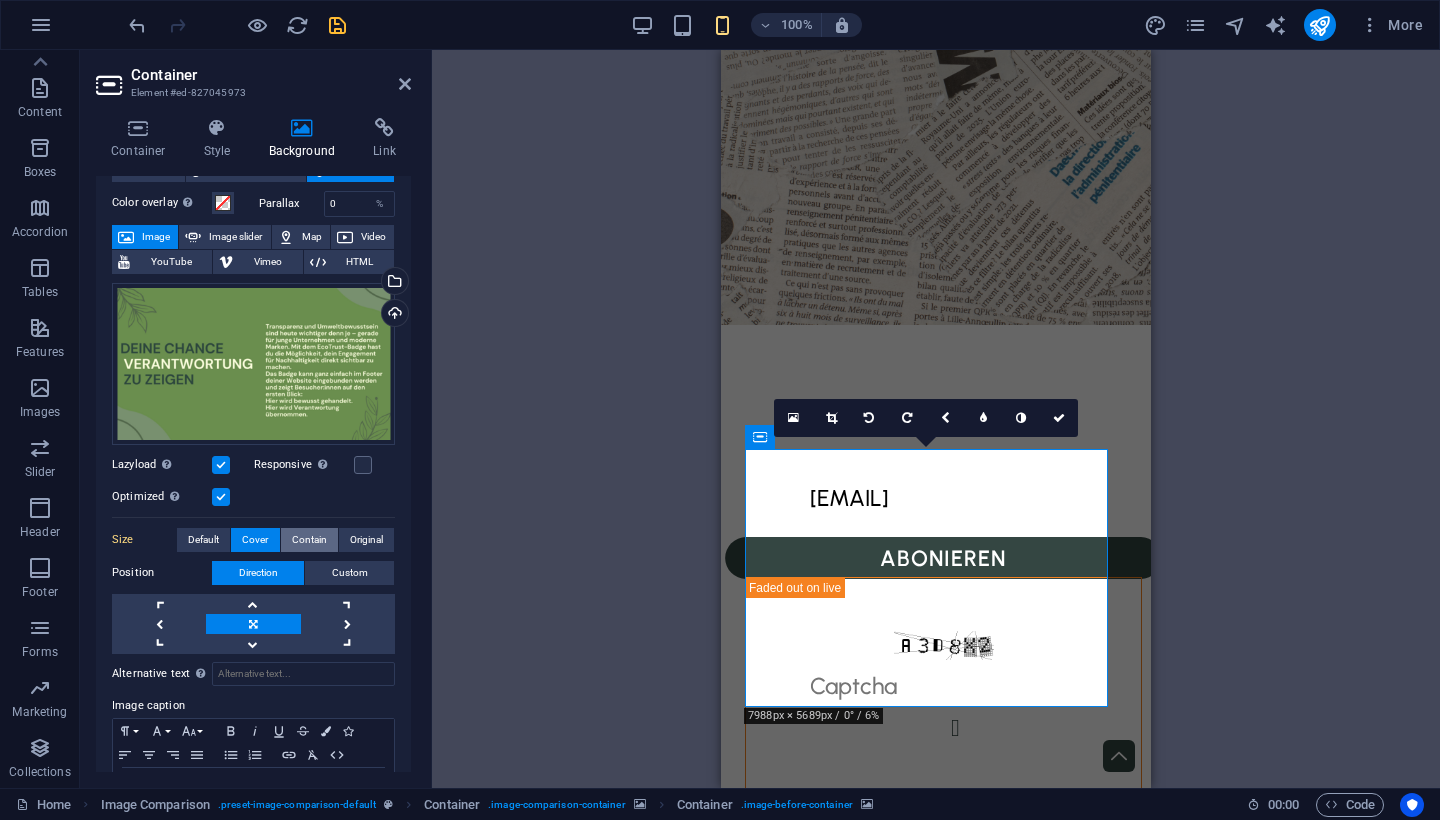 click on "Contain" at bounding box center [309, 540] 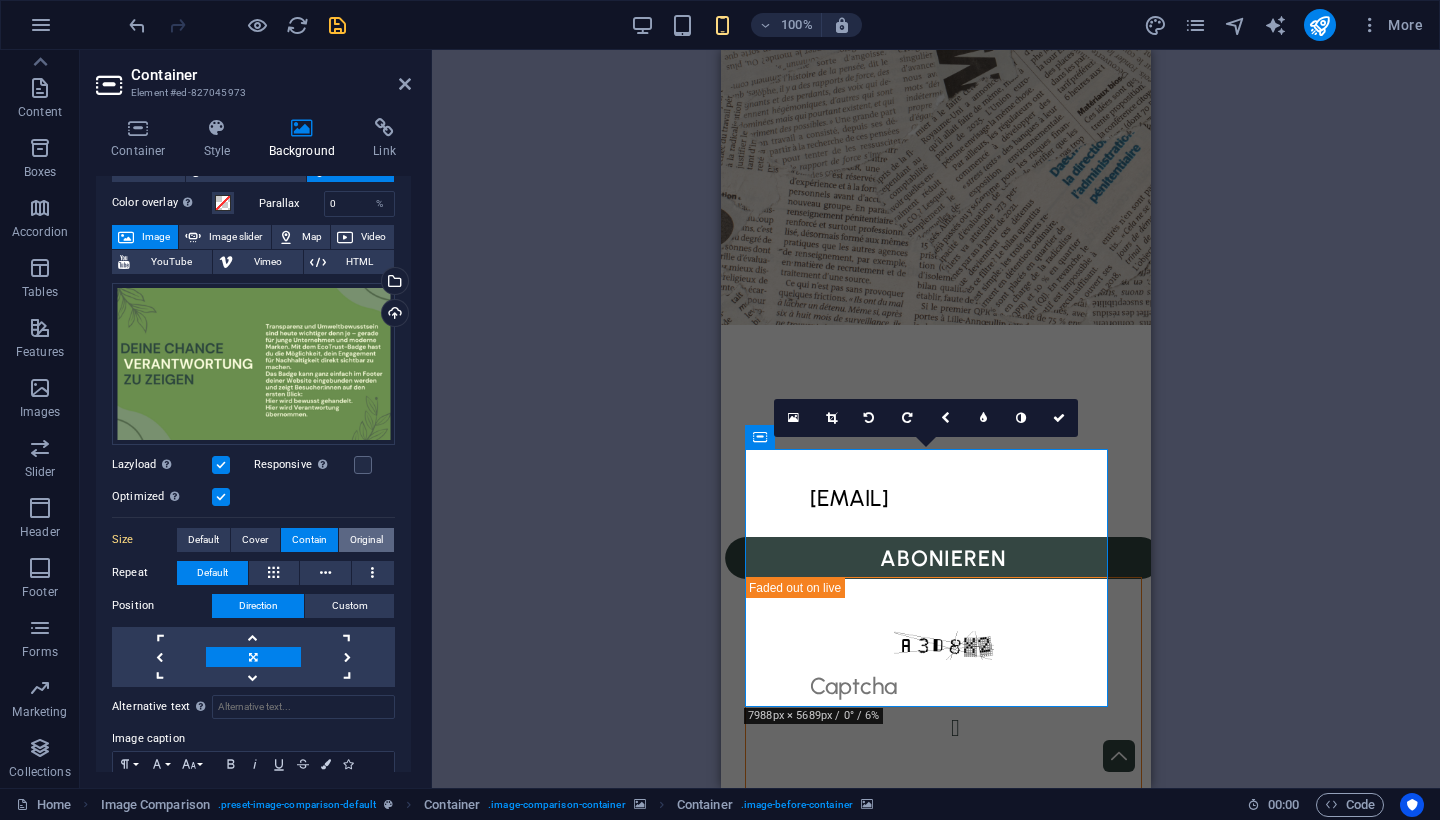 click on "Original" at bounding box center (366, 540) 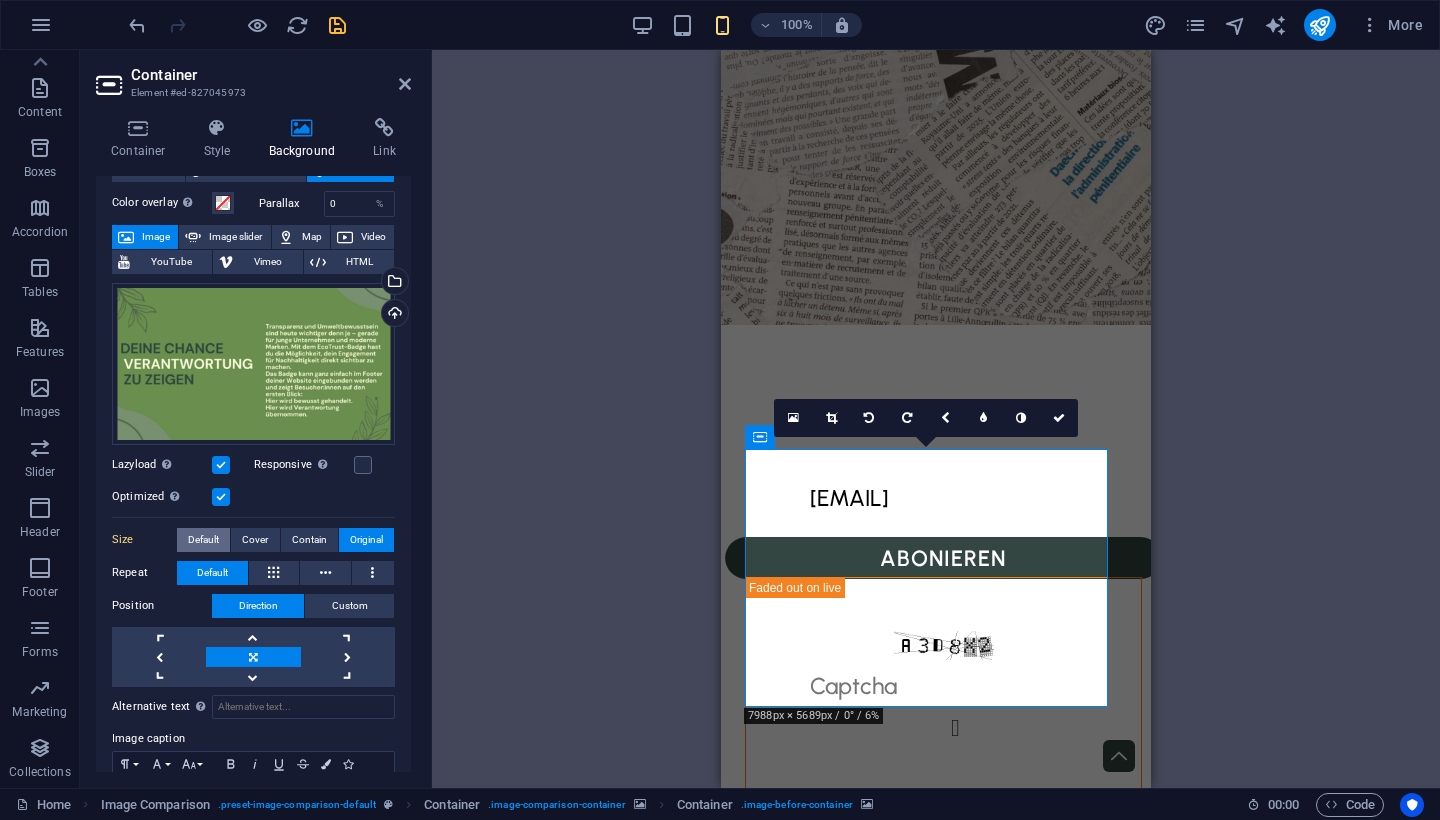 click on "Default" at bounding box center (203, 540) 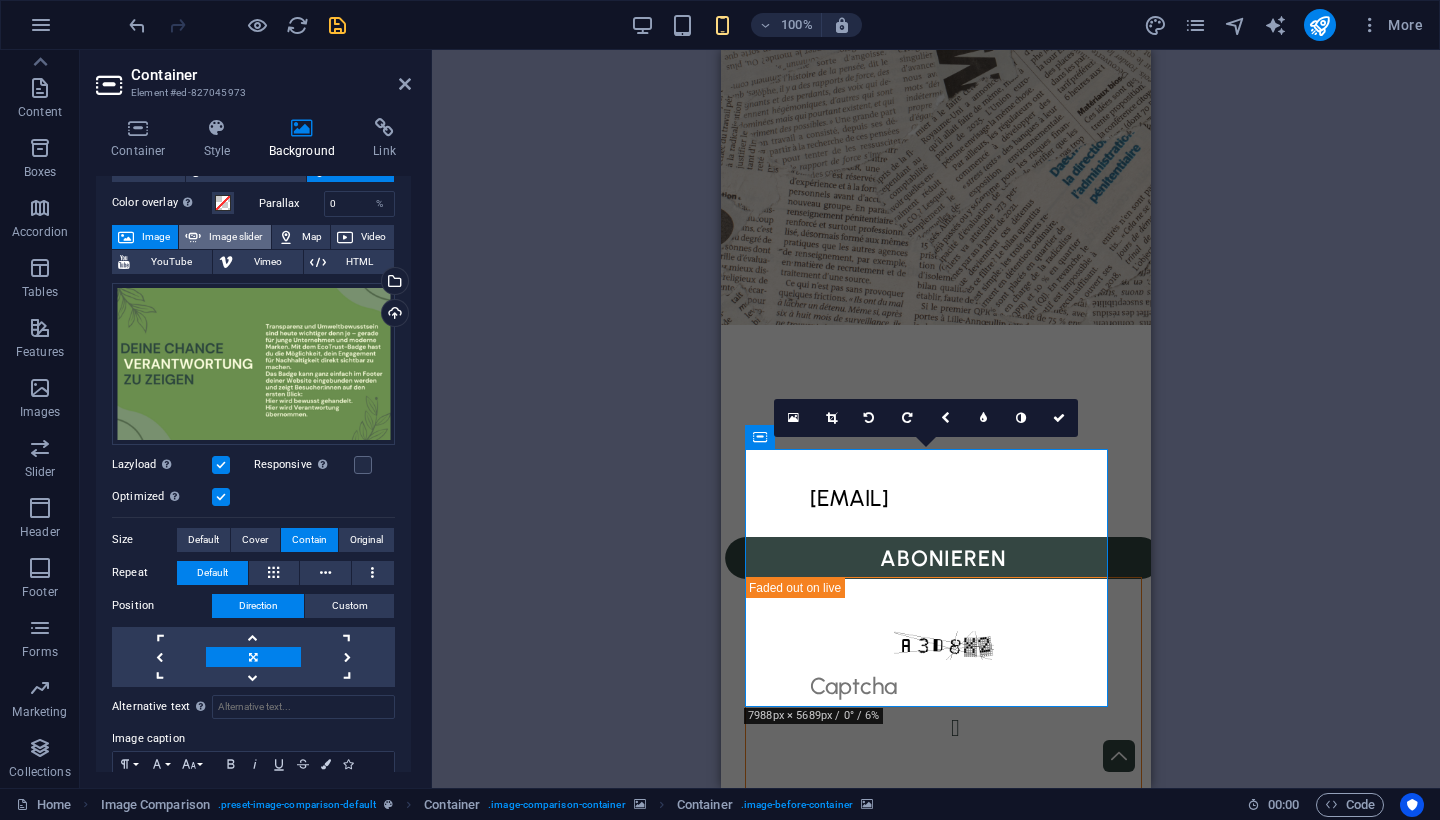click on "Image slider" at bounding box center [235, 237] 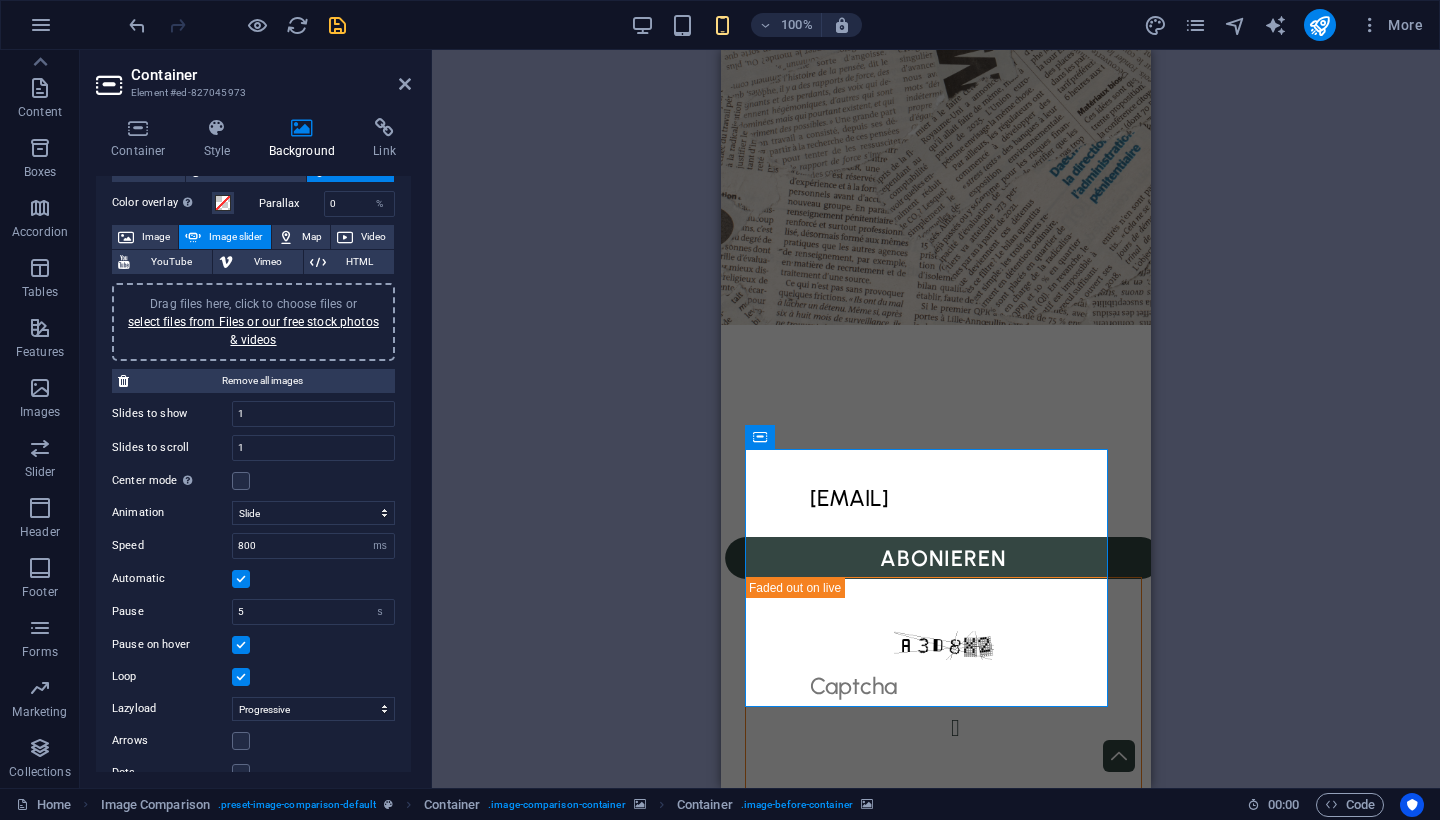 scroll, scrollTop: 0, scrollLeft: 0, axis: both 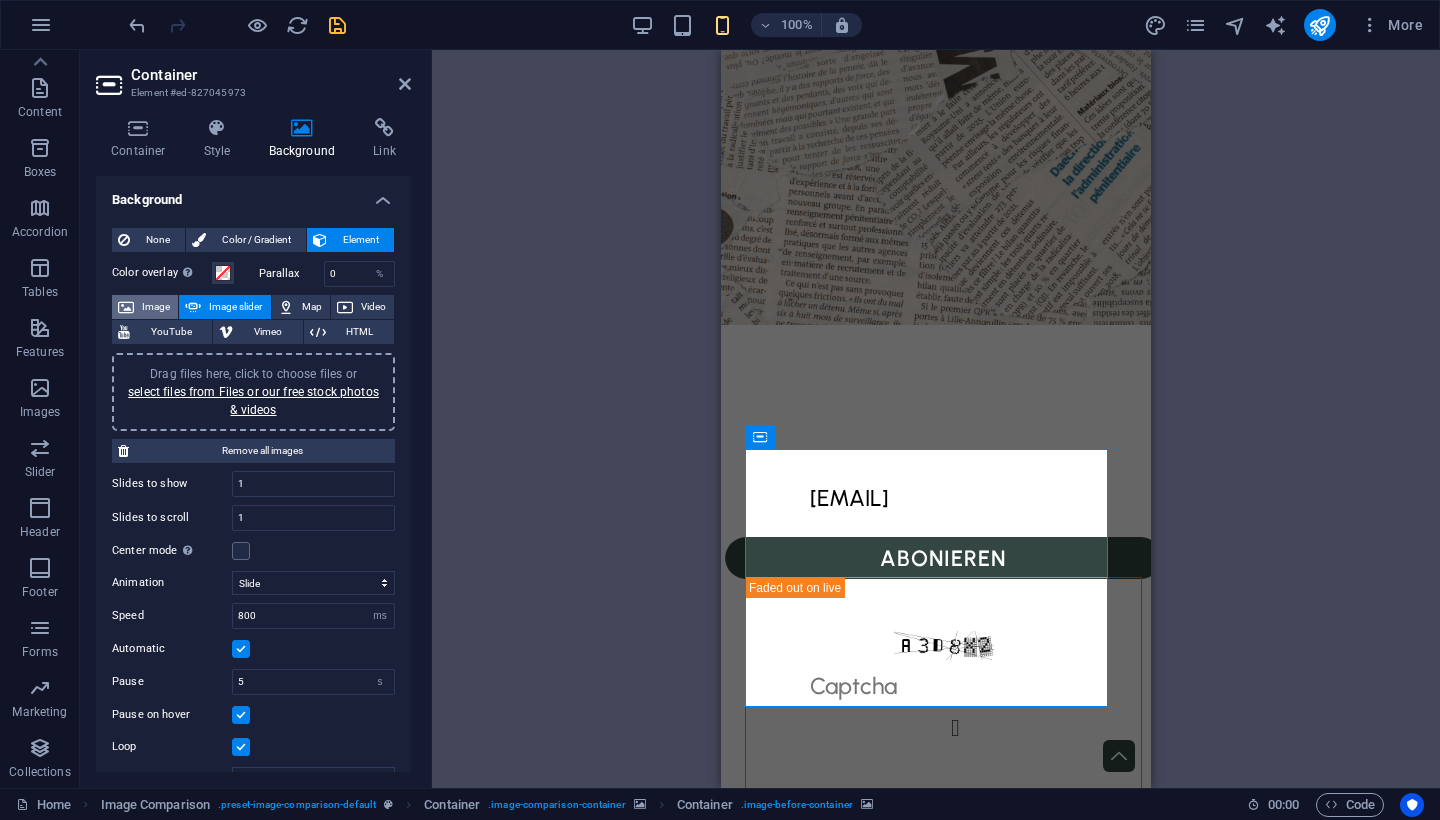 click on "Image" at bounding box center [156, 307] 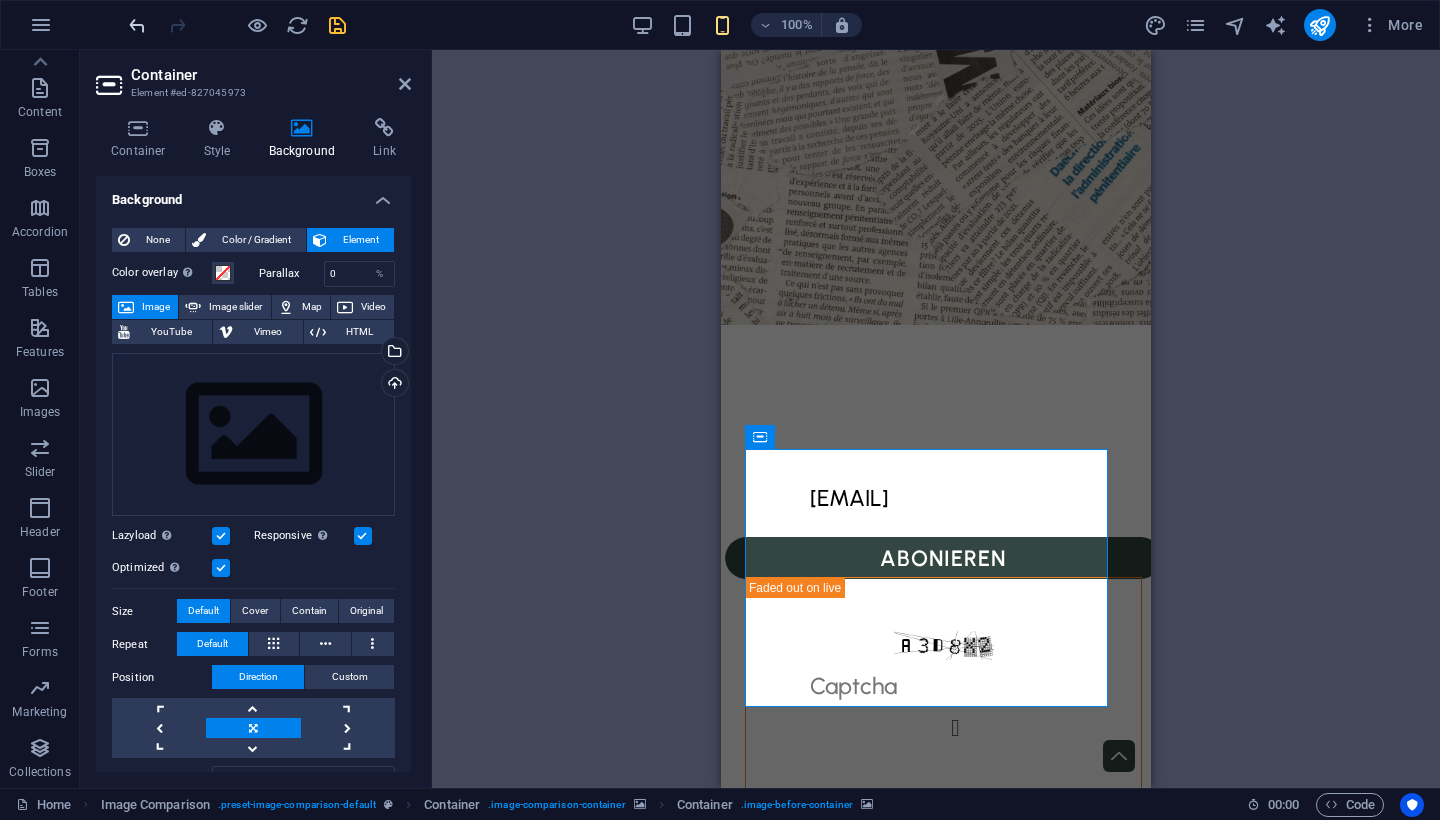 click at bounding box center [137, 25] 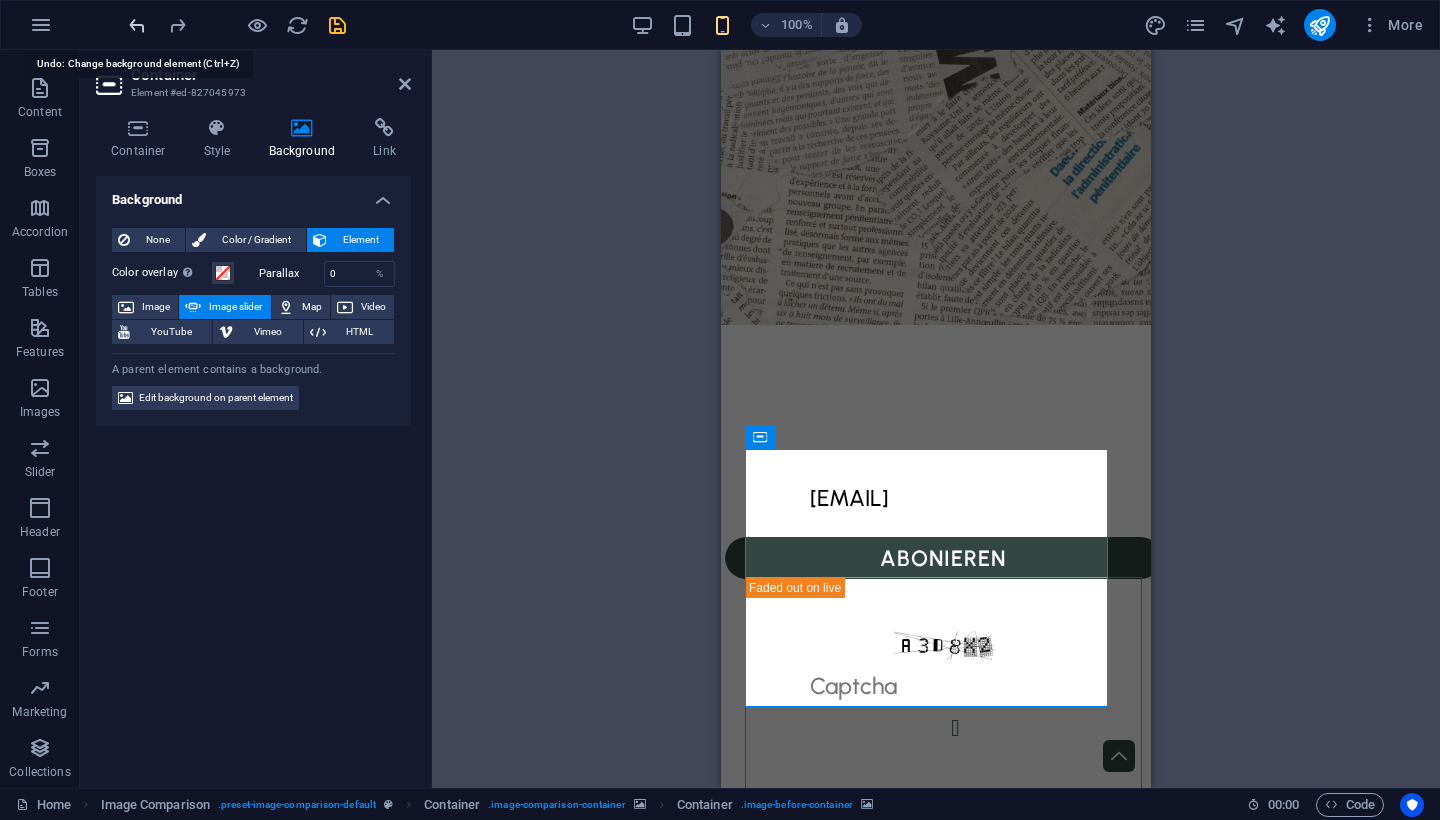 click at bounding box center [137, 25] 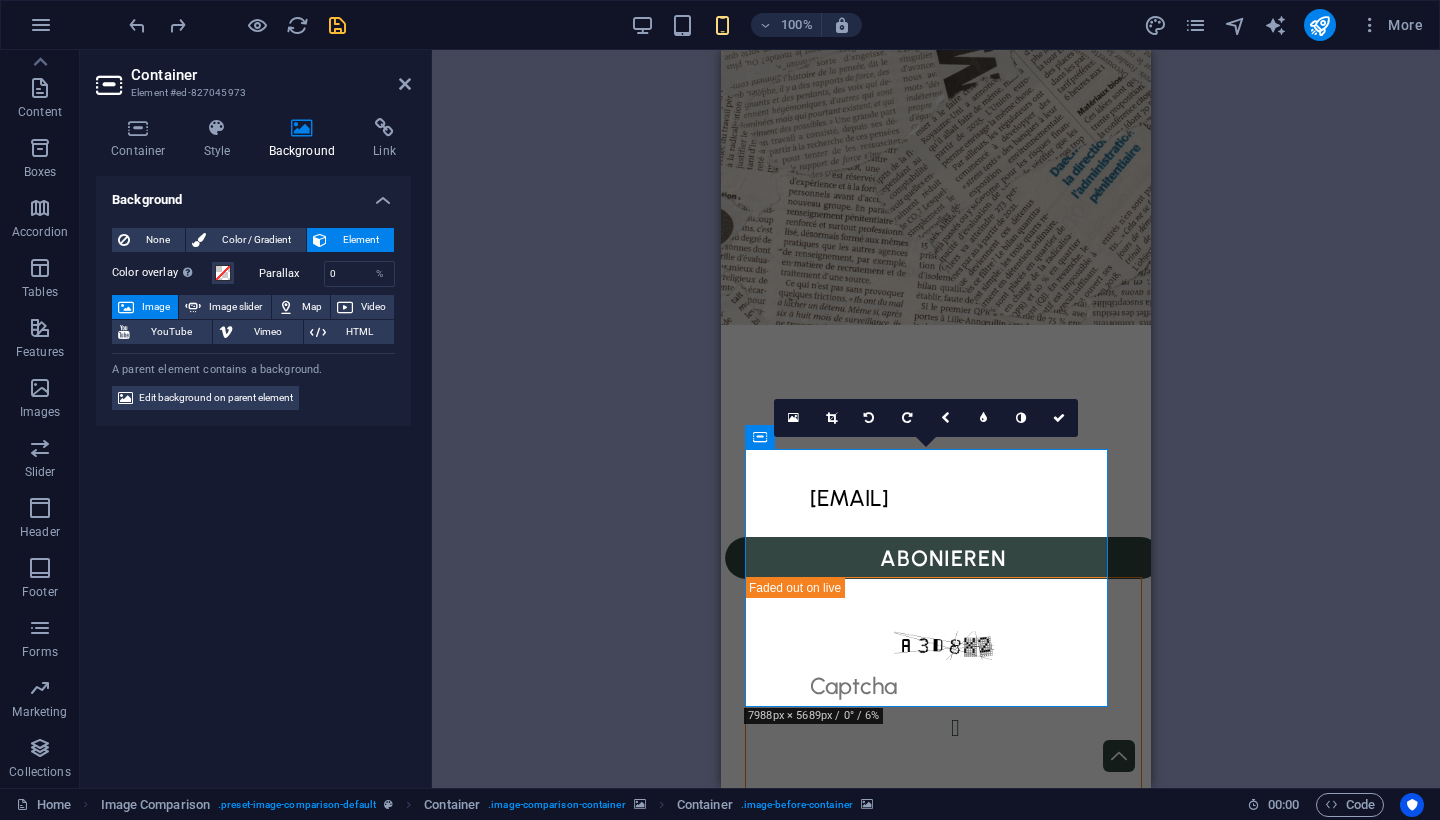 click at bounding box center [302, 128] 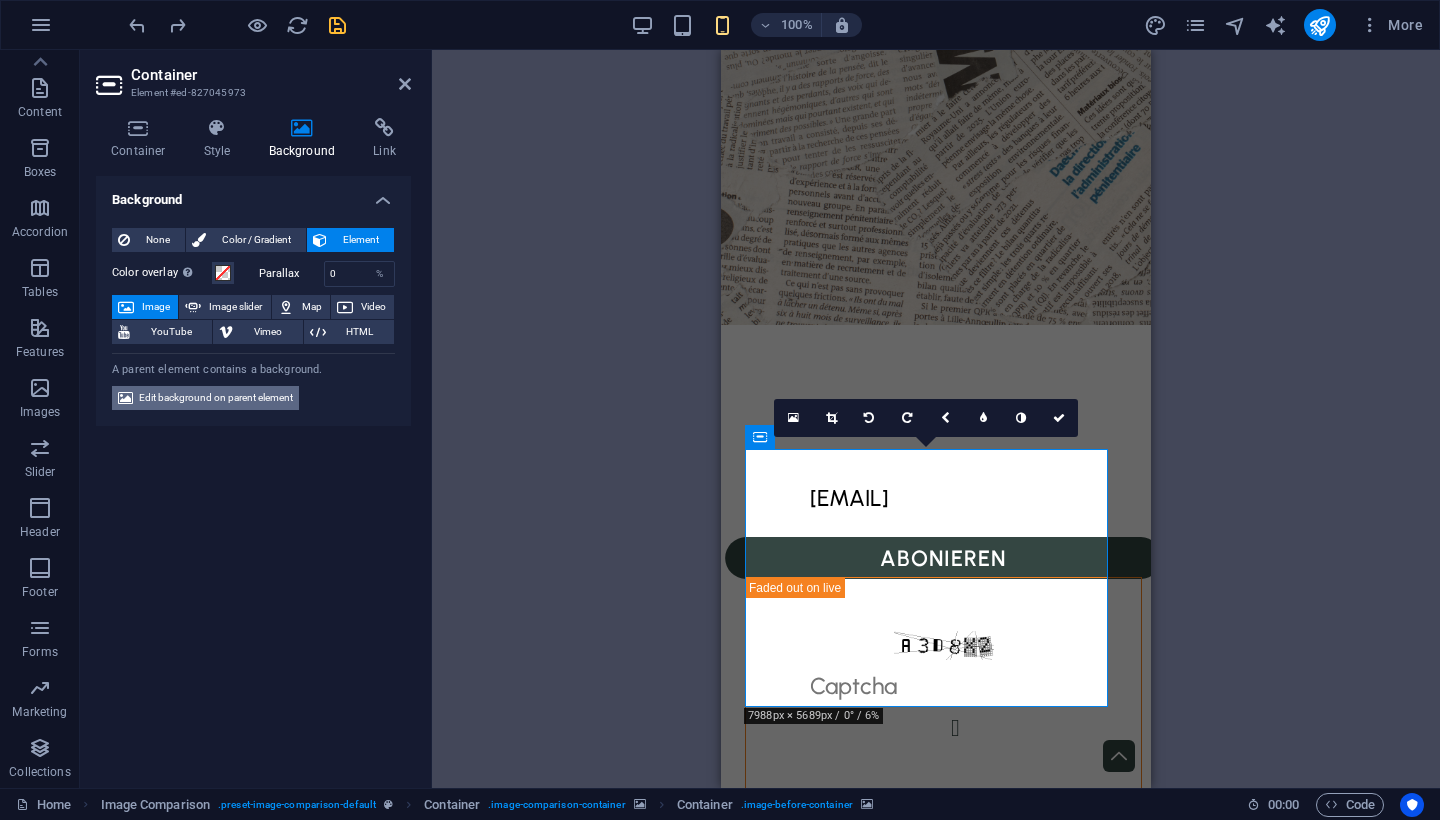 click on "Edit background on parent element" at bounding box center [216, 398] 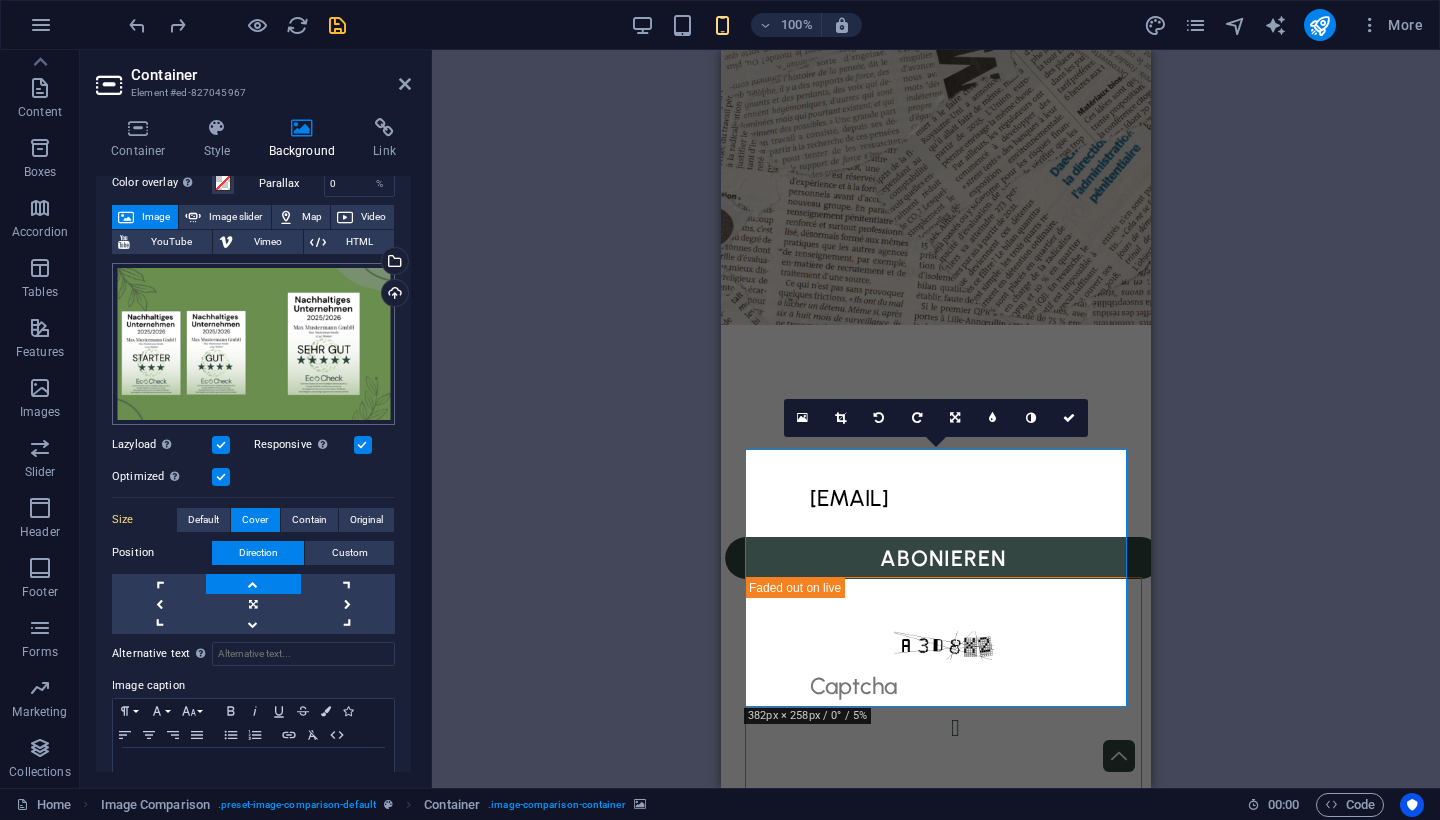 scroll, scrollTop: 91, scrollLeft: 0, axis: vertical 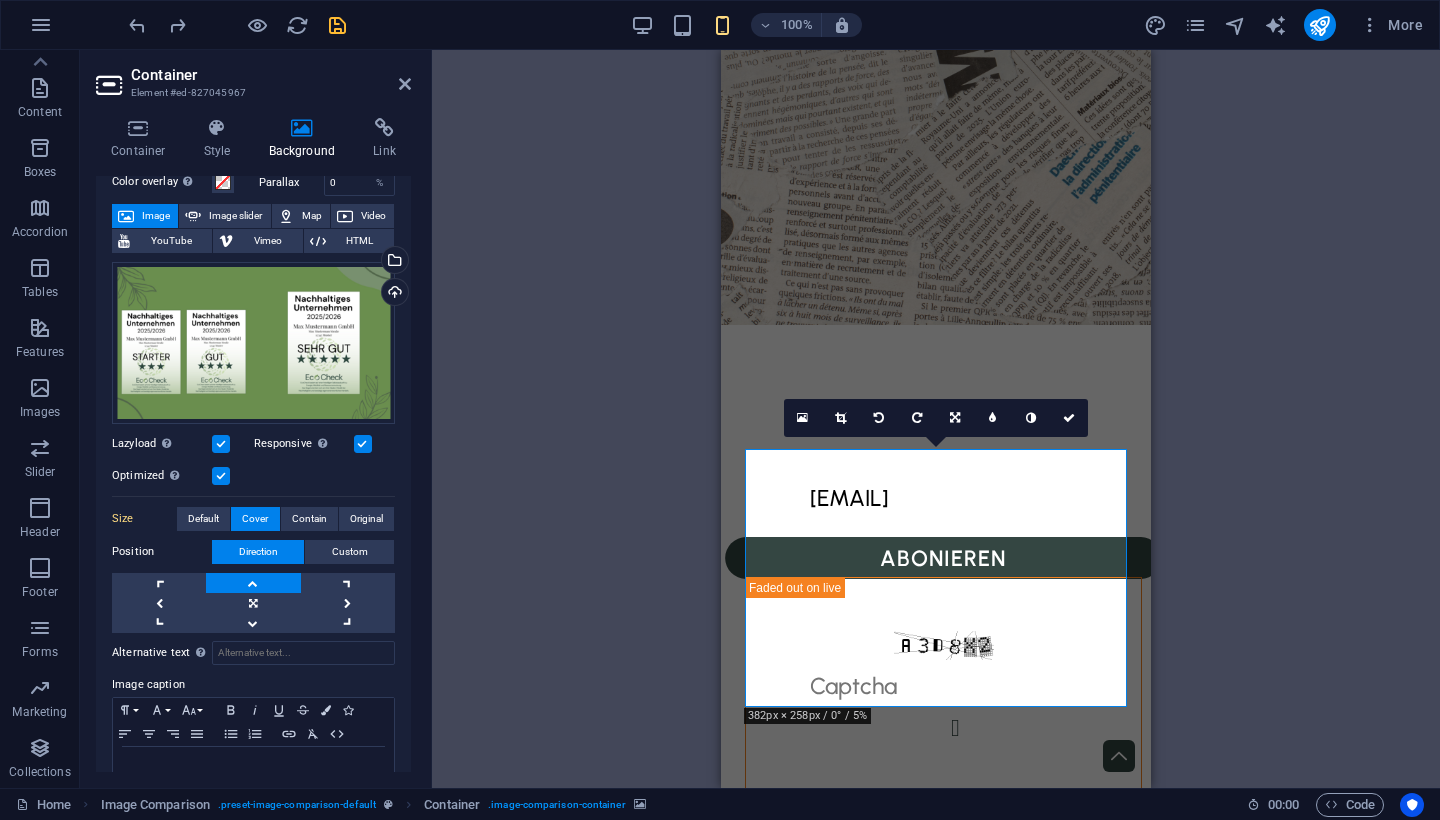 click at bounding box center [221, 476] 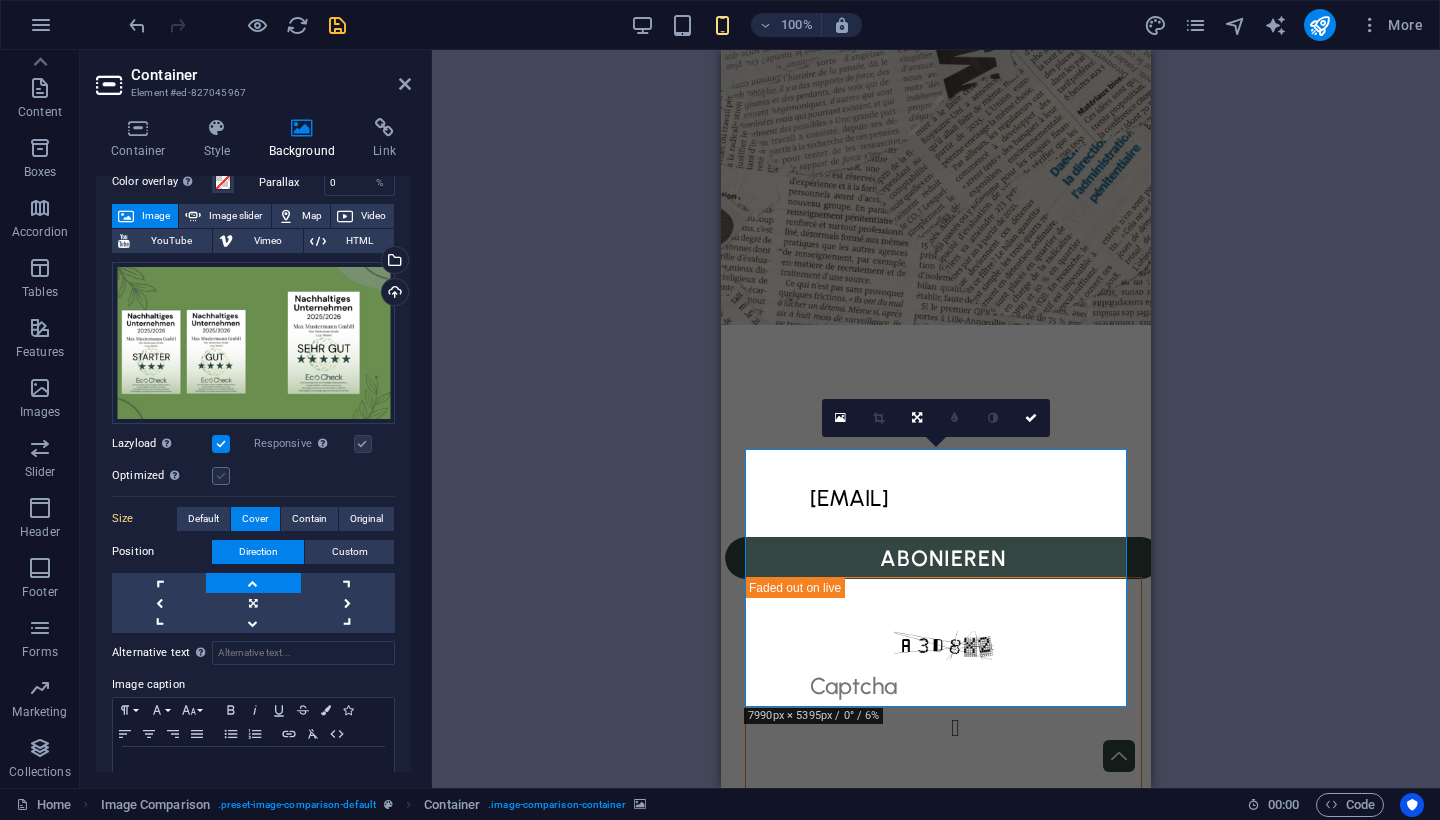 click at bounding box center [221, 476] 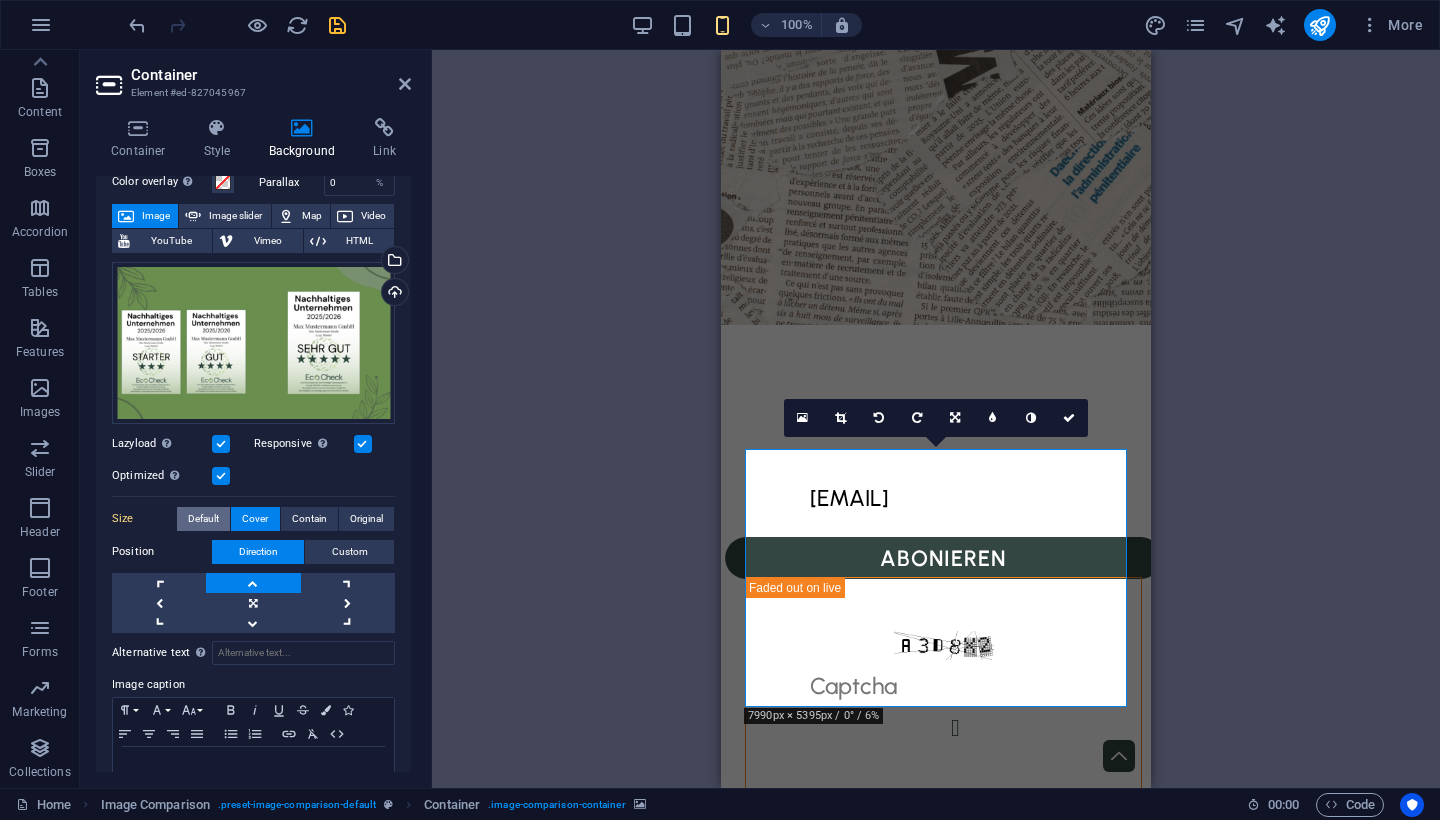 click on "Default" at bounding box center (203, 519) 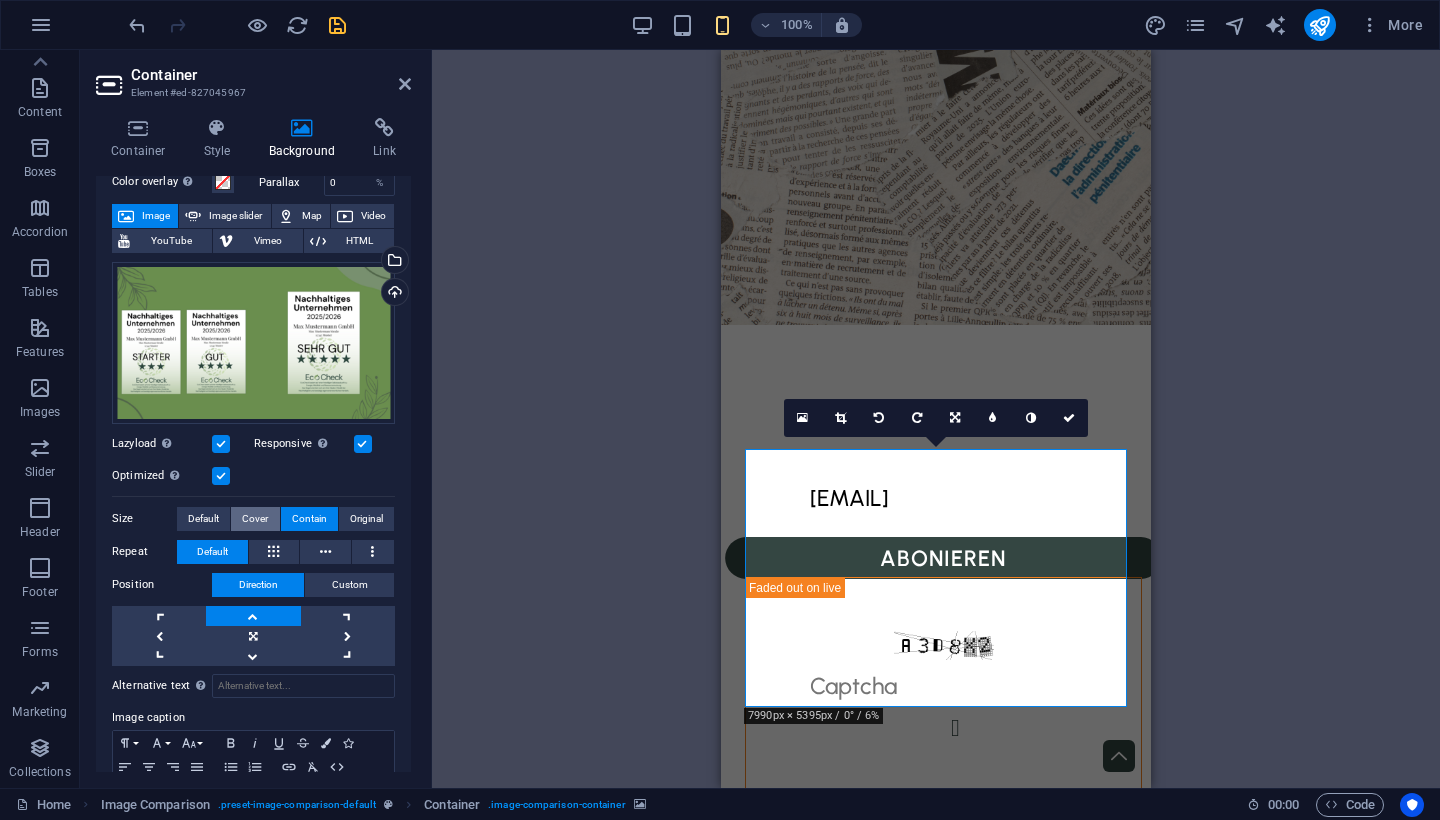 click on "Cover" at bounding box center [255, 519] 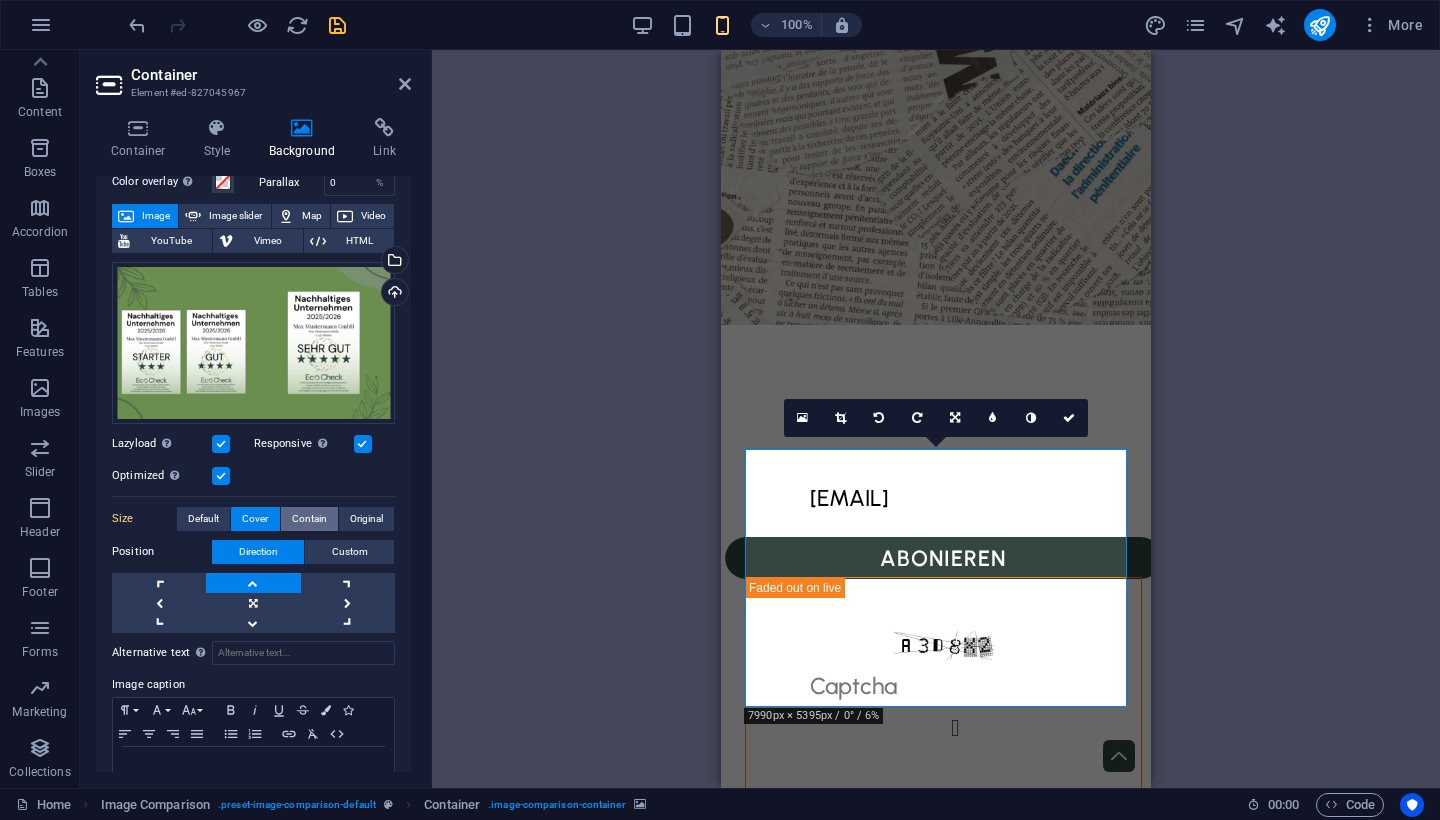 click on "Contain" at bounding box center (309, 519) 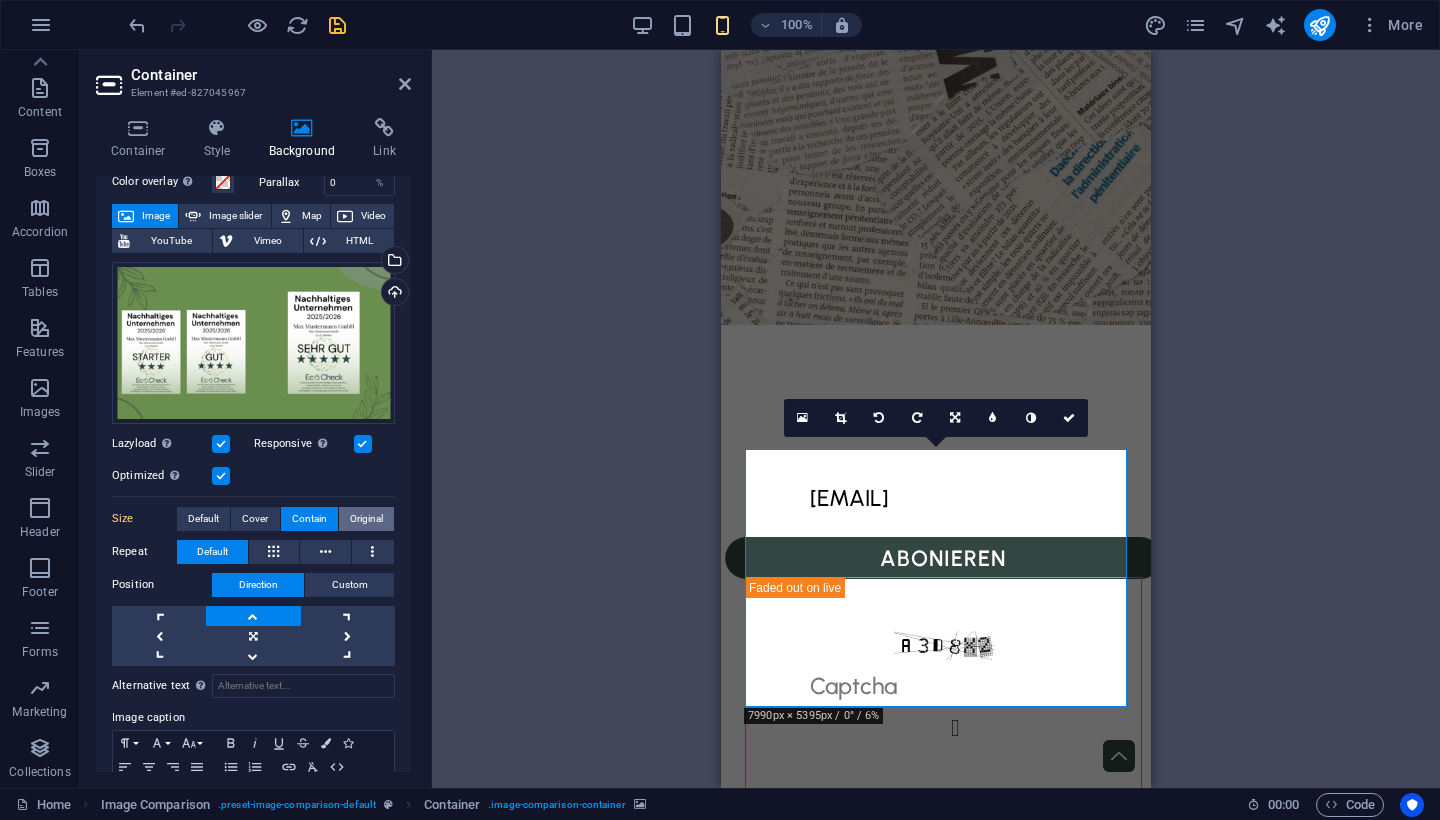 click on "Original" at bounding box center [366, 519] 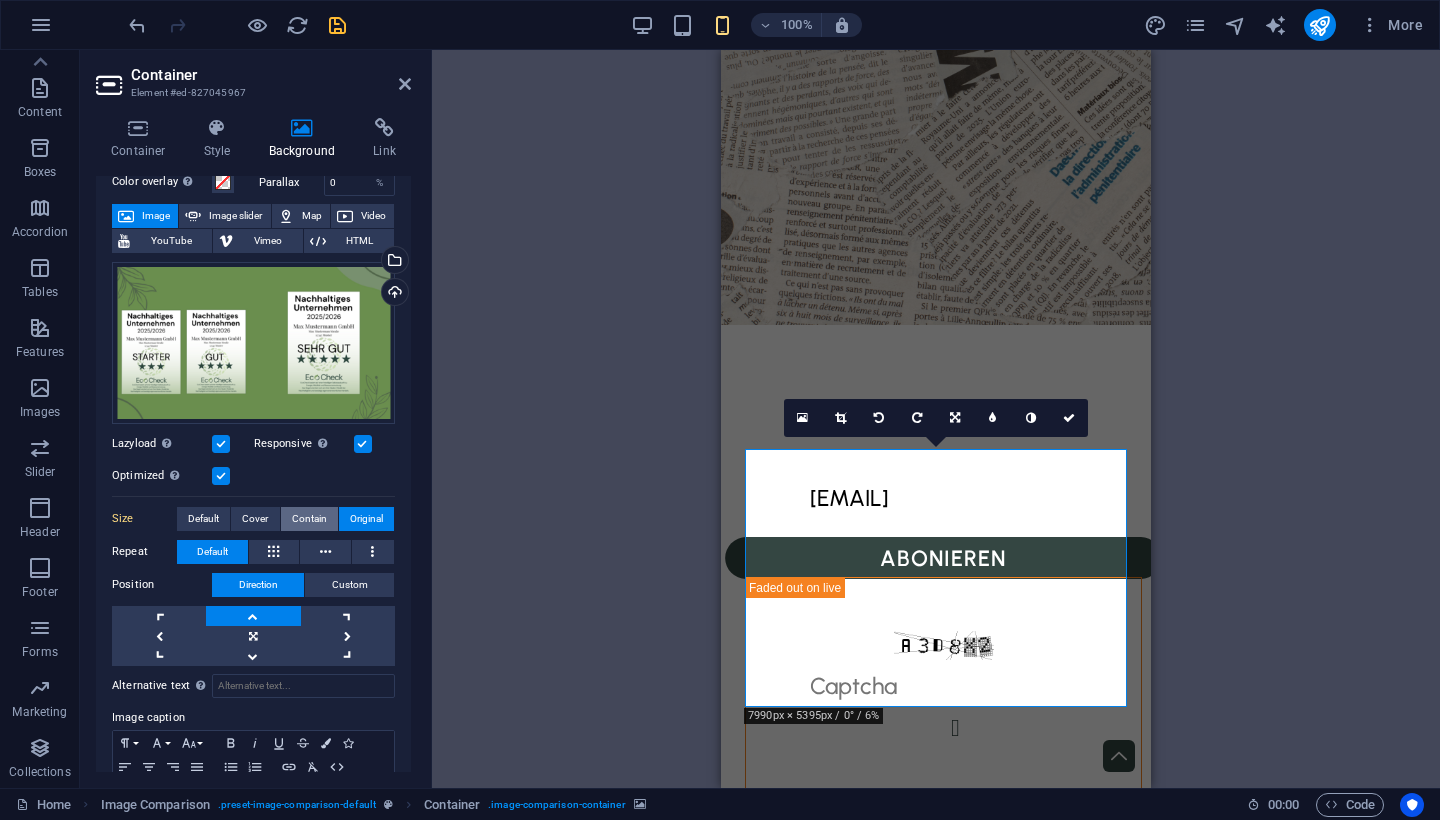 click on "Contain" at bounding box center (309, 519) 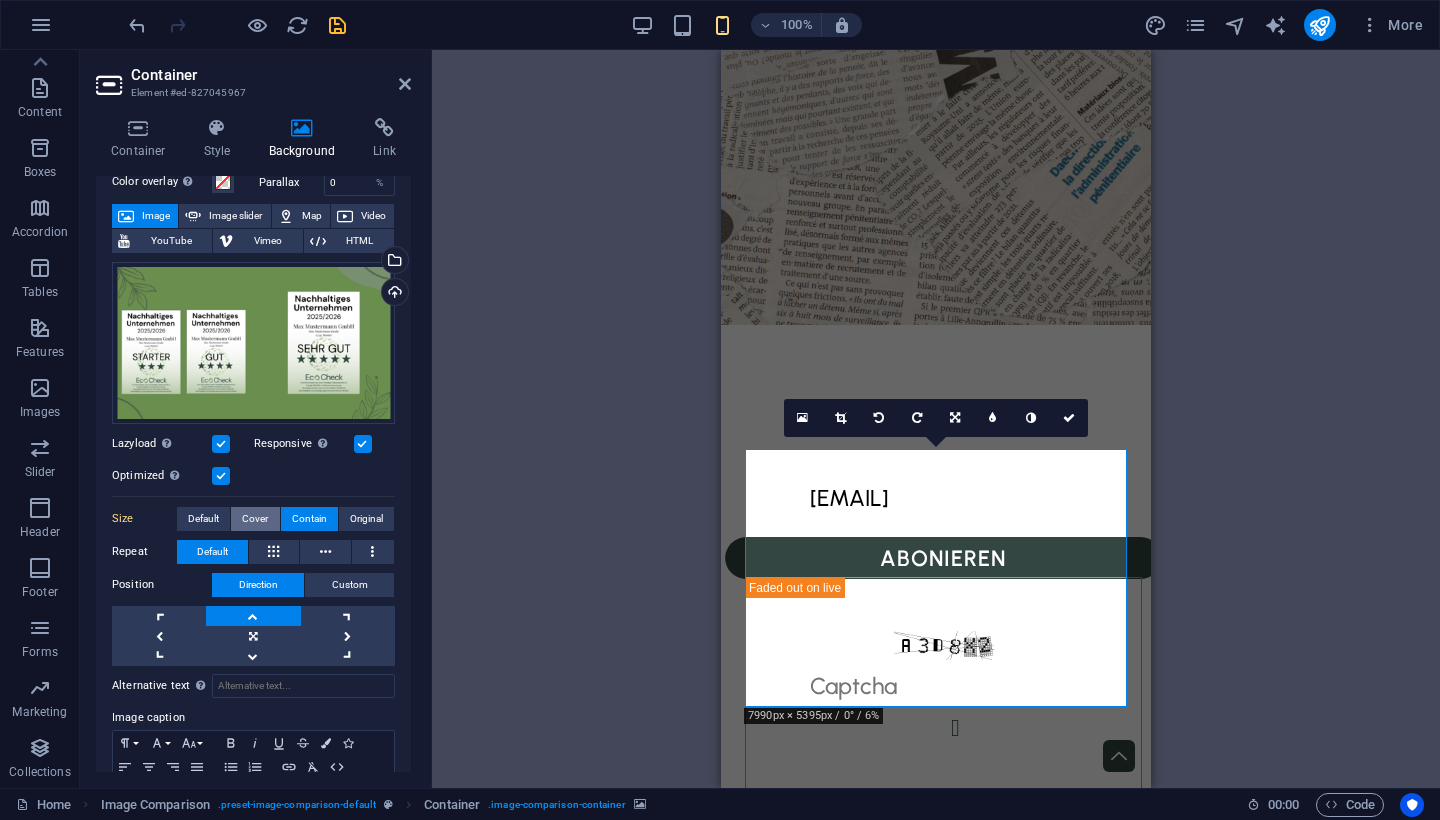 click on "Cover" at bounding box center (255, 519) 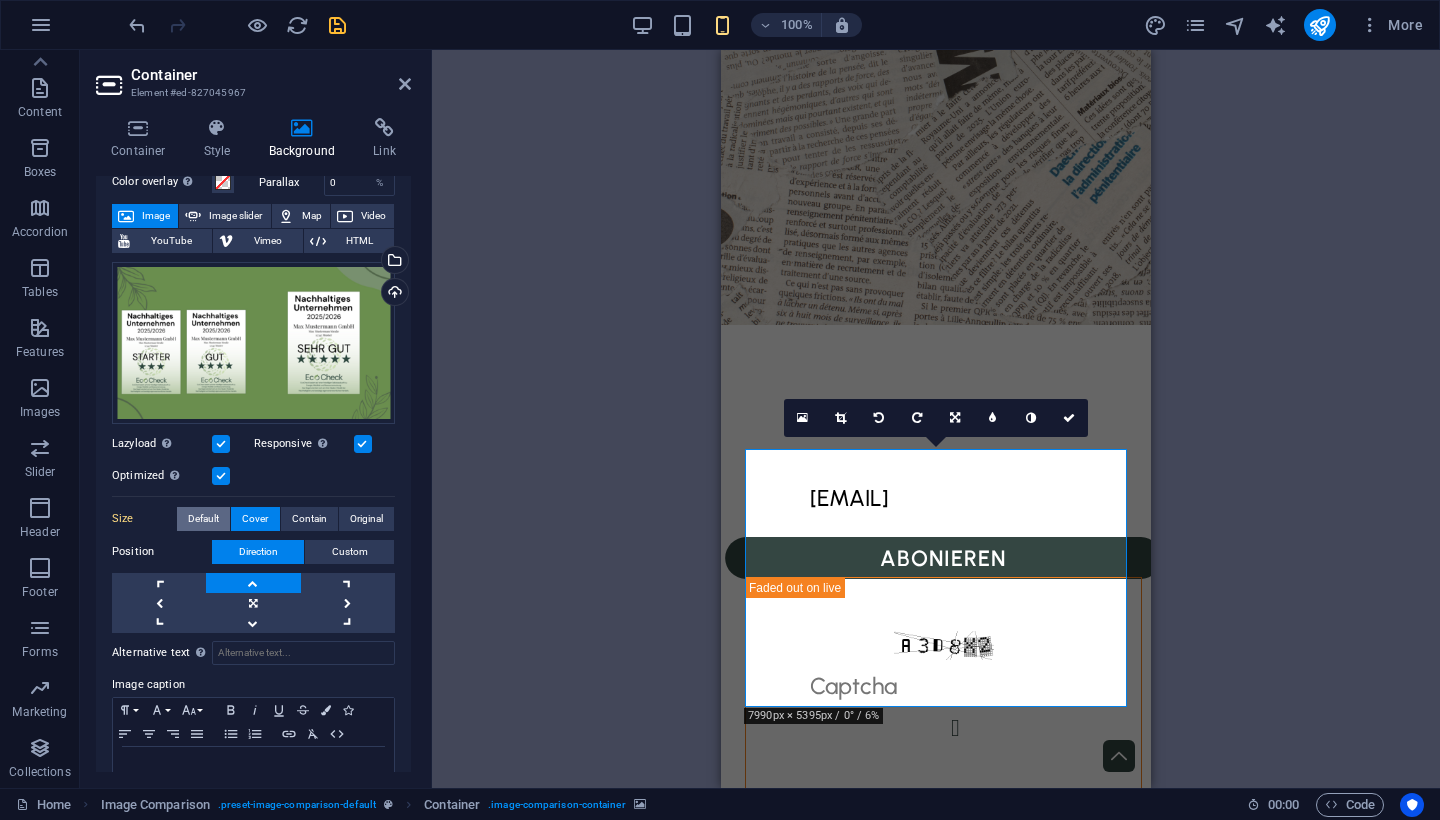 click on "Default" at bounding box center [203, 519] 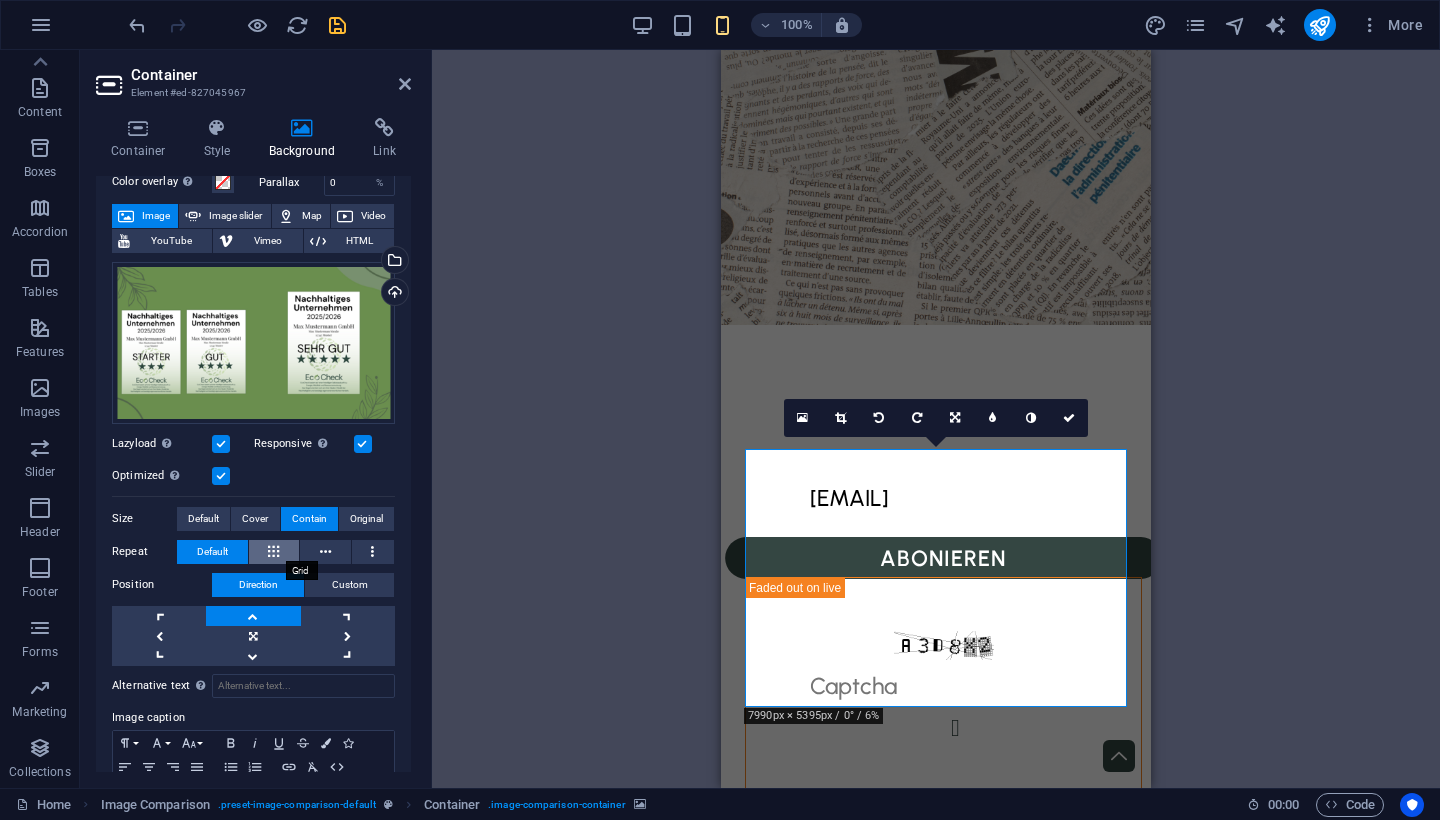 click at bounding box center [274, 552] 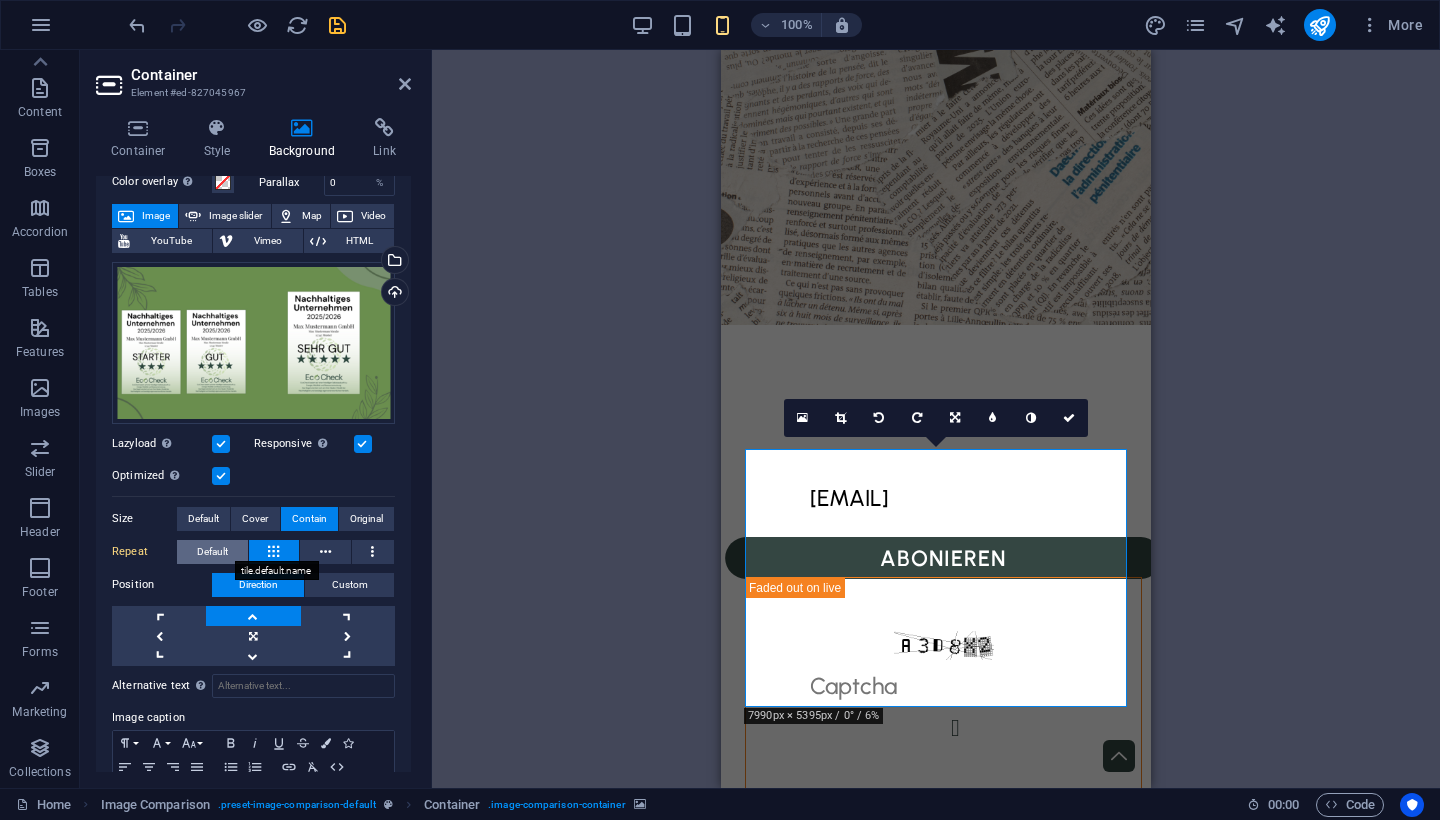 click on "Default" at bounding box center [212, 552] 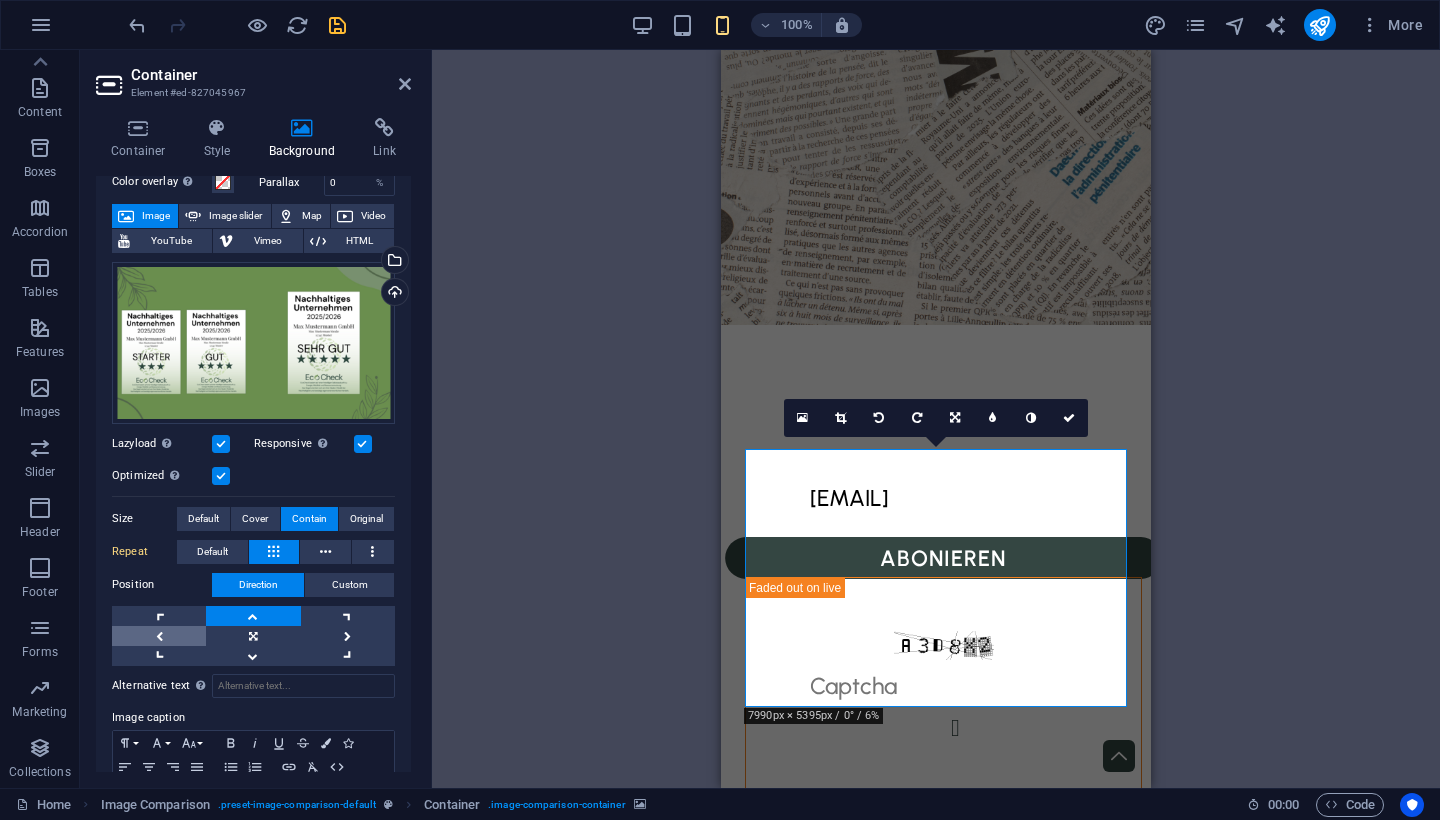 click at bounding box center (159, 636) 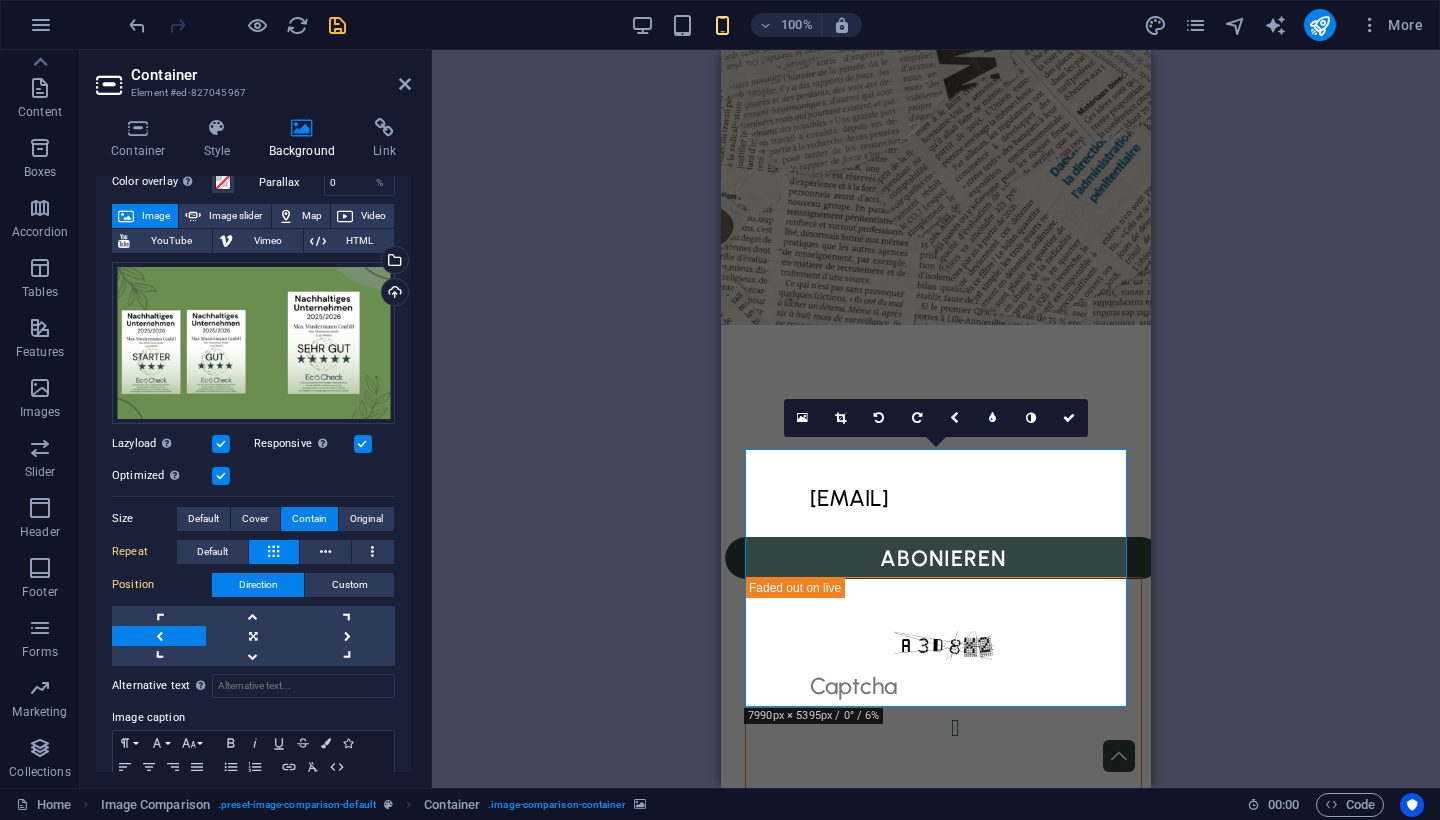 click at bounding box center (159, 636) 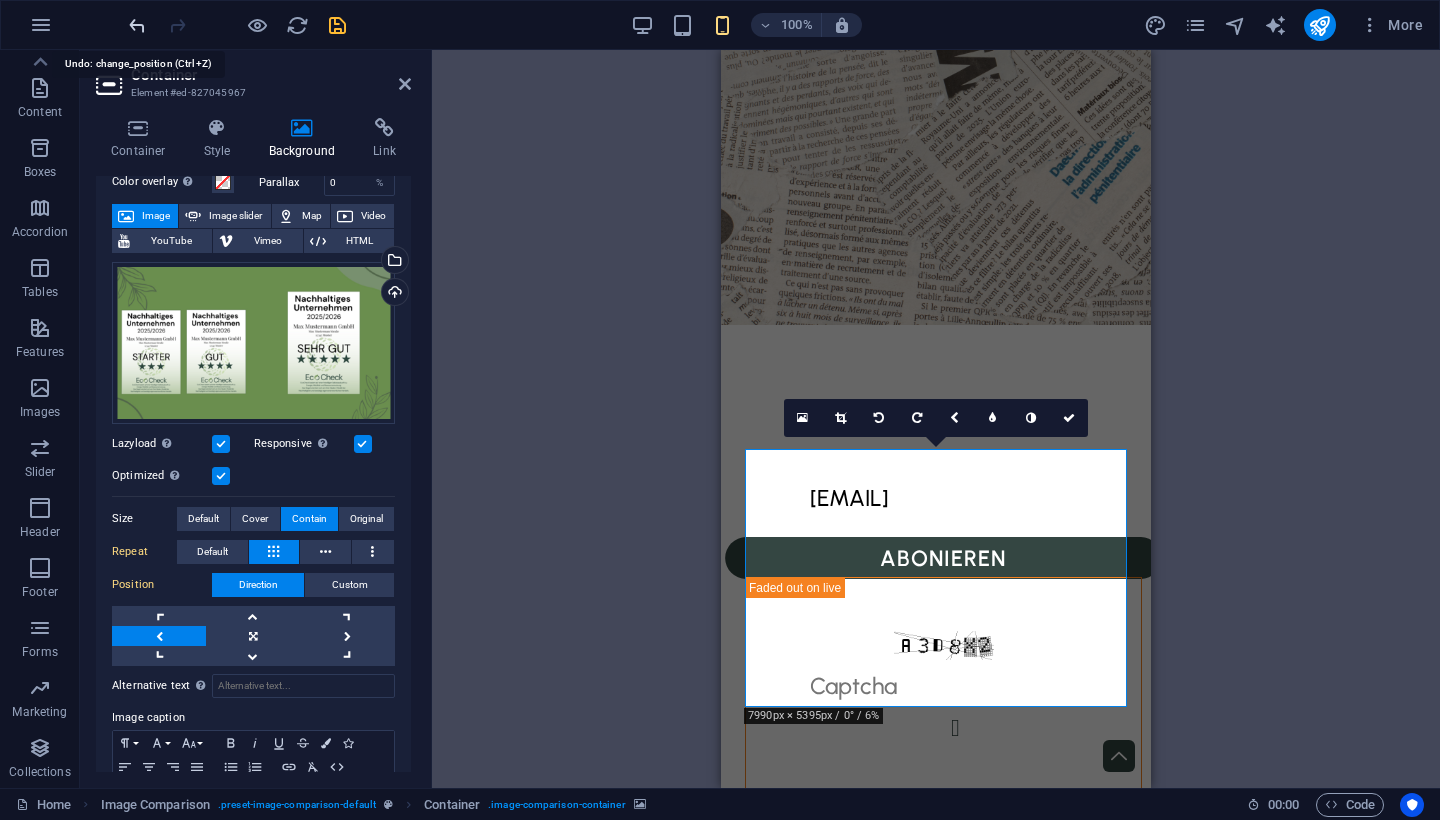click at bounding box center (137, 25) 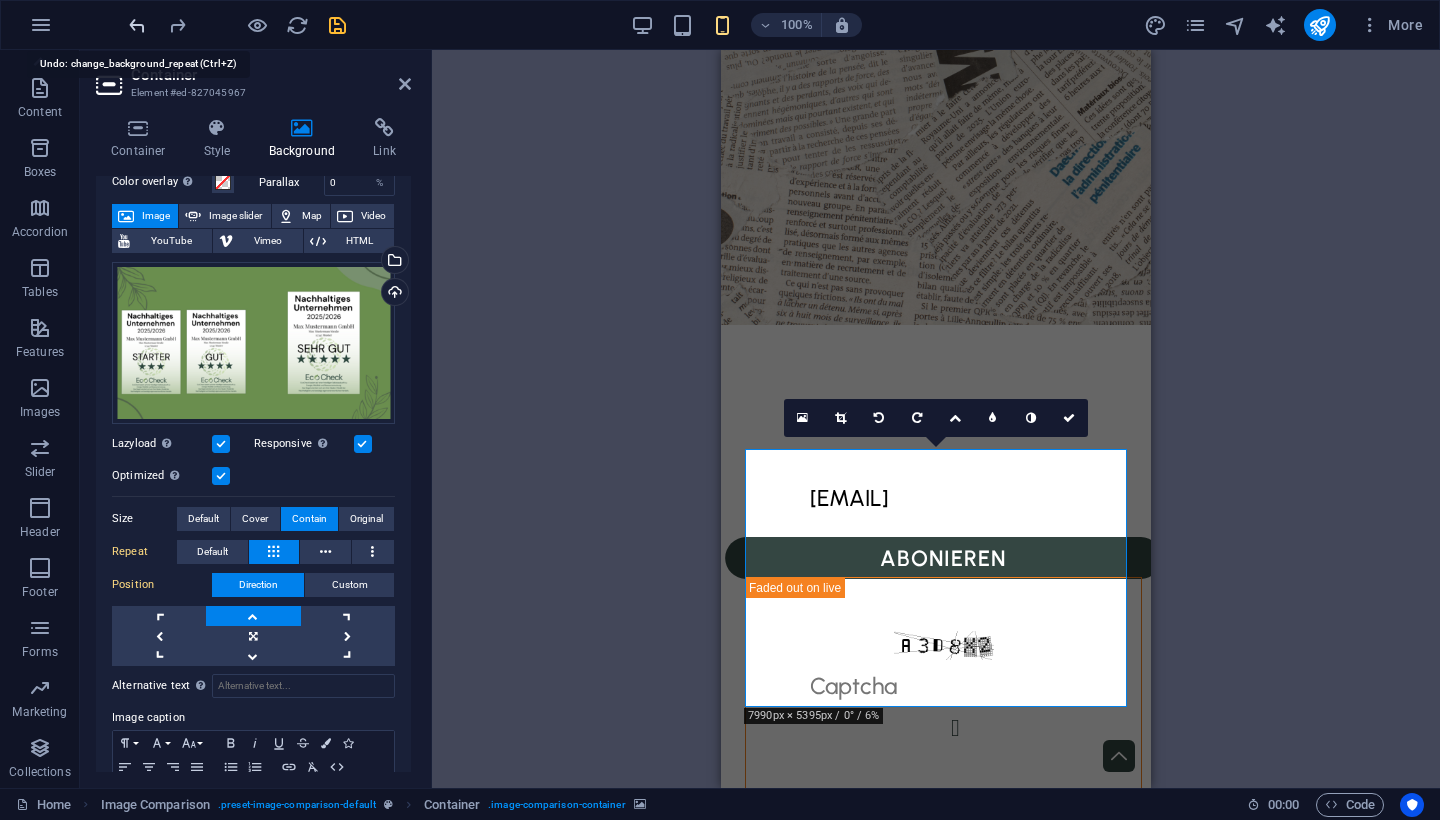 click at bounding box center (137, 25) 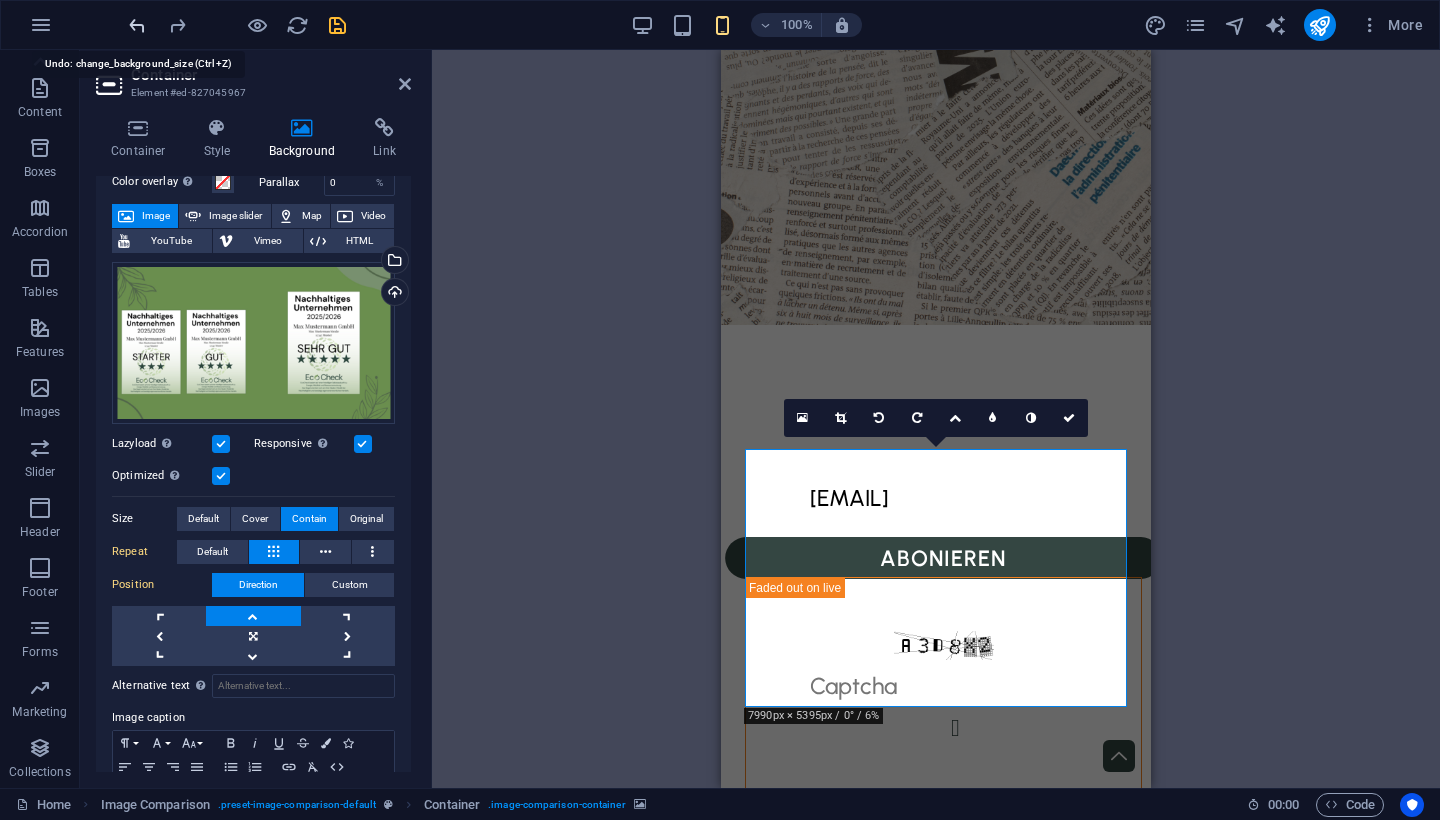 click at bounding box center [137, 25] 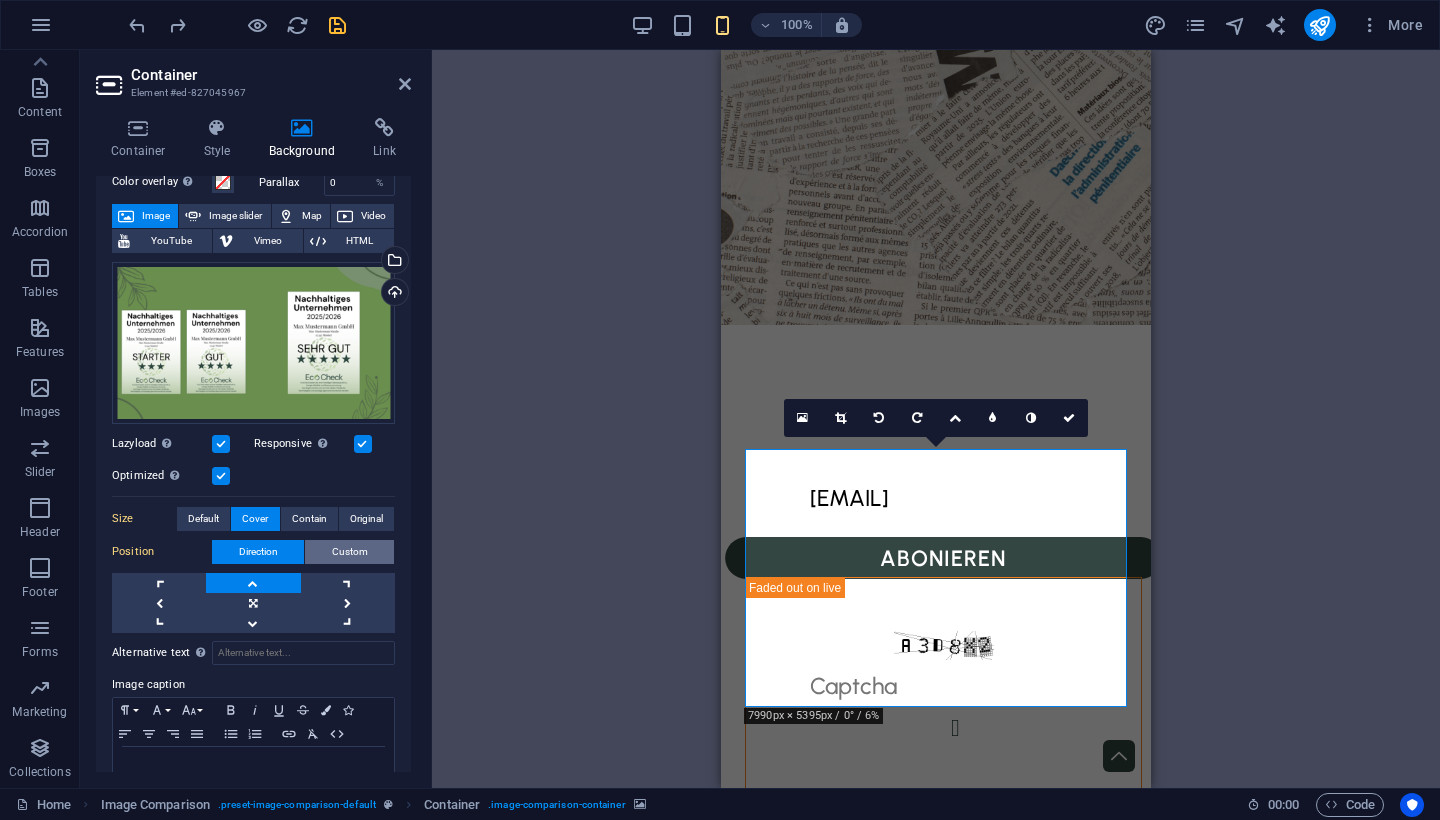 click on "Custom" at bounding box center [350, 552] 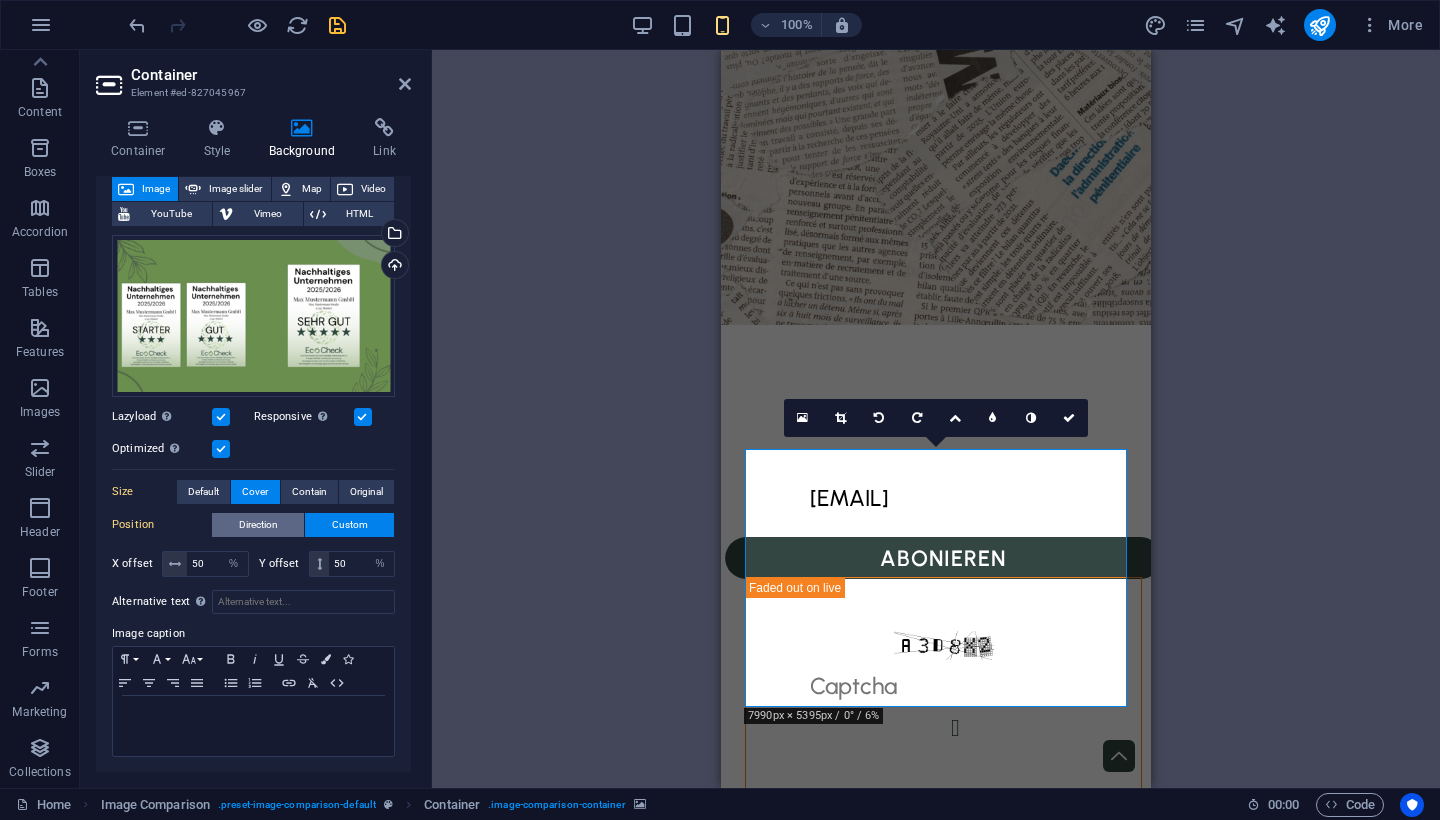 scroll, scrollTop: 117, scrollLeft: 0, axis: vertical 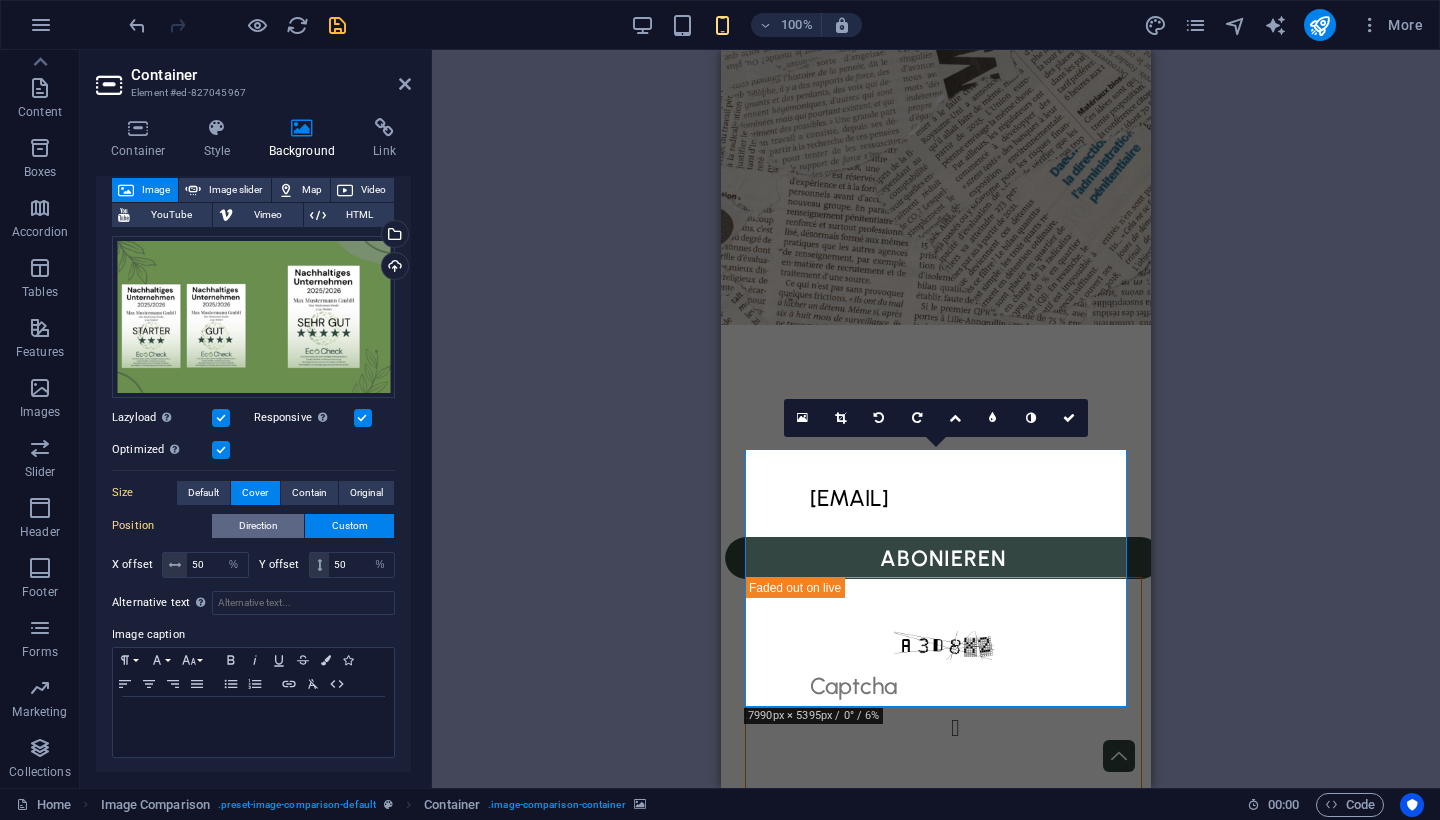 click on "Direction" at bounding box center [258, 526] 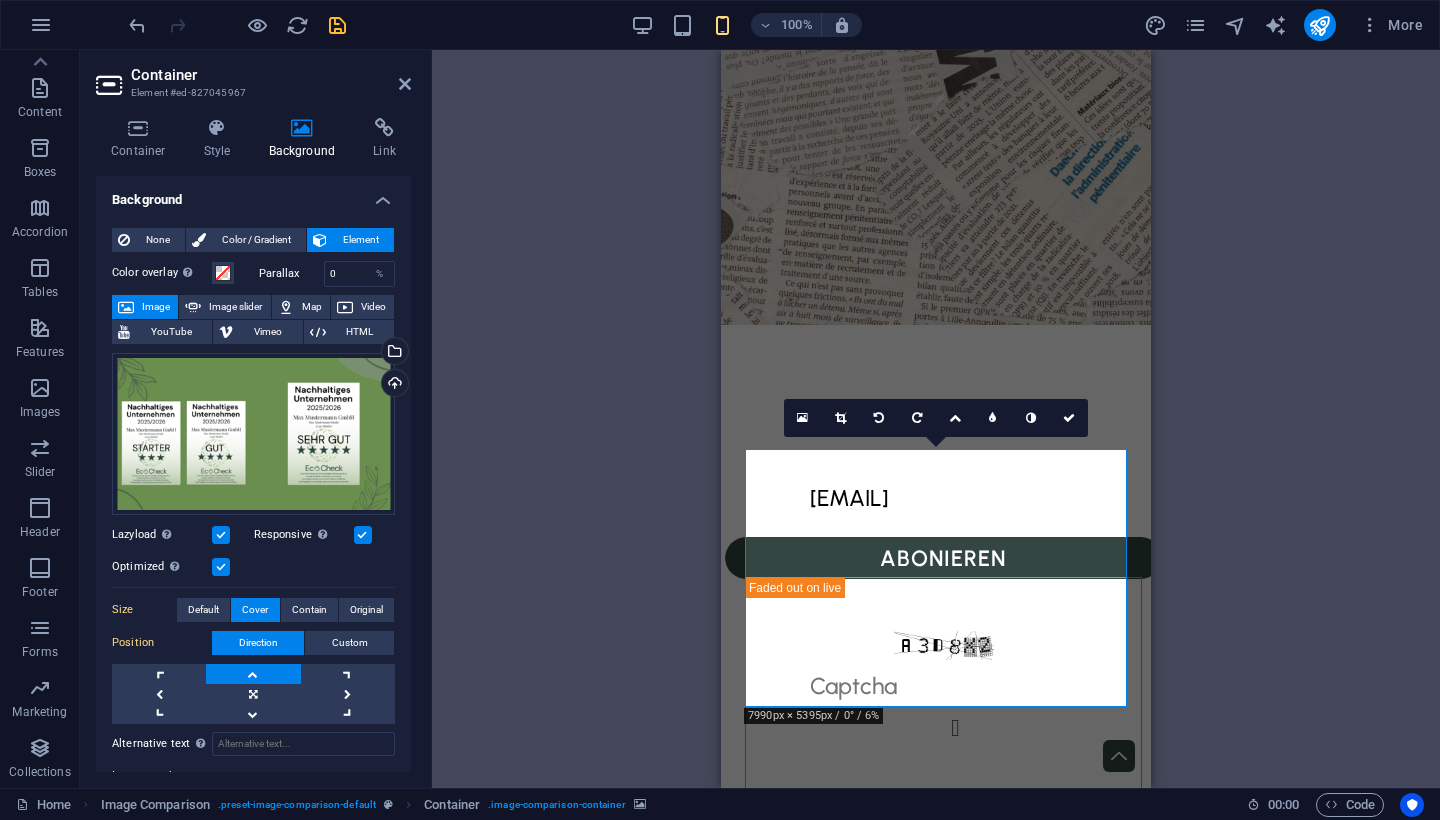 scroll, scrollTop: 0, scrollLeft: 0, axis: both 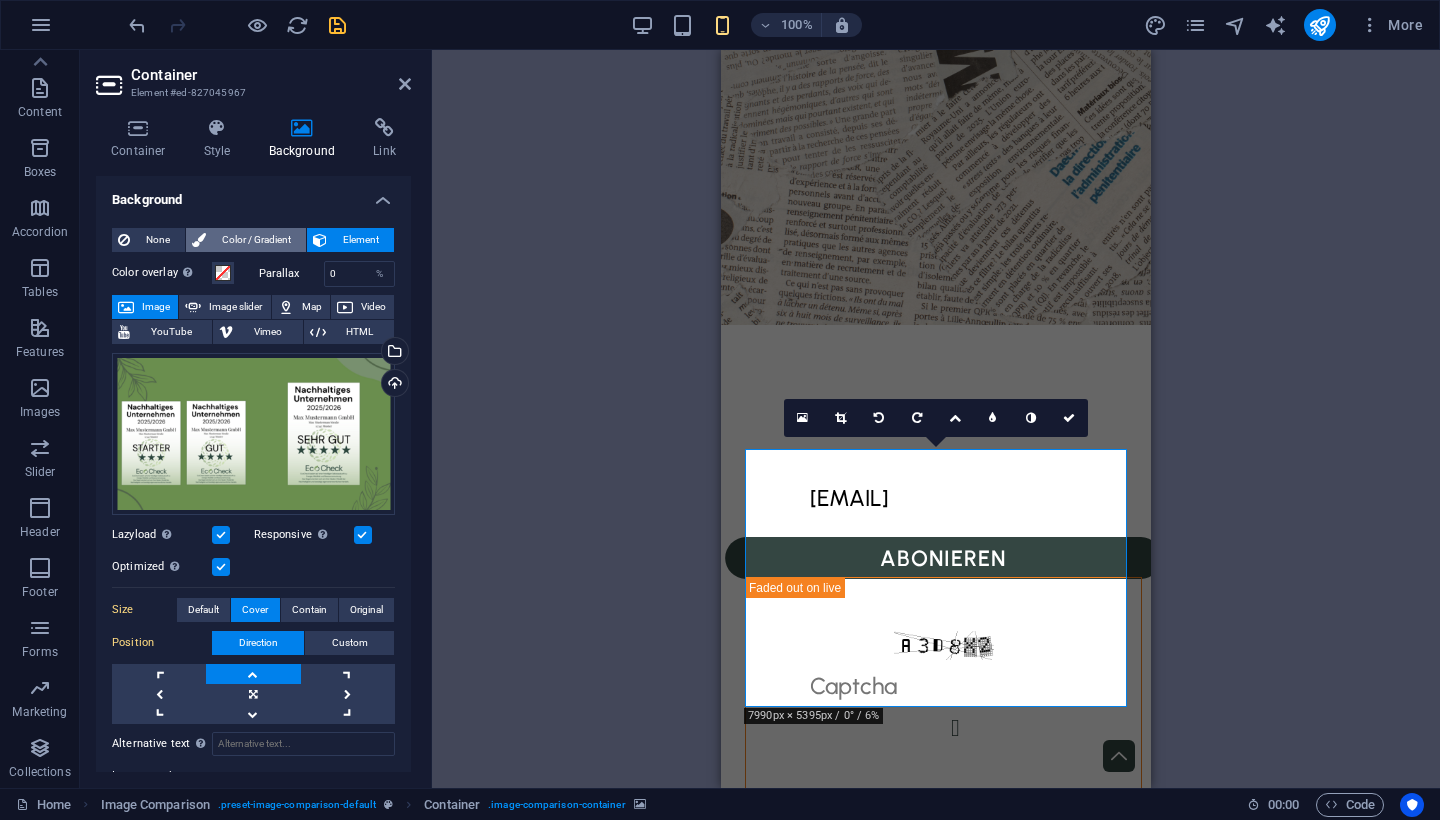 click on "Color / Gradient" at bounding box center [256, 240] 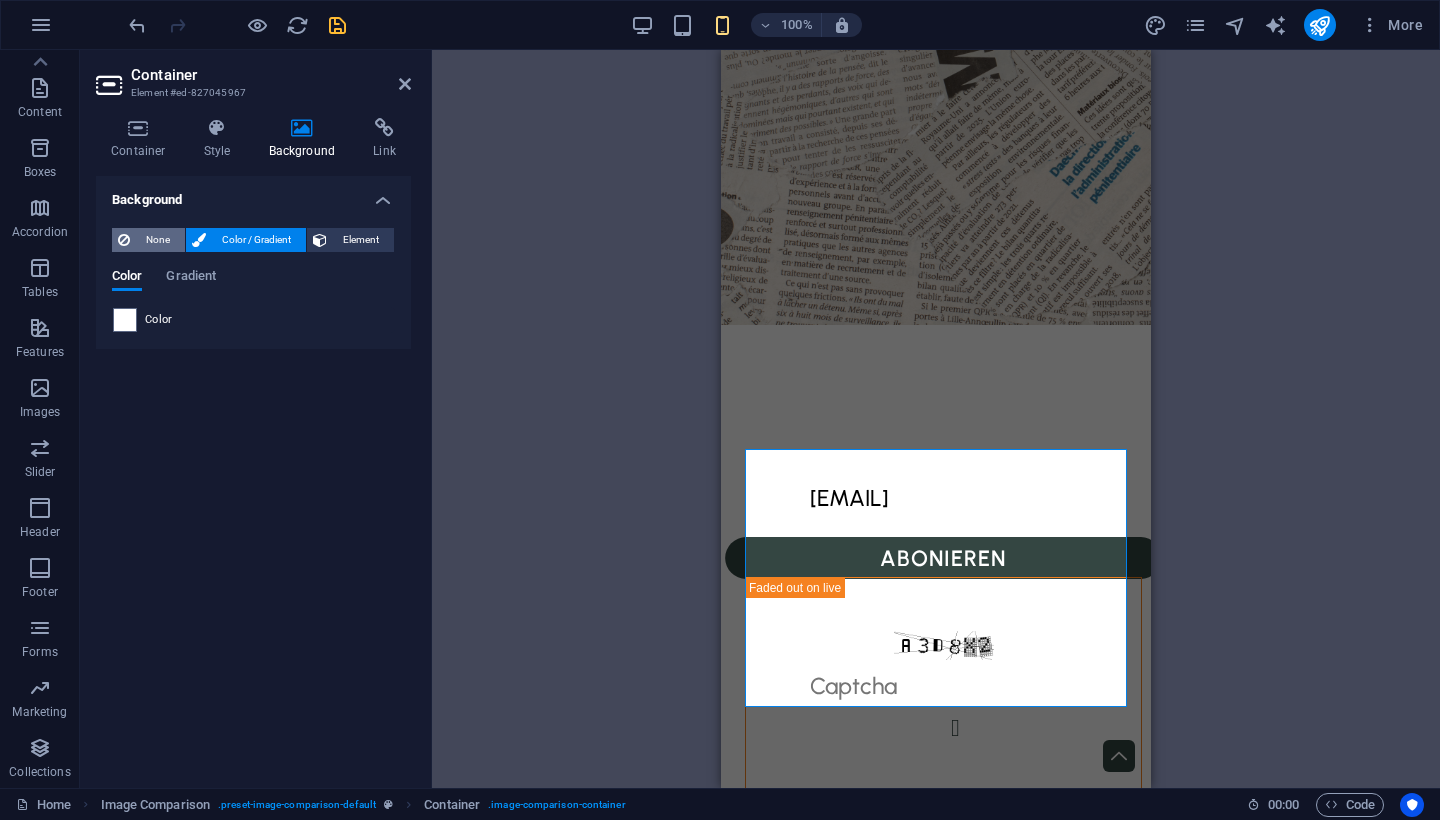 click on "None" at bounding box center [157, 240] 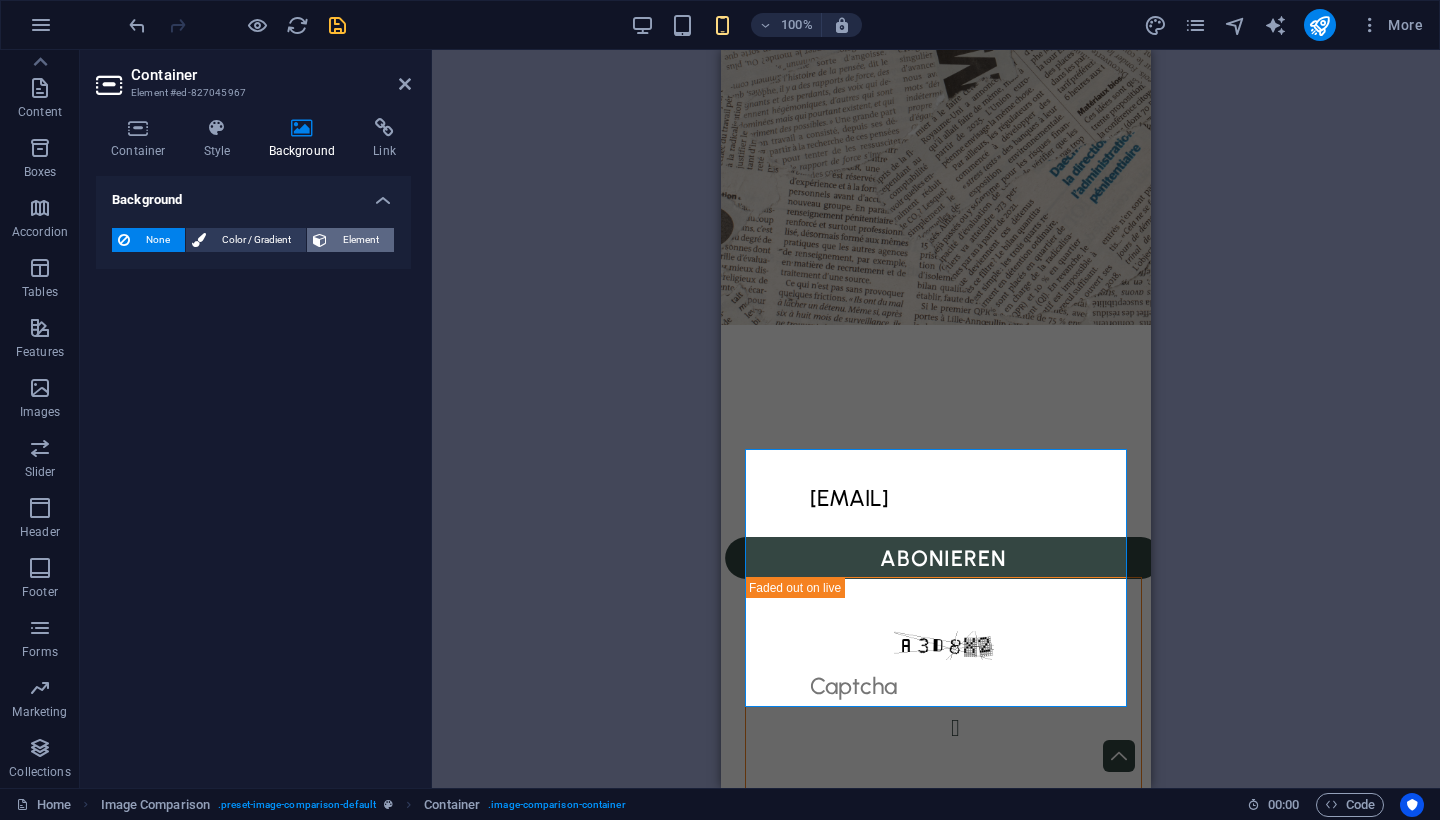 click on "Element" at bounding box center (360, 240) 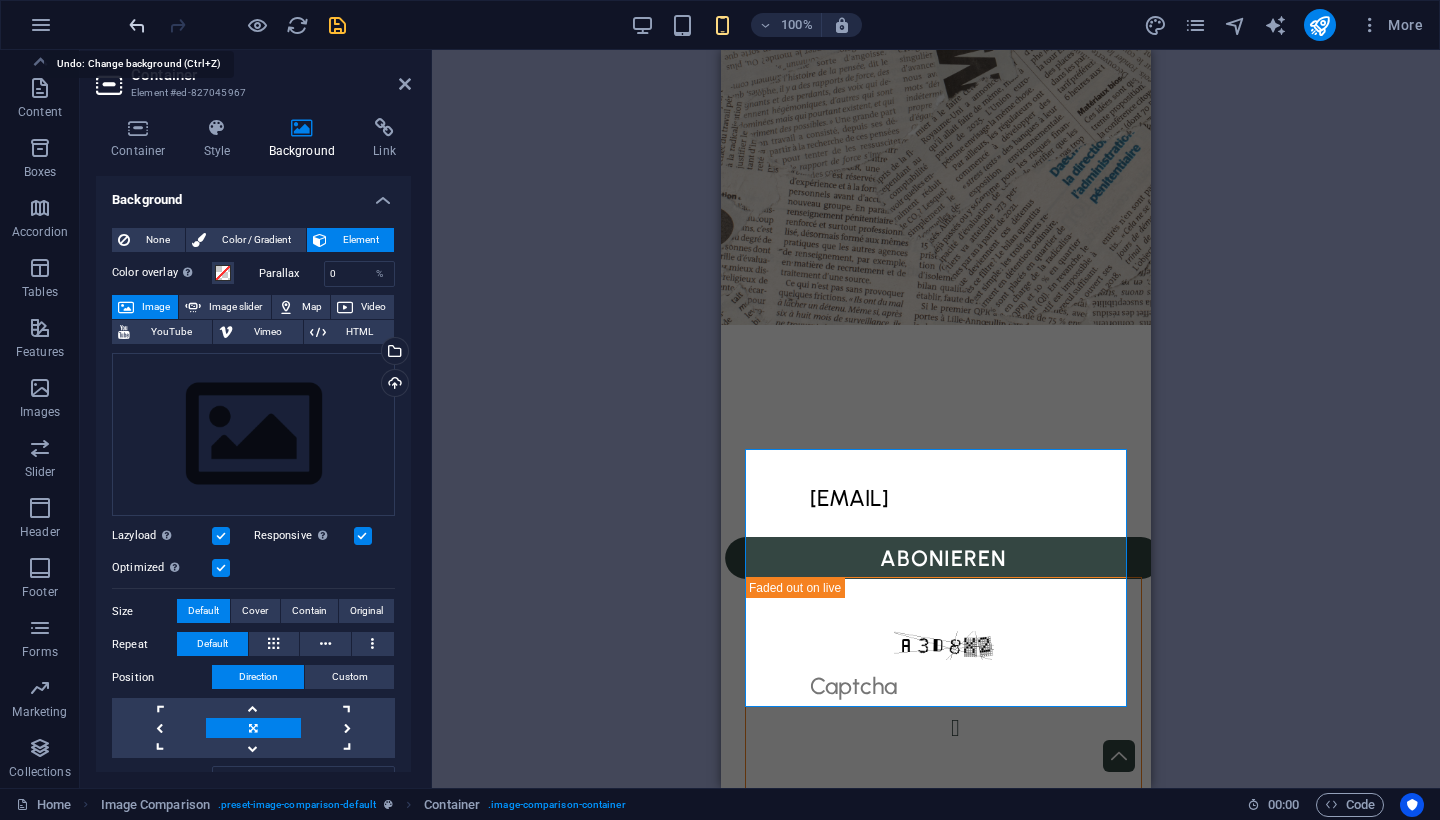 click at bounding box center [137, 25] 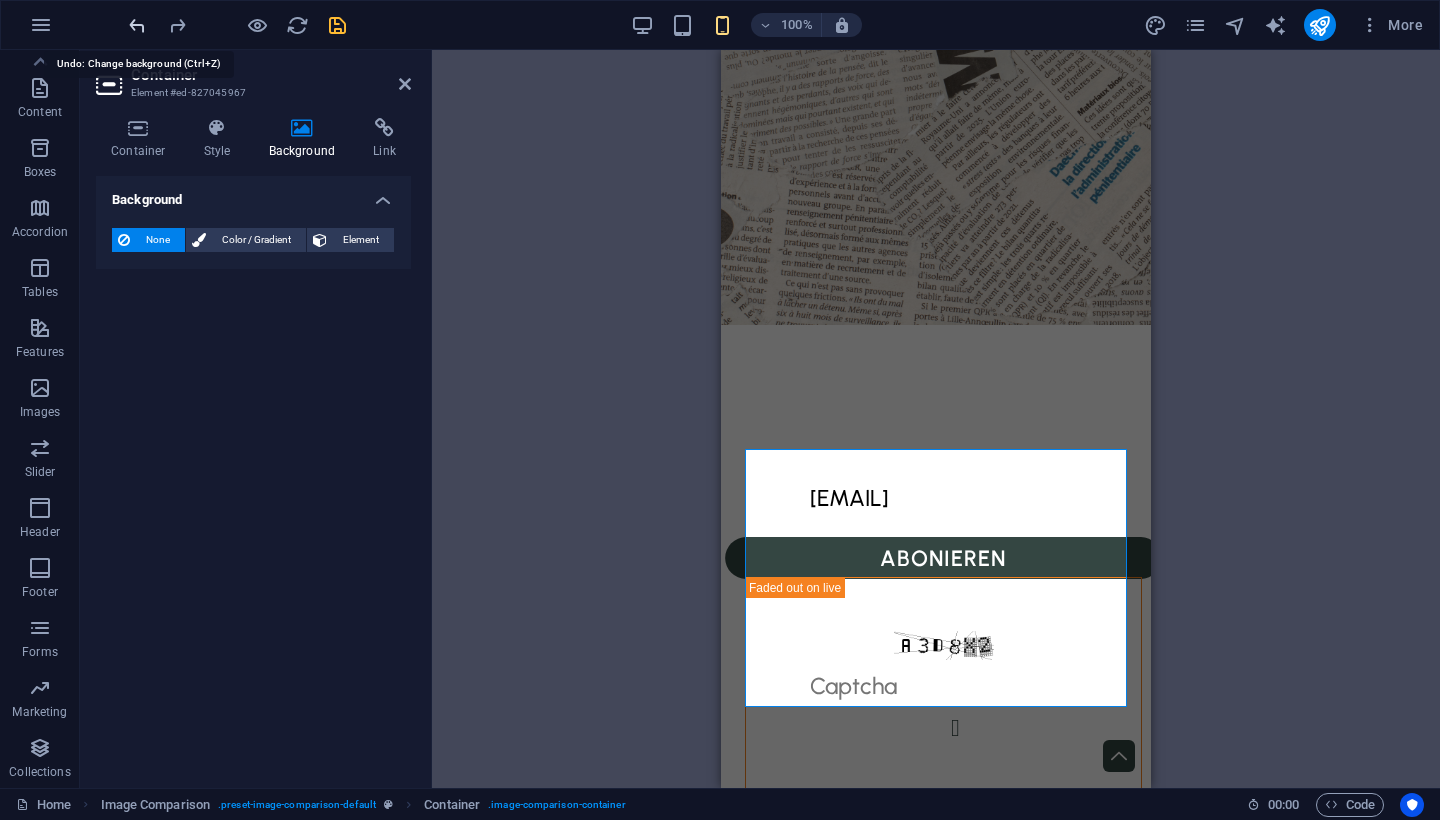 click at bounding box center (137, 25) 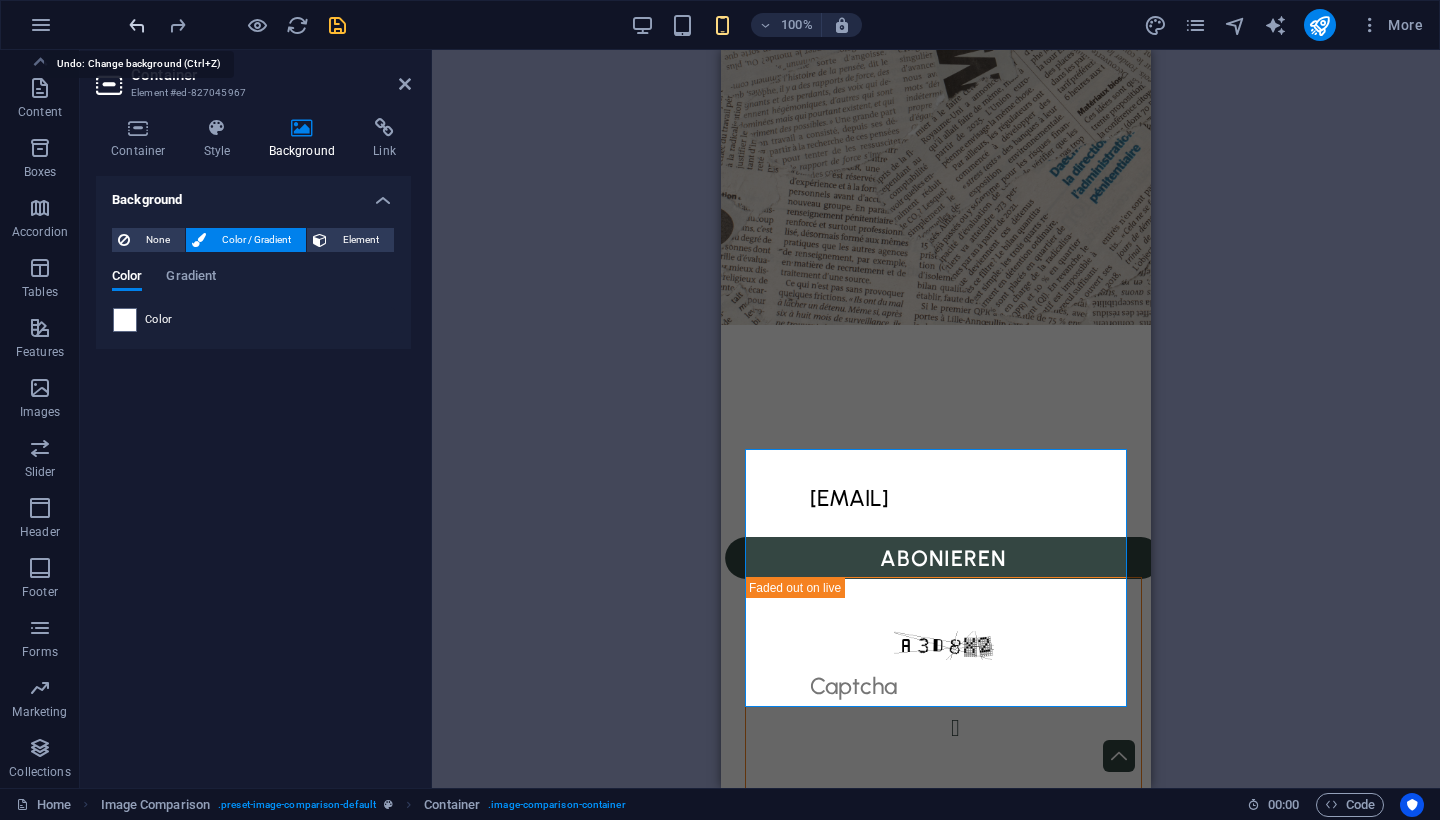 click at bounding box center [137, 25] 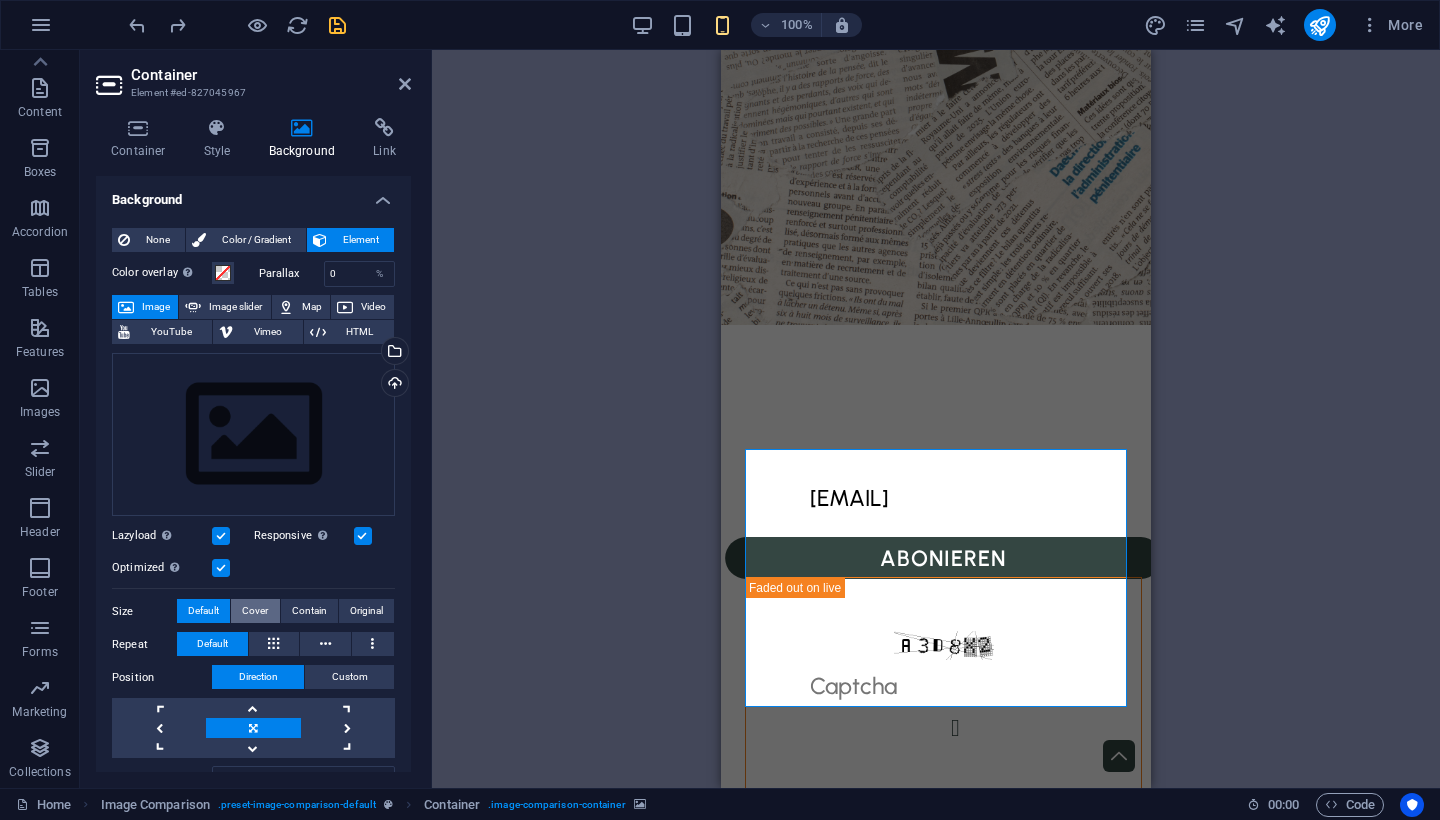 click on "Cover" at bounding box center (255, 611) 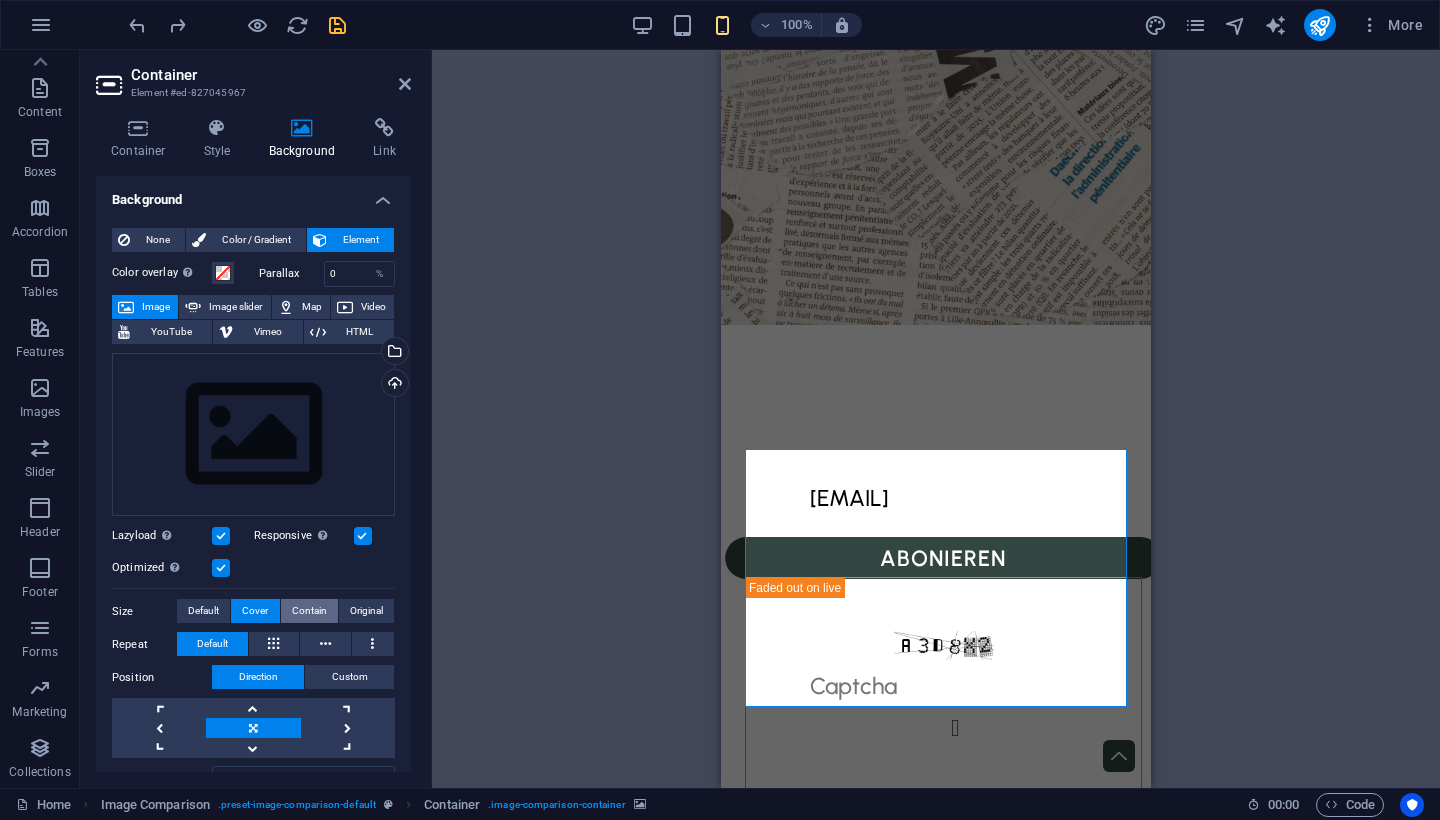 click on "Contain" at bounding box center (309, 611) 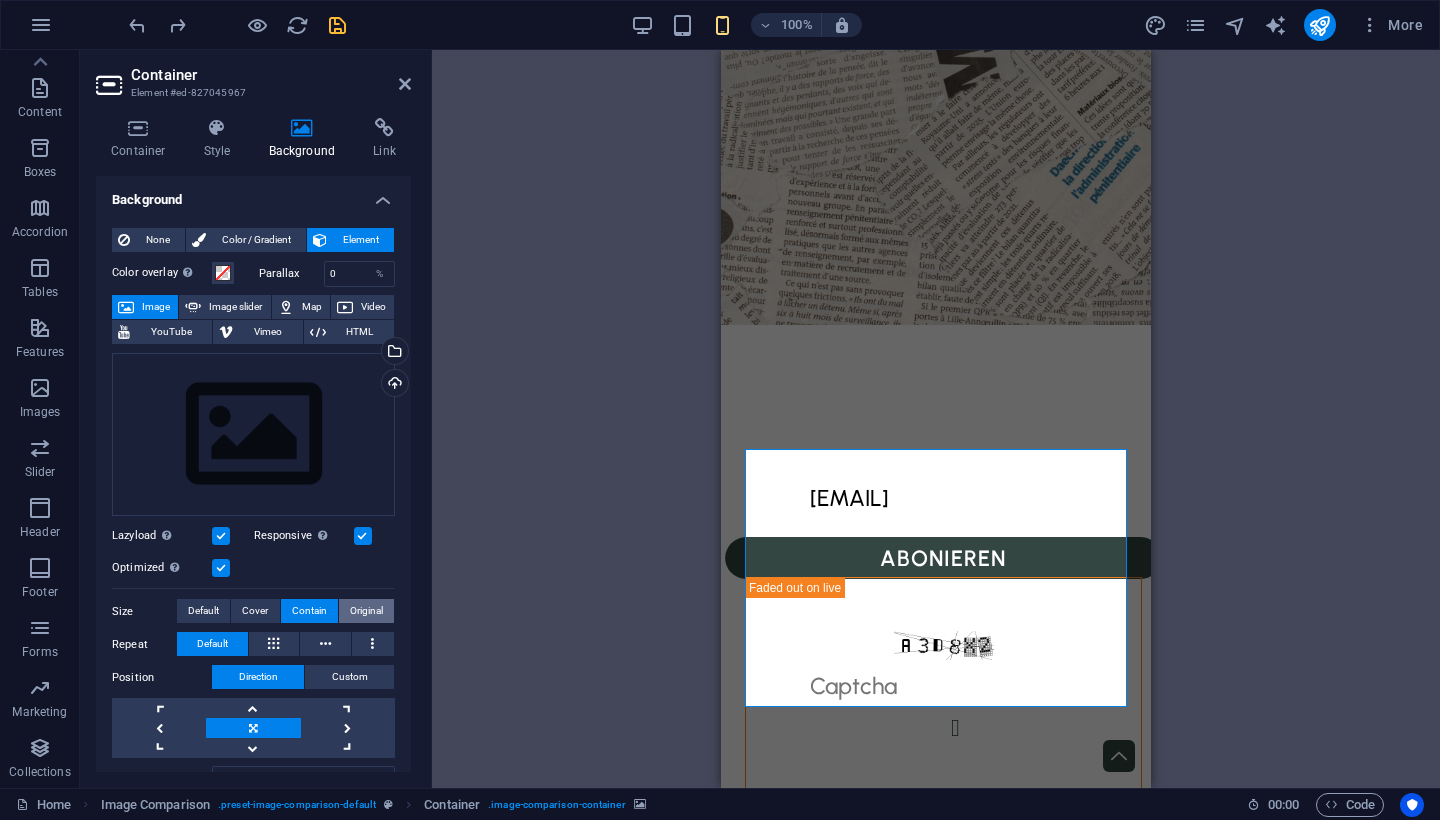 click on "Original" at bounding box center (366, 611) 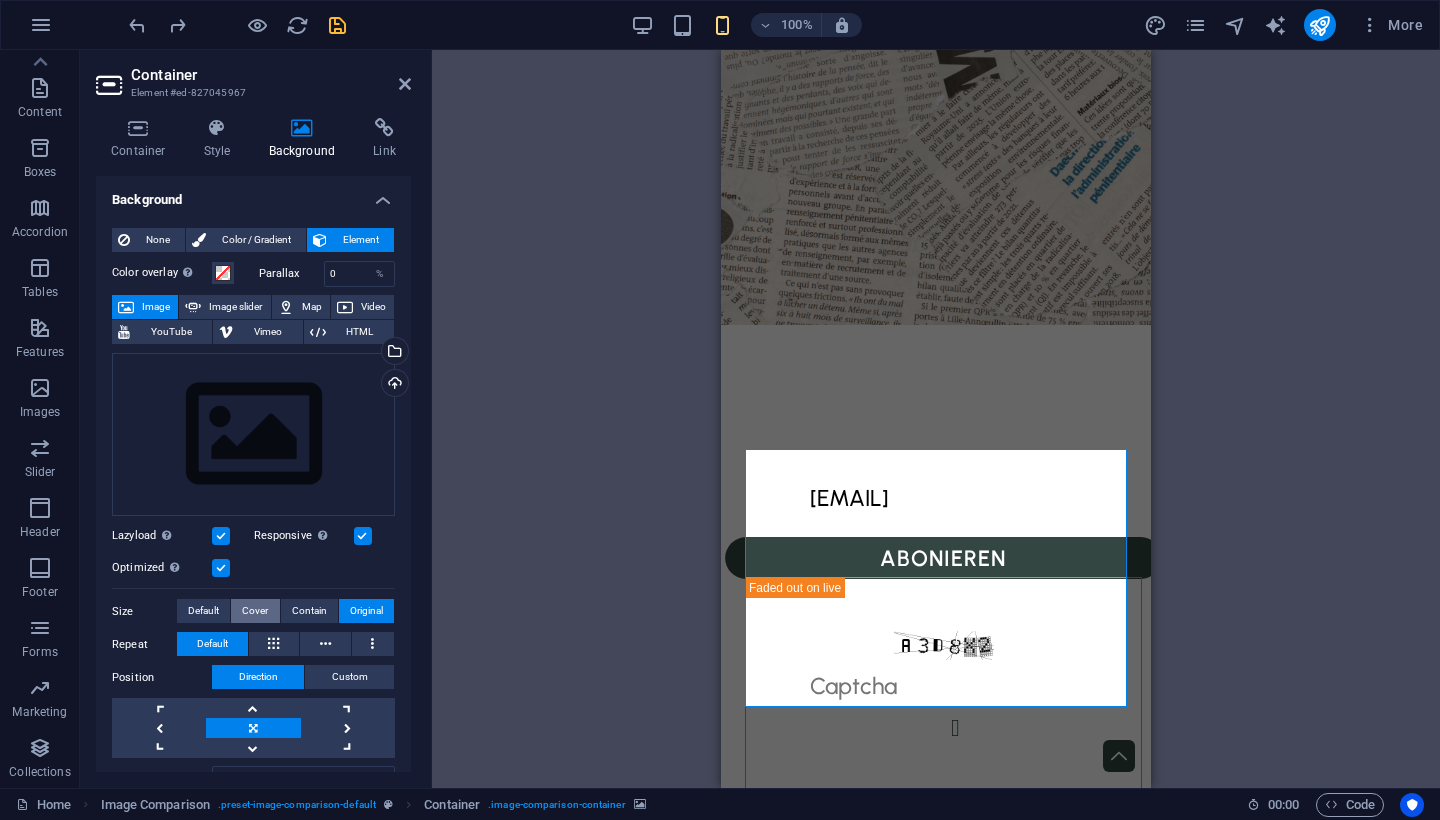 click on "Cover" at bounding box center [255, 611] 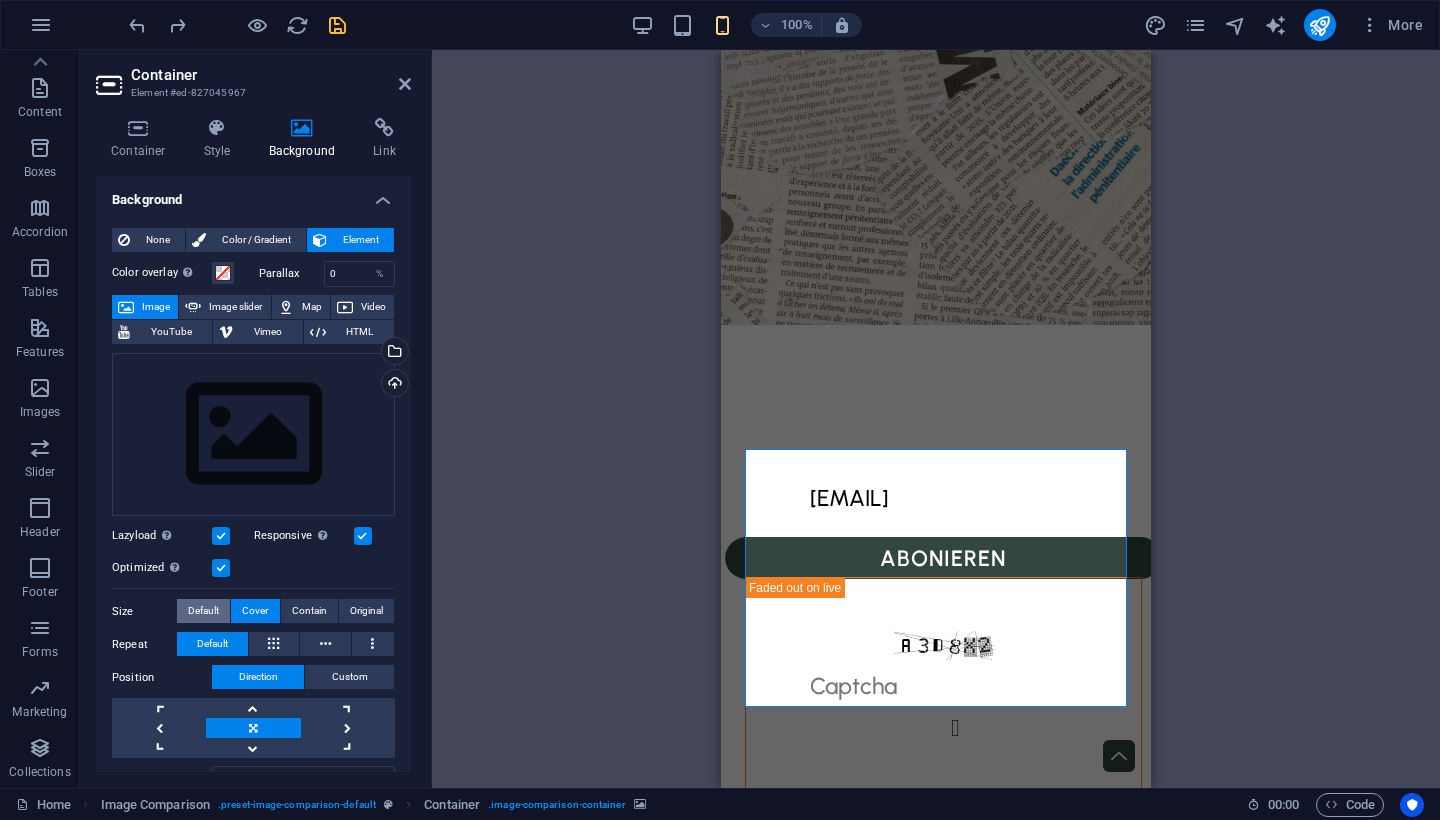 click on "Default" at bounding box center (203, 611) 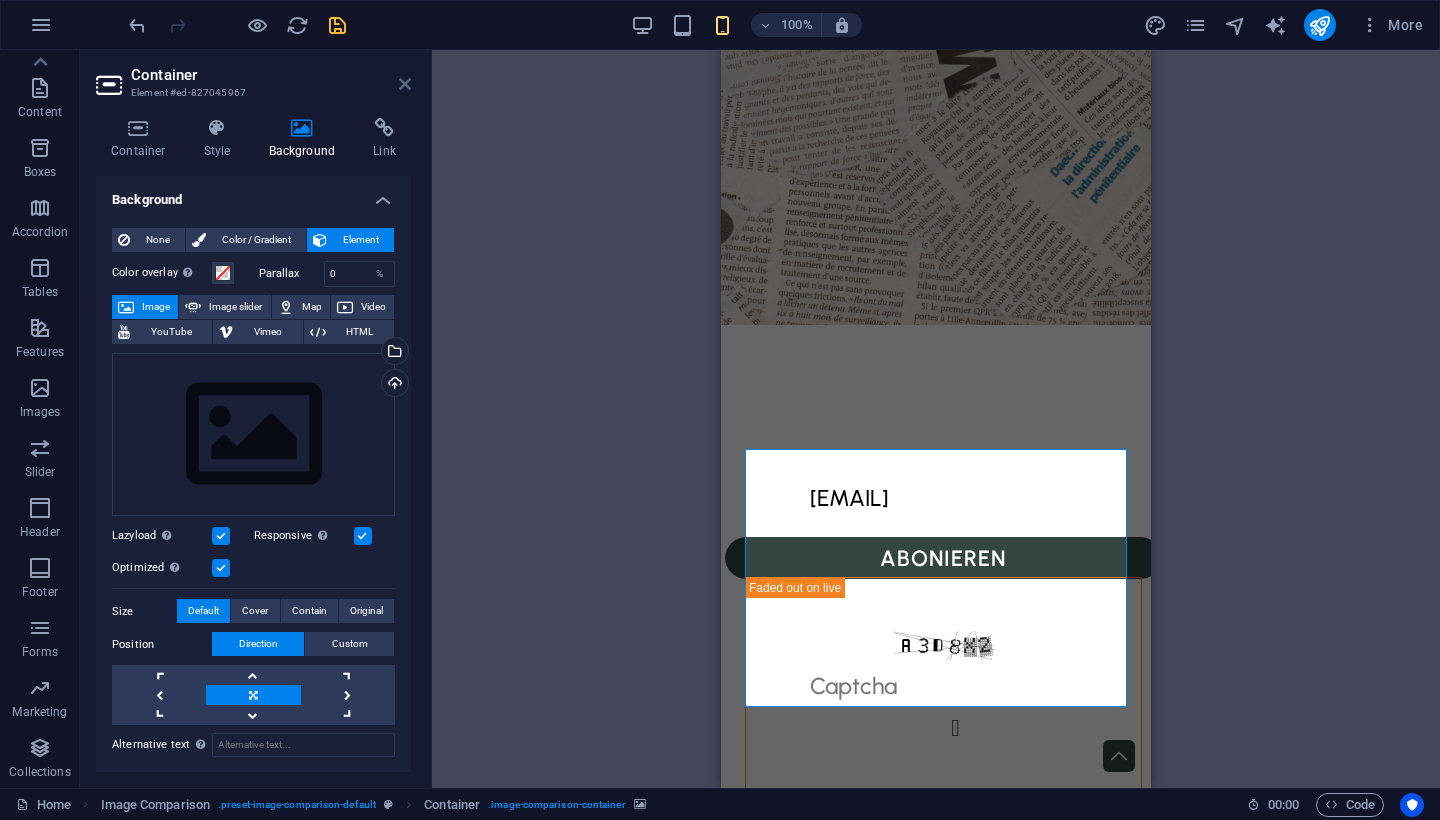 click at bounding box center [405, 84] 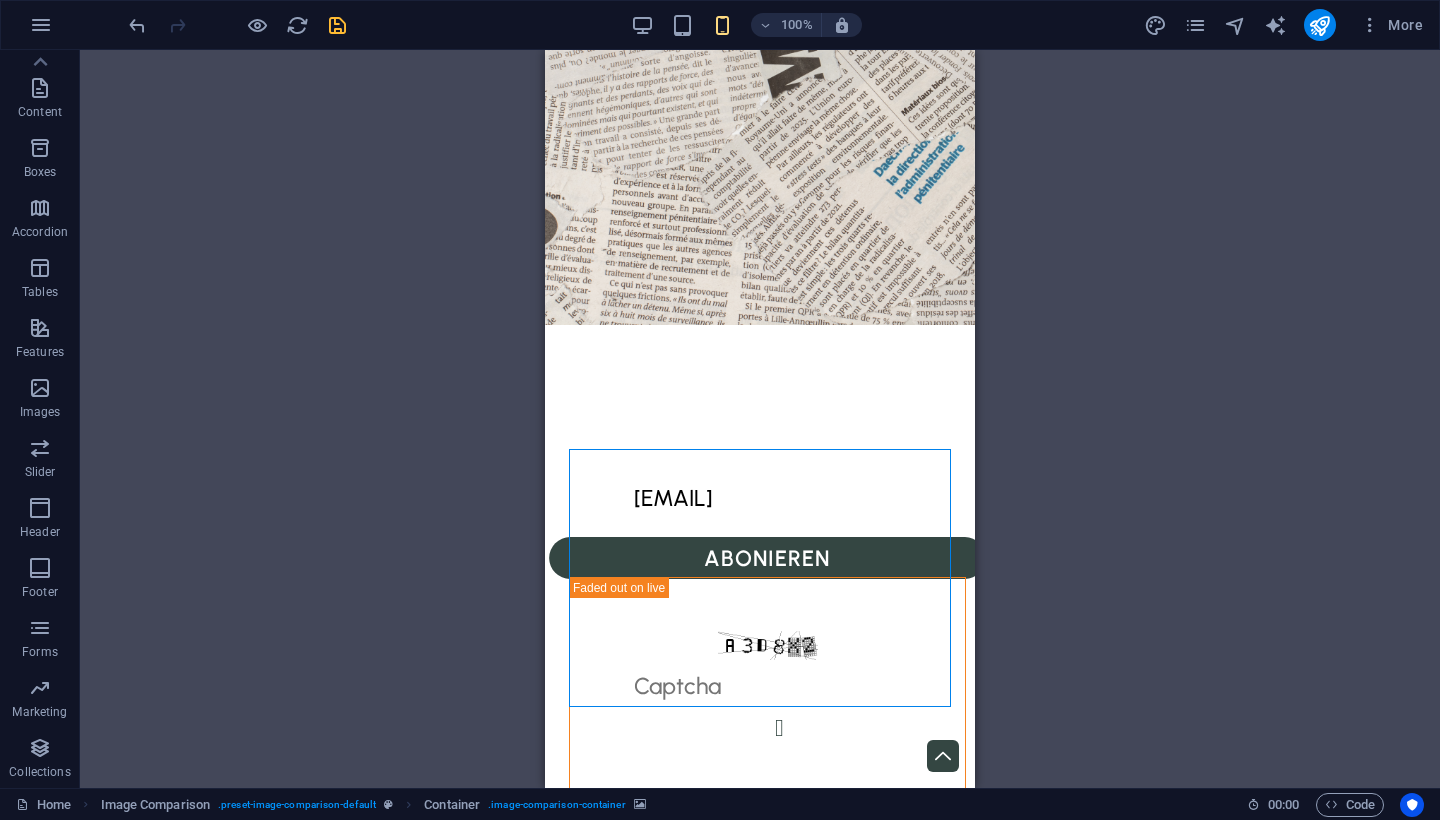 click on "Drag here to replace the existing content. Press “Ctrl” if you want to create a new element.
H2   Container   Boxes   Menu   Menu Bar   Unequal Columns   Image   Text image overlap   Image Comparison   Boxes   Container   Container   Text   Container   Container   Spacer   Footer Heimdall   Container   Footer Heimdall   Footer Saga   Menu   Container   Text   Container   Logo   Footer Saga   Container   Spacer   Text   Text   Container   Spacer   Container   H3   Container   H3   Text   Spacer   Container   Text   Container   Container   Logo   Container   H3   Container   Container   Container   Text   Footer Saga   Text   Container   Container   Logo   Spacer   Text   Container   Spacer   Container   H3   Spacer   Container   Container   H3   Menu   Spacer   Container   Text   Text   Text   Footer Frigg   Footer Frigg   Container   Container   Logo   Container   Text   Spacer   Spacer   Container   Menu   H3   Text   Text   Container   H3   Spacer   Container   Text   Text   Icon" at bounding box center [760, 419] 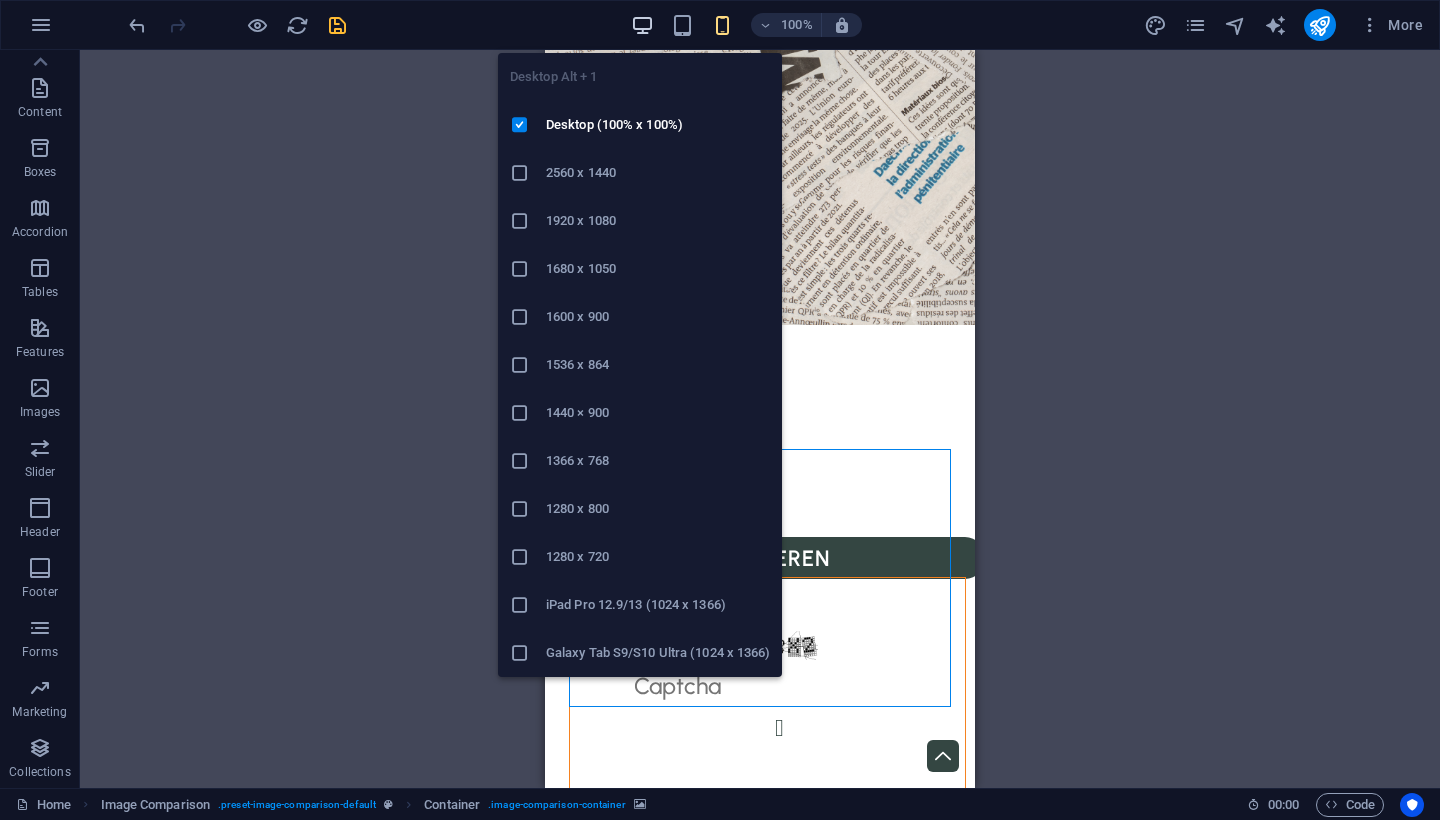 click at bounding box center [642, 25] 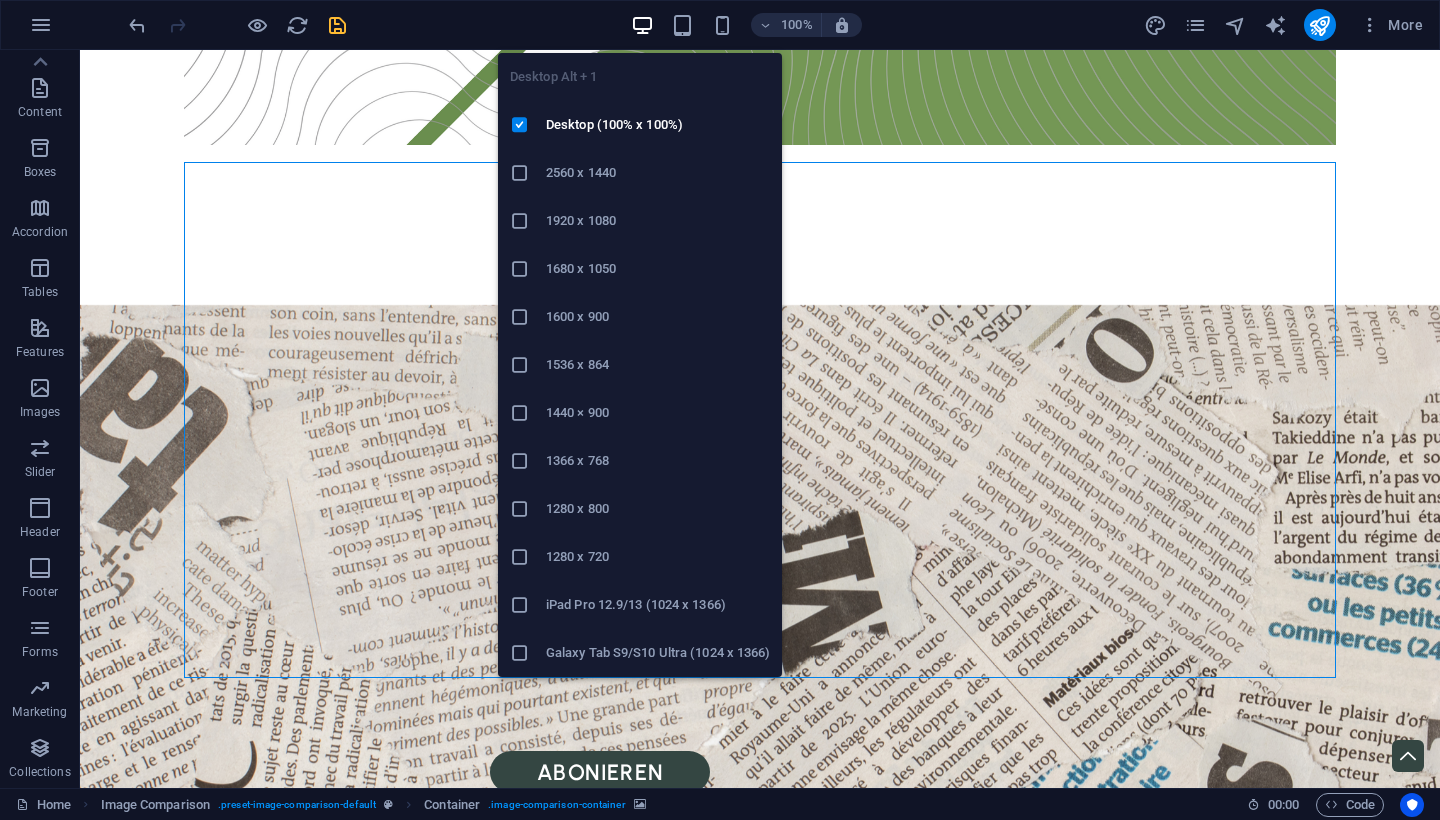 scroll, scrollTop: 2594, scrollLeft: 0, axis: vertical 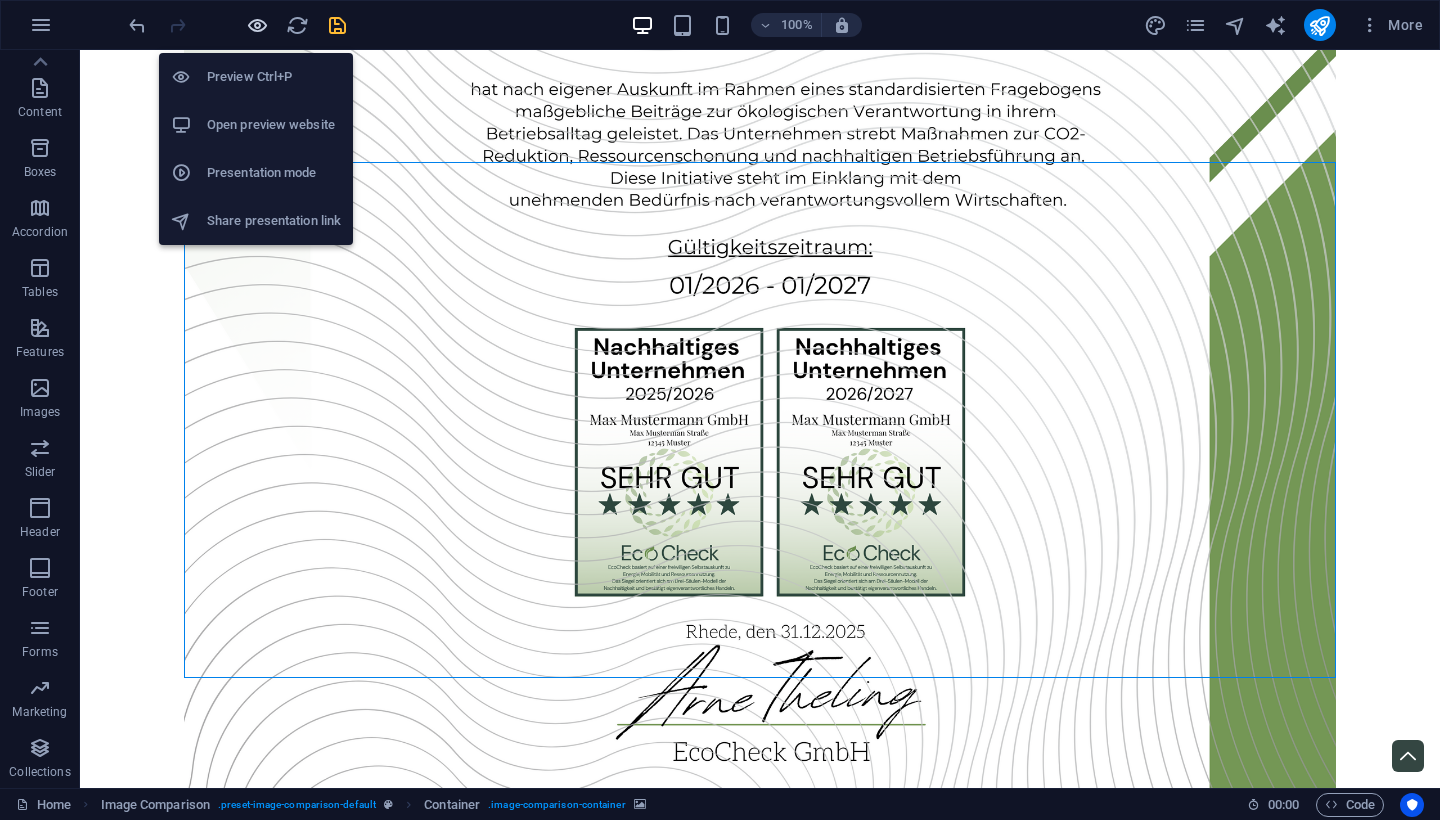click at bounding box center (257, 25) 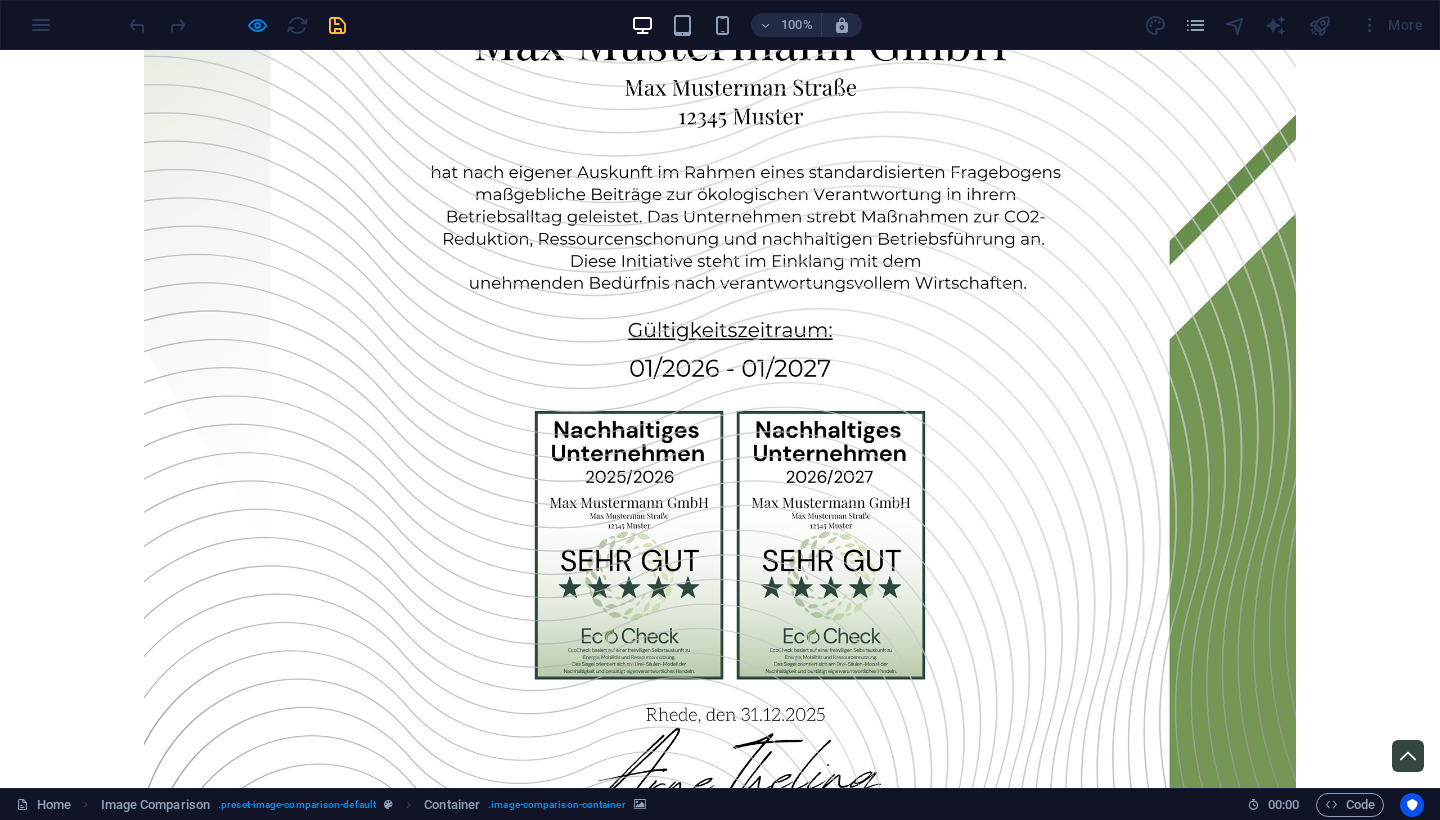 scroll, scrollTop: 2475, scrollLeft: 0, axis: vertical 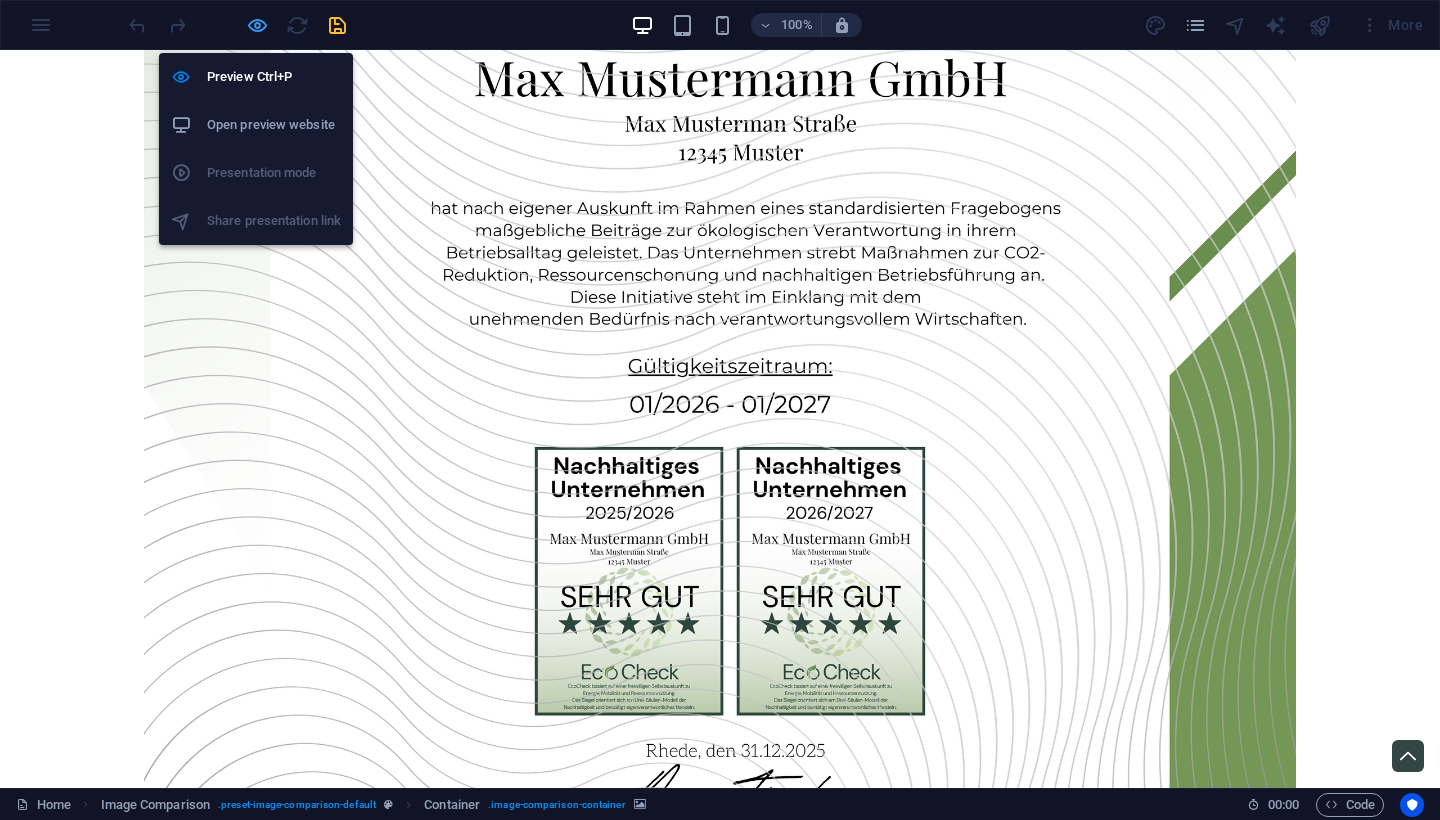 click at bounding box center [257, 25] 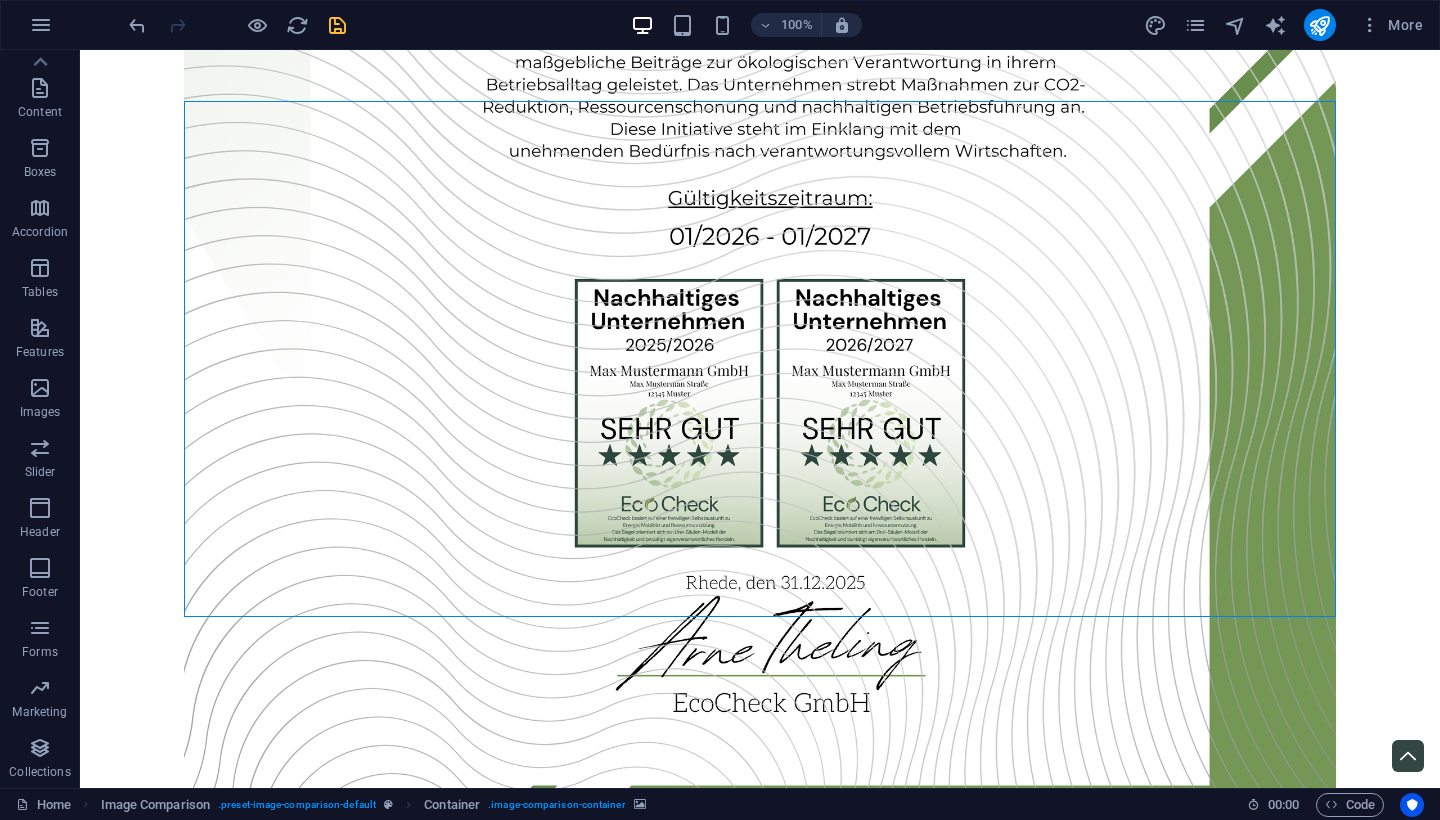 scroll, scrollTop: 2656, scrollLeft: 0, axis: vertical 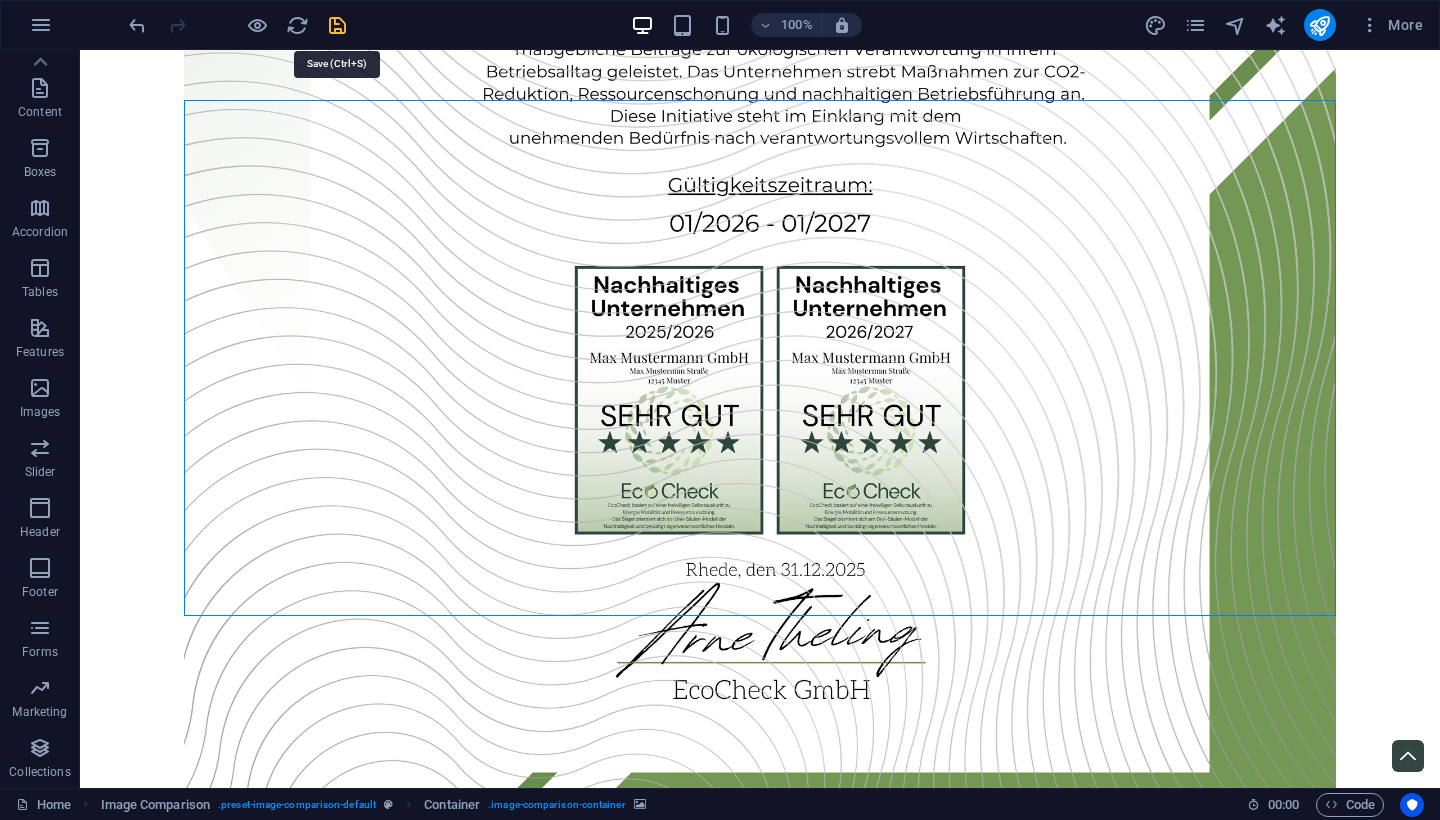 click at bounding box center (337, 25) 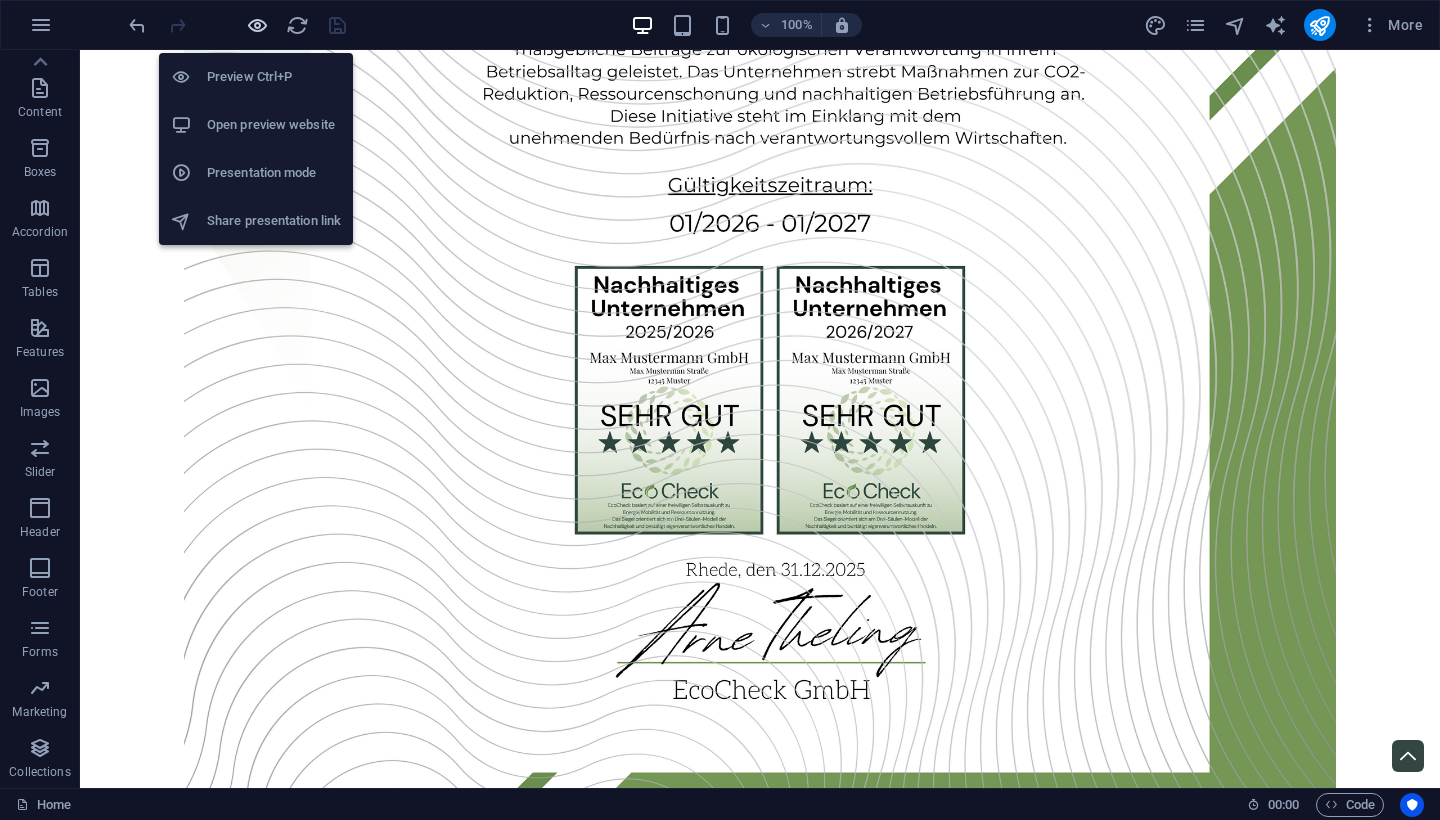 click at bounding box center (257, 25) 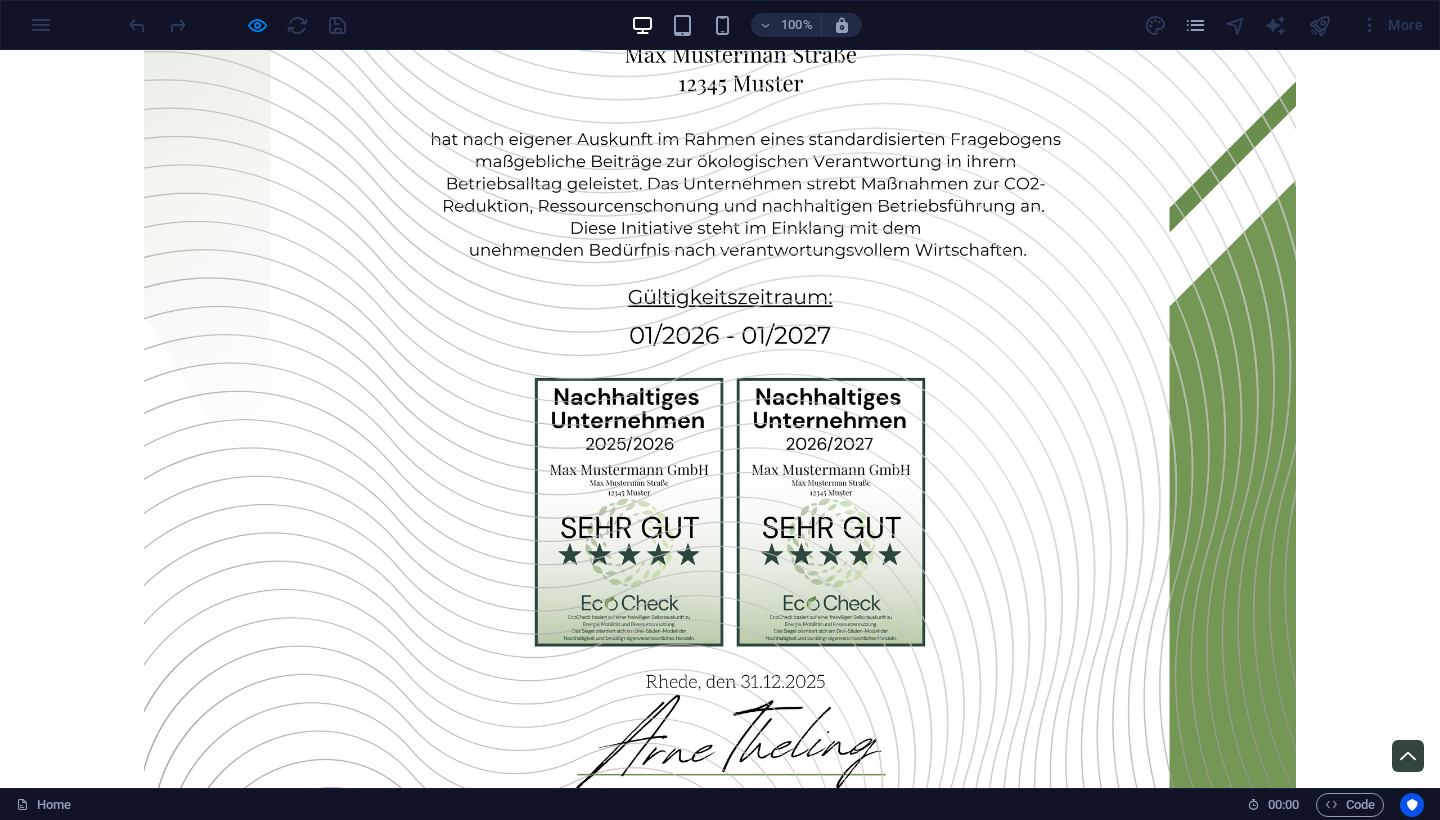 scroll, scrollTop: 2569, scrollLeft: 0, axis: vertical 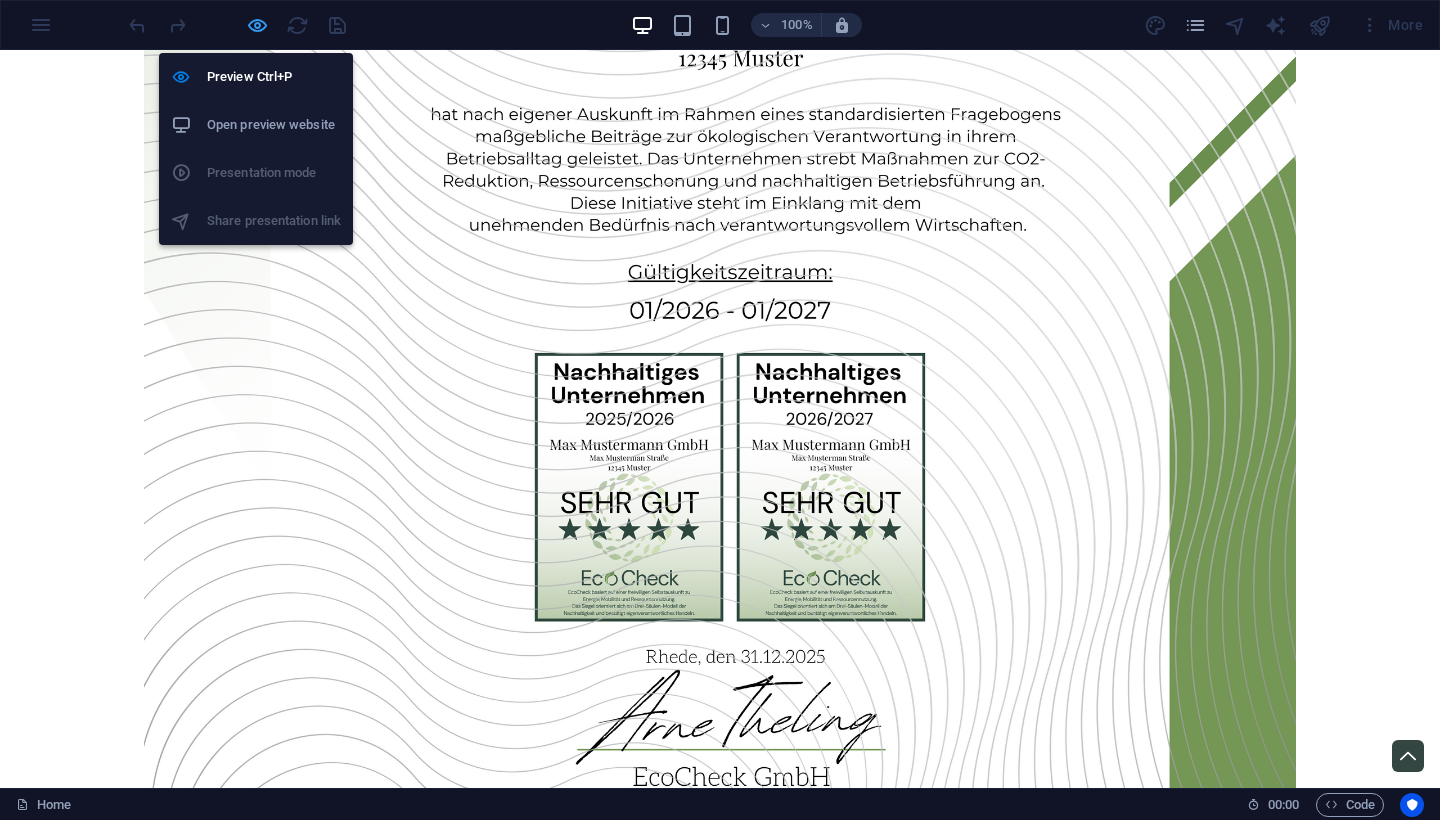 click at bounding box center [257, 25] 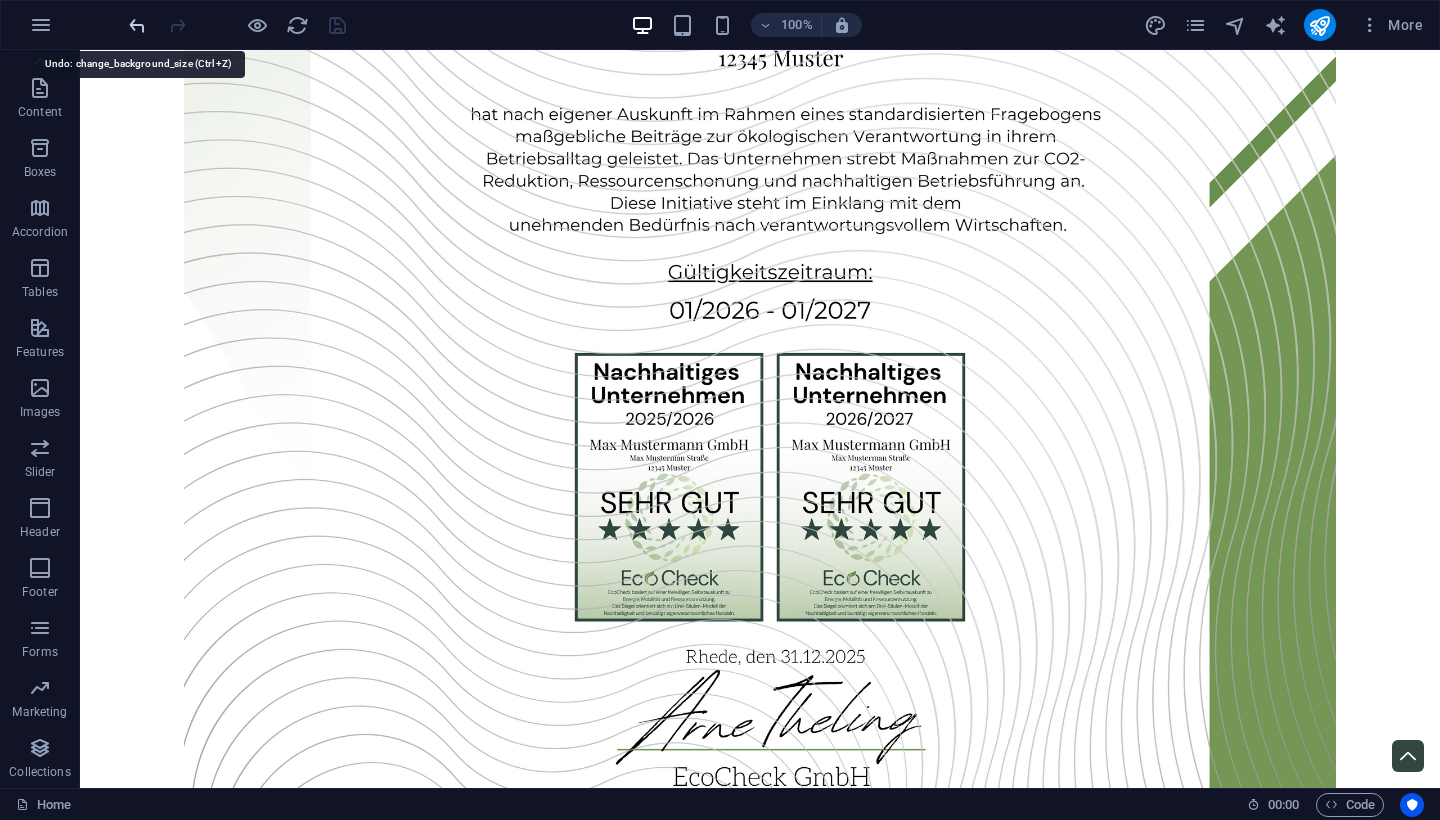 click at bounding box center [137, 25] 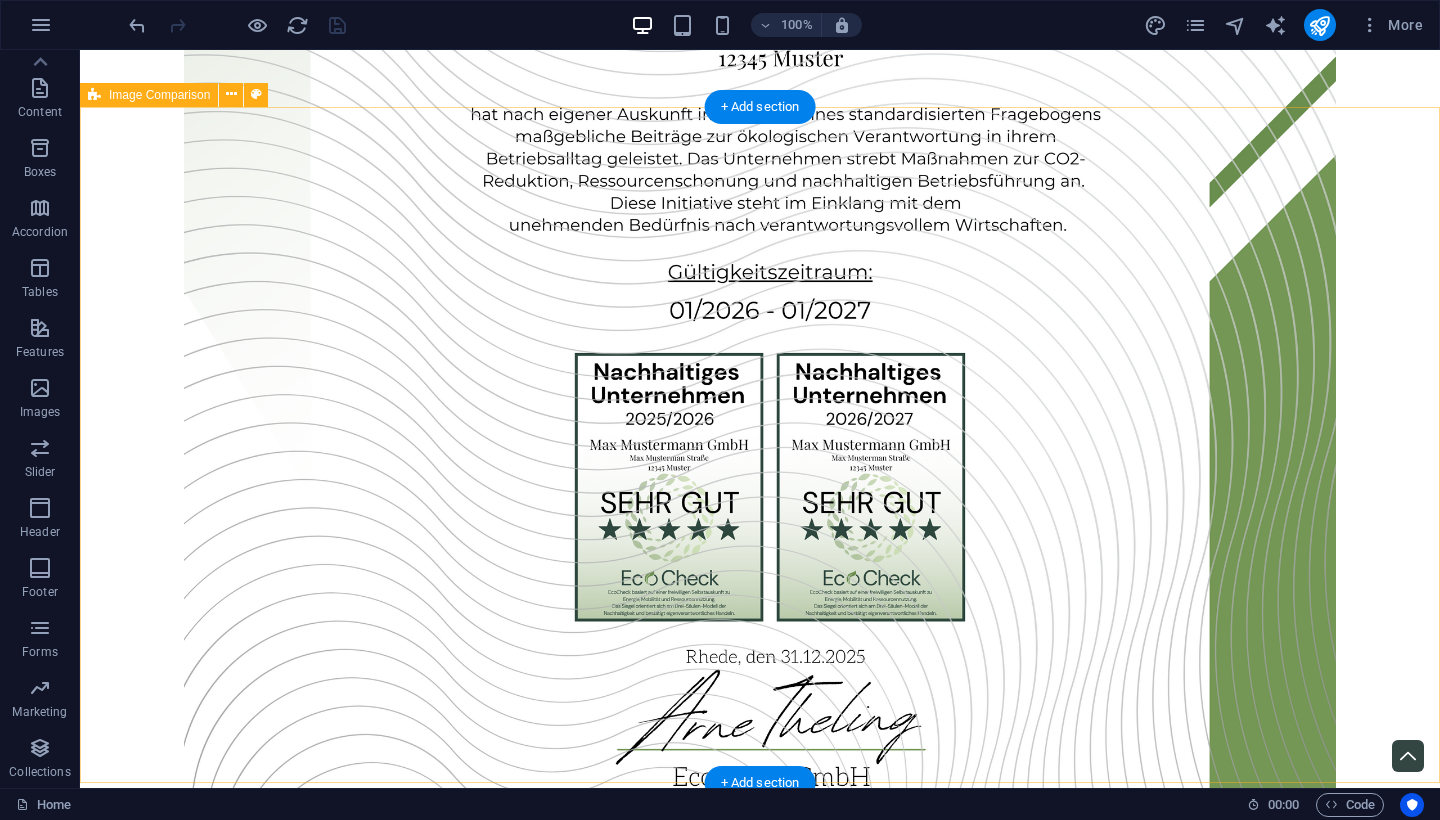 click at bounding box center [864, -2261] 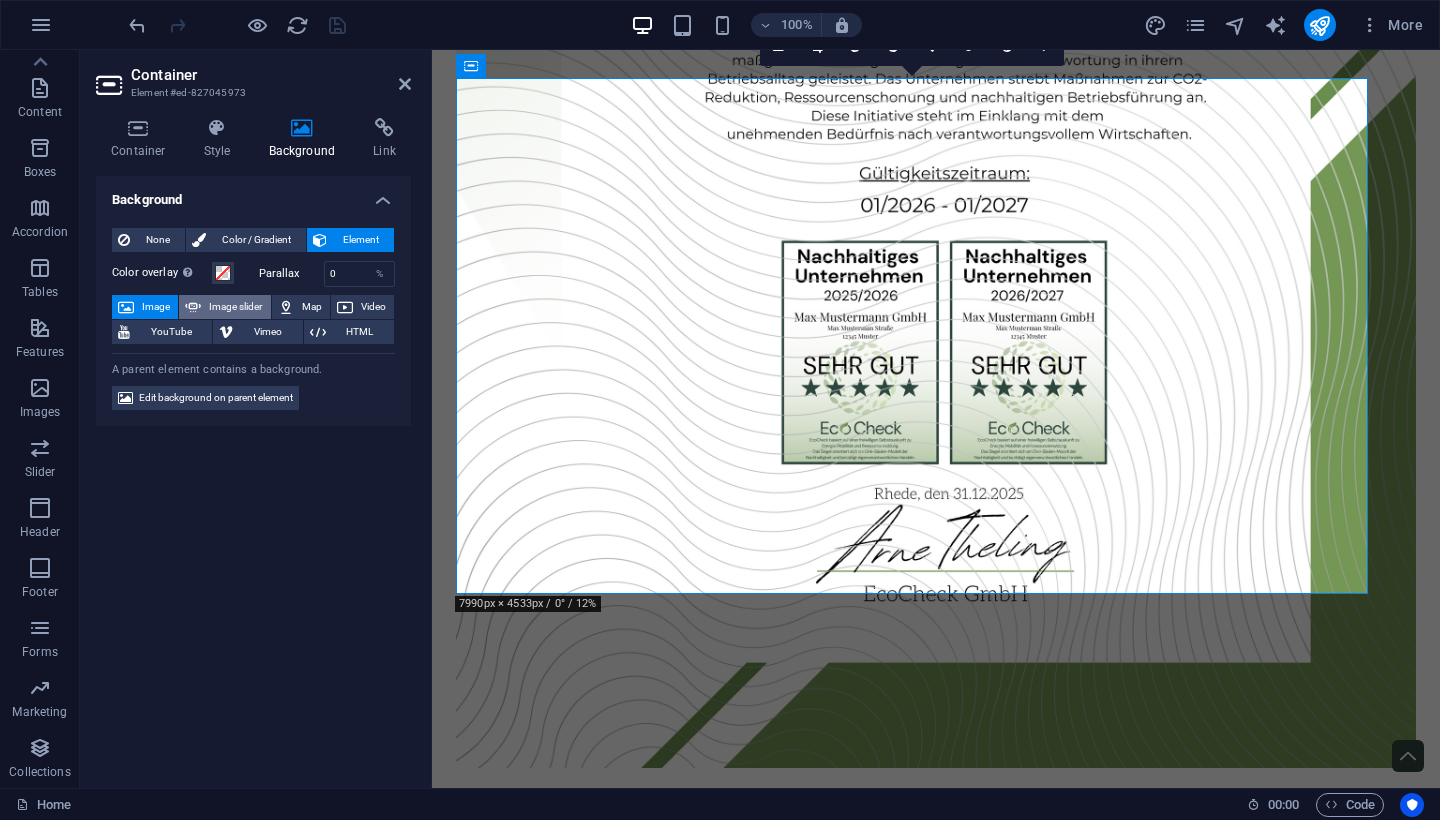 click on "Image slider" at bounding box center (235, 307) 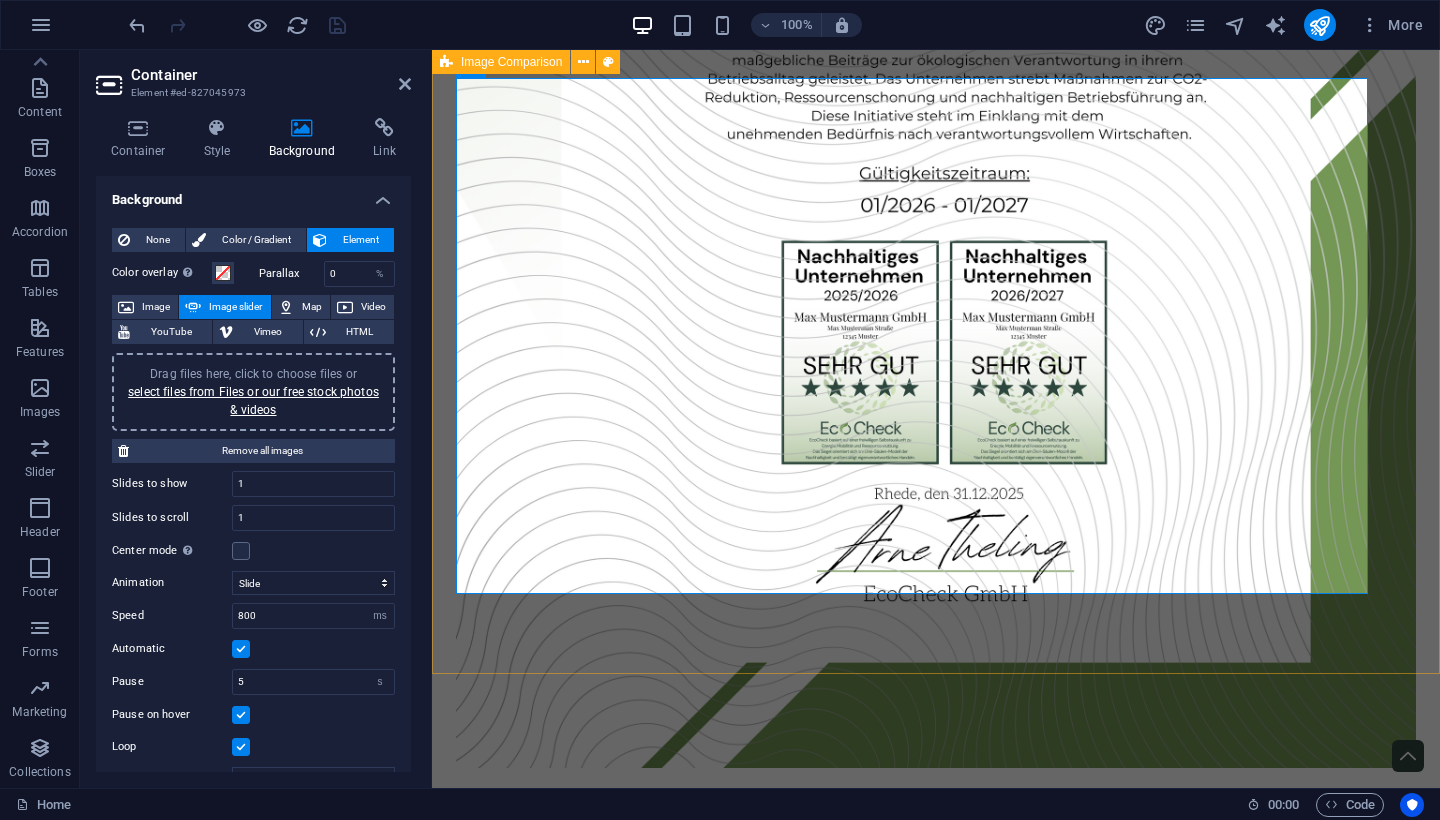 click on "Drop content here or  Add elements  Paste clipboard" at bounding box center (936, 2110) 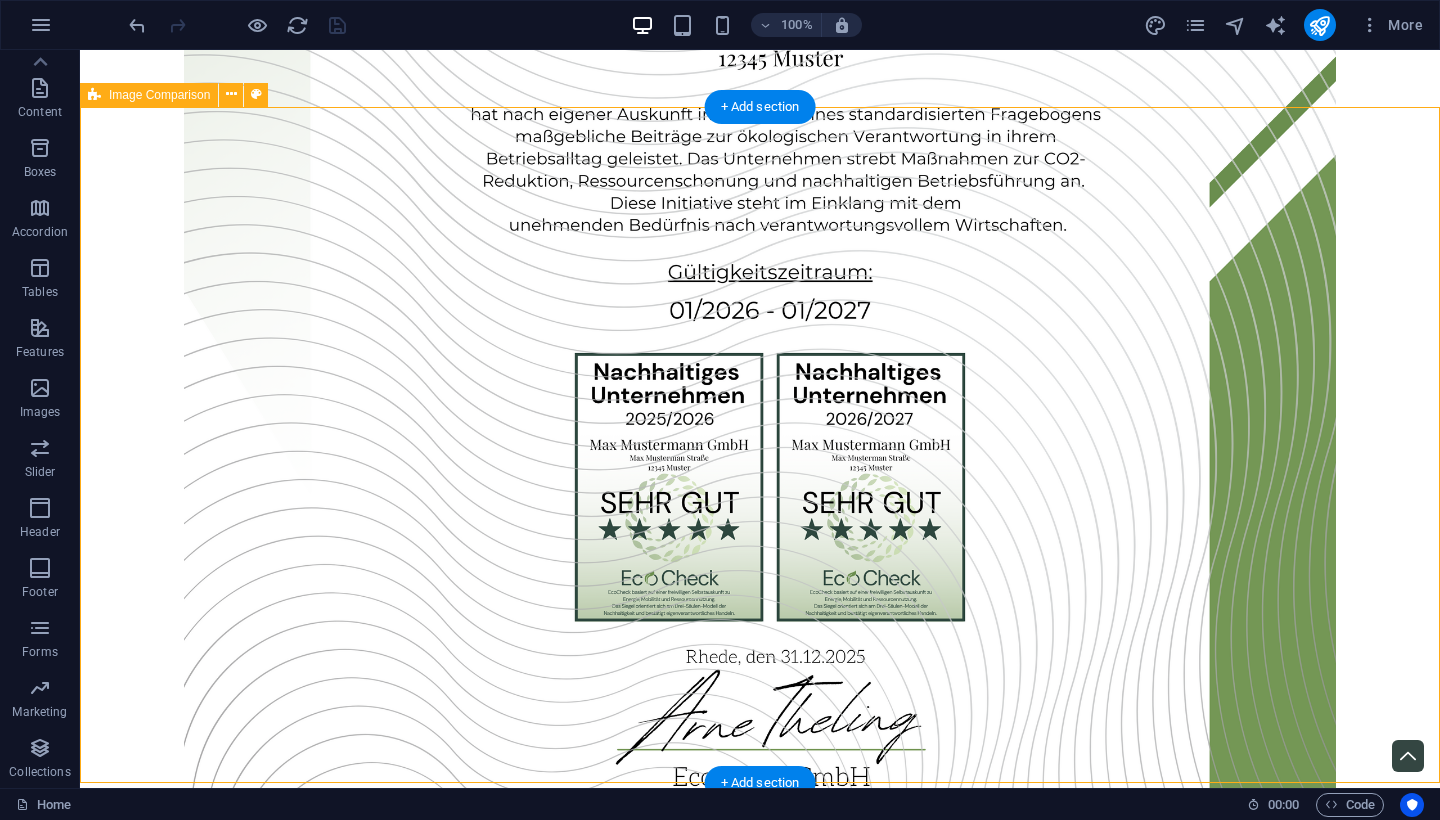 click at bounding box center [864, -2261] 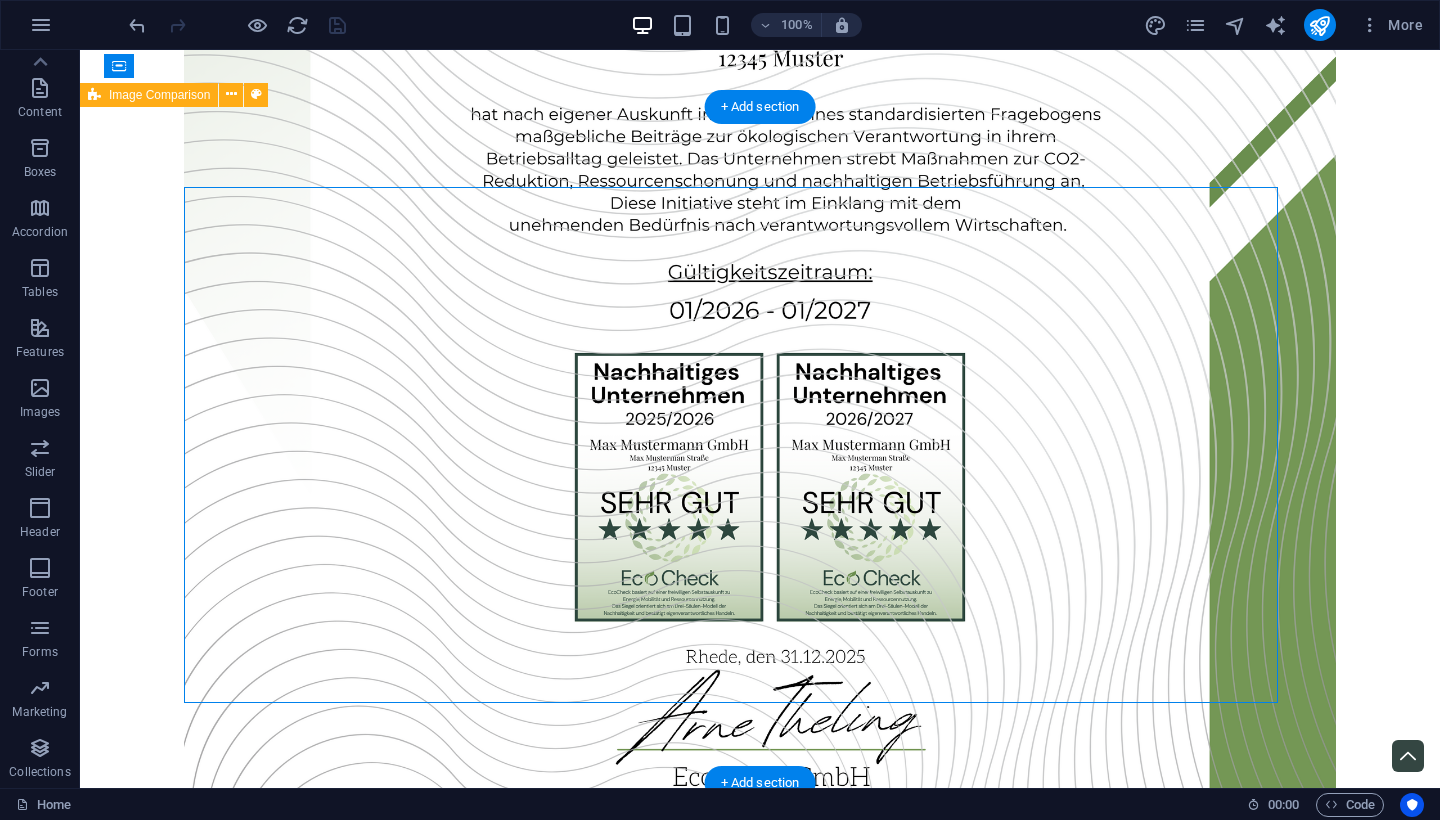 click at bounding box center [864, -2261] 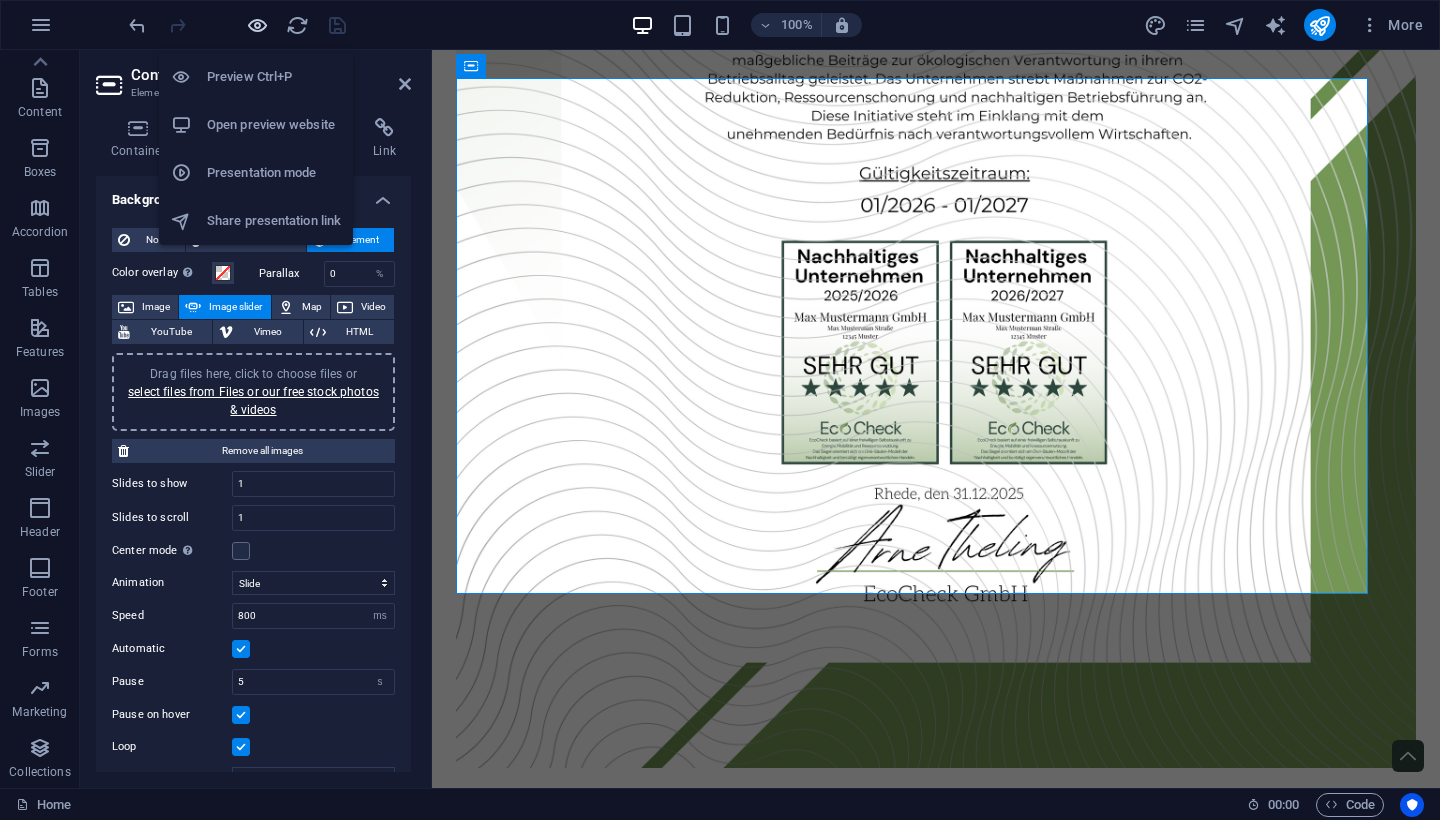 click at bounding box center [257, 25] 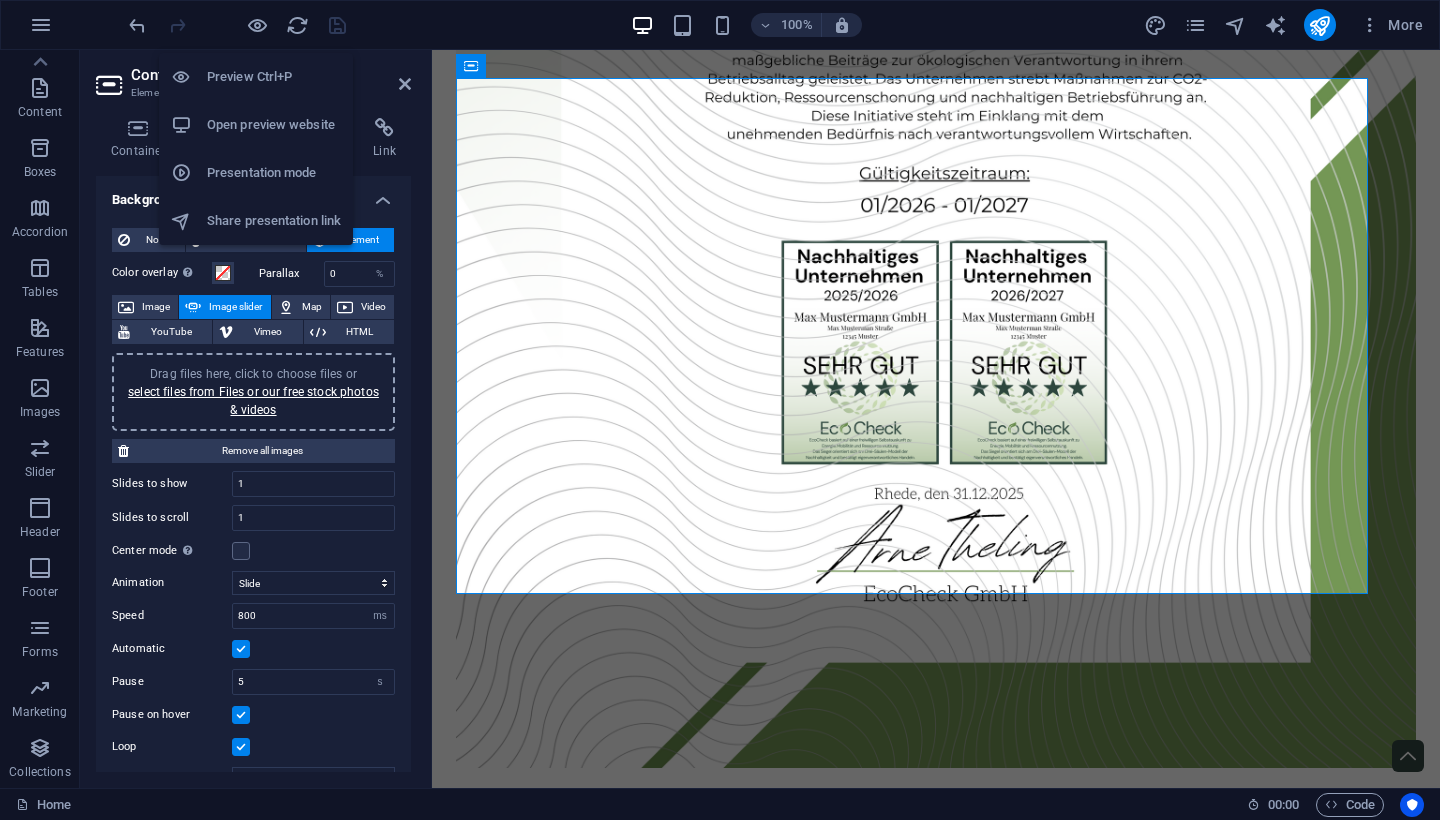 click on "Preview Ctrl+P Open preview website Presentation mode Share presentation link" at bounding box center (256, 141) 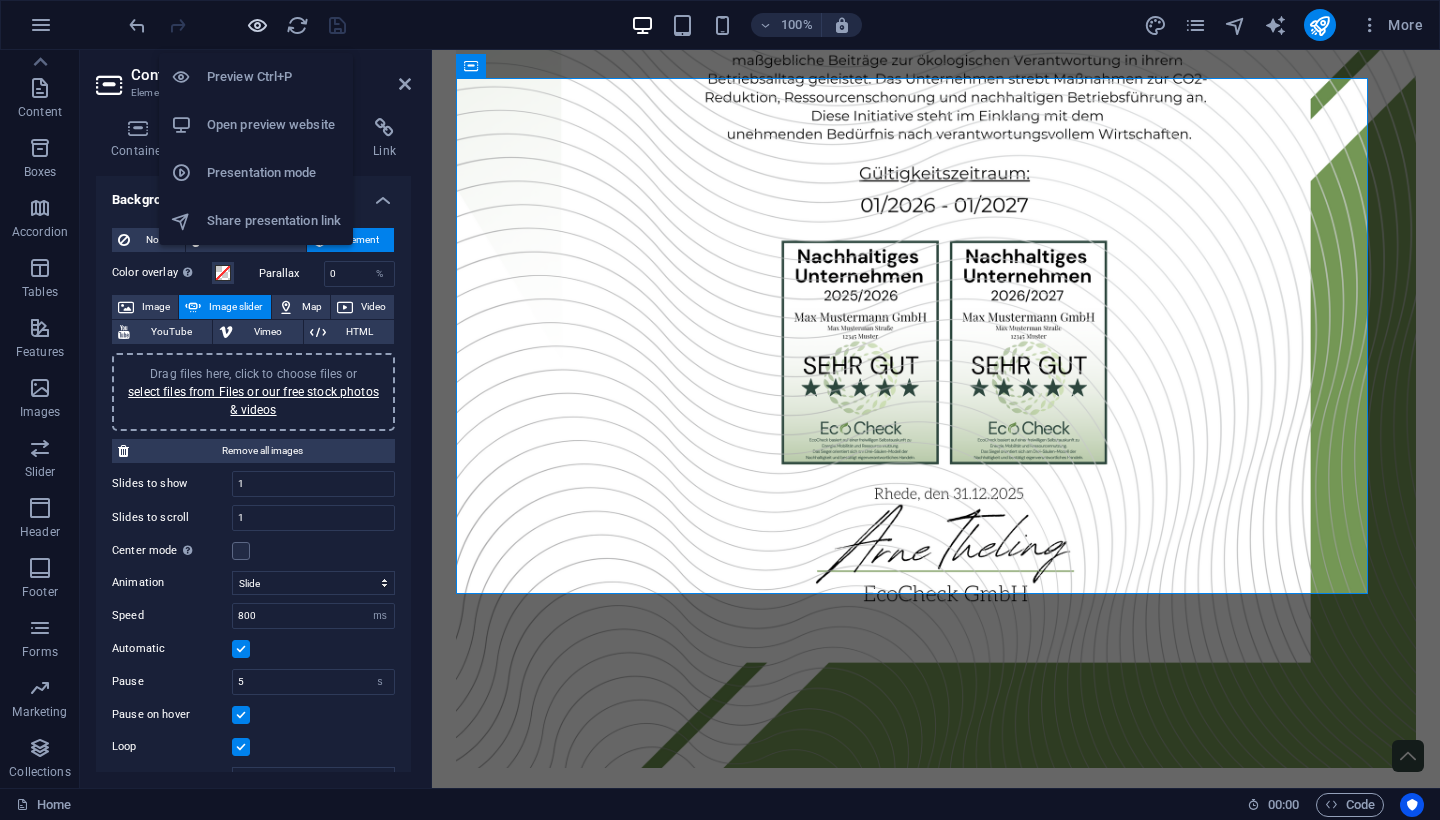 click at bounding box center [257, 25] 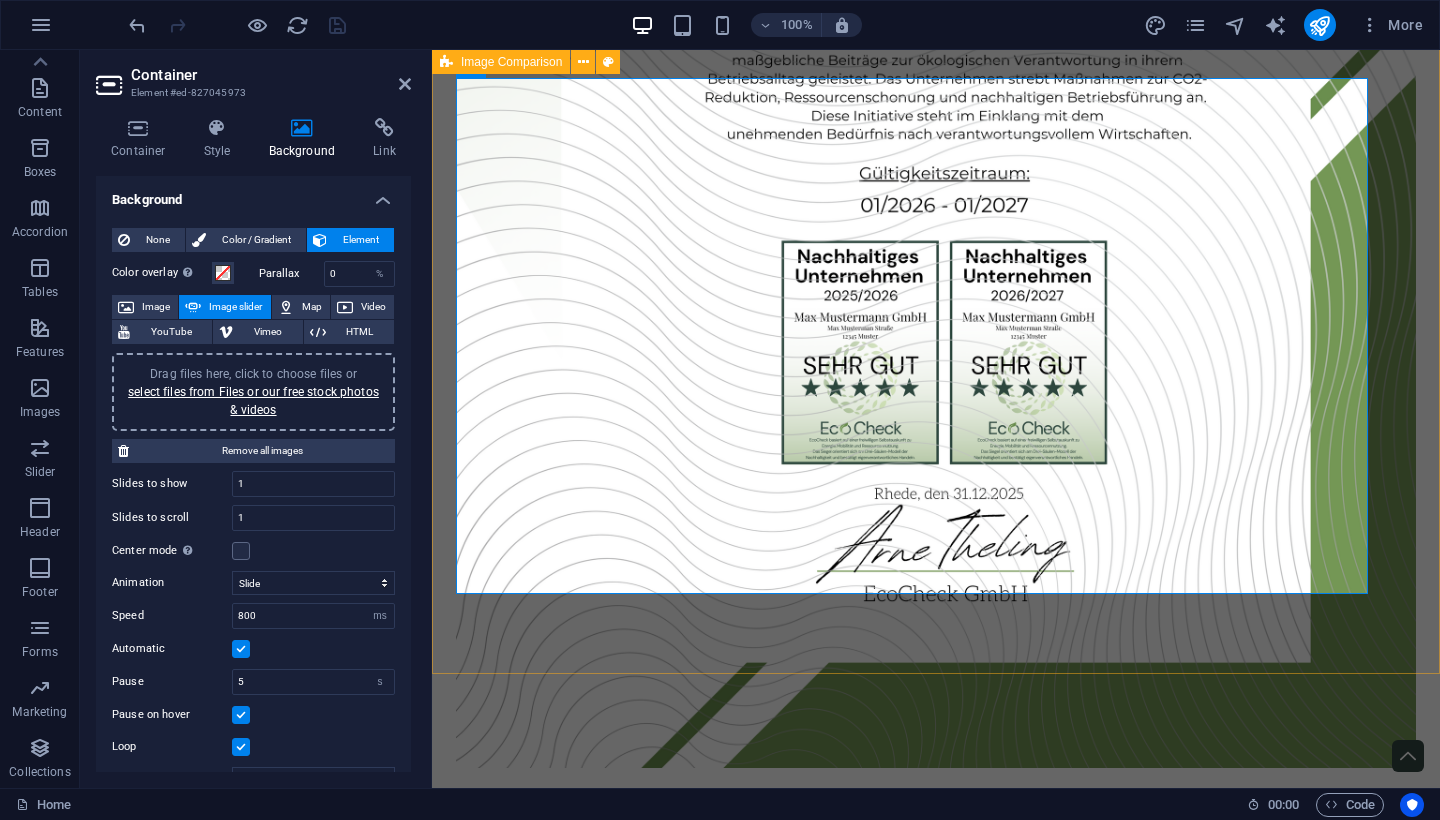 click on "Image Comparison" at bounding box center [511, 62] 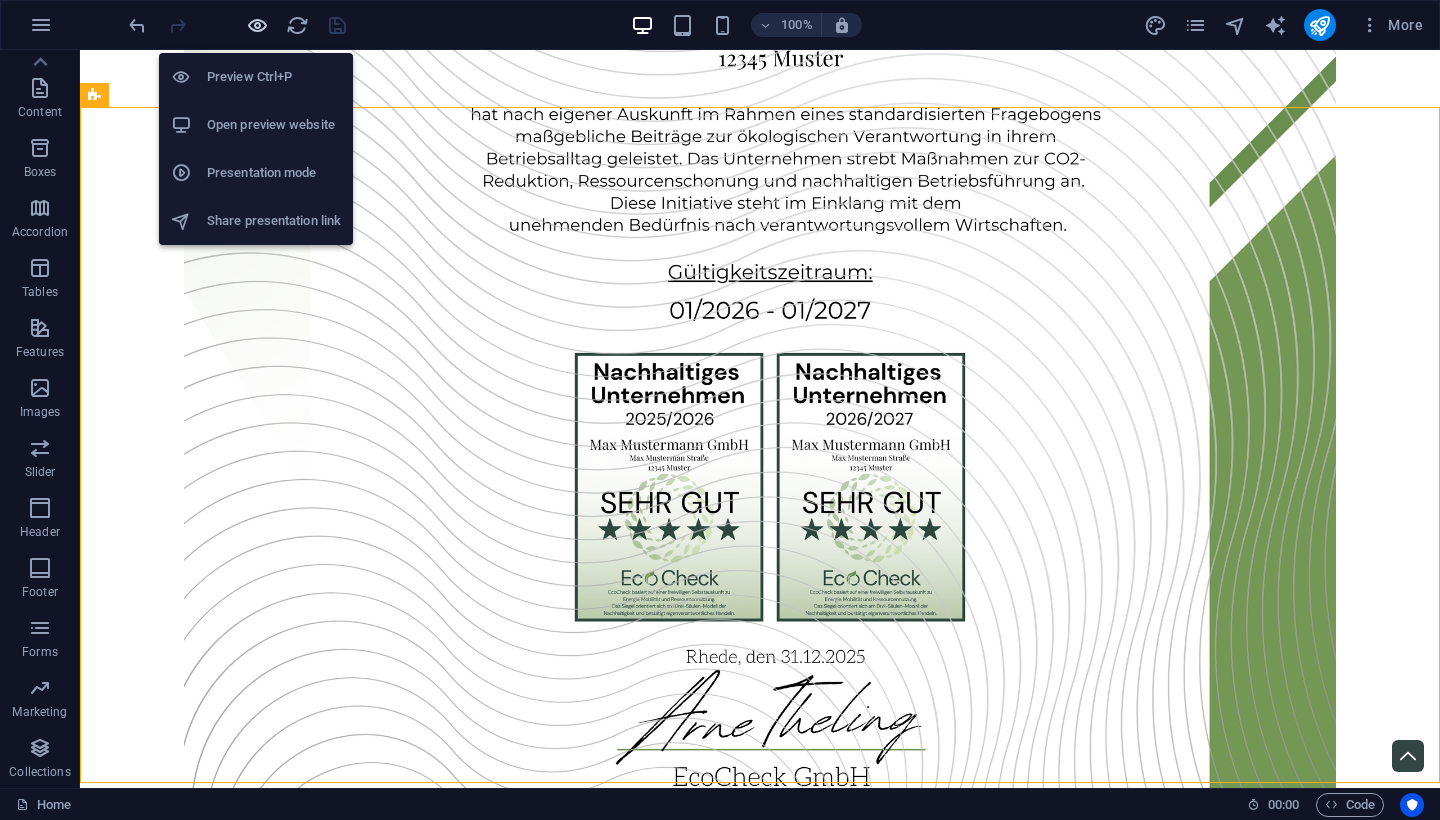click at bounding box center [257, 25] 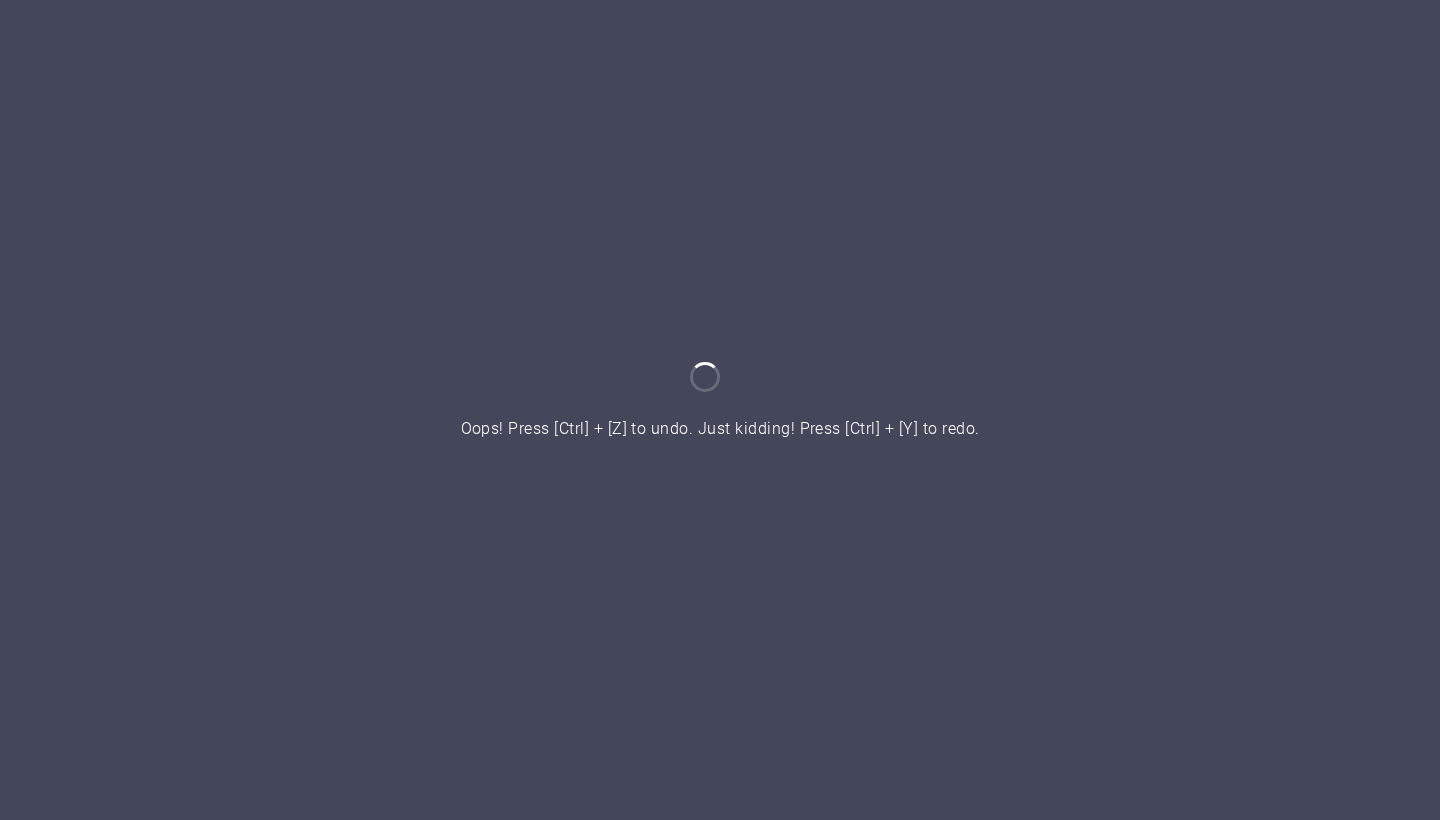 scroll, scrollTop: 0, scrollLeft: 0, axis: both 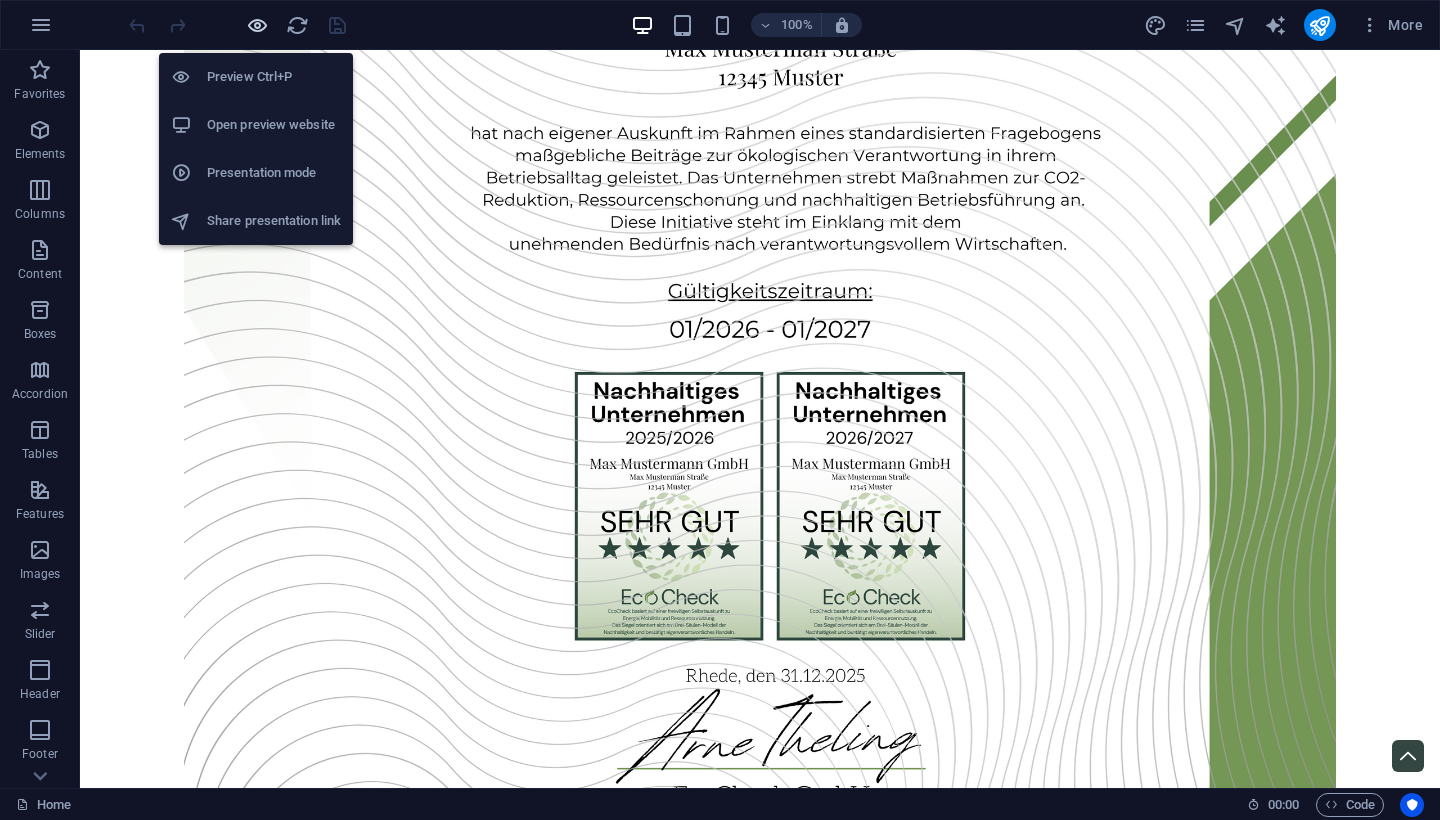 click at bounding box center (257, 25) 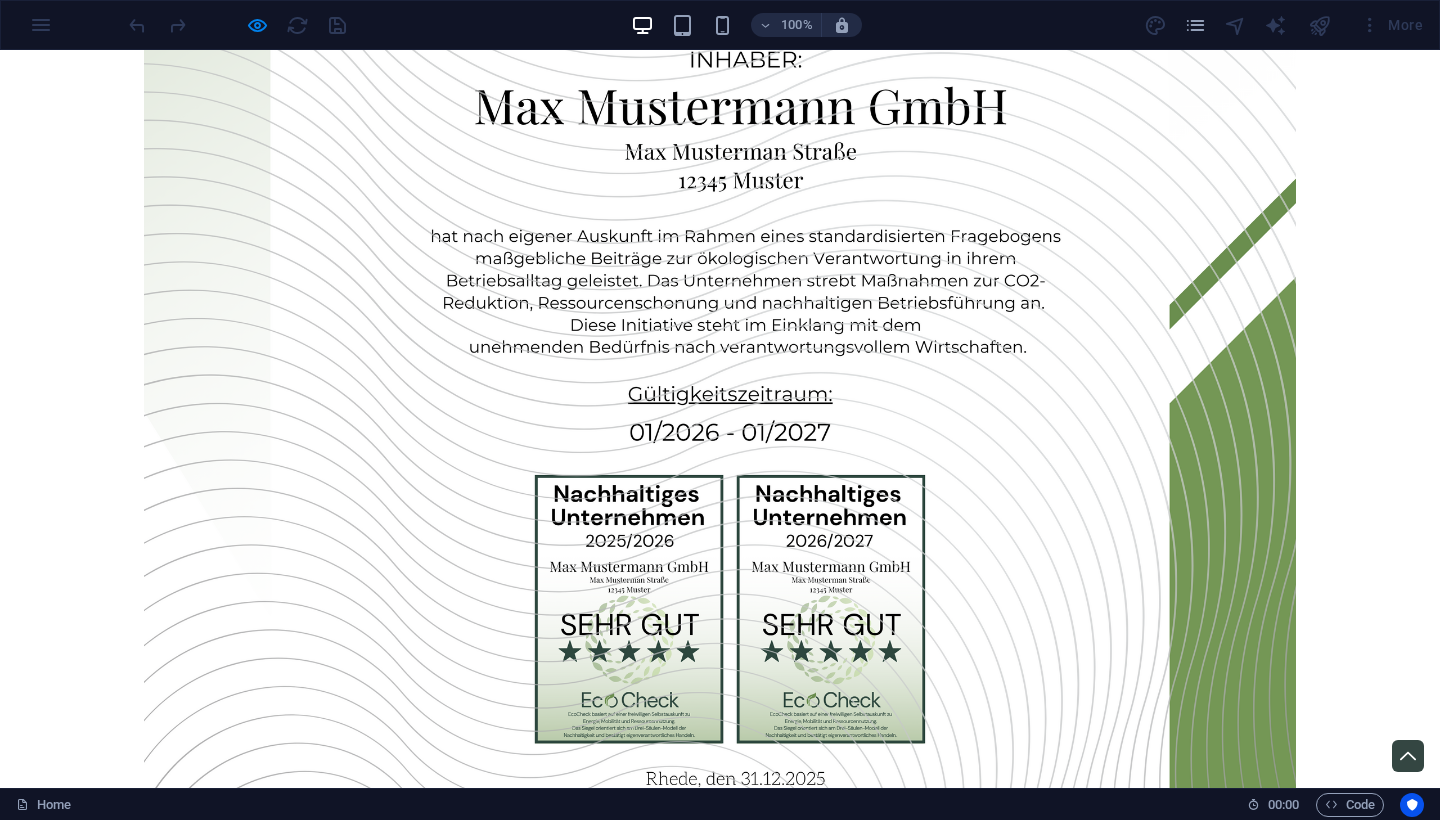 scroll, scrollTop: 2448, scrollLeft: 0, axis: vertical 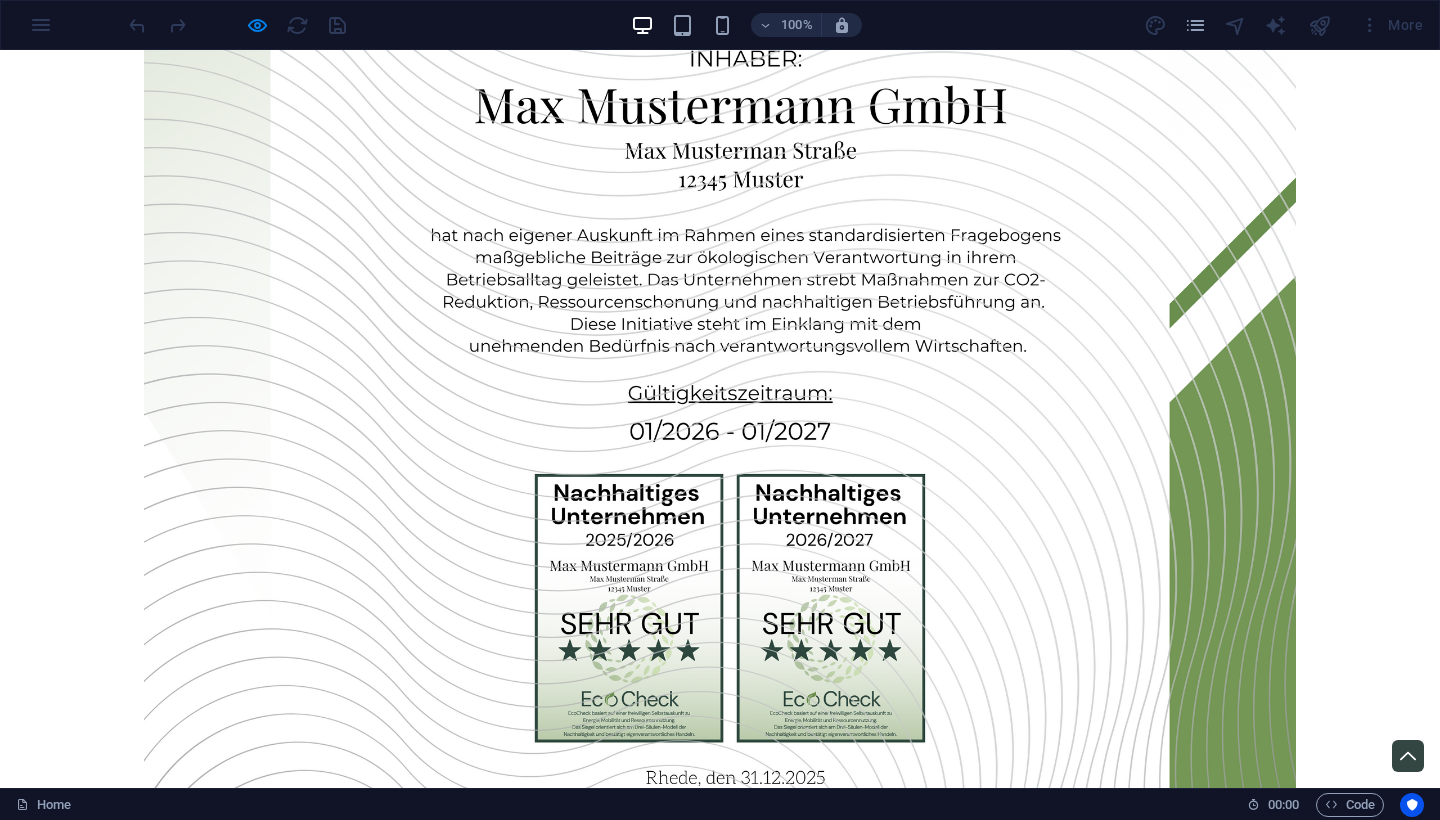 drag, startPoint x: 722, startPoint y: 476, endPoint x: 753, endPoint y: 430, distance: 55.470715 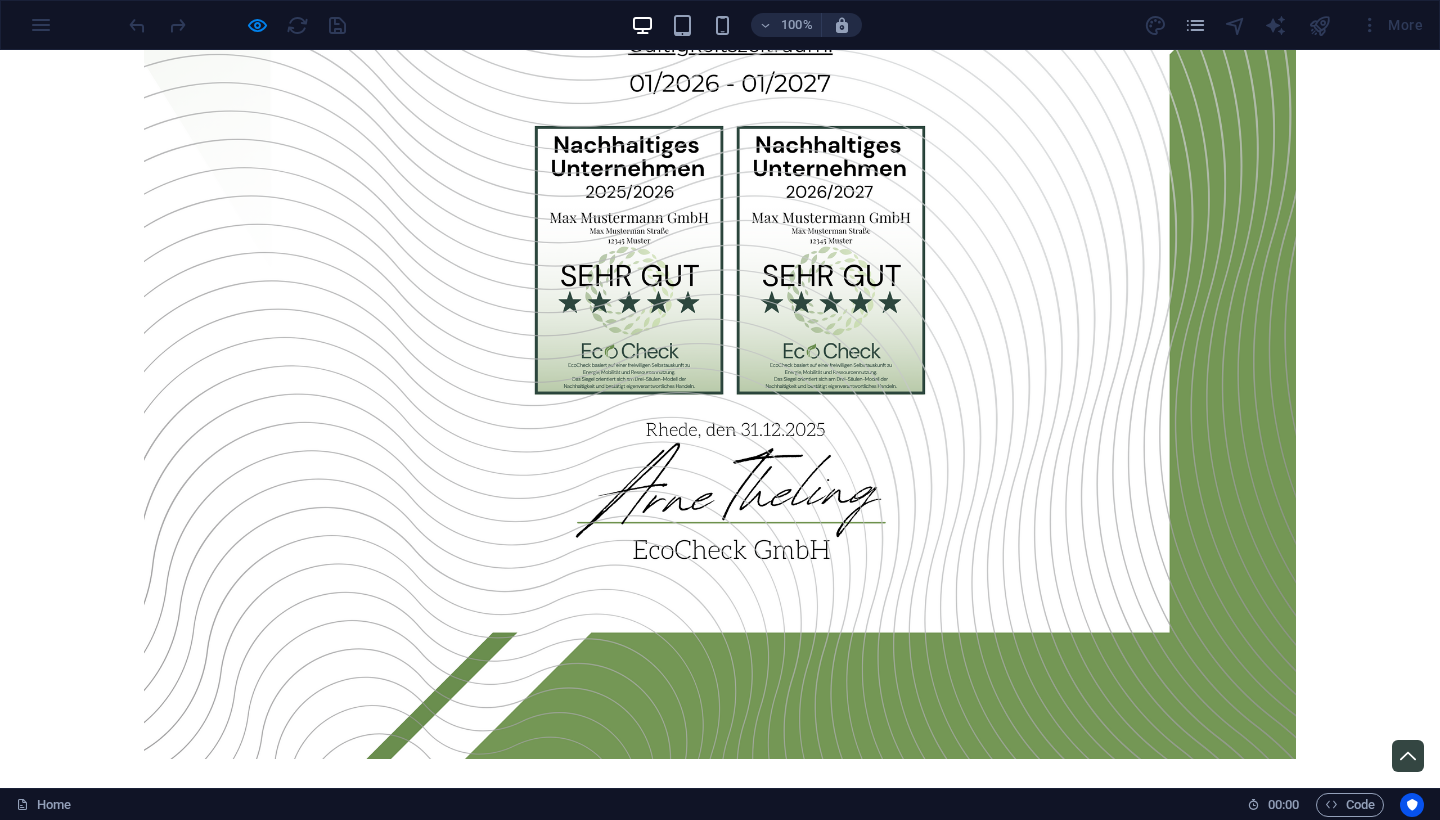 scroll, scrollTop: 2784, scrollLeft: 0, axis: vertical 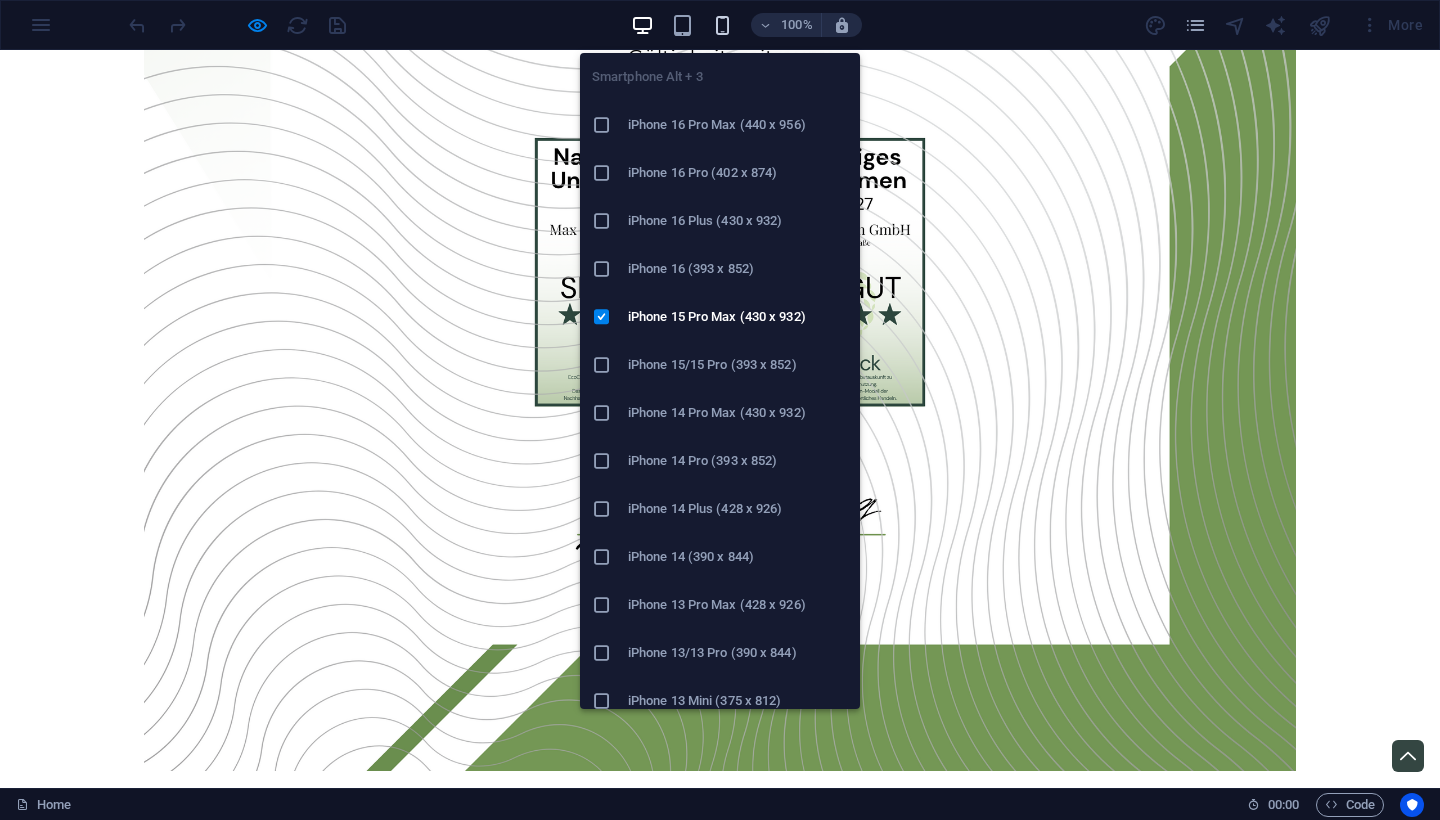 click at bounding box center (722, 25) 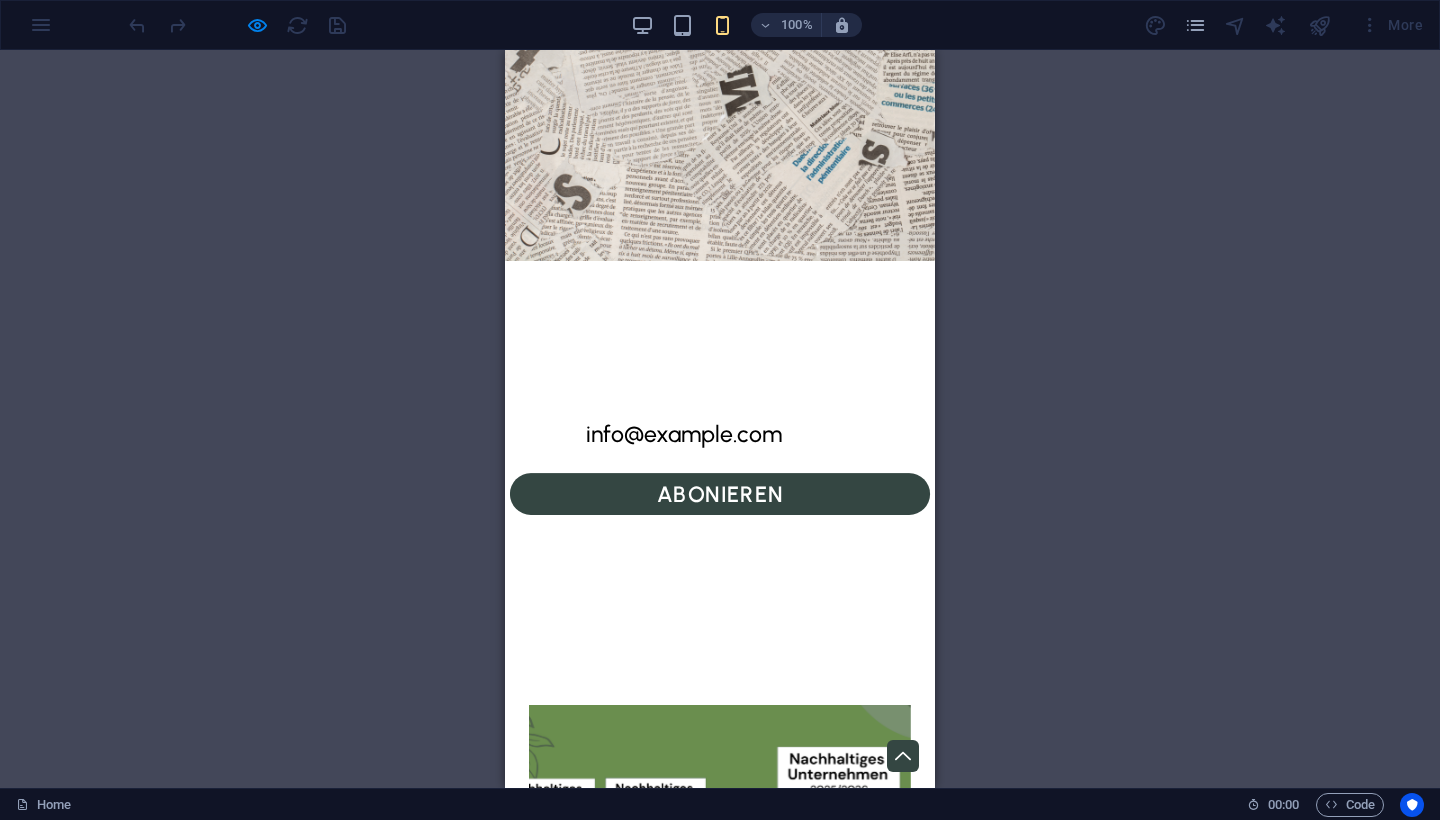 scroll, scrollTop: 3315, scrollLeft: 0, axis: vertical 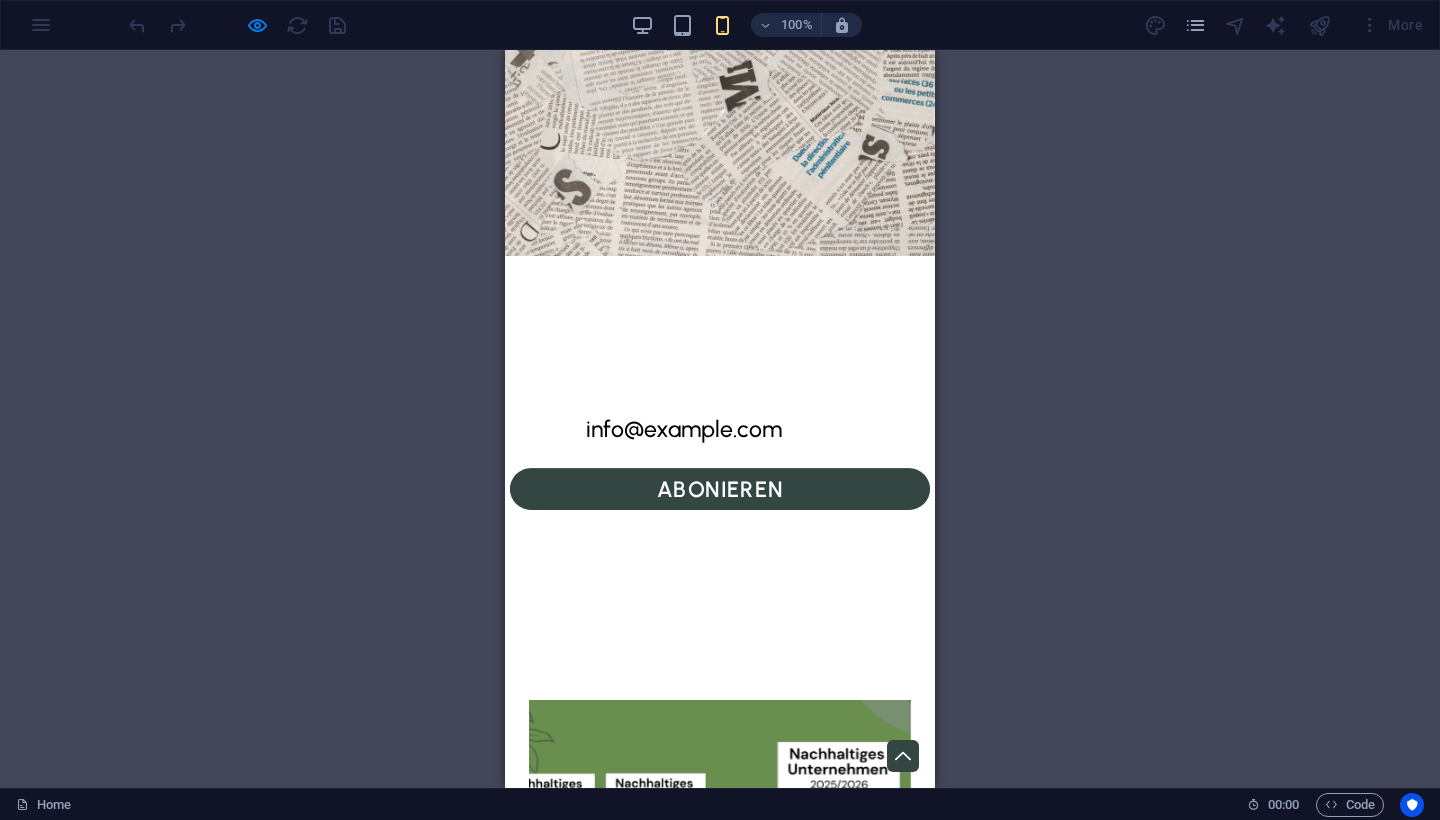 drag, startPoint x: 731, startPoint y: 502, endPoint x: 728, endPoint y: 553, distance: 51.088158 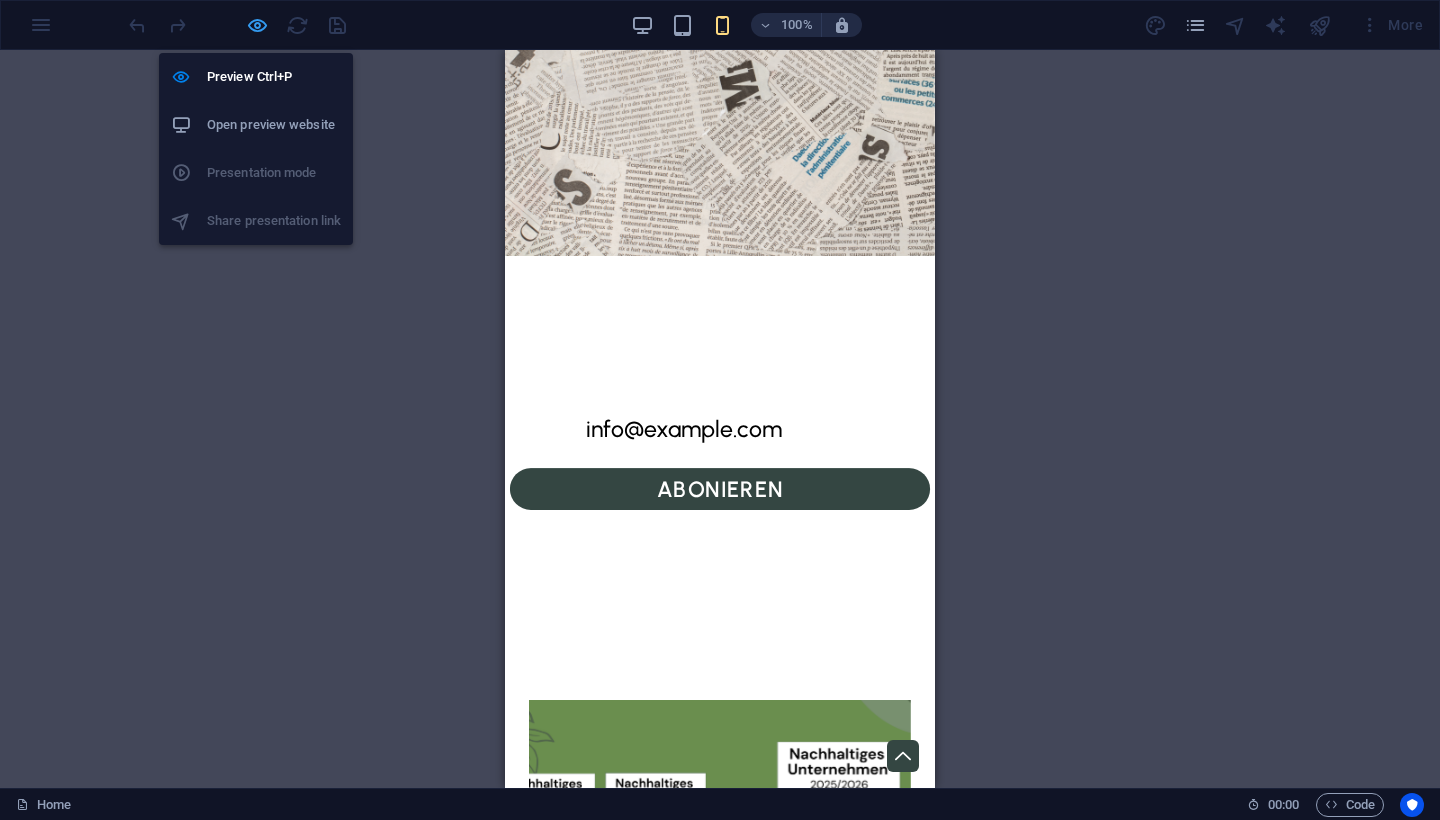 click at bounding box center (257, 25) 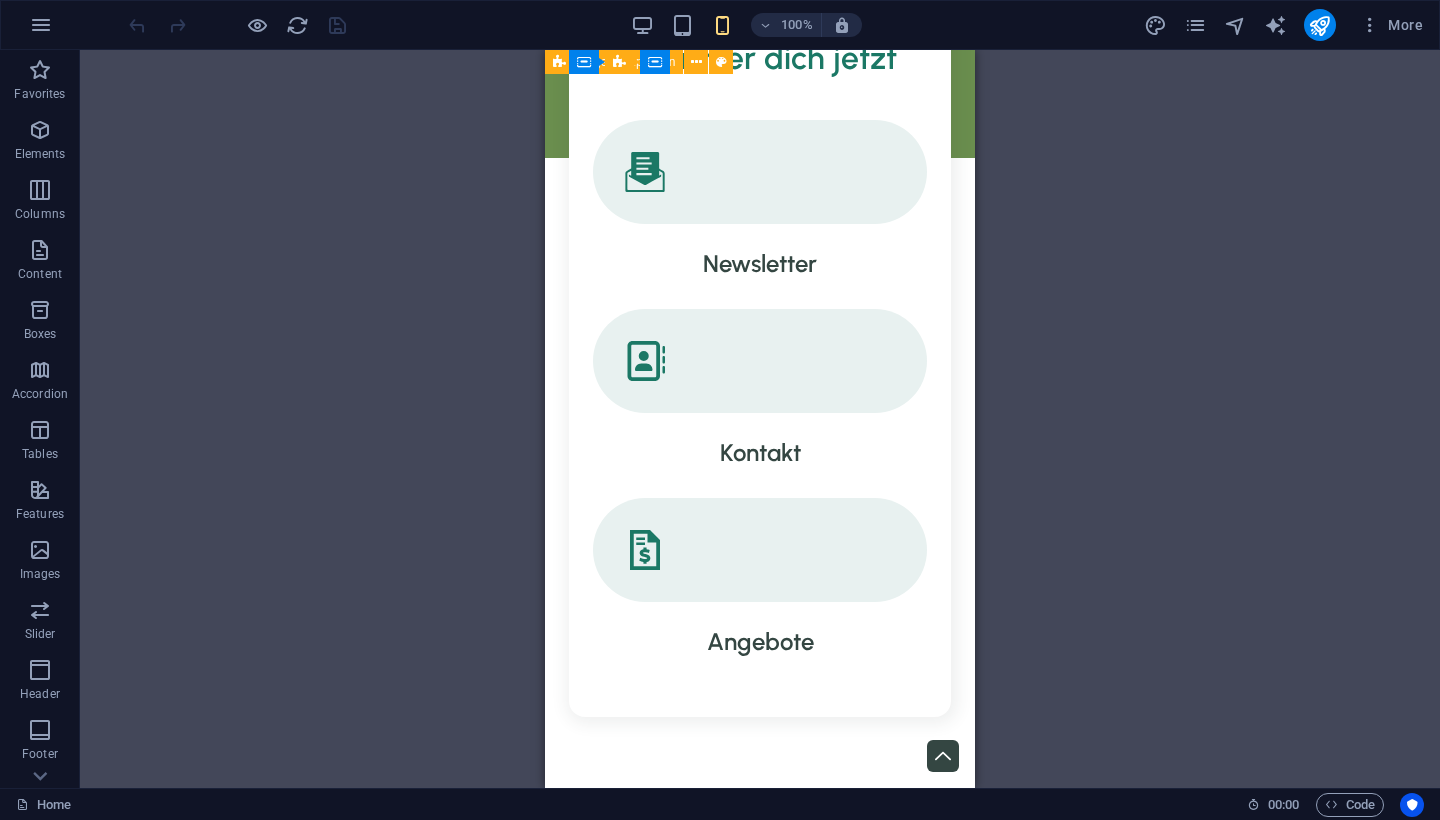 scroll, scrollTop: 749, scrollLeft: 0, axis: vertical 